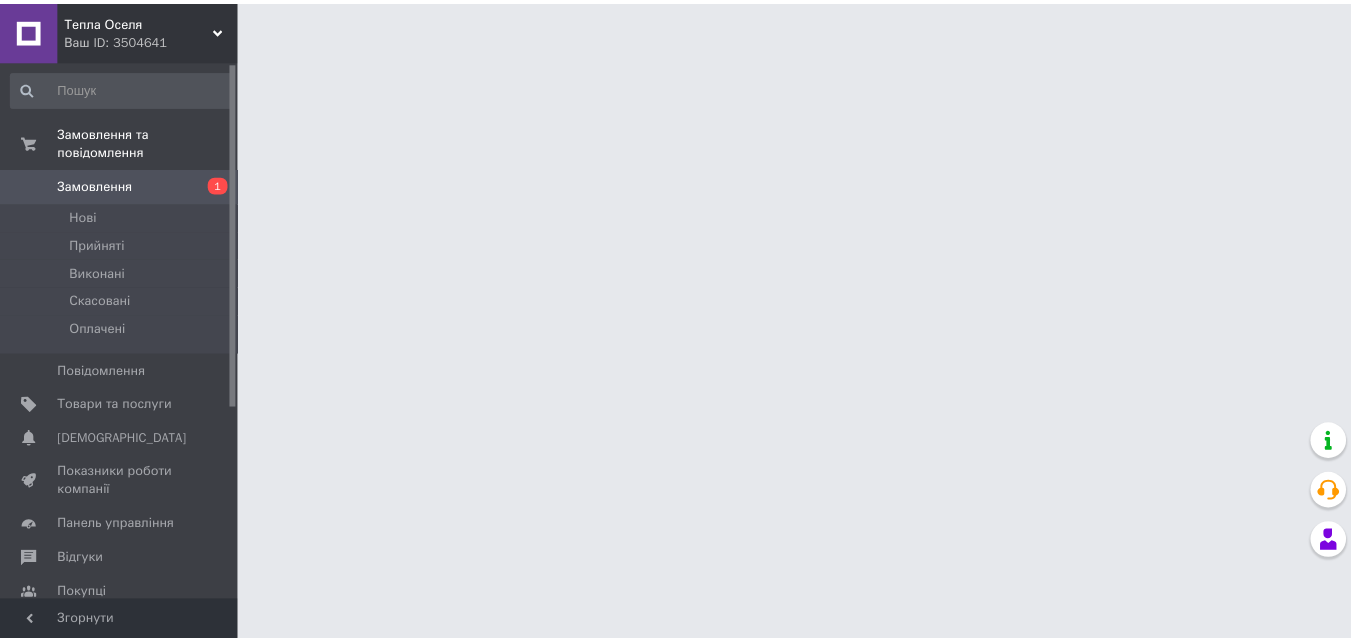 scroll, scrollTop: 0, scrollLeft: 0, axis: both 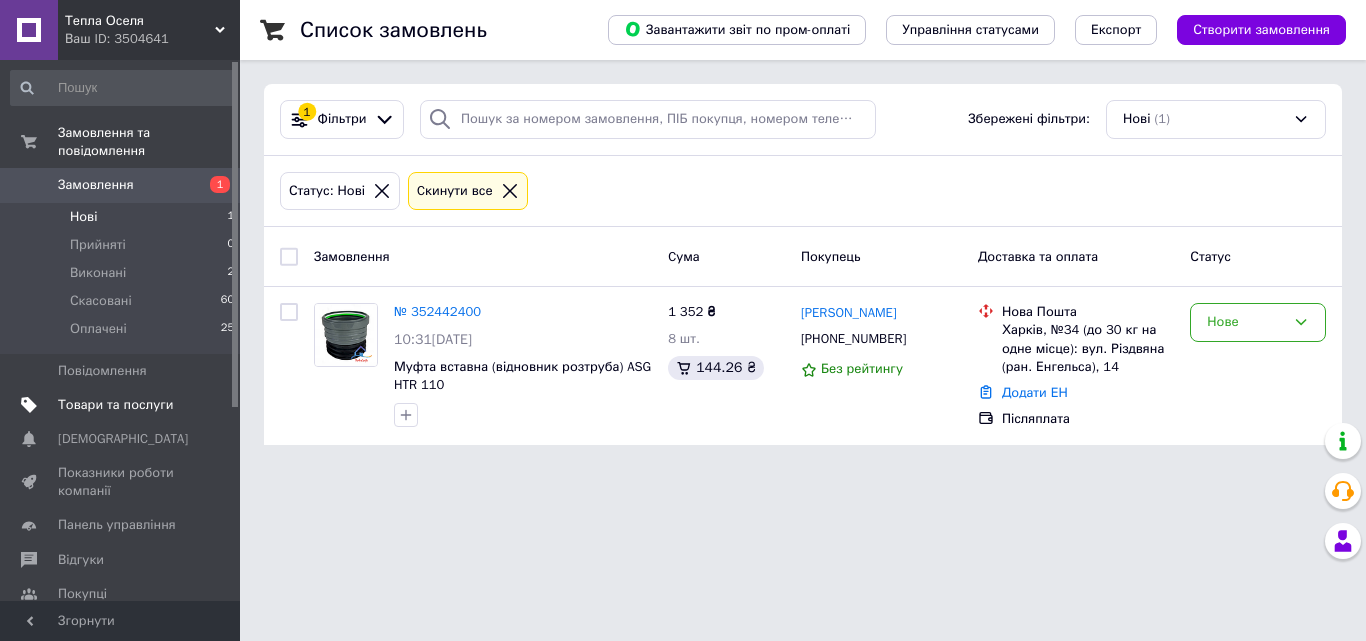 click on "Товари та послуги" at bounding box center (115, 405) 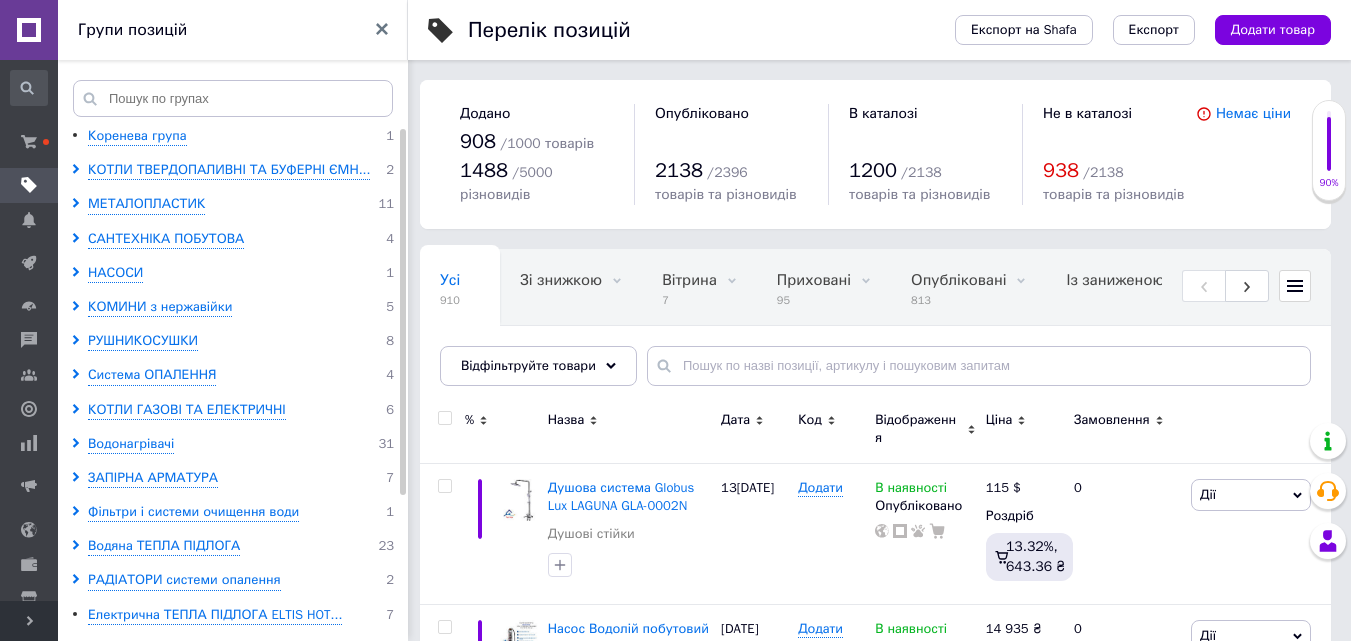 click at bounding box center (29, 30) 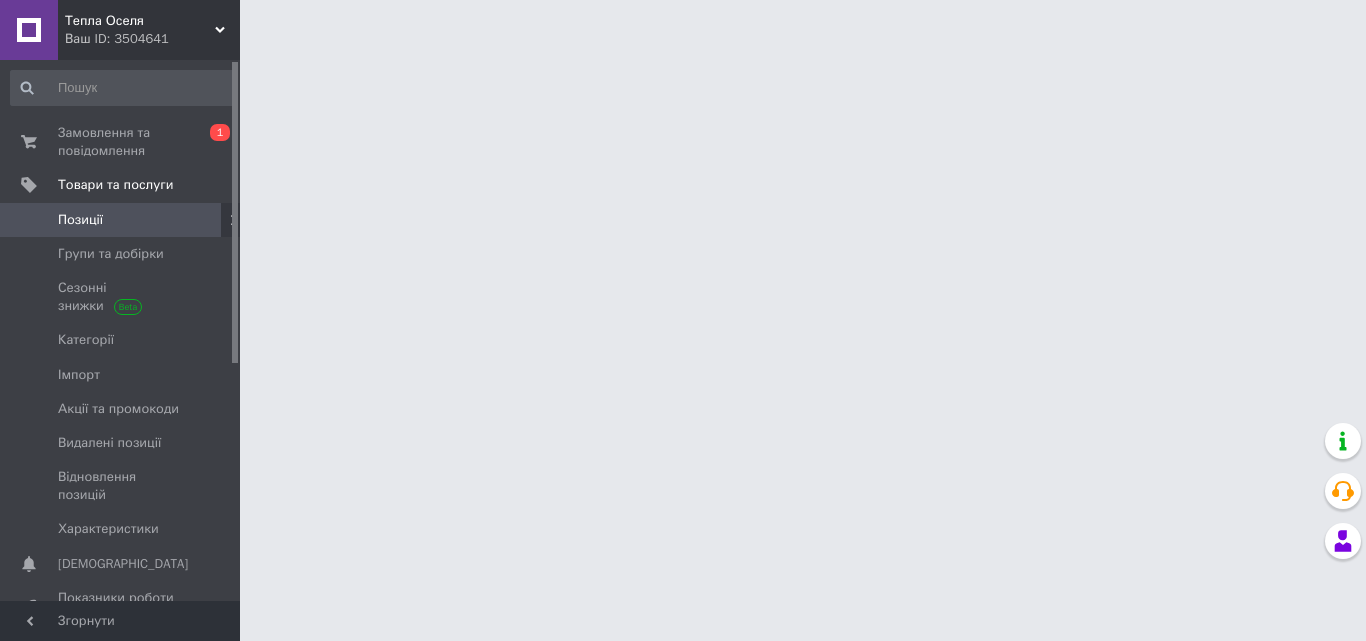 click on "Ваш ID: 3504641" at bounding box center [152, 39] 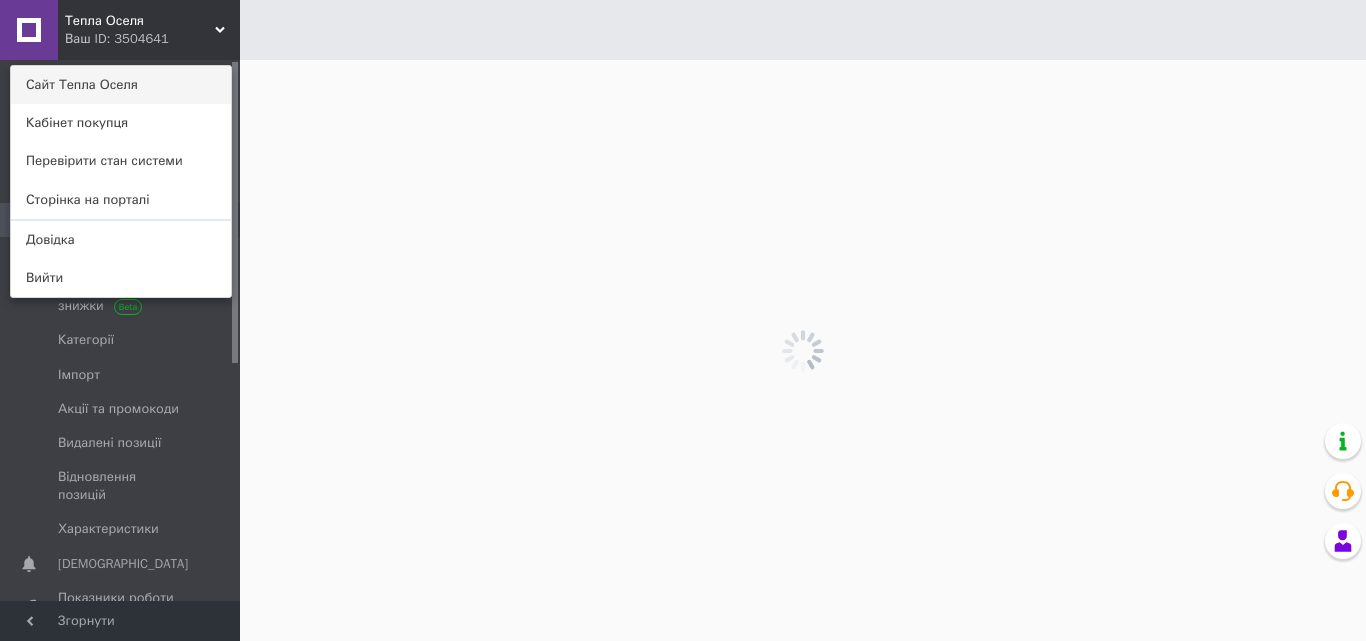 click on "Сайт Тепла Оселя" at bounding box center [121, 85] 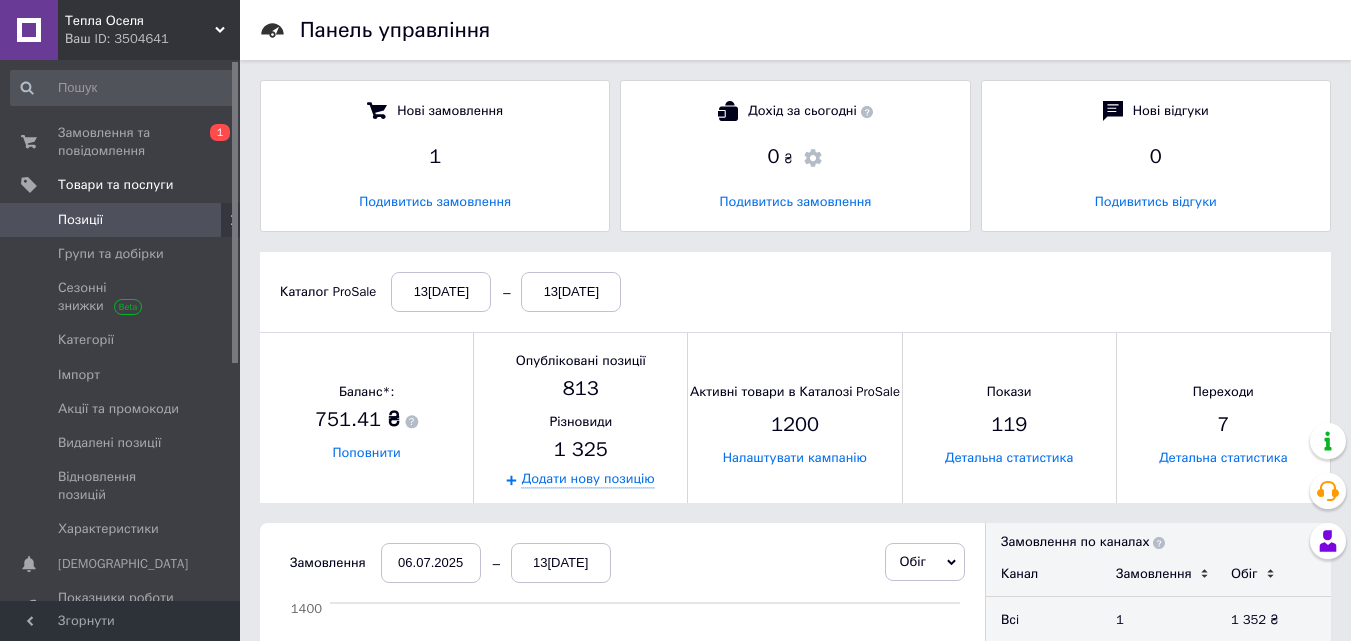 scroll, scrollTop: 10, scrollLeft: 10, axis: both 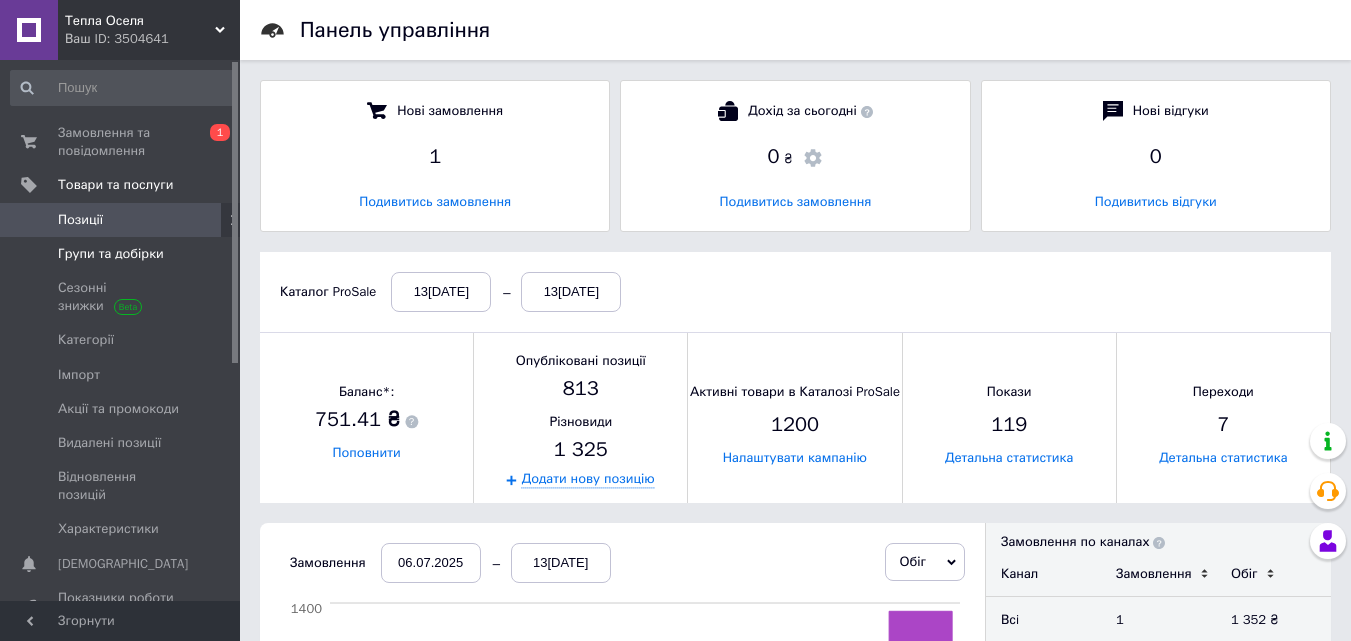 click on "Групи та добірки" at bounding box center (111, 254) 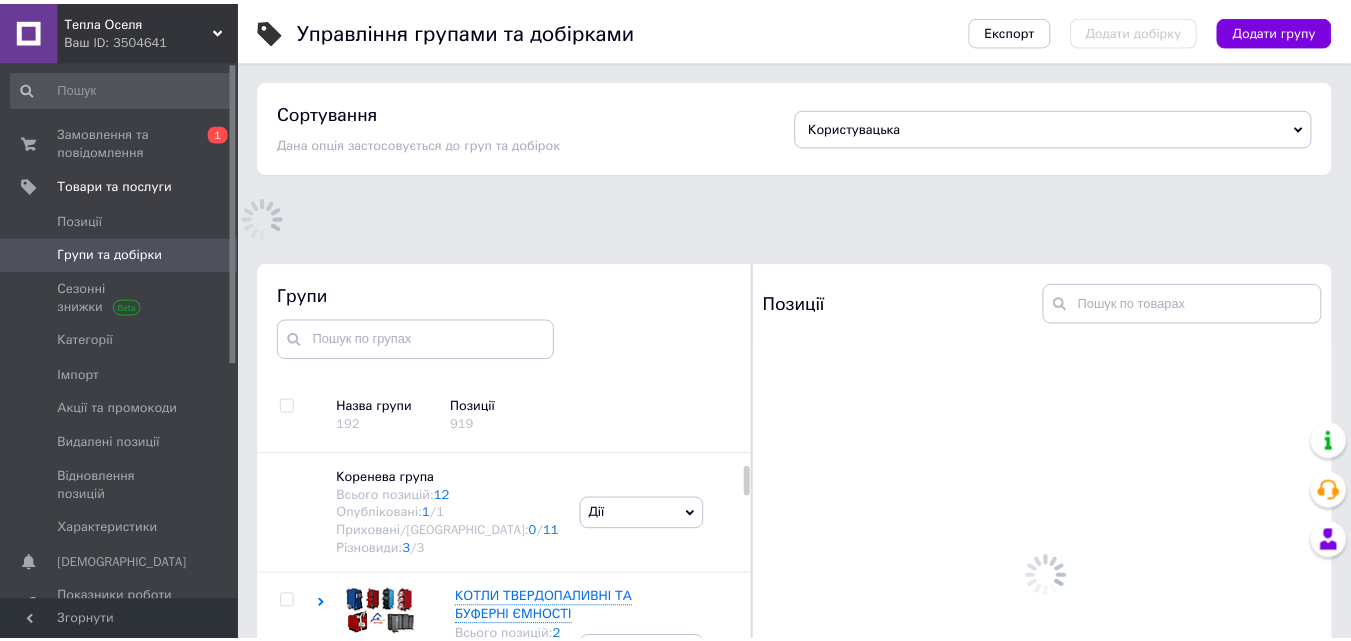 scroll, scrollTop: 113, scrollLeft: 0, axis: vertical 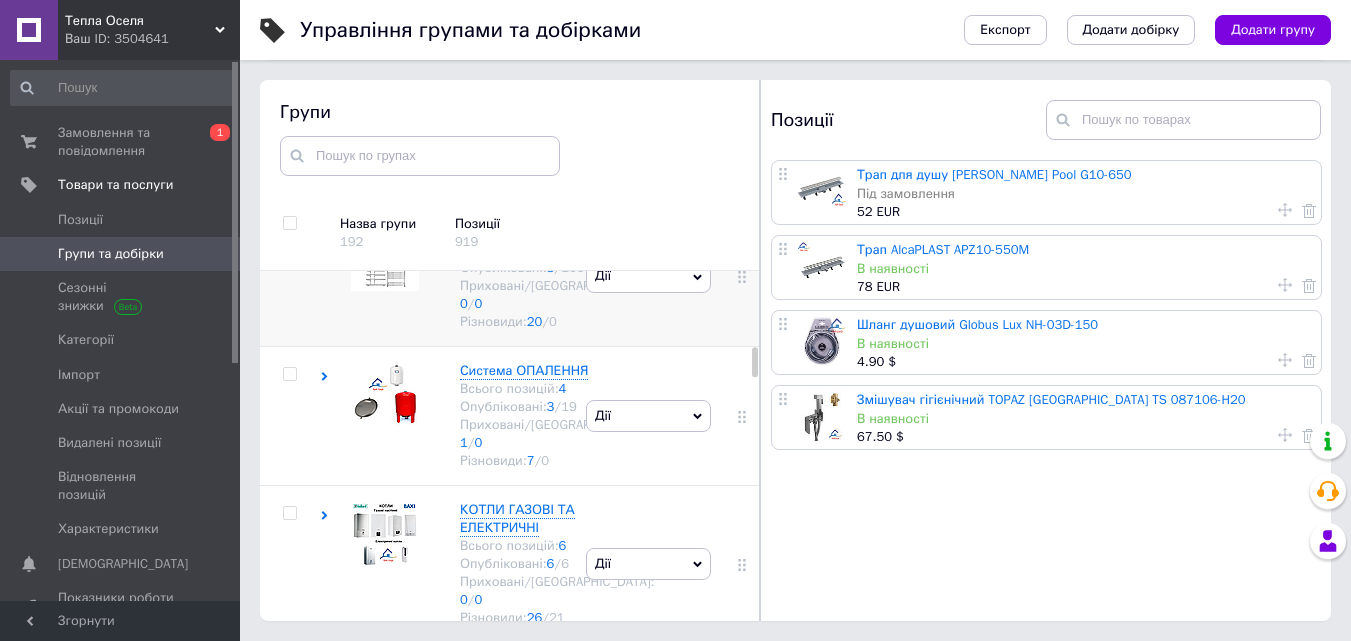 click 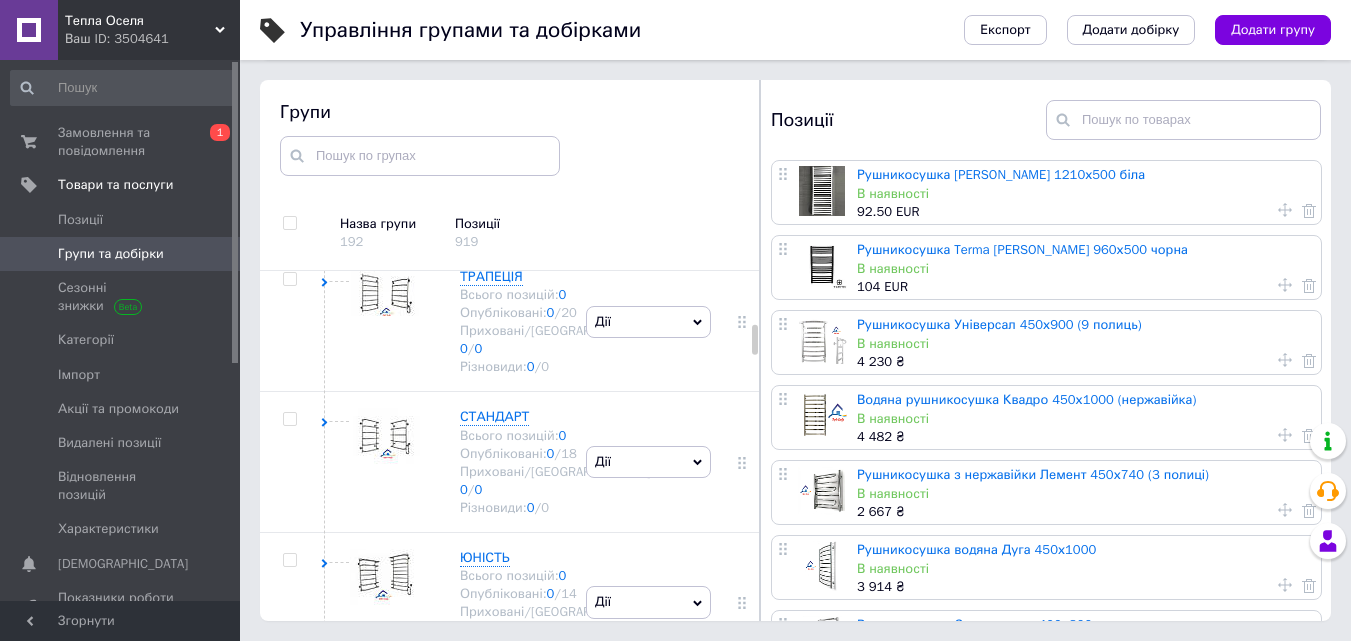 scroll, scrollTop: 1100, scrollLeft: 0, axis: vertical 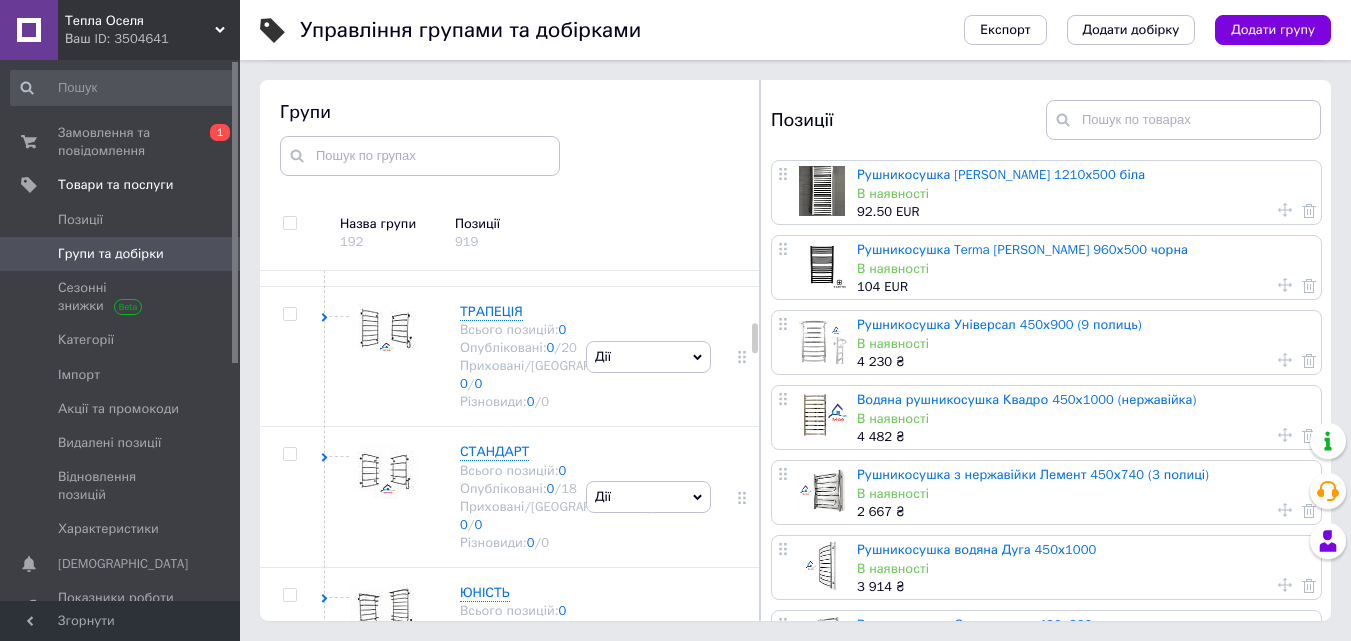 click on "Групи та добірки" at bounding box center [111, 254] 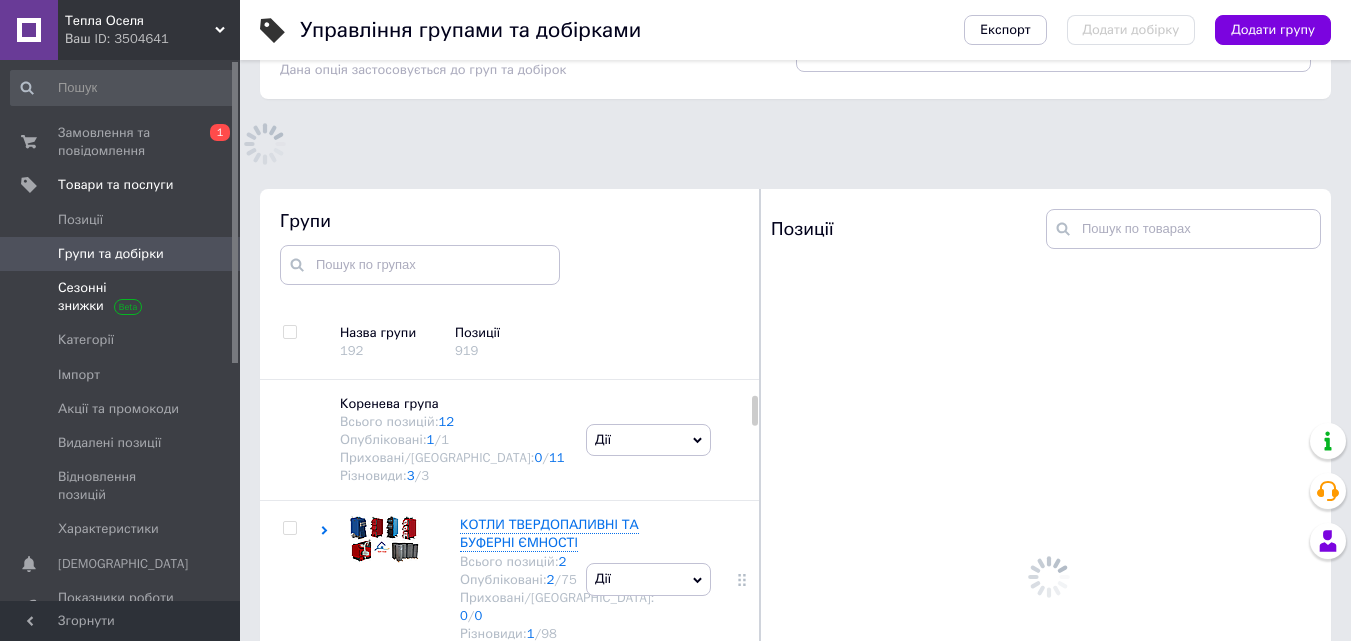 scroll, scrollTop: 113, scrollLeft: 0, axis: vertical 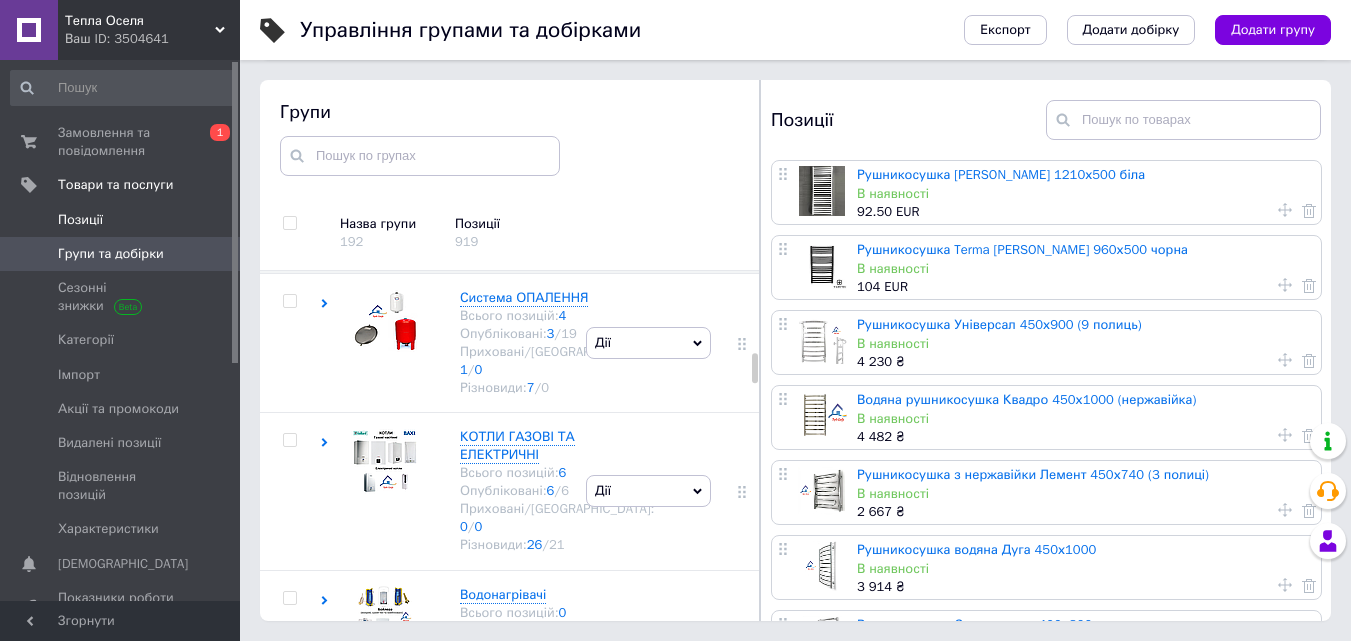 click on "Позиції" at bounding box center (121, 220) 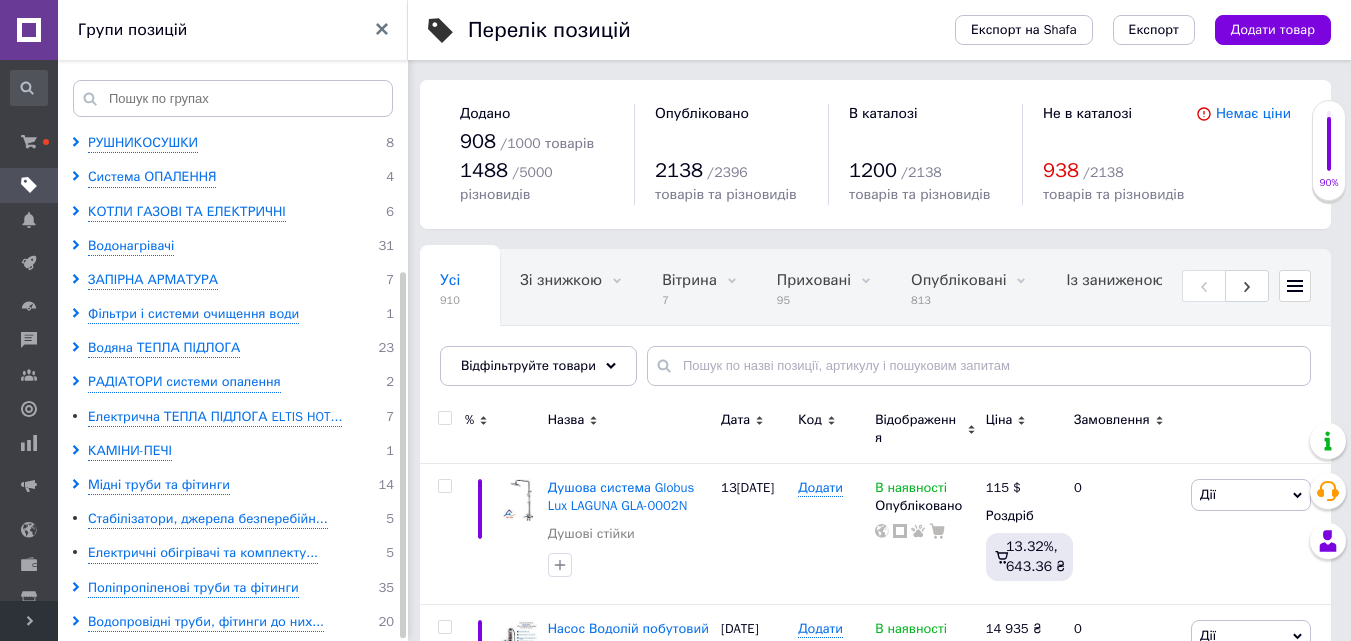 scroll, scrollTop: 104, scrollLeft: 0, axis: vertical 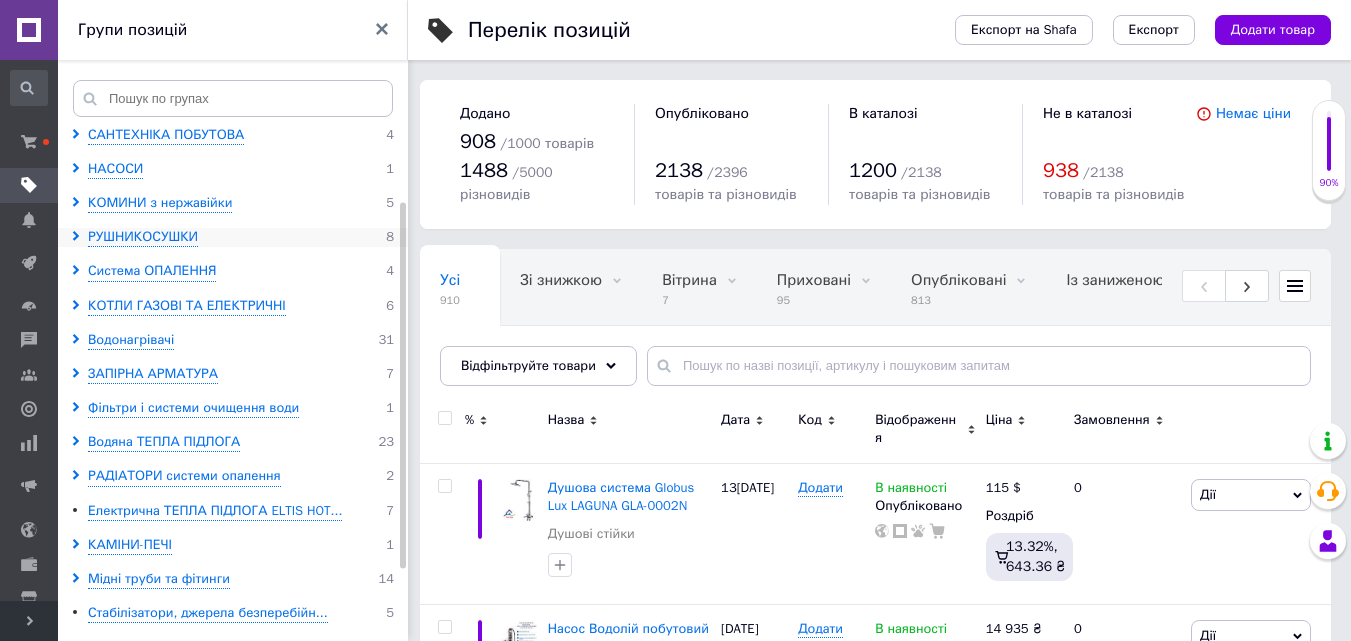 click 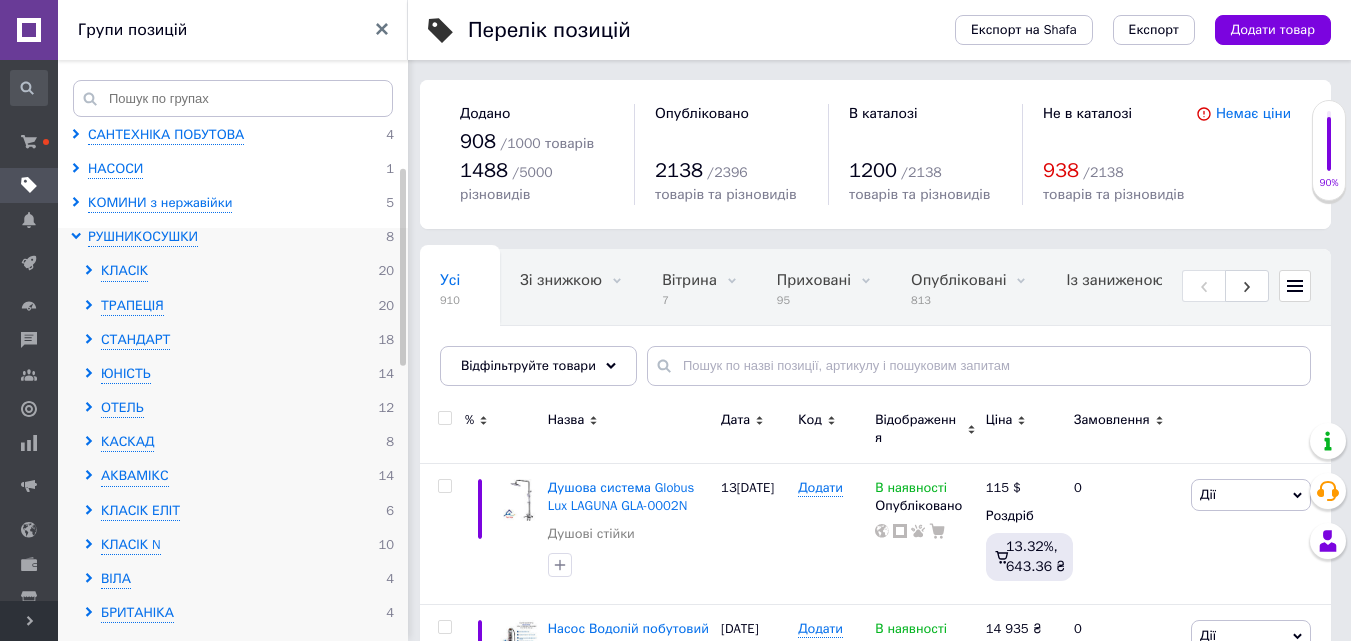 click 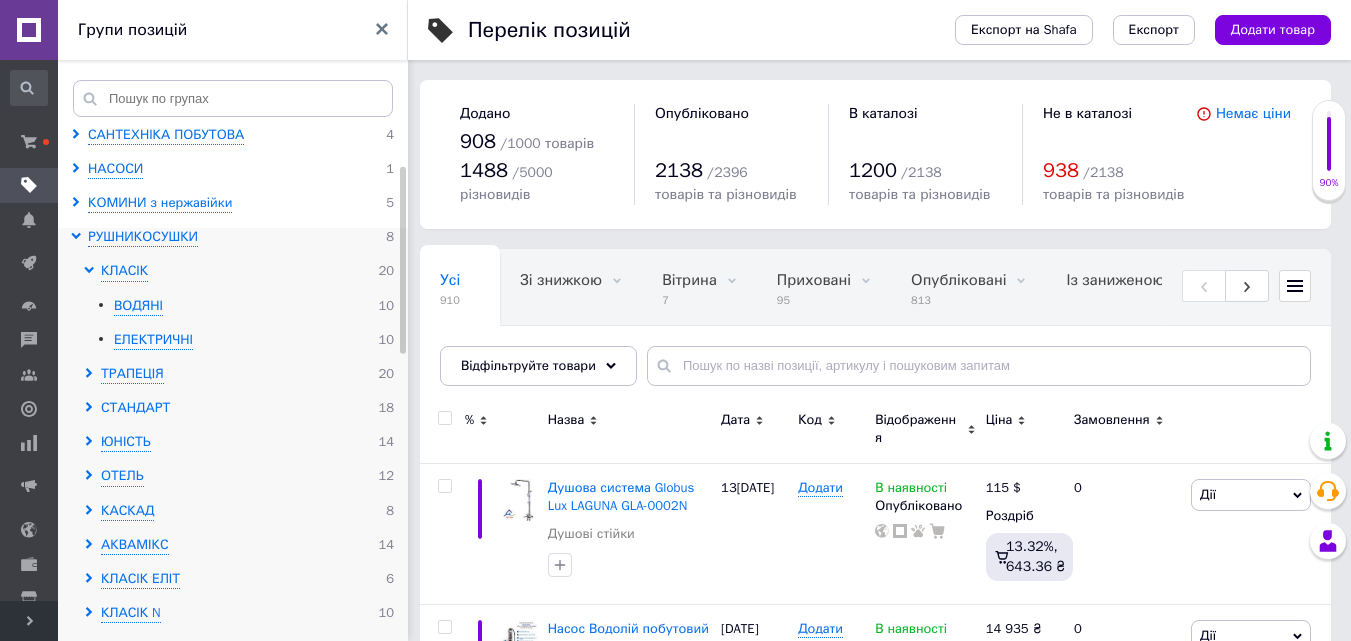 click on "СТАНДАРТ" at bounding box center (135, 408) 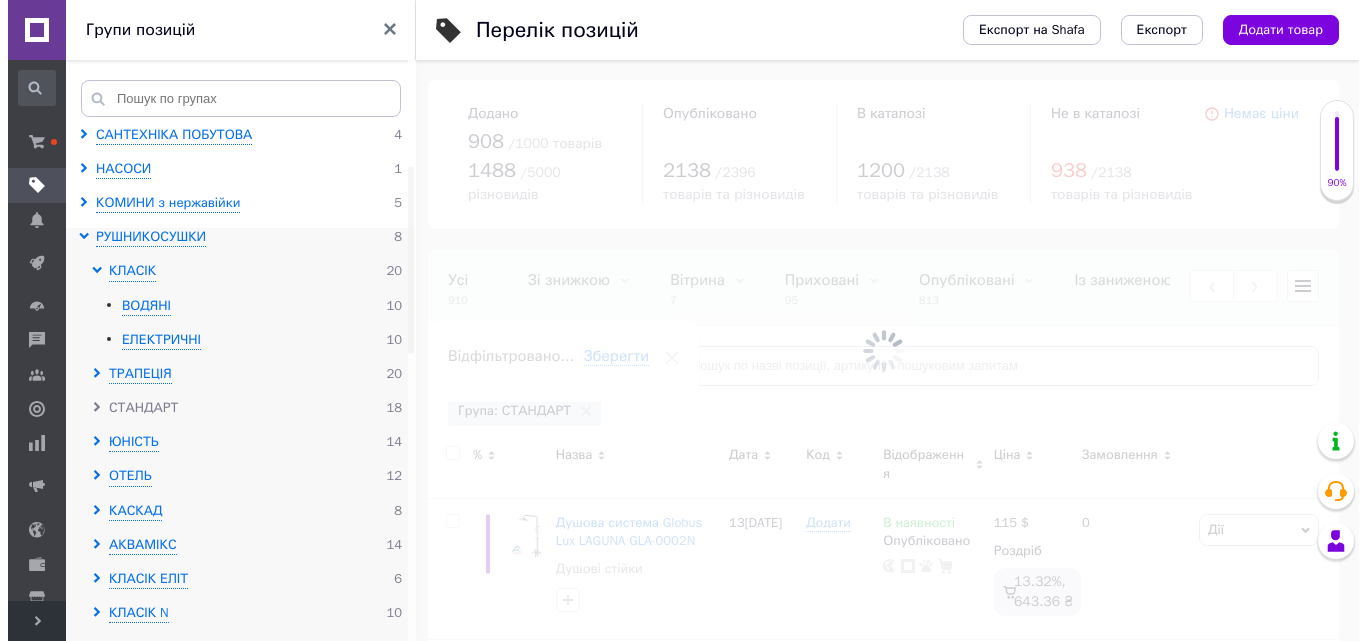 scroll, scrollTop: 0, scrollLeft: 844, axis: horizontal 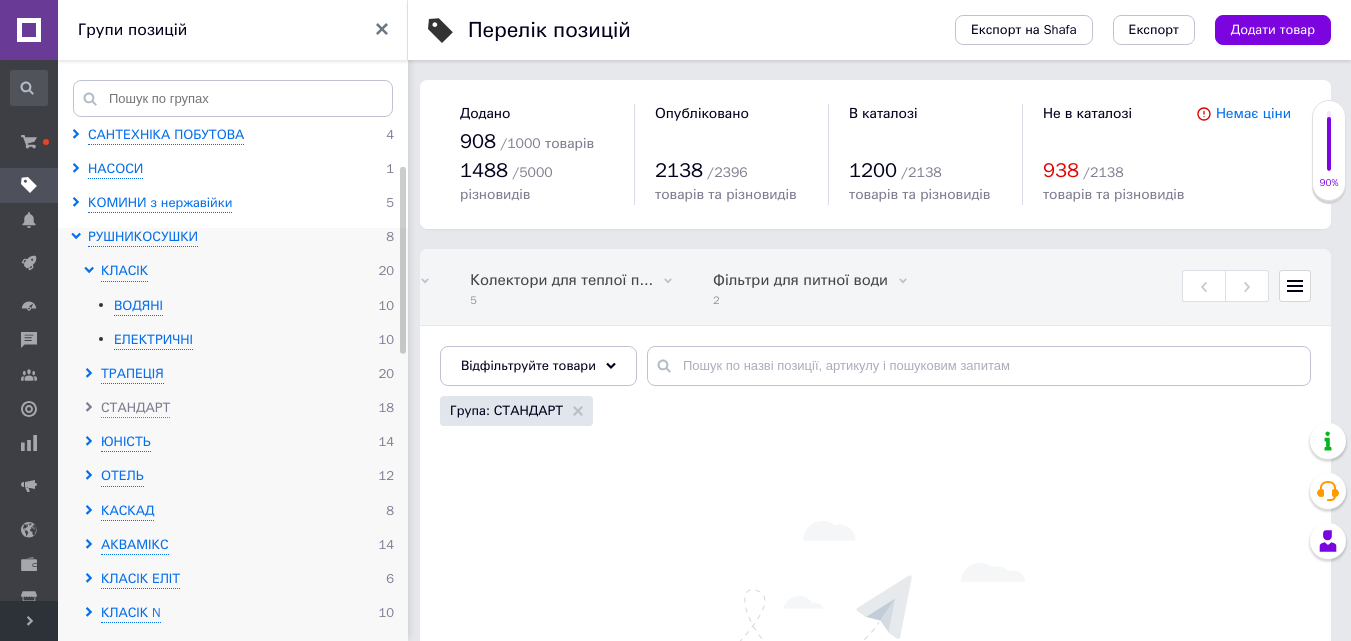 click 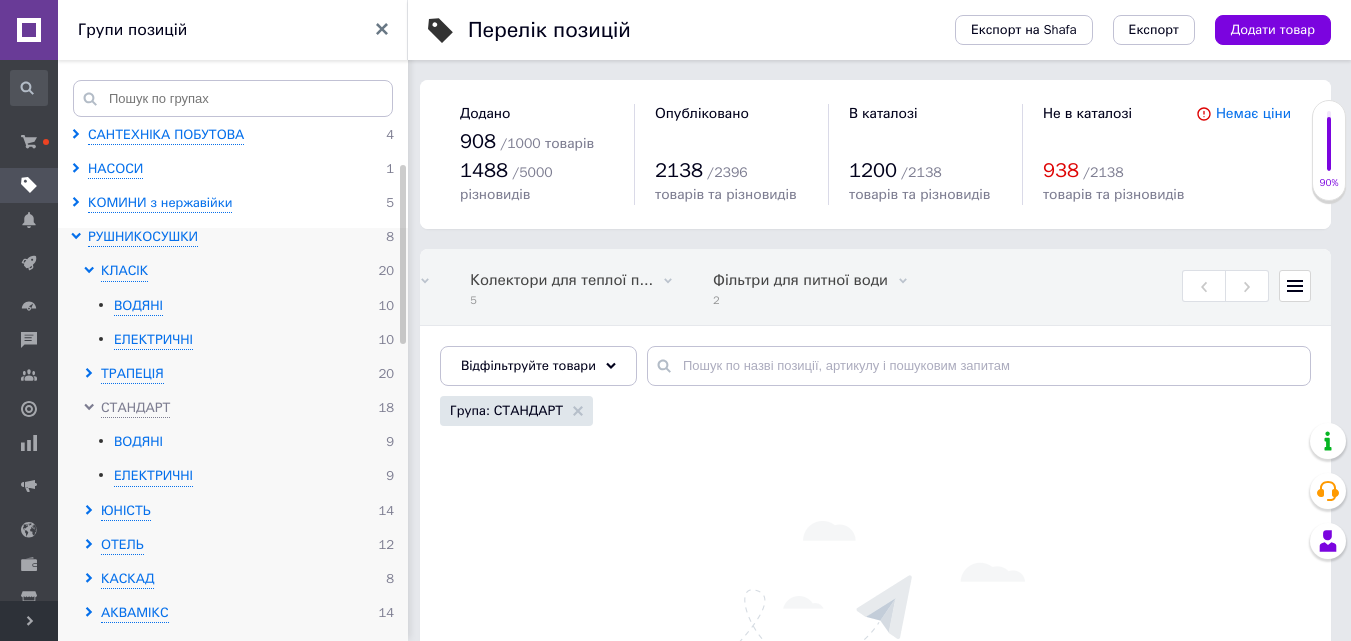 click on "ВОДЯНІ" at bounding box center [138, 442] 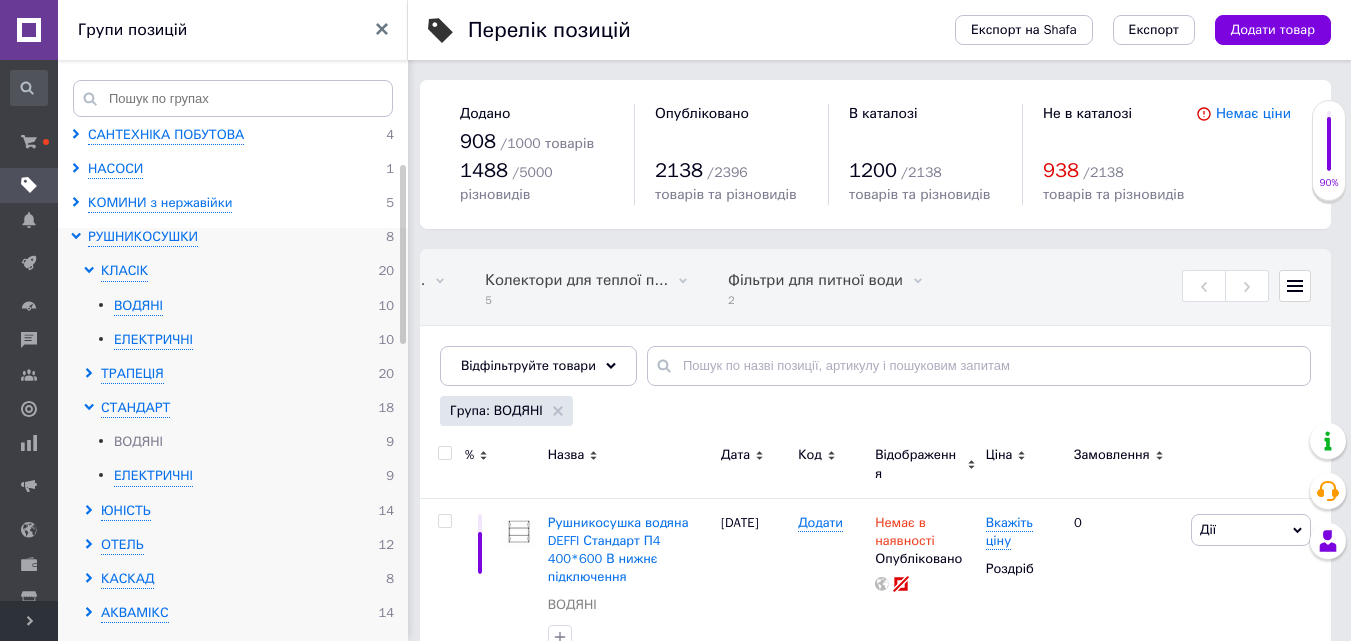 scroll, scrollTop: 0, scrollLeft: 844, axis: horizontal 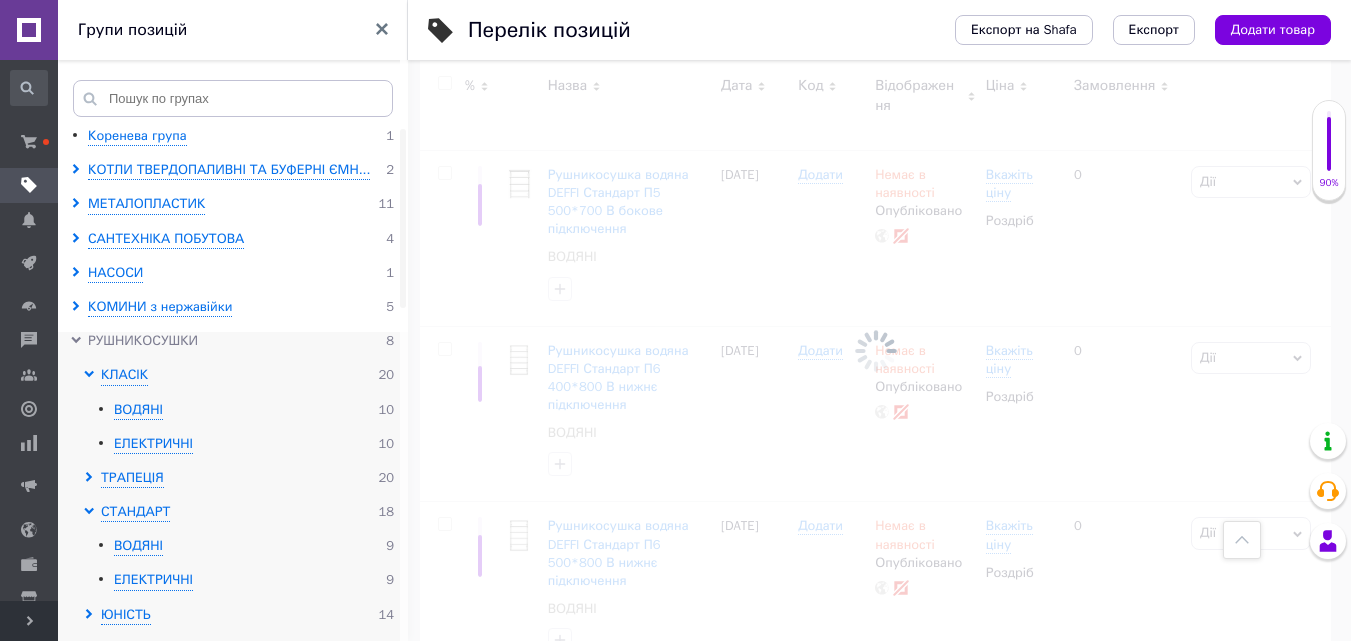 click on "РУШНИКОСУШКИ" at bounding box center (143, 341) 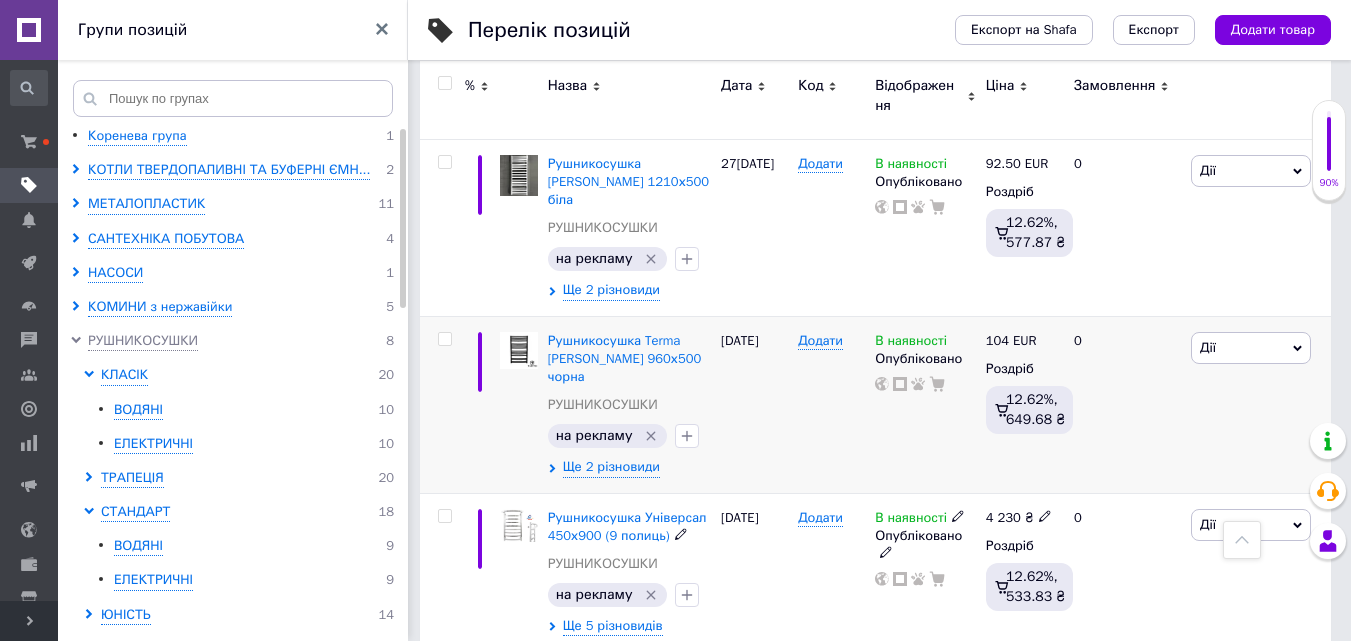 scroll, scrollTop: 300, scrollLeft: 0, axis: vertical 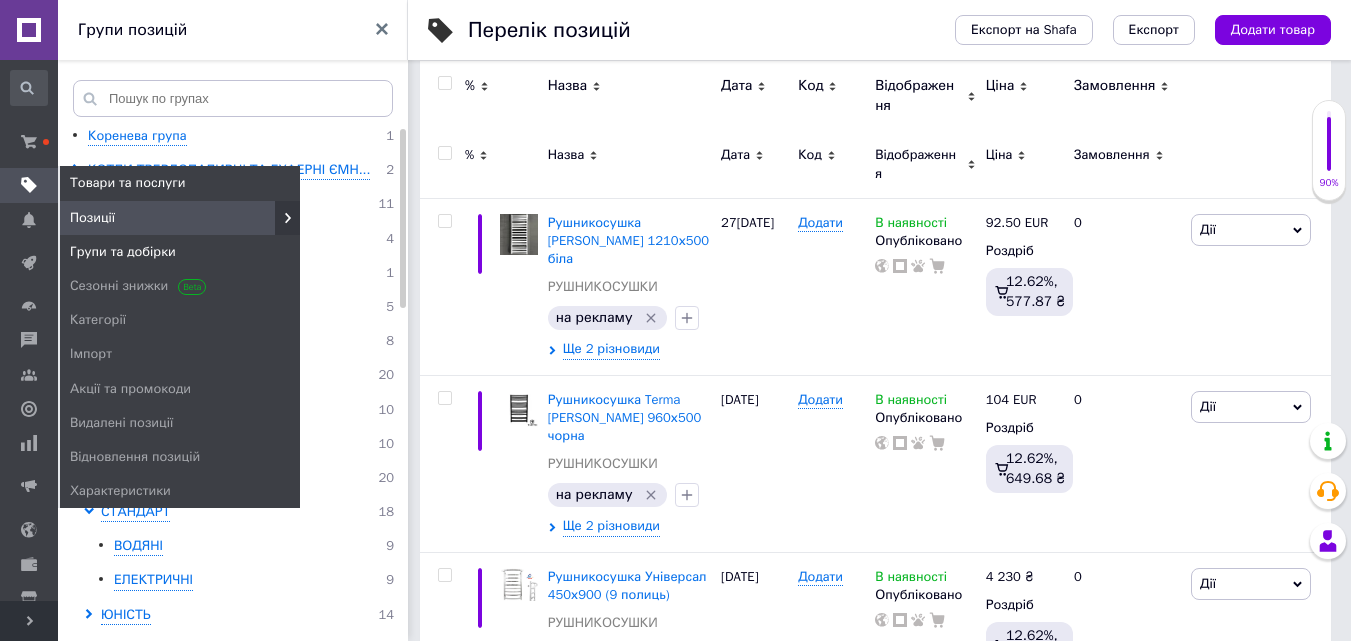 click on "Групи та добірки" at bounding box center [180, 252] 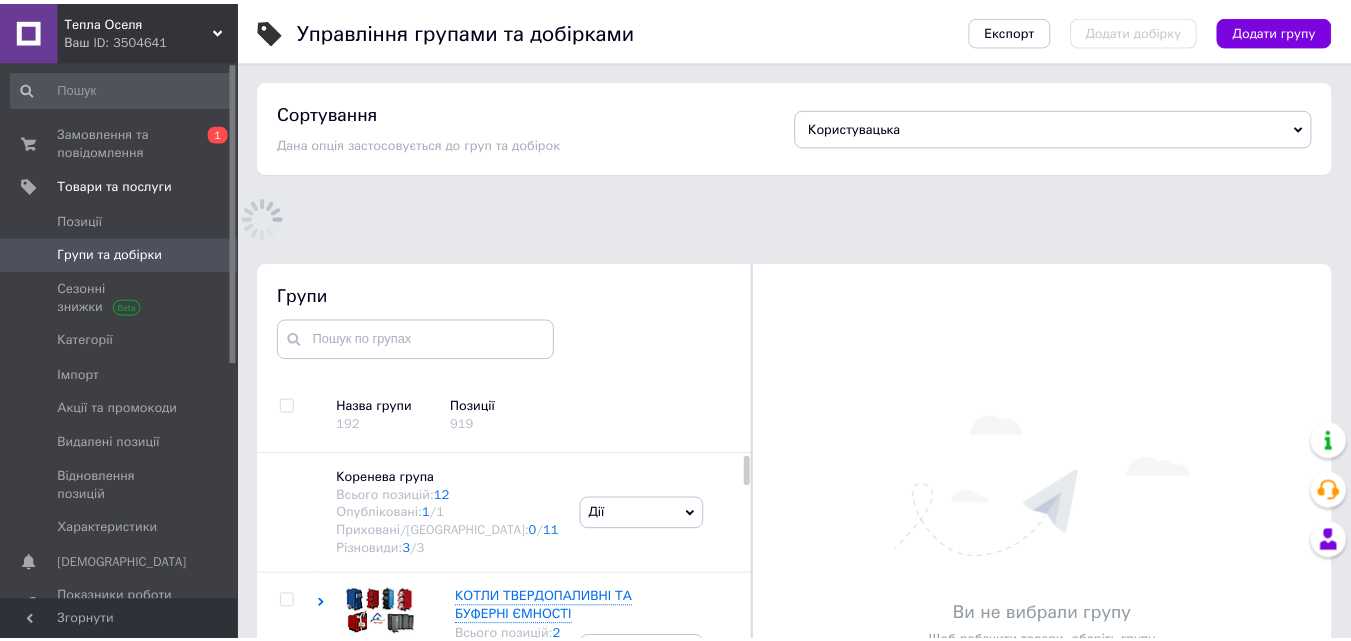 scroll, scrollTop: 113, scrollLeft: 0, axis: vertical 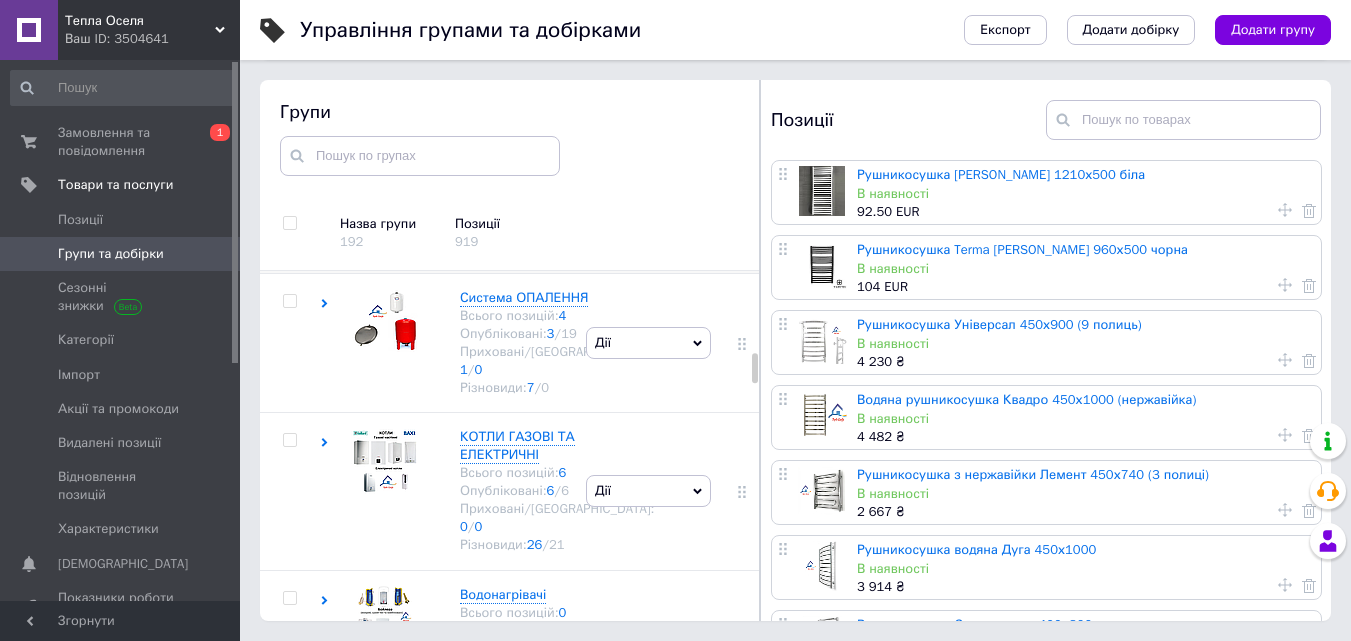 click 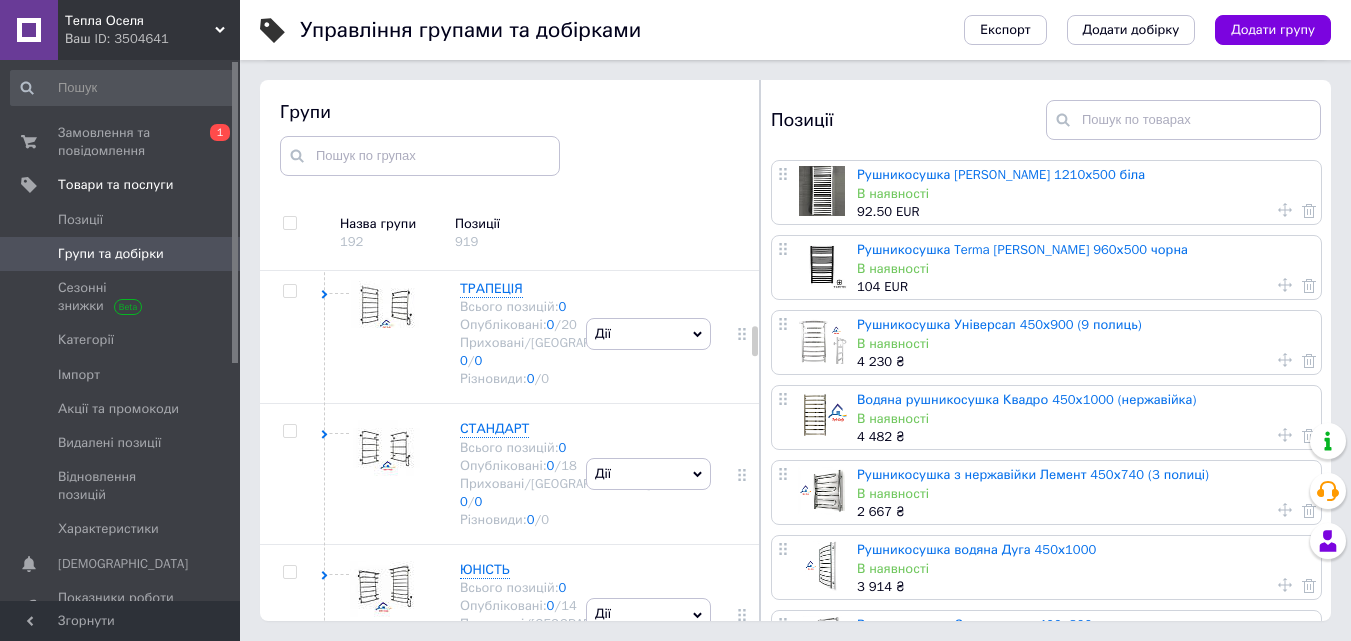 scroll, scrollTop: 1173, scrollLeft: 0, axis: vertical 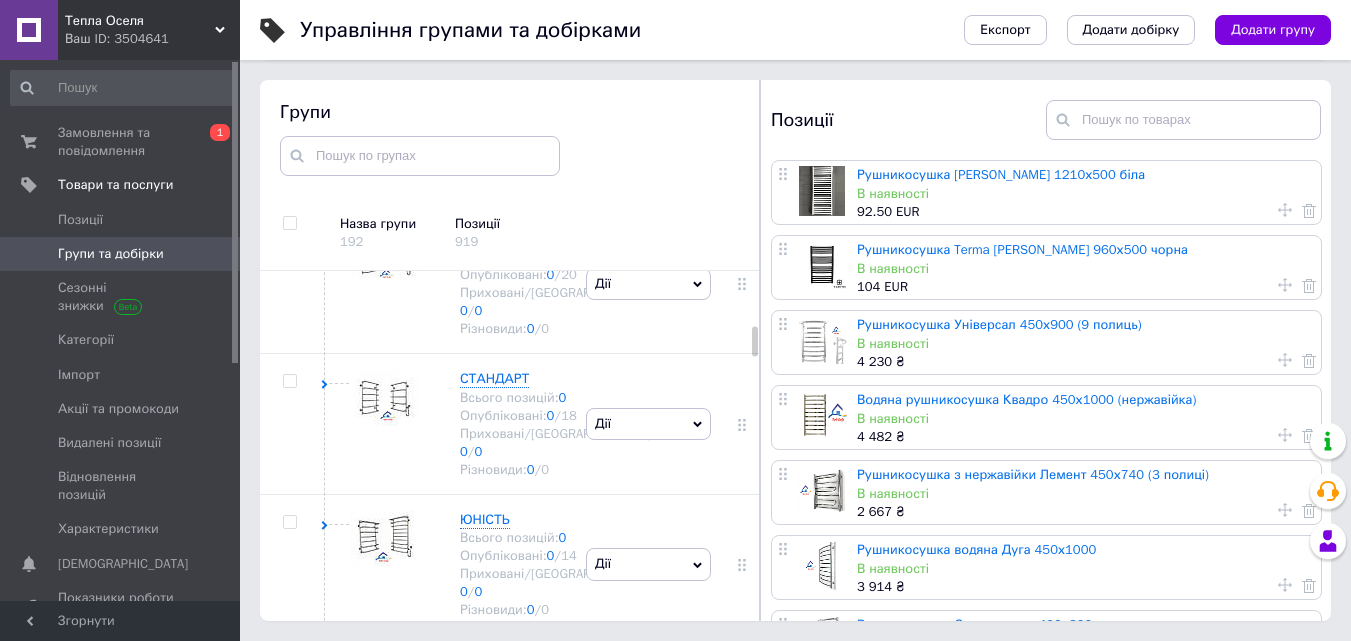 click at bounding box center (289, 101) 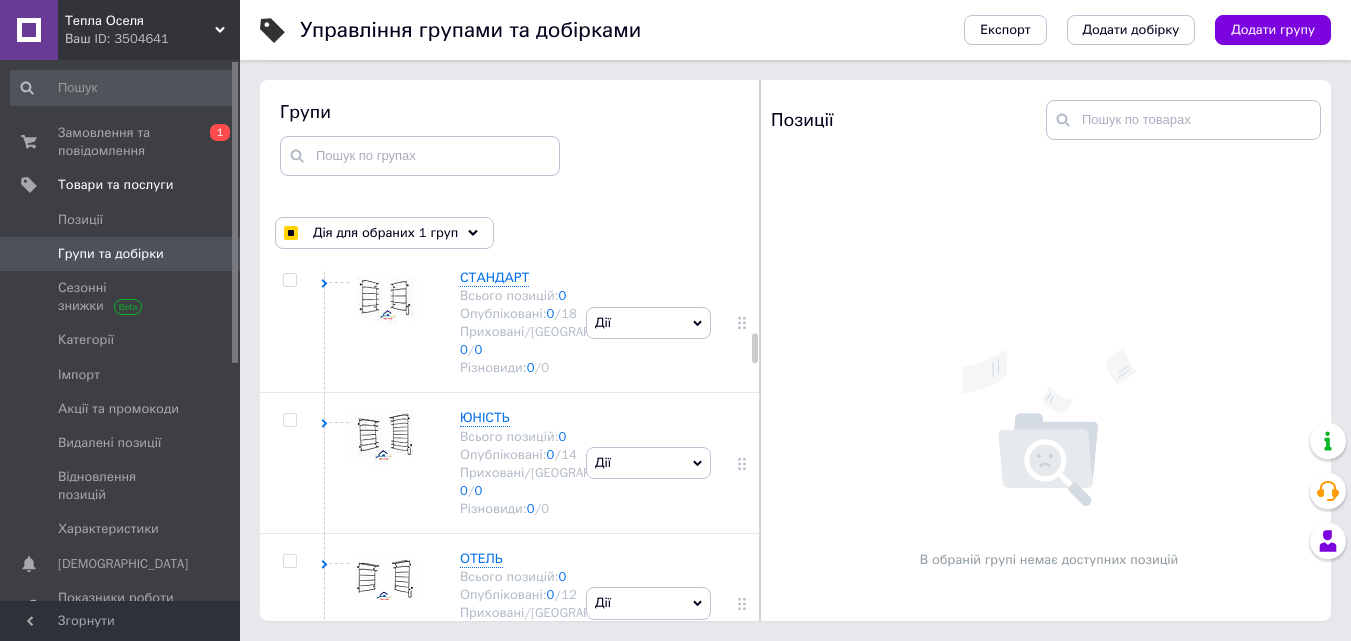 scroll, scrollTop: 1173, scrollLeft: 0, axis: vertical 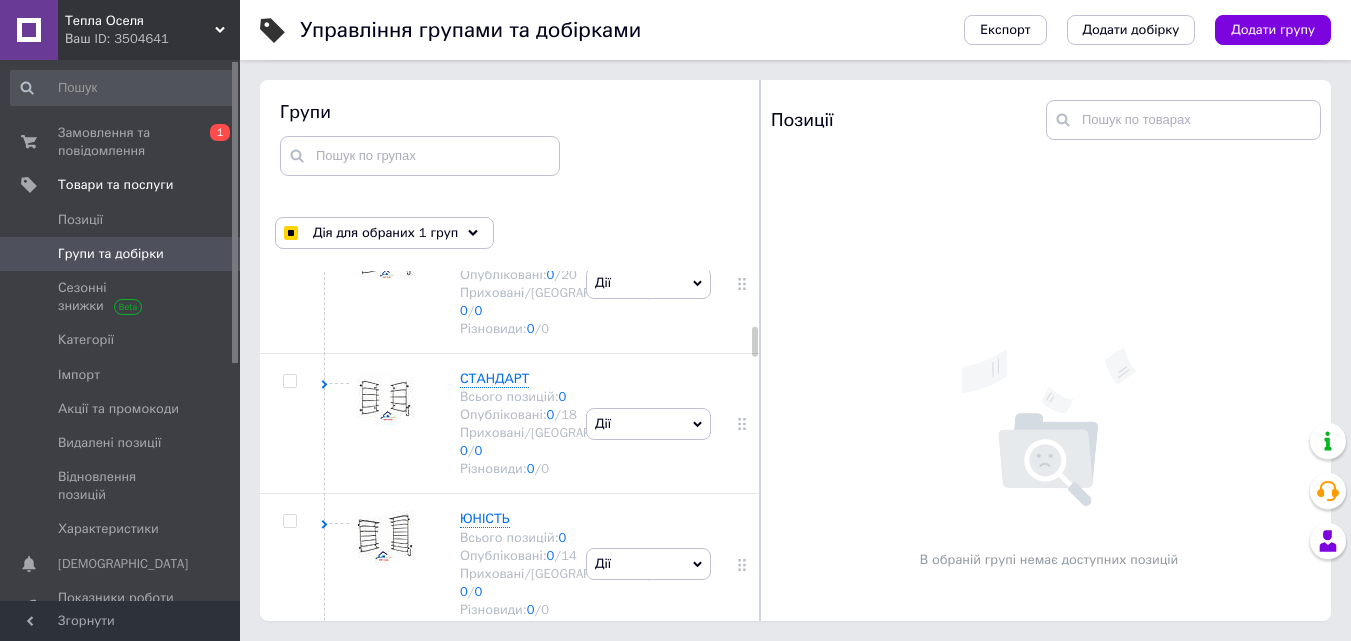 click on "20" at bounding box center (569, 134) 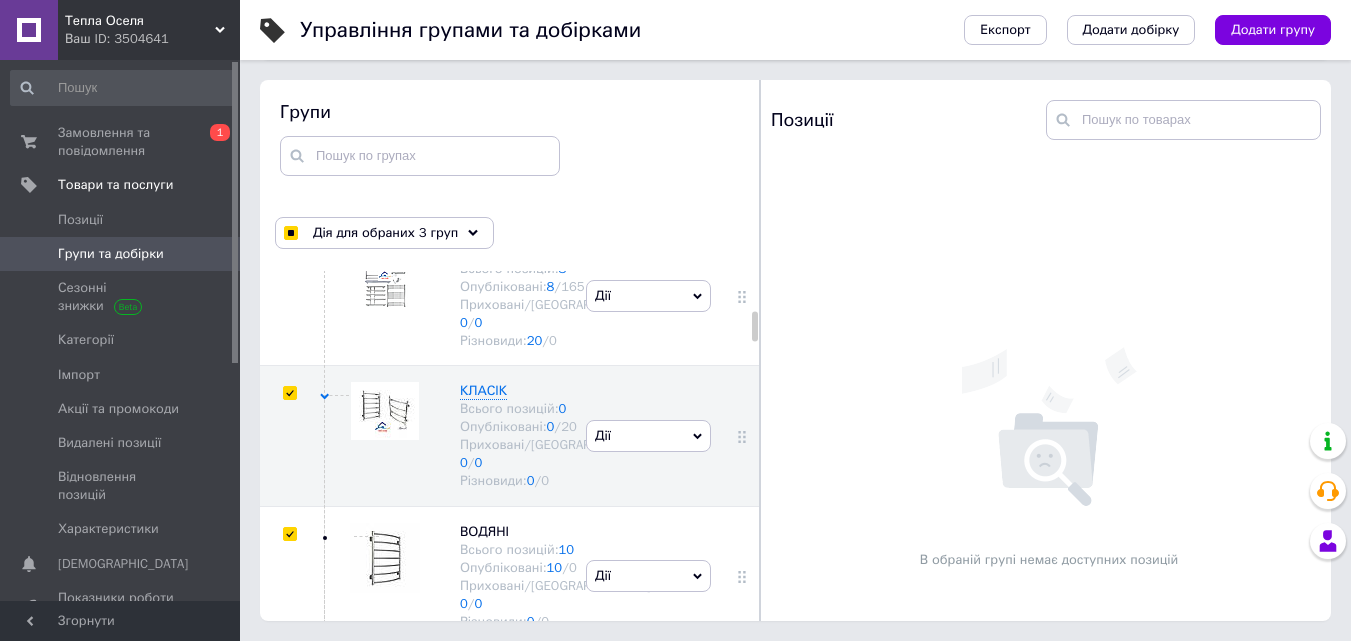 scroll, scrollTop: 873, scrollLeft: 0, axis: vertical 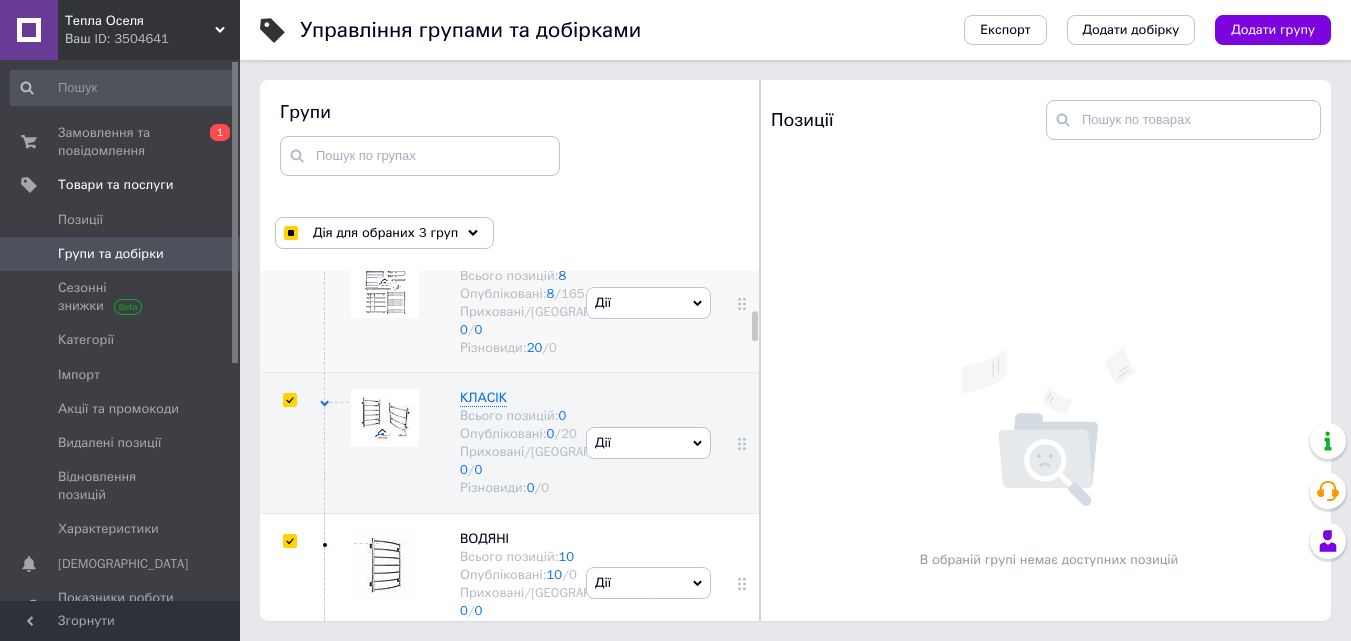 click 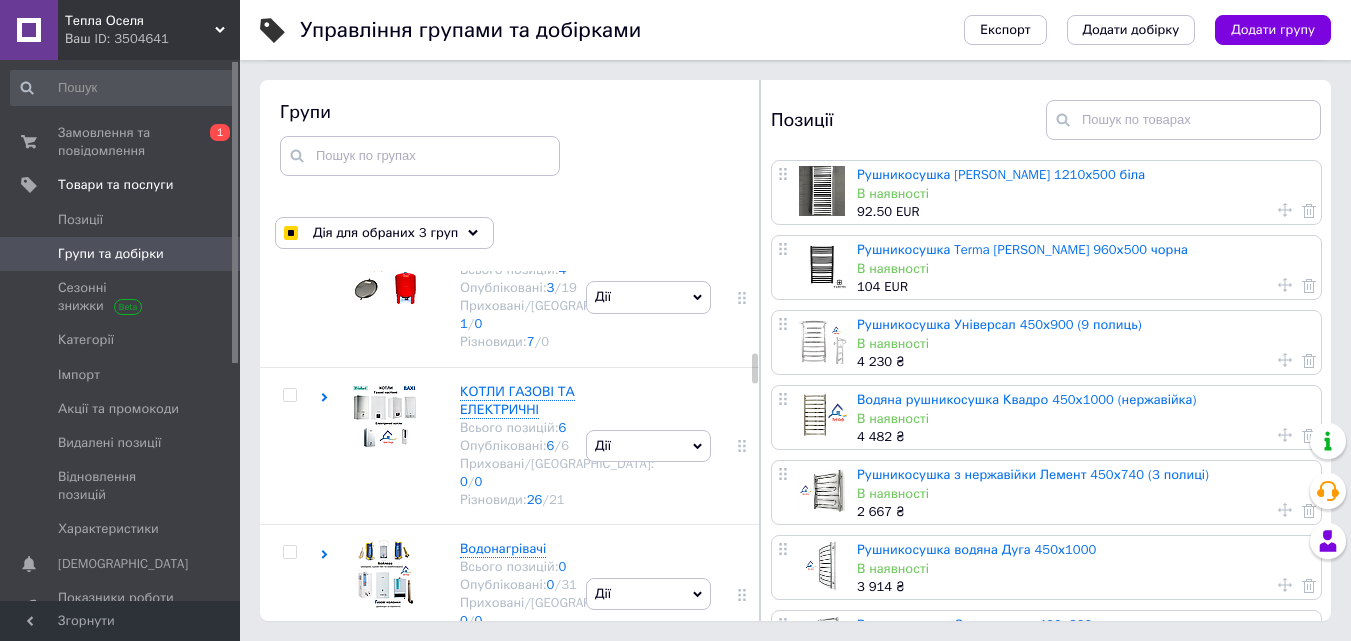 scroll, scrollTop: 973, scrollLeft: 0, axis: vertical 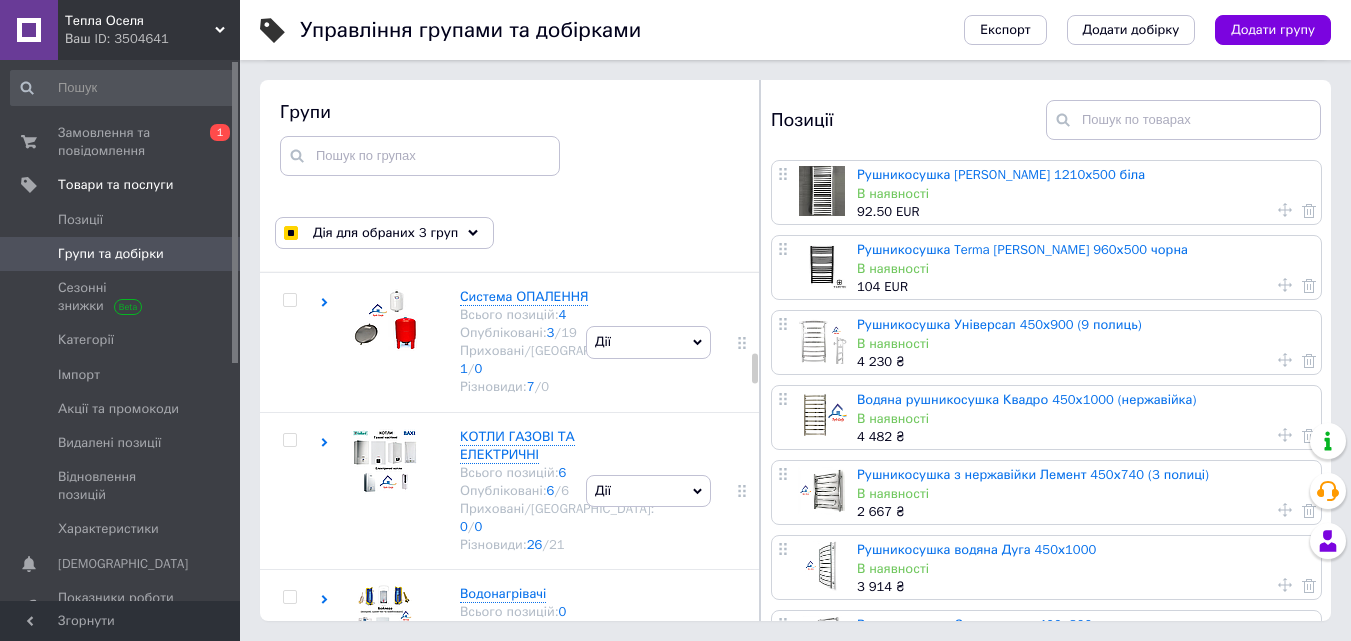 click 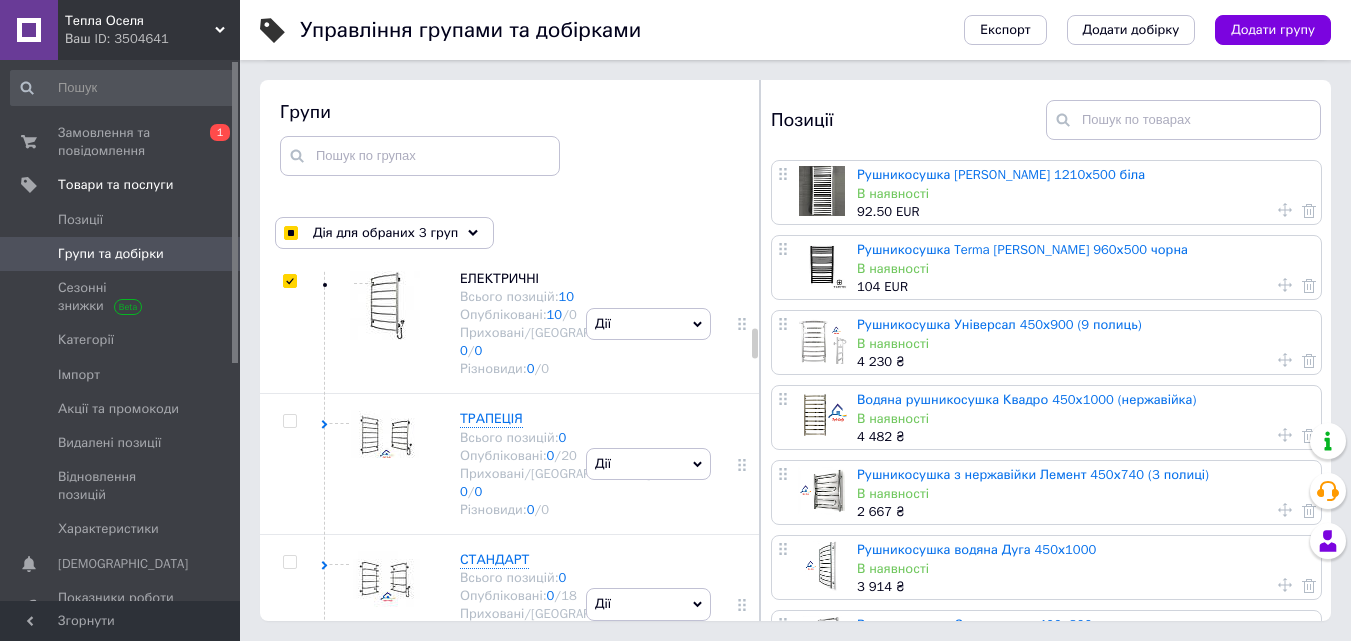 scroll, scrollTop: 1173, scrollLeft: 0, axis: vertical 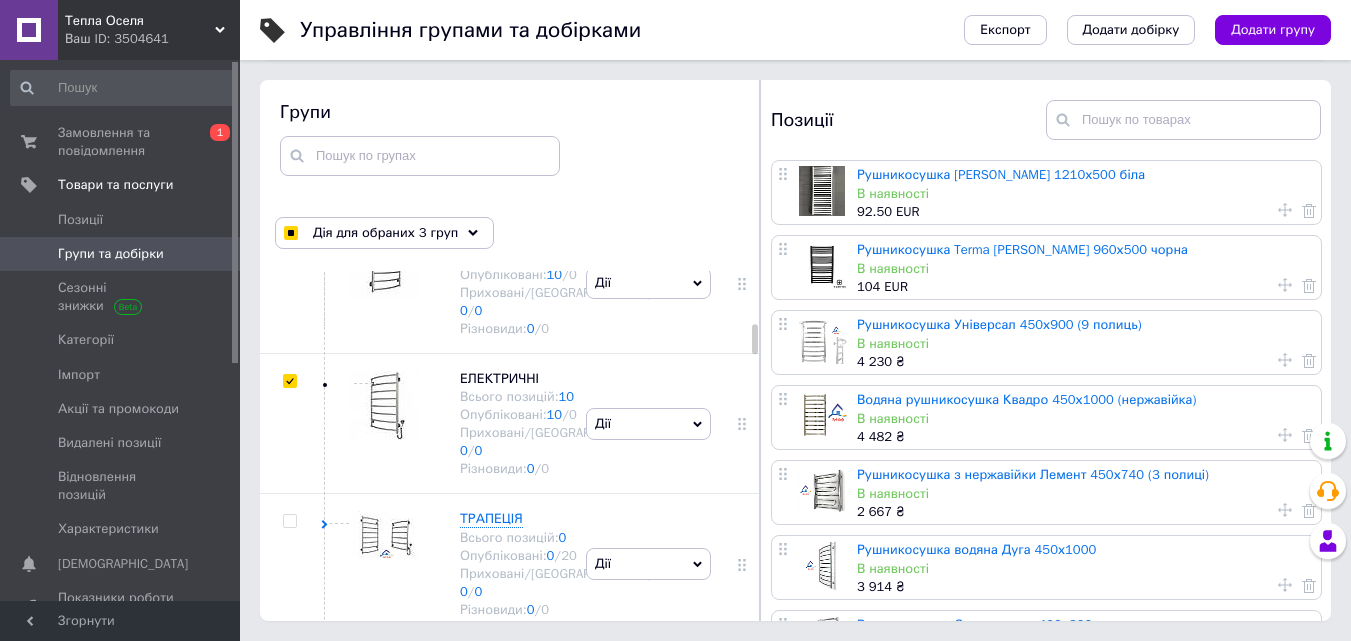 click 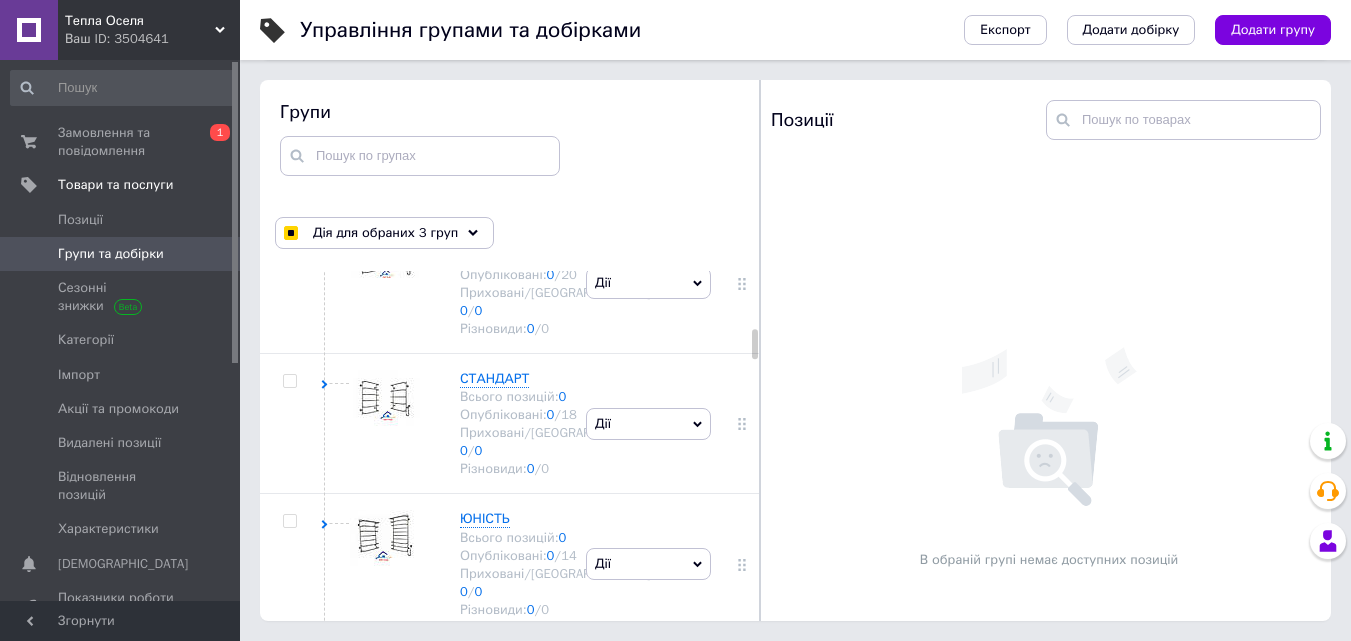 scroll, scrollTop: 1273, scrollLeft: 0, axis: vertical 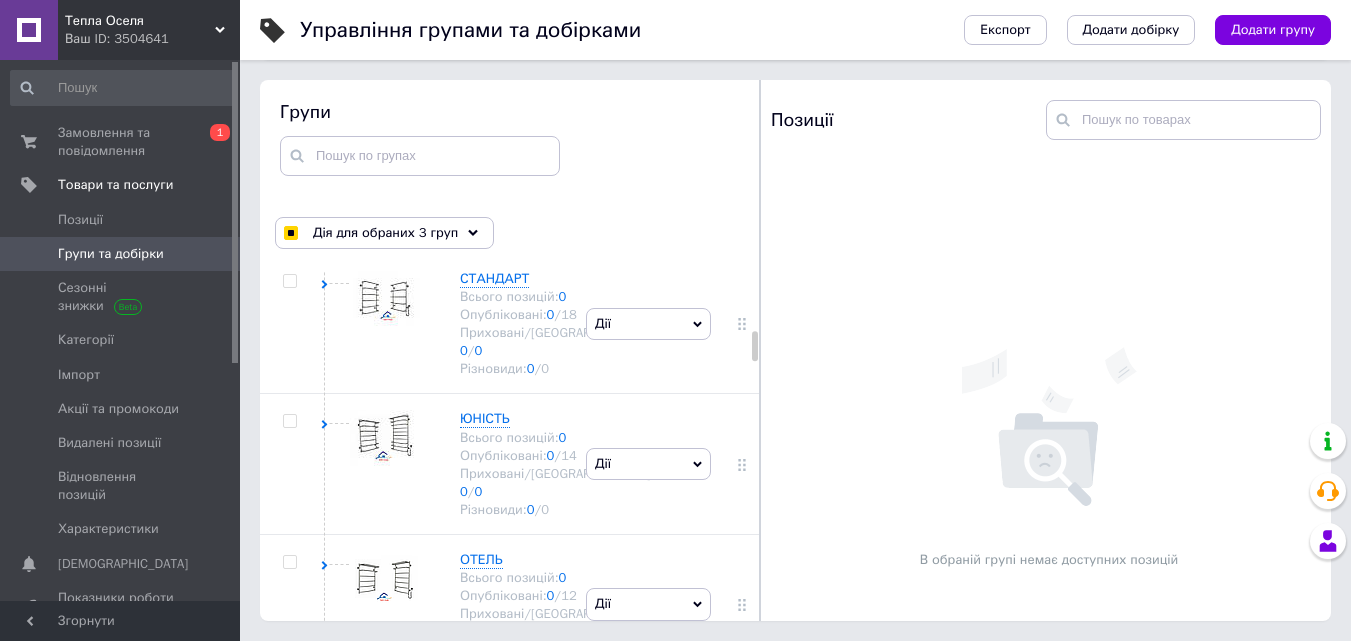 click at bounding box center (289, 141) 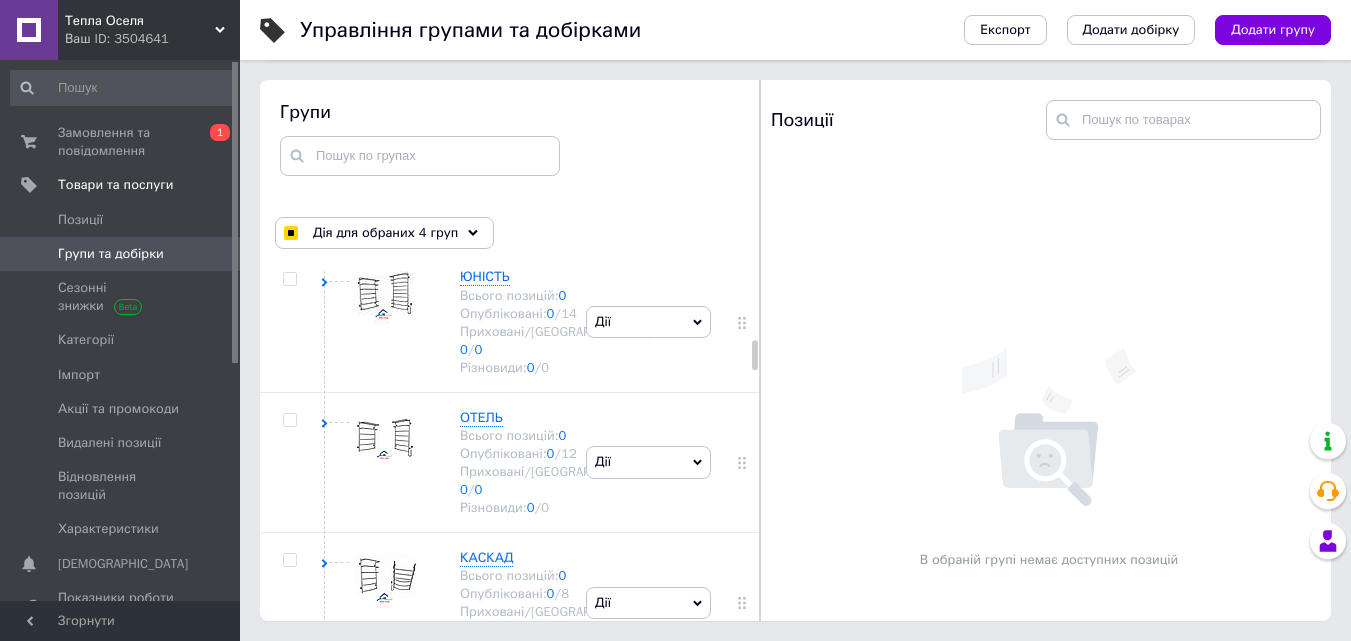 scroll, scrollTop: 1473, scrollLeft: 0, axis: vertical 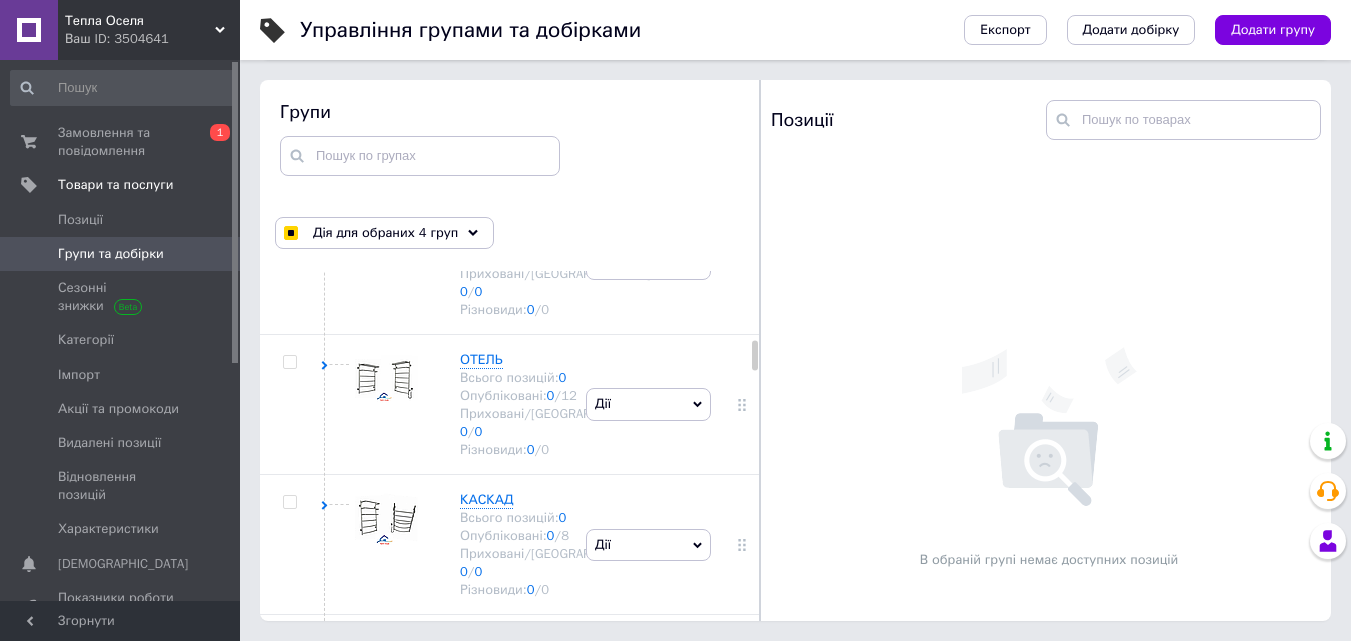 click at bounding box center [289, 81] 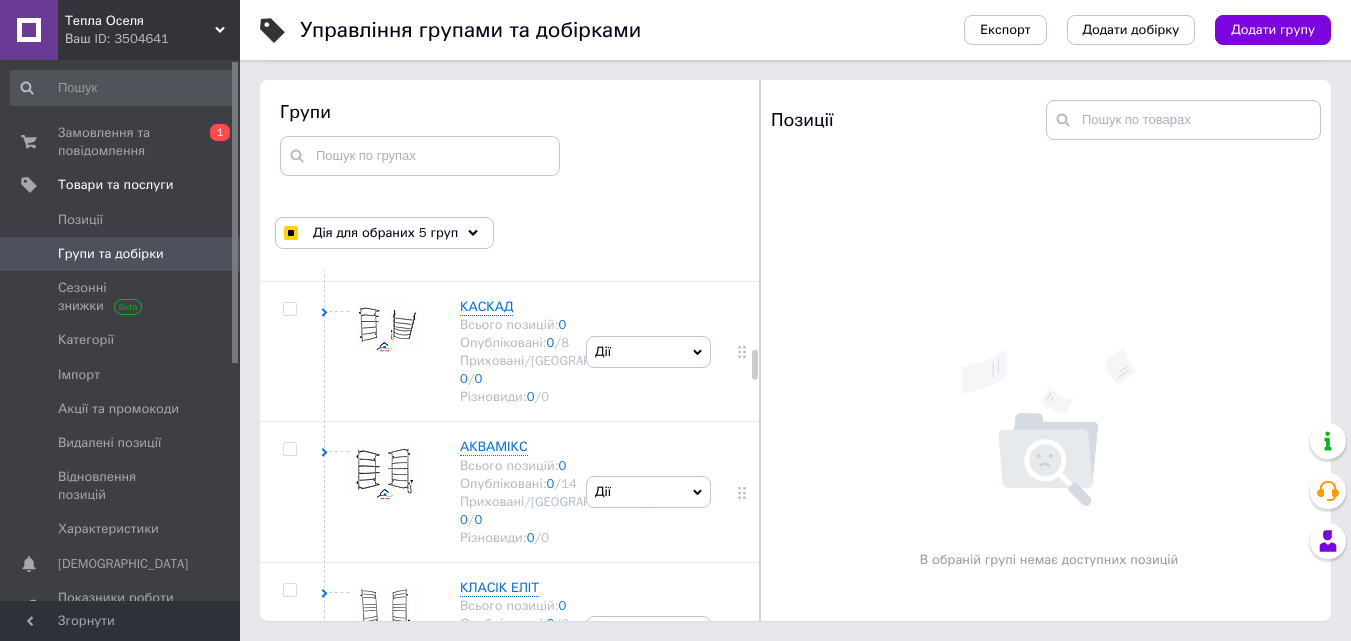 scroll, scrollTop: 1673, scrollLeft: 0, axis: vertical 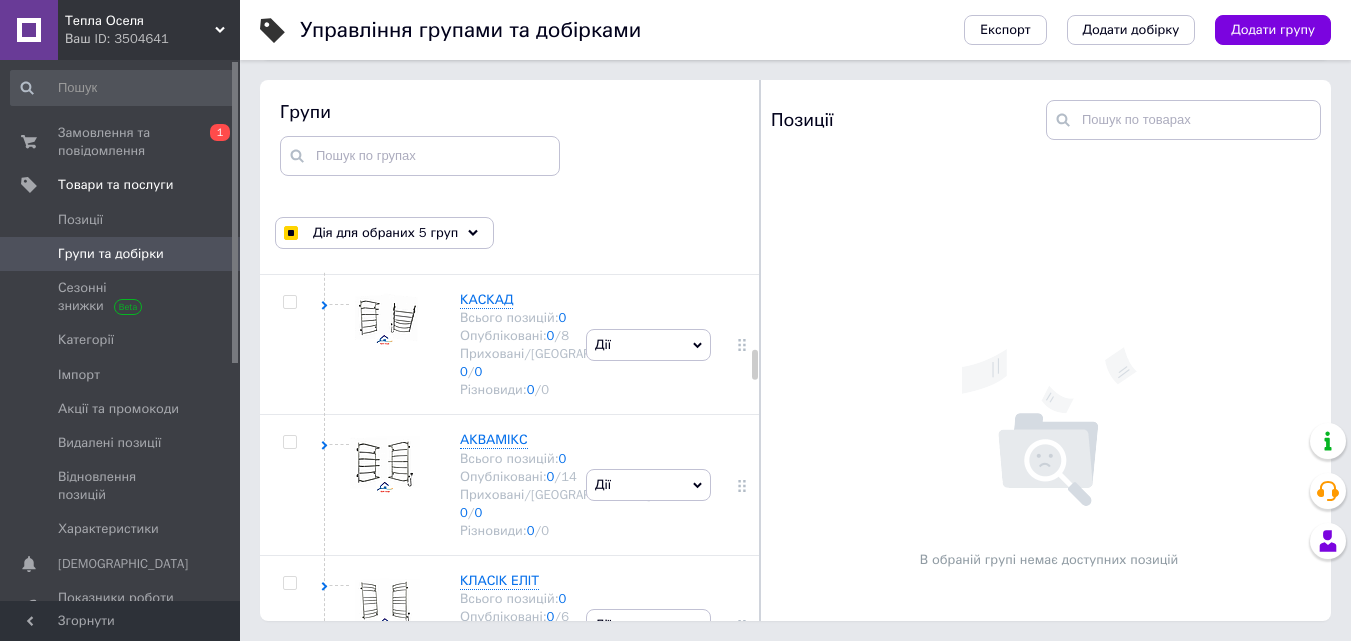 click at bounding box center (289, 21) 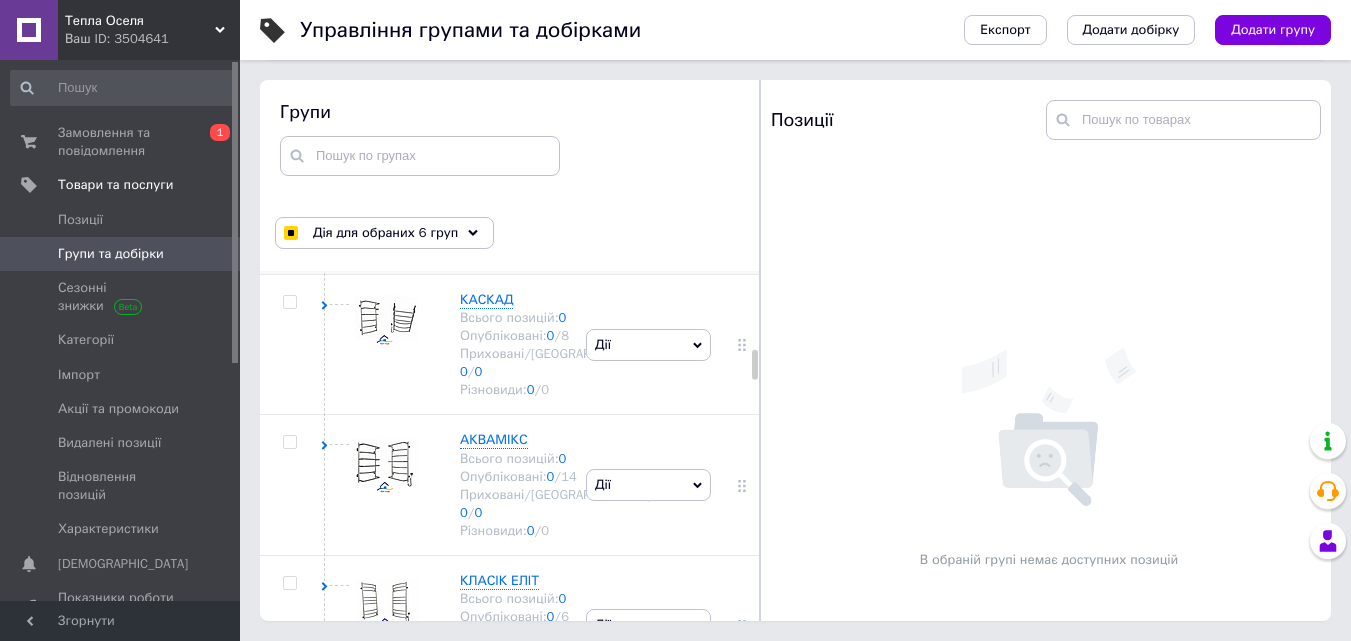 click at bounding box center (289, 162) 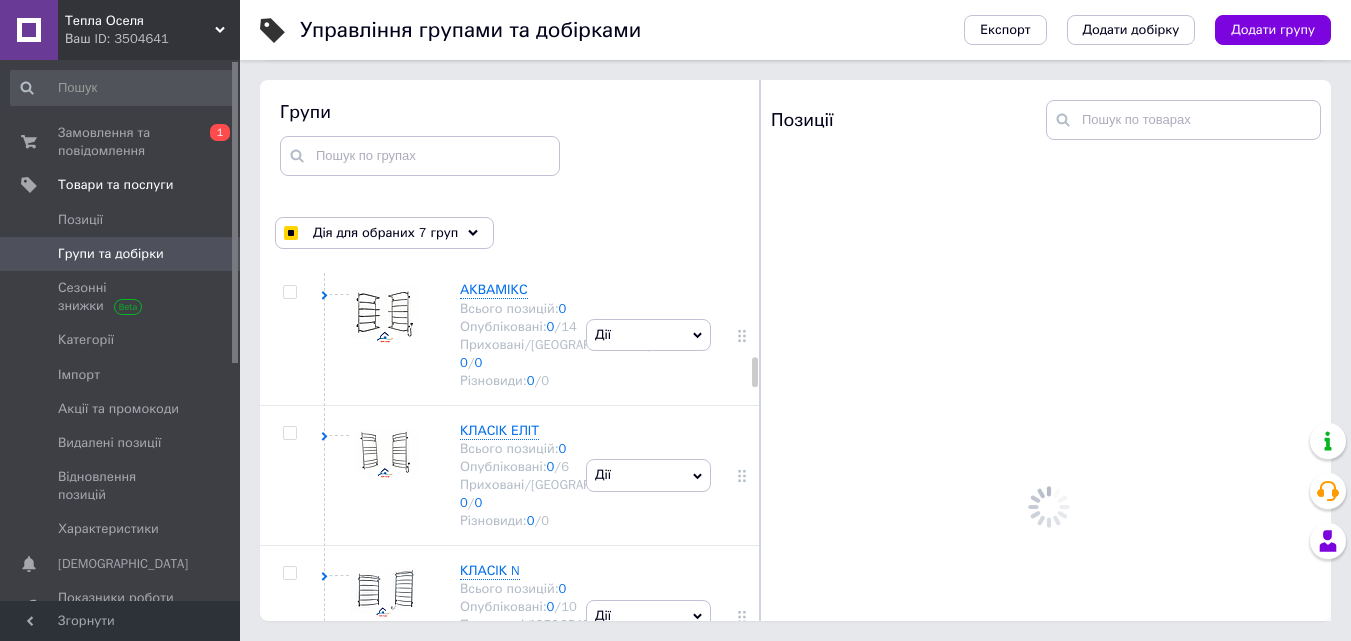 scroll, scrollTop: 1873, scrollLeft: 0, axis: vertical 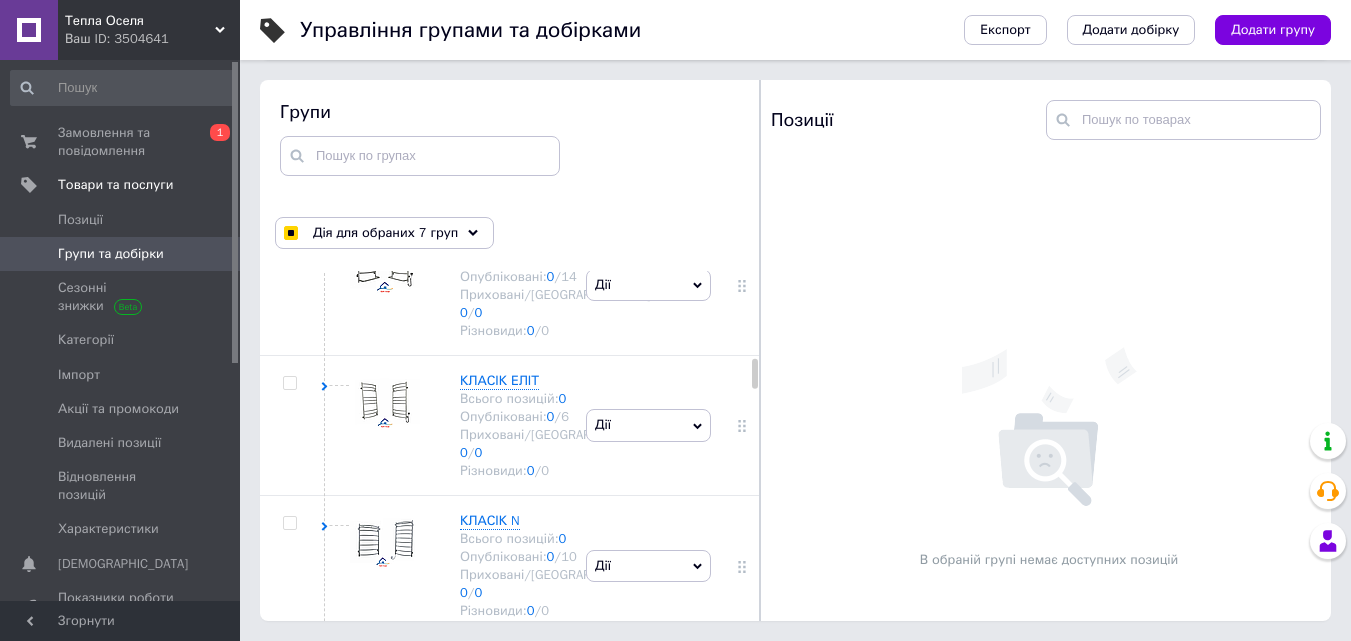 click at bounding box center [290, 102] 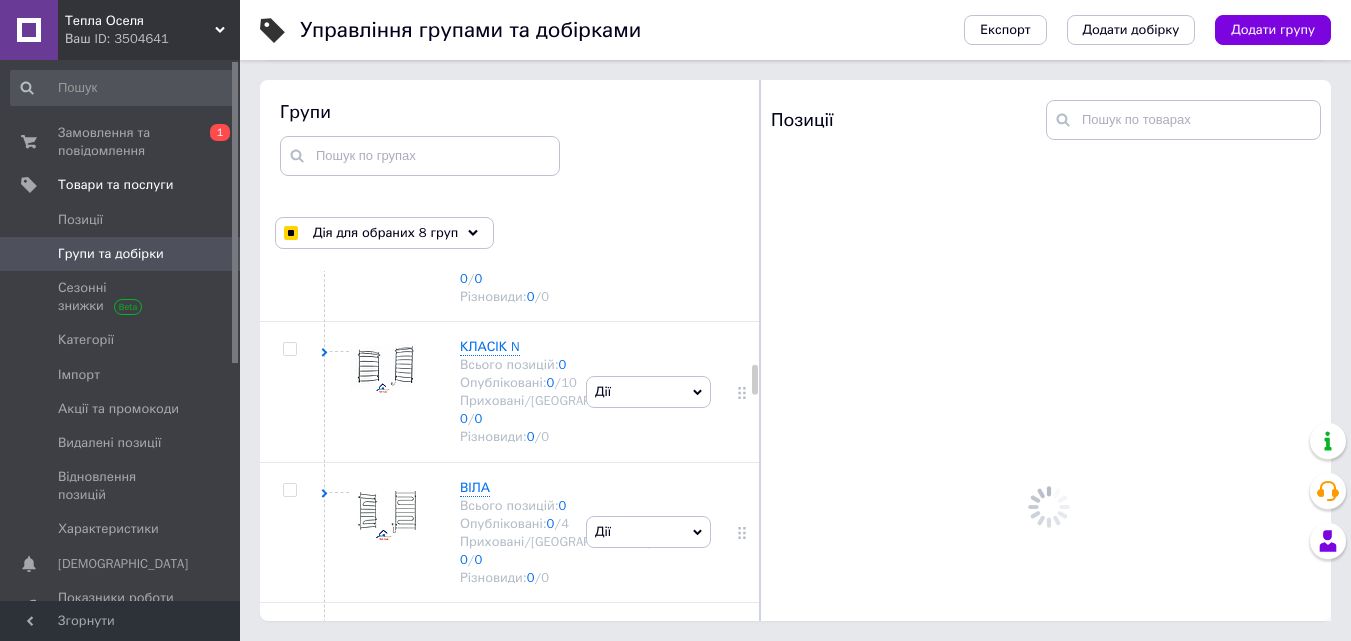 scroll, scrollTop: 2073, scrollLeft: 0, axis: vertical 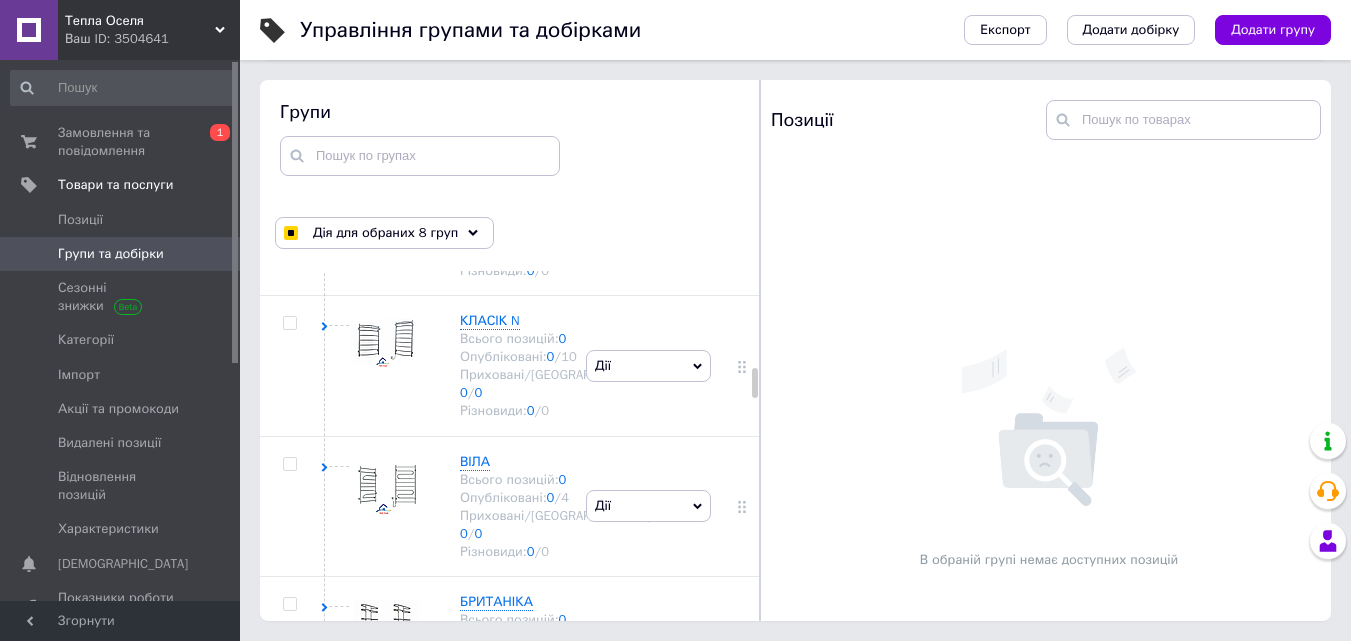 click at bounding box center (289, 42) 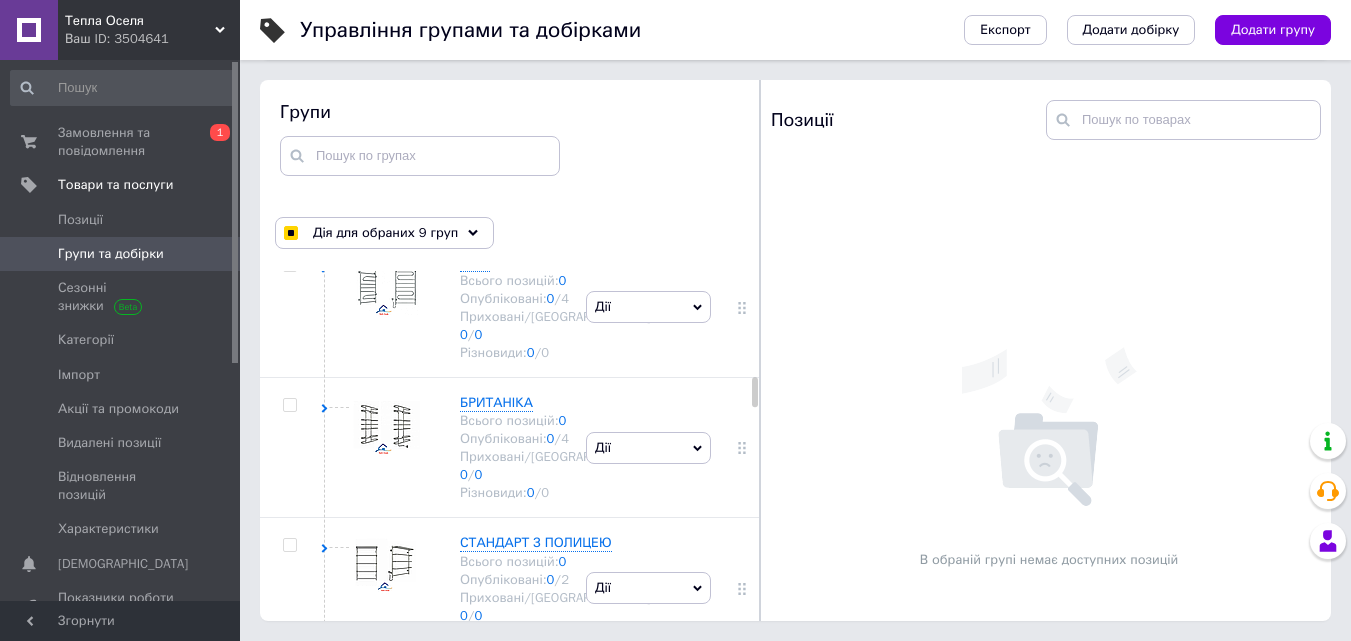 scroll, scrollTop: 2273, scrollLeft: 0, axis: vertical 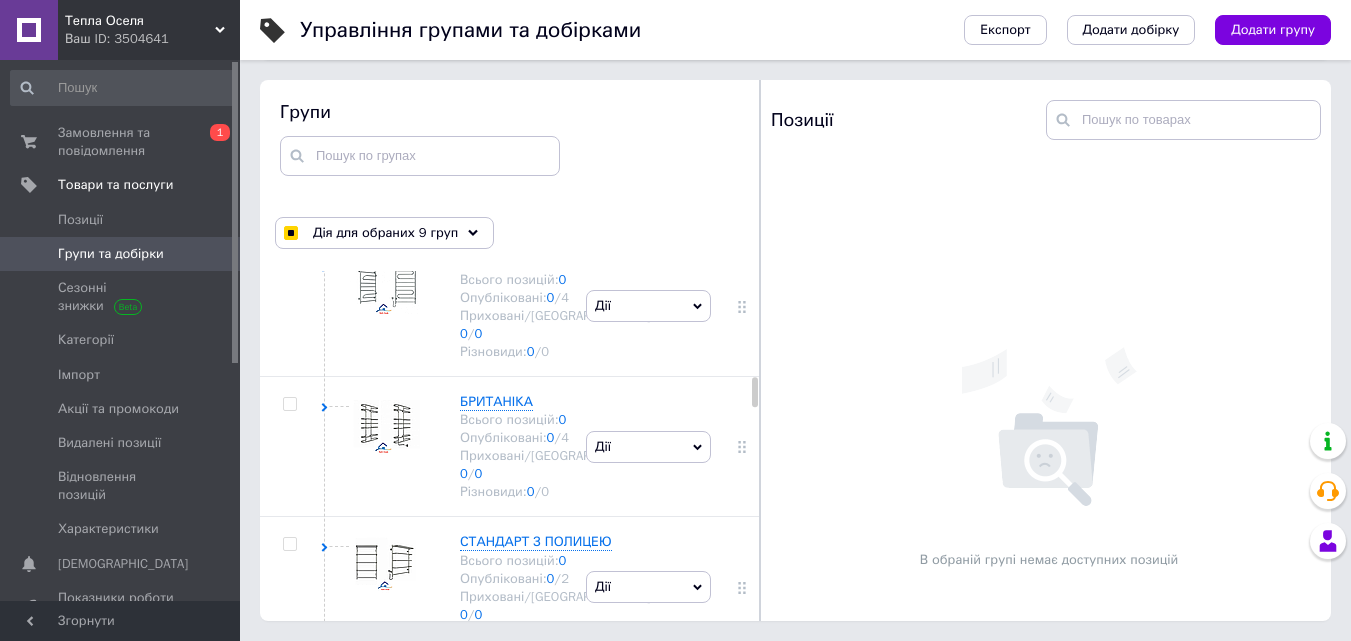 click at bounding box center (289, -17) 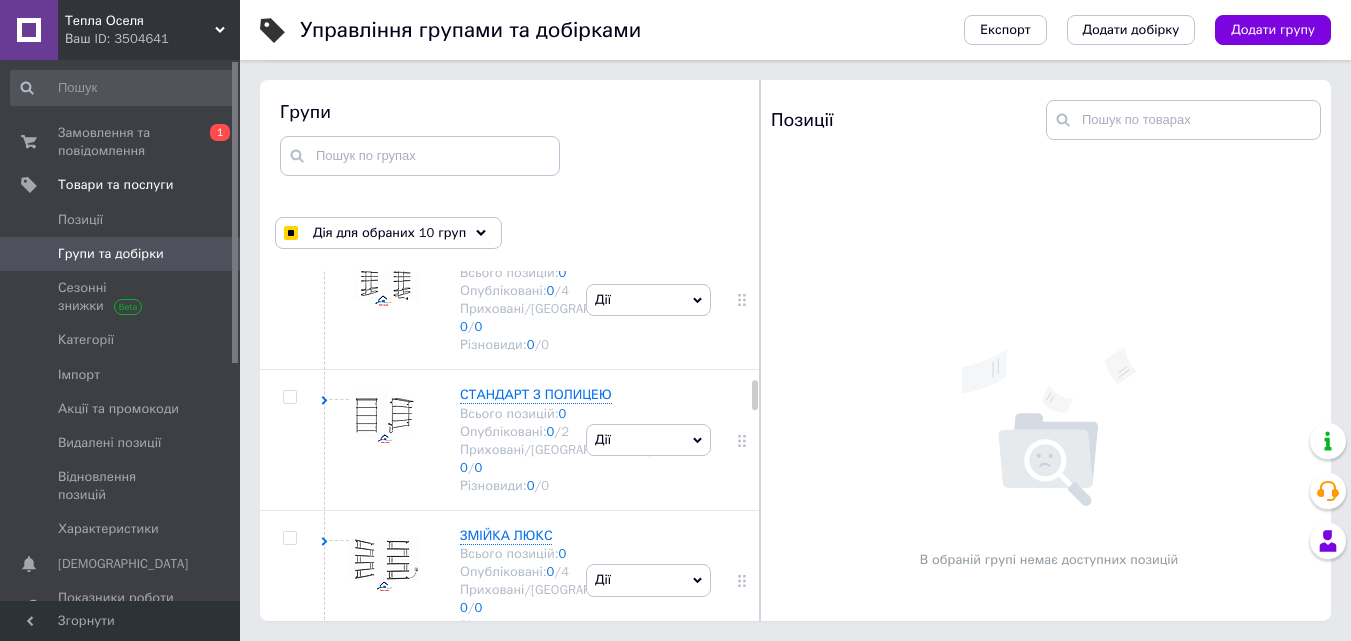 scroll, scrollTop: 2473, scrollLeft: 0, axis: vertical 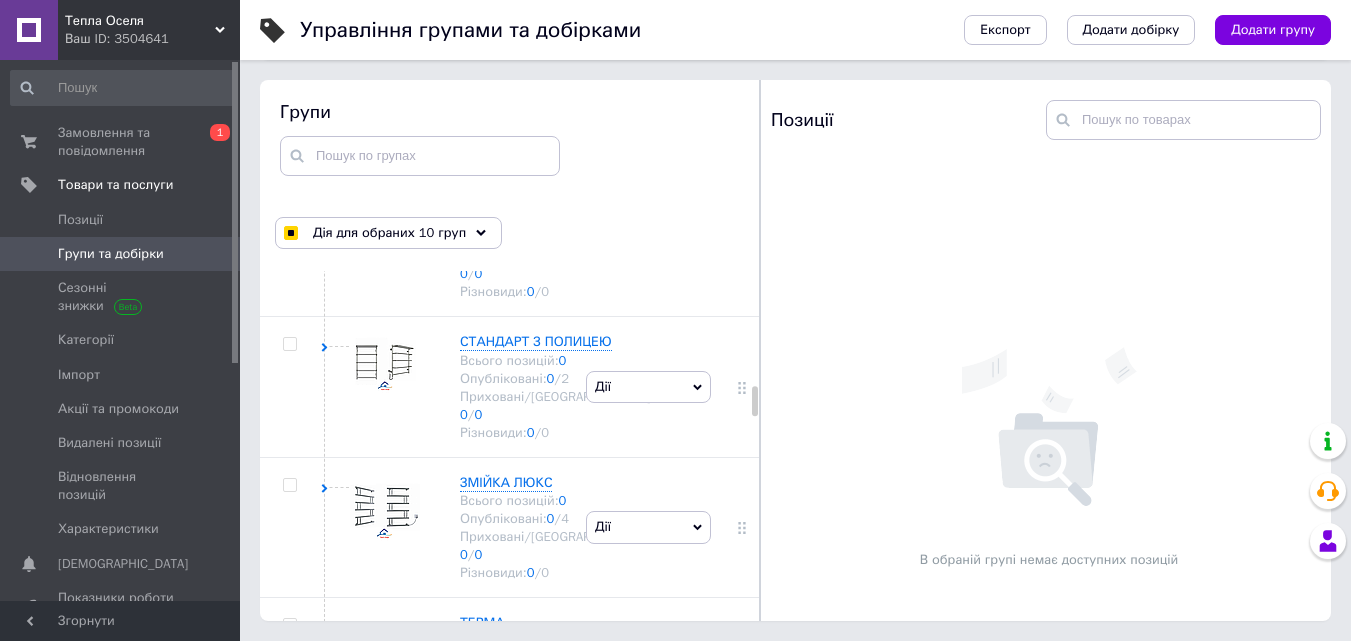 click at bounding box center [289, -77] 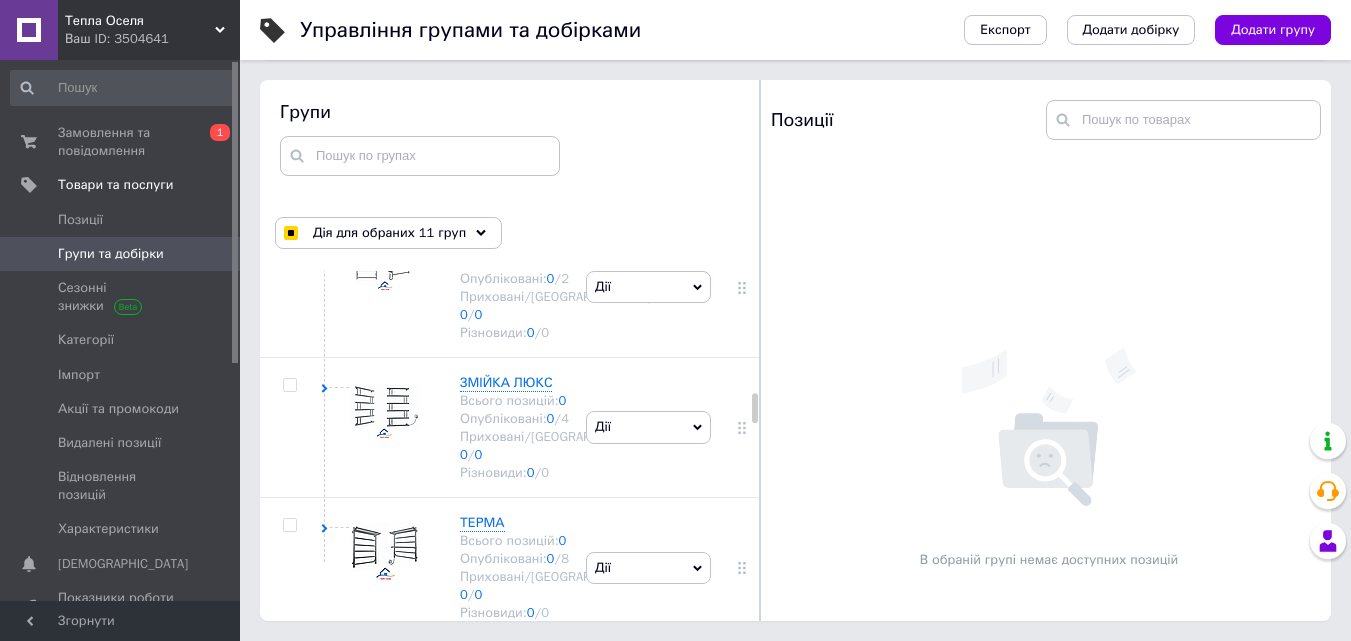scroll, scrollTop: 2673, scrollLeft: 0, axis: vertical 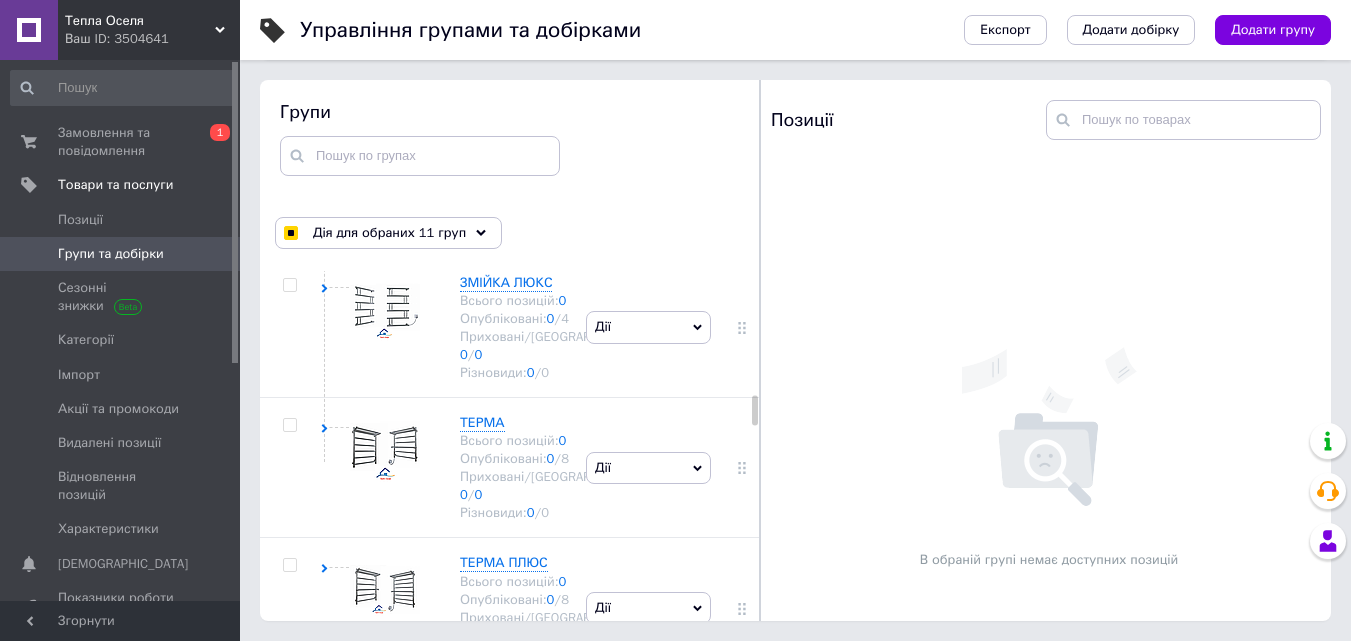 click at bounding box center [289, -136] 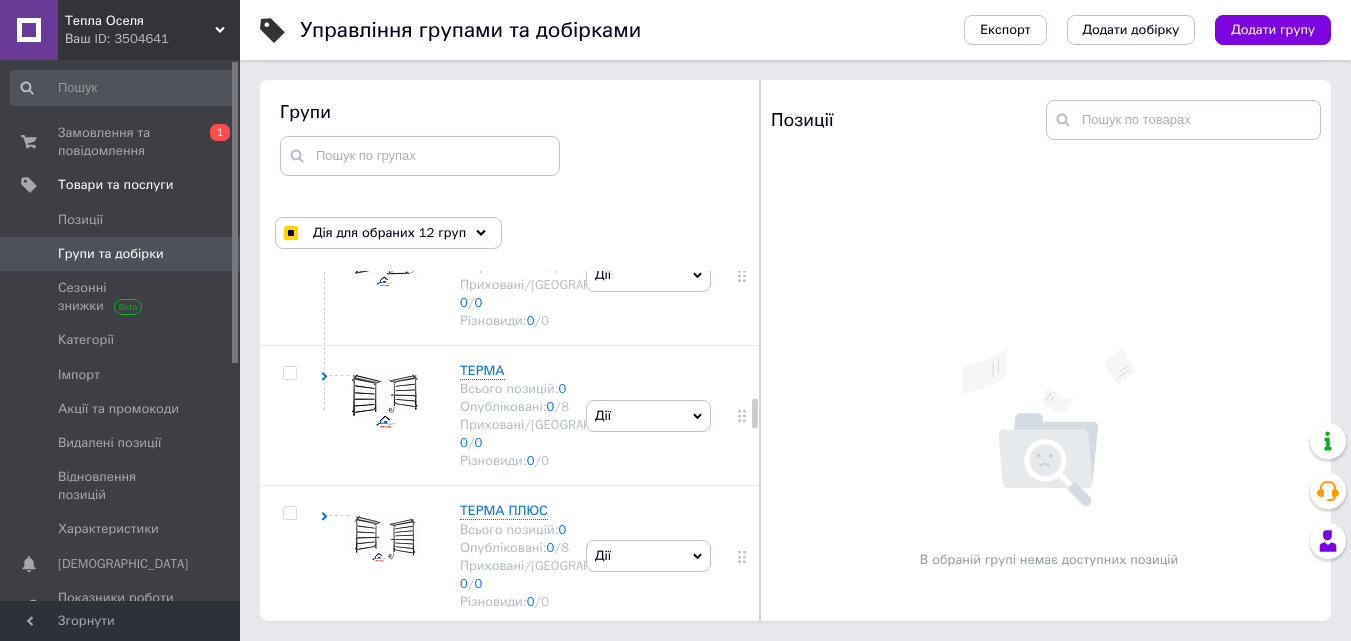 scroll, scrollTop: 2773, scrollLeft: 0, axis: vertical 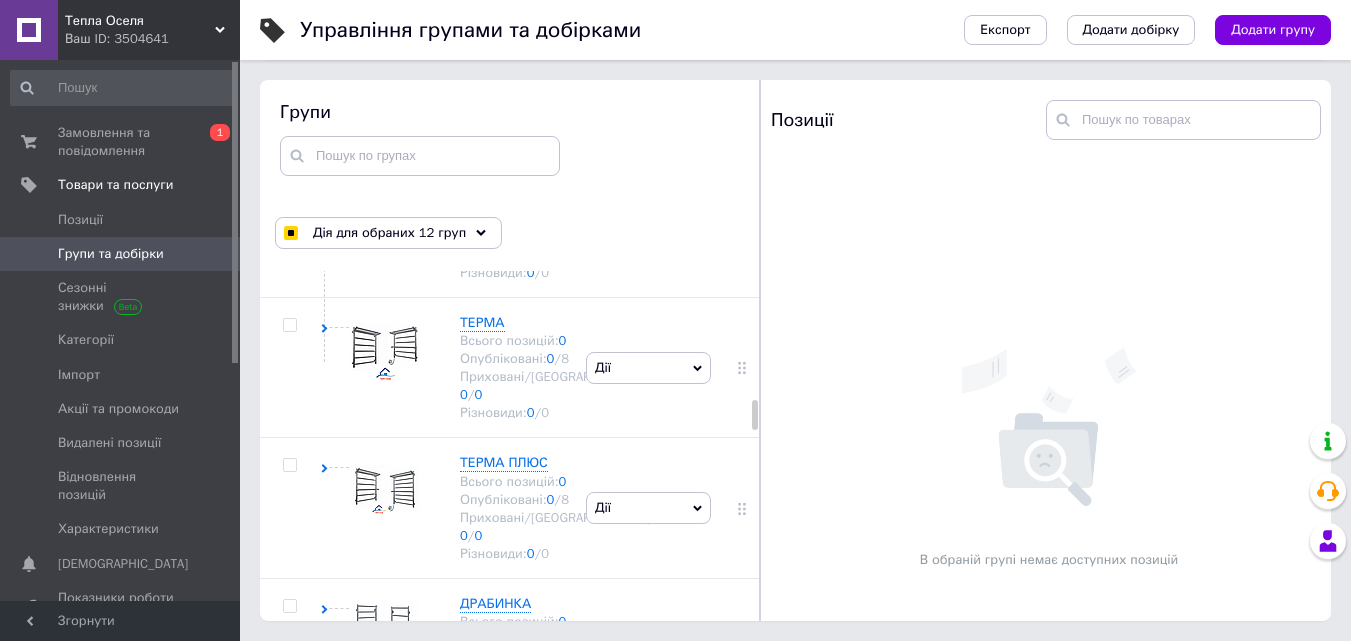 click at bounding box center (289, -96) 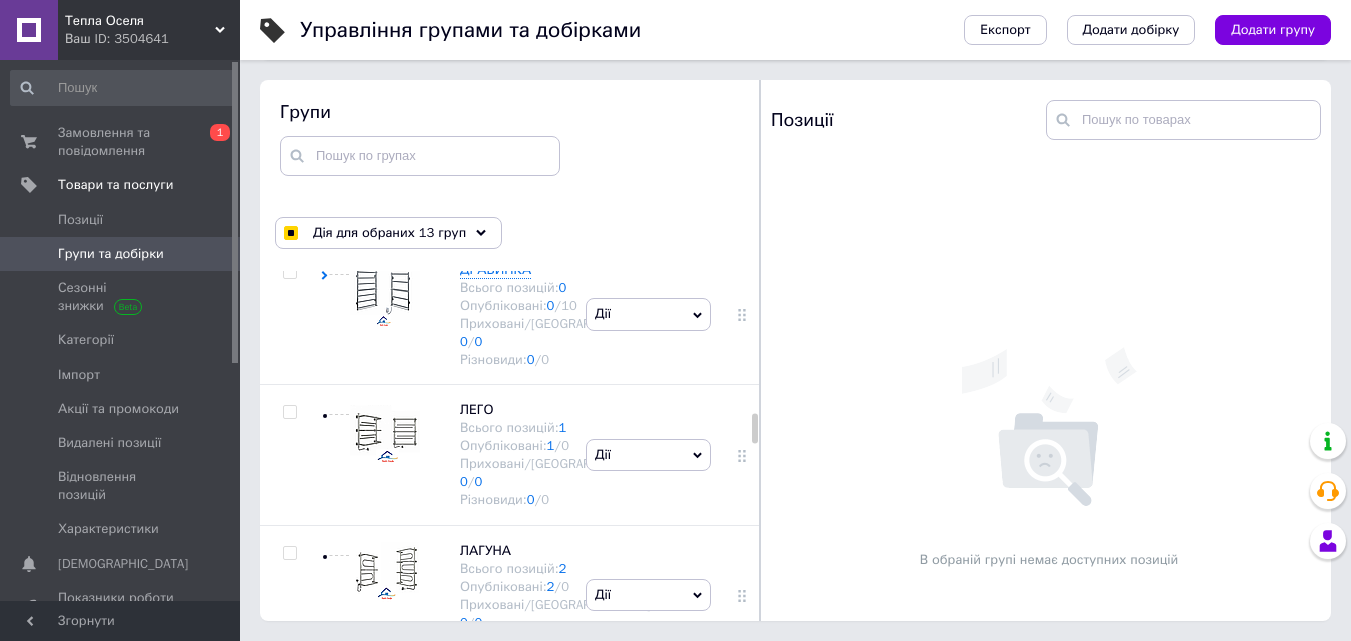 scroll, scrollTop: 3073, scrollLeft: 0, axis: vertical 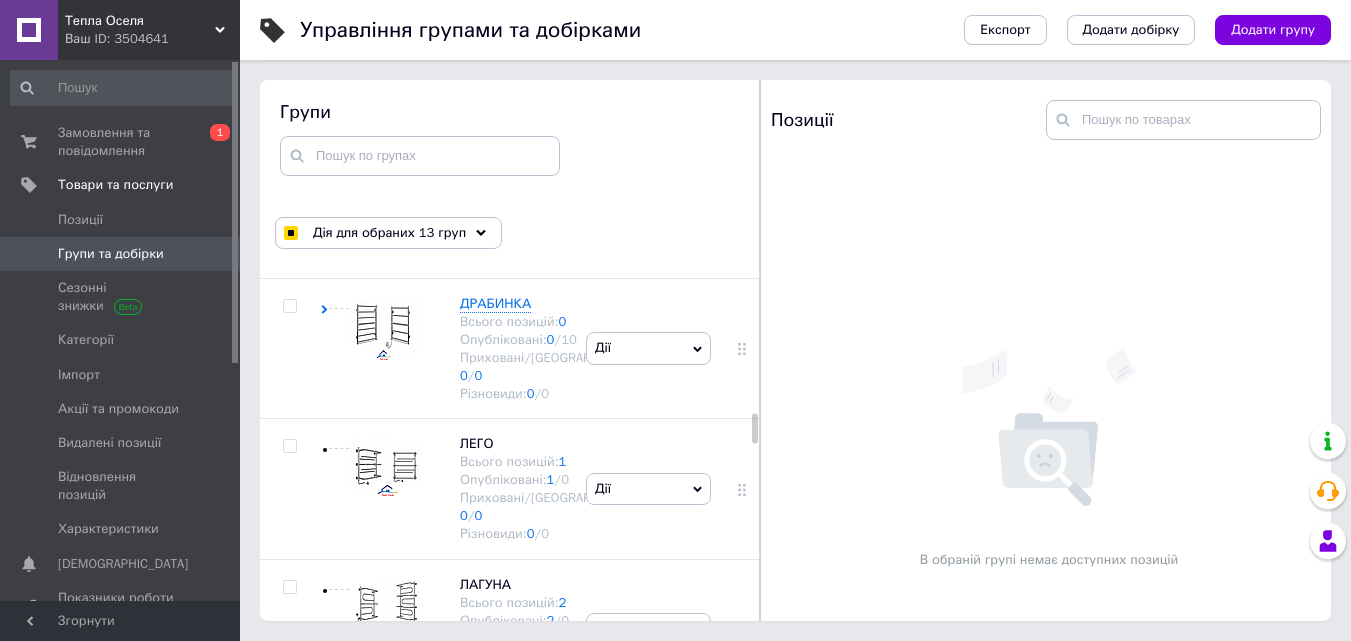 click at bounding box center [289, -256] 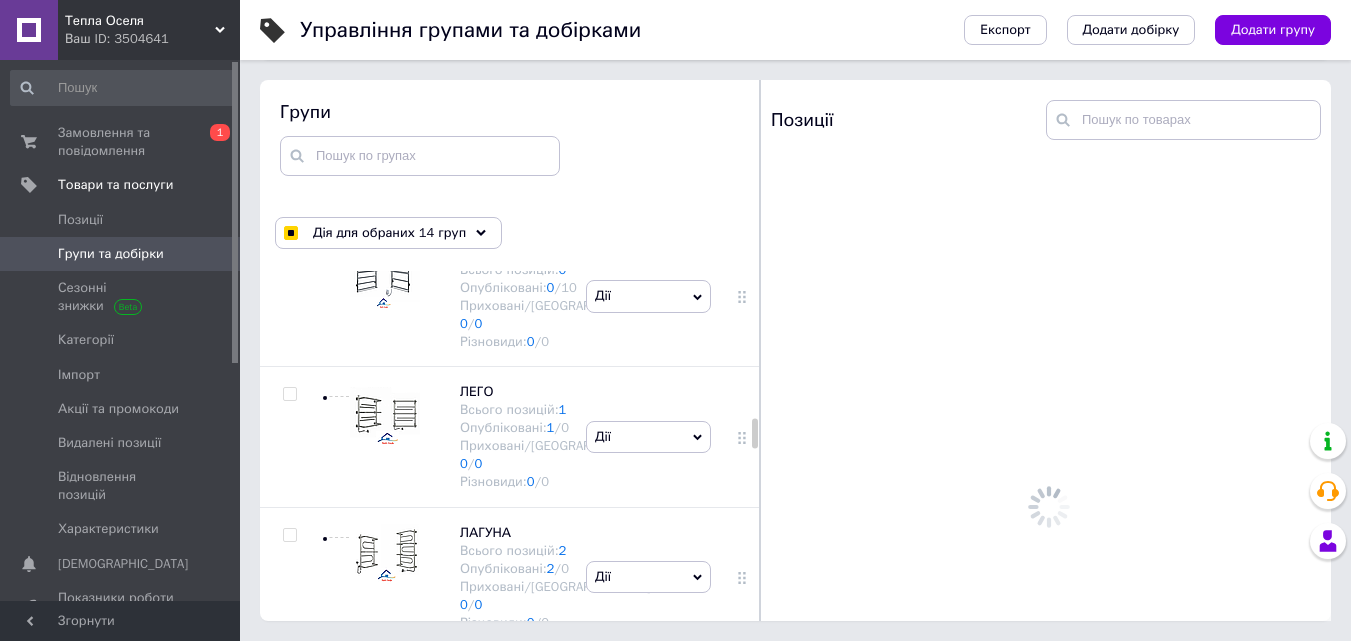 scroll, scrollTop: 3173, scrollLeft: 0, axis: vertical 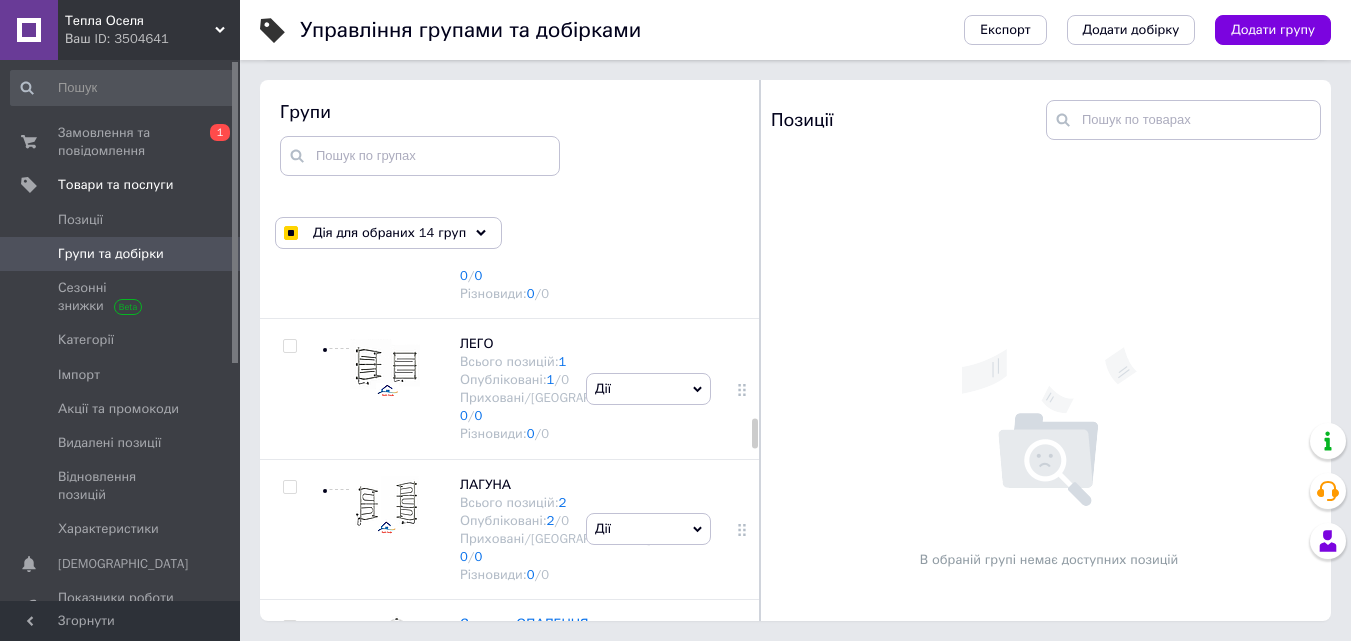 click at bounding box center [289, -215] 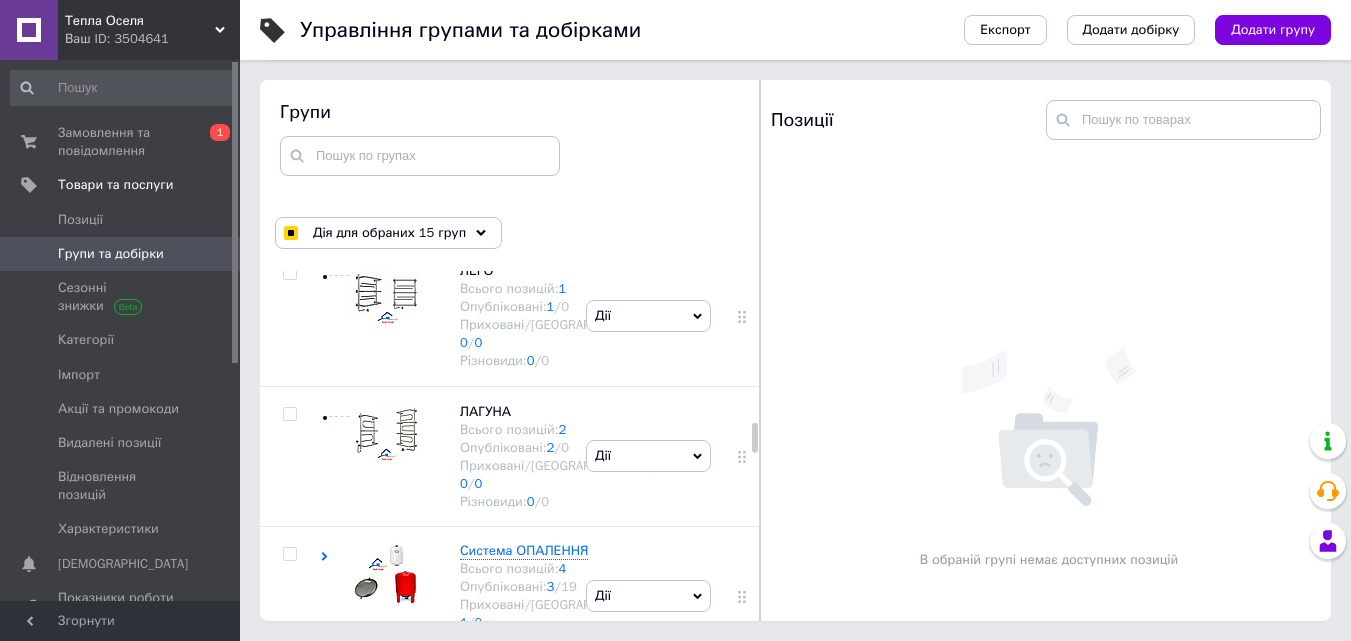 scroll, scrollTop: 3273, scrollLeft: 0, axis: vertical 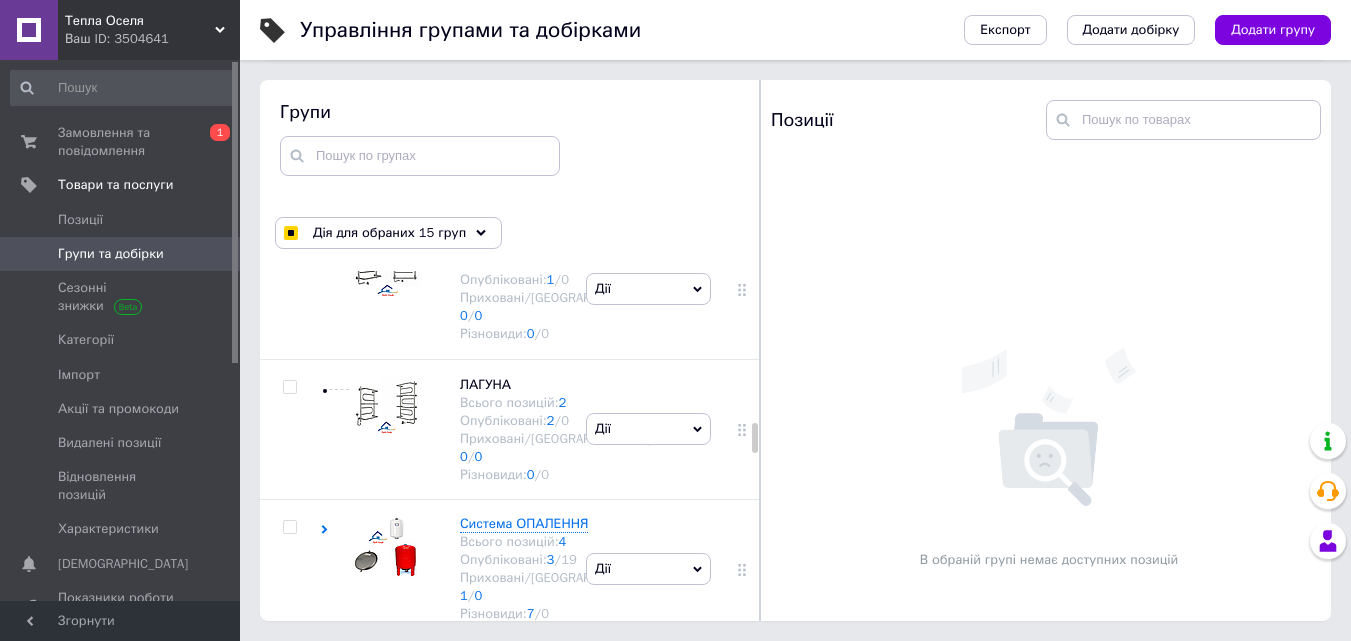 click at bounding box center [289, -175] 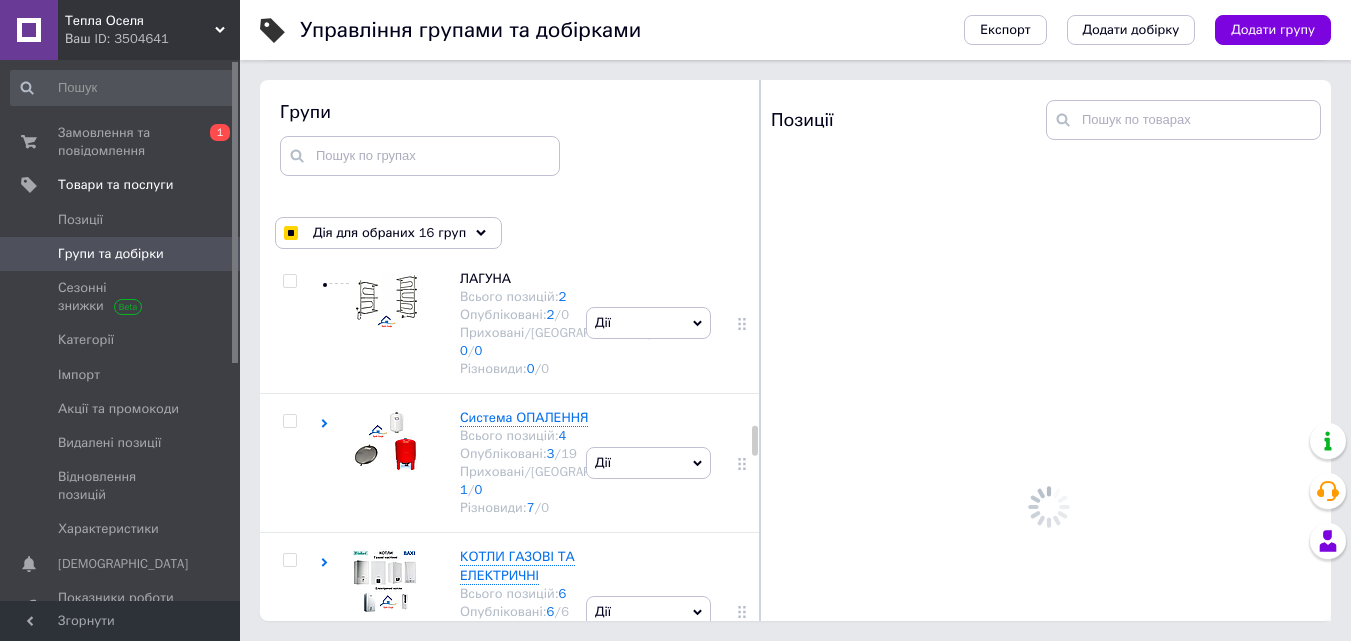 scroll, scrollTop: 3473, scrollLeft: 0, axis: vertical 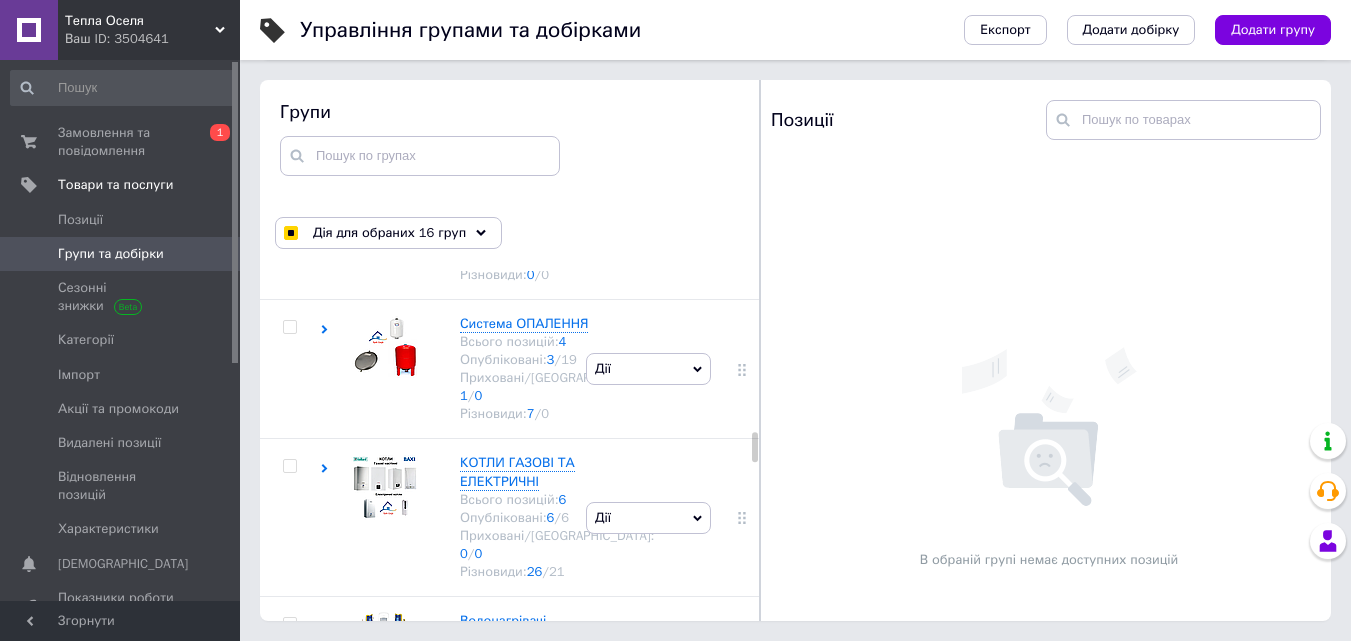 click at bounding box center (289, -235) 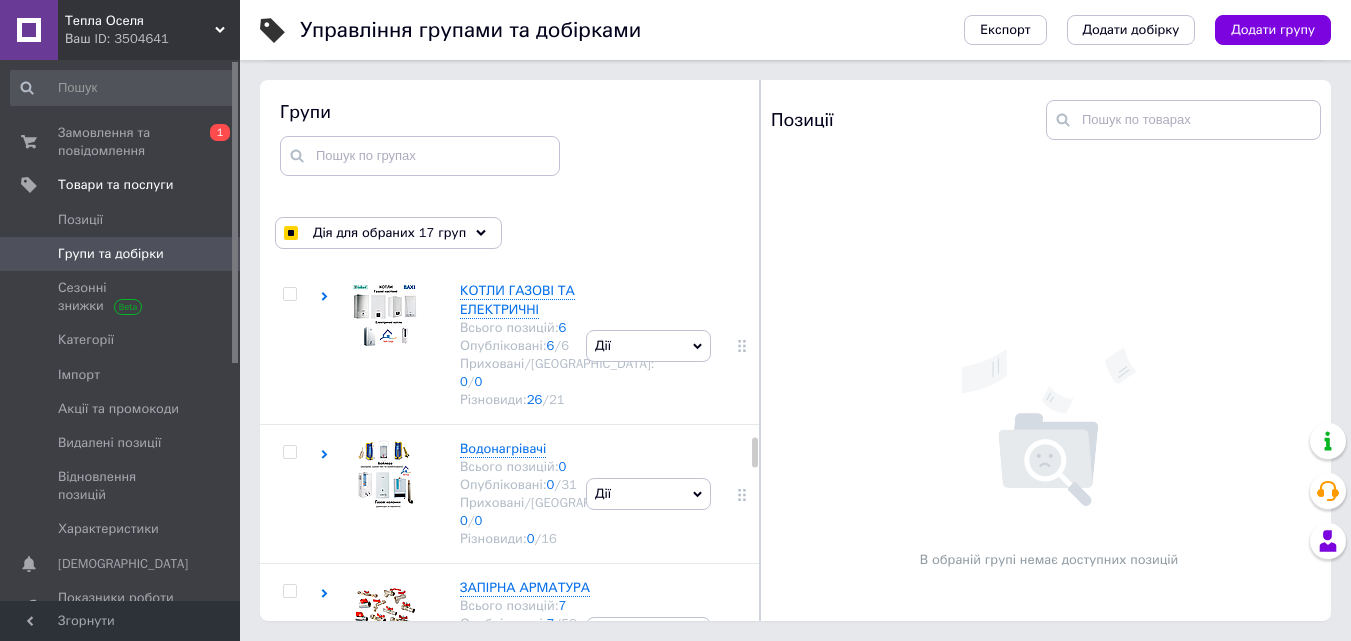 scroll, scrollTop: 3673, scrollLeft: 0, axis: vertical 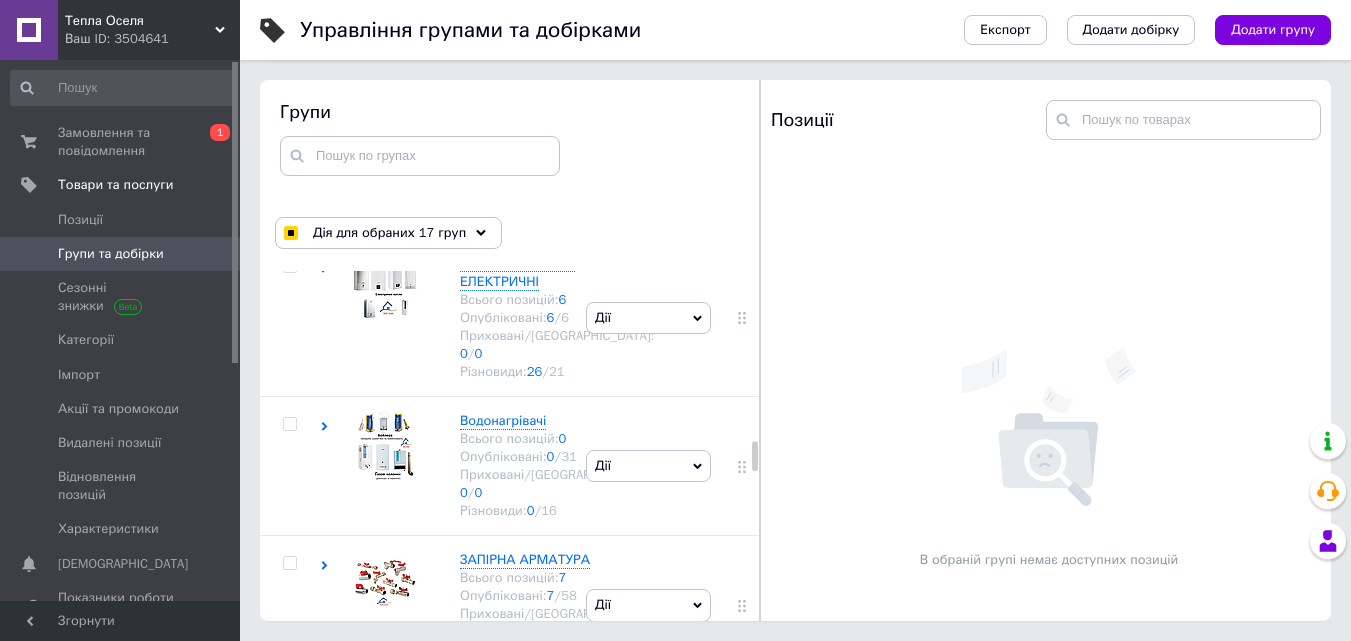 click at bounding box center (289, -294) 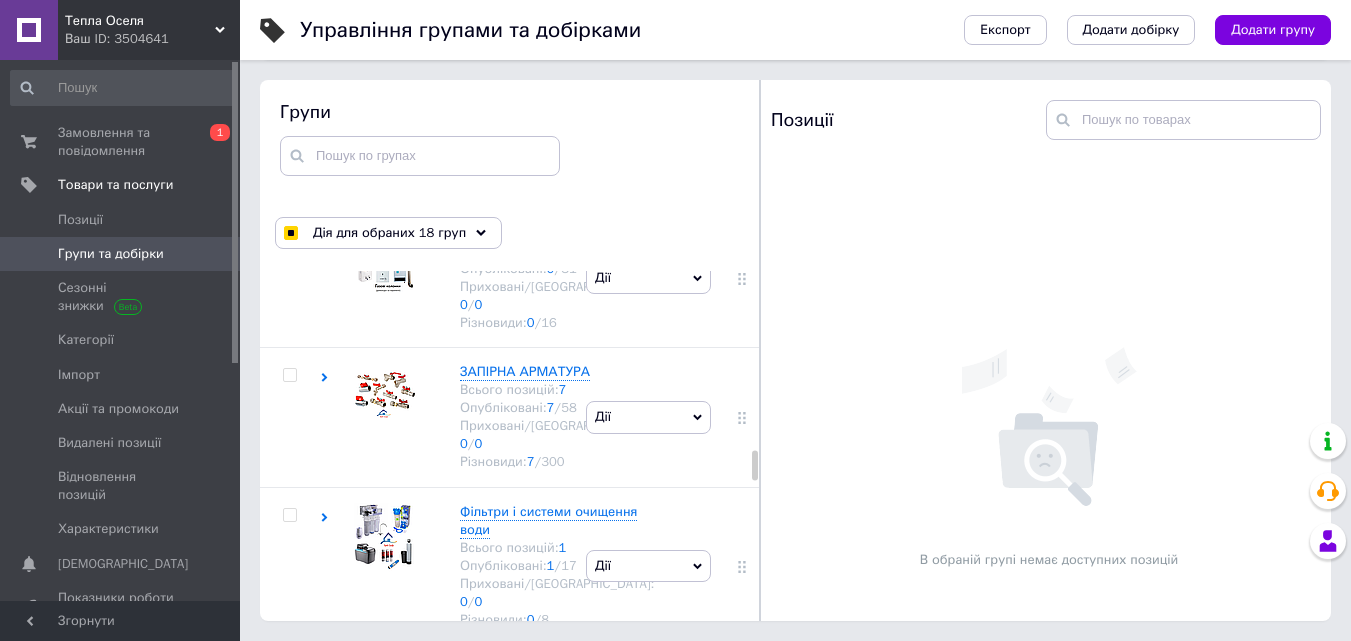 scroll, scrollTop: 3873, scrollLeft: 0, axis: vertical 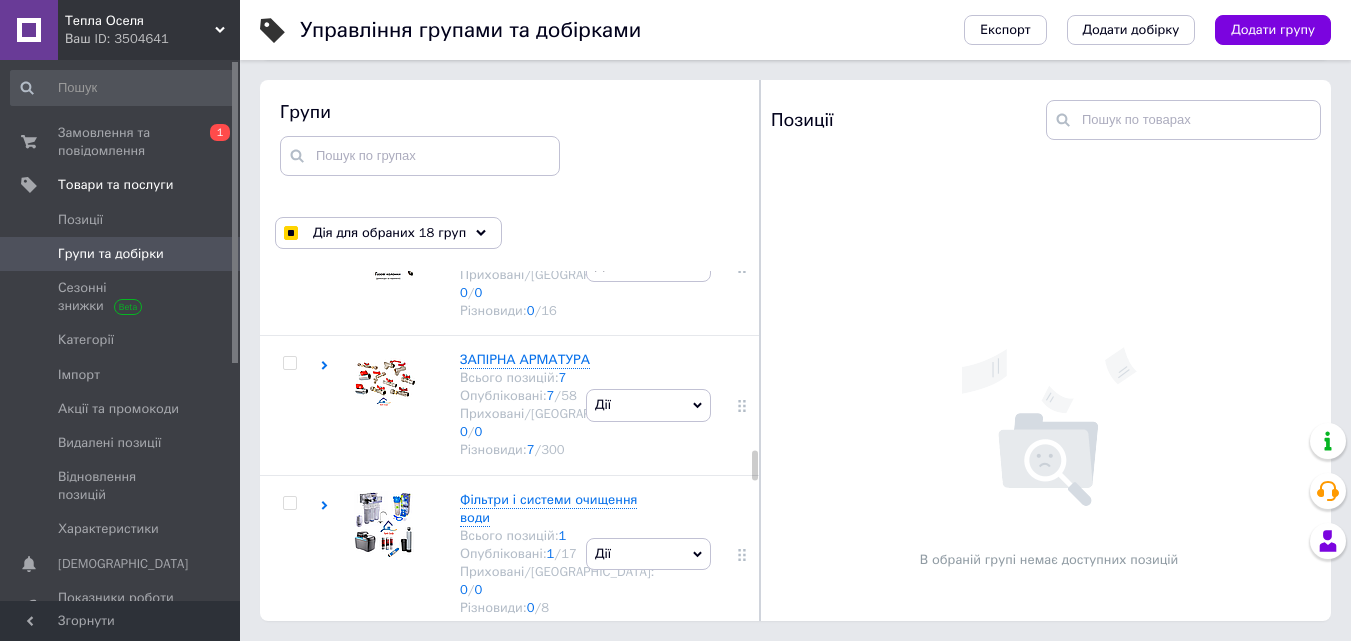 click at bounding box center (289, -354) 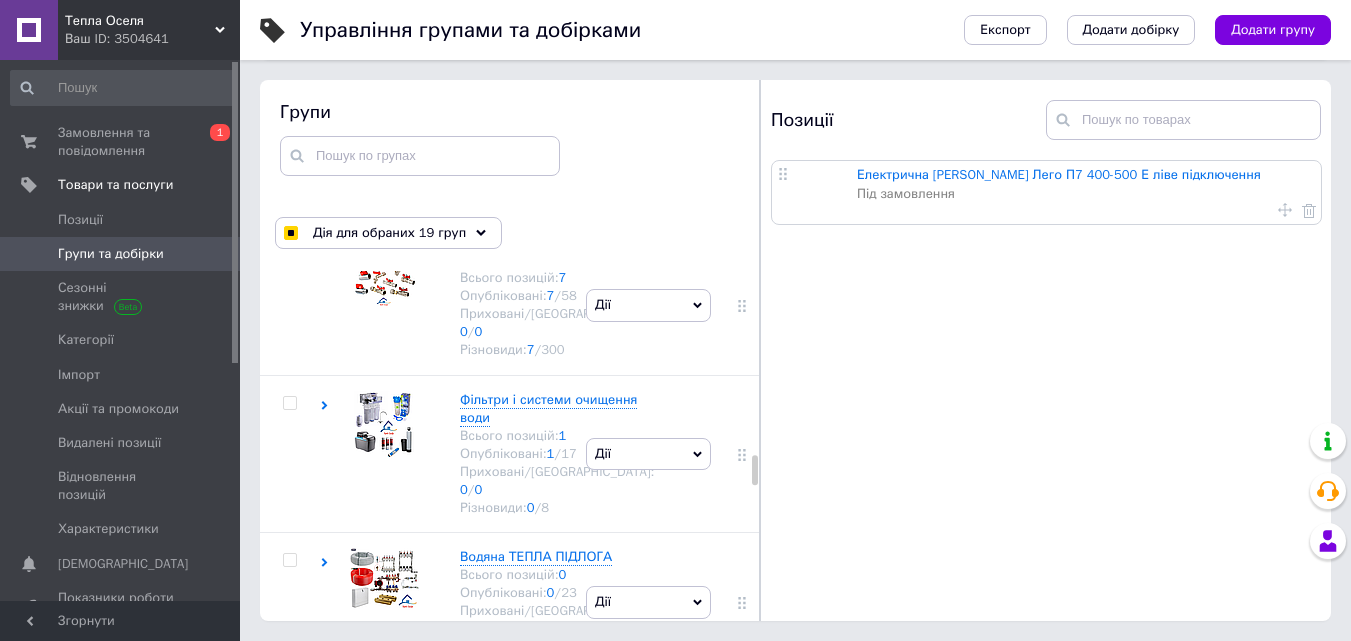 scroll, scrollTop: 4073, scrollLeft: 0, axis: vertical 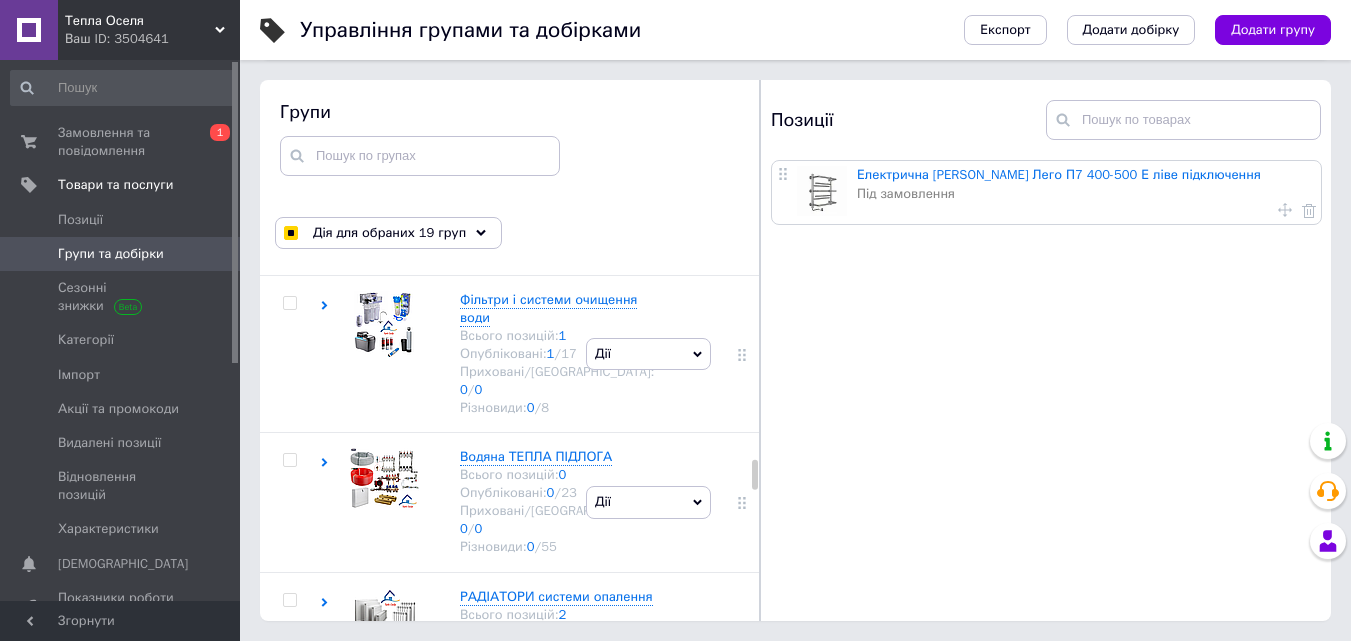 click at bounding box center (289, -413) 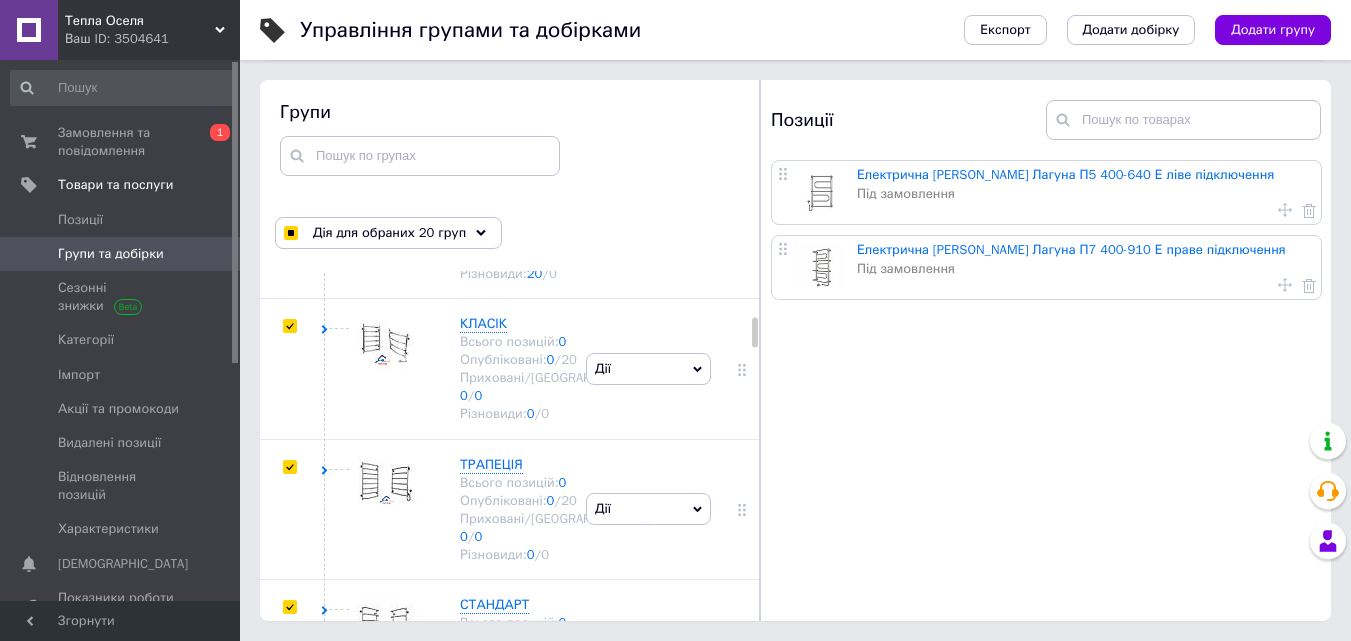 scroll, scrollTop: 973, scrollLeft: 0, axis: vertical 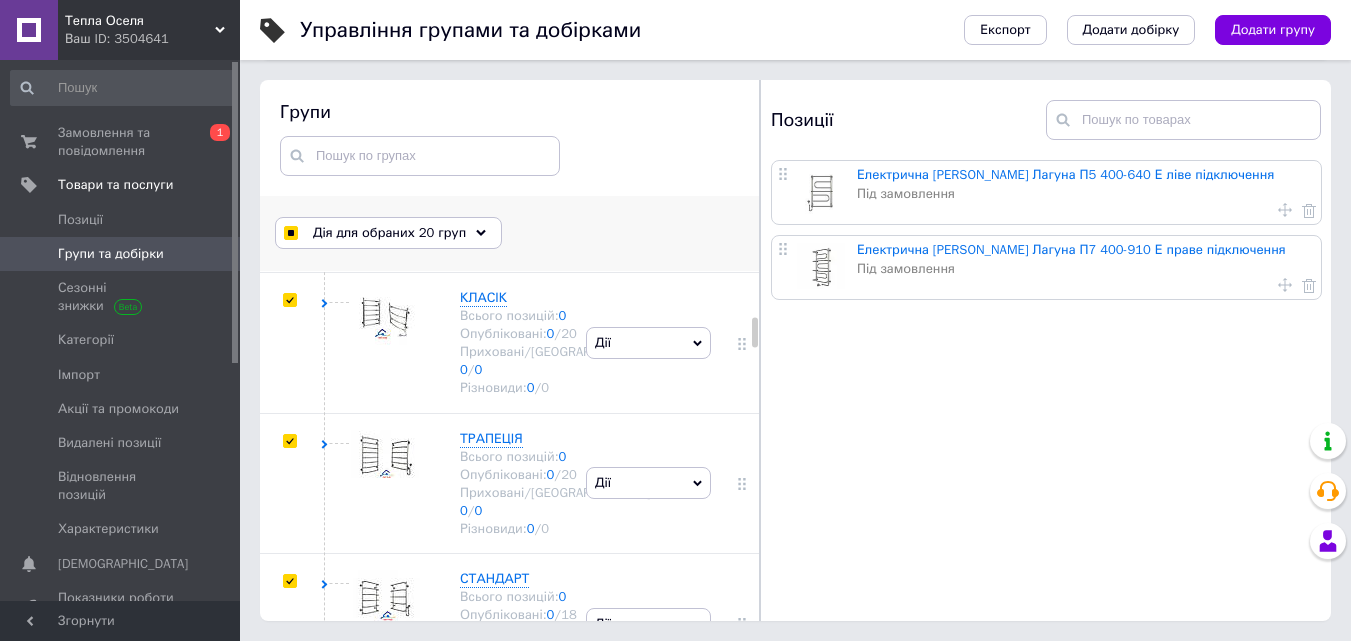 click on "Дія для обраних 20 груп" at bounding box center [388, 233] 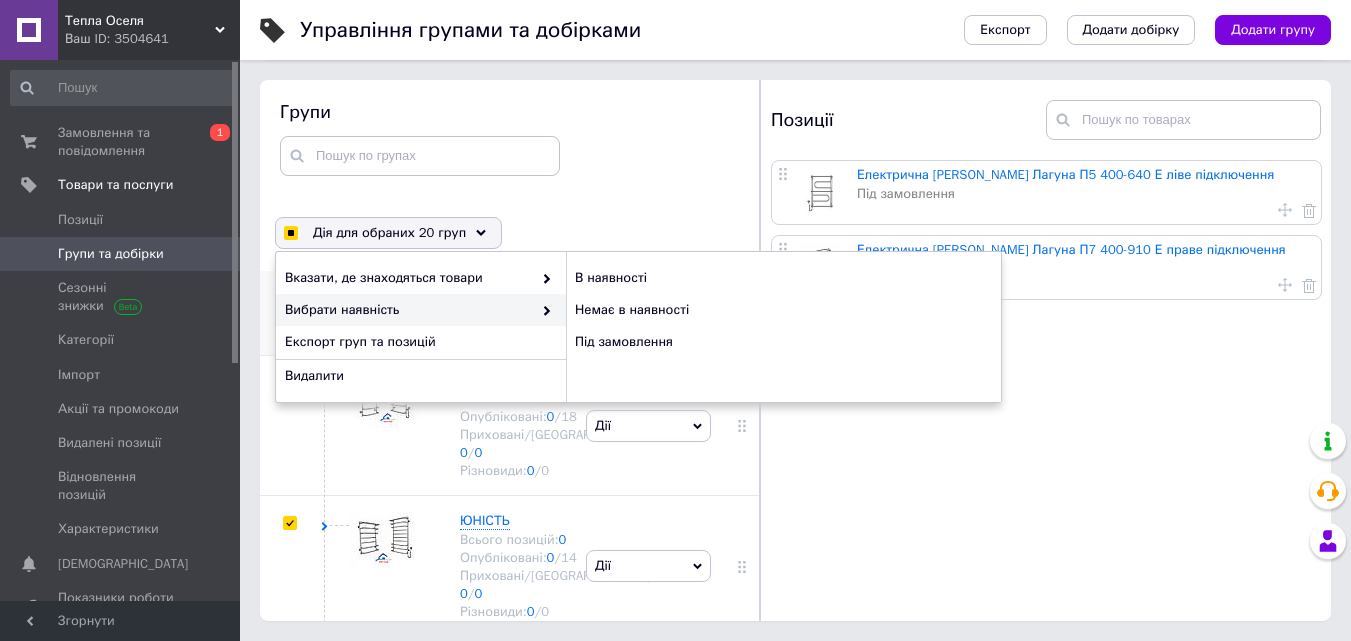 scroll, scrollTop: 1173, scrollLeft: 0, axis: vertical 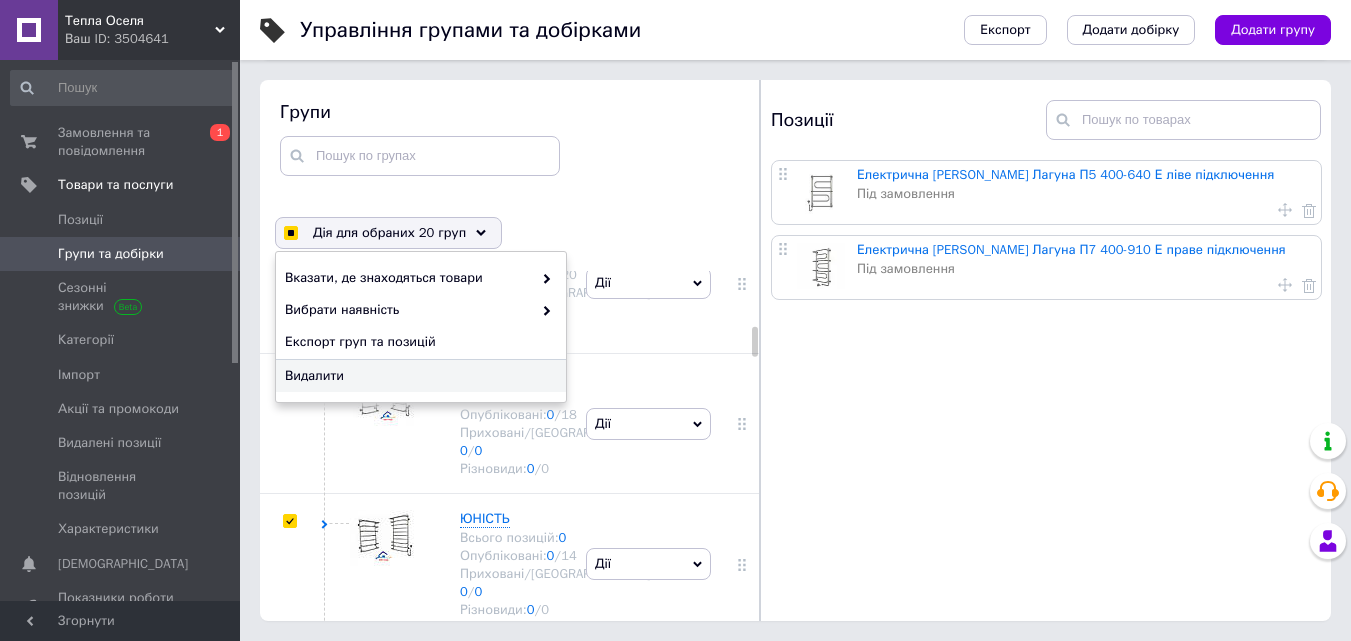 click on "Електрична [PERSON_NAME] Лагуна П5 400-640 Е ліве підключення Під замовлення Електрична [PERSON_NAME] Лагуна П7 400-910 Е праве підключення Під замовлення" at bounding box center (1049, 393) 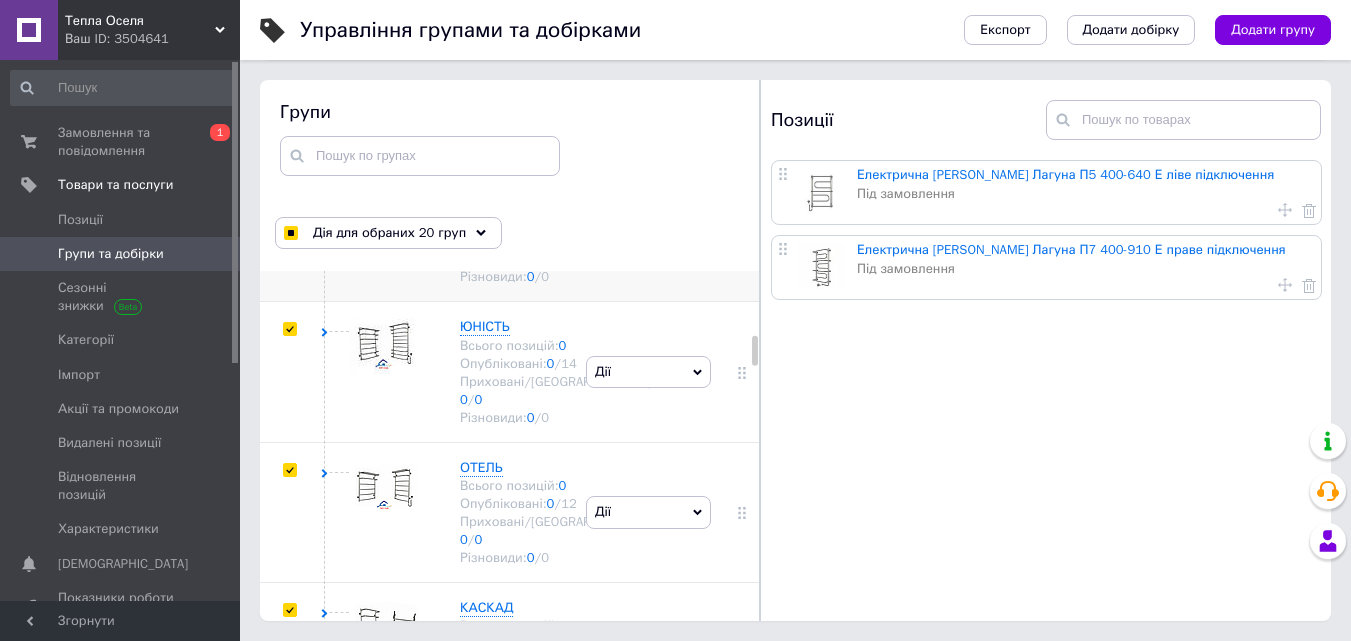 scroll, scrollTop: 1373, scrollLeft: 0, axis: vertical 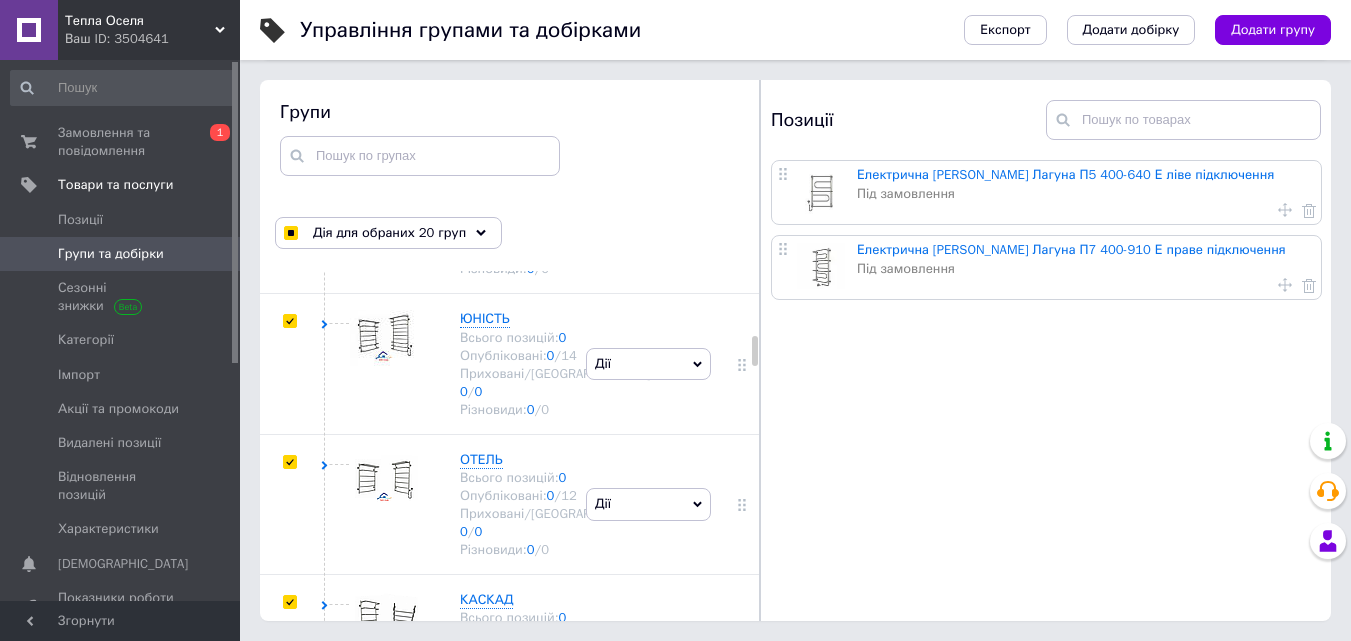 click on "Дії" at bounding box center [648, 83] 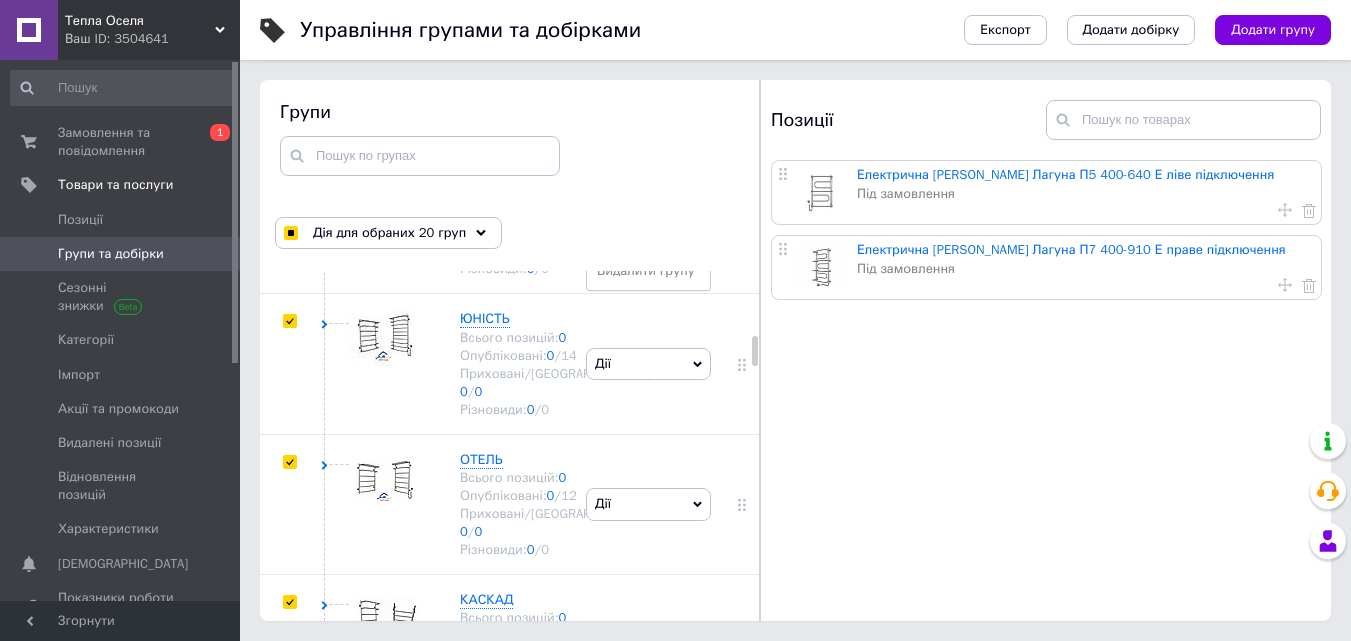 click on "Приховати групу" at bounding box center [648, 130] 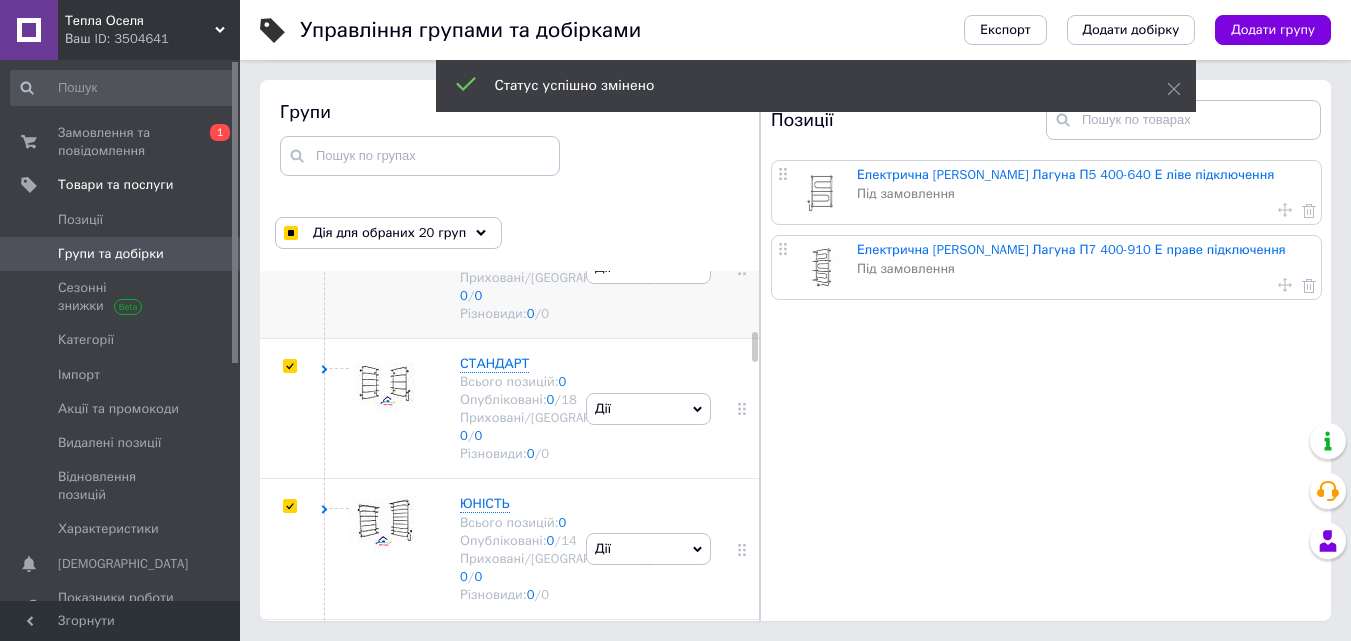 scroll, scrollTop: 973, scrollLeft: 0, axis: vertical 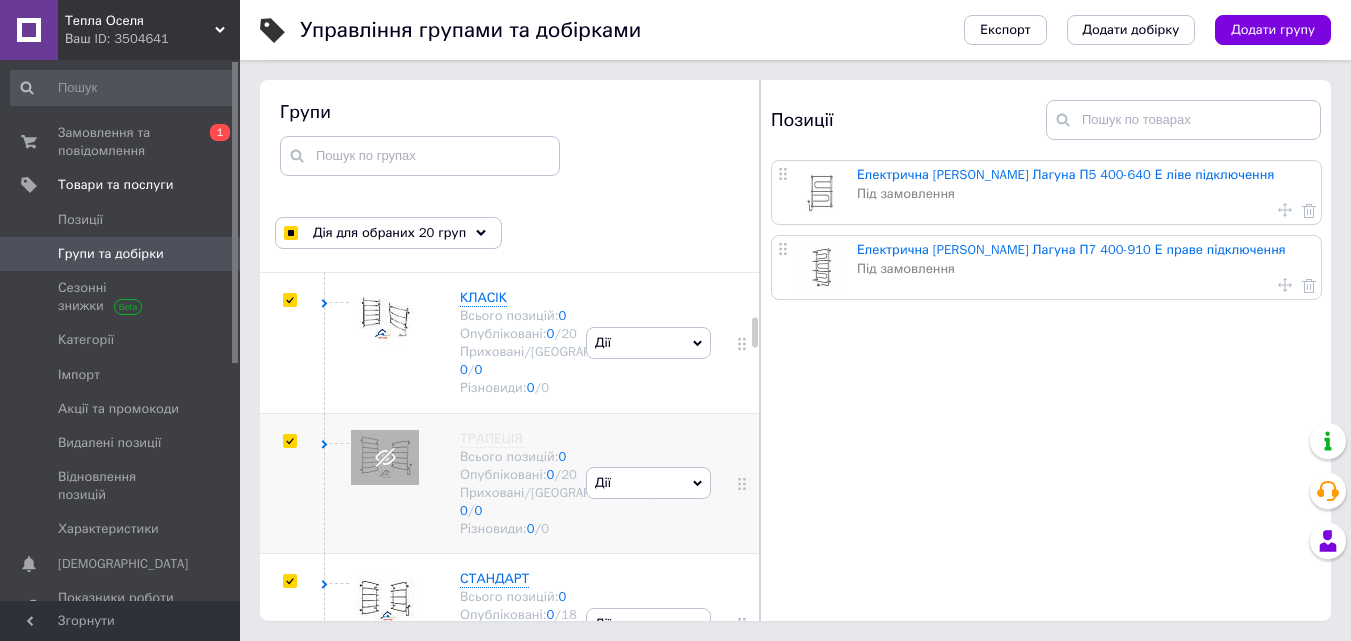 click on "Групи та добірки" at bounding box center [111, 254] 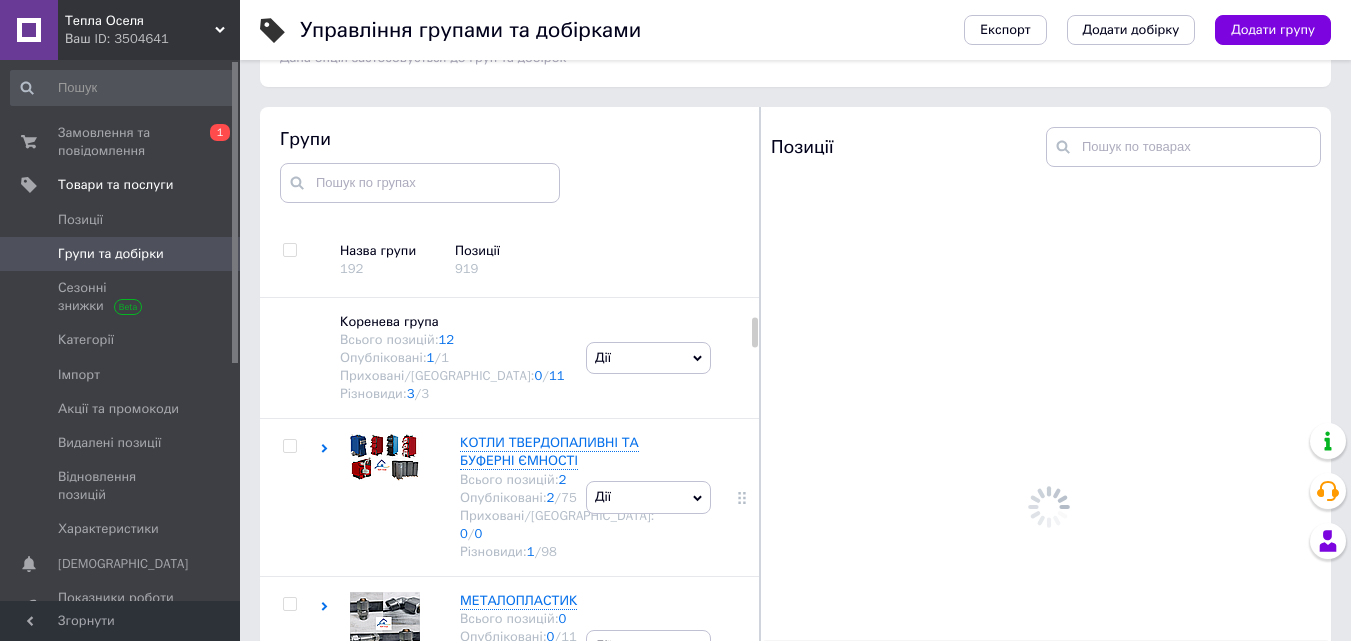 scroll, scrollTop: 113, scrollLeft: 0, axis: vertical 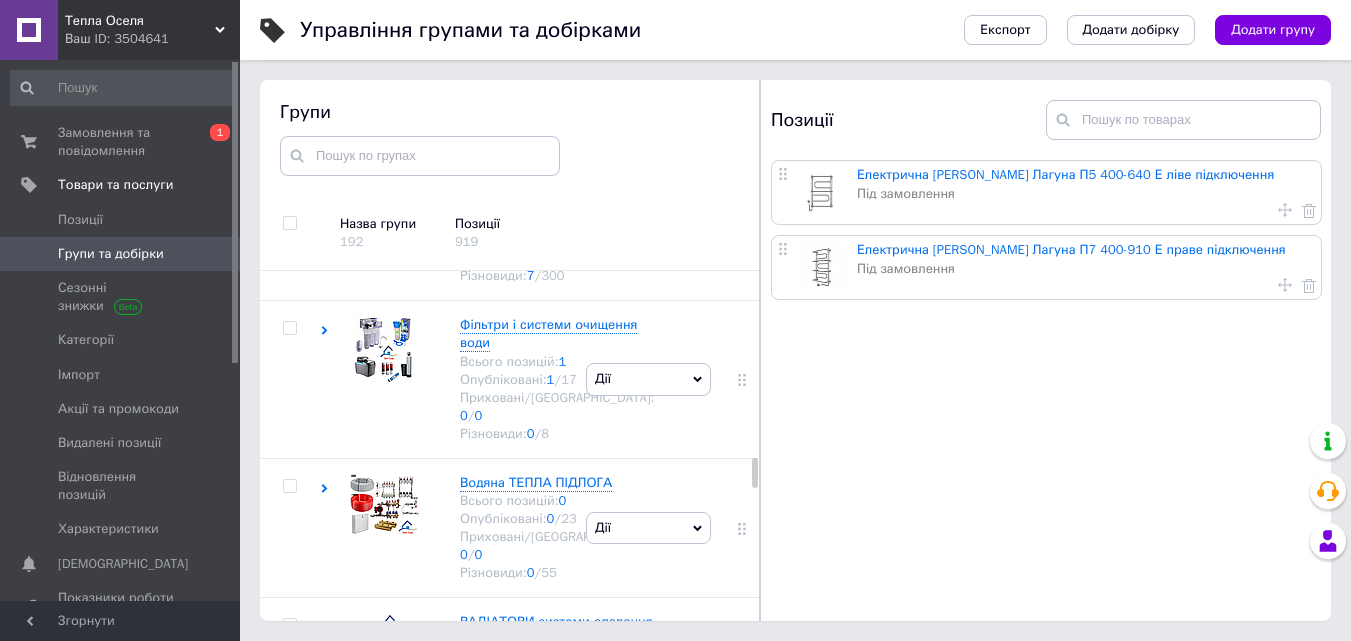 click at bounding box center [289, -388] 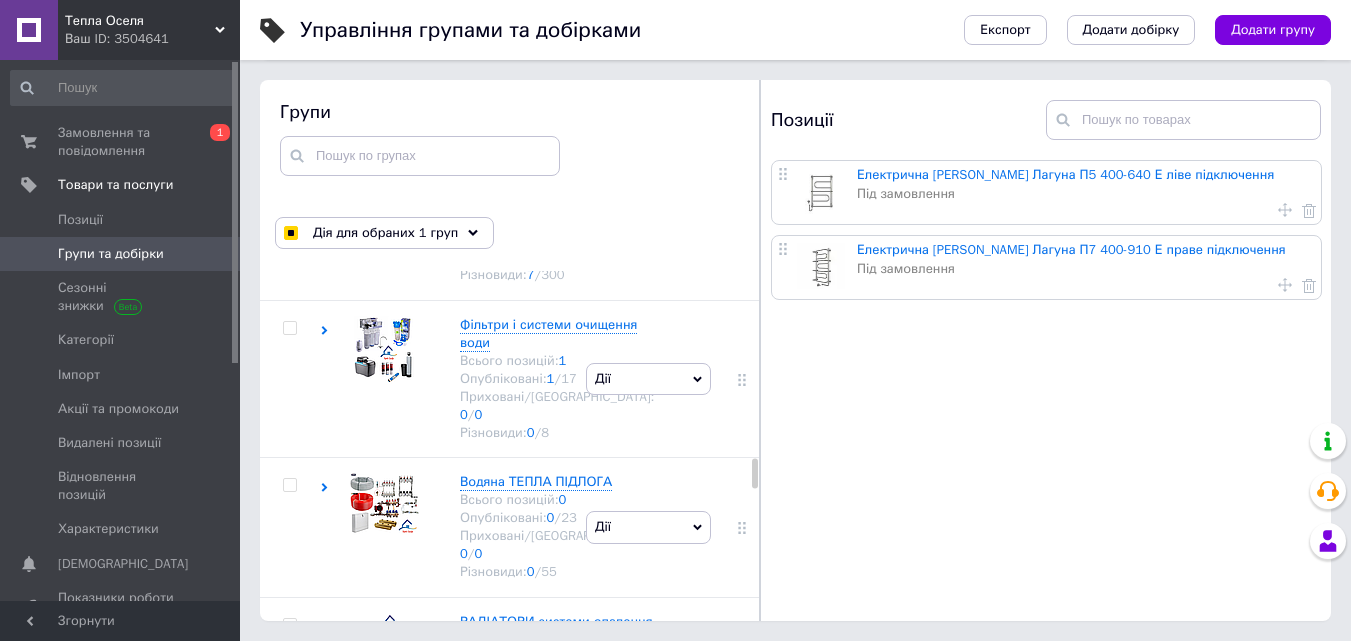 click on "Дії" at bounding box center [648, -346] 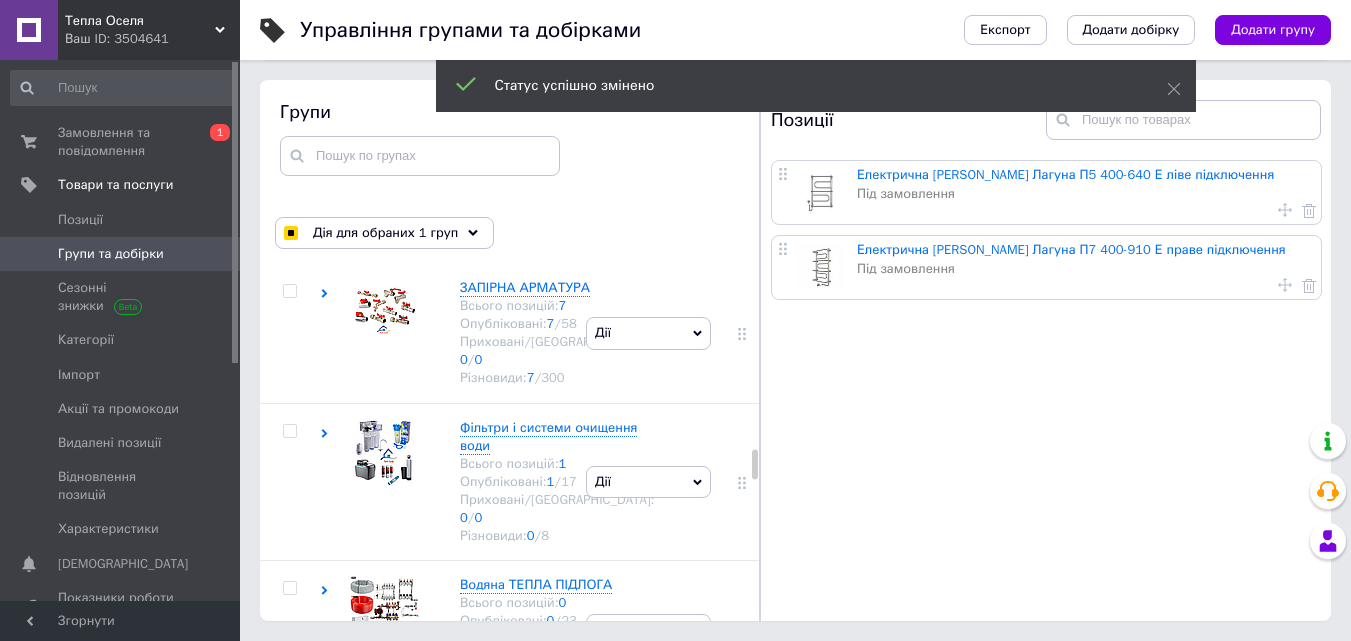 scroll, scrollTop: 3848, scrollLeft: 0, axis: vertical 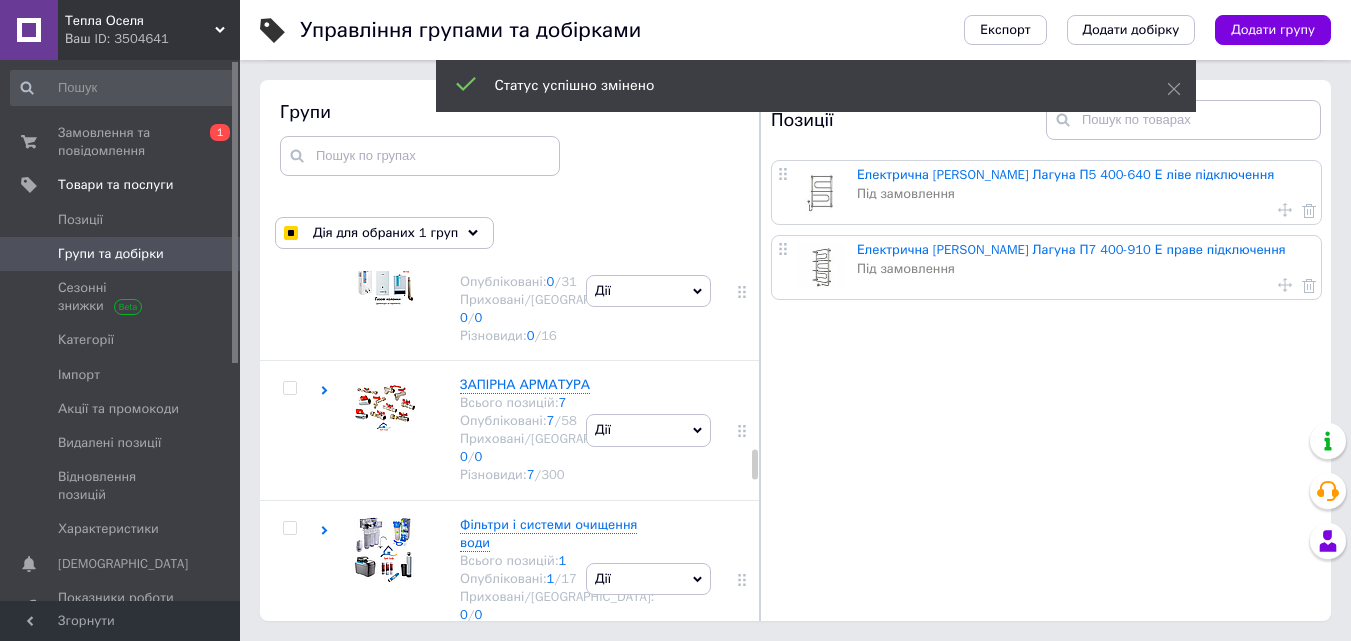 click at bounding box center [289, -329] 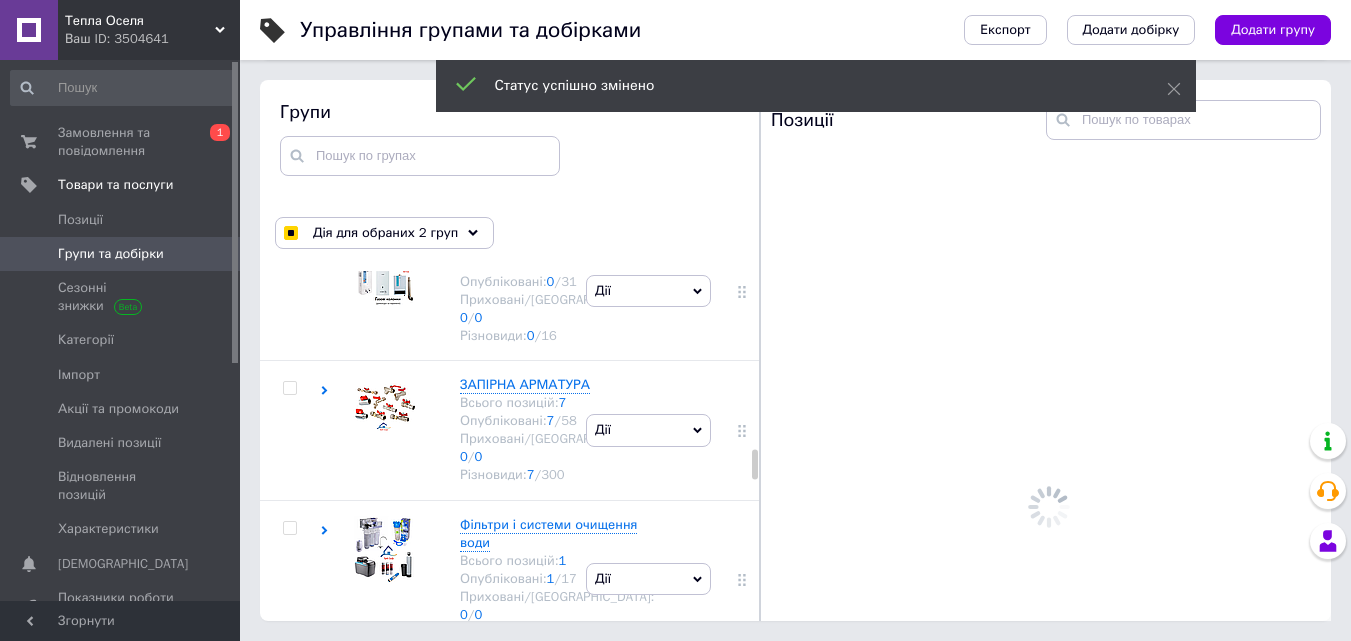 click on "Дії" at bounding box center [648, -286] 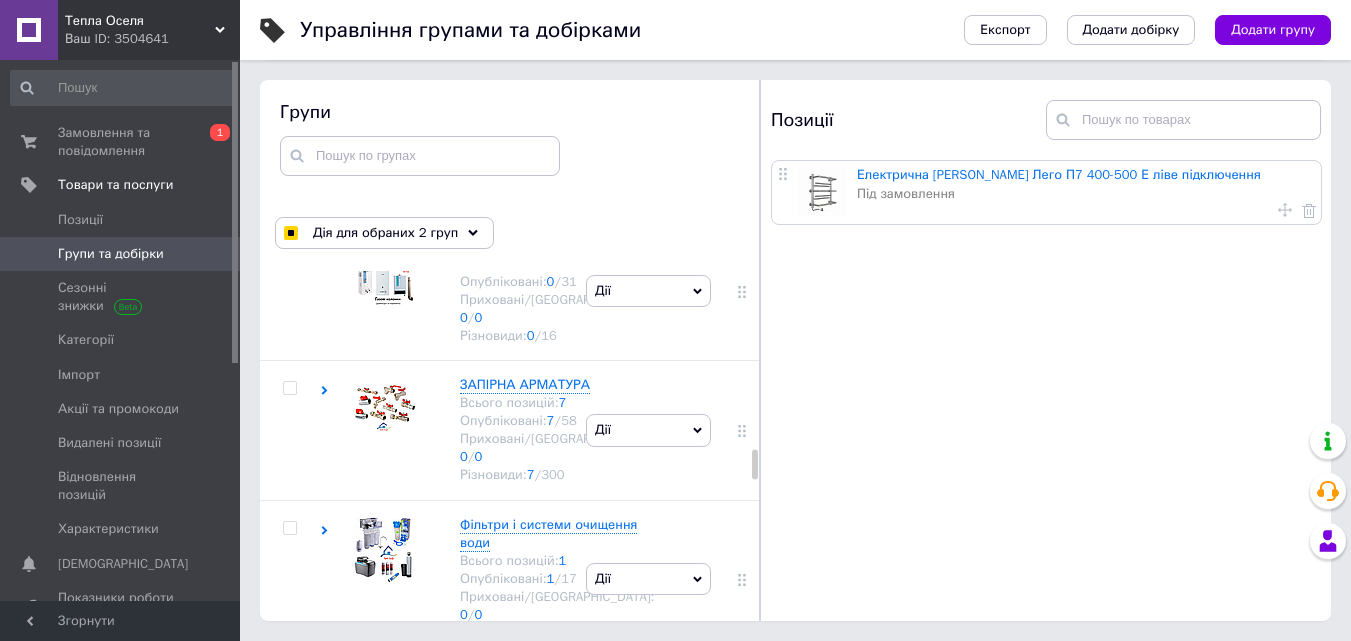 click on "Приховати групу" at bounding box center (648, -239) 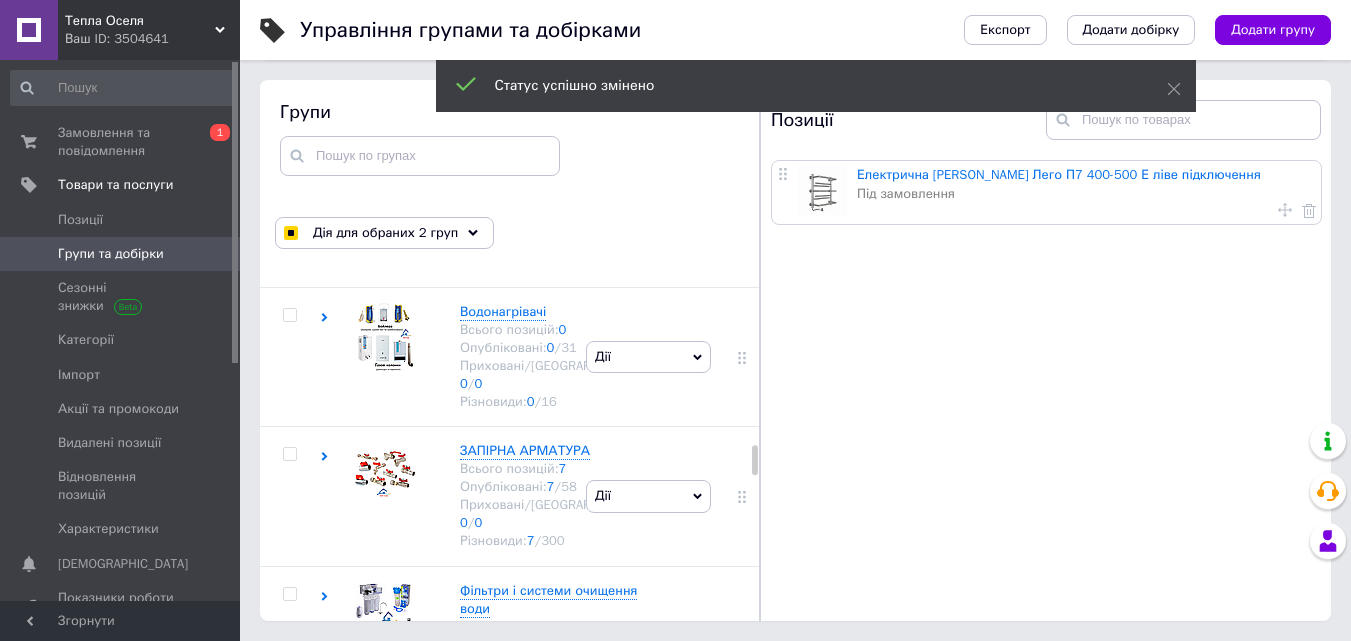 scroll, scrollTop: 3748, scrollLeft: 0, axis: vertical 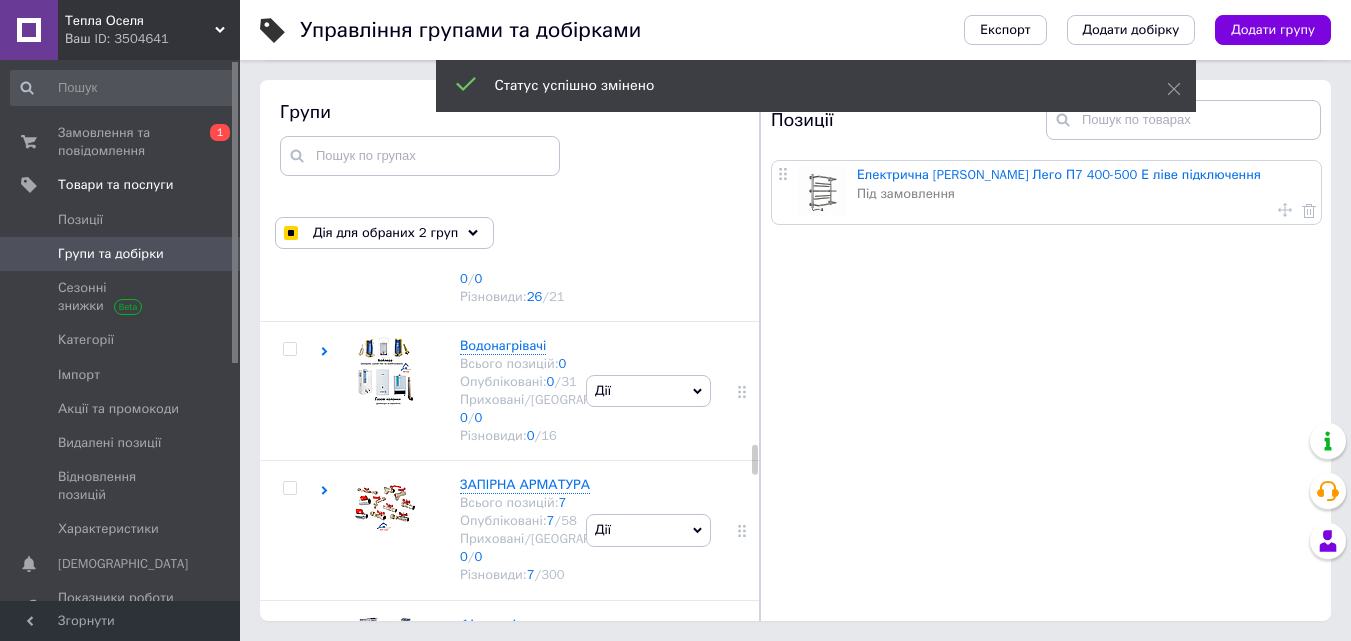 click at bounding box center [289, -369] 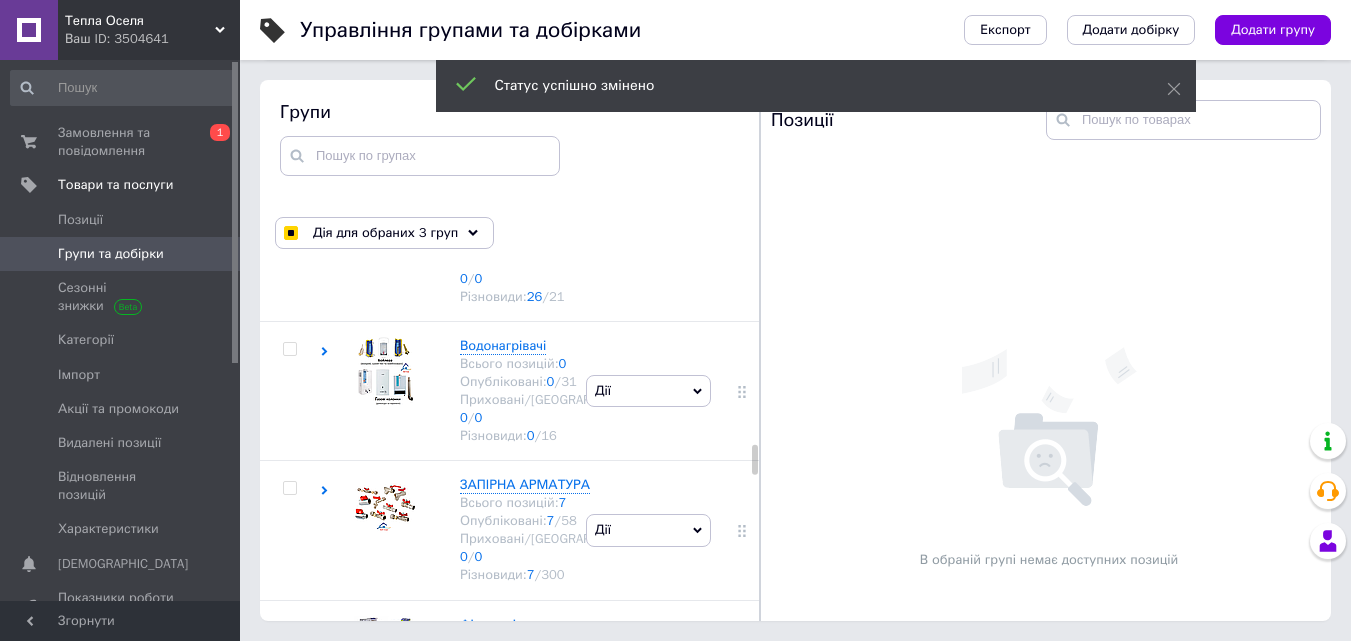 click on "Дії" at bounding box center (648, -327) 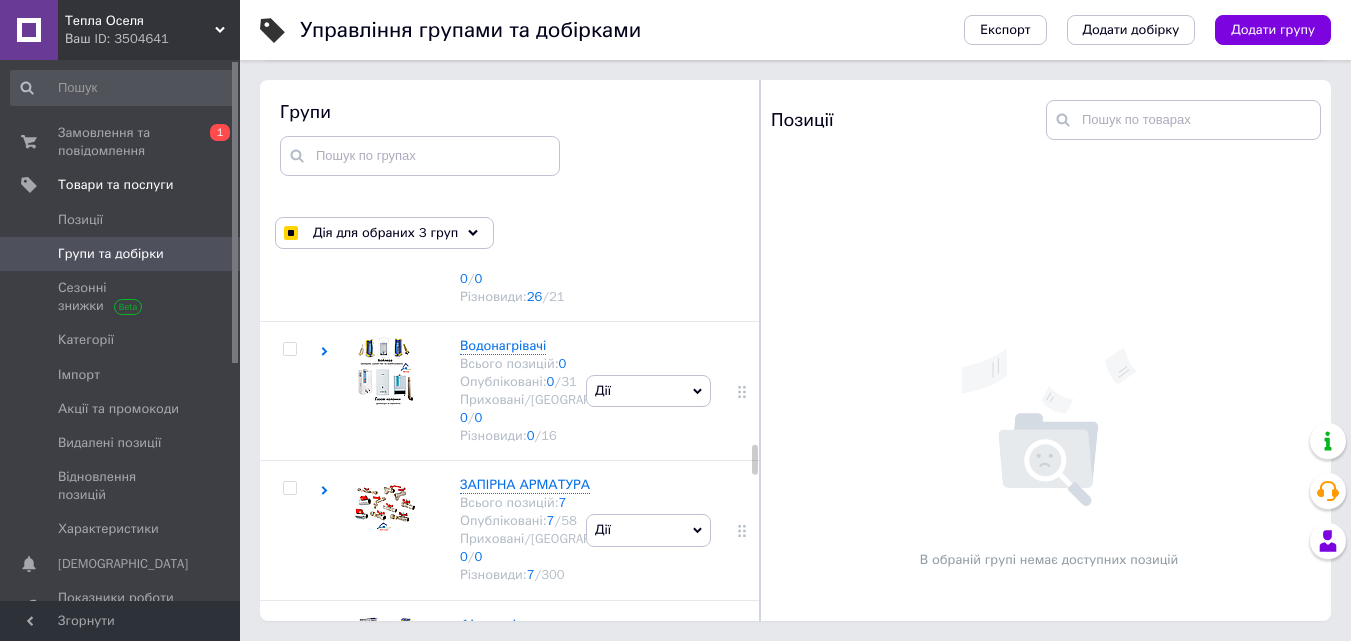 click on "Приховати групу" at bounding box center (648, -279) 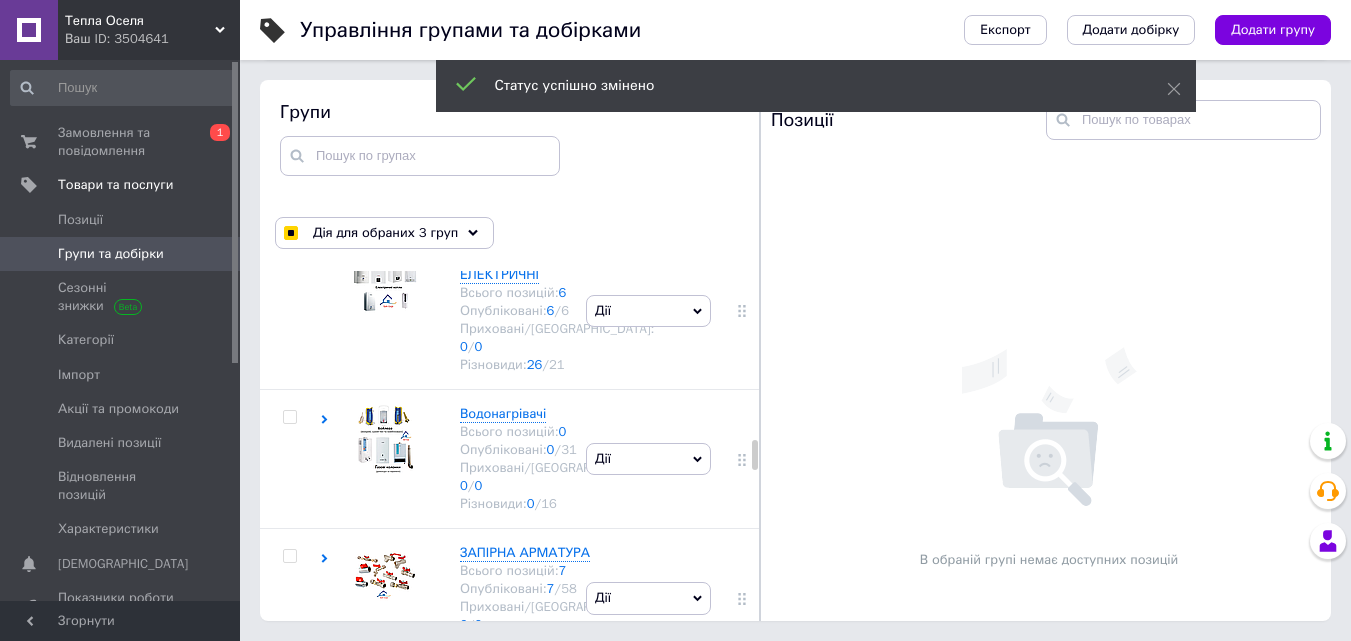scroll, scrollTop: 3548, scrollLeft: 0, axis: vertical 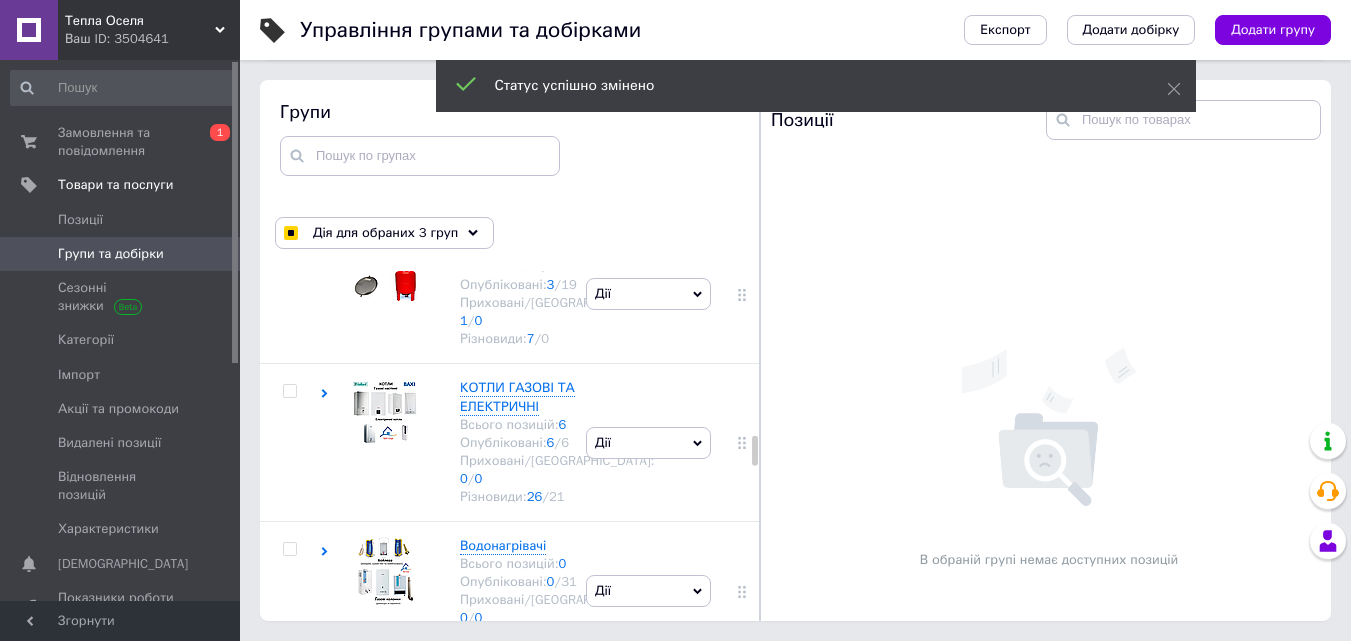 click at bounding box center (289, -310) 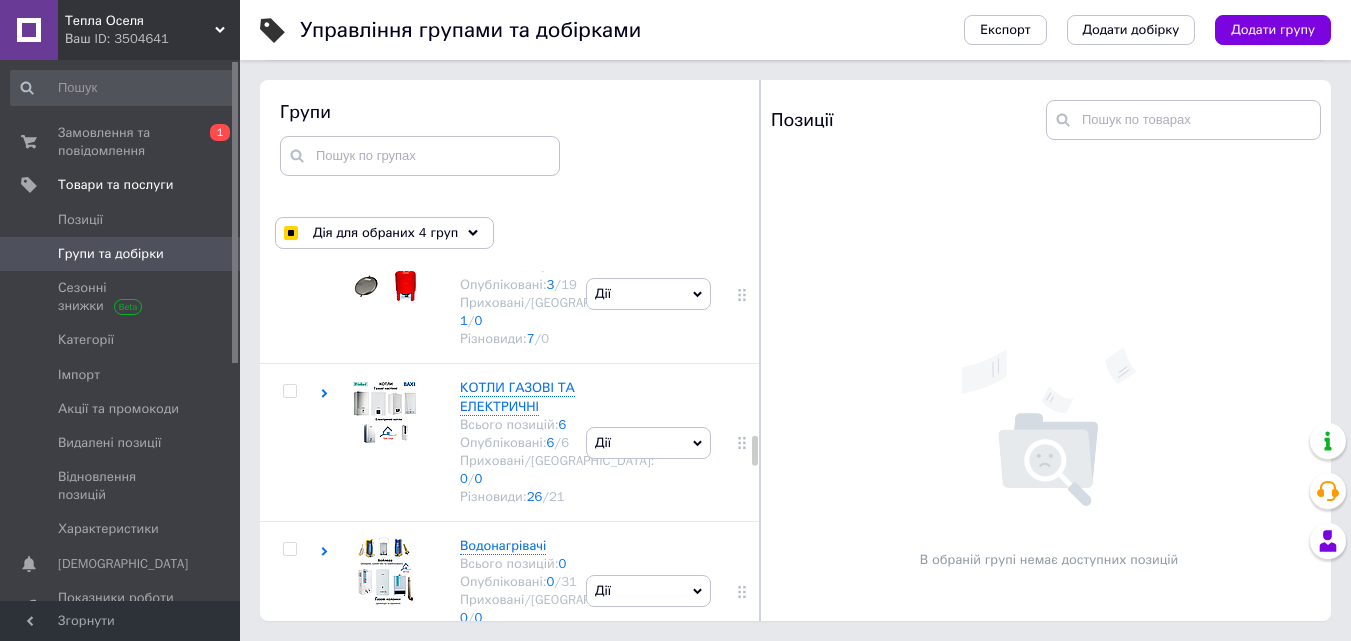 click 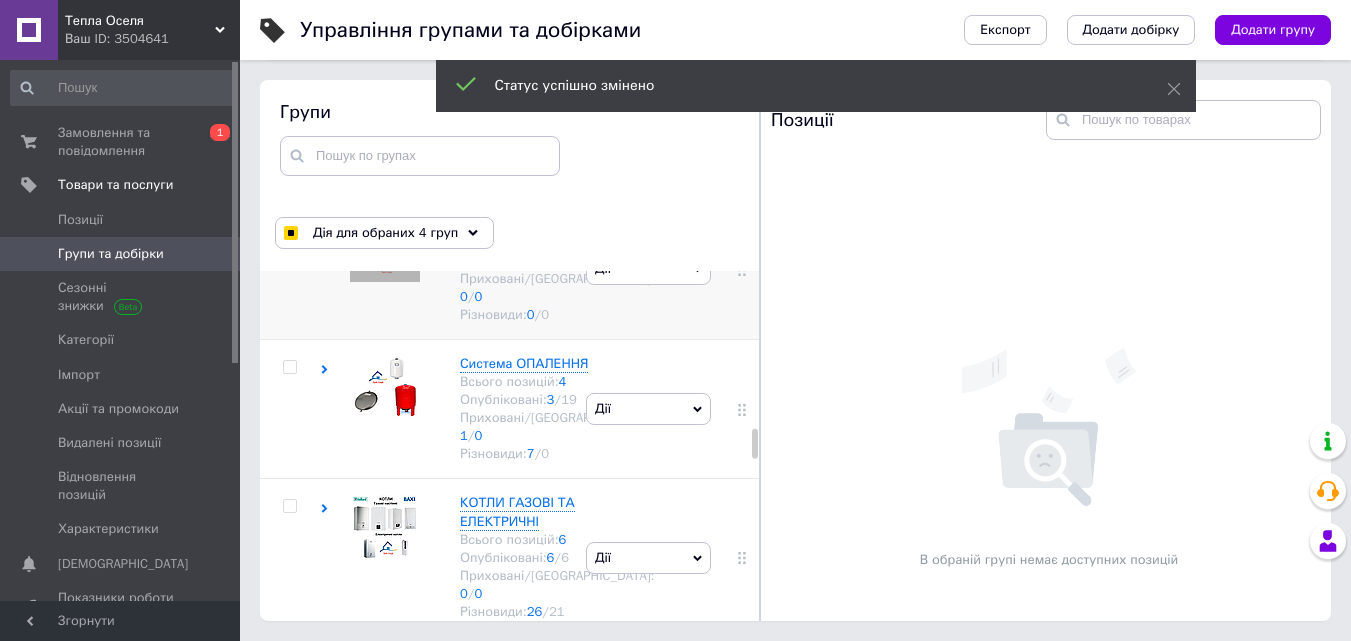 scroll, scrollTop: 3348, scrollLeft: 0, axis: vertical 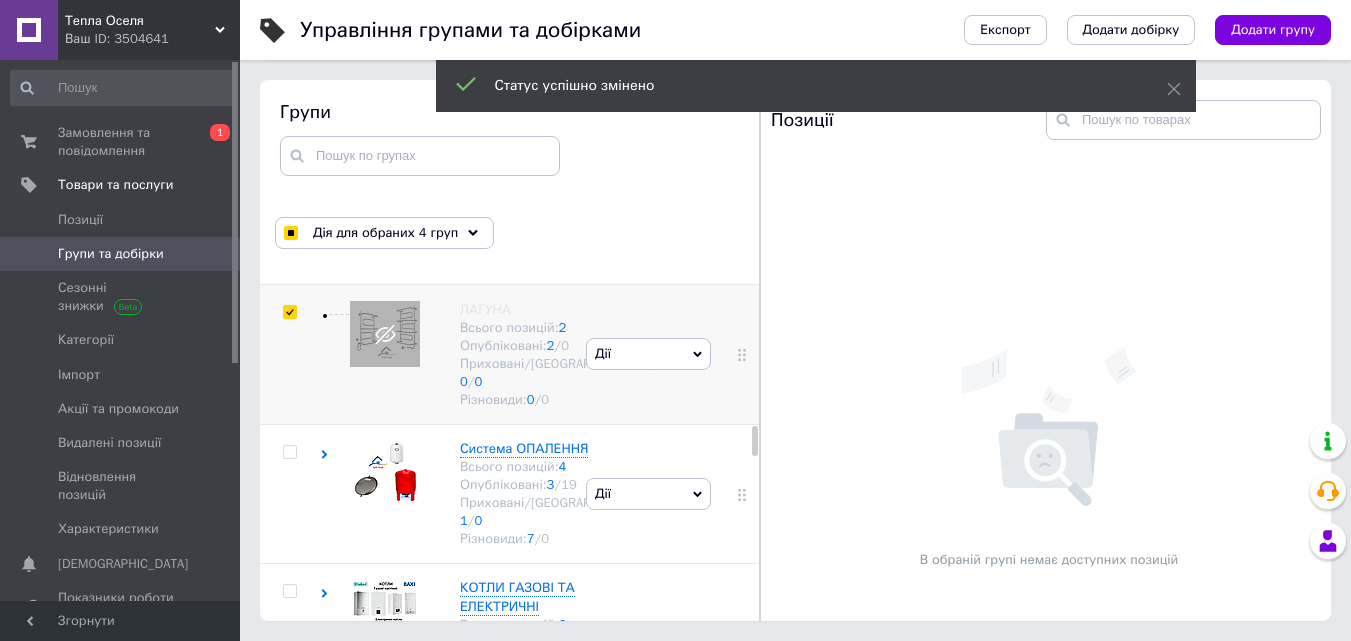 click at bounding box center (289, -250) 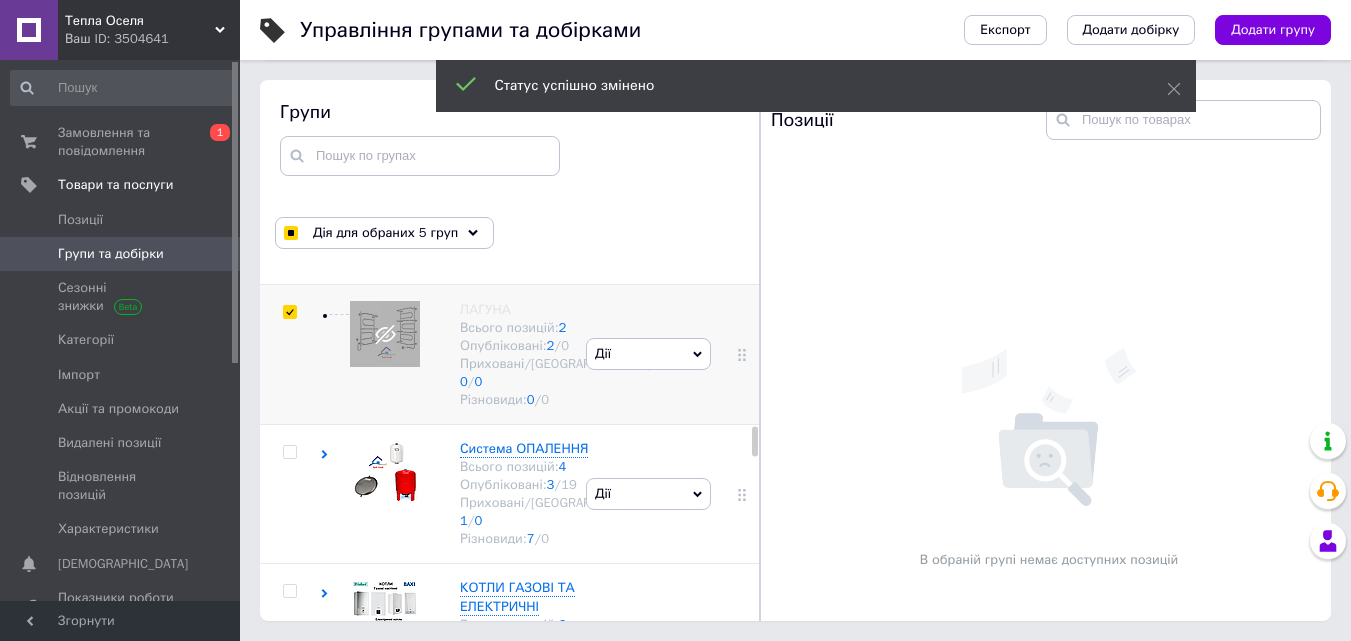click 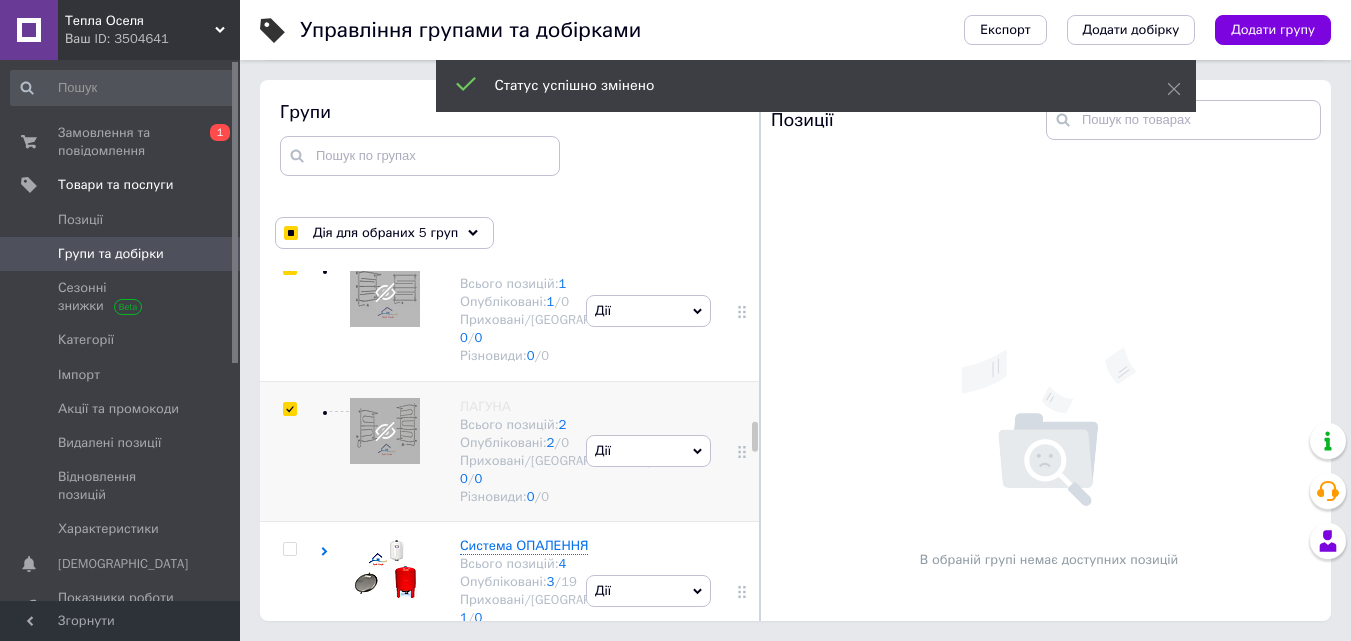 scroll, scrollTop: 3248, scrollLeft: 0, axis: vertical 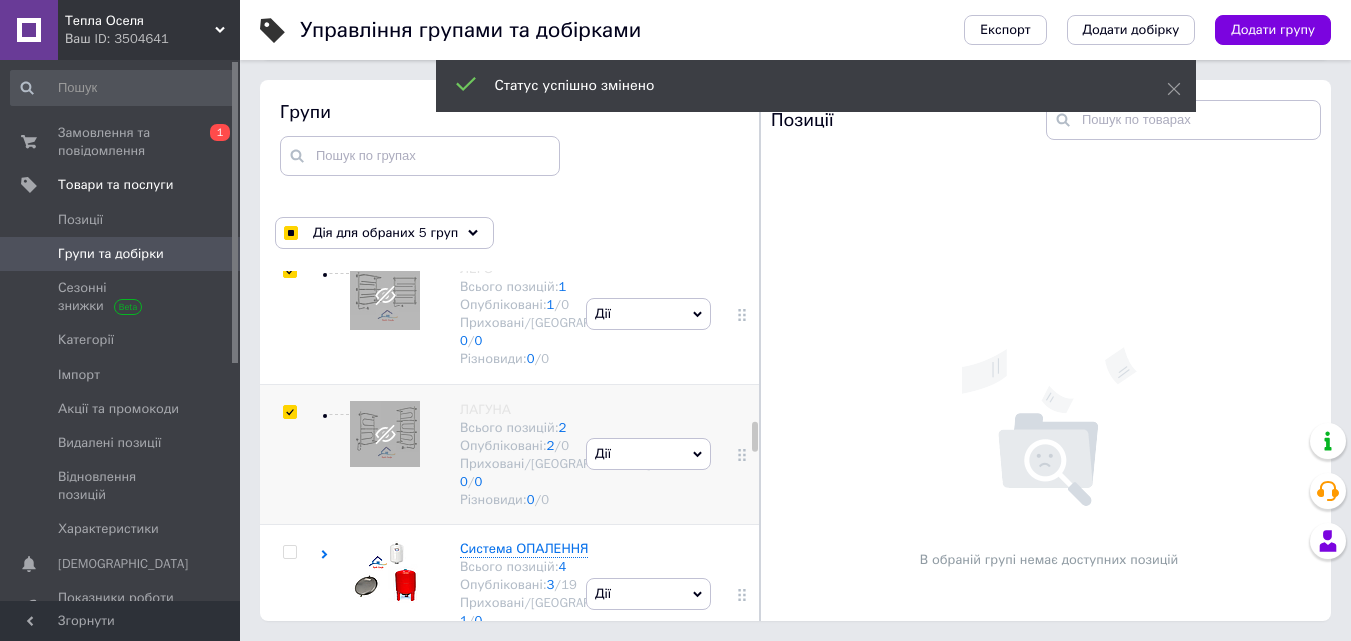 click at bounding box center (289, -290) 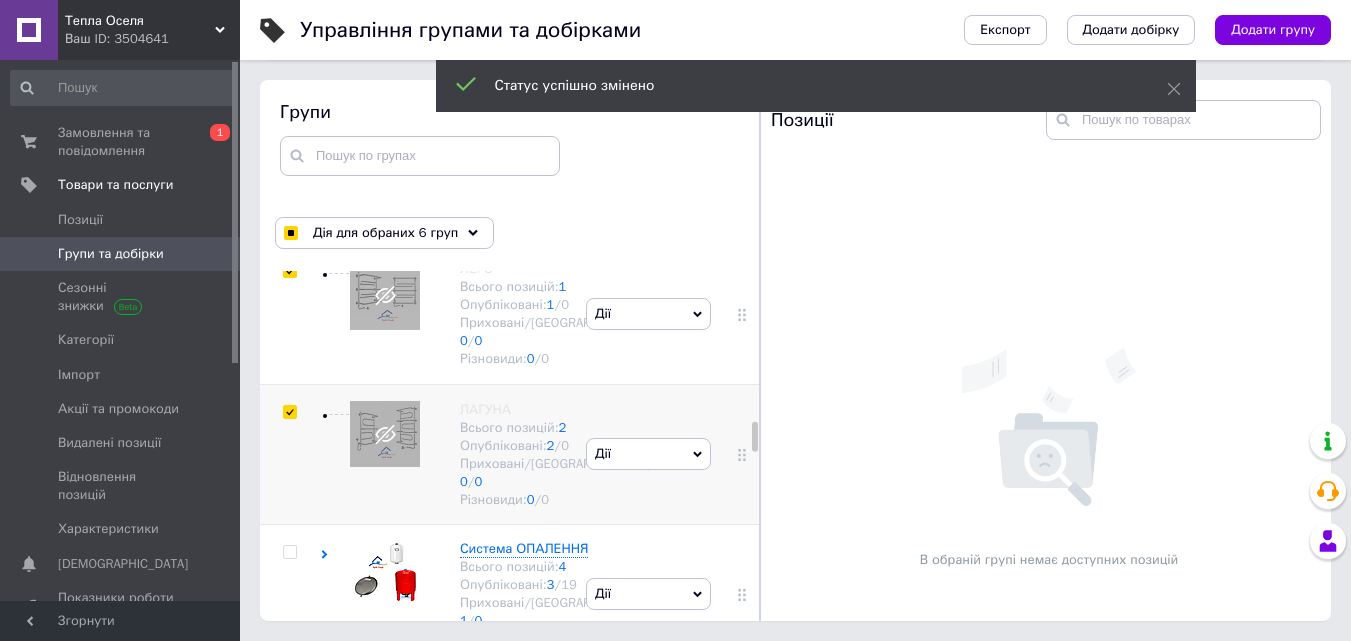 click on "Дії" at bounding box center [648, -248] 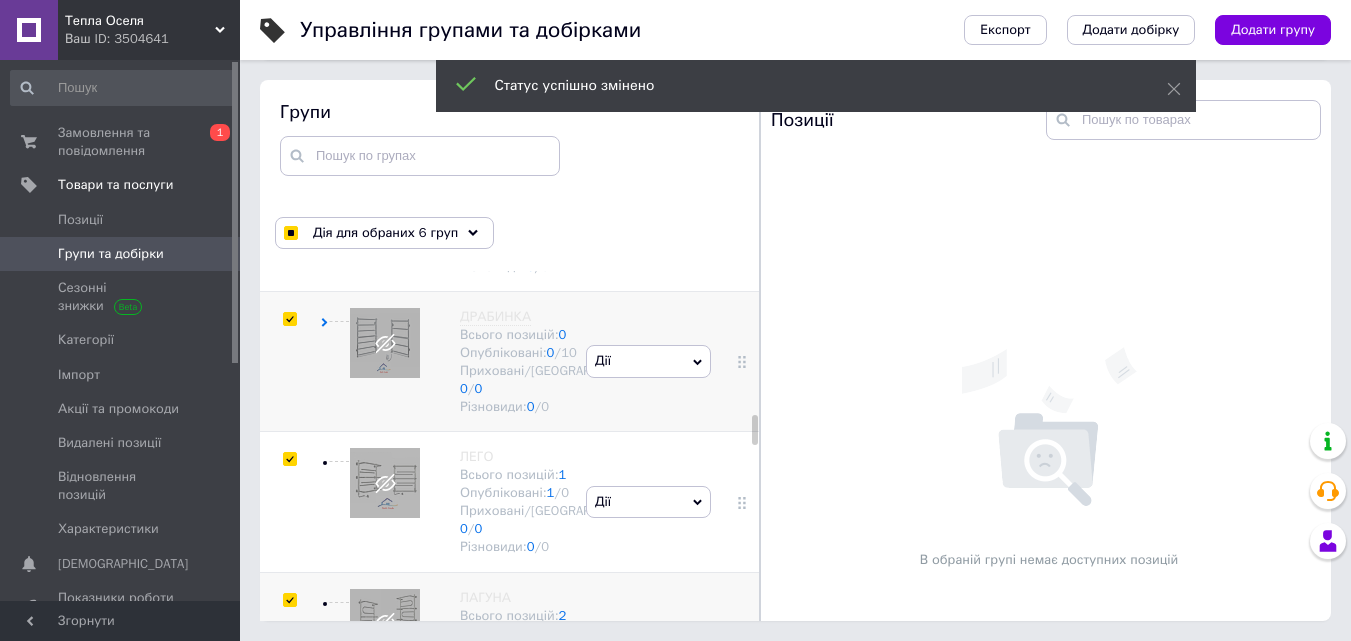 scroll, scrollTop: 3048, scrollLeft: 0, axis: vertical 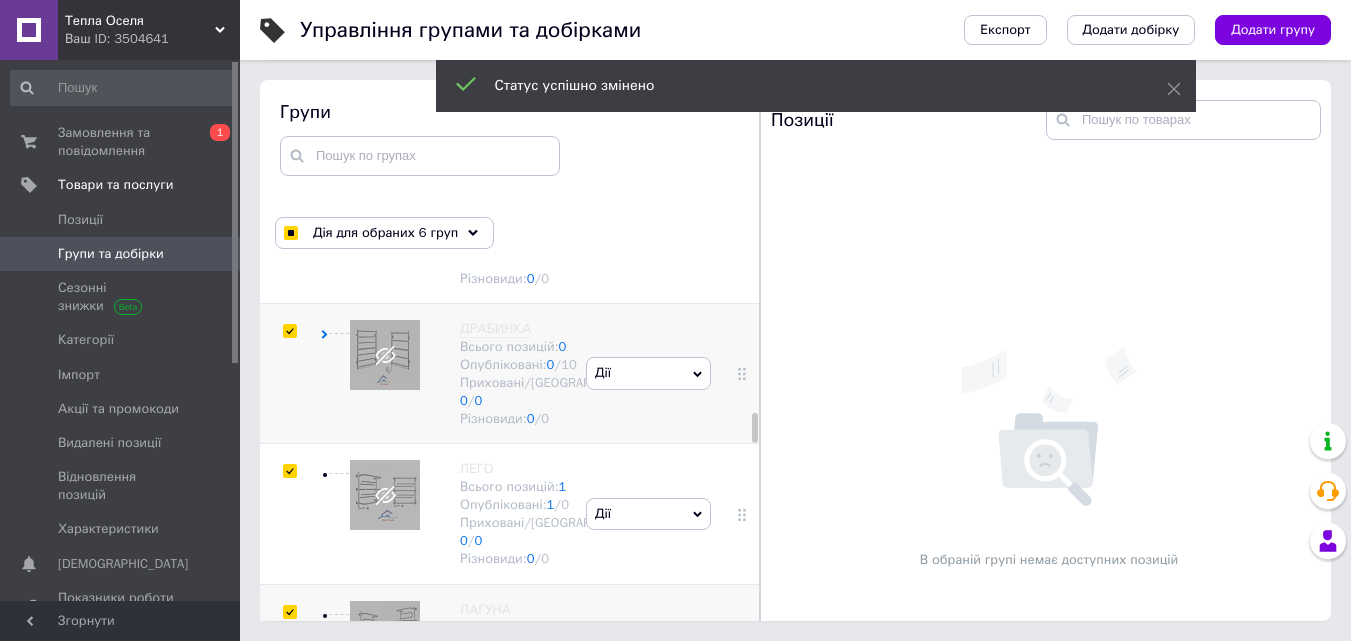 click at bounding box center (290, -231) 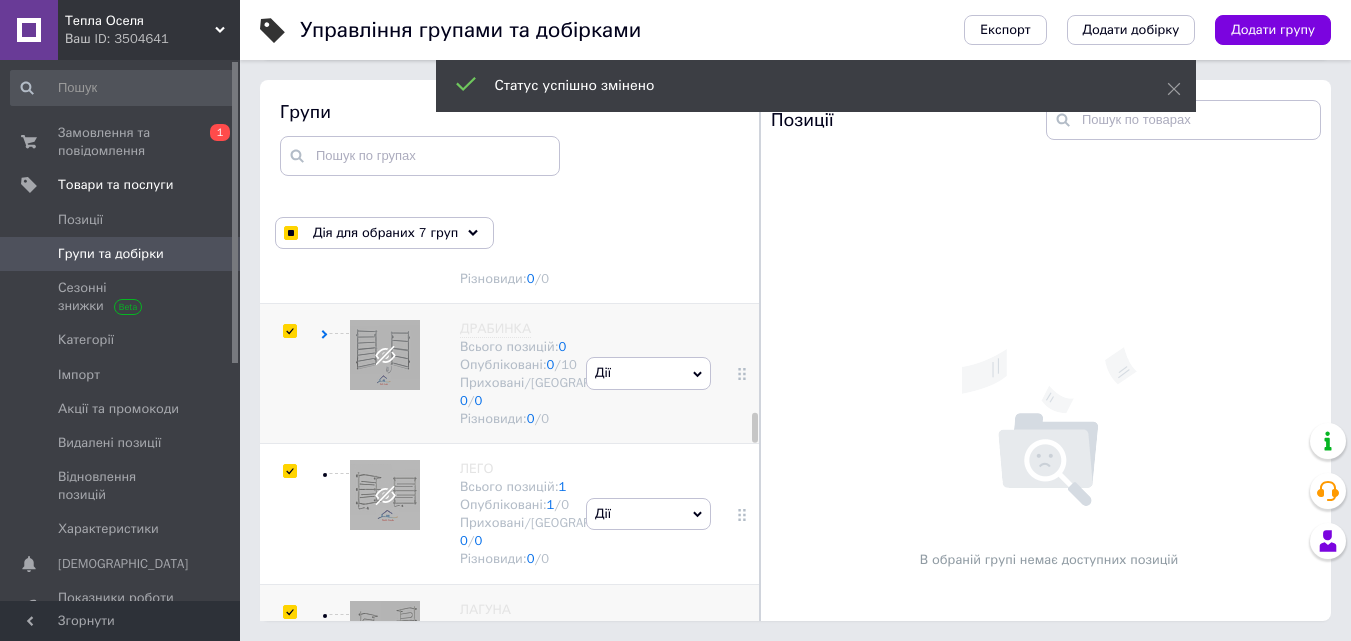 click on "Дії" at bounding box center (648, -188) 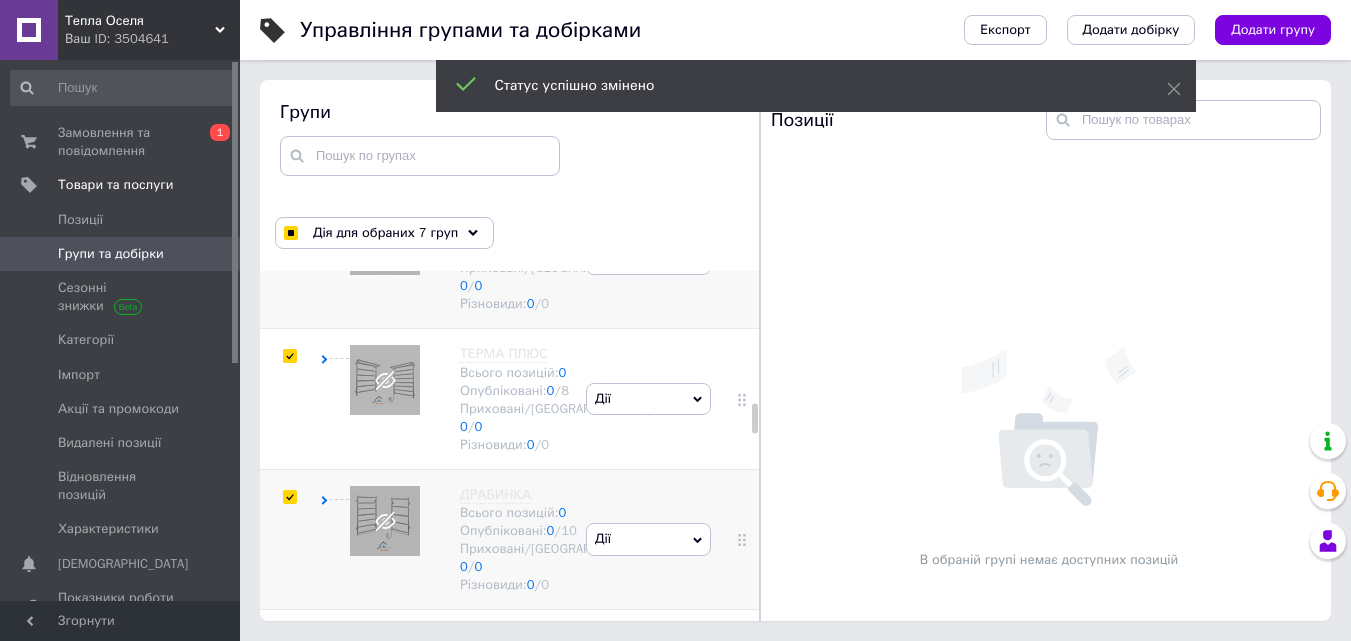 scroll, scrollTop: 2848, scrollLeft: 0, axis: vertical 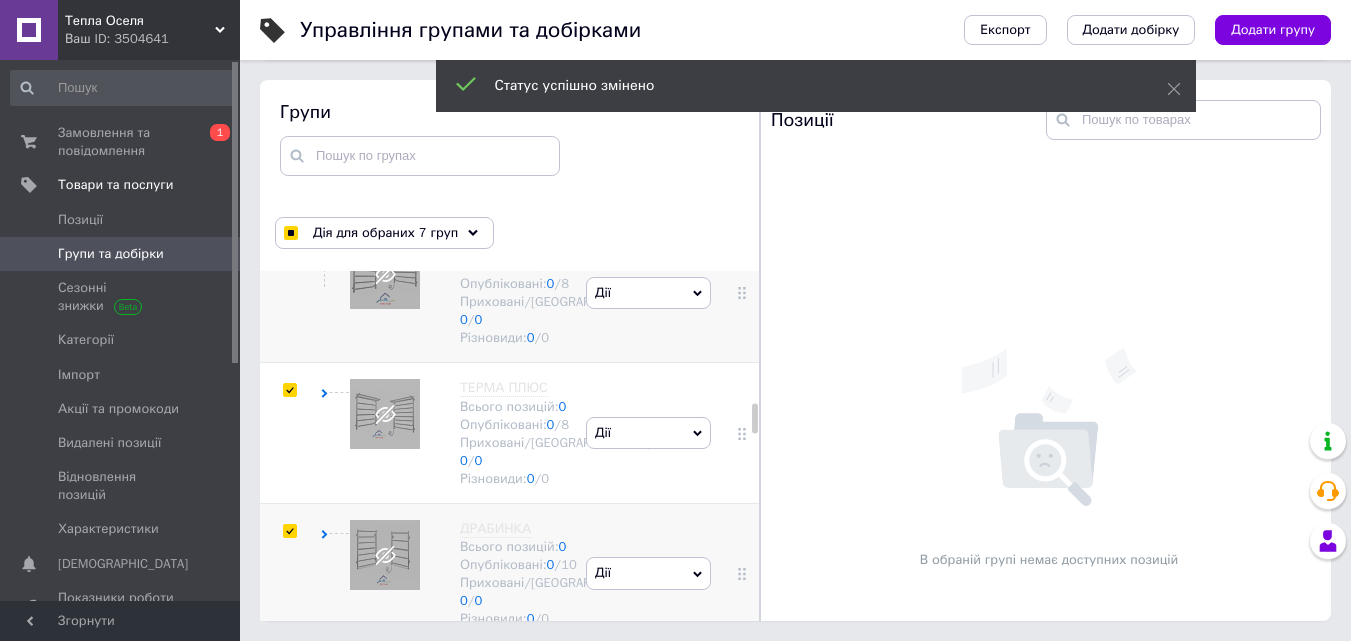 click at bounding box center (289, -171) 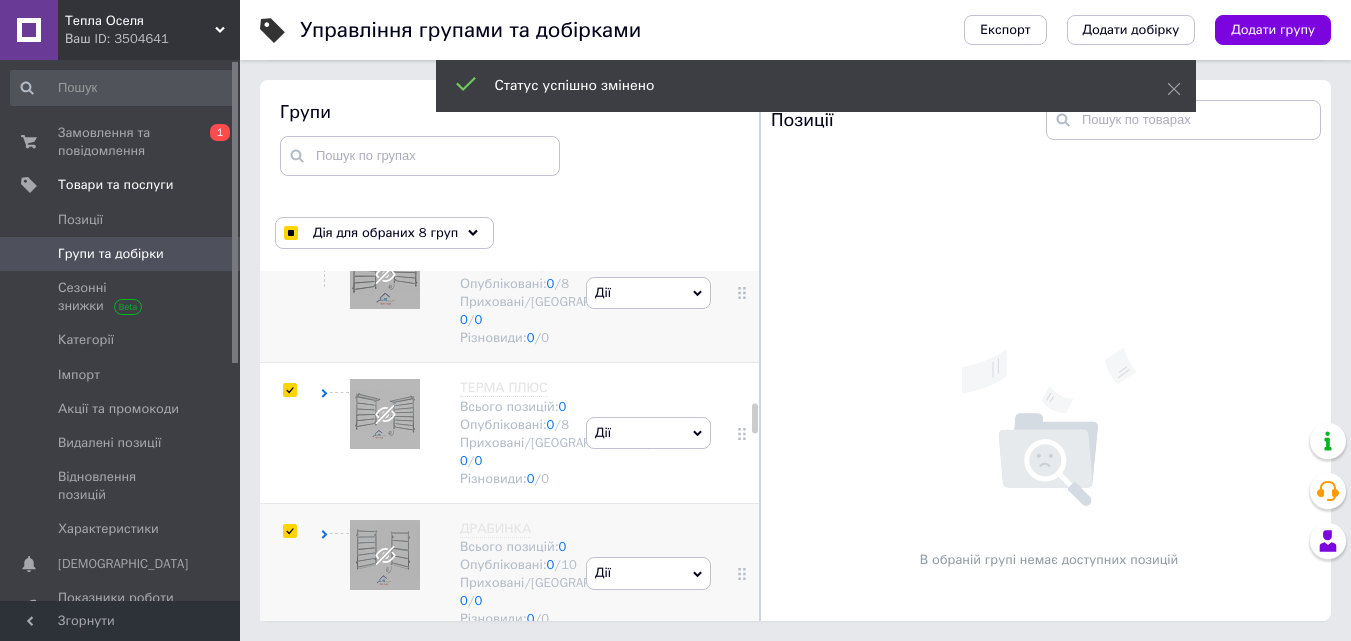 click on "Дії" at bounding box center [648, -128] 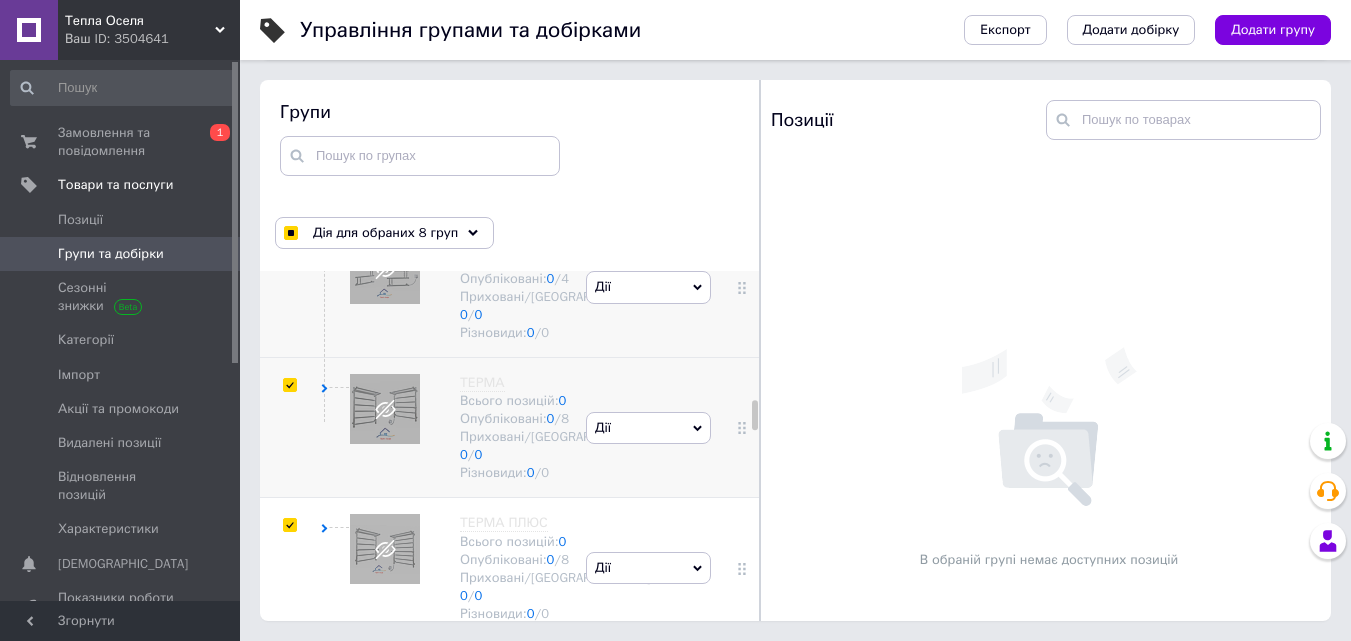 scroll, scrollTop: 2648, scrollLeft: 0, axis: vertical 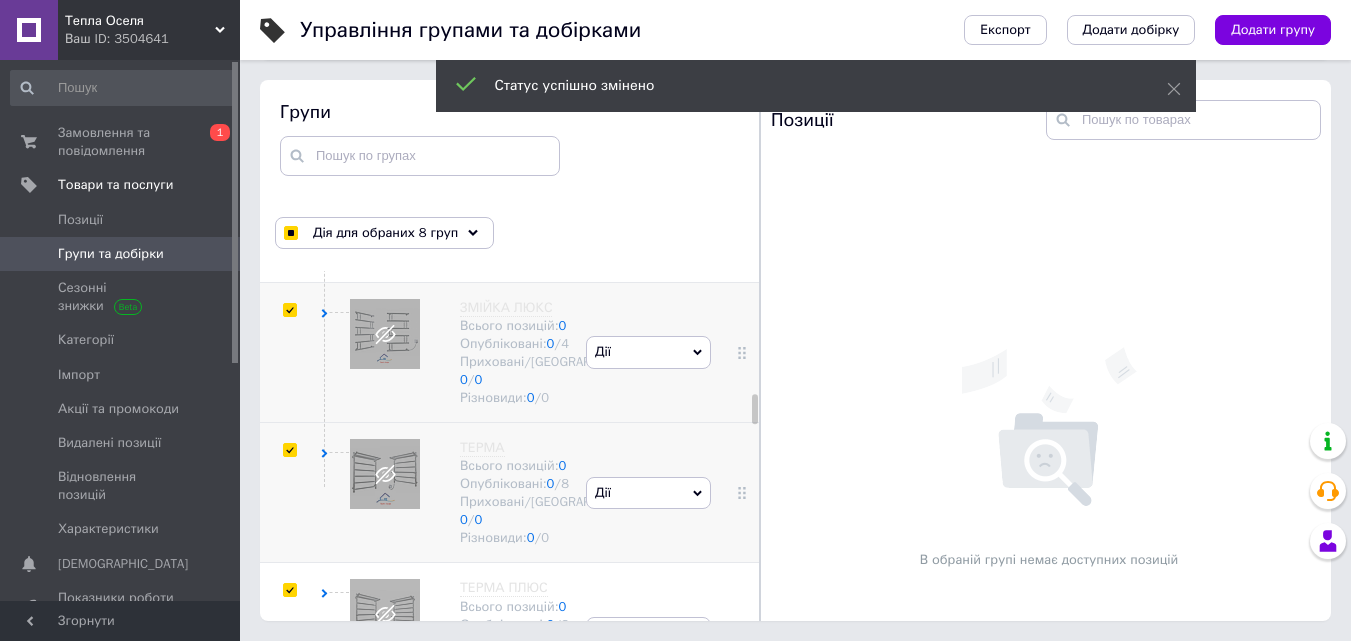 click at bounding box center (289, -111) 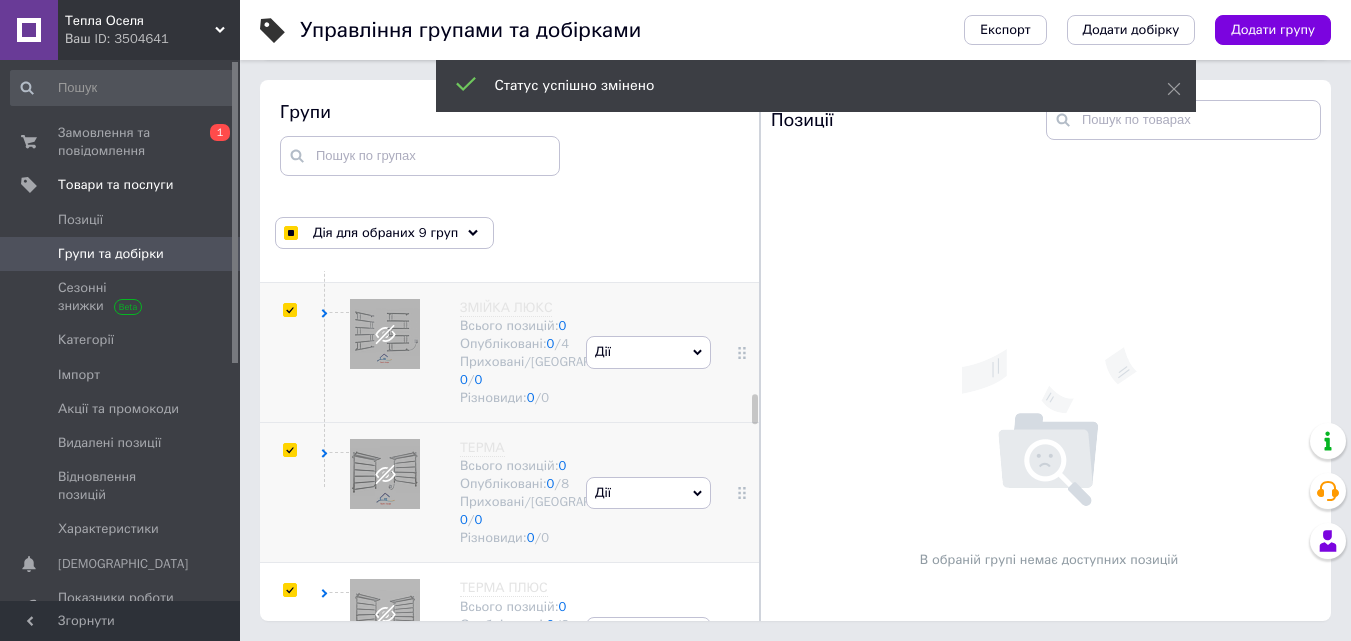 click on "Дії" at bounding box center (648, -69) 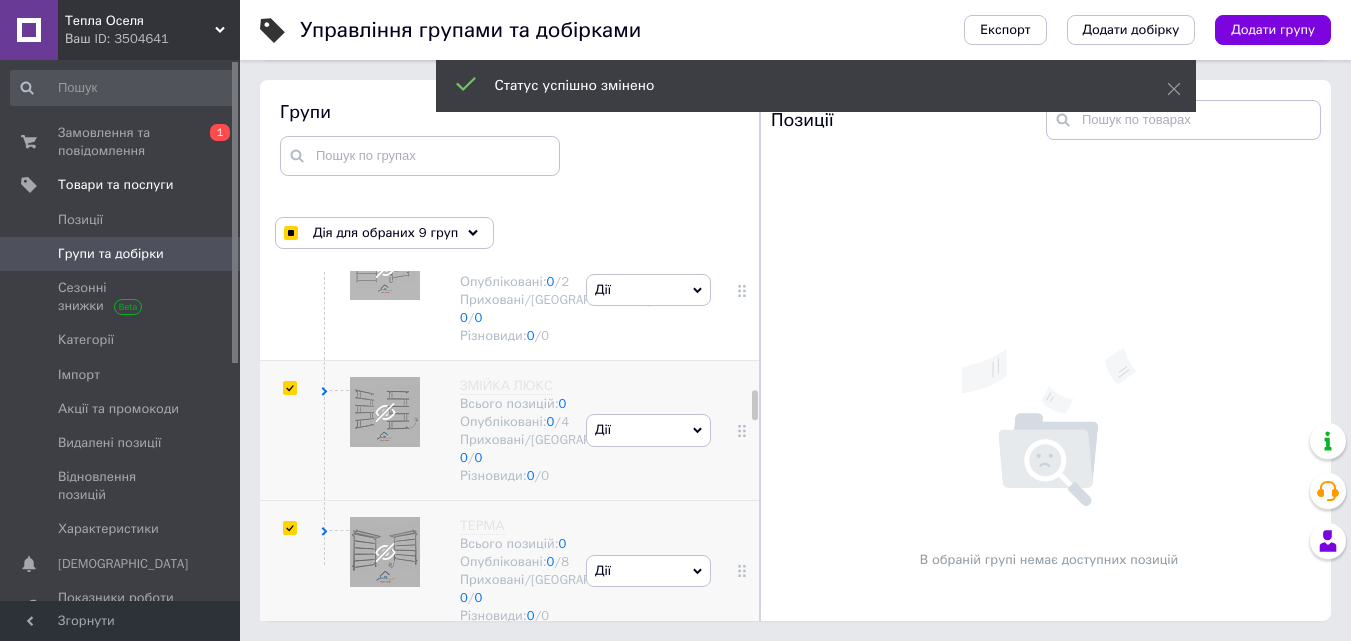 scroll, scrollTop: 2548, scrollLeft: 0, axis: vertical 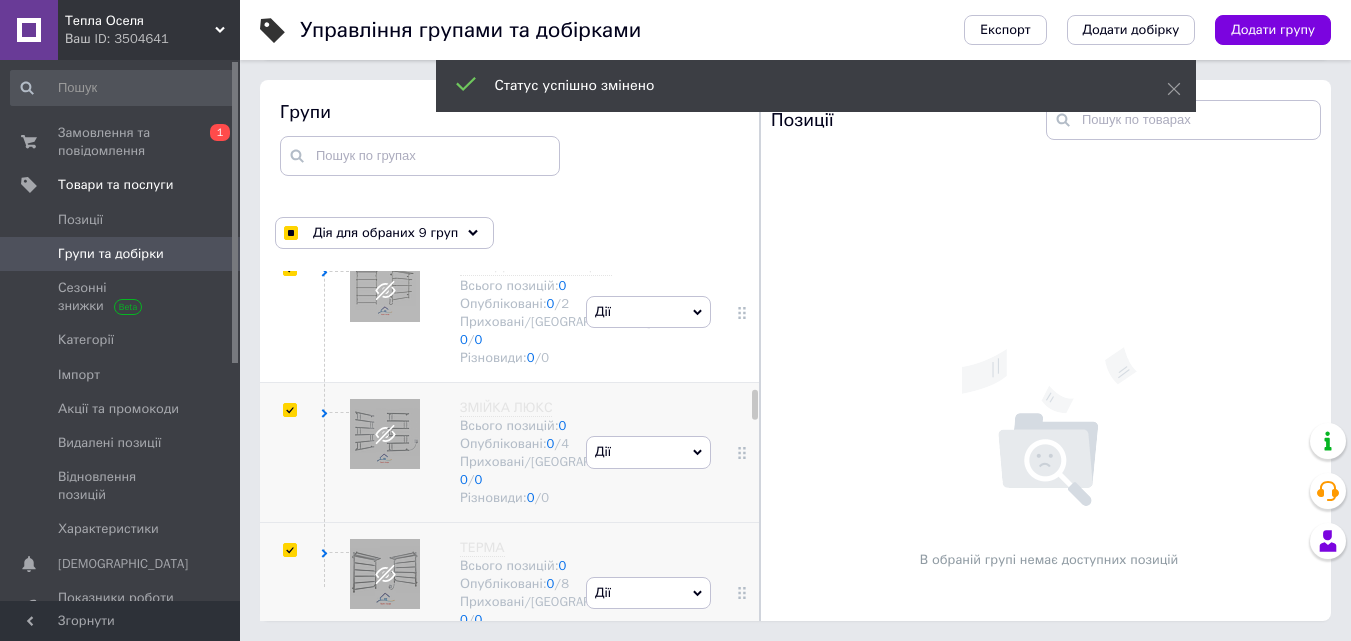 click at bounding box center [289, -152] 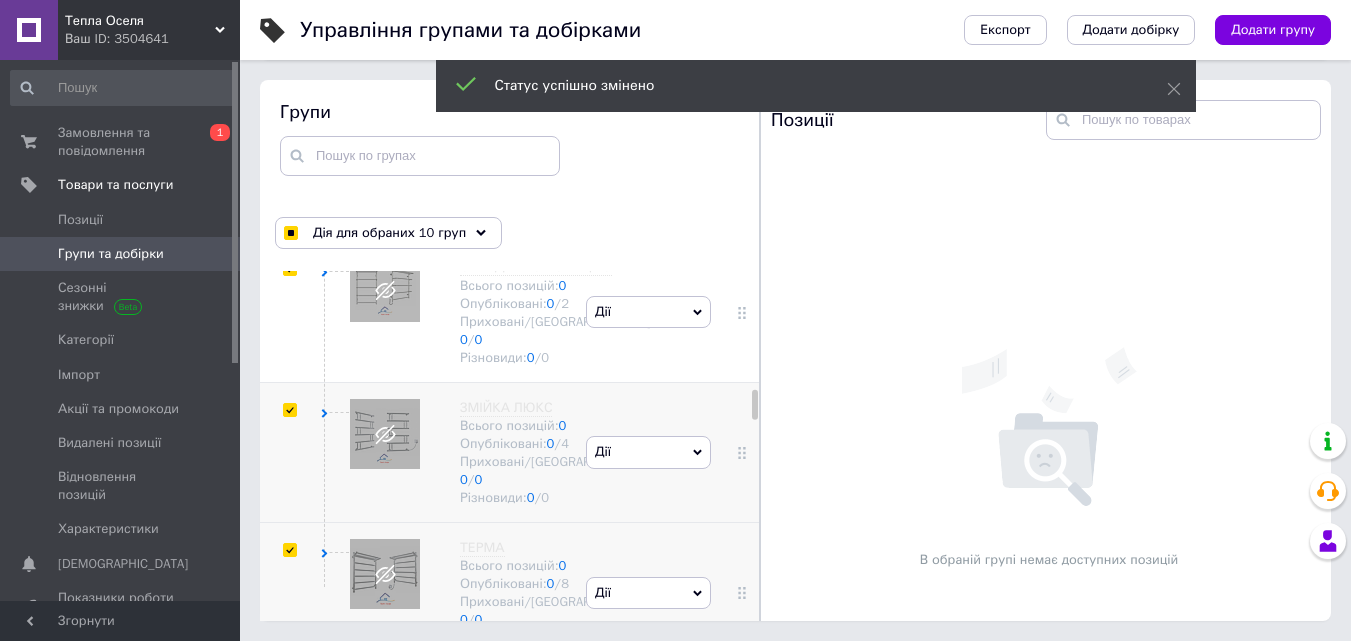 click on "Дії" at bounding box center (648, -109) 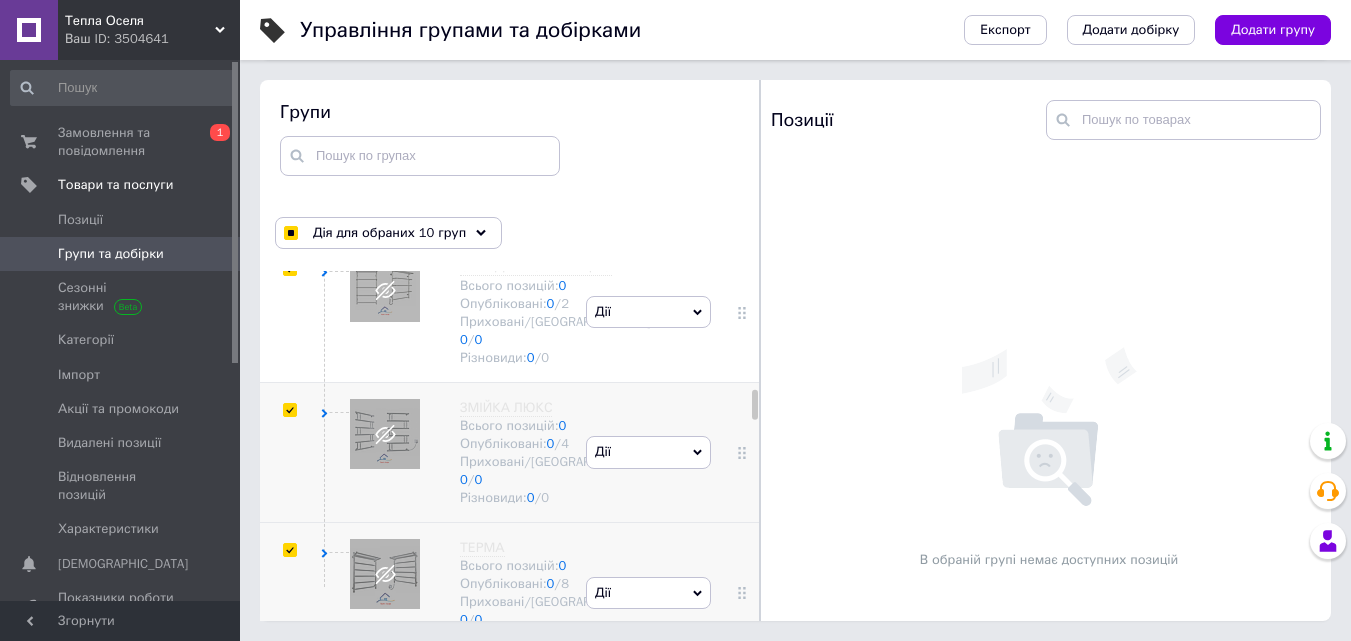 click on "Приховати групу" at bounding box center (648, -62) 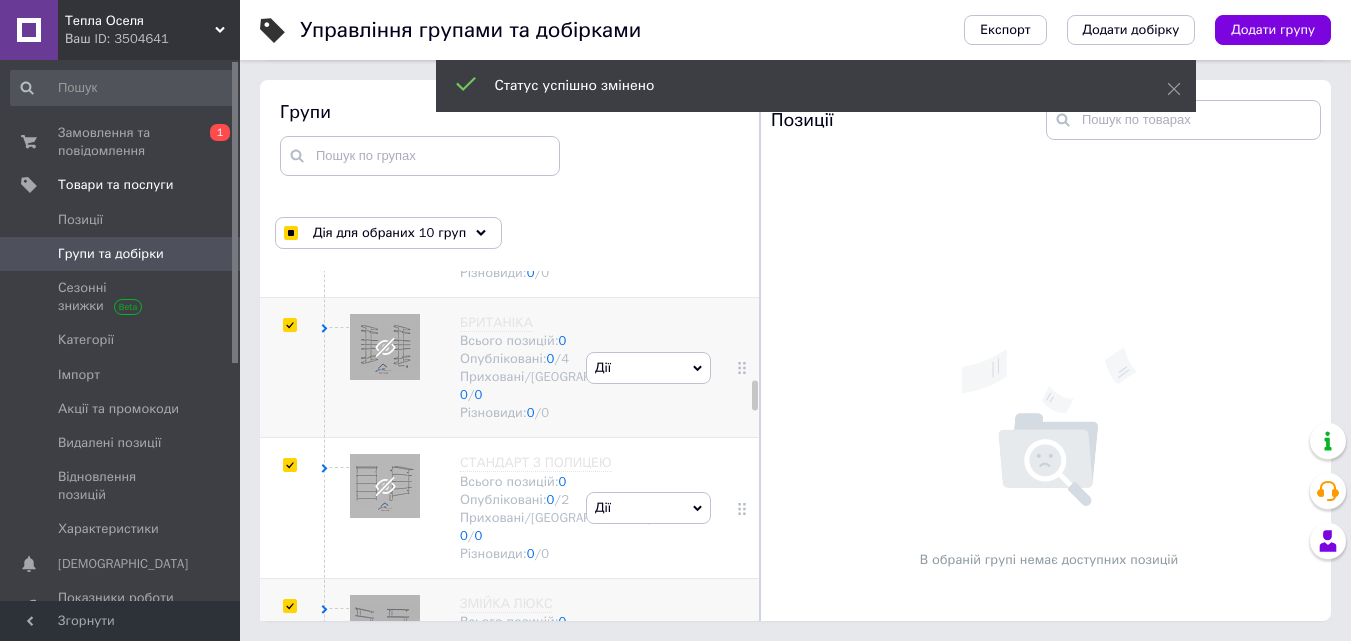 scroll, scrollTop: 2348, scrollLeft: 0, axis: vertical 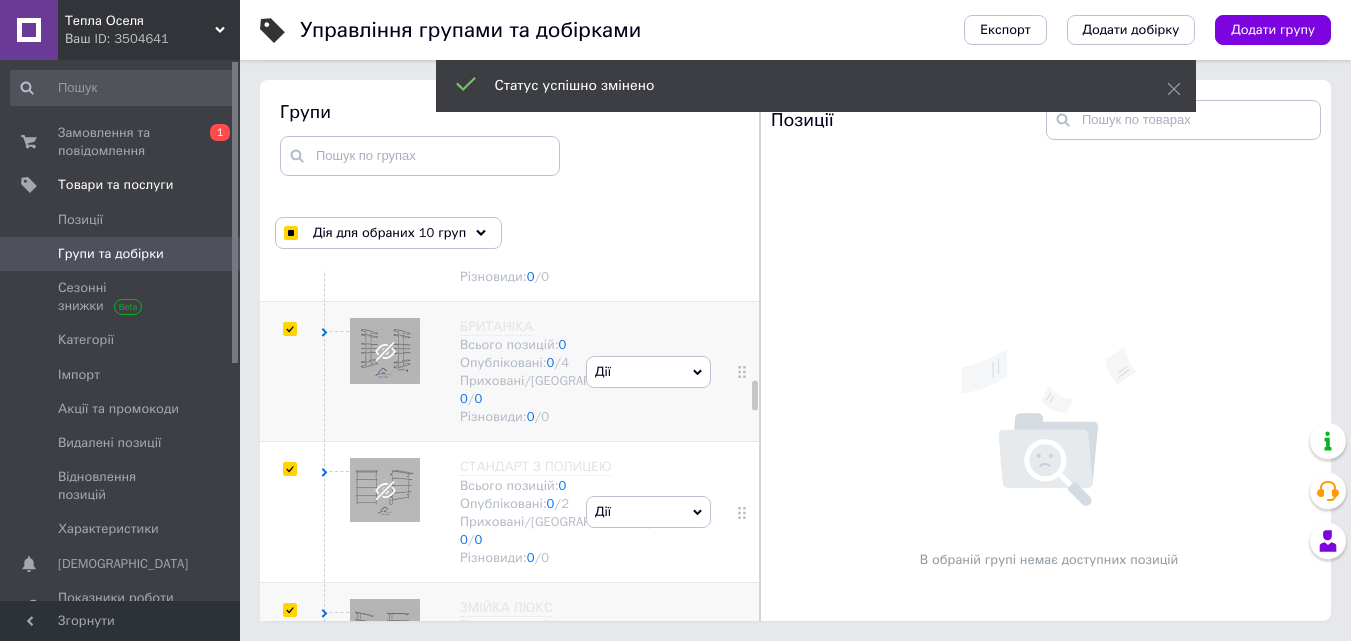 click at bounding box center (289, -92) 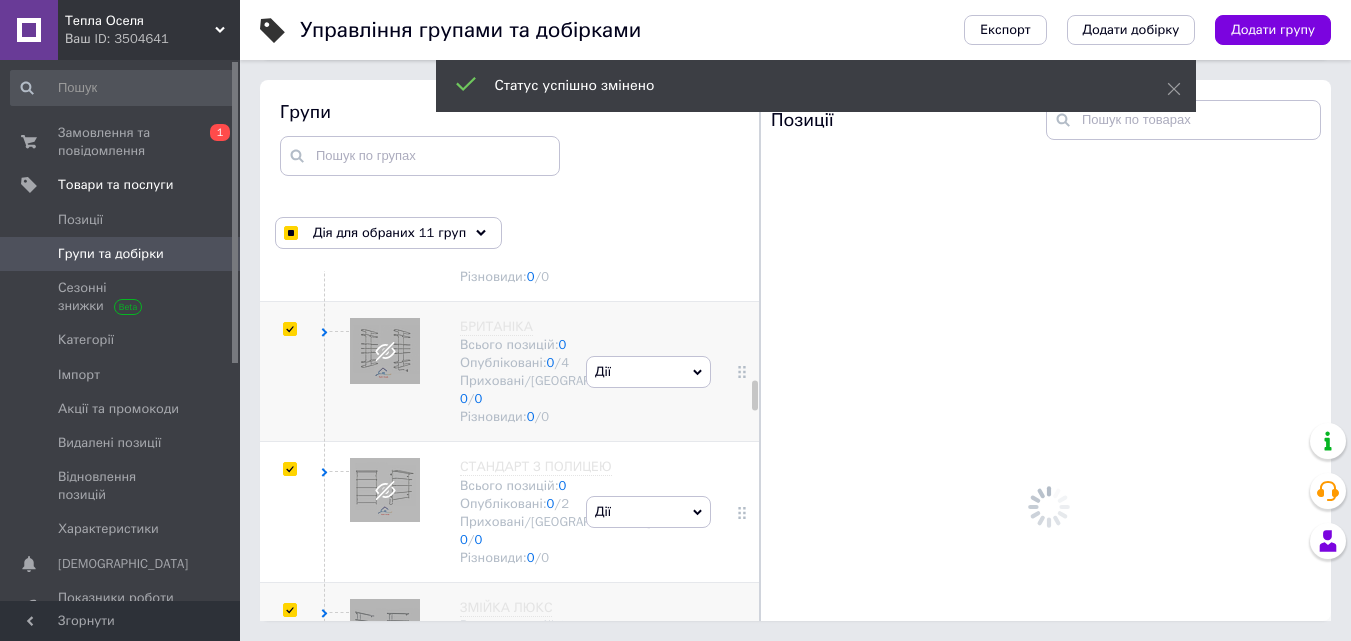 click on "Дії" at bounding box center [648, -50] 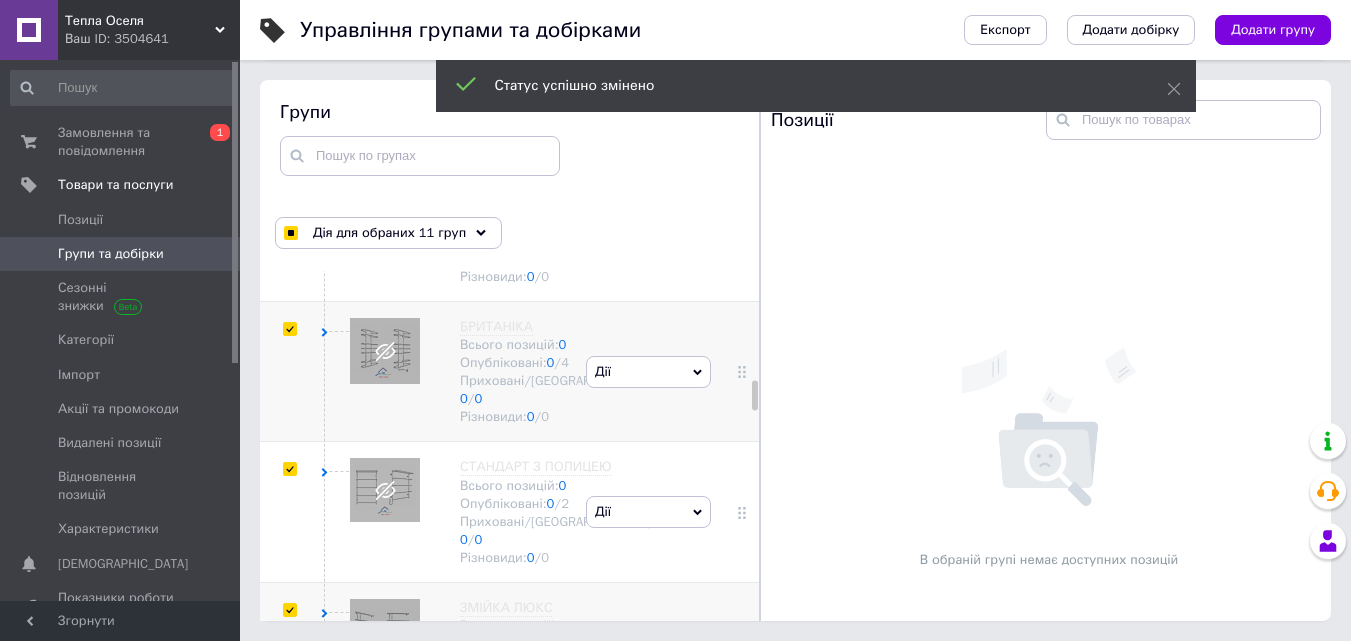 click on "Приховати групу" at bounding box center (648, -2) 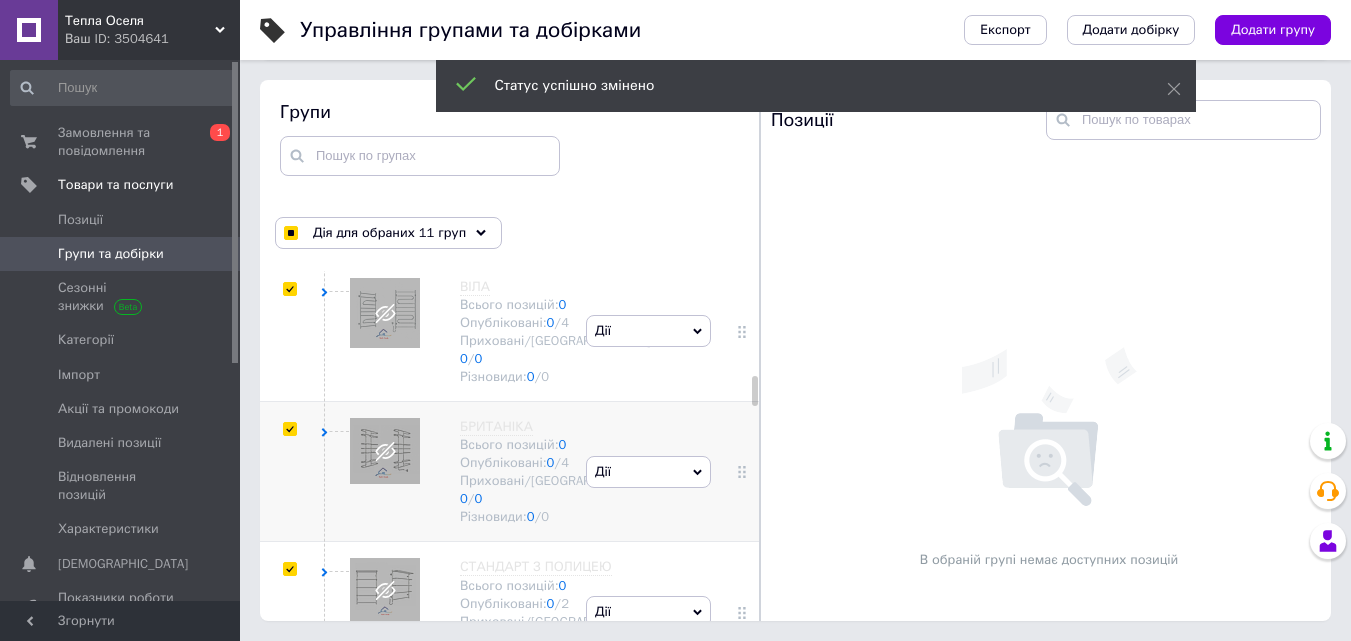 scroll, scrollTop: 2148, scrollLeft: 0, axis: vertical 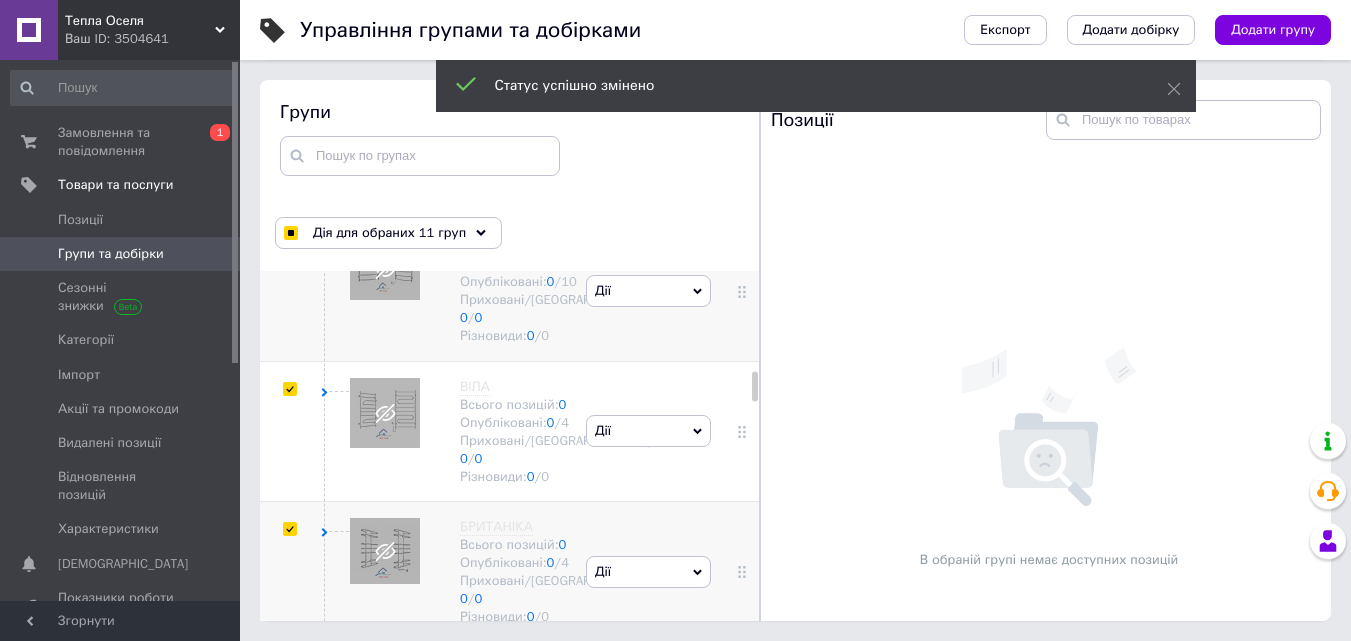 click at bounding box center [289, -33] 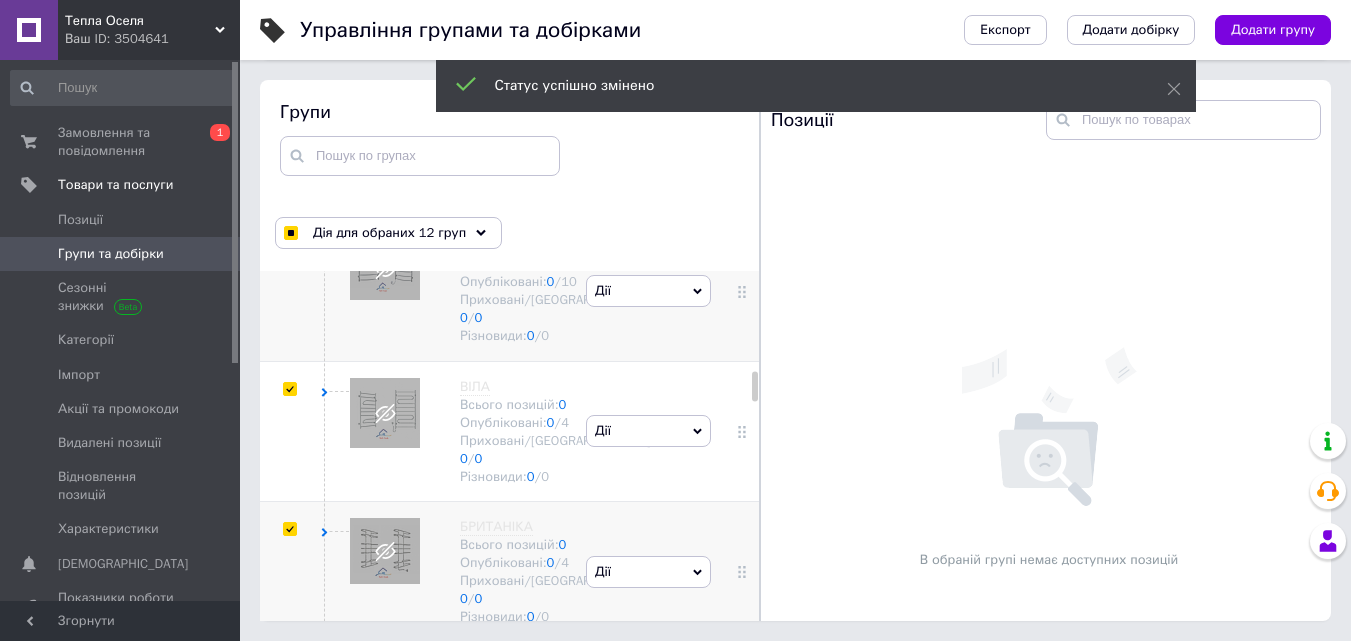 click on "Дії" at bounding box center [648, 10] 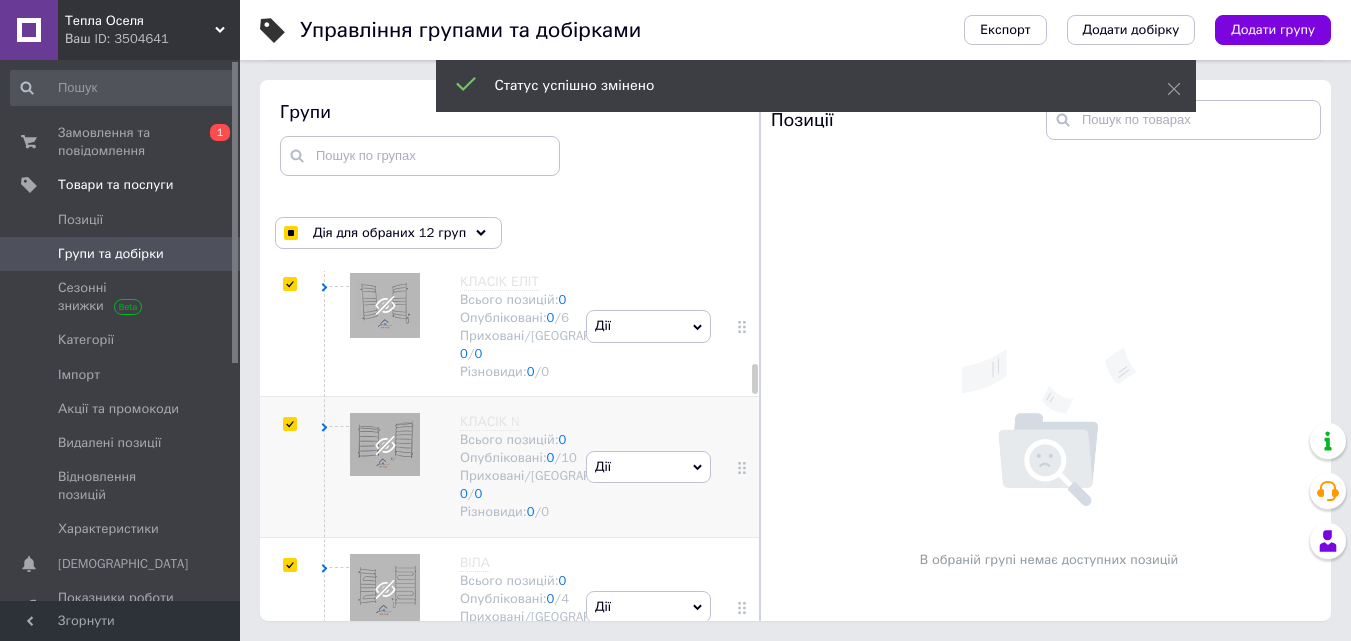 scroll, scrollTop: 1948, scrollLeft: 0, axis: vertical 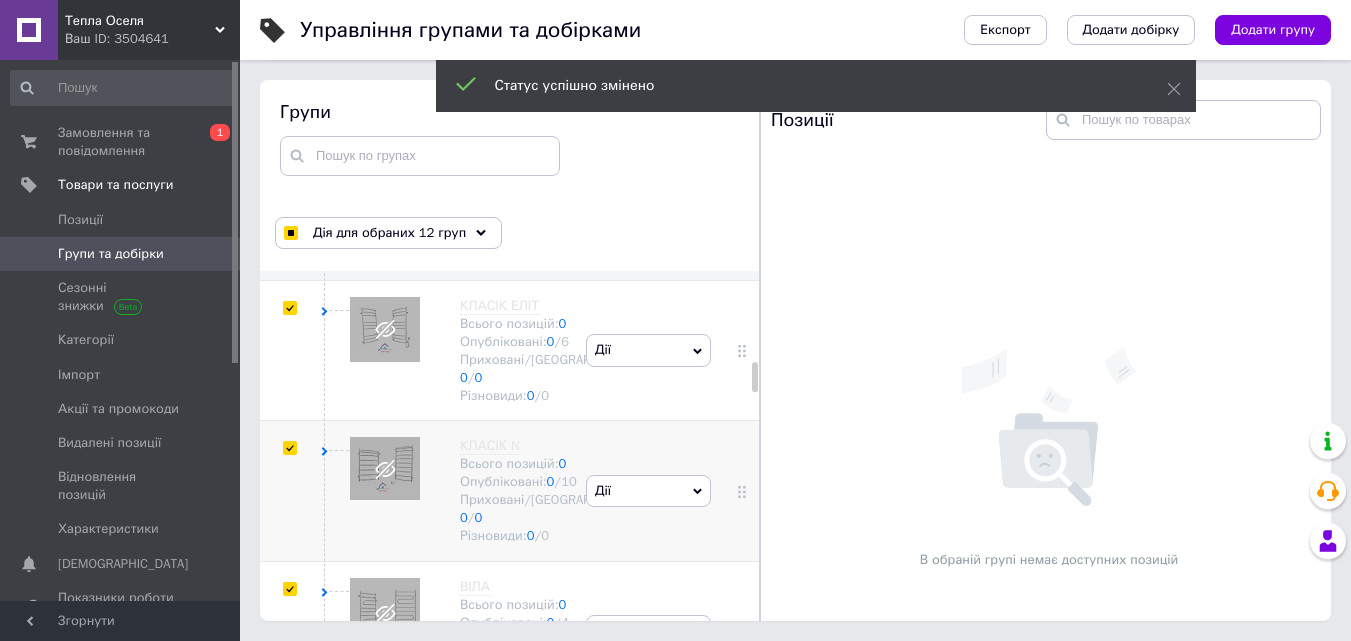 click at bounding box center (290, 70) 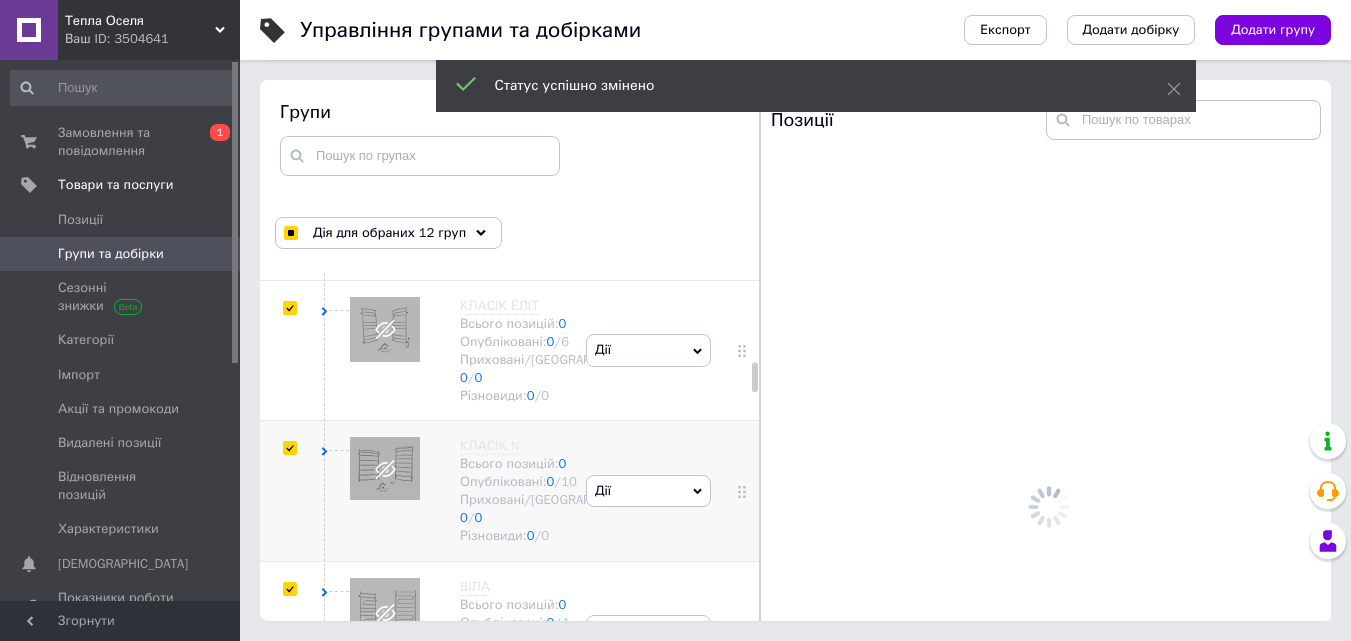 click at bounding box center [289, 27] 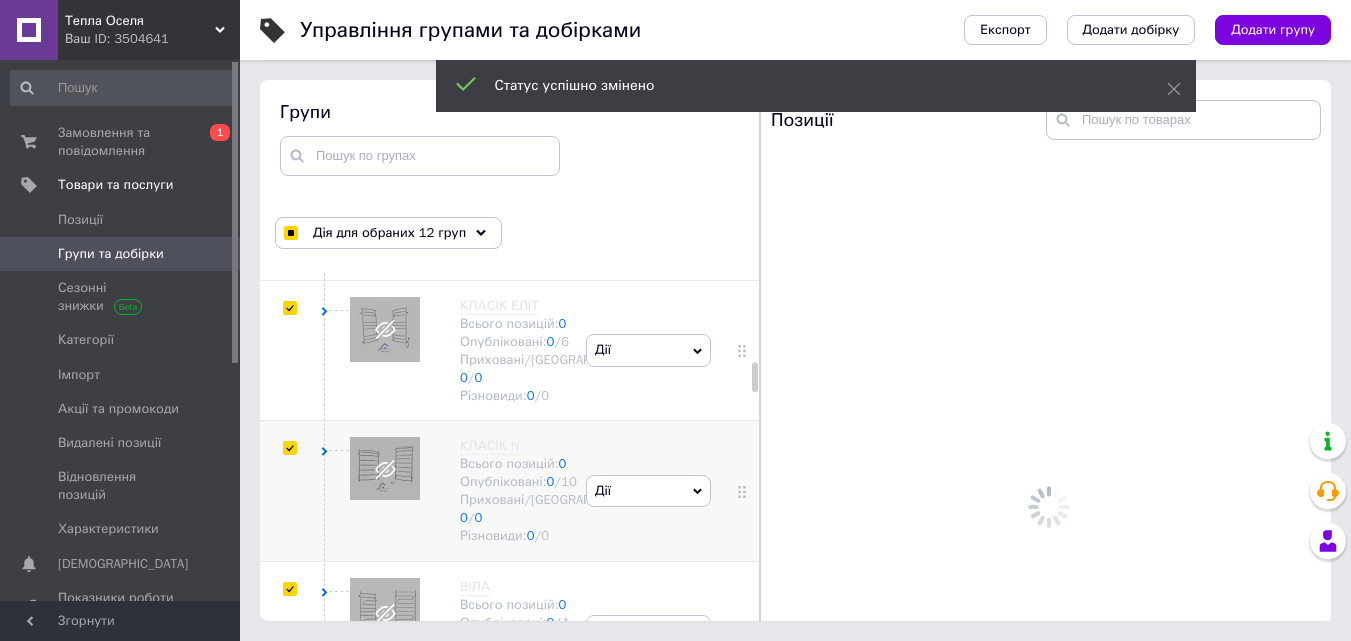 checkbox on "true" 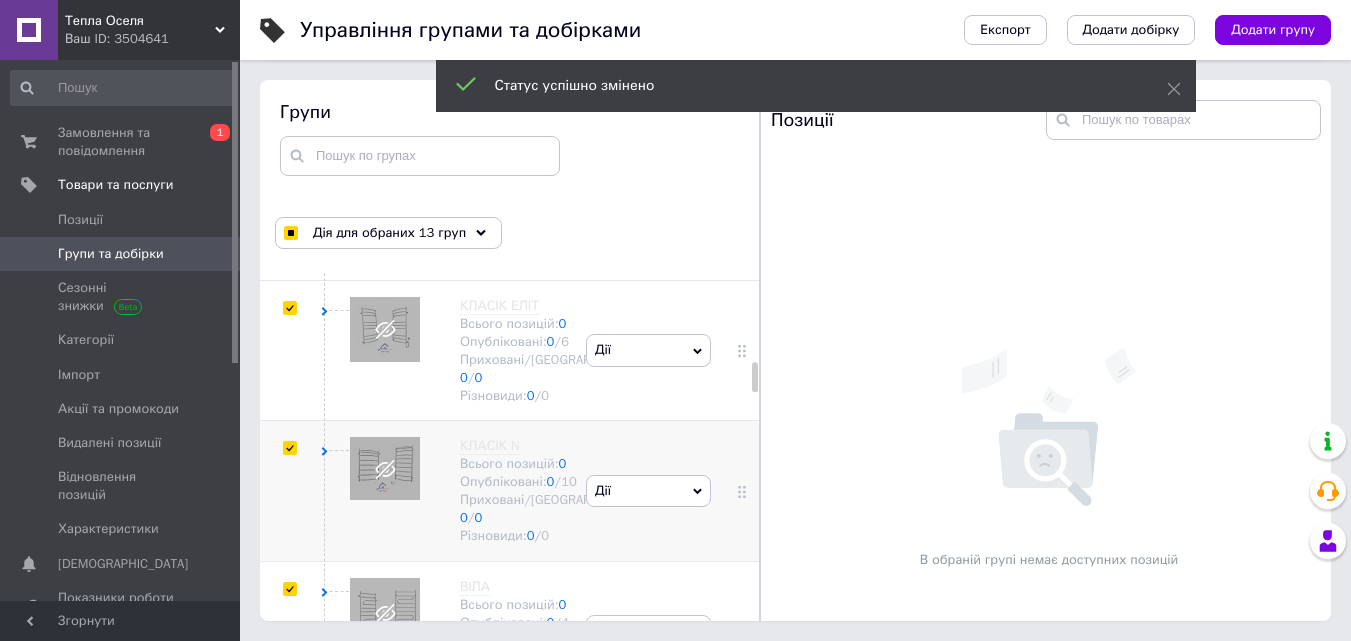 click on "Дії" at bounding box center (648, 70) 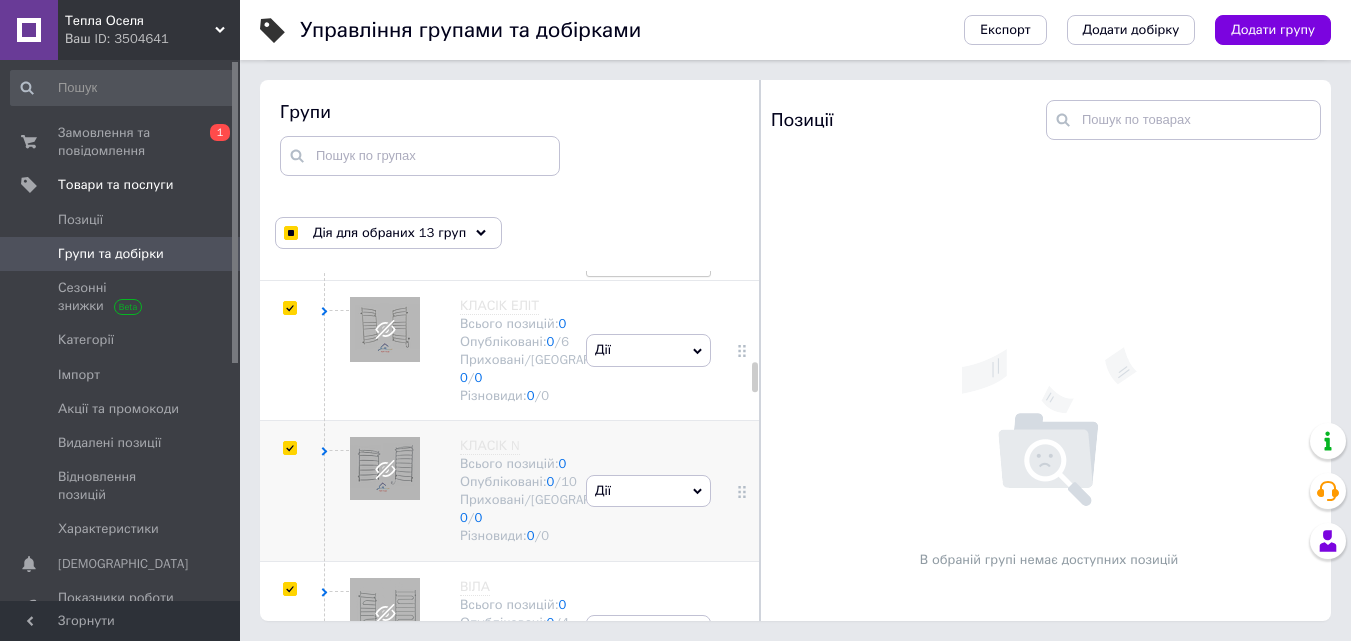 click on "Приховати групу" at bounding box center [648, 117] 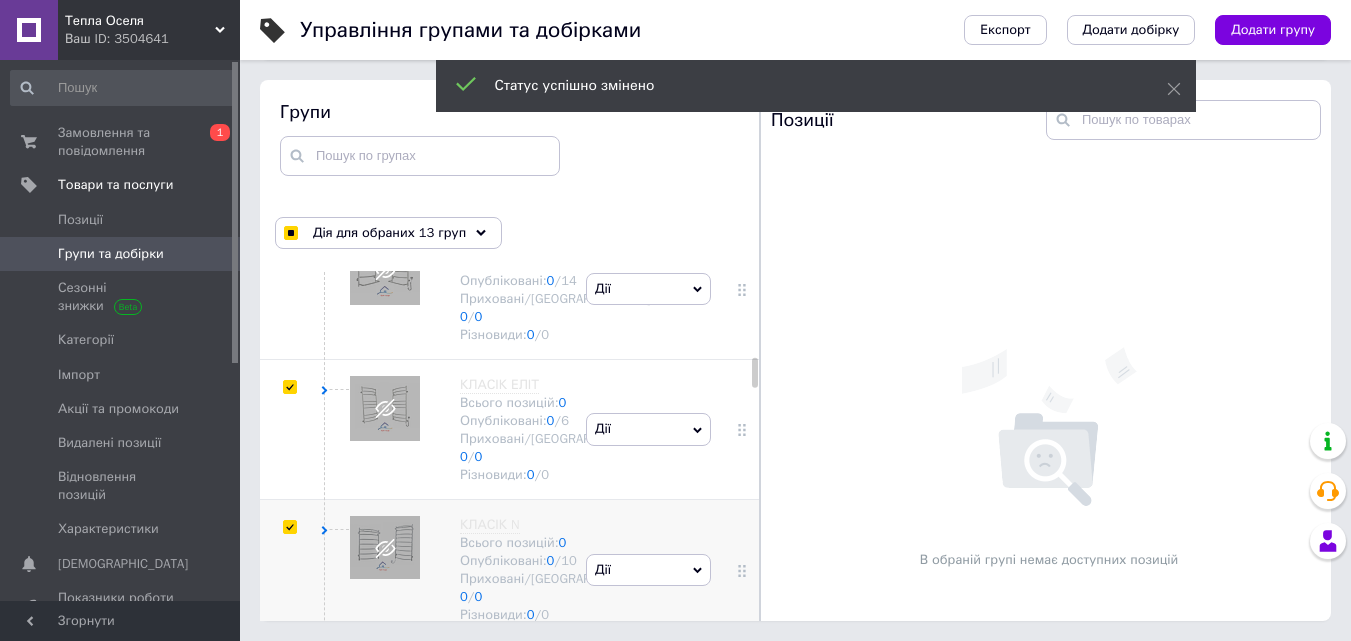 scroll, scrollTop: 1848, scrollLeft: 0, axis: vertical 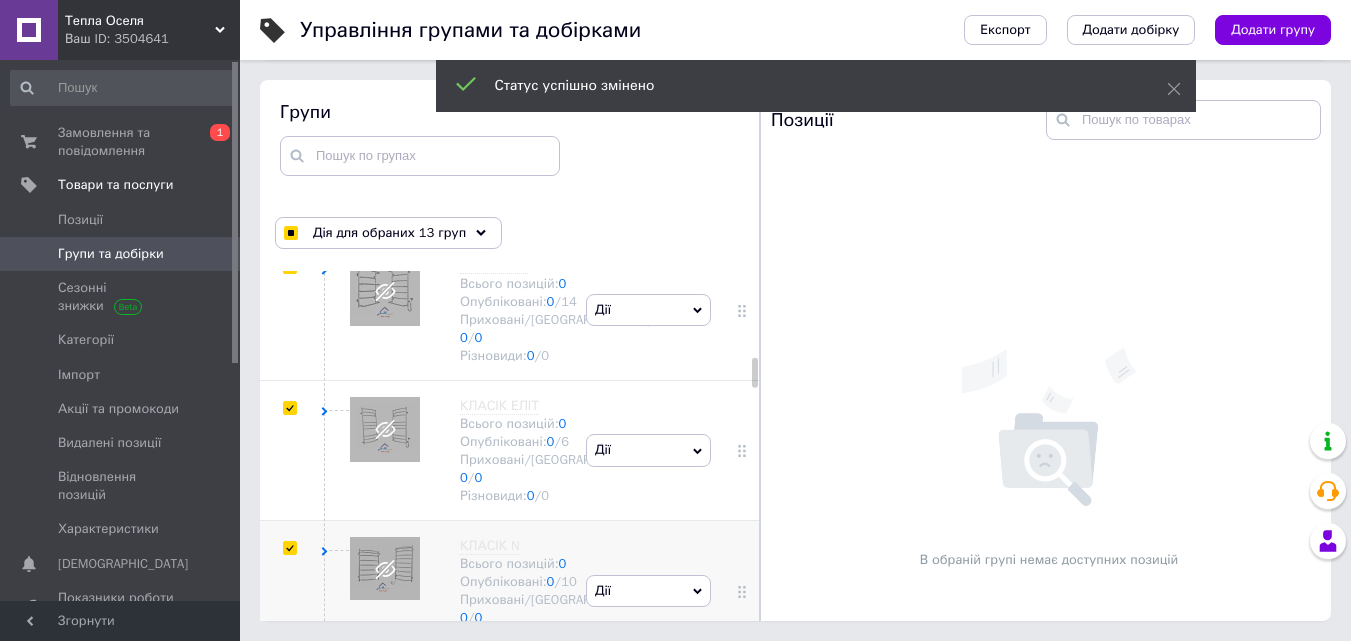 click at bounding box center (289, -13) 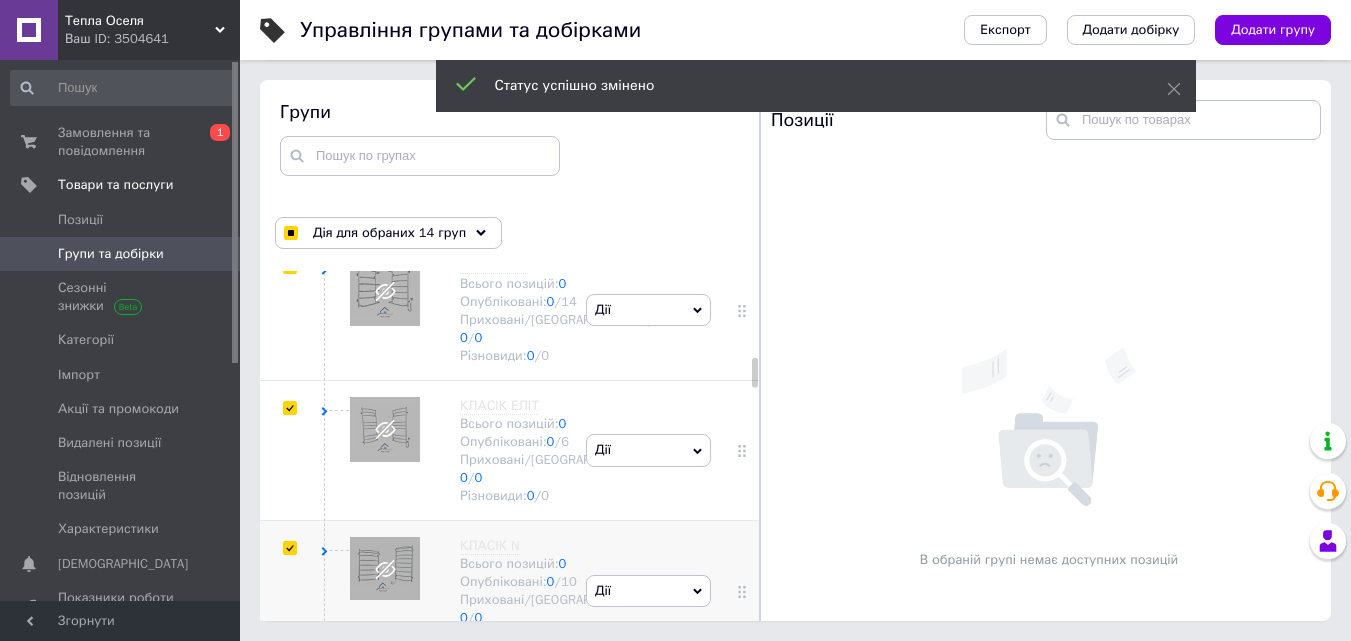 click on "Дії" at bounding box center (648, 29) 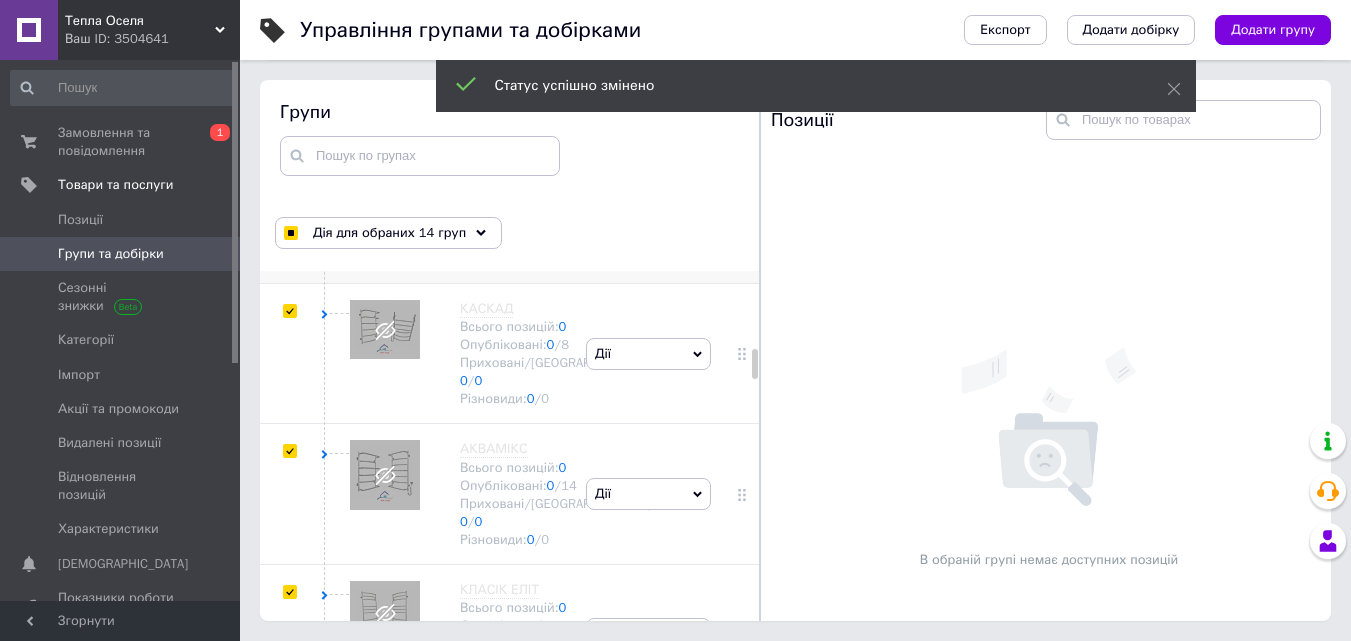 scroll, scrollTop: 1648, scrollLeft: 0, axis: vertical 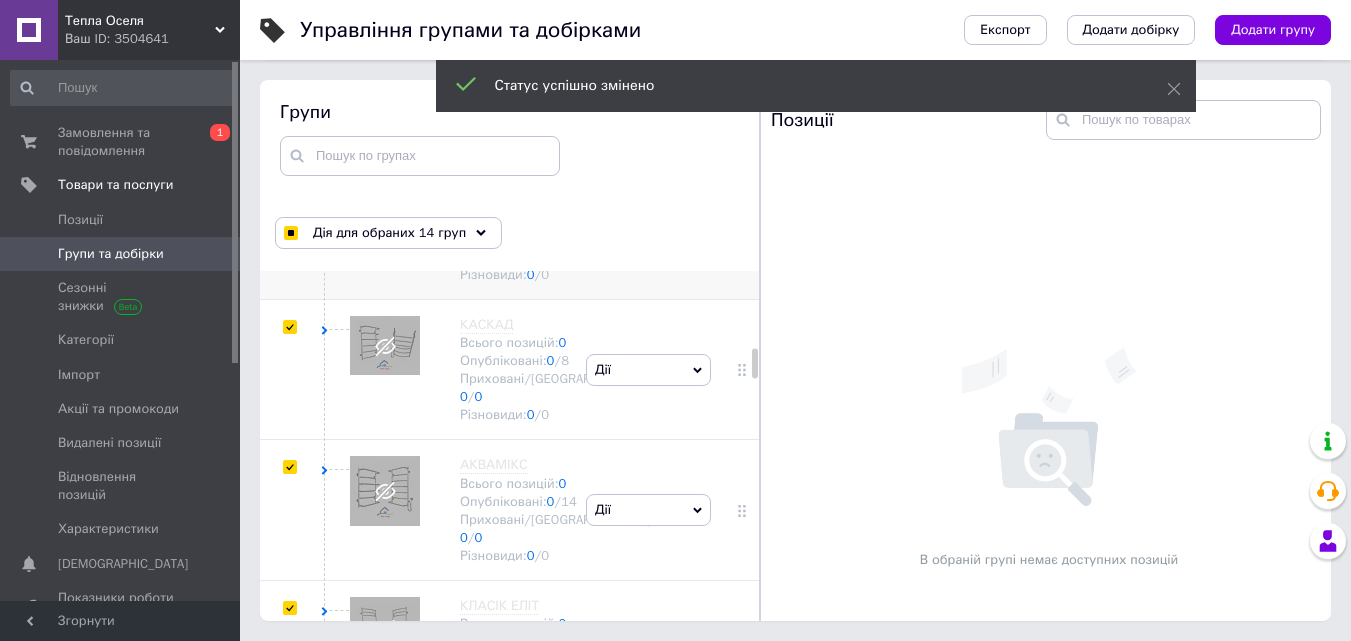 click at bounding box center [289, 46] 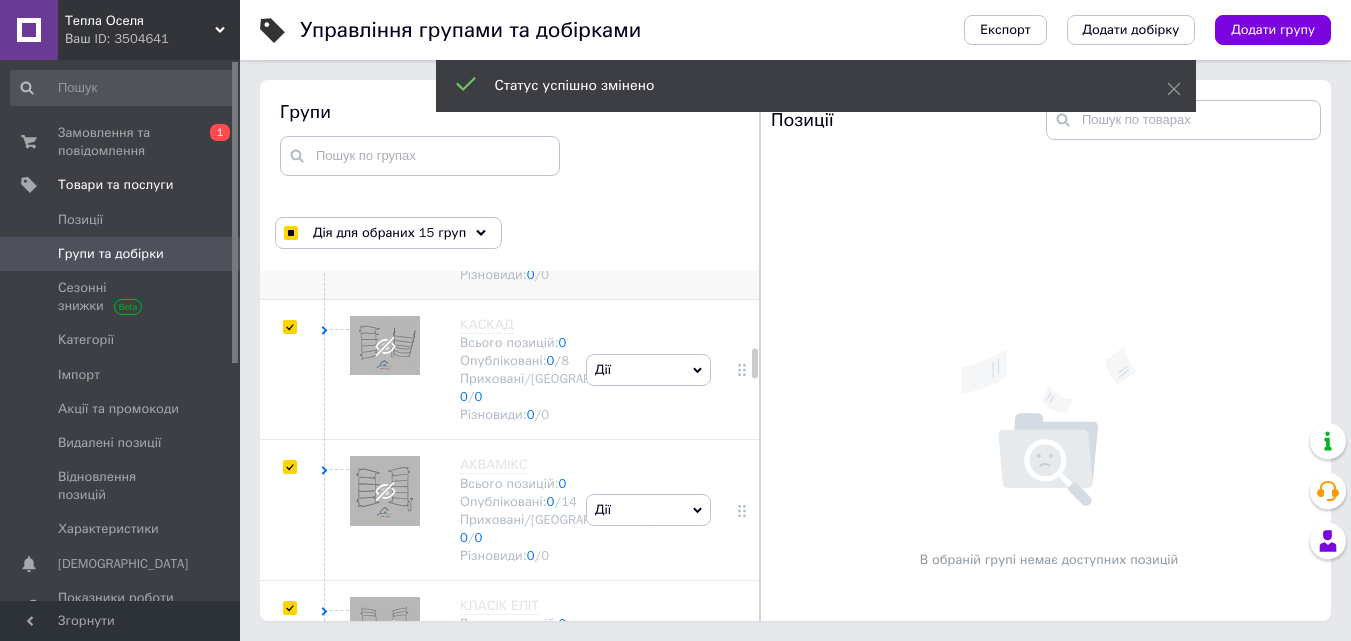 click on "Дії" at bounding box center (648, 89) 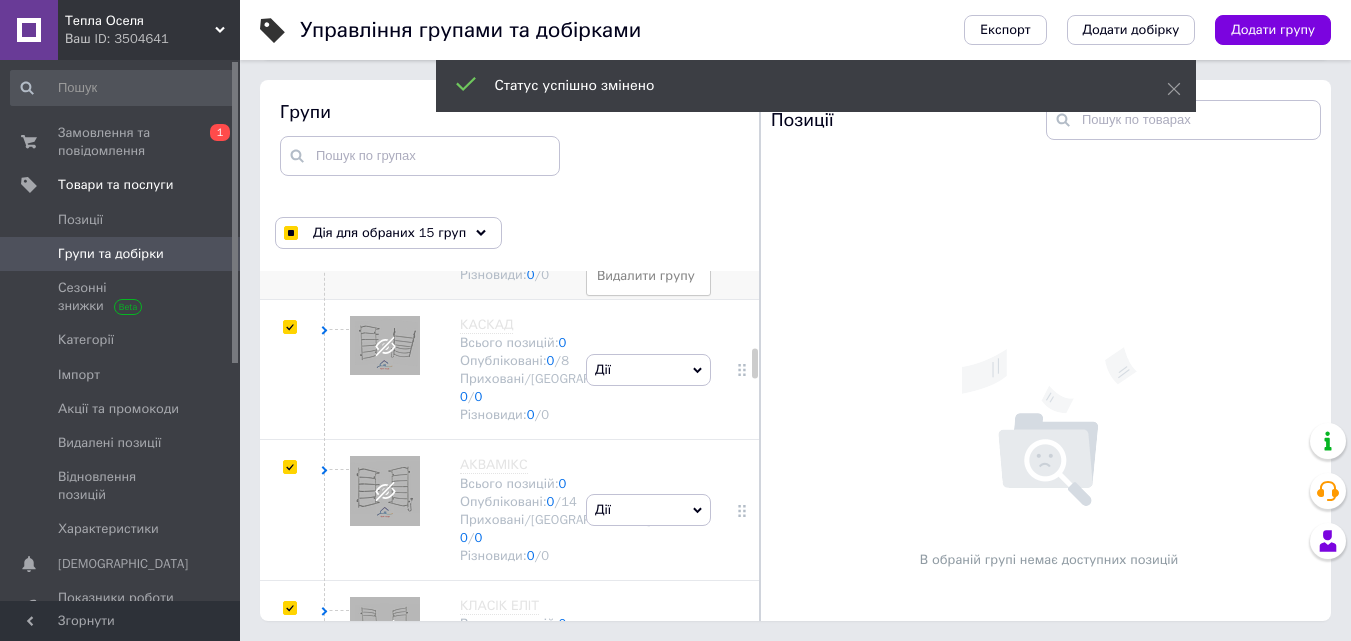 click on "Приховати групу" at bounding box center [648, 136] 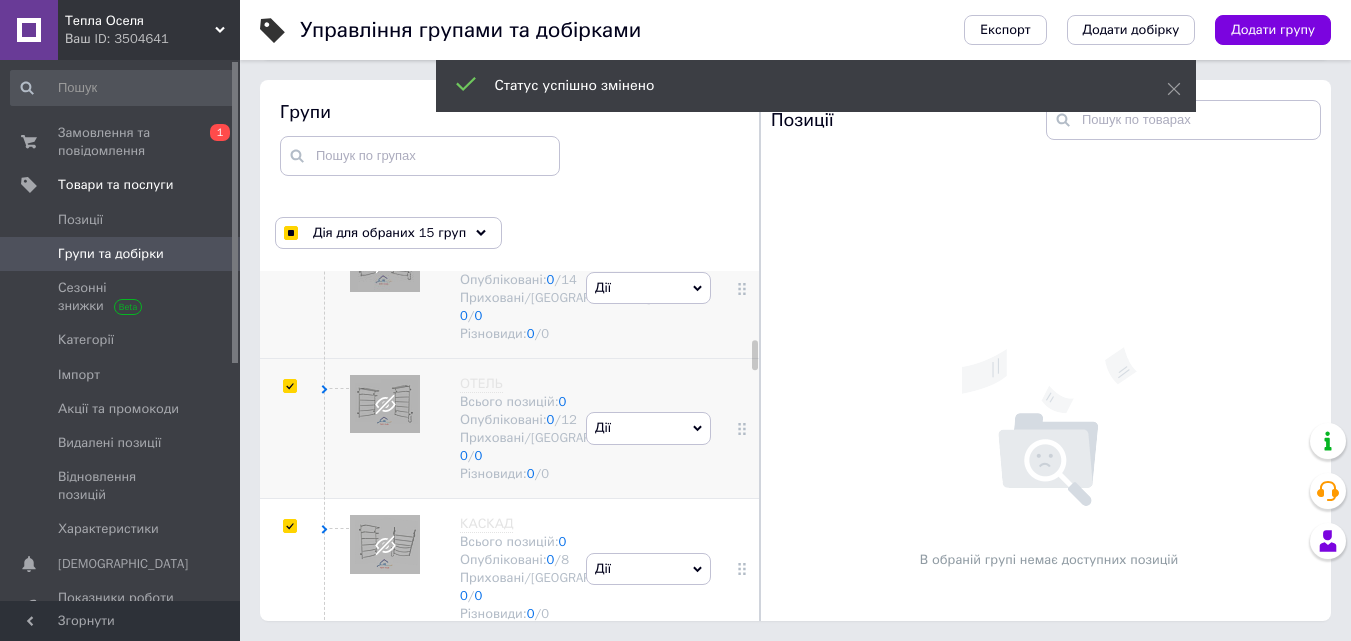 scroll, scrollTop: 1448, scrollLeft: 0, axis: vertical 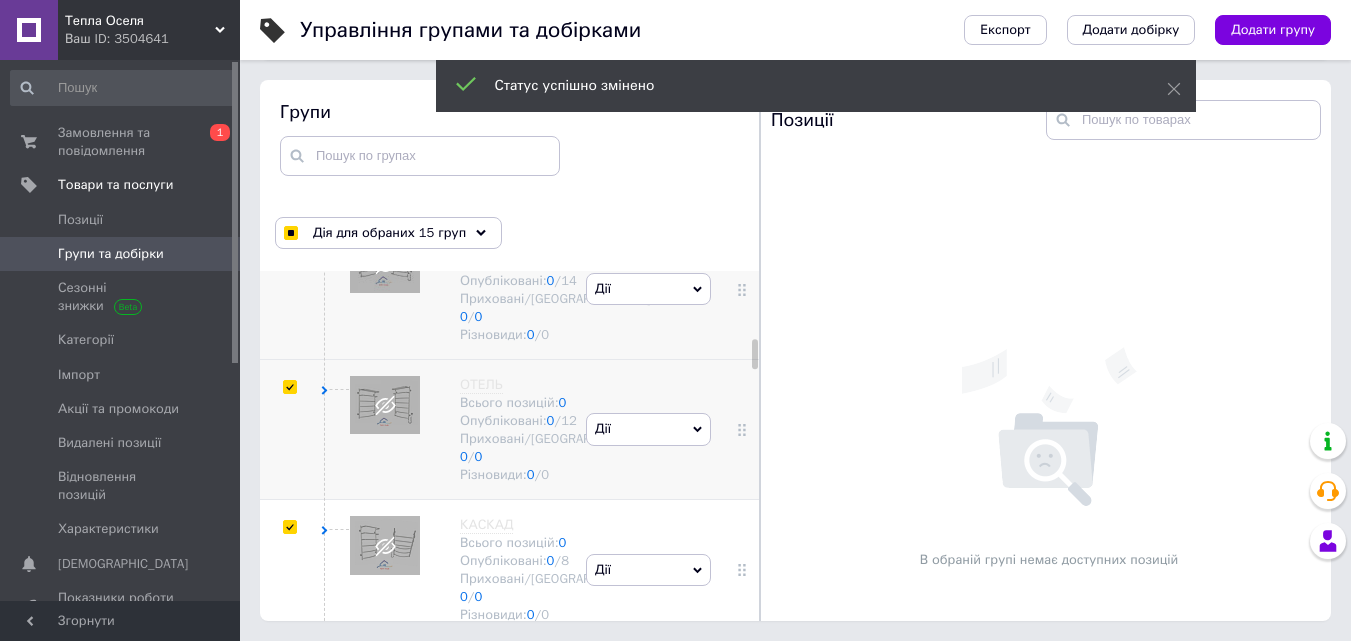 click at bounding box center (290, 106) 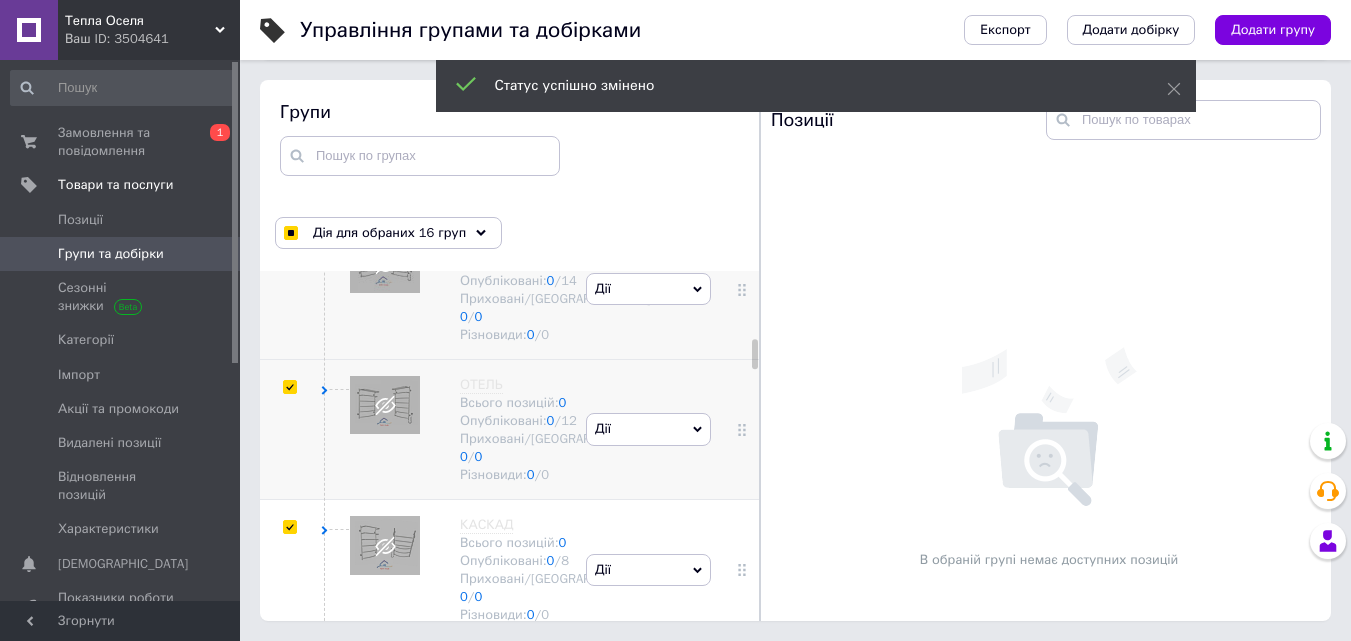 click on "Дії" at bounding box center [648, 149] 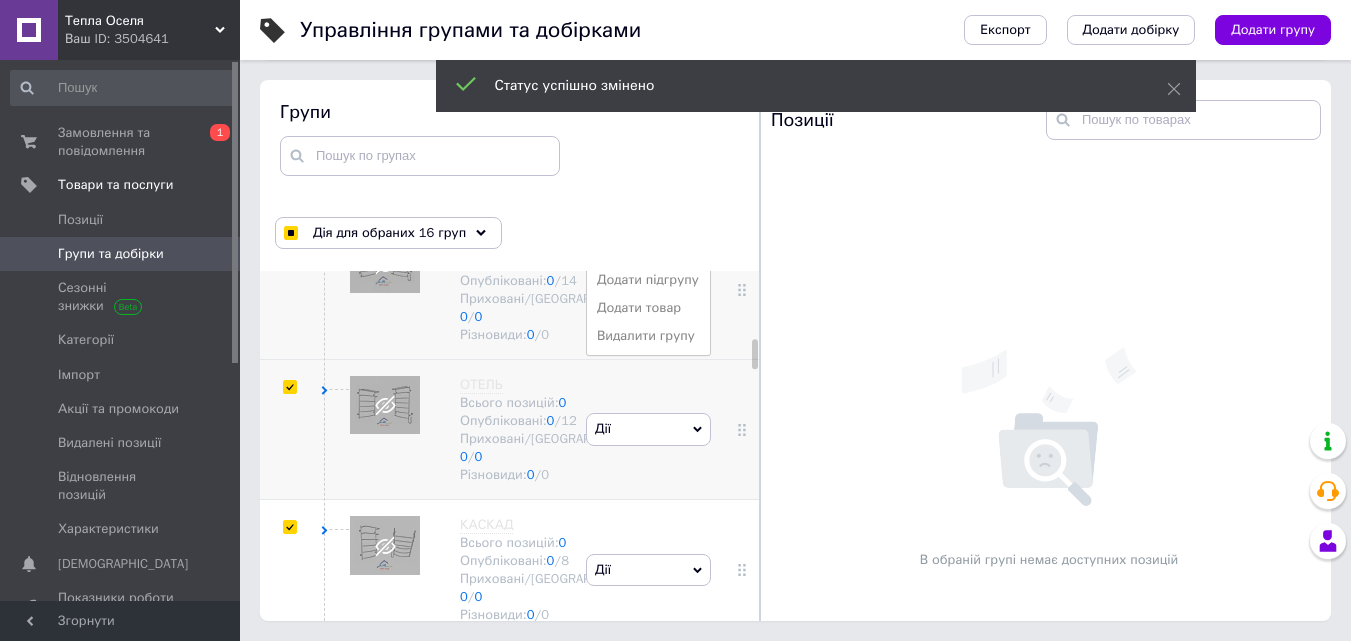 click on "Приховати групу" at bounding box center [648, 196] 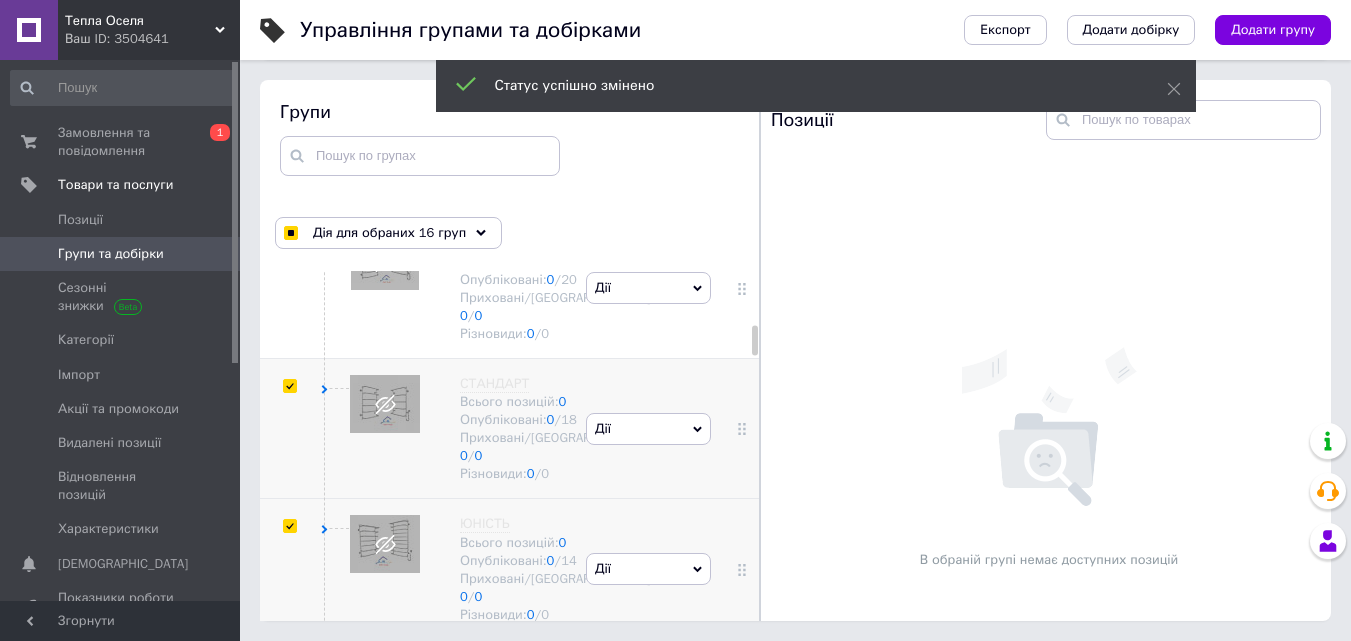 scroll, scrollTop: 1148, scrollLeft: 0, axis: vertical 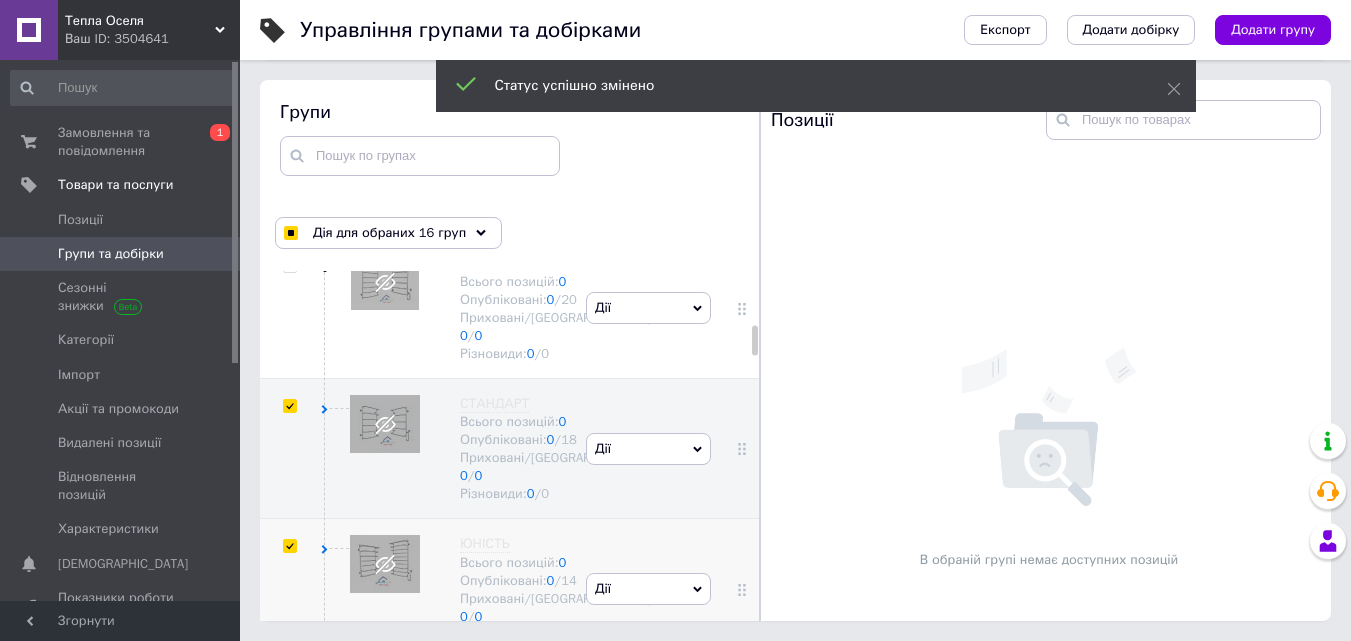 click at bounding box center (290, 125) 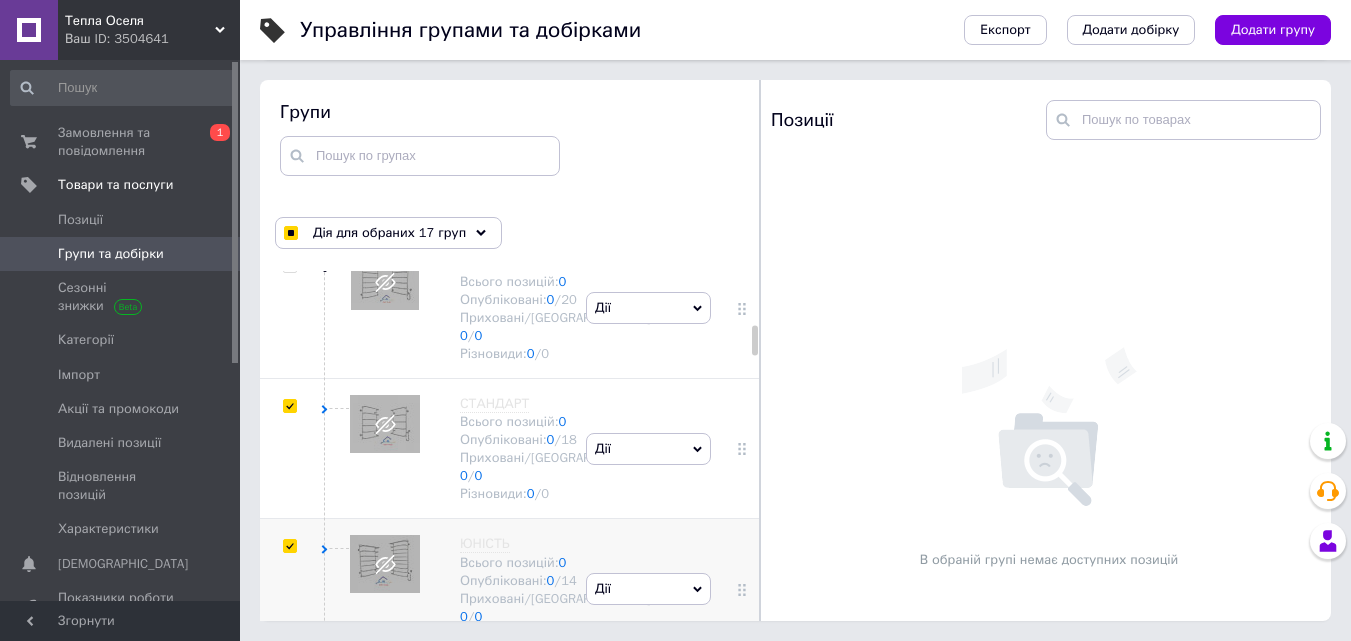 click on "Дії" at bounding box center [648, 168] 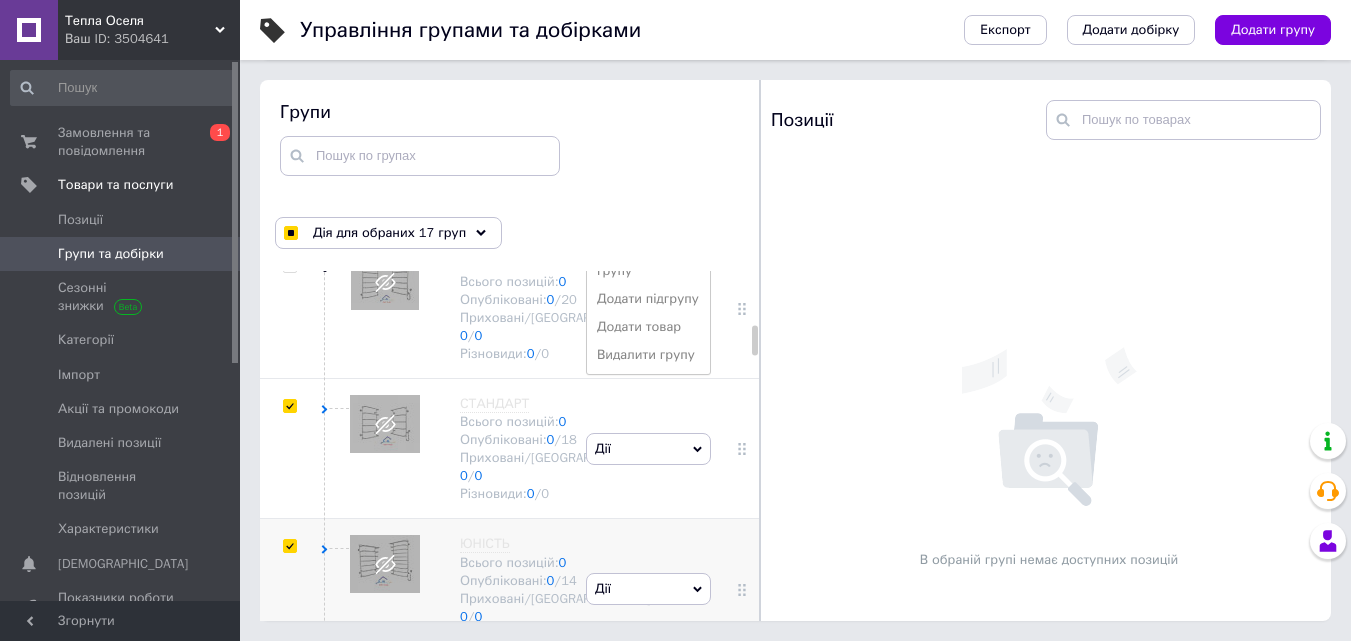 click on "Приховати групу" at bounding box center [648, 215] 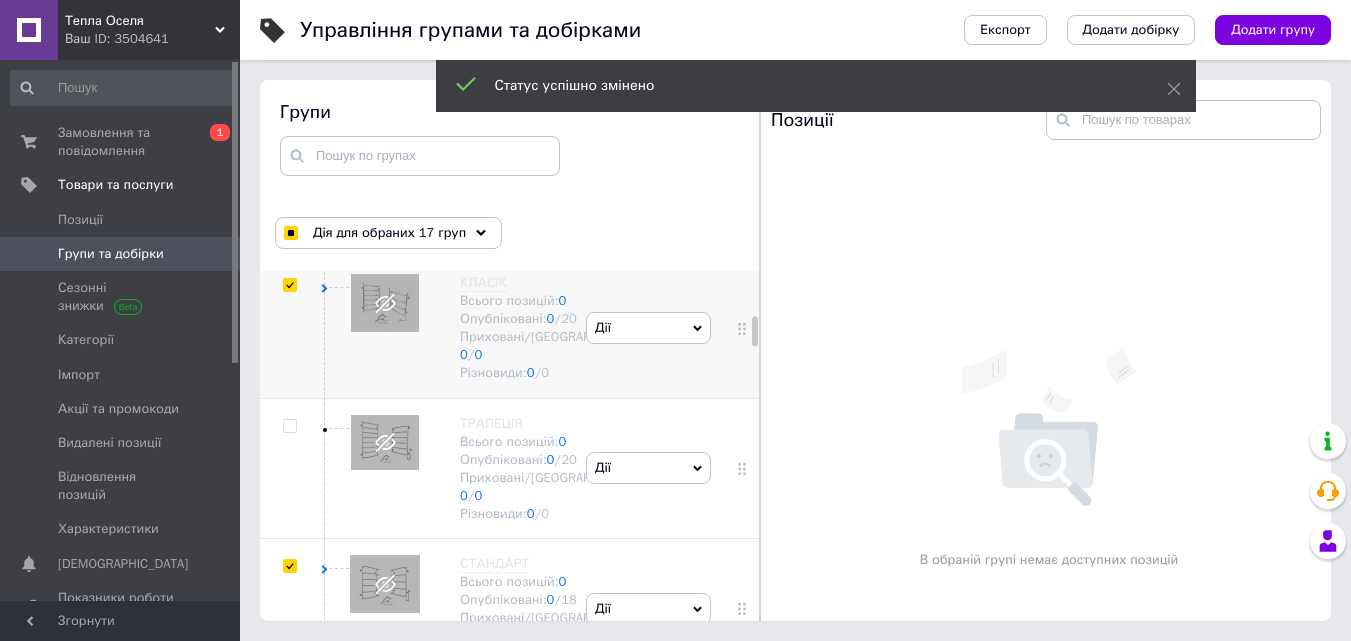 scroll, scrollTop: 948, scrollLeft: 0, axis: vertical 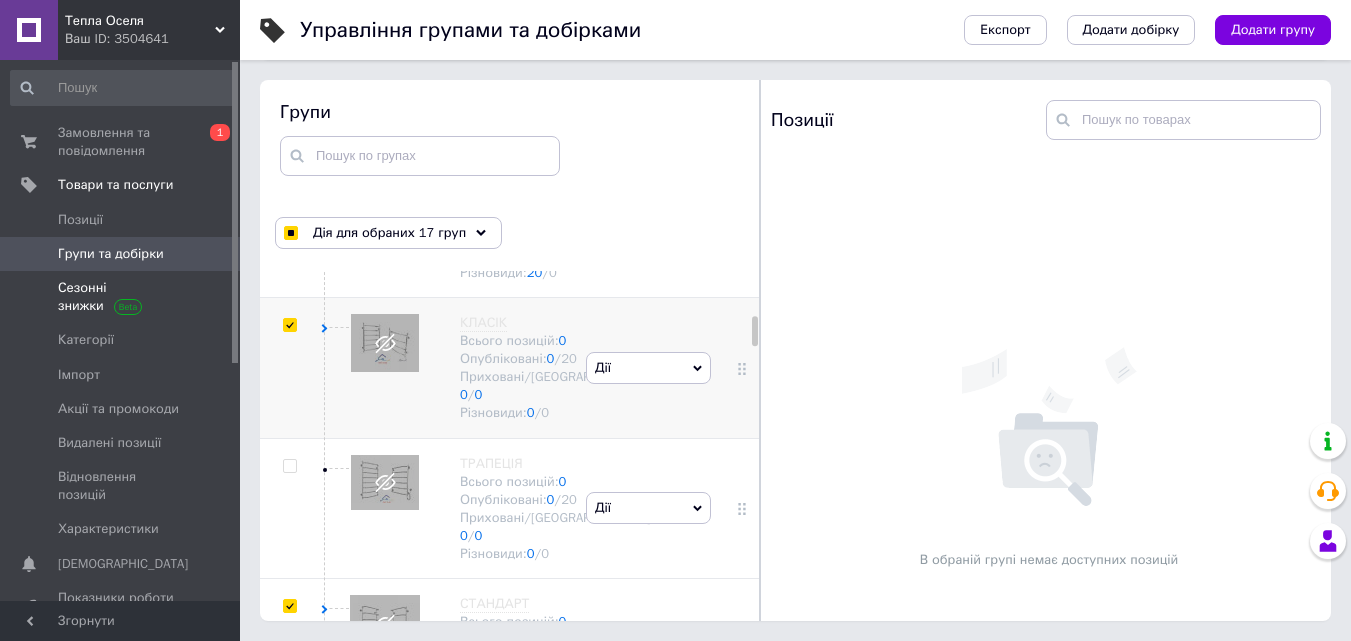 click on "Сезонні знижки" at bounding box center (121, 297) 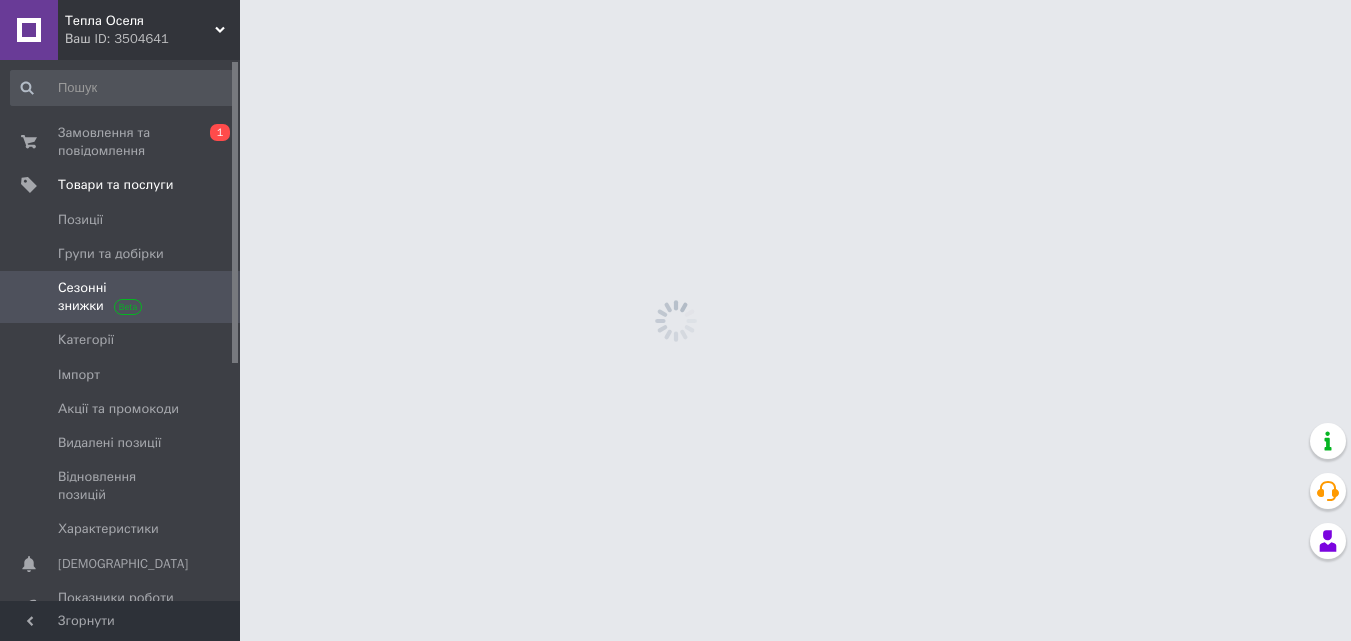 scroll, scrollTop: 0, scrollLeft: 0, axis: both 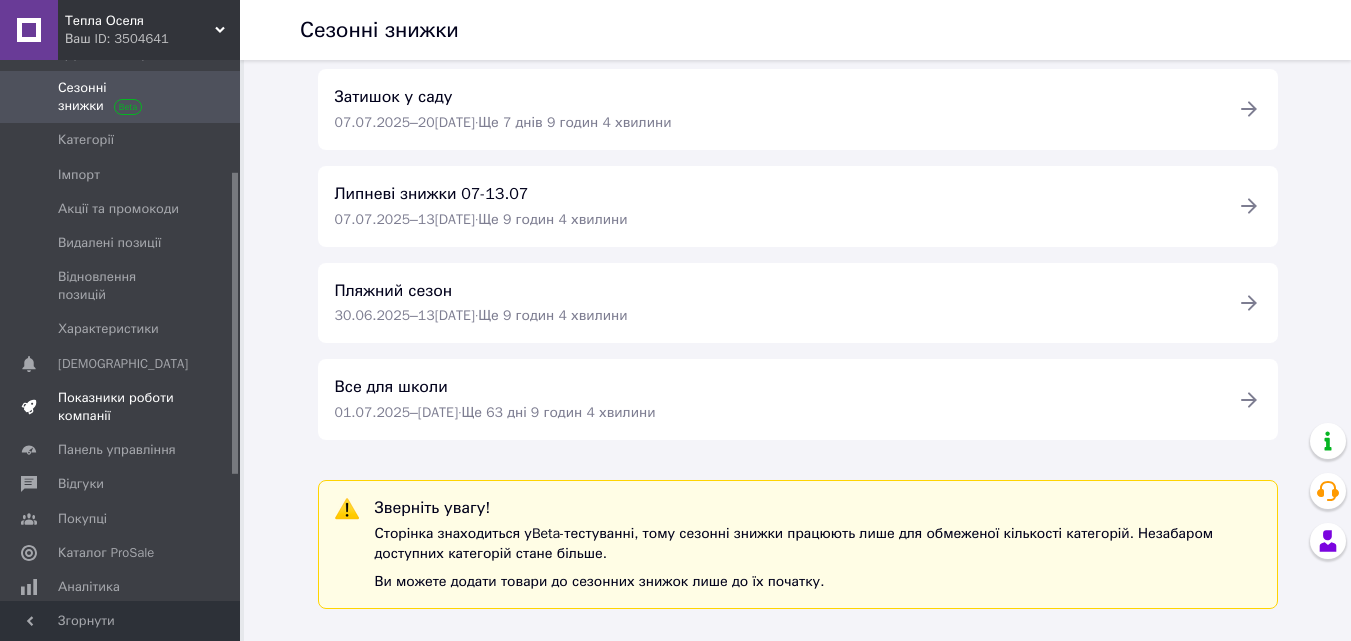 click on "Показники роботи компанії" at bounding box center (121, 407) 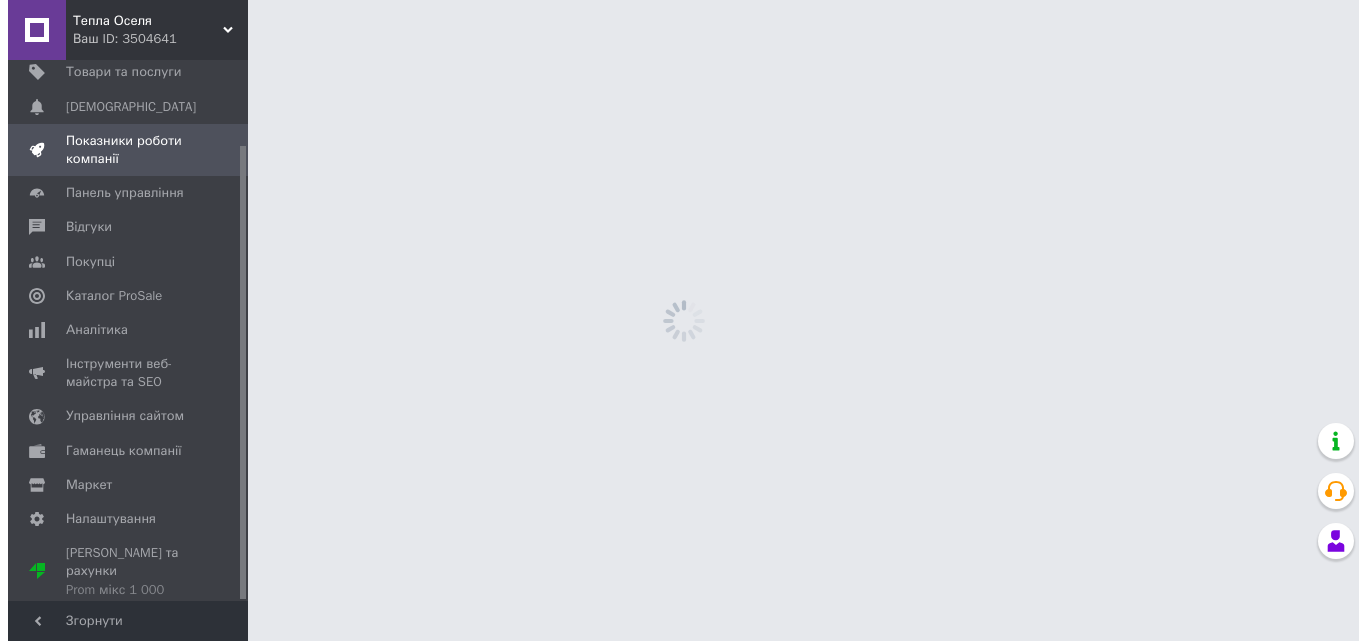 scroll, scrollTop: 0, scrollLeft: 0, axis: both 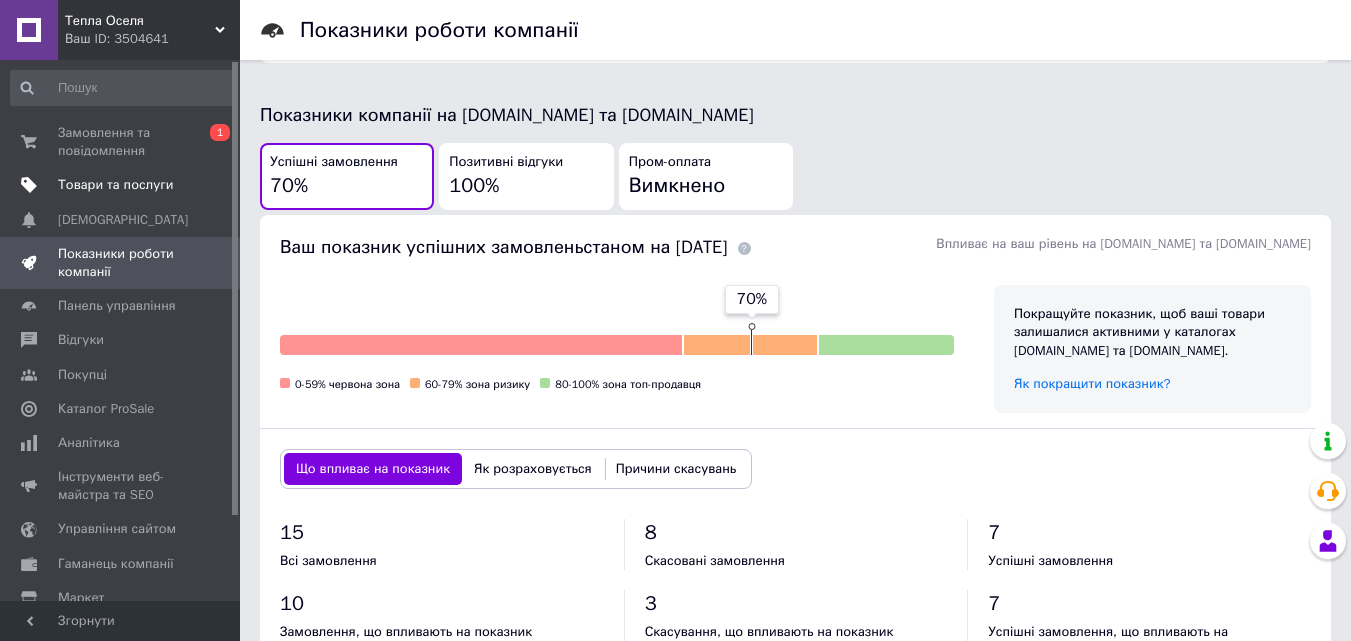 click on "Товари та послуги" at bounding box center [115, 185] 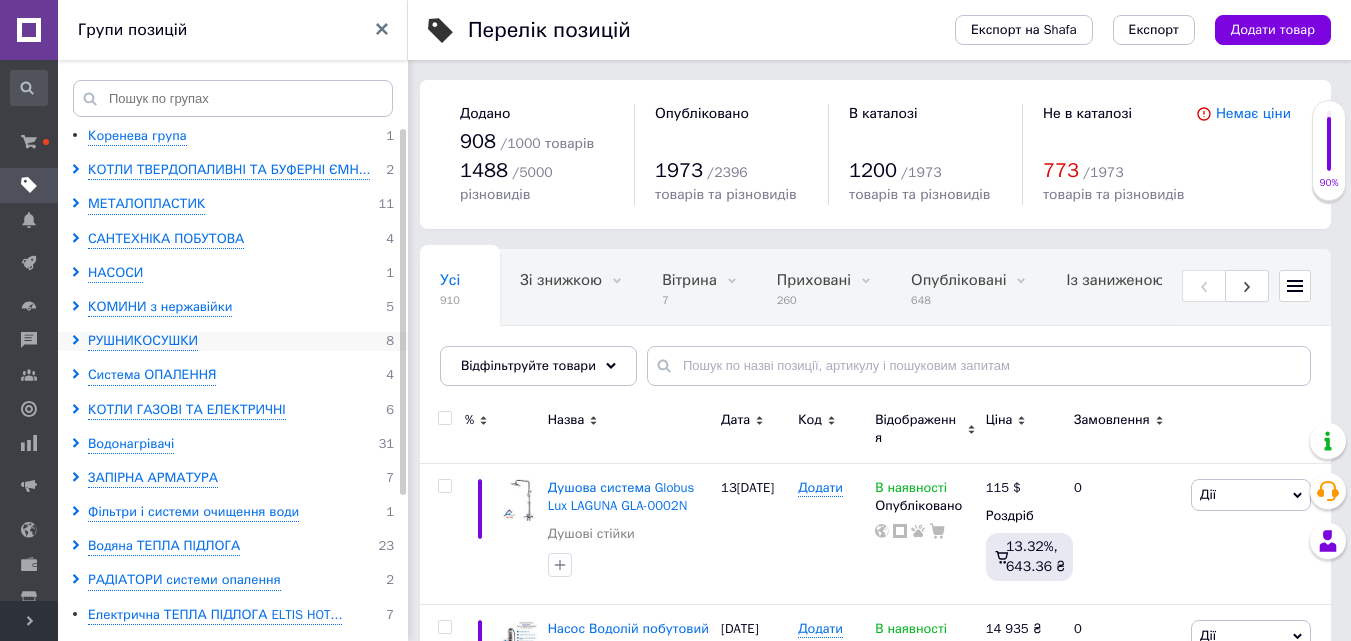 click 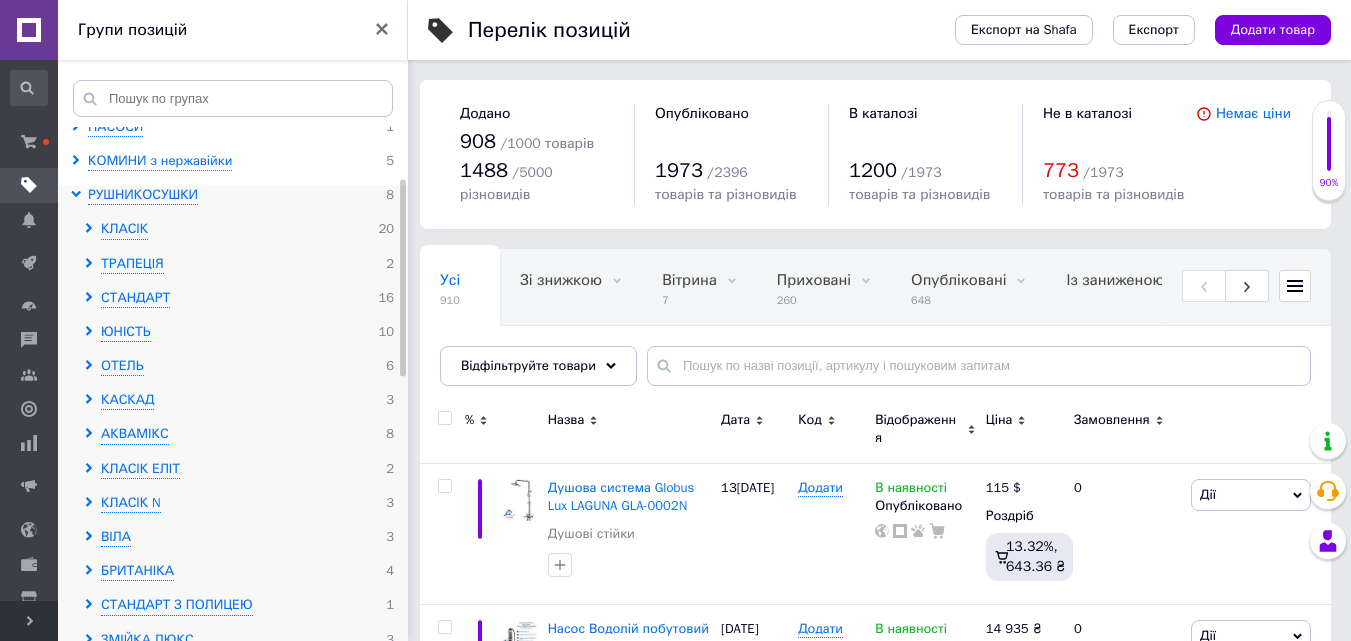 scroll, scrollTop: 100, scrollLeft: 0, axis: vertical 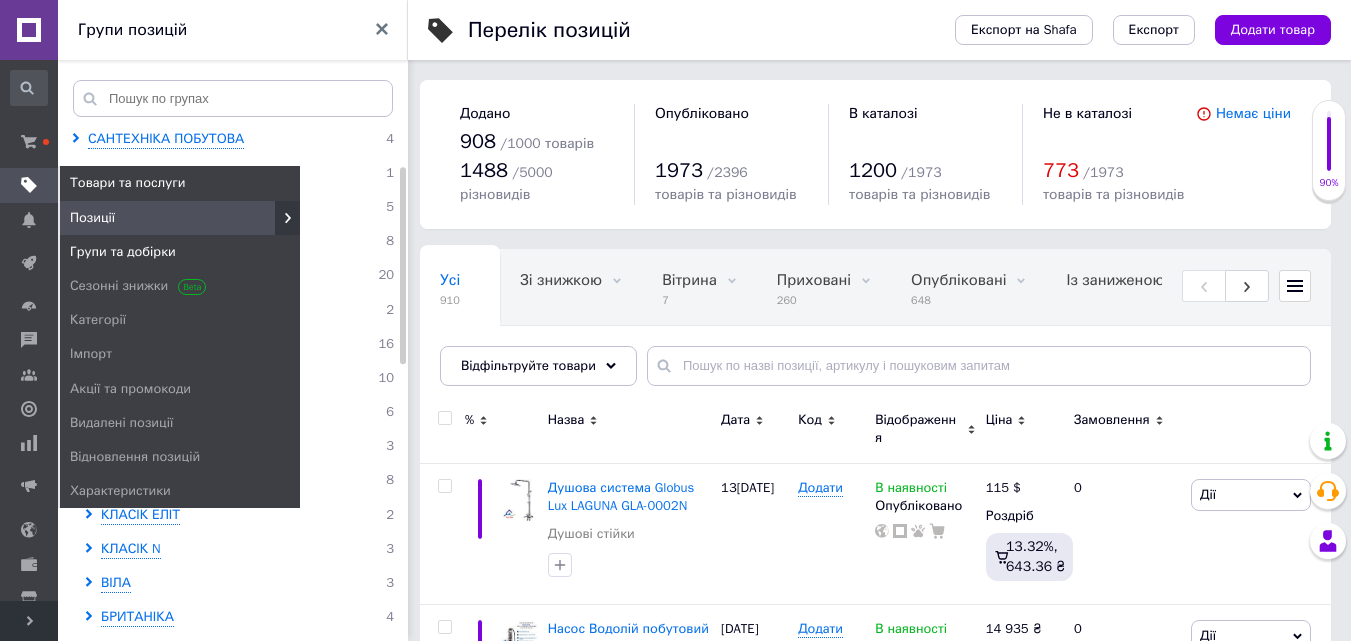 click on "Групи та добірки" at bounding box center (123, 252) 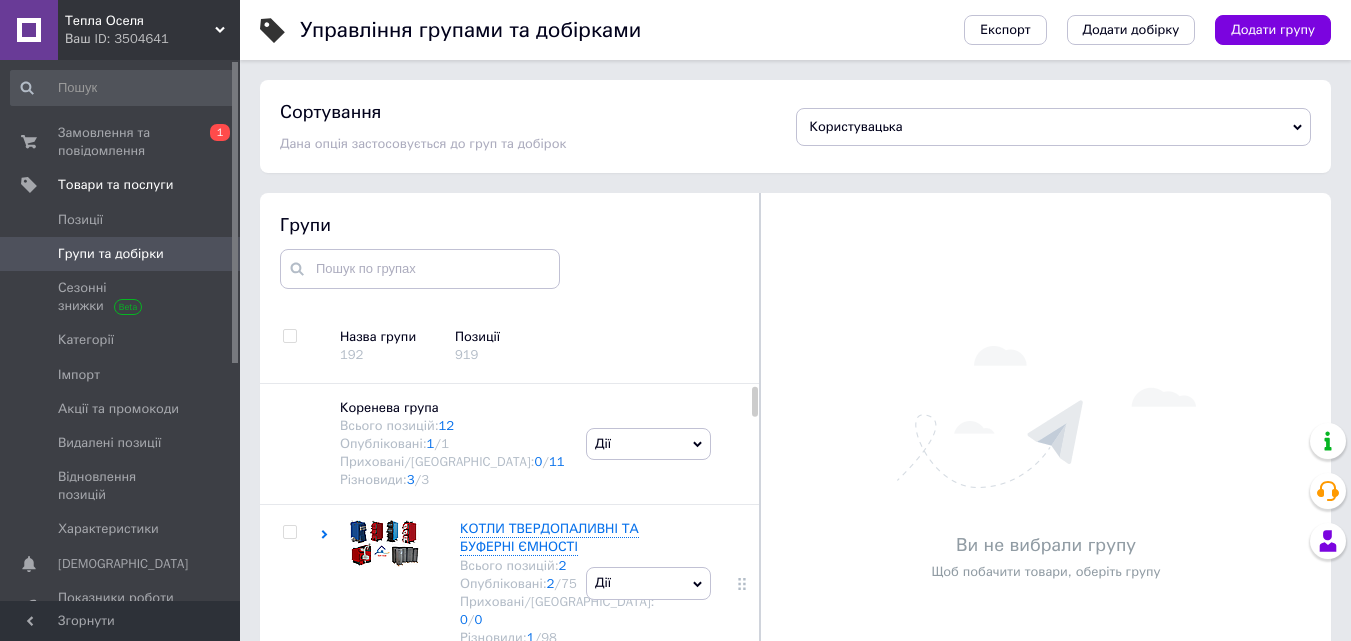 scroll, scrollTop: 113, scrollLeft: 0, axis: vertical 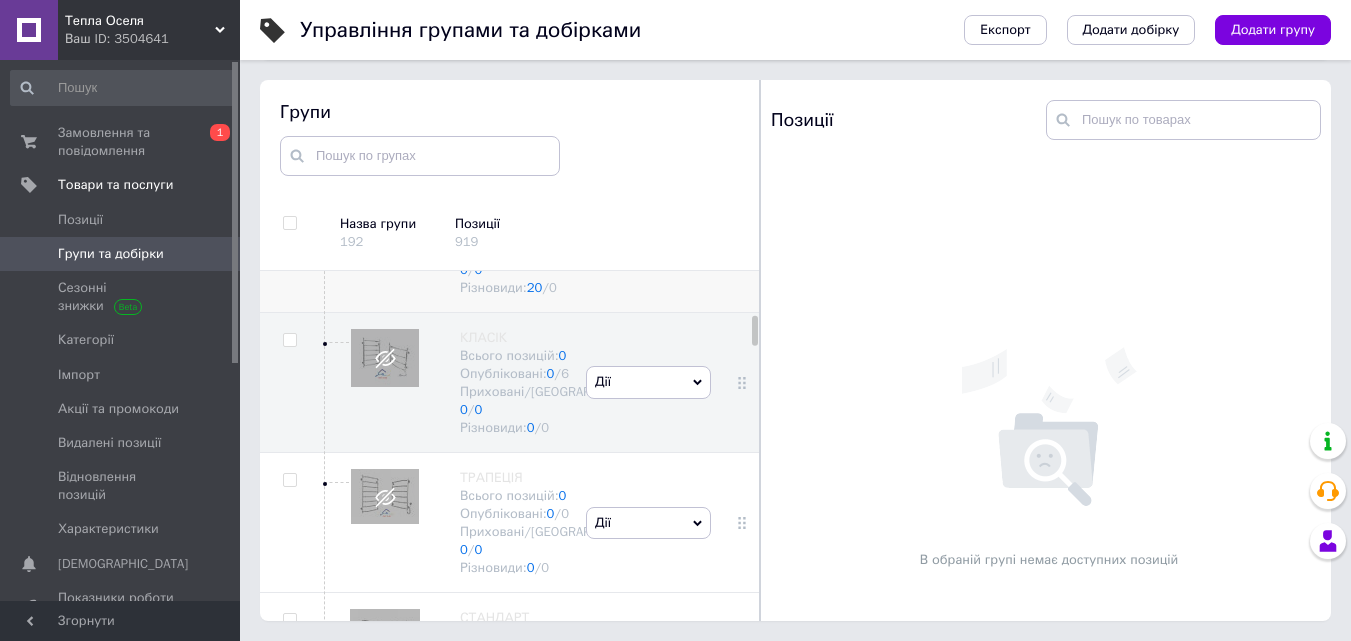 click 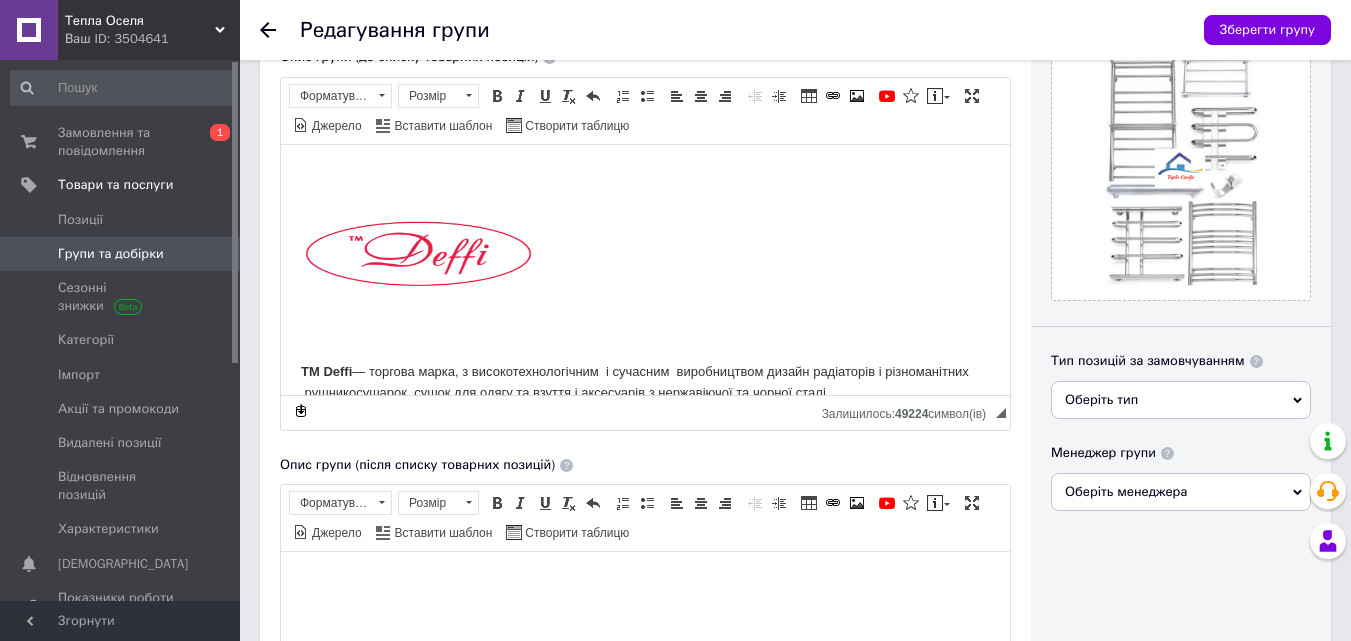 scroll, scrollTop: 0, scrollLeft: 0, axis: both 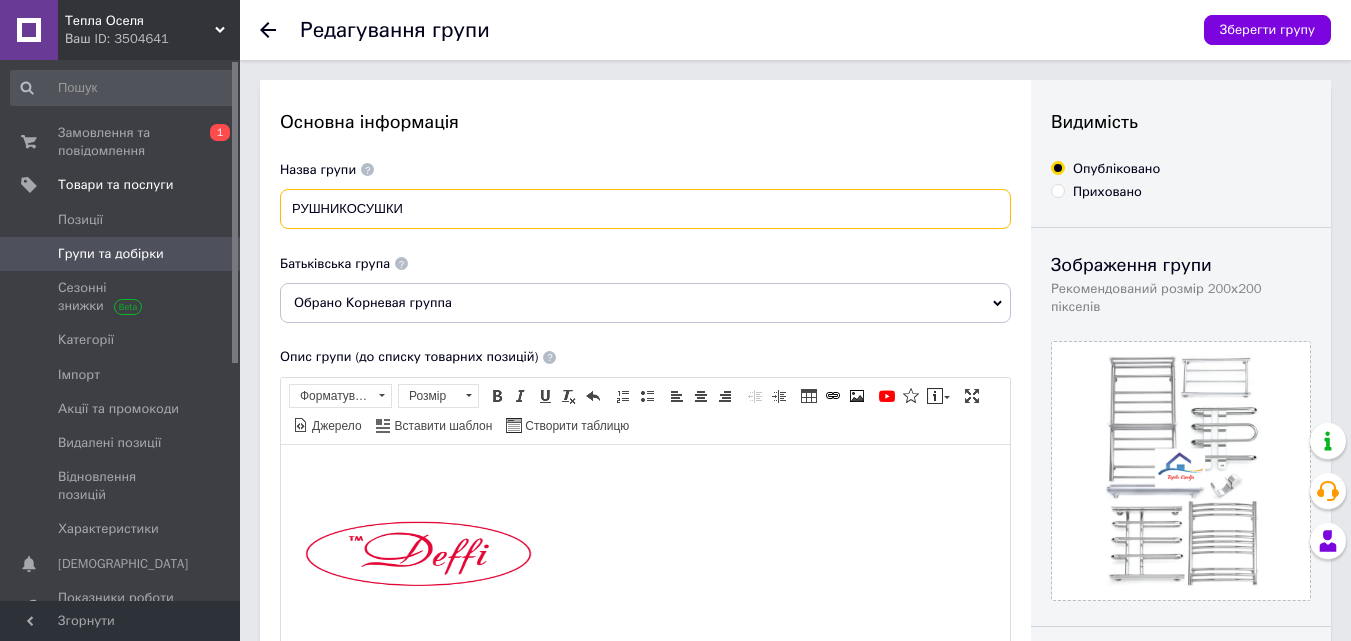 click on "РУШНИКОСУШКИ" at bounding box center [645, 209] 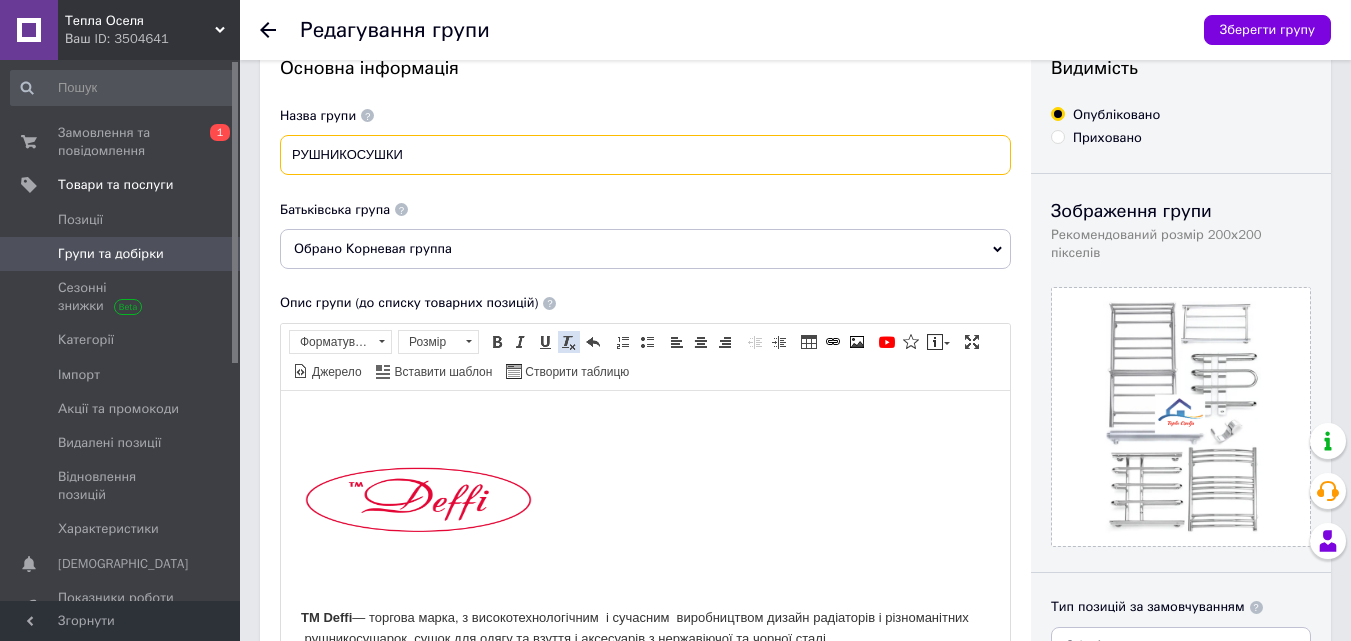 scroll, scrollTop: 200, scrollLeft: 0, axis: vertical 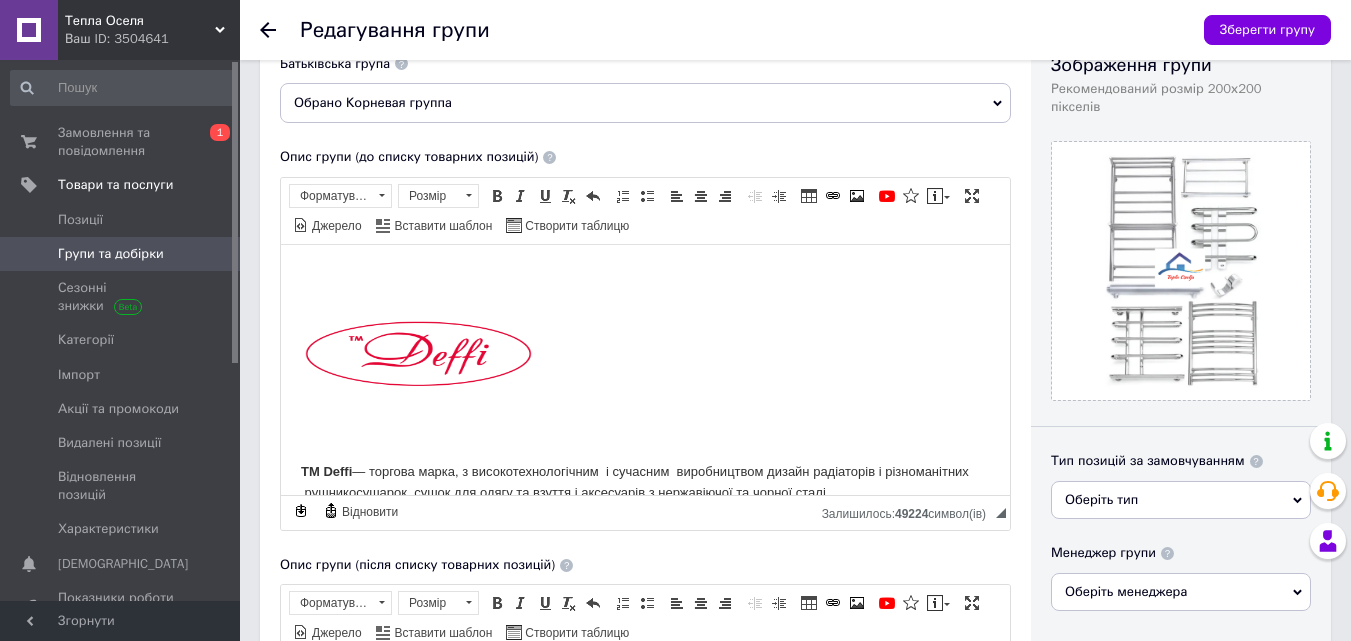 click at bounding box center (645, 356) 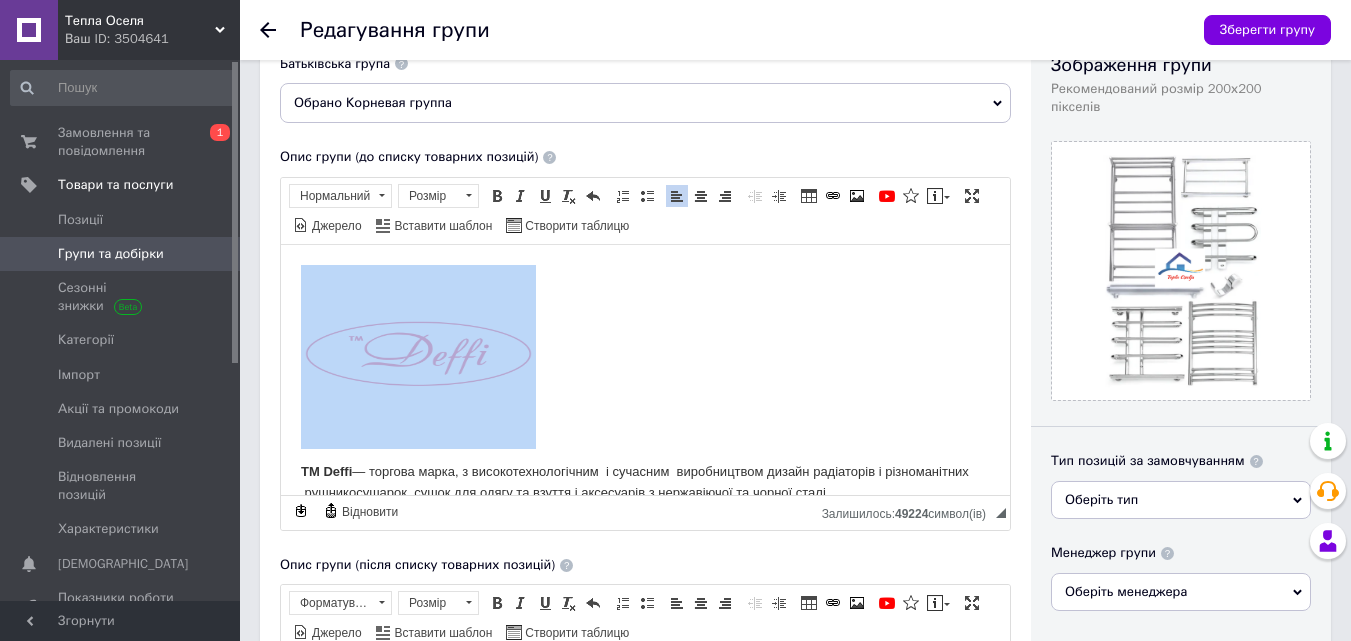 click at bounding box center [645, 356] 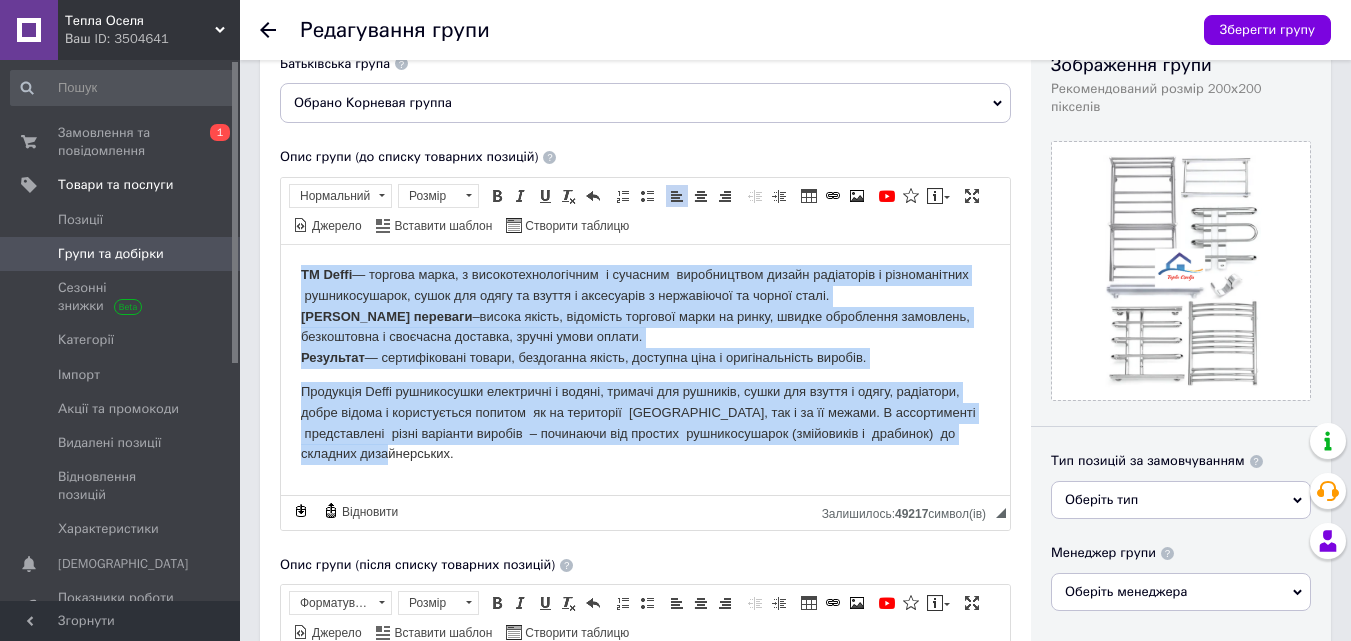 drag, startPoint x: 475, startPoint y: 458, endPoint x: 227, endPoint y: 229, distance: 337.5574 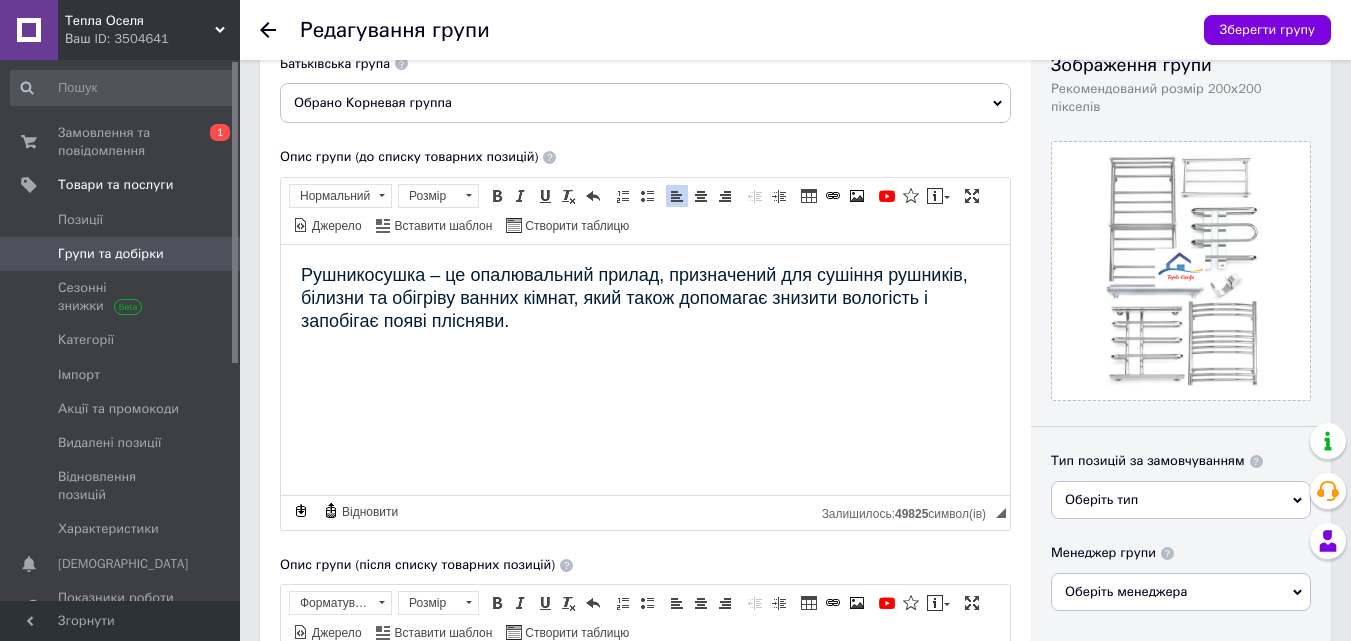 click on "Рушникосушка – це опалювальний прилад, призначений для сушіння рушників, білизни та обігріву ванних кімнат, який також допомагає знизити вологість і запобігає появі плісняви." at bounding box center (634, 297) 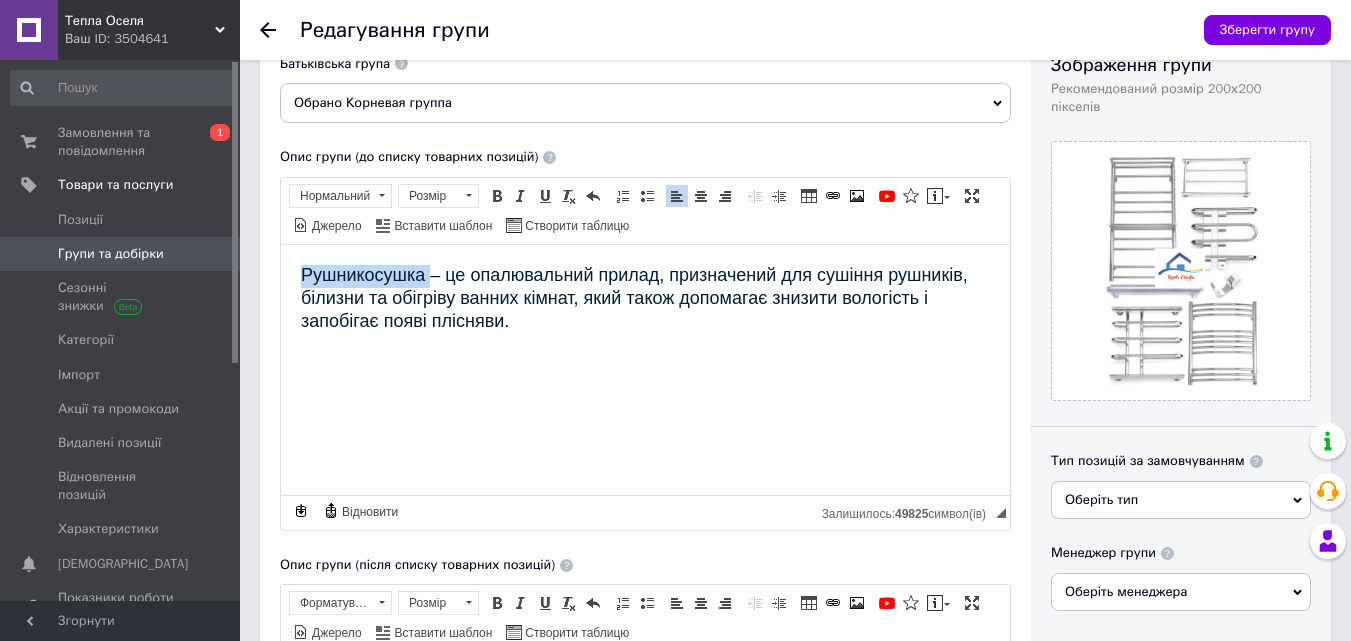 click on "Рушникосушка – це опалювальний прилад, призначений для сушіння рушників, білизни та обігріву ванних кімнат, який також допомагає знизити вологість і запобігає появі плісняви." at bounding box center [634, 297] 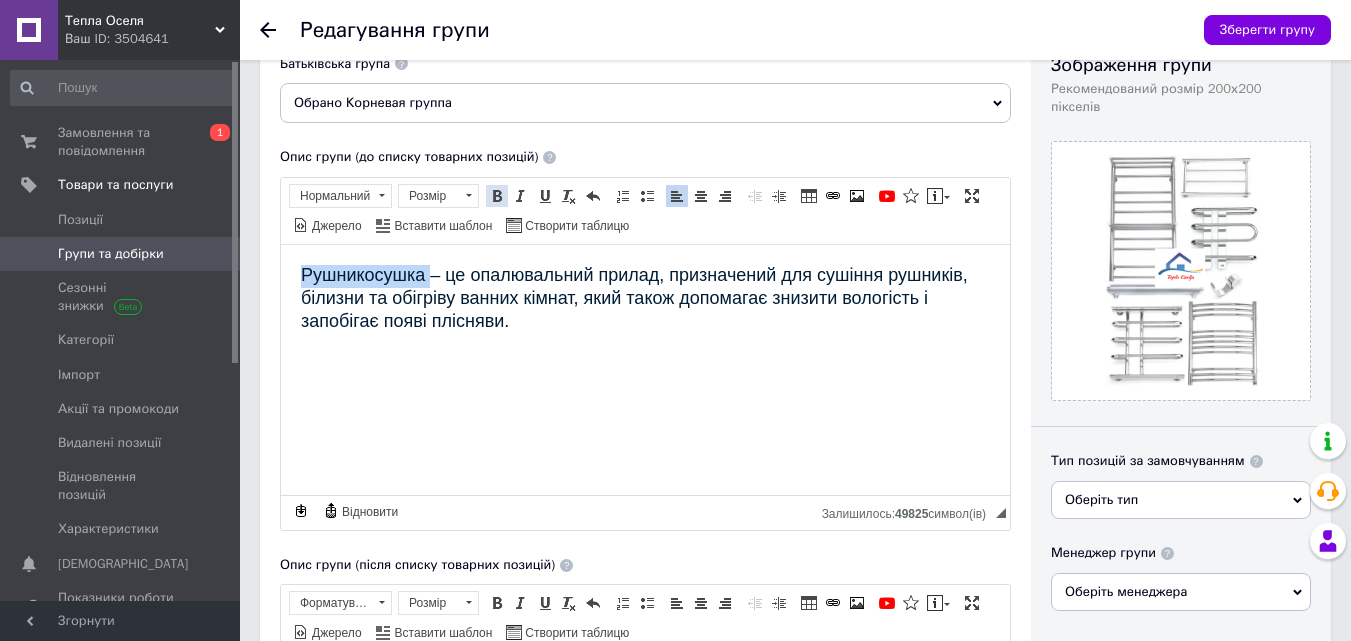 click at bounding box center [497, 196] 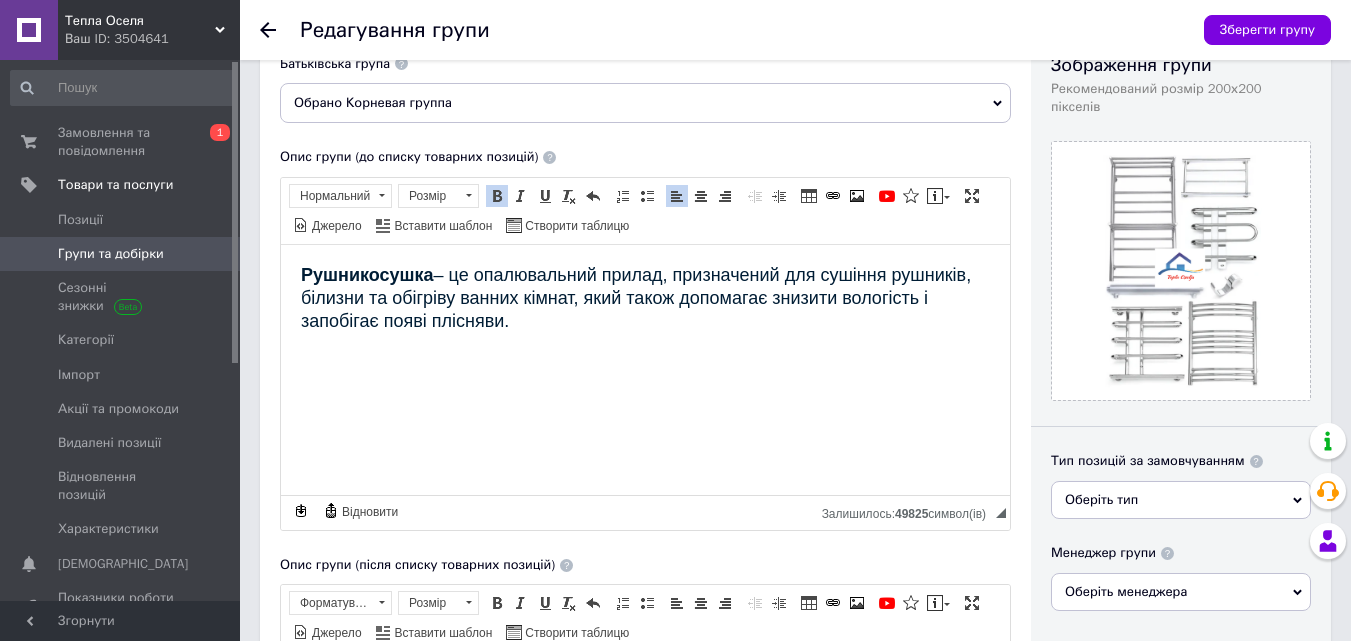 click on "Рушникосушка  – це опалювальний прилад, призначений для сушіння рушників, білизни та обігріву ванних кімнат, який також допомагає знизити вологість і запобігає появі плісняви." at bounding box center [645, 298] 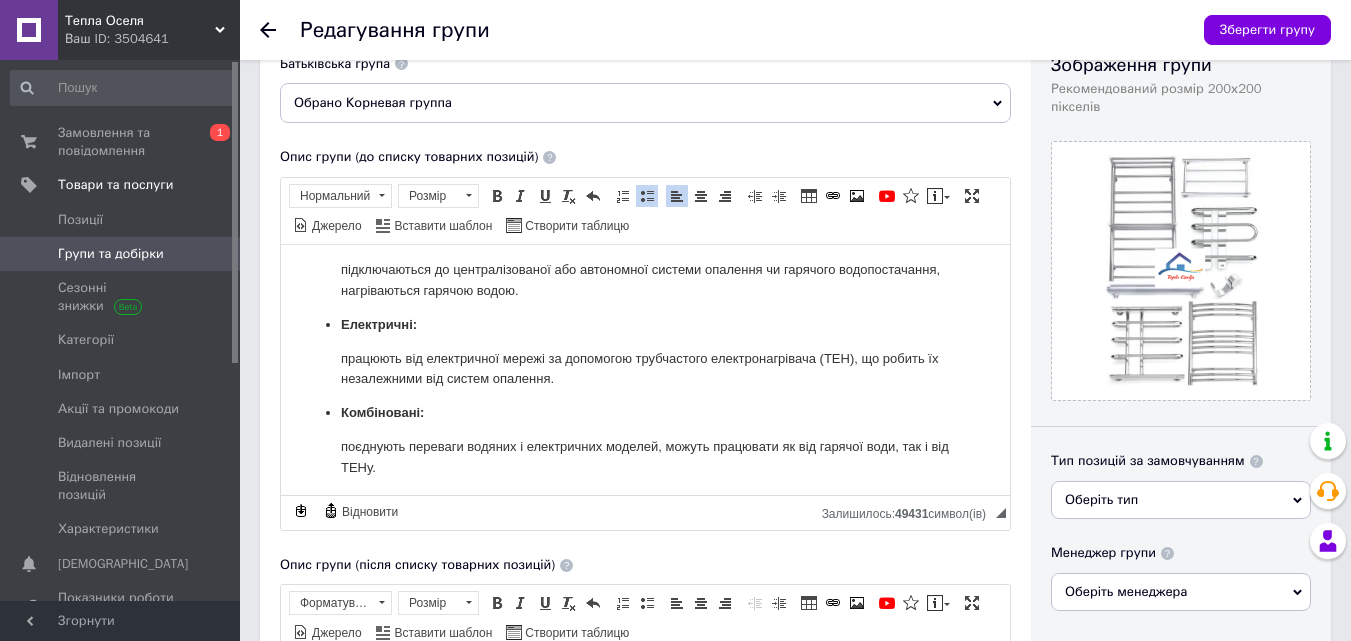 scroll, scrollTop: 124, scrollLeft: 0, axis: vertical 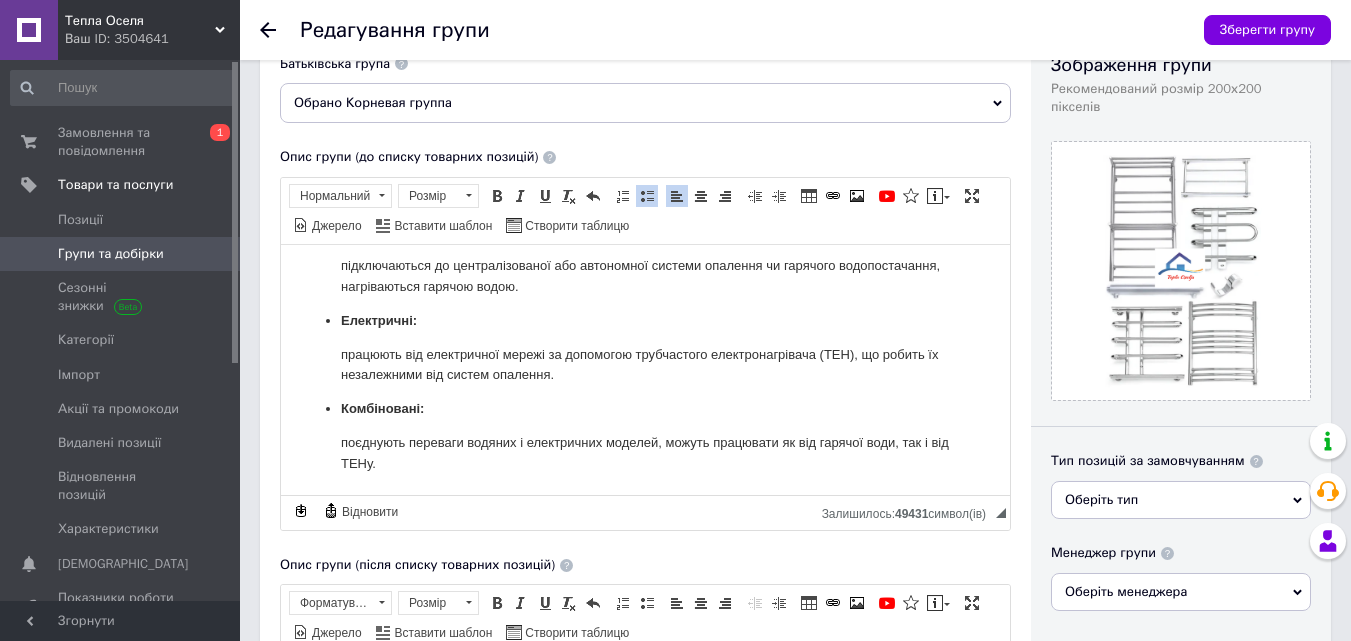 click on "працюють від електричної мережі за допомогою трубчастого електронагрівача (ТЕН), що робить їх незалежними від систем опалення." at bounding box center [645, 365] 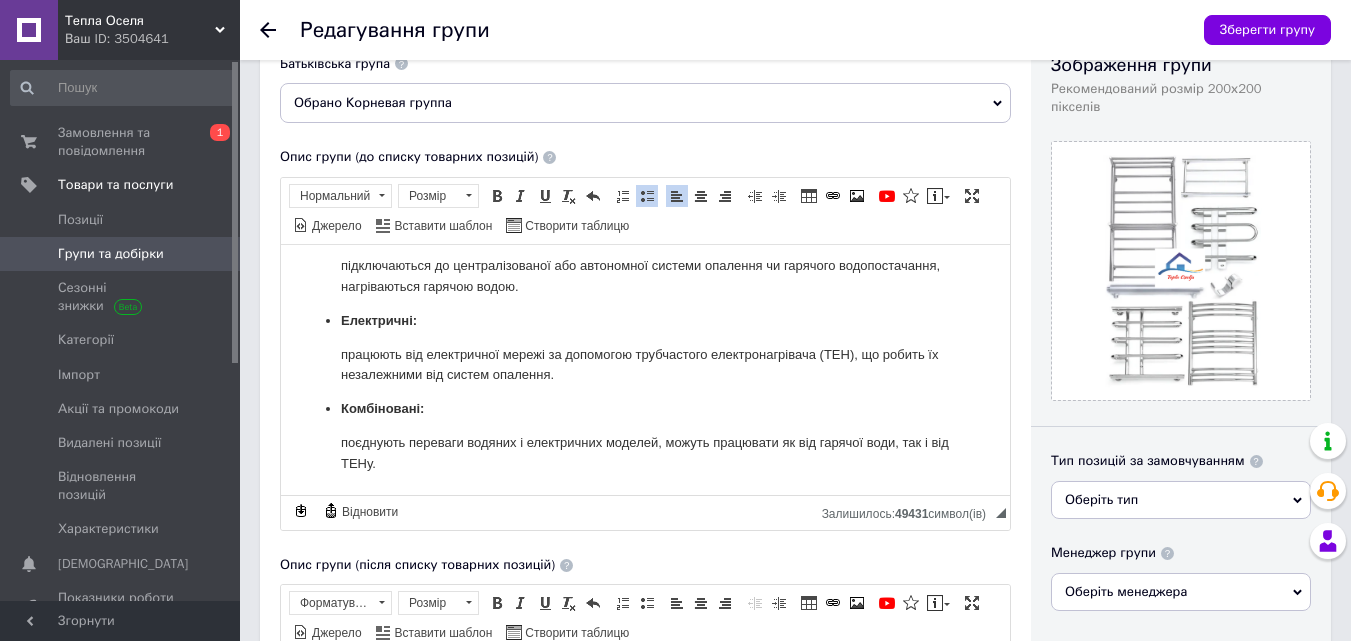 type 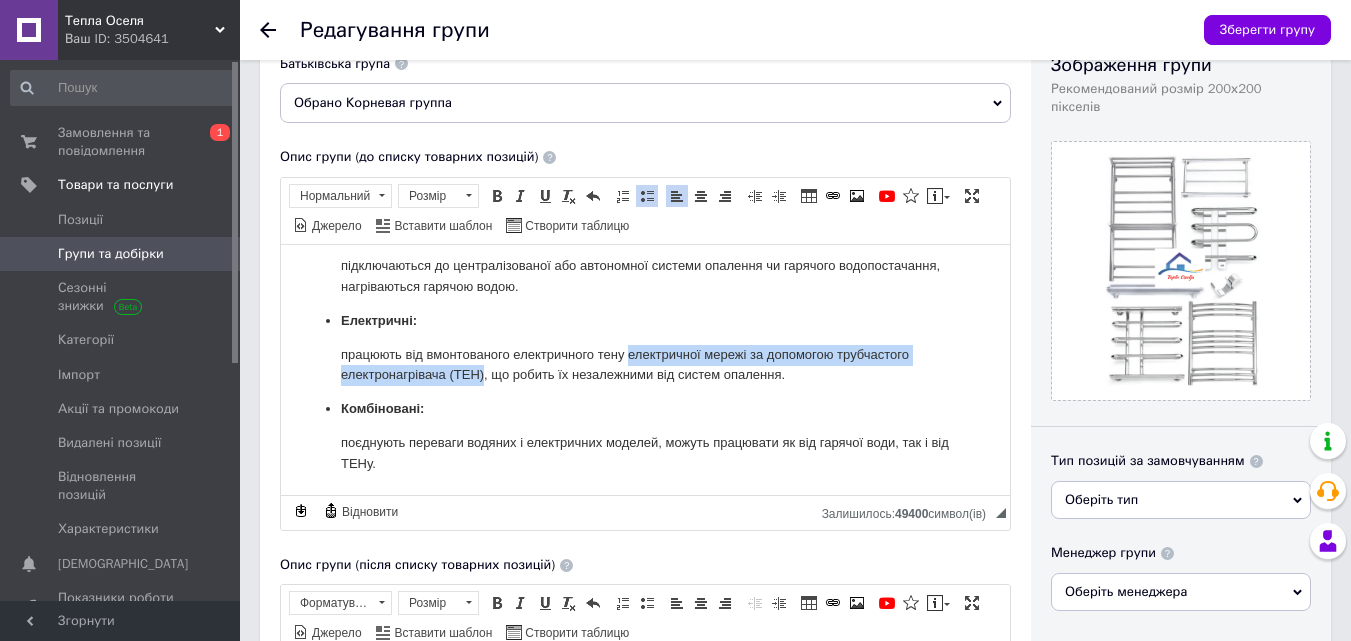 drag, startPoint x: 630, startPoint y: 348, endPoint x: 482, endPoint y: 375, distance: 150.44267 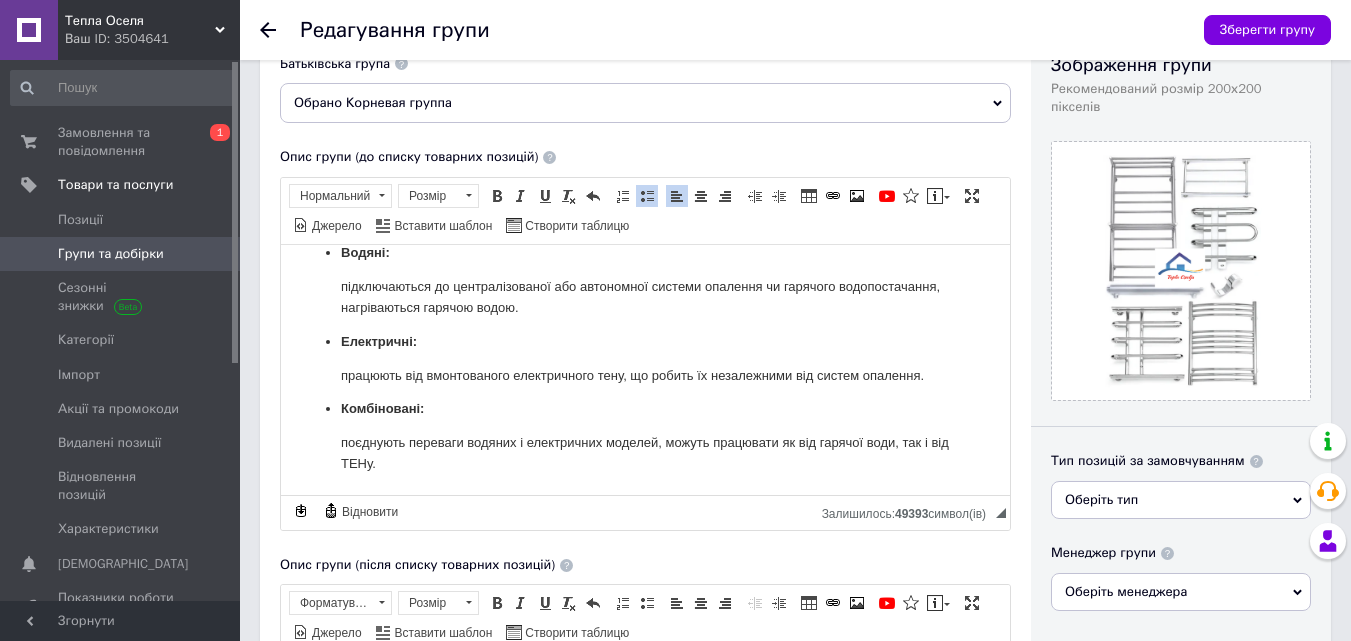 scroll, scrollTop: 103, scrollLeft: 0, axis: vertical 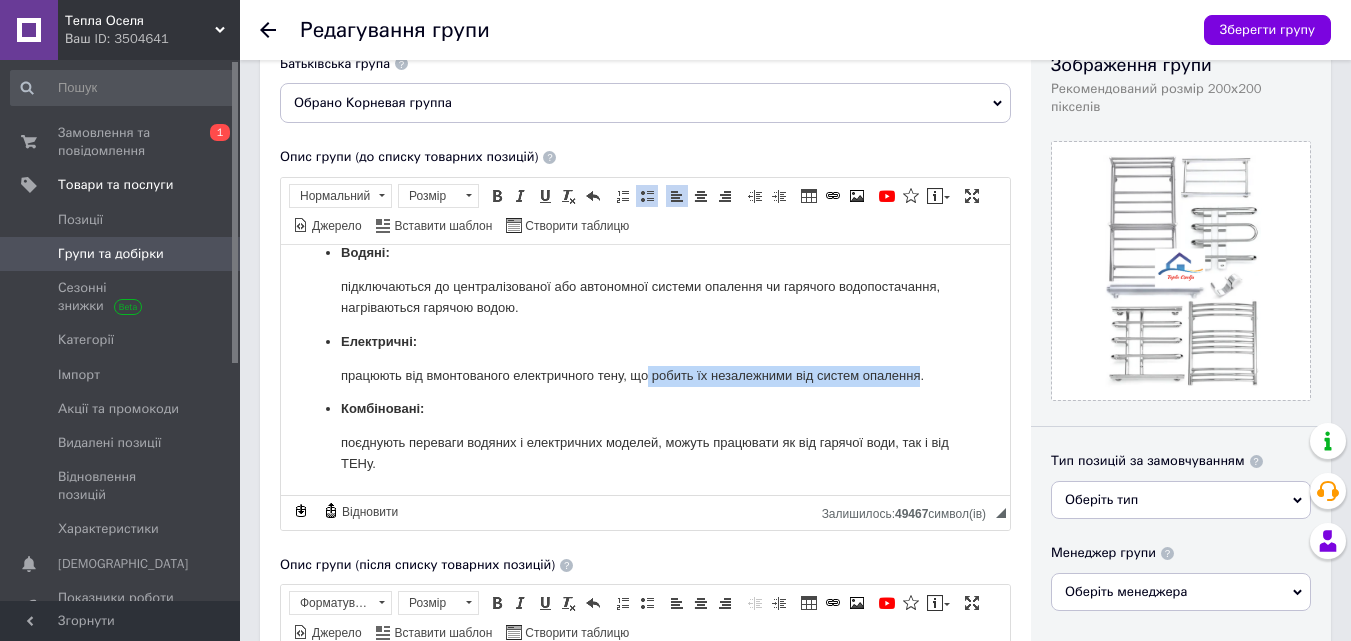 drag, startPoint x: 651, startPoint y: 377, endPoint x: 922, endPoint y: 373, distance: 271.0295 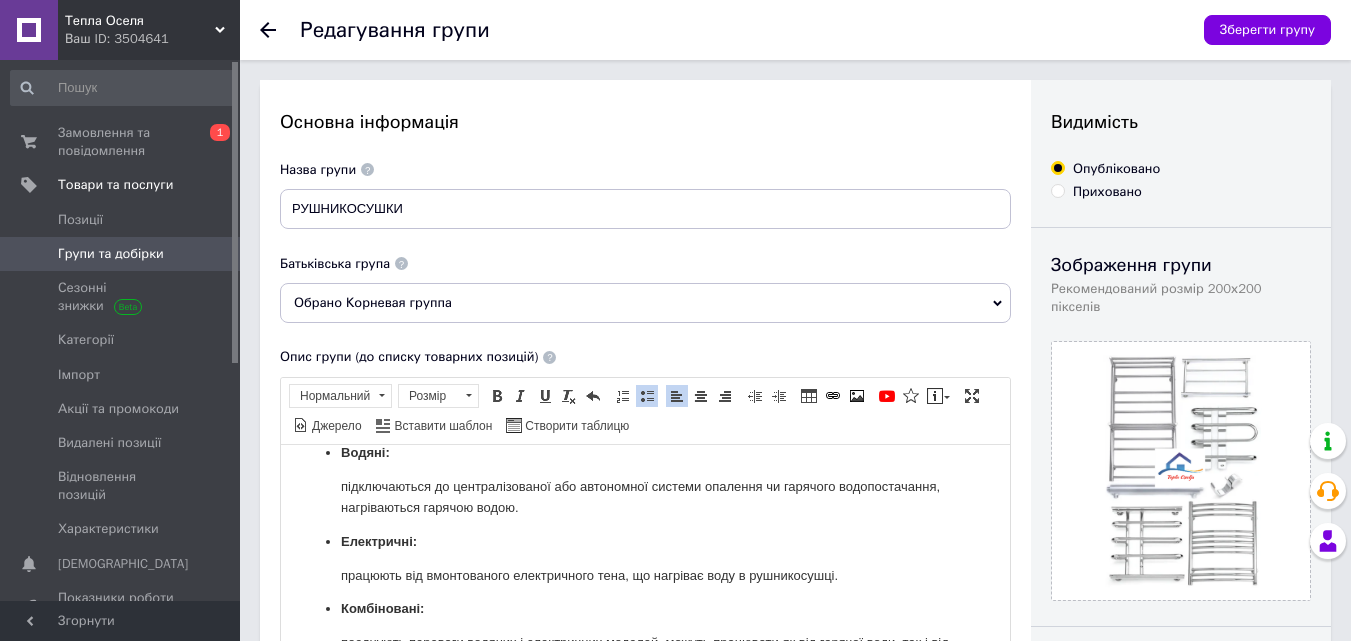scroll, scrollTop: 500, scrollLeft: 0, axis: vertical 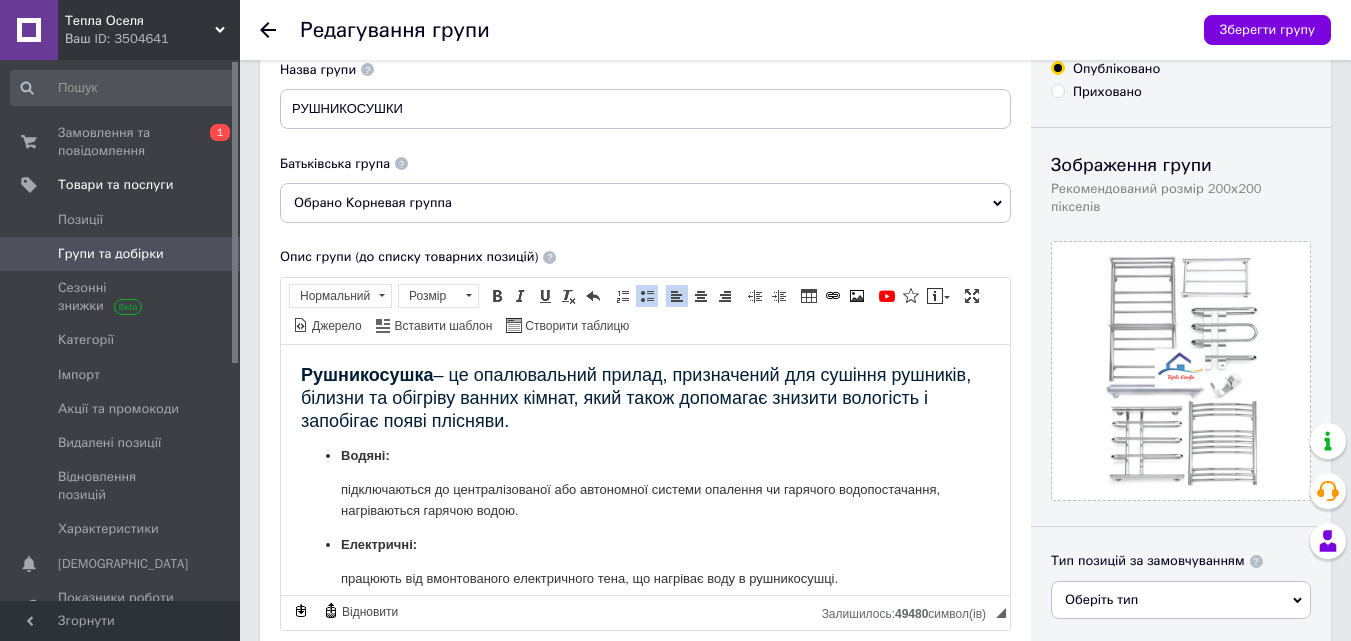 drag, startPoint x: 434, startPoint y: 576, endPoint x: 254, endPoint y: 94, distance: 514.51337 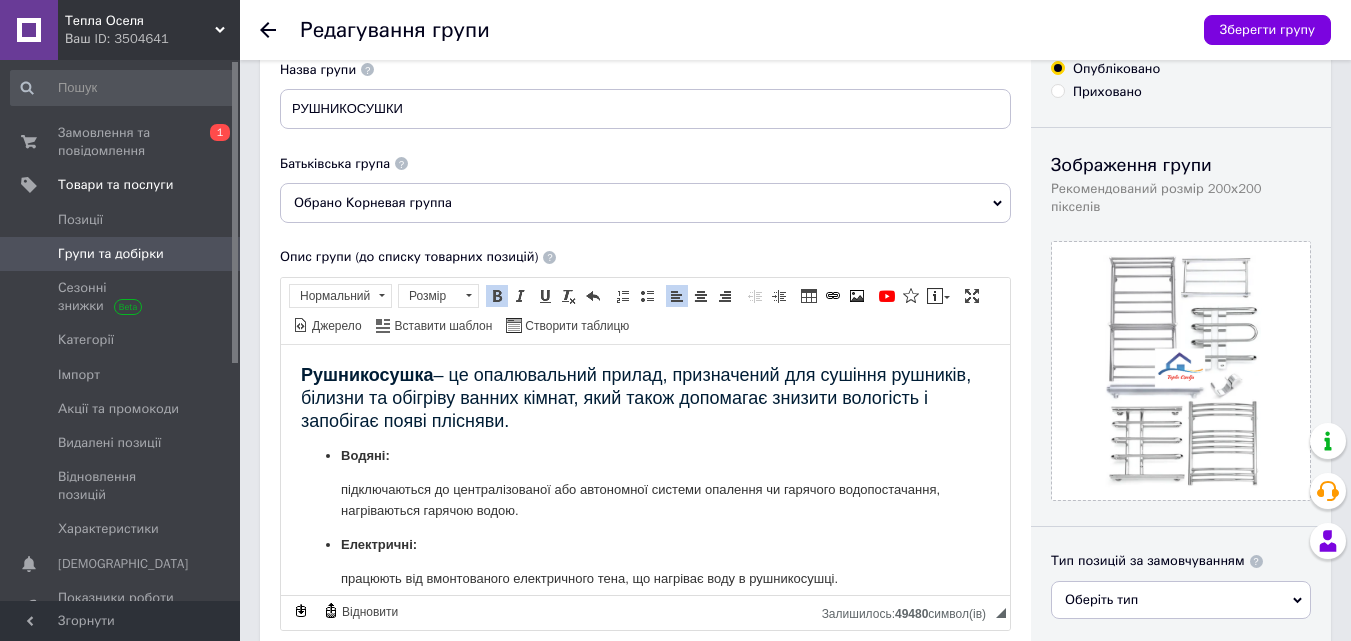 click at bounding box center [497, 296] 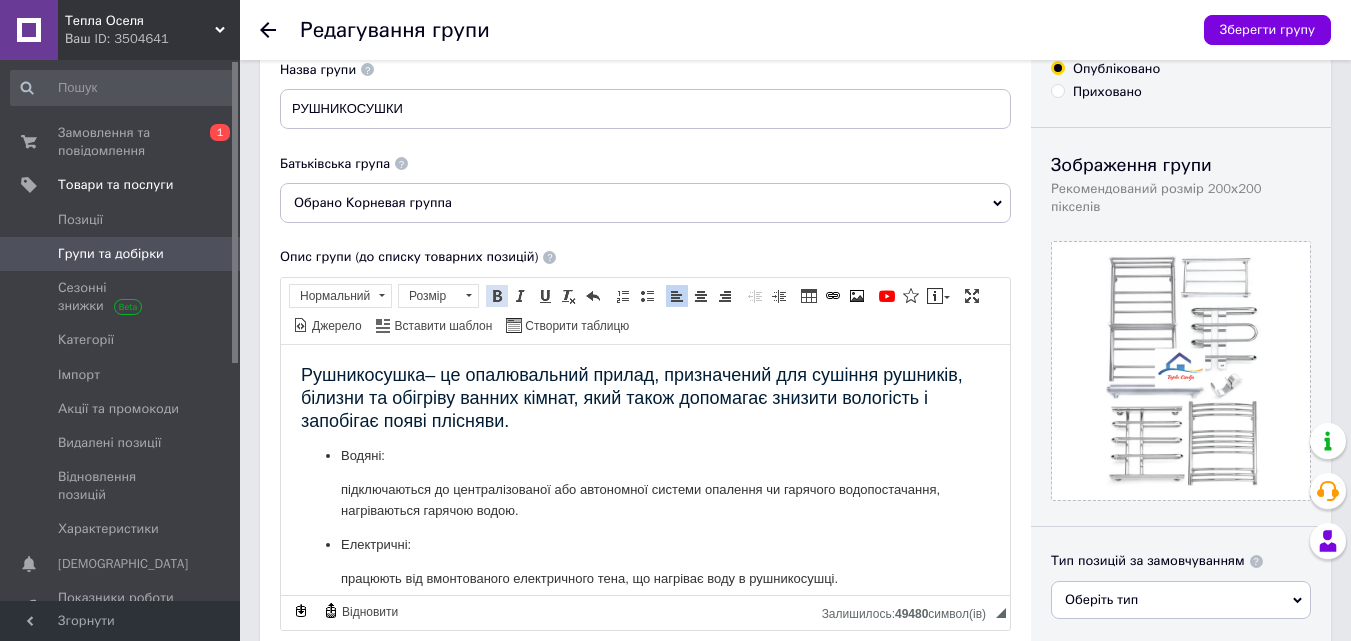 click on "Жирний  Сполучення клавіш Ctrl+B" at bounding box center [497, 296] 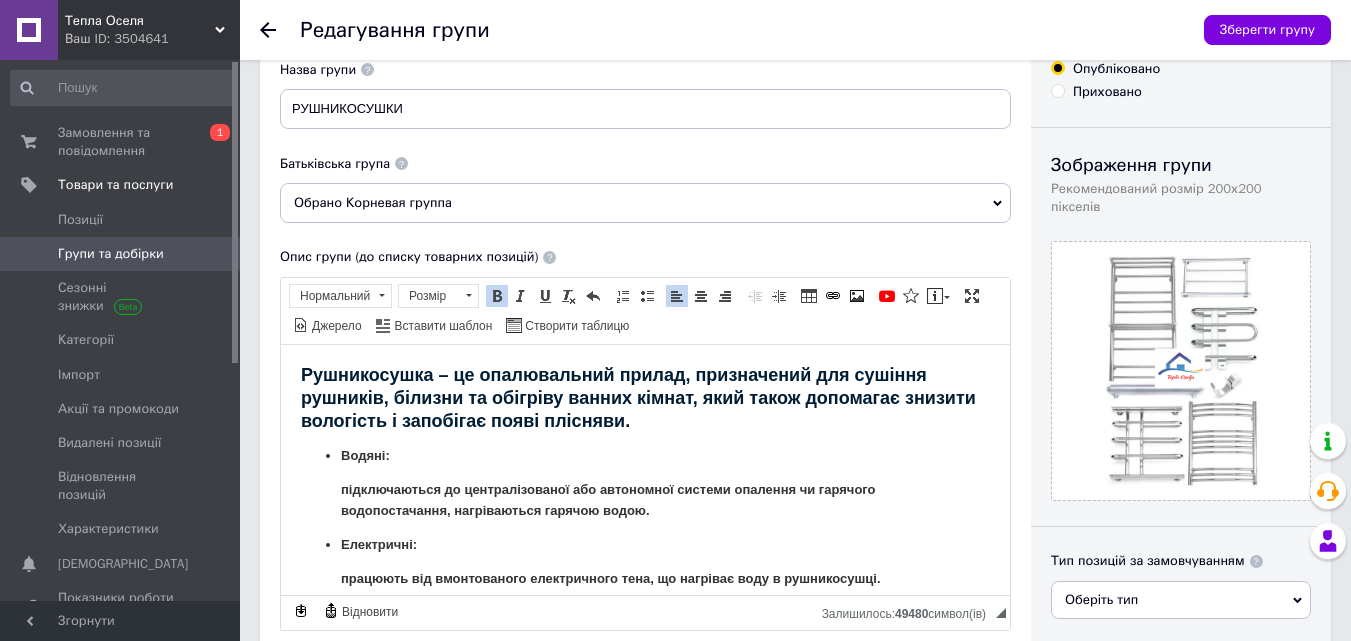 click on "Жирний  Сполучення клавіш Ctrl+B" at bounding box center (497, 296) 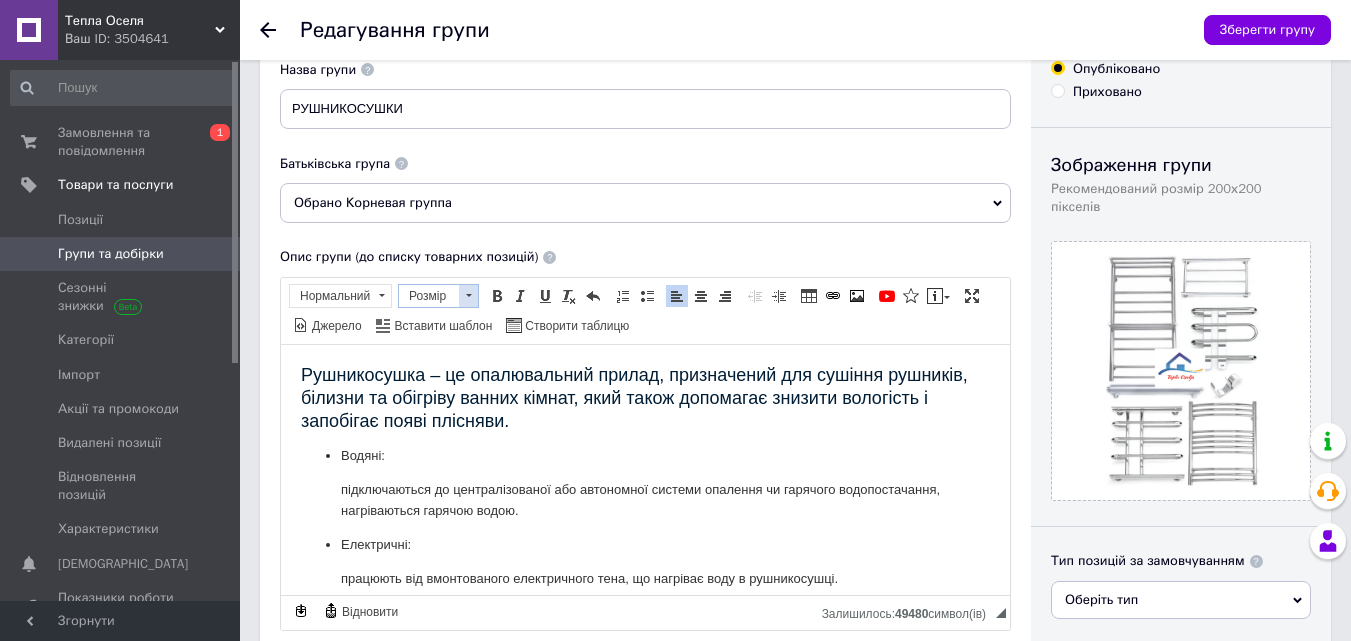 click at bounding box center [468, 296] 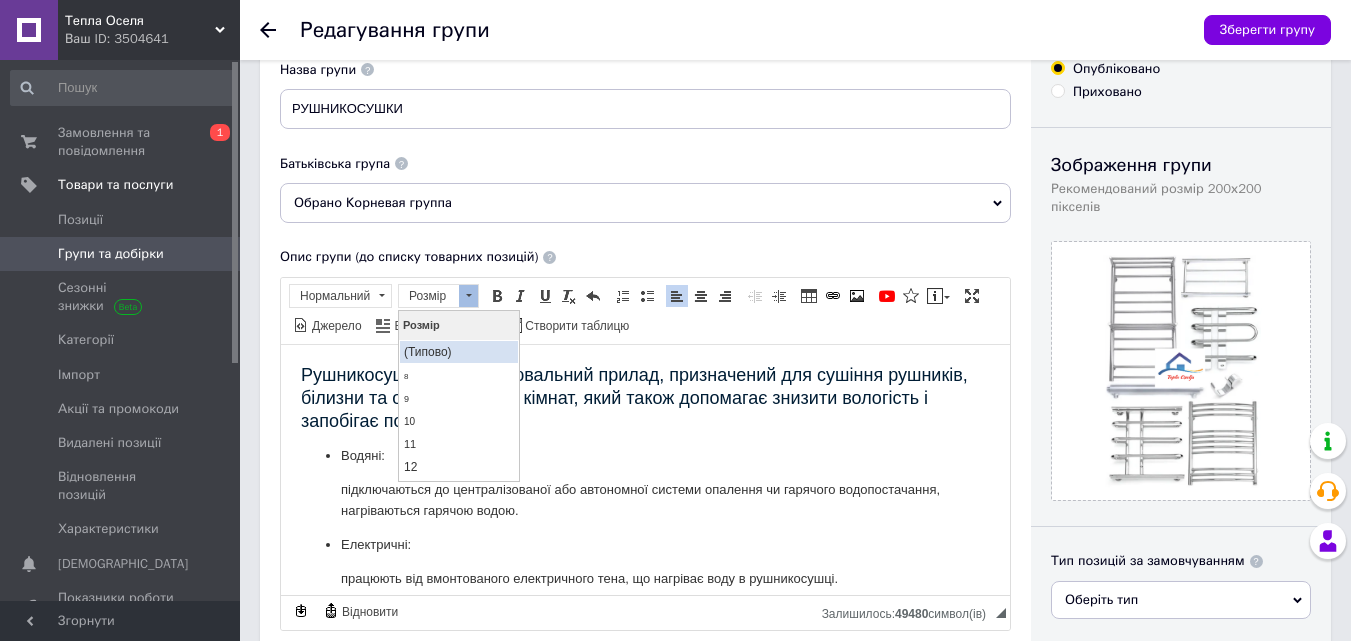 scroll, scrollTop: 0, scrollLeft: 0, axis: both 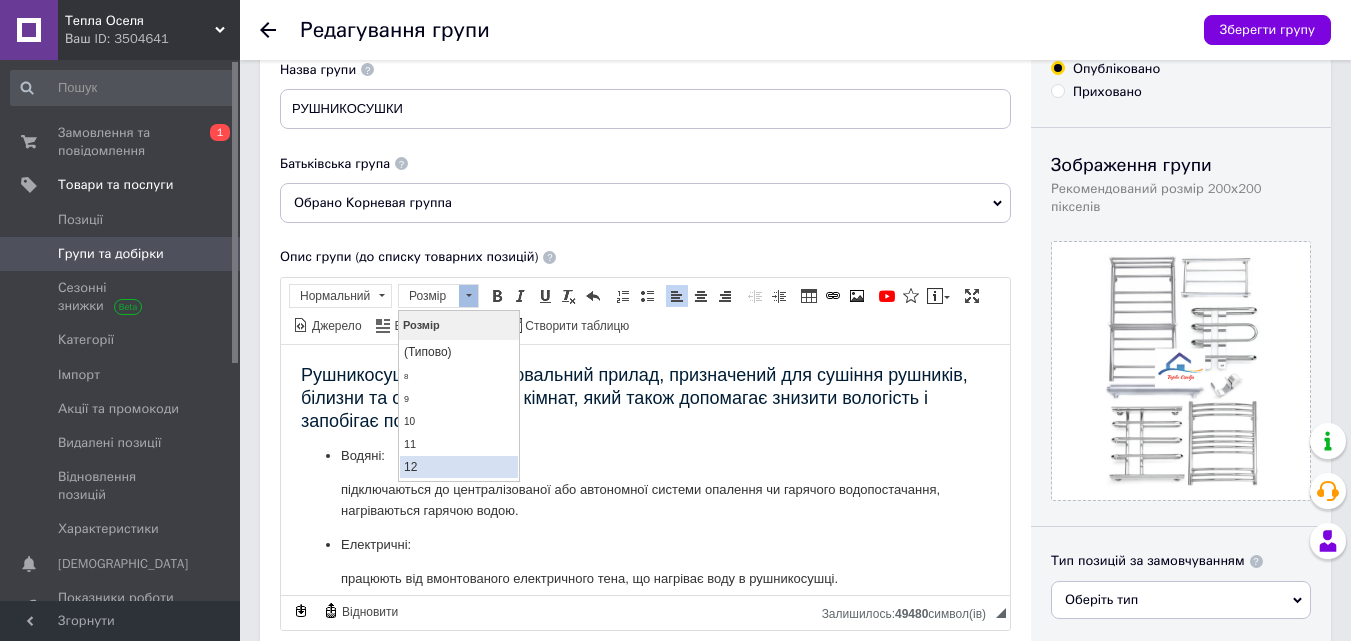 click on "12" at bounding box center (459, 466) 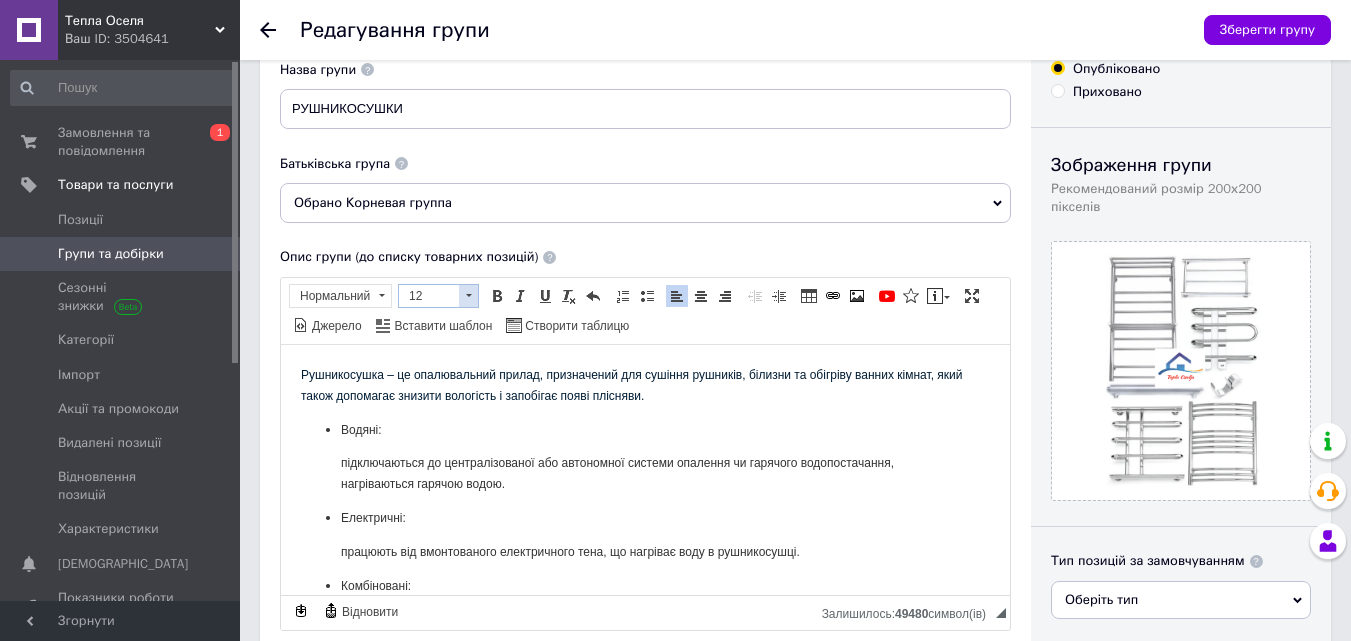 click at bounding box center [469, 295] 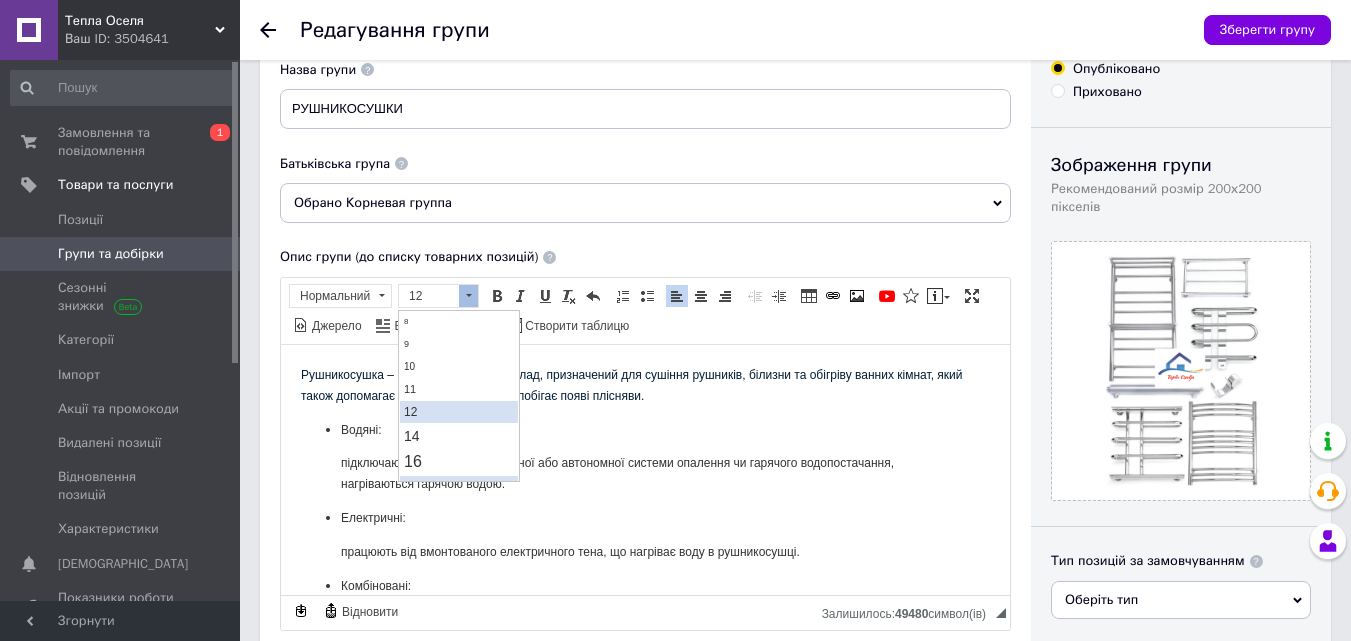 scroll, scrollTop: 100, scrollLeft: 0, axis: vertical 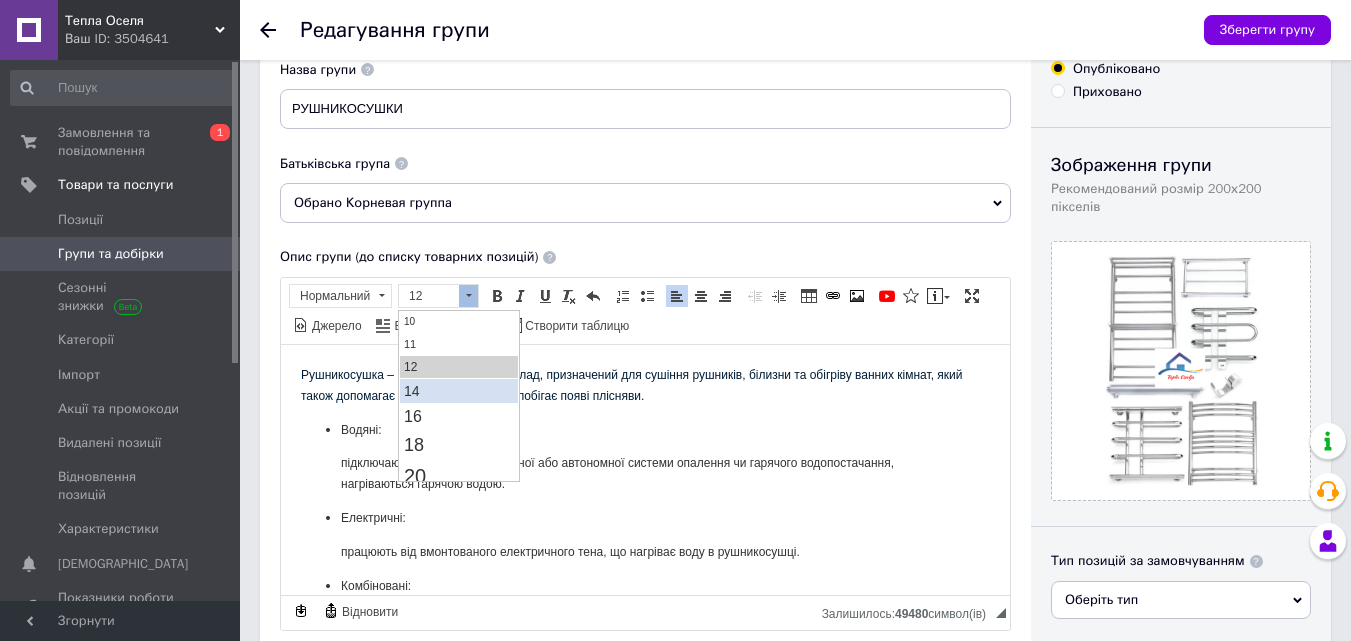 click on "14" at bounding box center [459, 390] 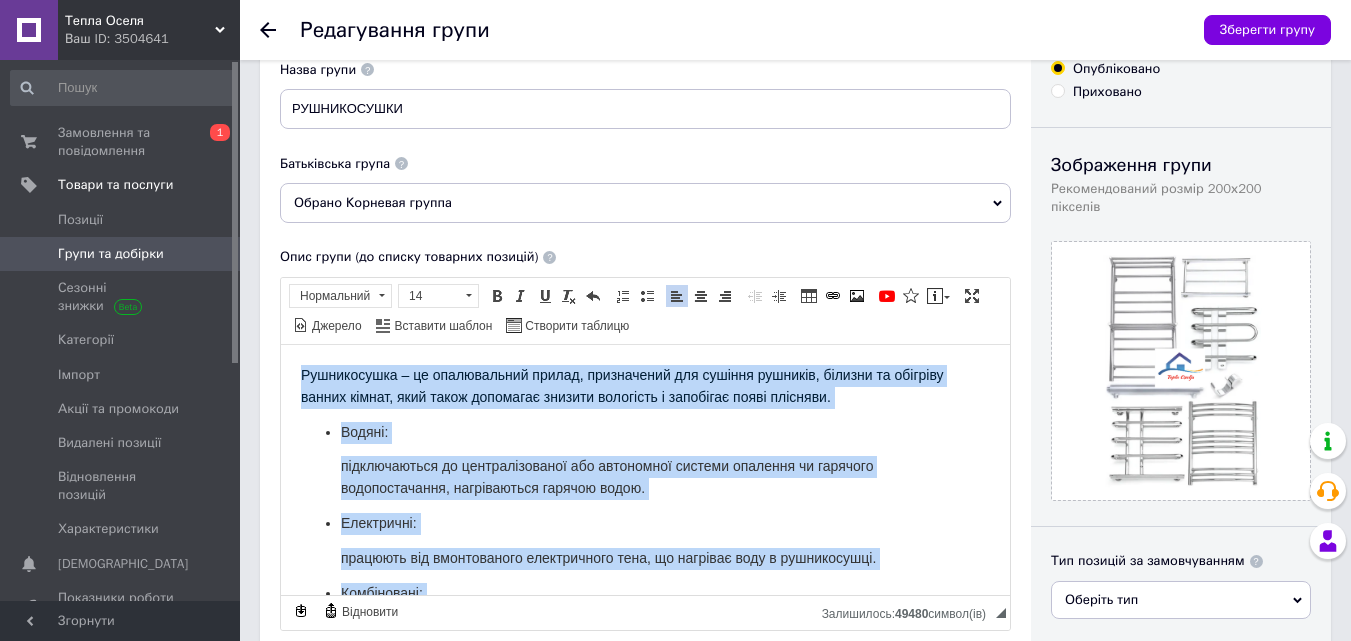 scroll, scrollTop: 0, scrollLeft: 0, axis: both 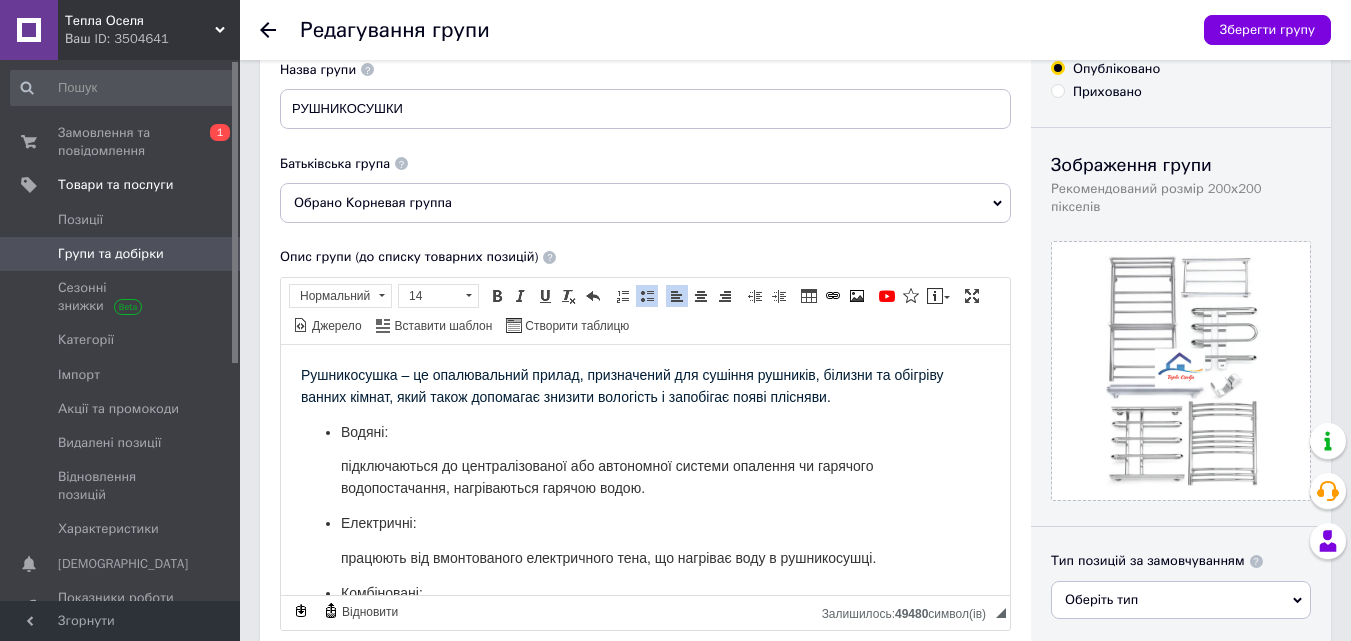 click on "Рушникосушка – це опалювальний прилад, призначений для сушіння рушників, білизни та обігріву ванних кімнат, який також допомагає знизити вологість і запобігає появі плісняви." at bounding box center (622, 385) 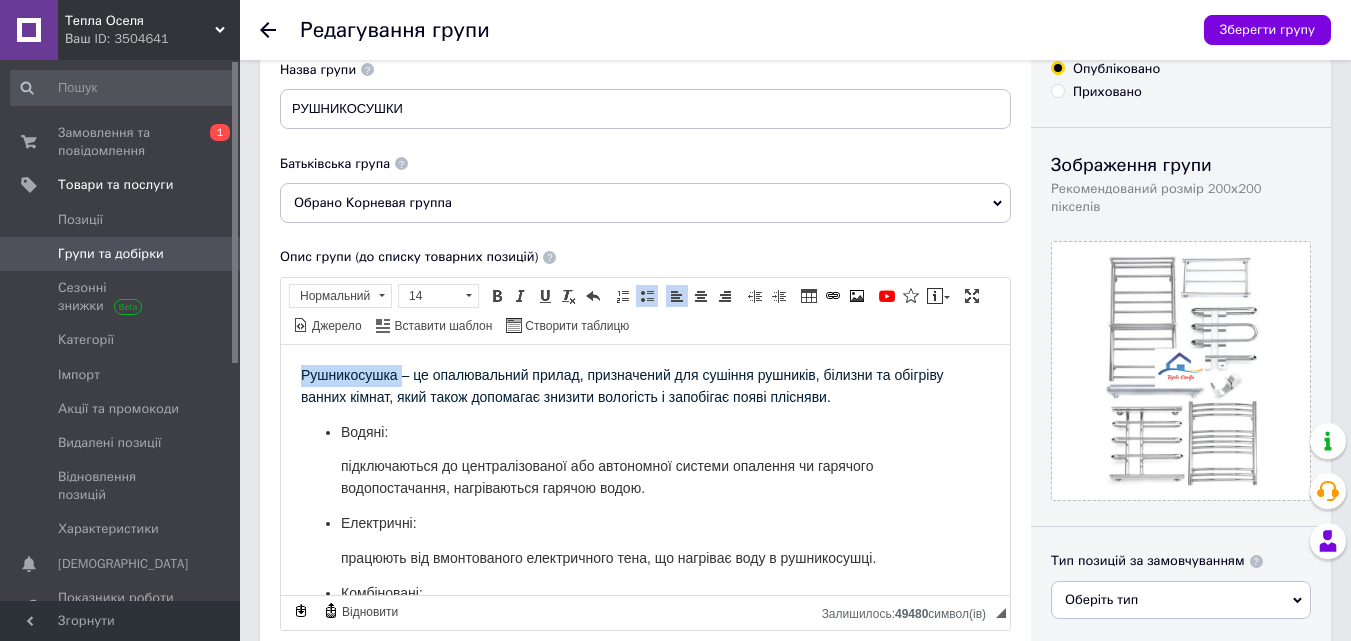 click on "Рушникосушка – це опалювальний прилад, призначений для сушіння рушників, білизни та обігріву ванних кімнат, який також допомагає знизити вологість і запобігає появі плісняви." at bounding box center [622, 385] 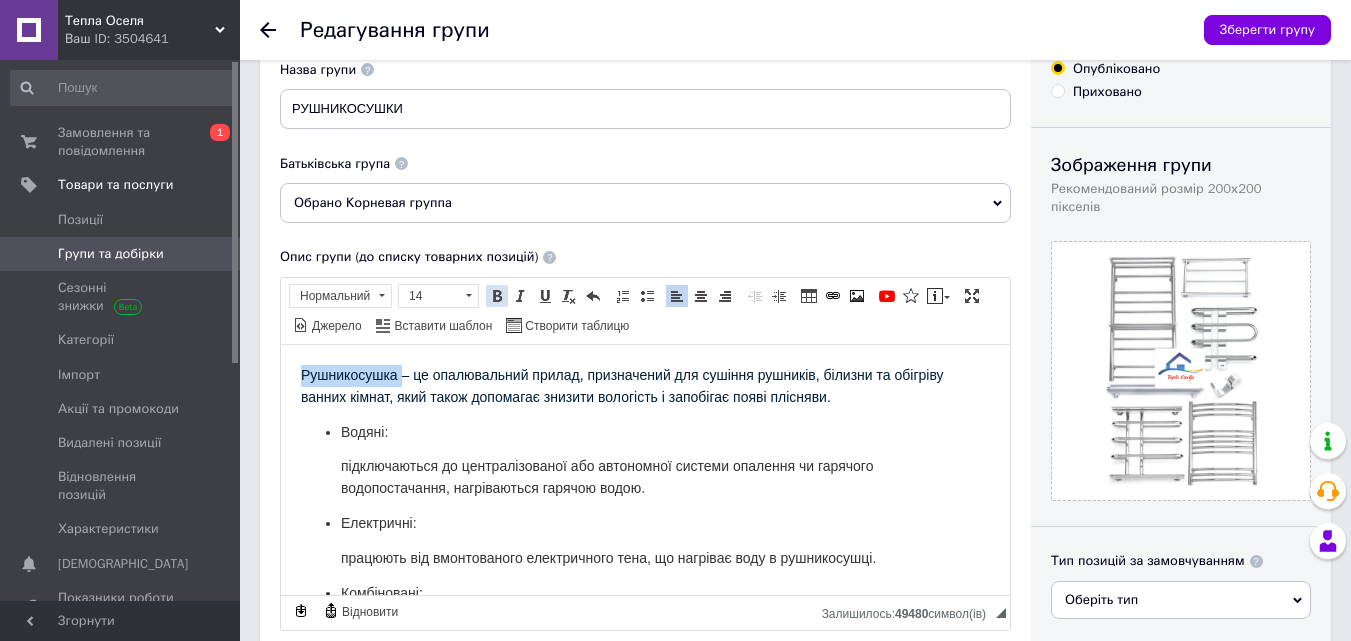 click at bounding box center [497, 296] 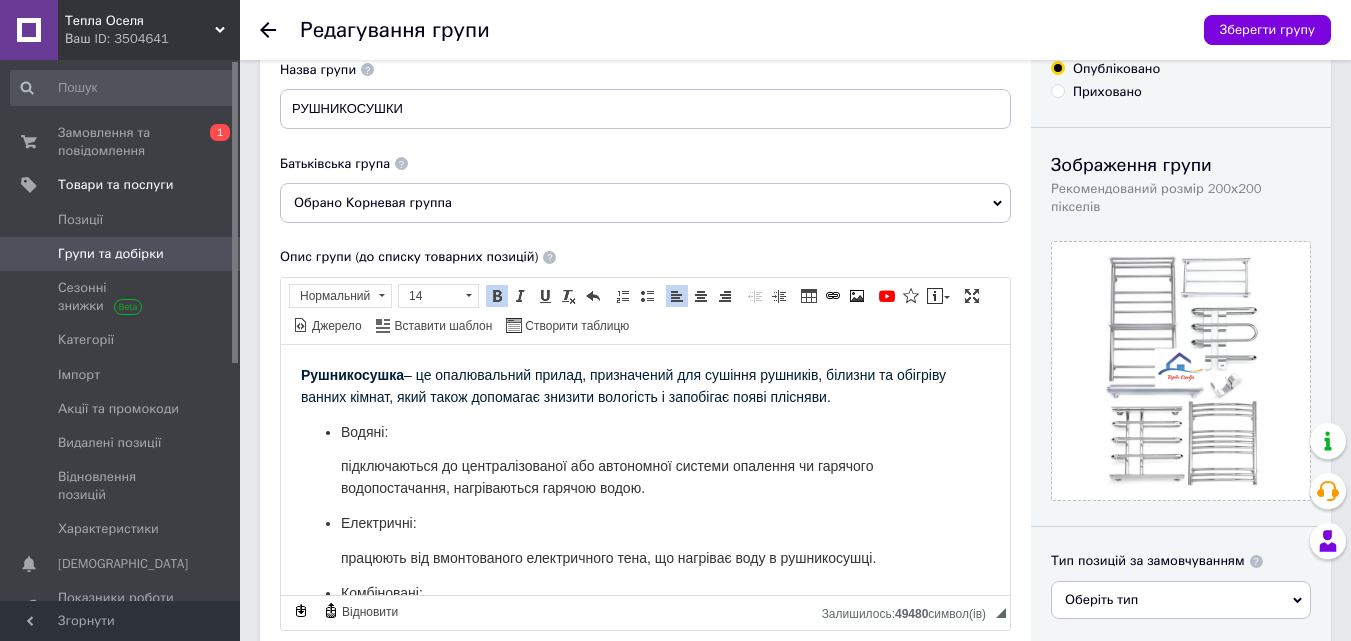 click on "Водяні:" at bounding box center [364, 431] 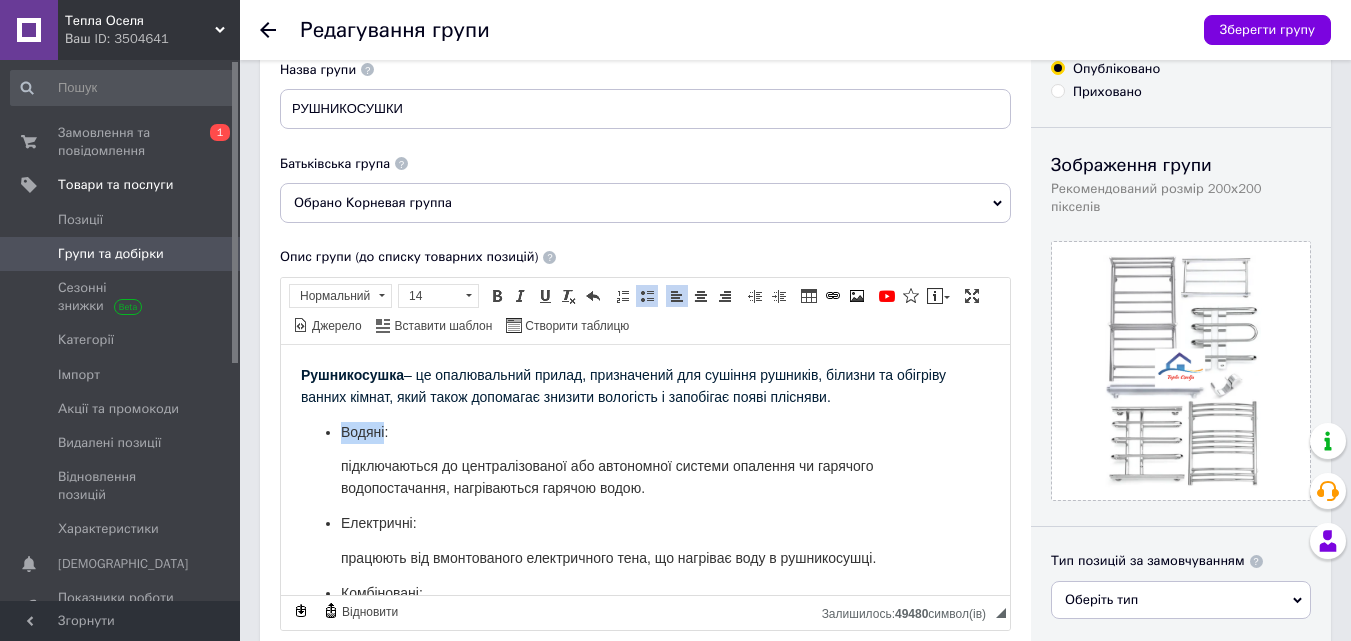 click on "Водяні:" at bounding box center (364, 431) 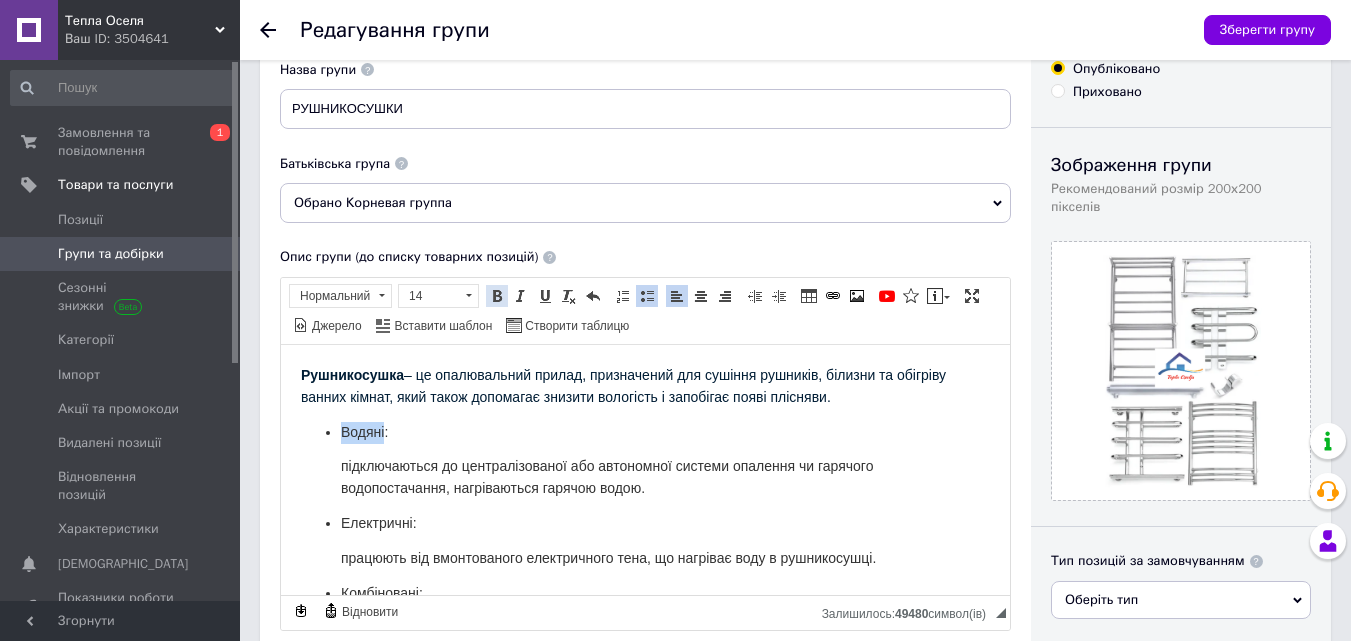 click at bounding box center [497, 296] 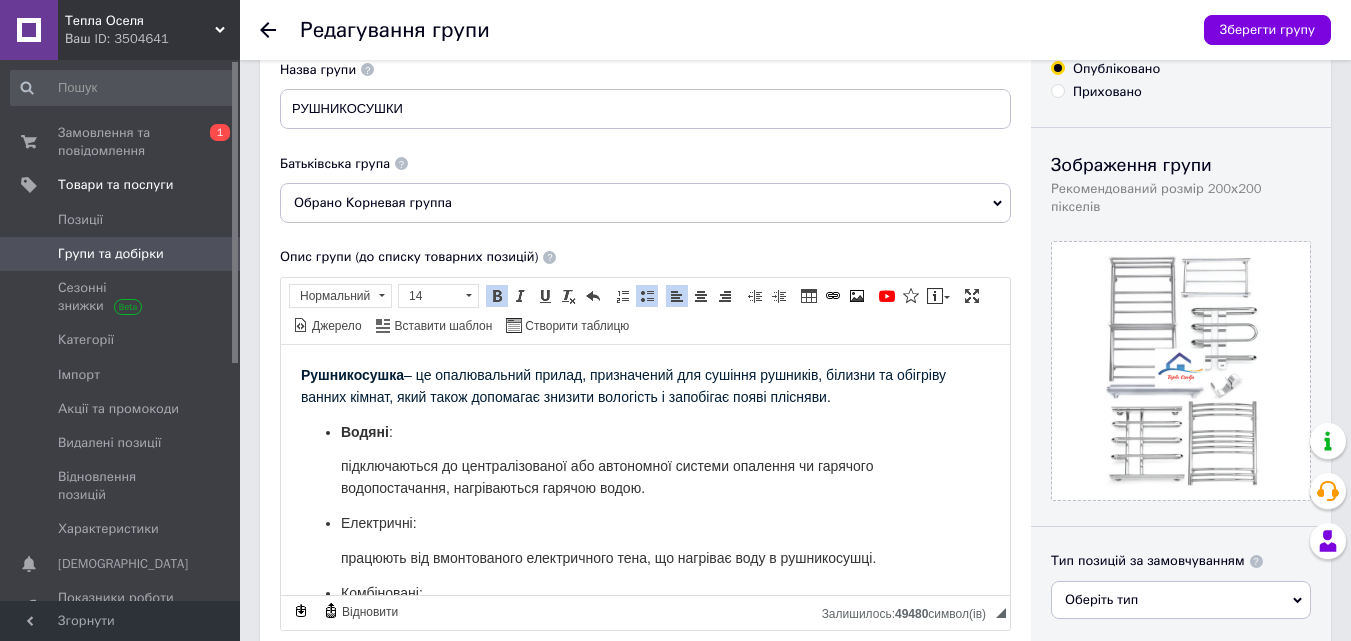 click on "Водяні : підключаються до централізованої або автономної системи опалення чи гарячого водопостачання, нагріваються гарячою водою.  Електричні: працюють від вмонтованого електричного тена, що нагріває воду в рушникосушці.  Комбіновані: поєднують переваги водяних і електричних моделей, можуть працювати як від гарячої води, так і від ТЕНу." at bounding box center (645, 540) 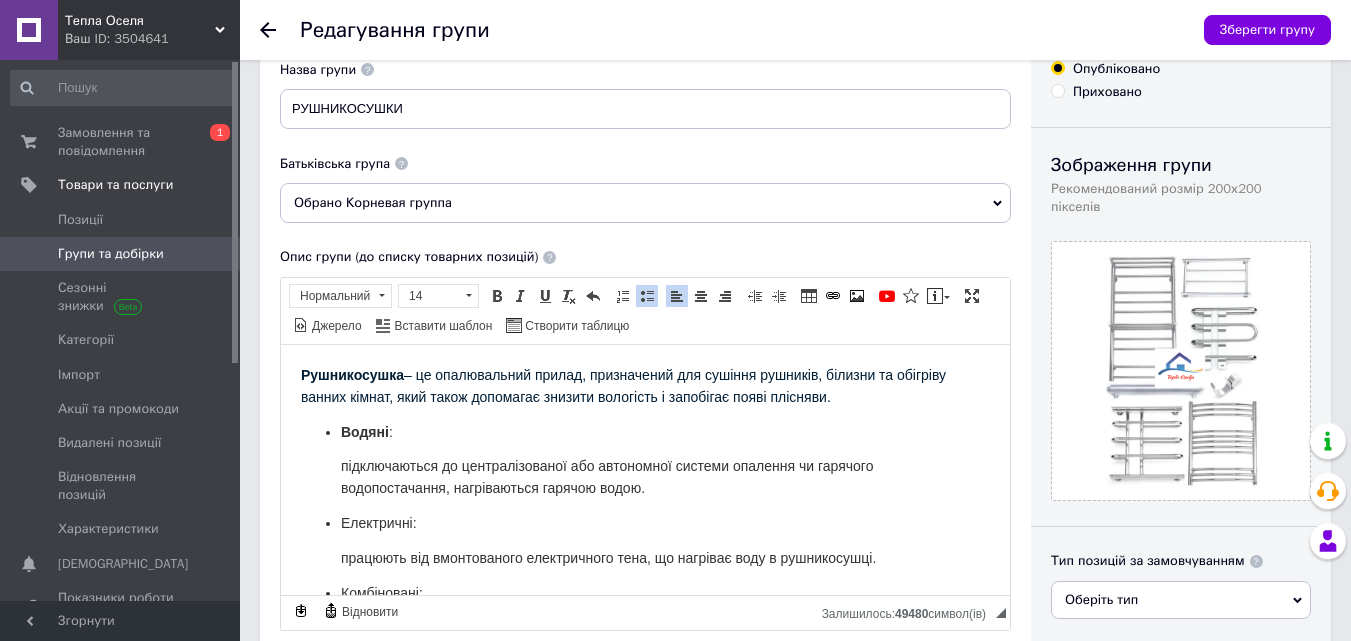 click on "Електричні:" at bounding box center [379, 522] 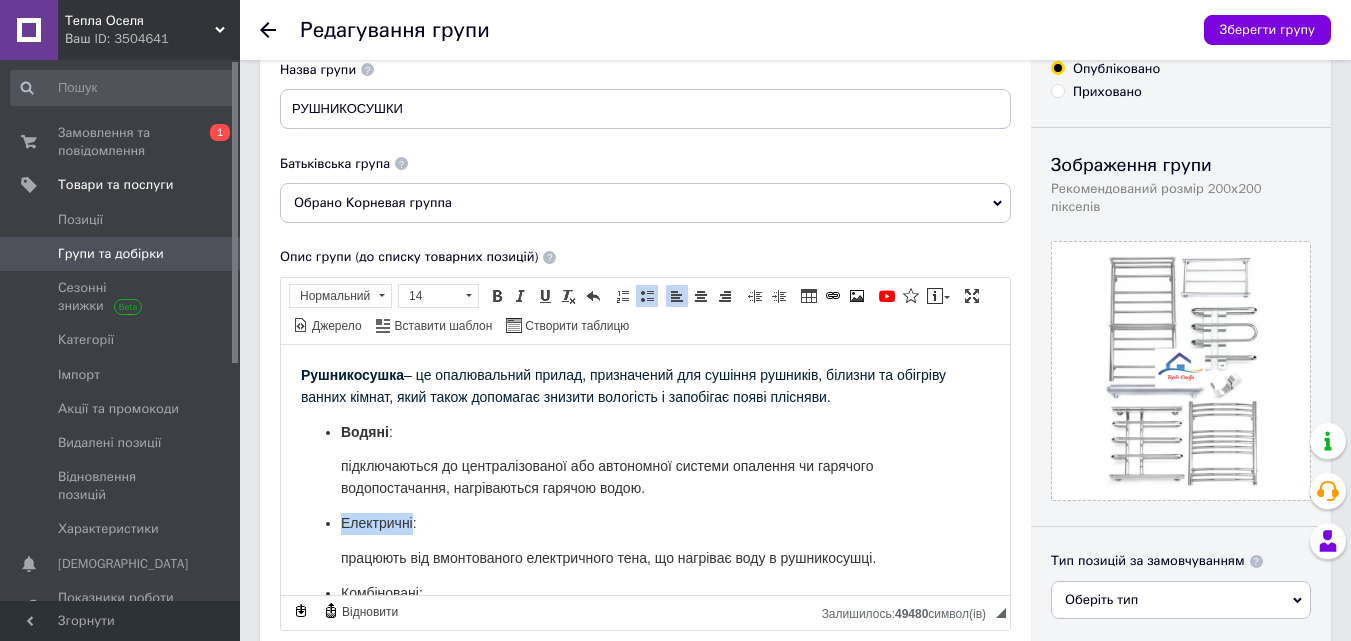click on "Електричні:" at bounding box center [379, 522] 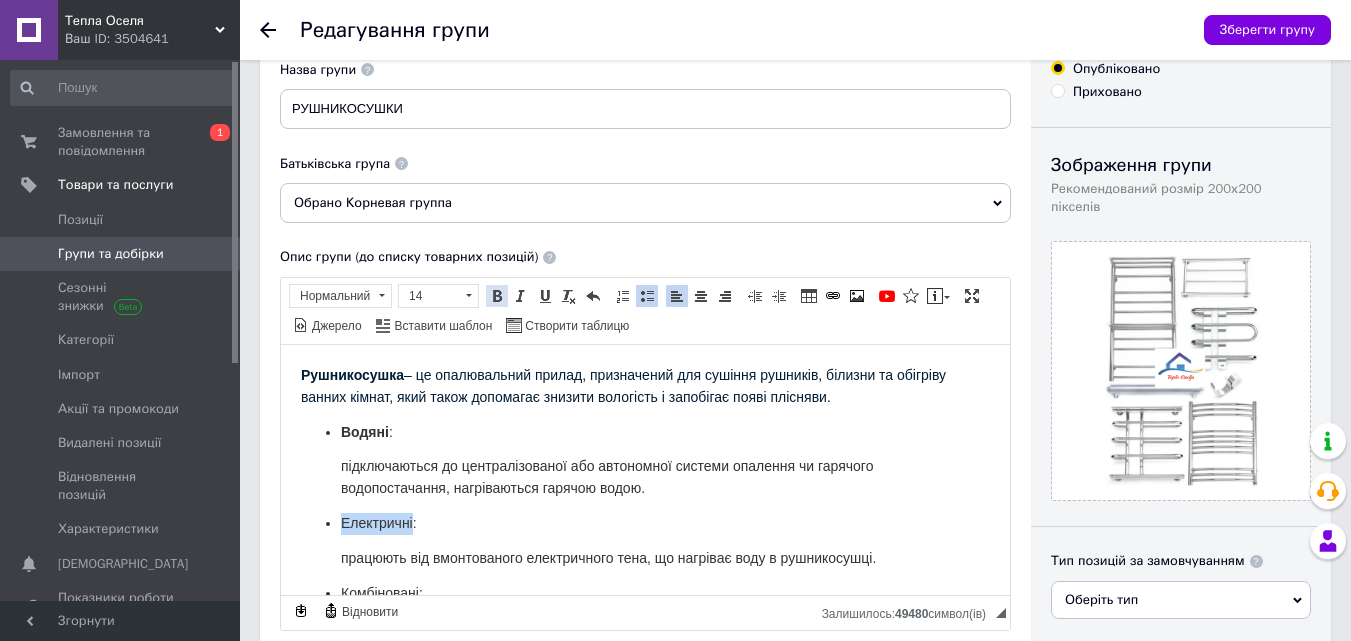 click at bounding box center (497, 296) 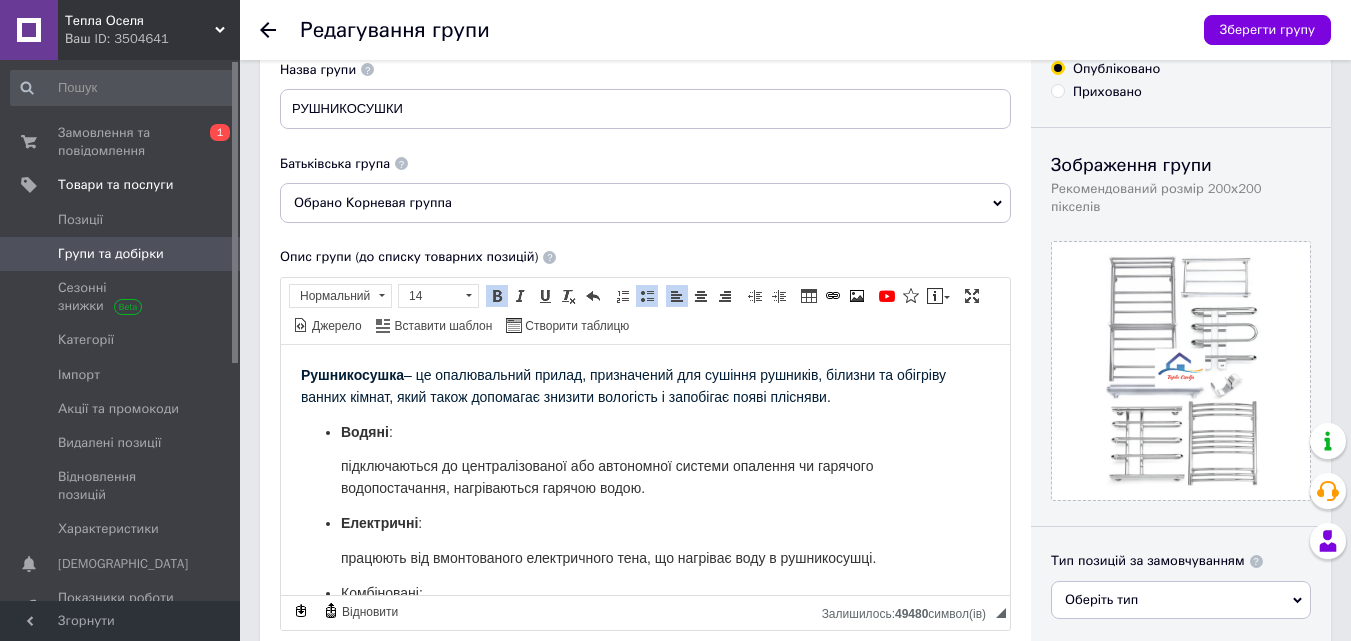 scroll, scrollTop: 86, scrollLeft: 0, axis: vertical 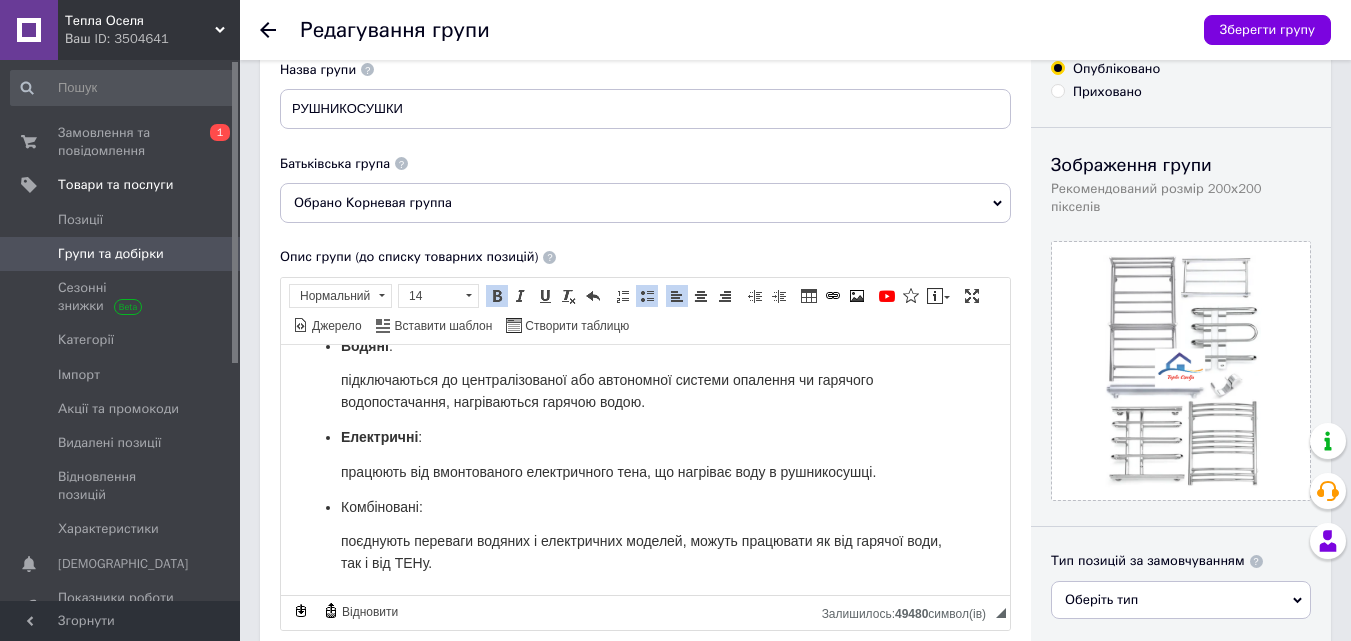 click on "Комбіновані:" at bounding box center (382, 506) 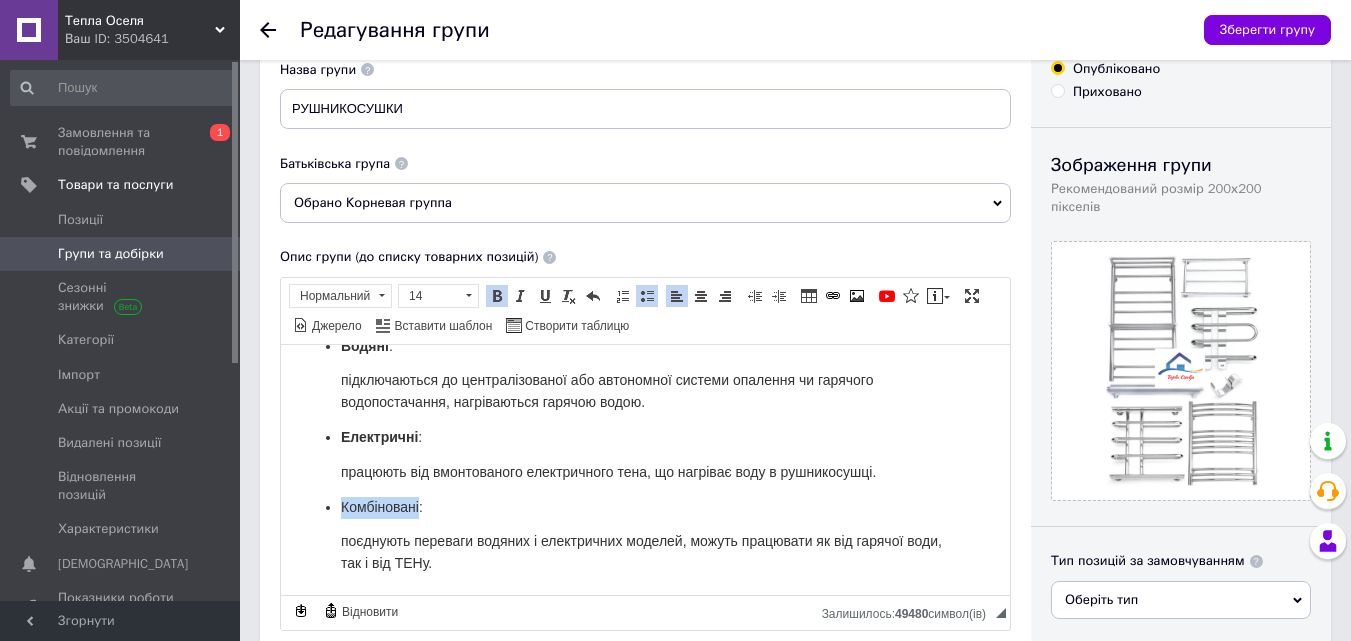 click on "Комбіновані:" at bounding box center [382, 506] 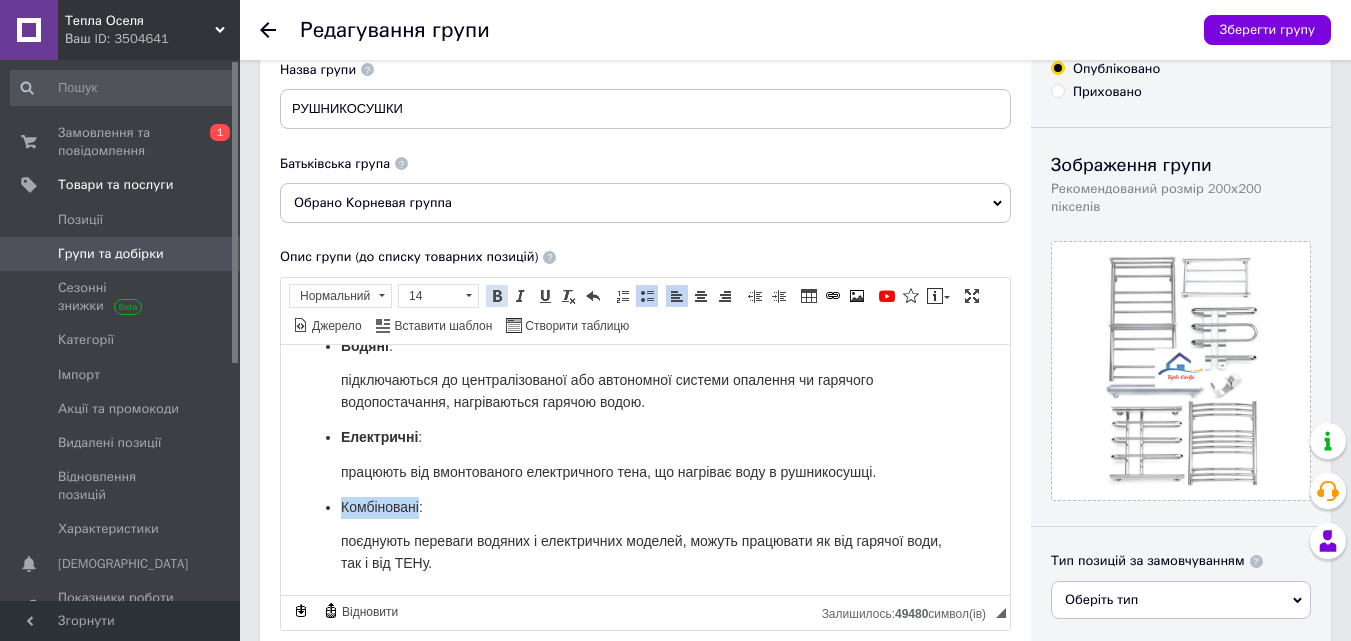 click at bounding box center [497, 296] 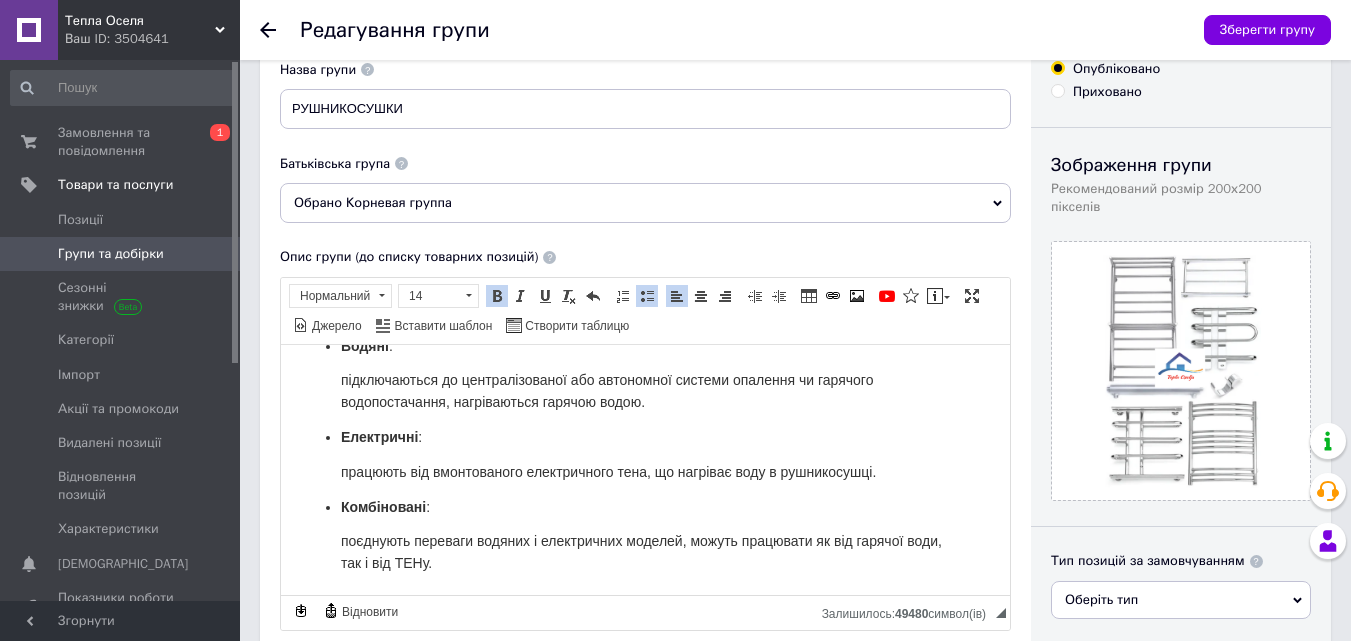 click on "Водяні : підключаються до централізованої або автономної системи опалення чи гарячого водопостачання, нагріваються гарячою водою.  Електричні : працюють від вмонтованого електричного тена, що нагріває воду в рушникосушці.  Комбіновані : поєднують переваги водяних і електричних моделей, можуть працювати як від гарячої води, так і від ТЕНу." at bounding box center [645, 454] 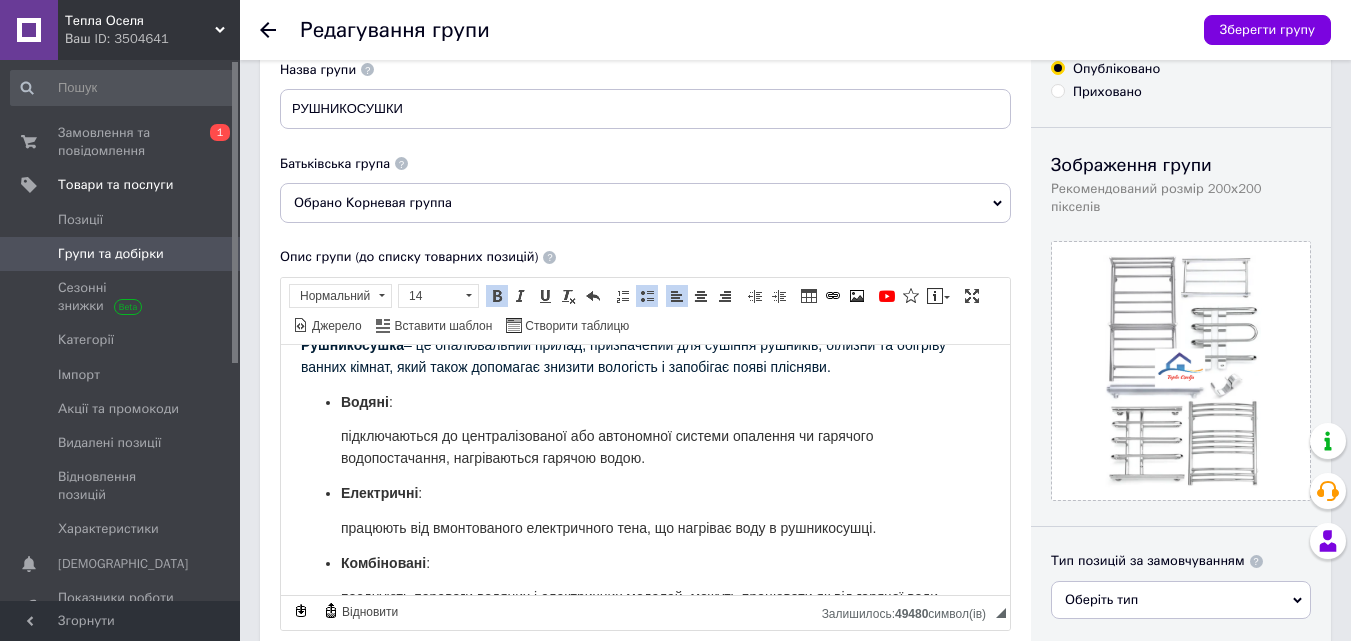 scroll, scrollTop: 0, scrollLeft: 0, axis: both 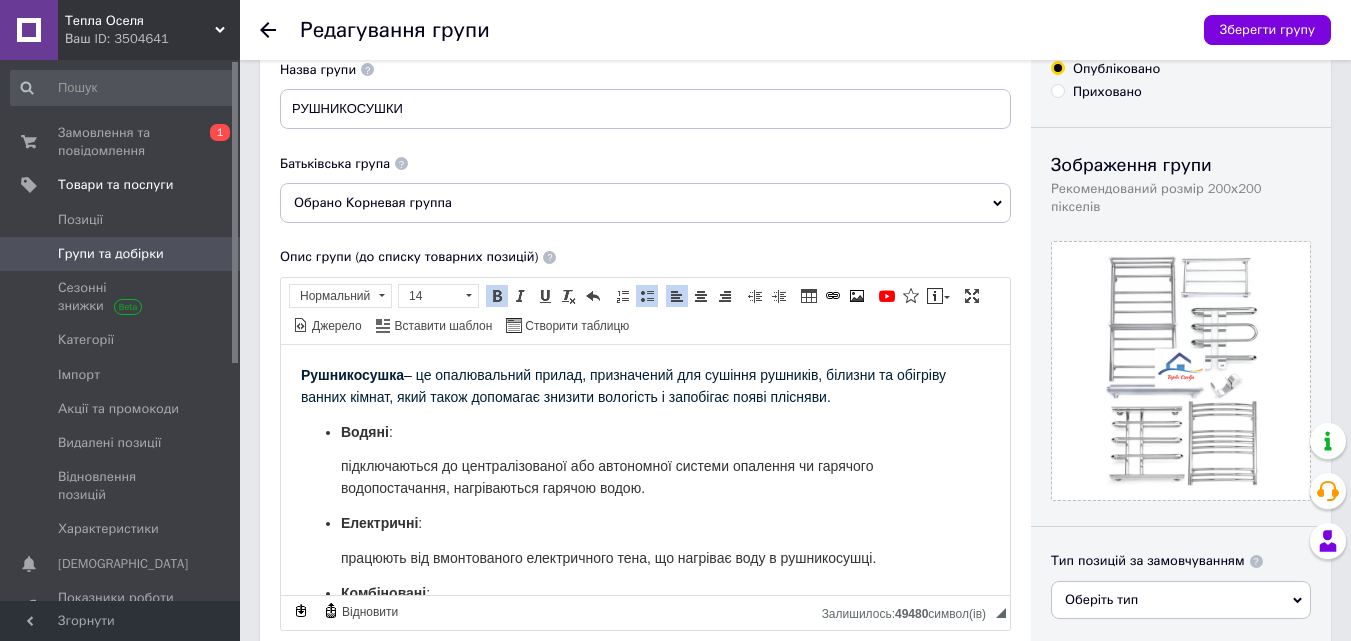 click on "Рушникосушка  – це опалювальний прилад, призначений для сушіння рушників, білизни та обігріву ванних кімнат, який також допомагає знизити вологість і запобігає появі плісняви." at bounding box center [645, 386] 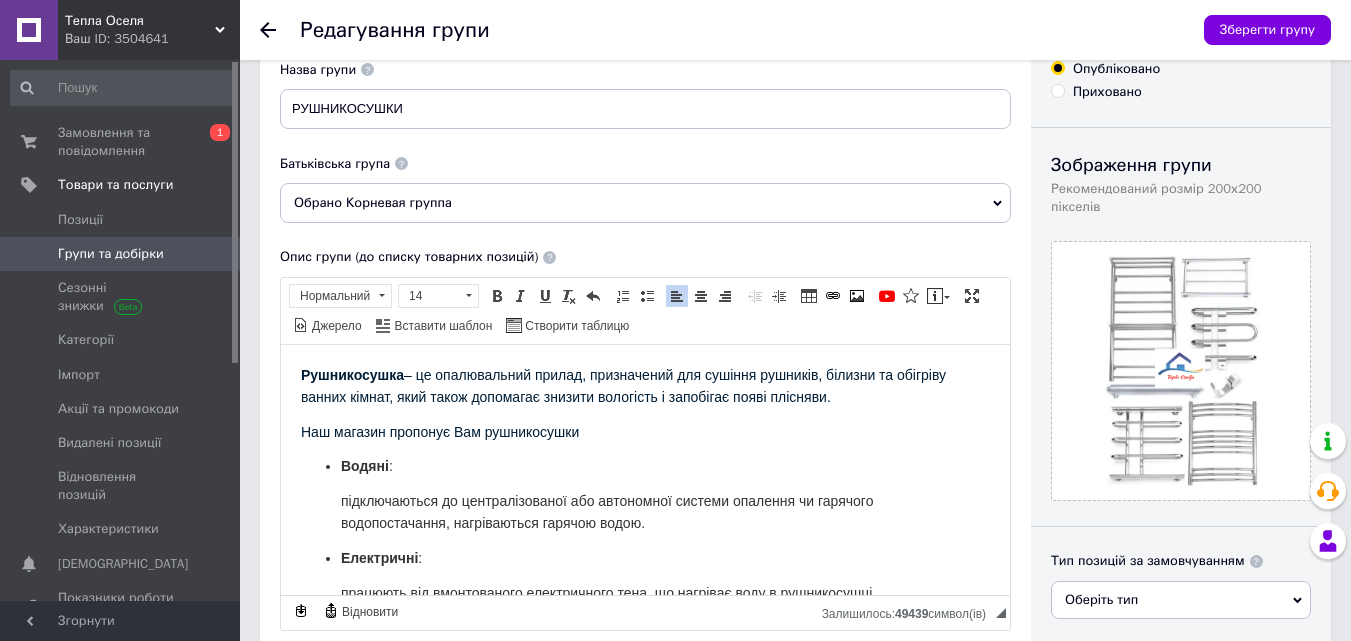 click on "Наш магазин пропонує Вам рушникосушки" at bounding box center [440, 431] 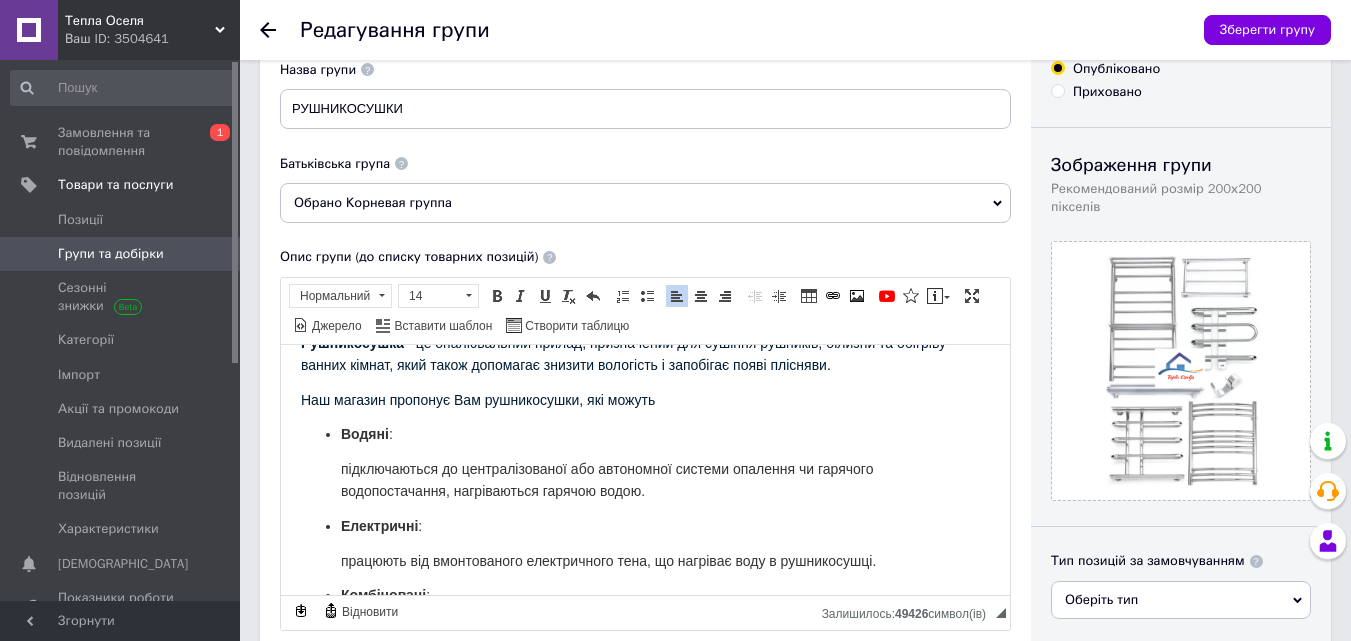 scroll, scrollTop: 0, scrollLeft: 0, axis: both 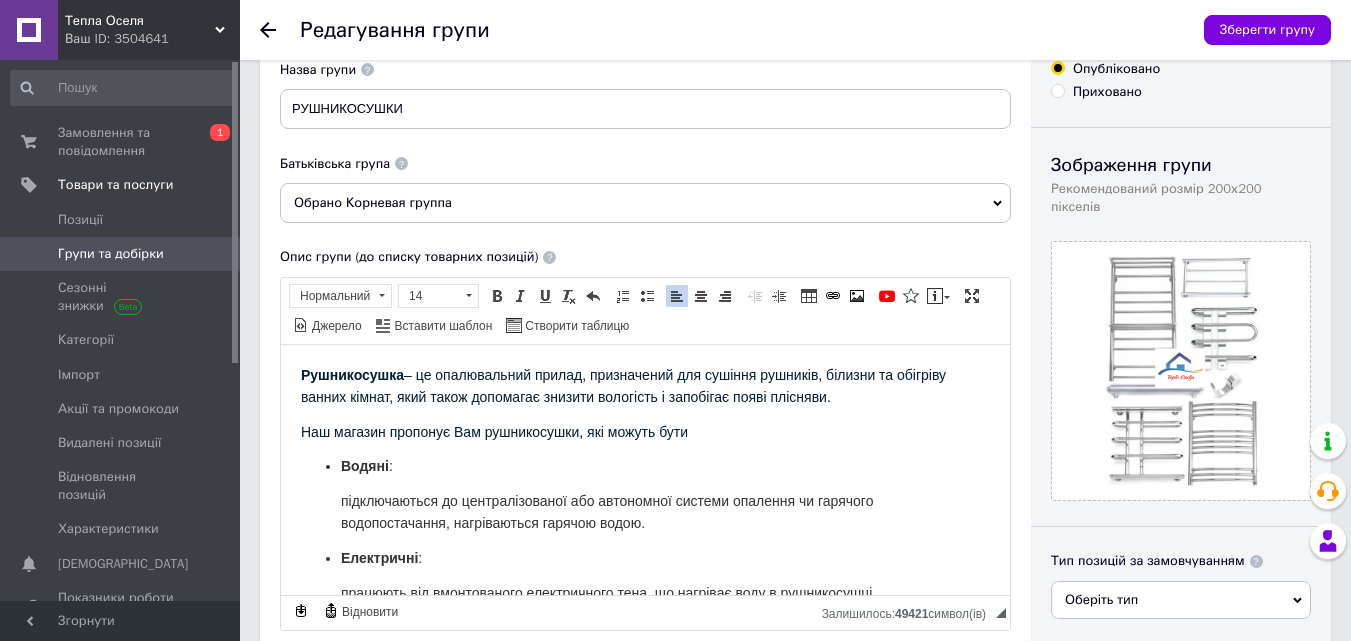 click on "Водяні : підключаються до централізованої або автономної системи опалення чи гарячого водопостачання, нагріваються гарячою водою.  Електричні : працюють від вмонтованого електричного тена, що нагріває воду в рушникосушці.  Комбіновані : поєднують переваги водяних і електричних моделей, можуть працювати як від гарячої води, так і від ТЕНу." at bounding box center [645, 574] 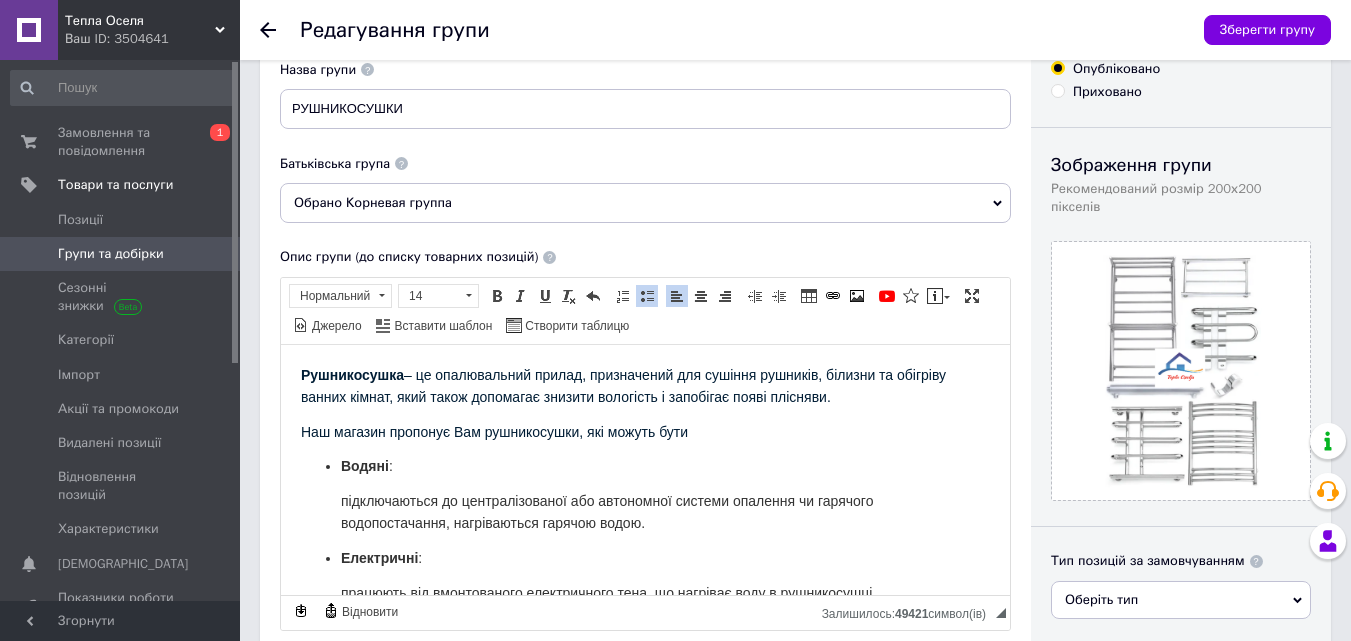 click on "Наш магазин пропонує Вам рушникосушки, які можуть бути" at bounding box center (645, 432) 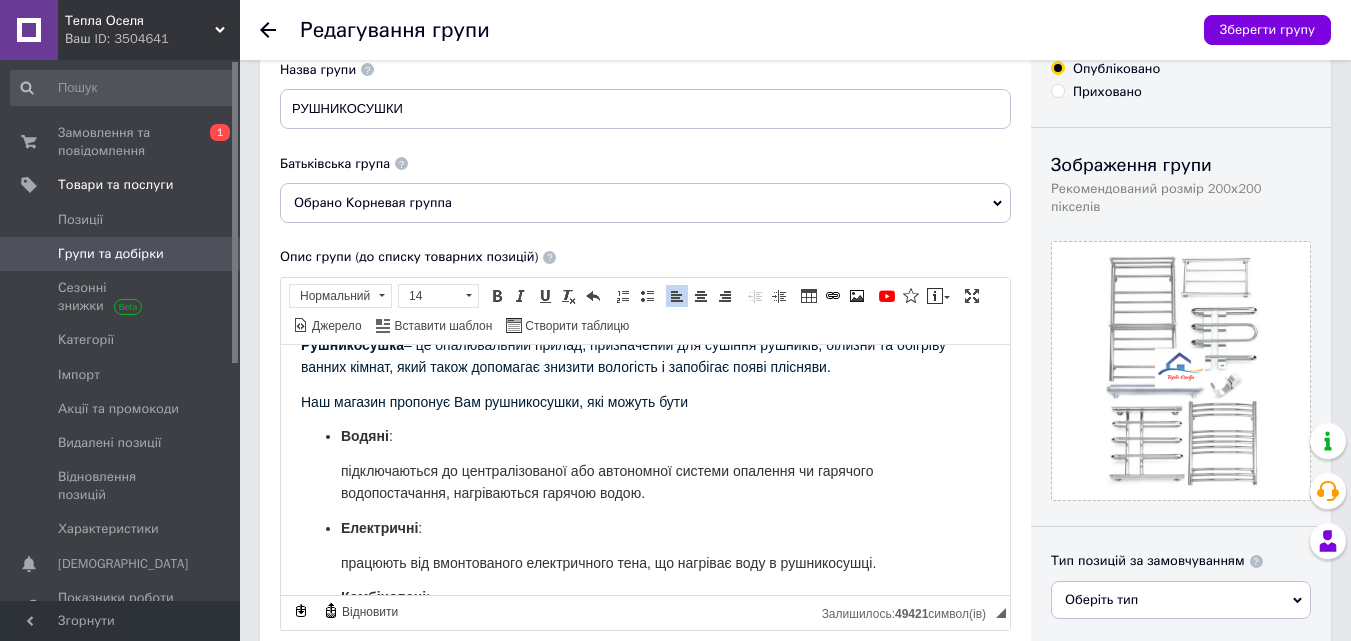 scroll, scrollTop: 0, scrollLeft: 0, axis: both 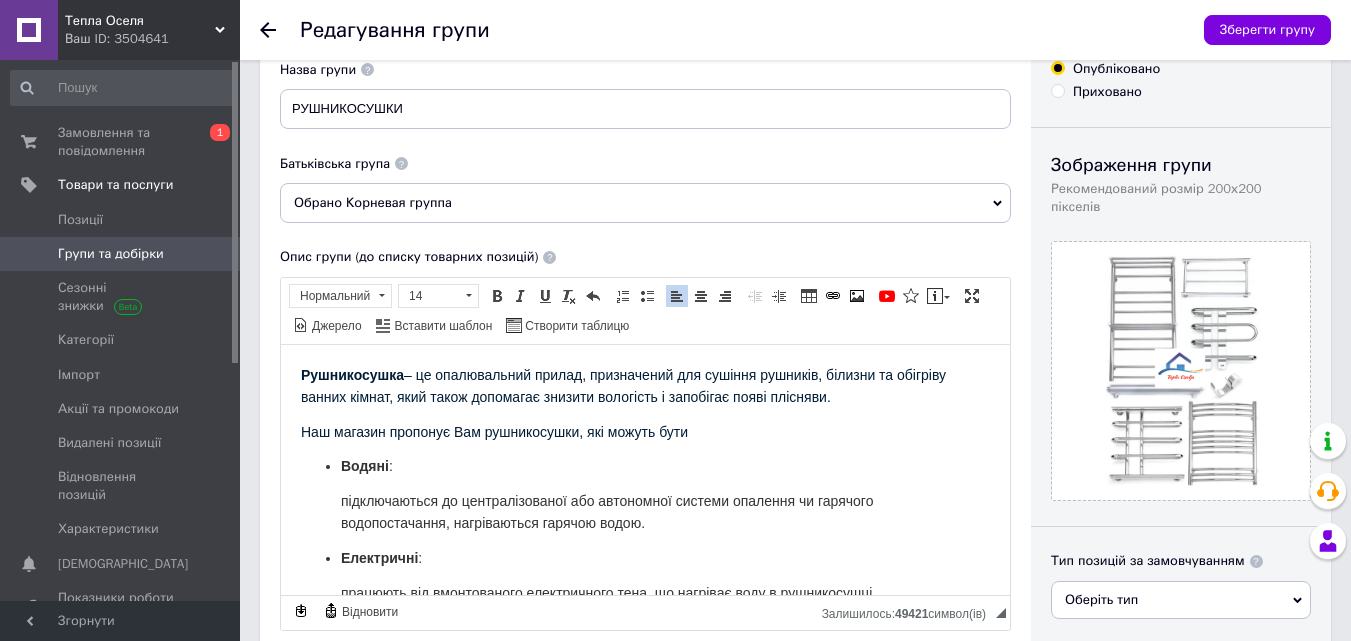 click on "Наш магазин пропонує Вам рушникосушки, які можуть бути" at bounding box center [494, 431] 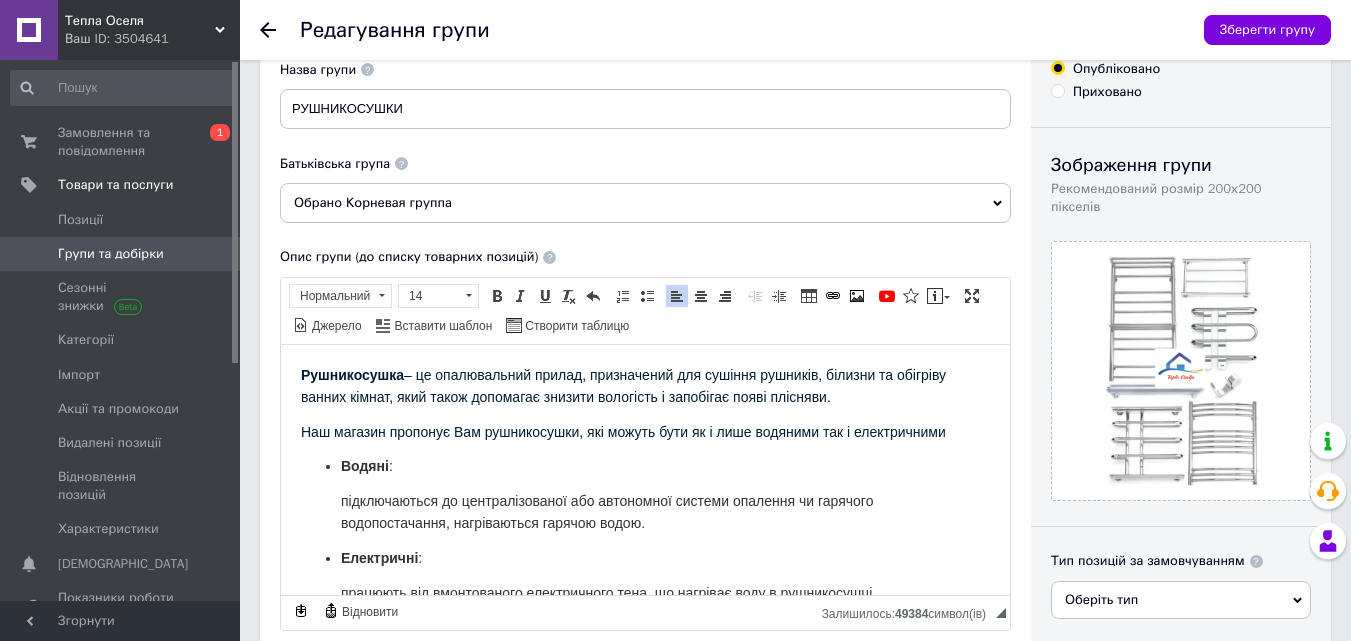click on "Наш магазин пропонує Вам рушникосушки, які можуть бути як і лише водяними так і електричними" at bounding box center (623, 431) 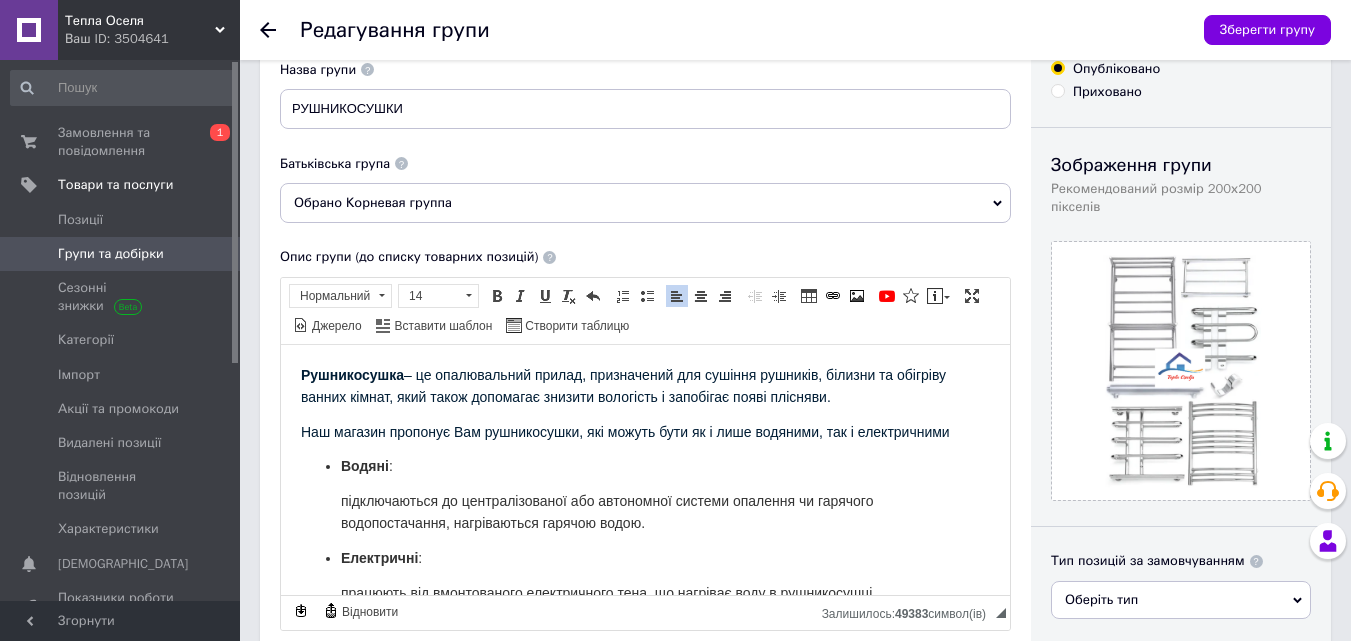 click on "Рушникосушка  – це опалювальний прилад, призначений для сушіння рушників, білизни та обігріву ванних кімнат, який також допомагає знизити вологість і запобігає появі плісняви.  Наш магазин пропонує Вам рушникосушки, які можуть бути як і лише водяними, так і електричними  Водяні : підключаються до централізованої або автономної системи опалення чи гарячого водопостачання, нагріваються гарячою водою.  Електричні : працюють від вмонтованого електричного тена, що нагріває воду в рушникосушці.  Комбіновані :" at bounding box center (645, 529) 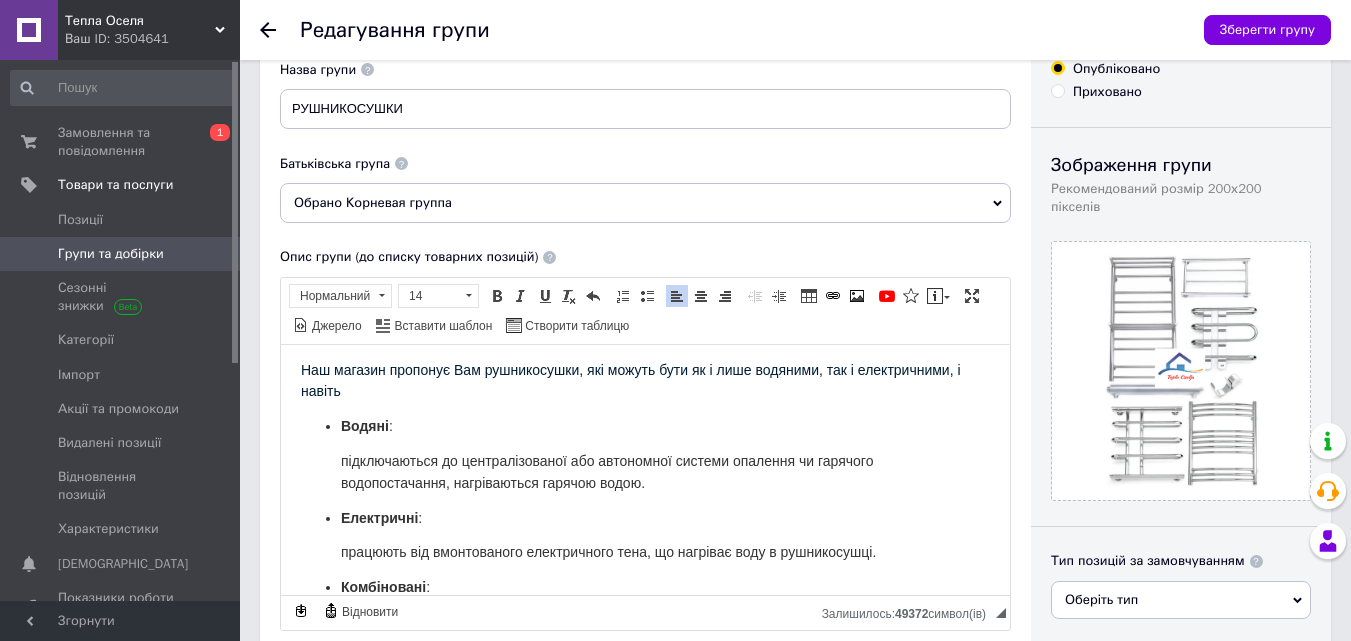 scroll, scrollTop: 0, scrollLeft: 0, axis: both 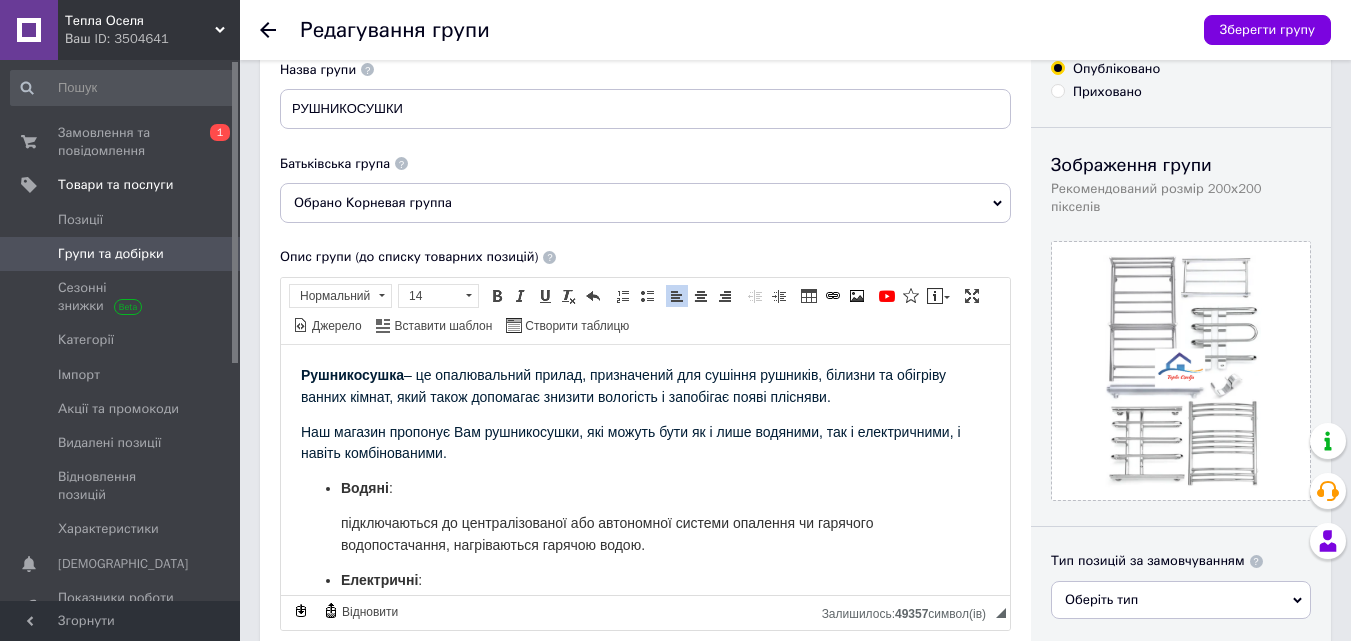 click on "Наш магазин пропонує Вам рушникосушки, які можуть бути як і лише водяними, так і електричними, і навіть комбінованими." at bounding box center (631, 442) 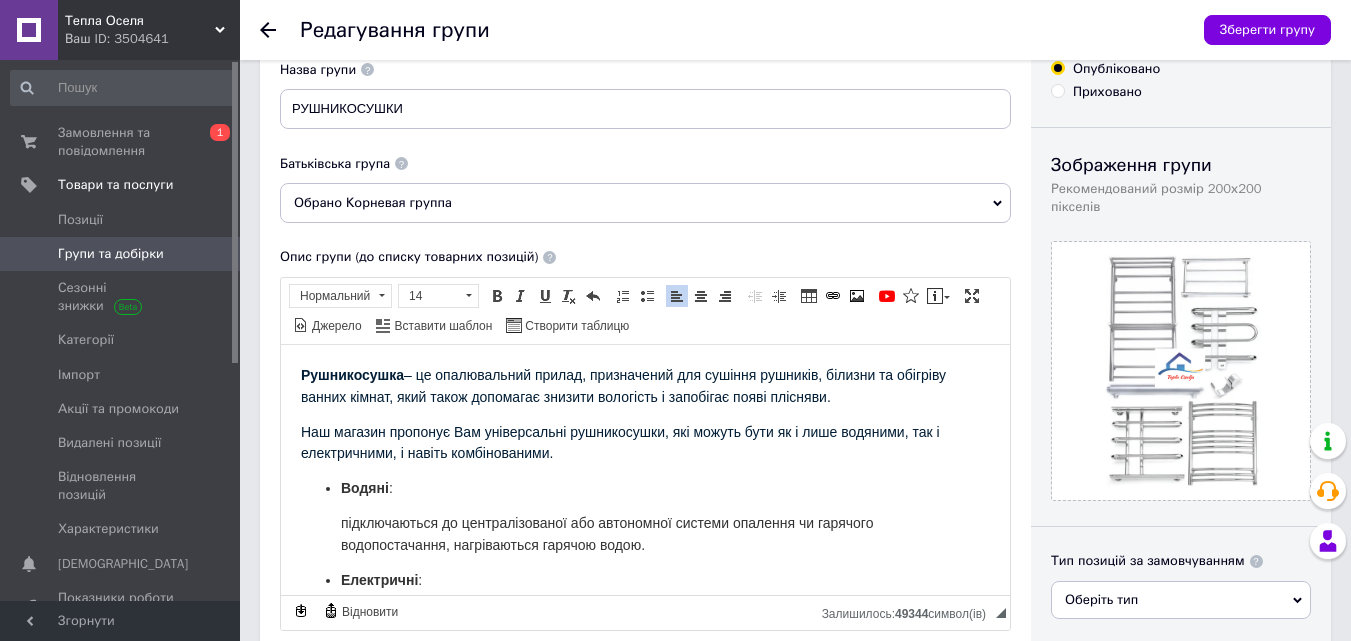click on "Наш магазин пропонує Вам універсальні рушникосушки, які можуть бути як і лише водяними, так і електричними, і навіть комбінованими." at bounding box center [645, 443] 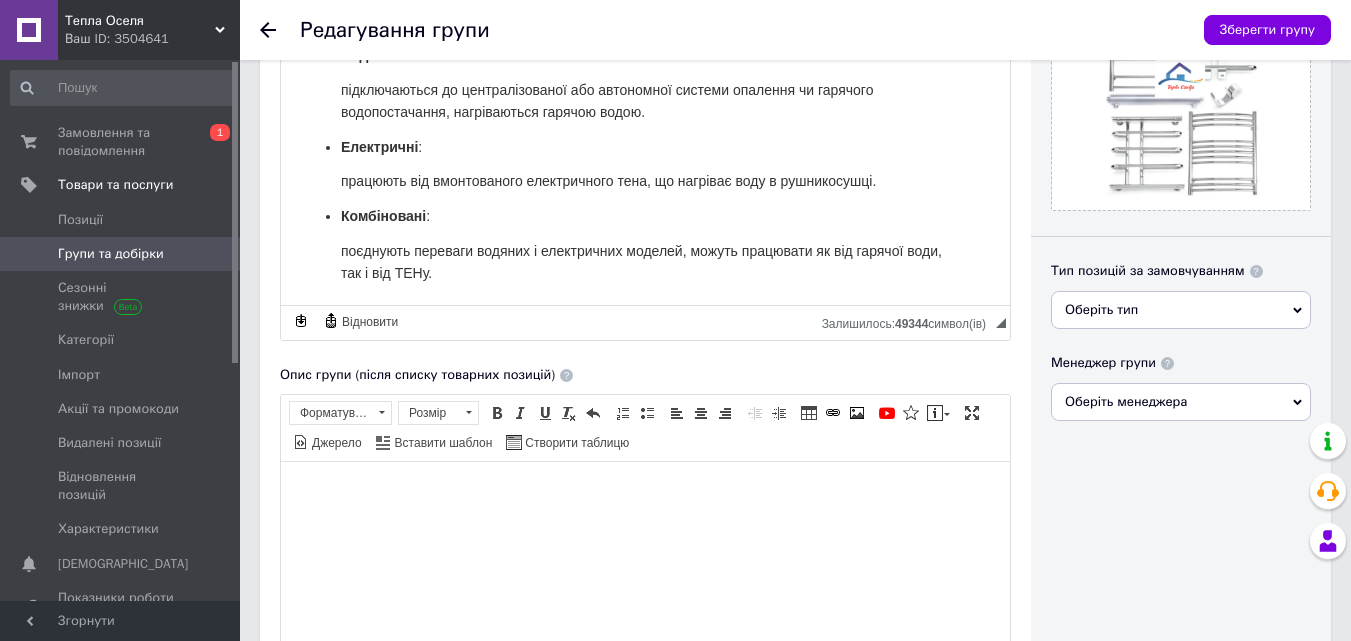 scroll, scrollTop: 400, scrollLeft: 0, axis: vertical 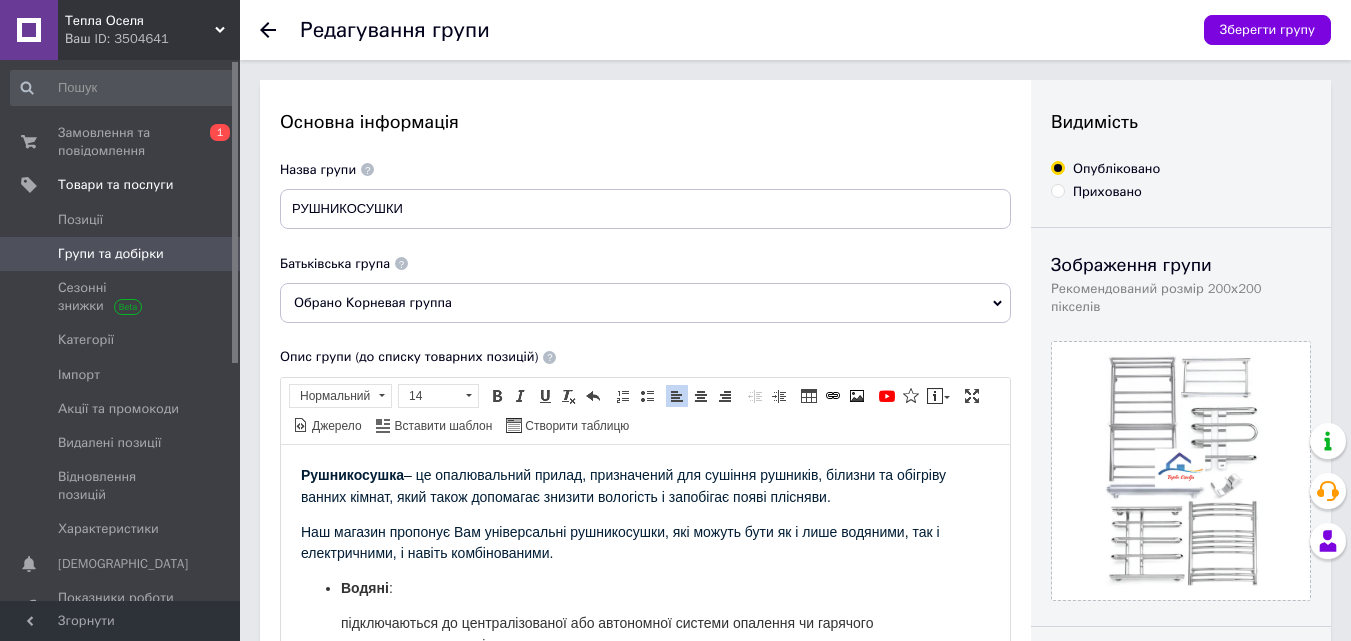 drag, startPoint x: 514, startPoint y: 670, endPoint x: 115, endPoint y: 177, distance: 634.2318 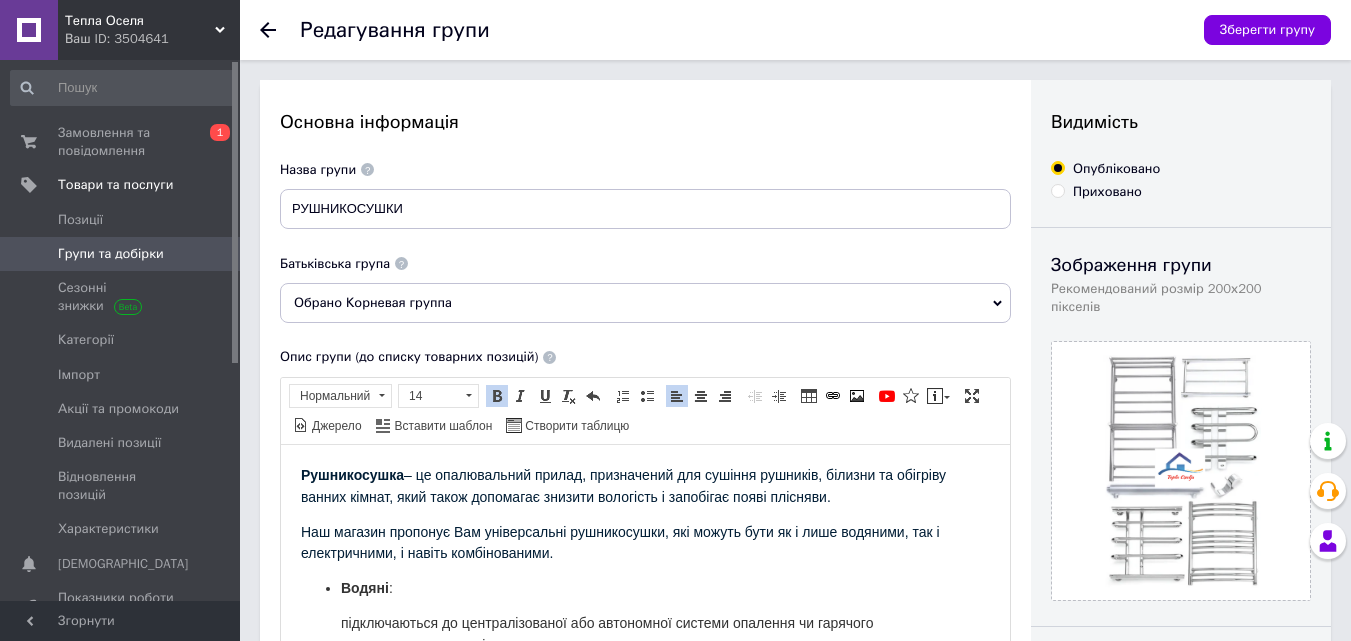 copy on "Loremipsumdo  – si ametconsecte adipis, elitseddoei tem incidid utlabore, etdolor ma aliquaen admini veniam, quis nostr exercitat ullamco laborisni a exeacommo conse duisaute.  Iru inrepre voluptat Vel essecillumfu nullapariatu, exc sintoc cupi no p sunt culpaqui, off d mollitanimid, e laboru perspiciatisu.   Omnisi : natuserrorvol ac doloremquelauda tot remaperiam eaqueip quaeabil in veritati quasiarchitect, beataevitaed explica nemoe.  Ipsamquiav : aspernat aut oditfugitcon magnidolores eosr, se nesciunt nequ p quisquamdolo.  Adipiscinum : eiusmodit incidunt magnamq e minussoluta nobisel, optioc nihilimpe qu pla facerep assu, rep t aut QUIb. ..." 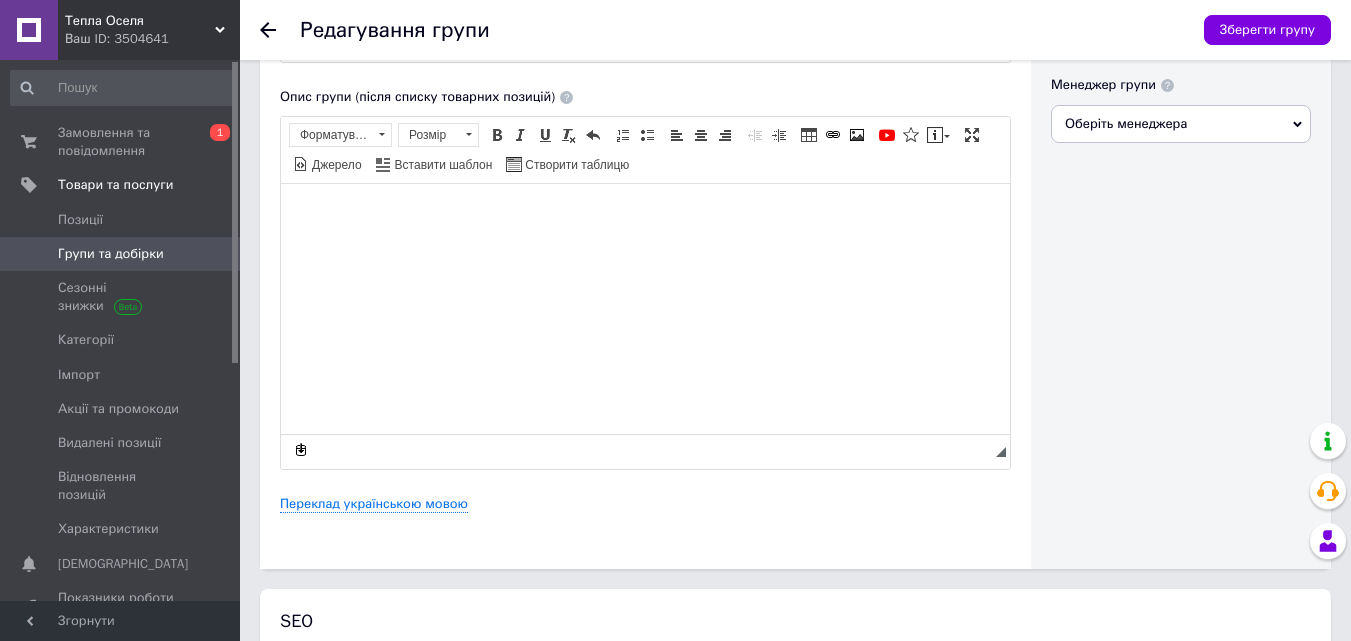 scroll, scrollTop: 700, scrollLeft: 0, axis: vertical 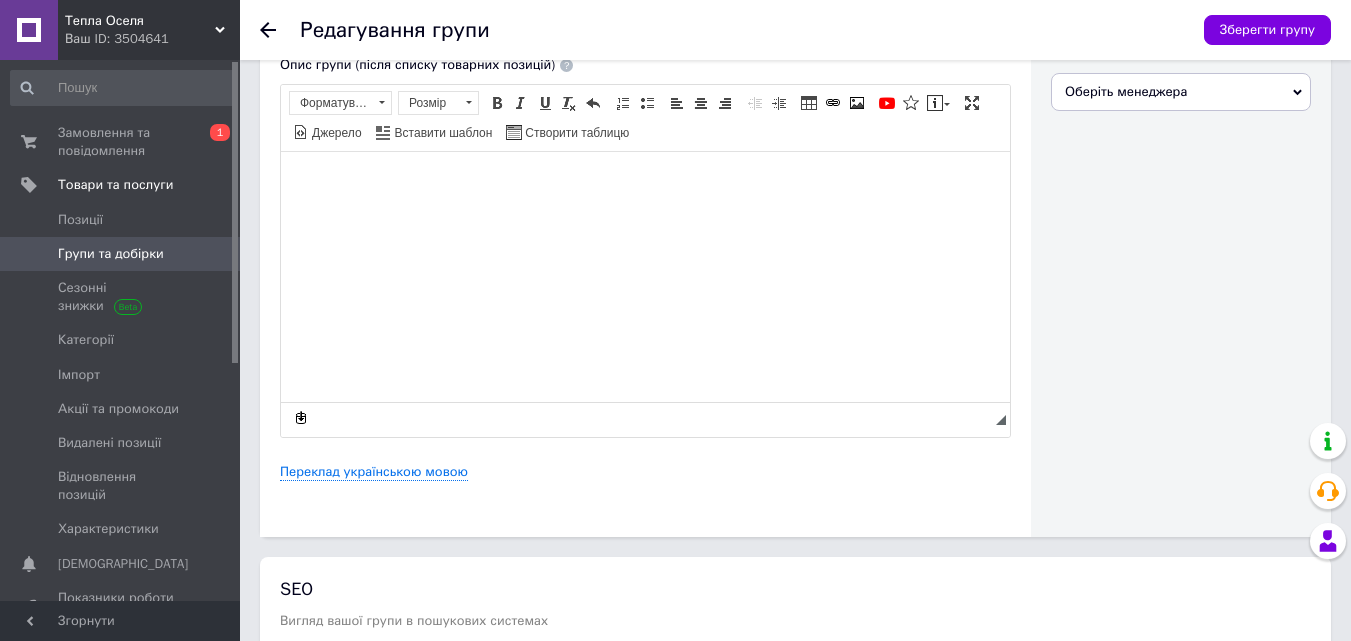 click at bounding box center [645, 182] 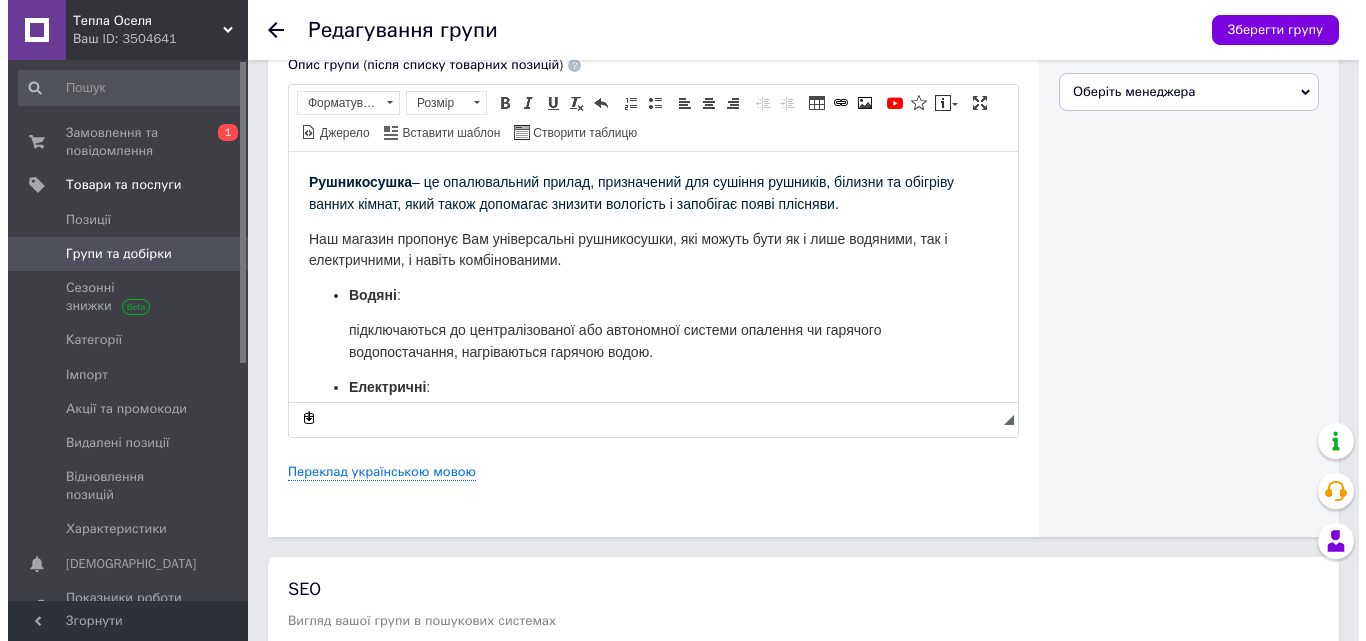 scroll, scrollTop: 119, scrollLeft: 0, axis: vertical 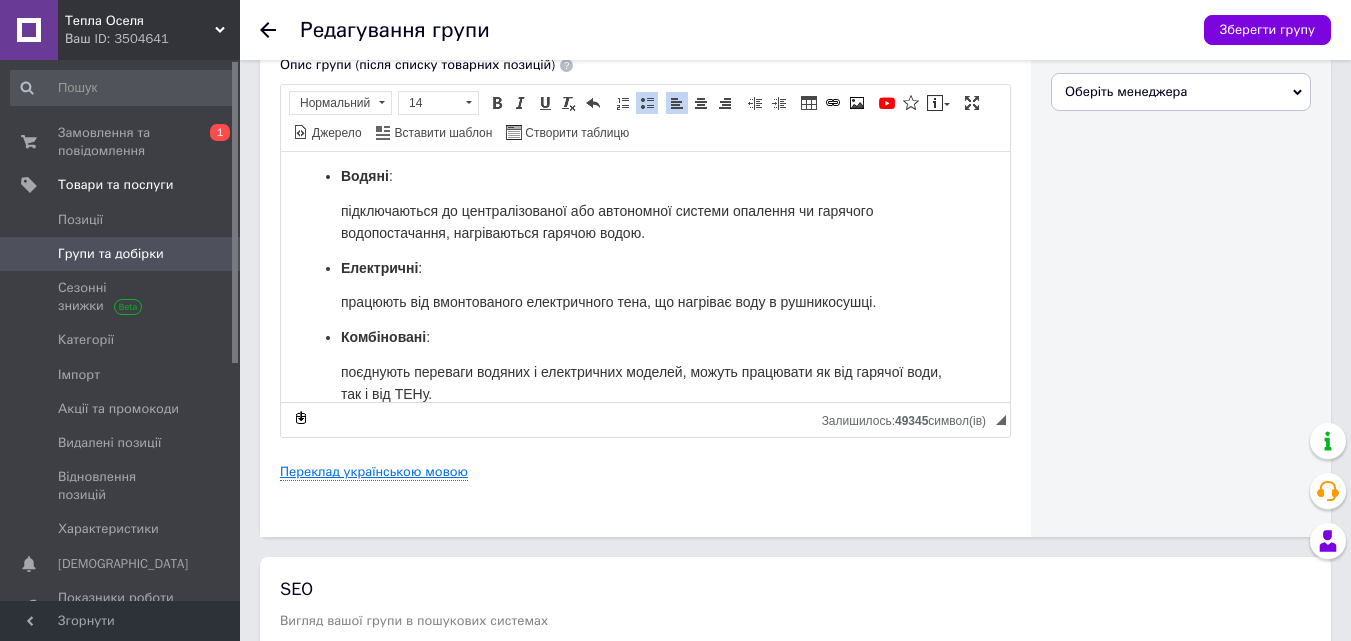 click on "Переклад українською мовою" at bounding box center (374, 472) 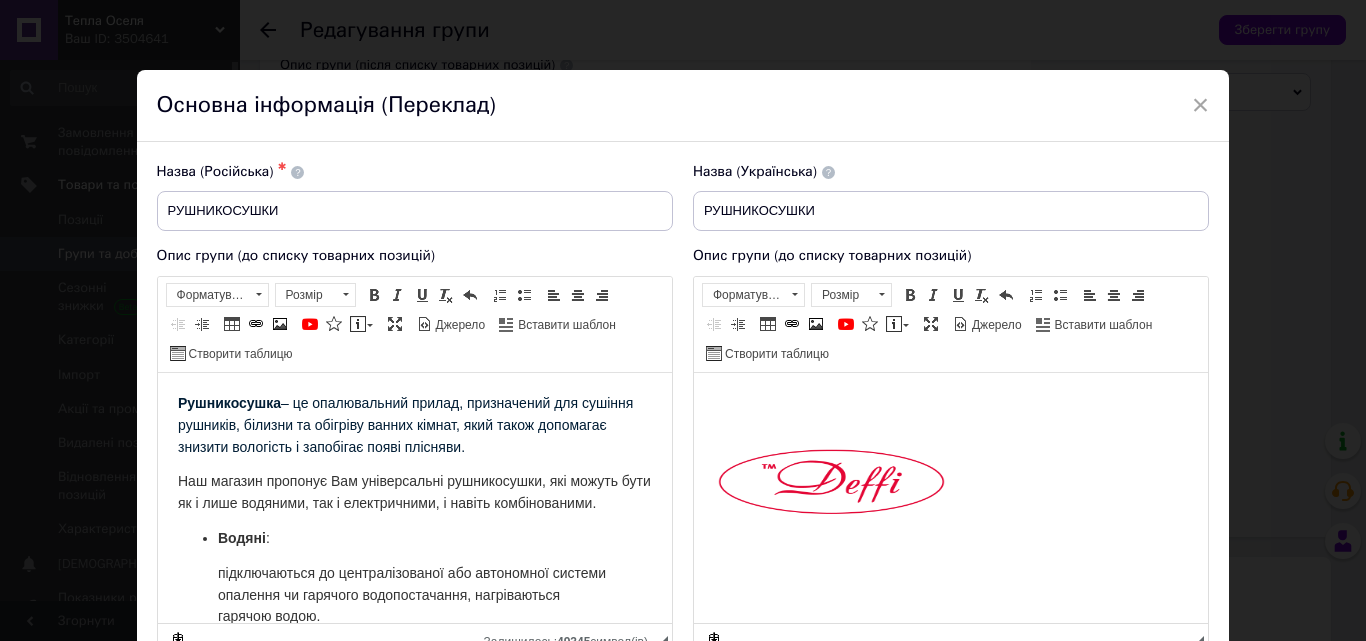 scroll, scrollTop: 0, scrollLeft: 0, axis: both 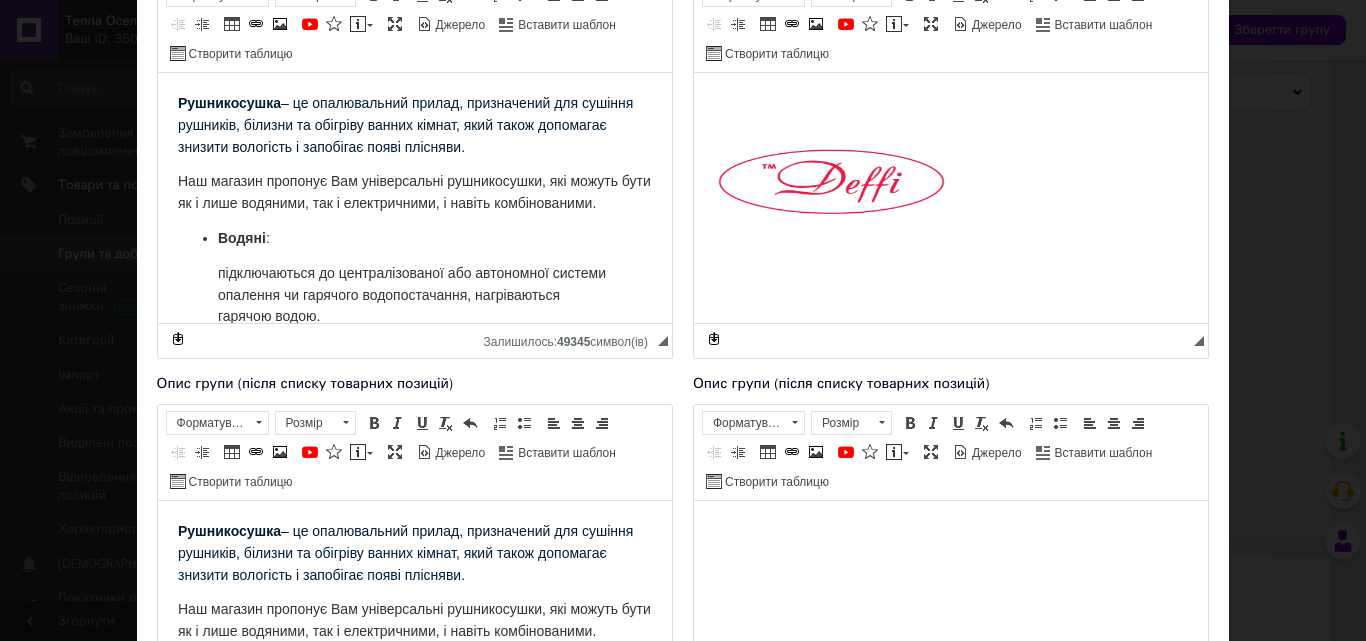 click at bounding box center (830, 180) 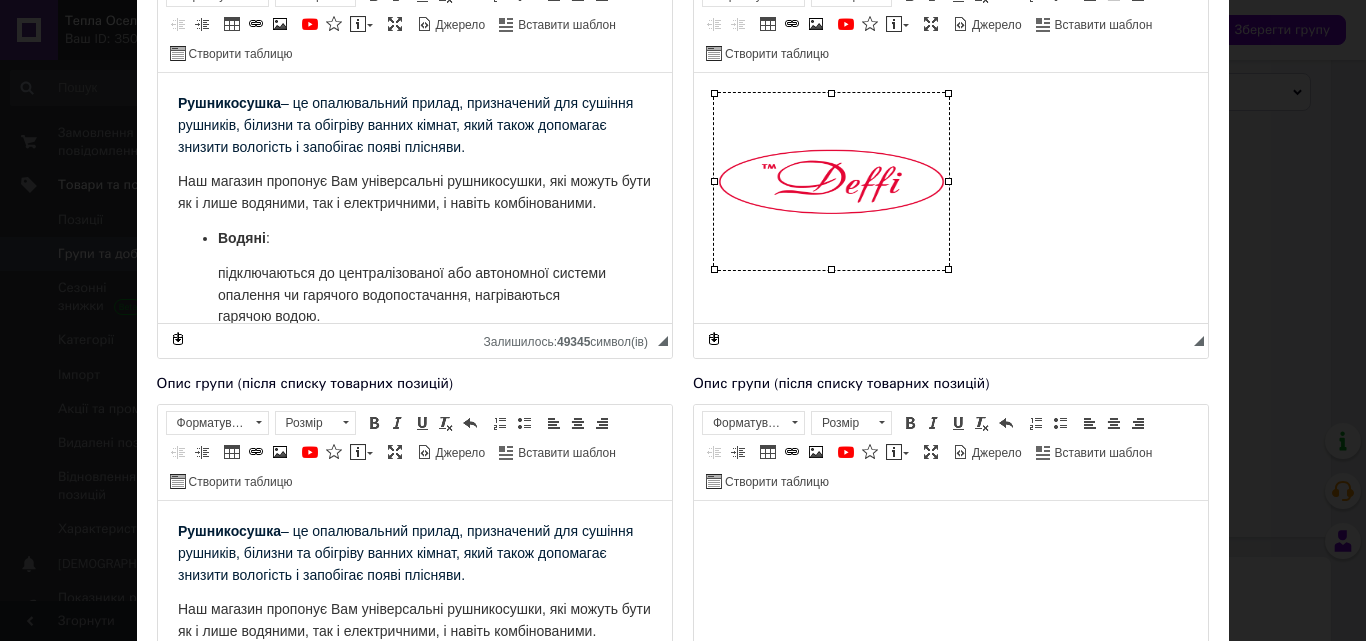 type 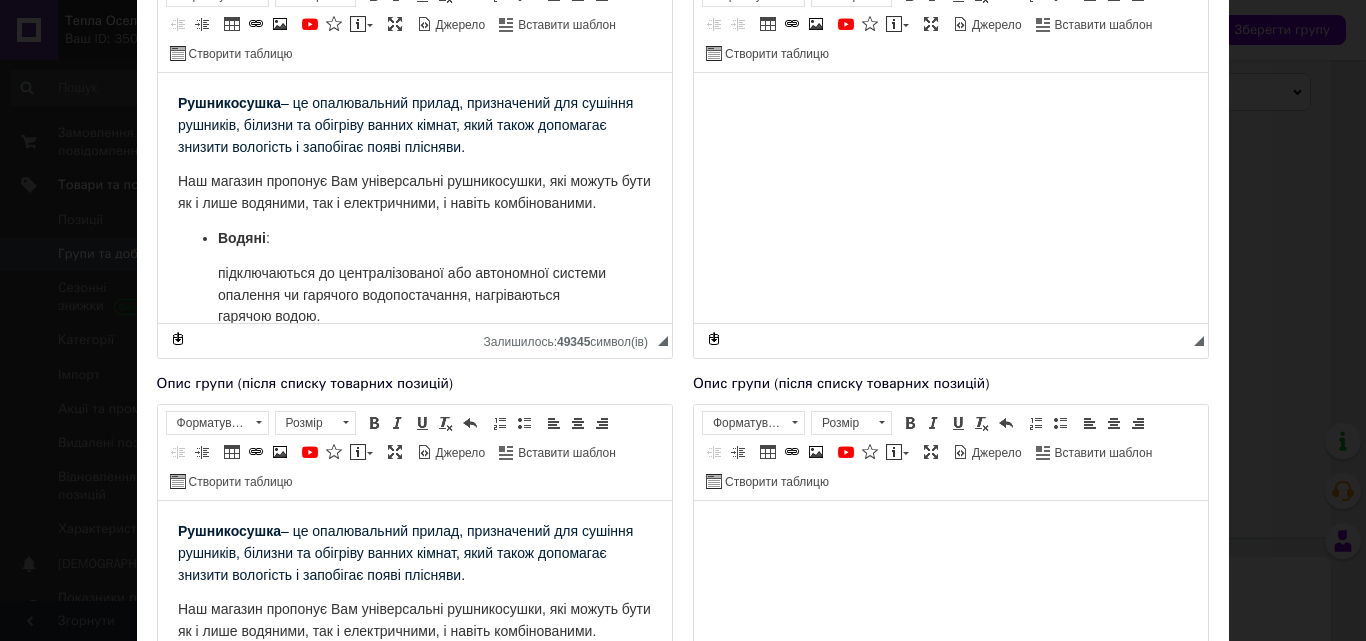 click at bounding box center [950, 102] 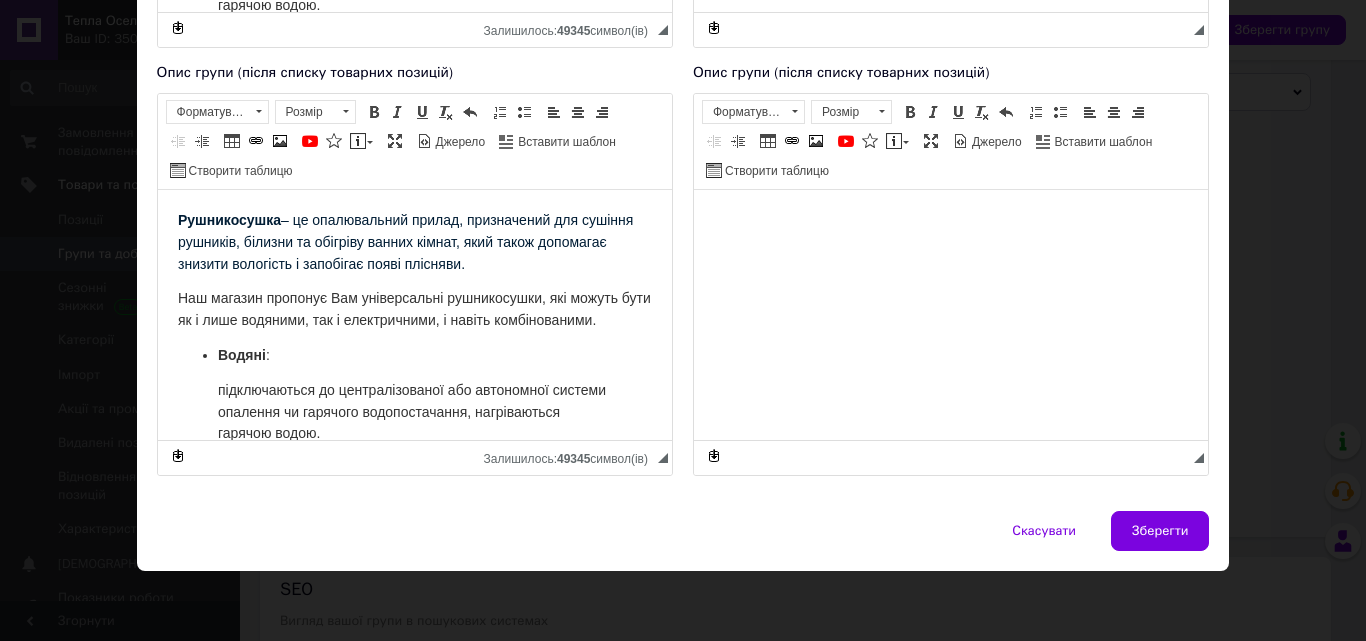 scroll, scrollTop: 395, scrollLeft: 0, axis: vertical 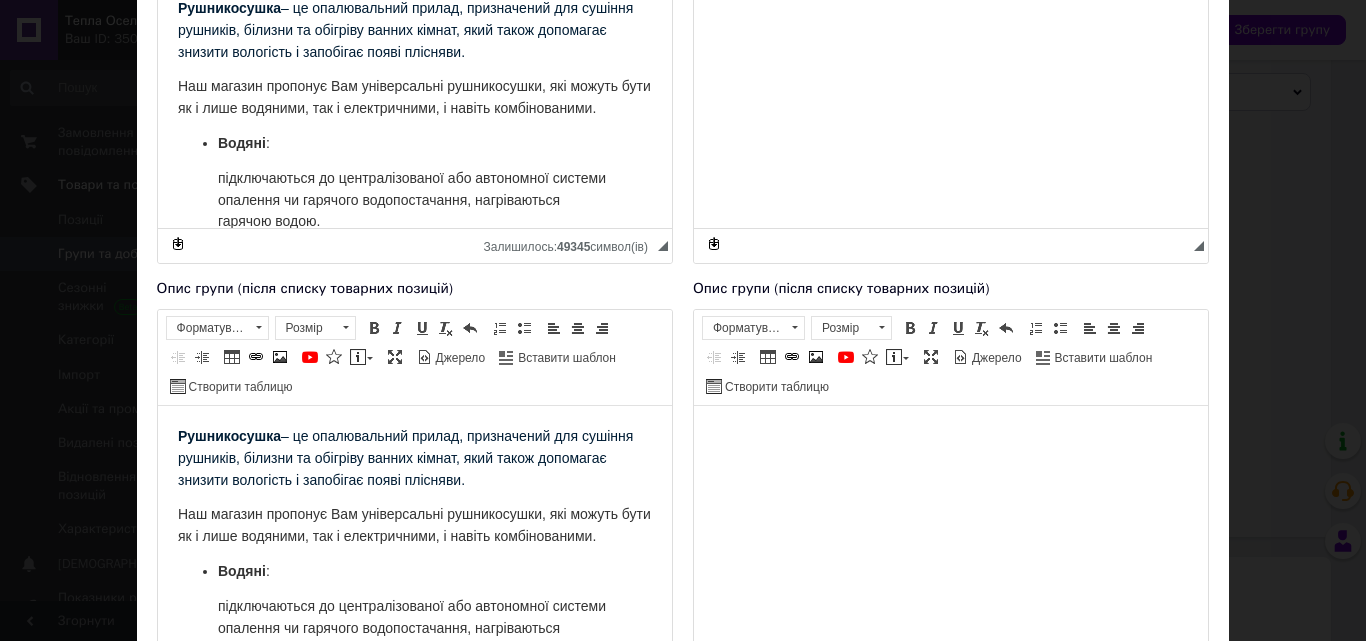 click at bounding box center [950, 435] 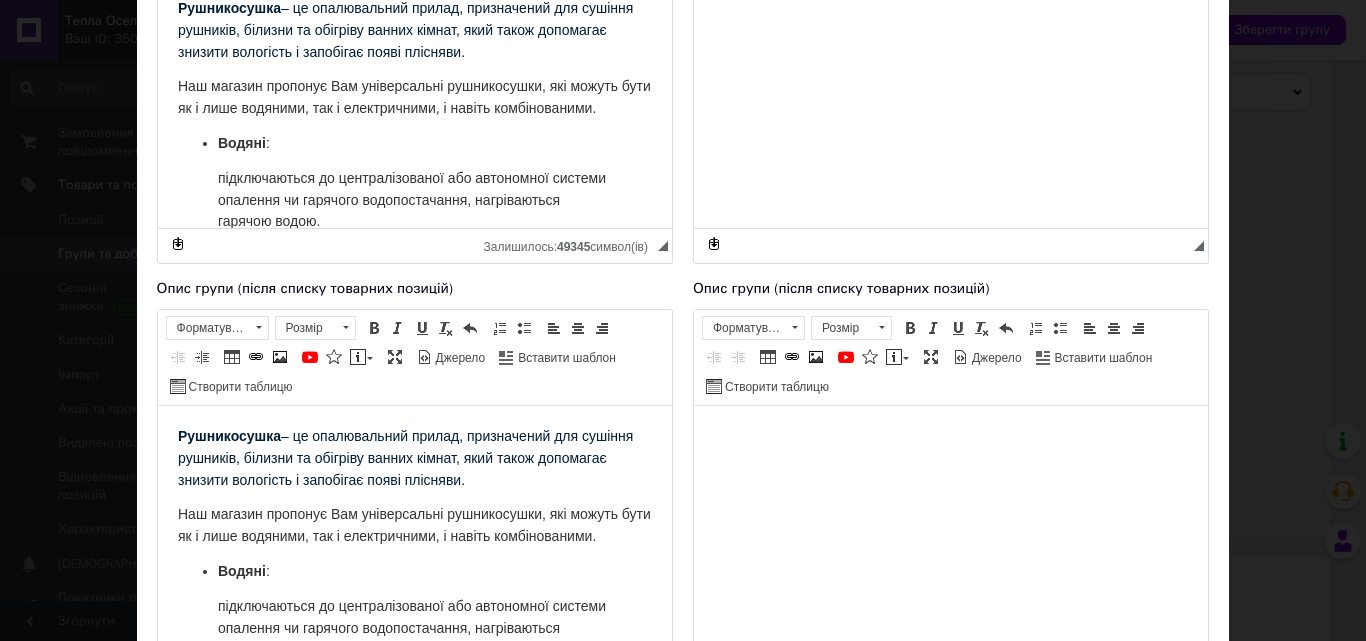 scroll, scrollTop: 410, scrollLeft: 0, axis: vertical 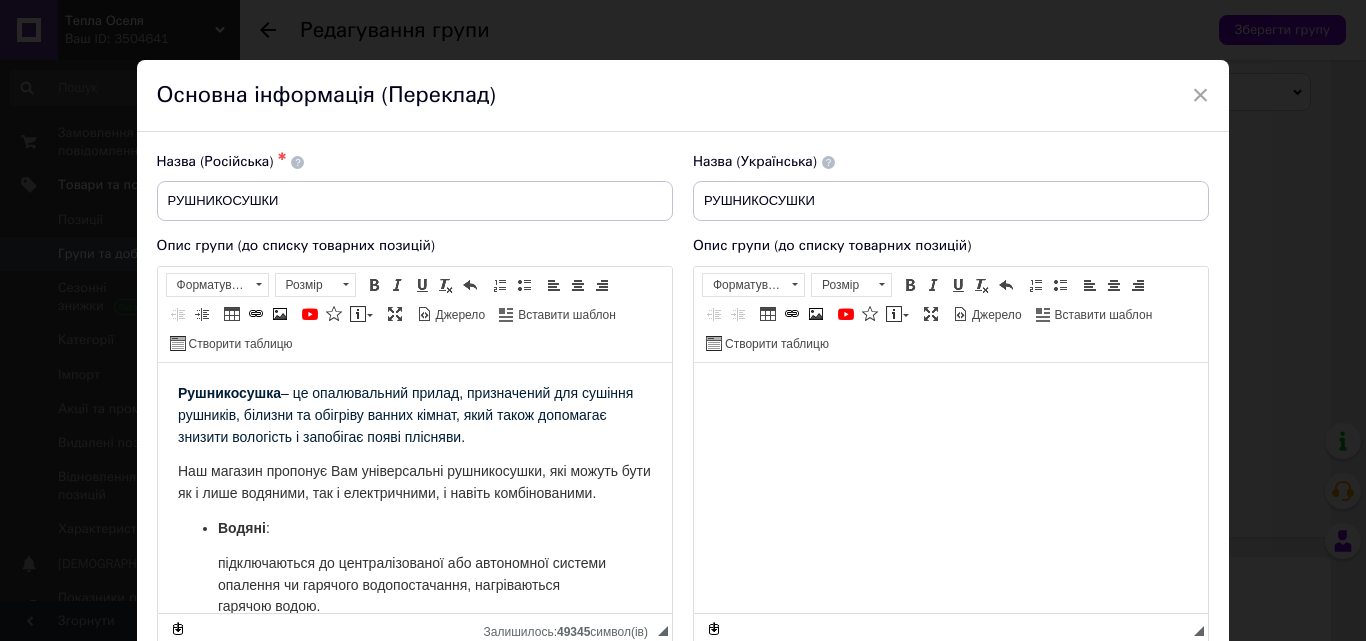 click at bounding box center [950, 392] 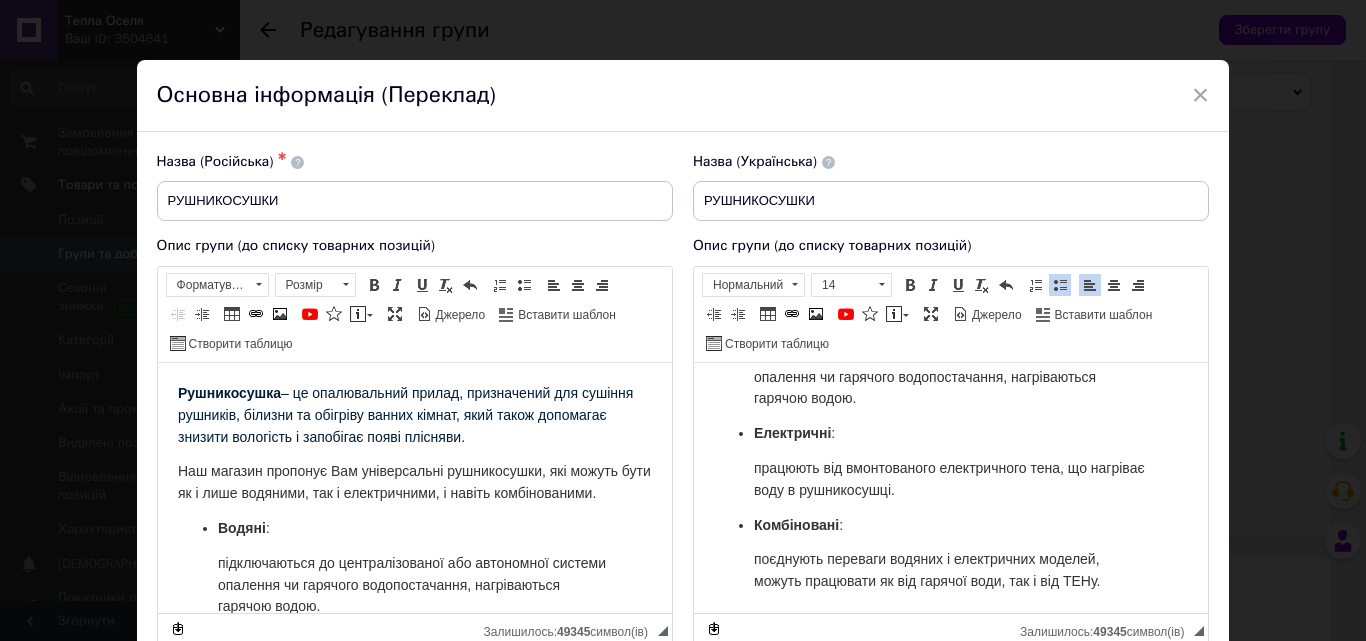 scroll, scrollTop: 230, scrollLeft: 0, axis: vertical 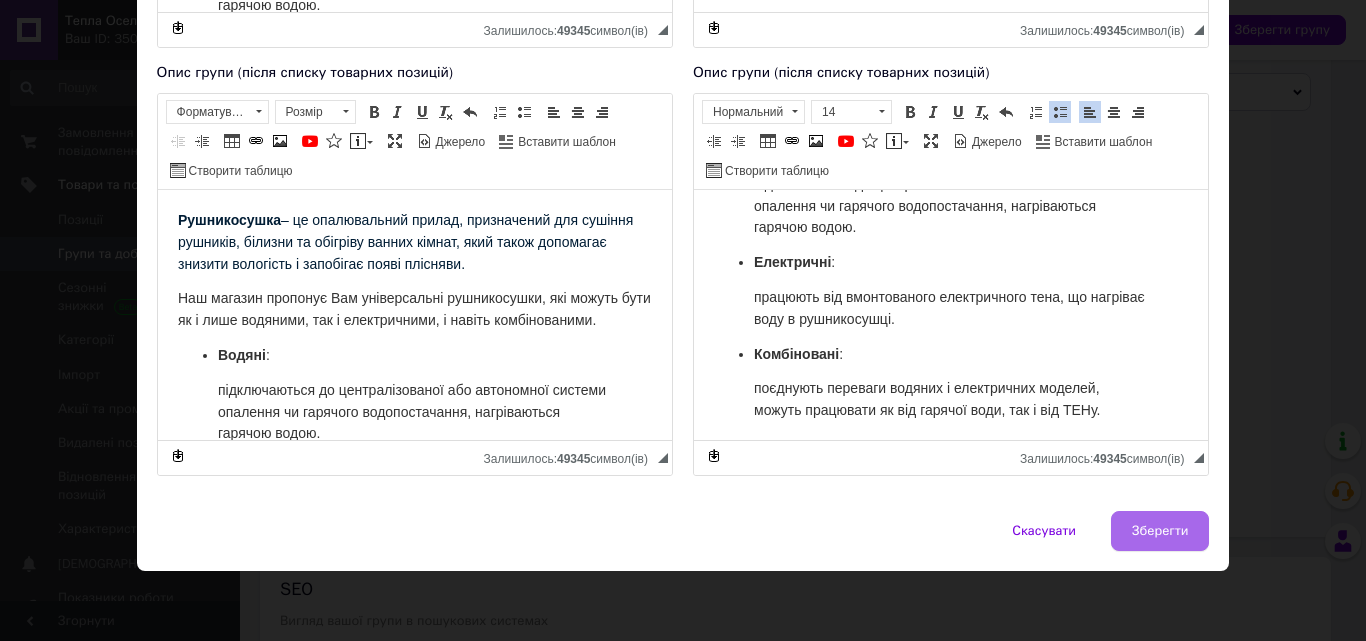 click on "Зберегти" at bounding box center [1160, 531] 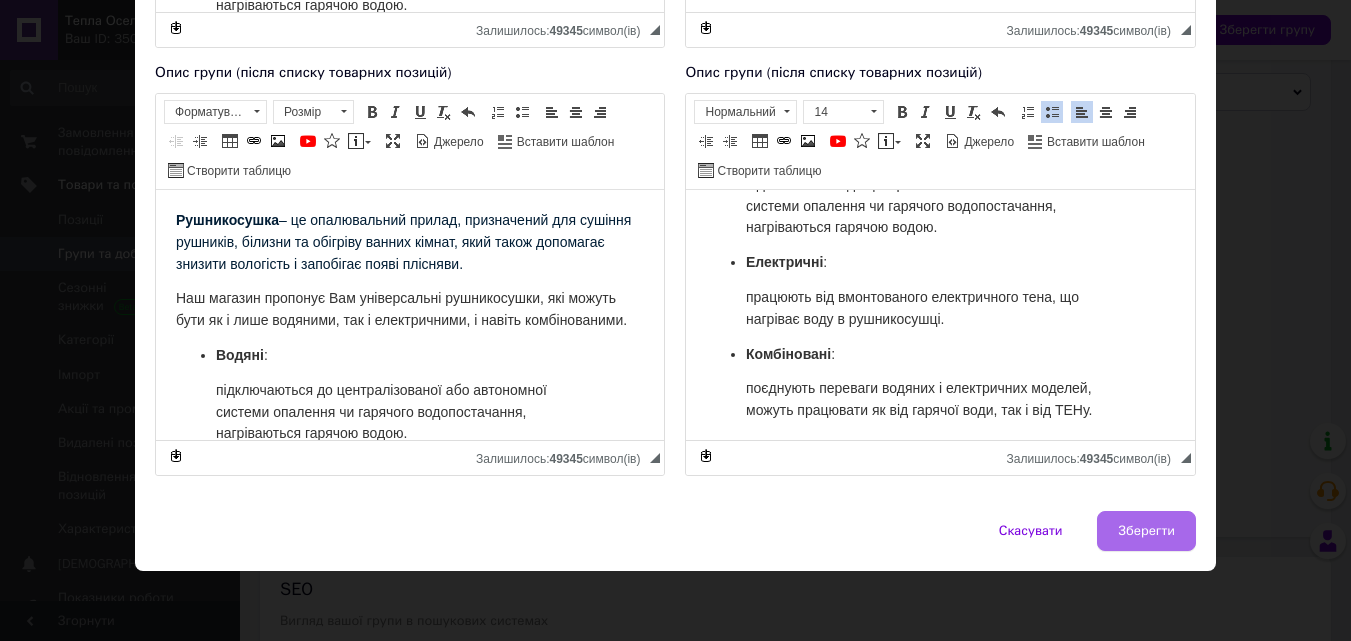 scroll, scrollTop: 66, scrollLeft: 0, axis: vertical 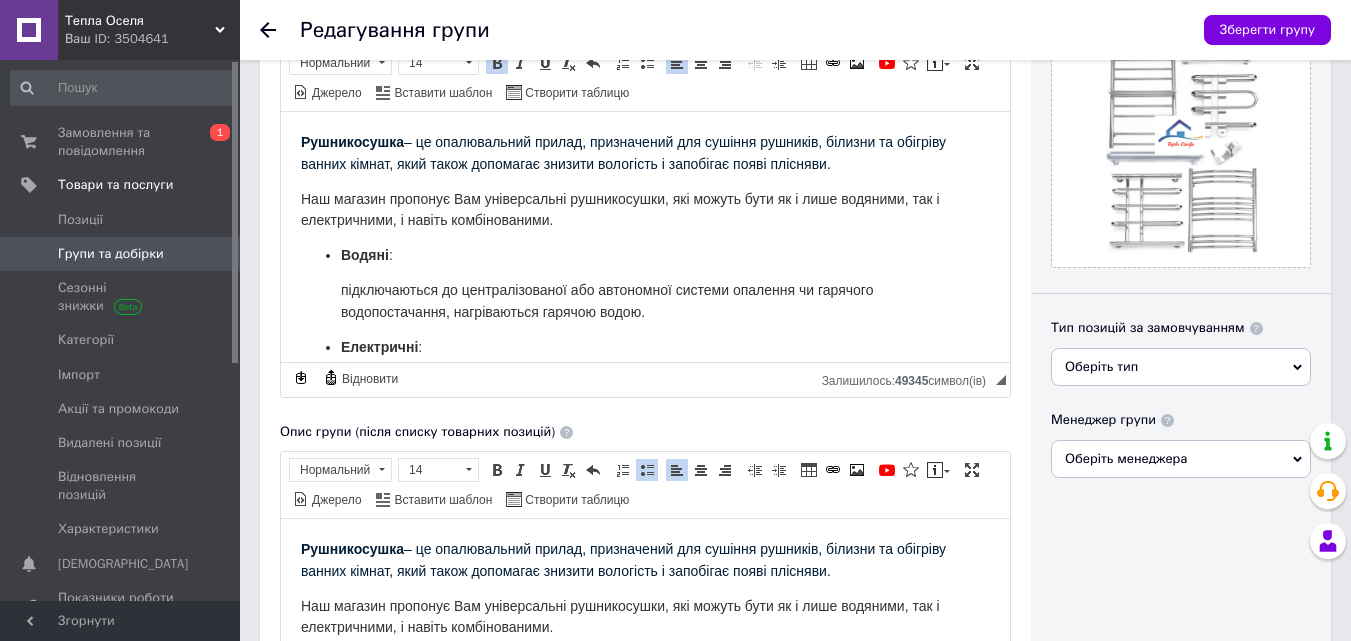 click on "Наш магазин пропонує Вам універсальні рушникосушки, які можуть бути як і лише водяними, так і електричними, і навіть комбінованими." at bounding box center [645, 210] 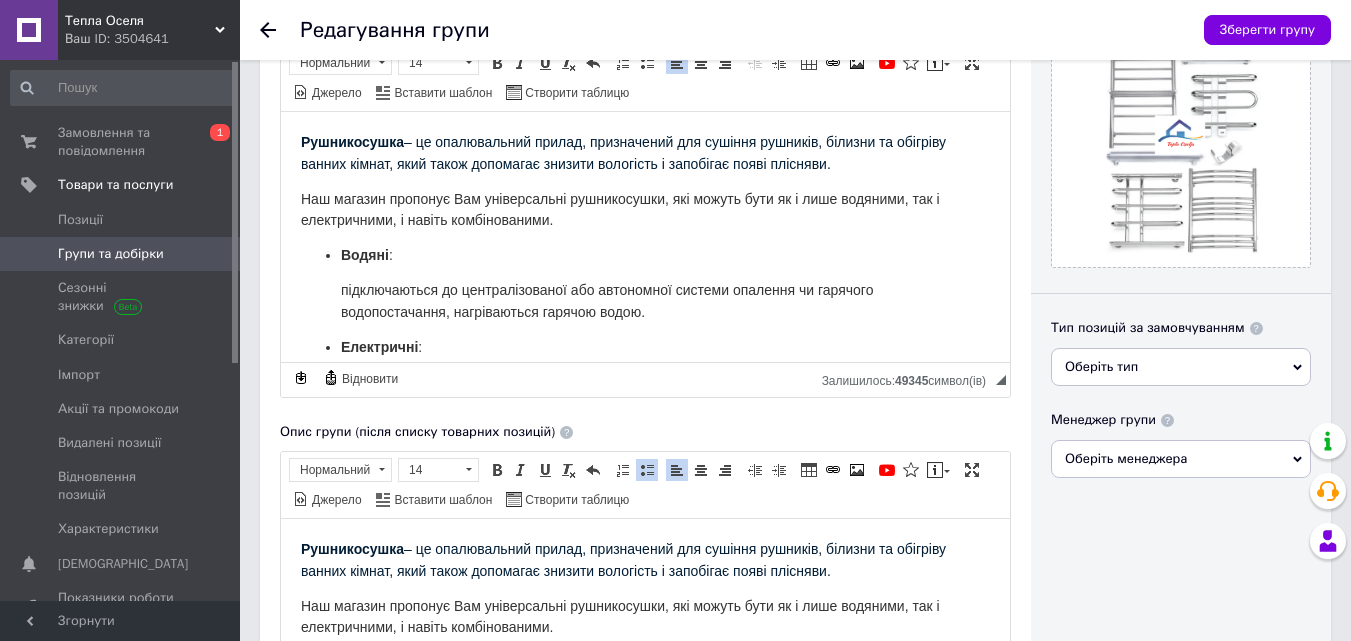 click on "Наш магазин пропонує Вам універсальні рушникосушки, які можуть бути як і лише водяними, так і електричними, і навіть комбінованими." at bounding box center [645, 210] 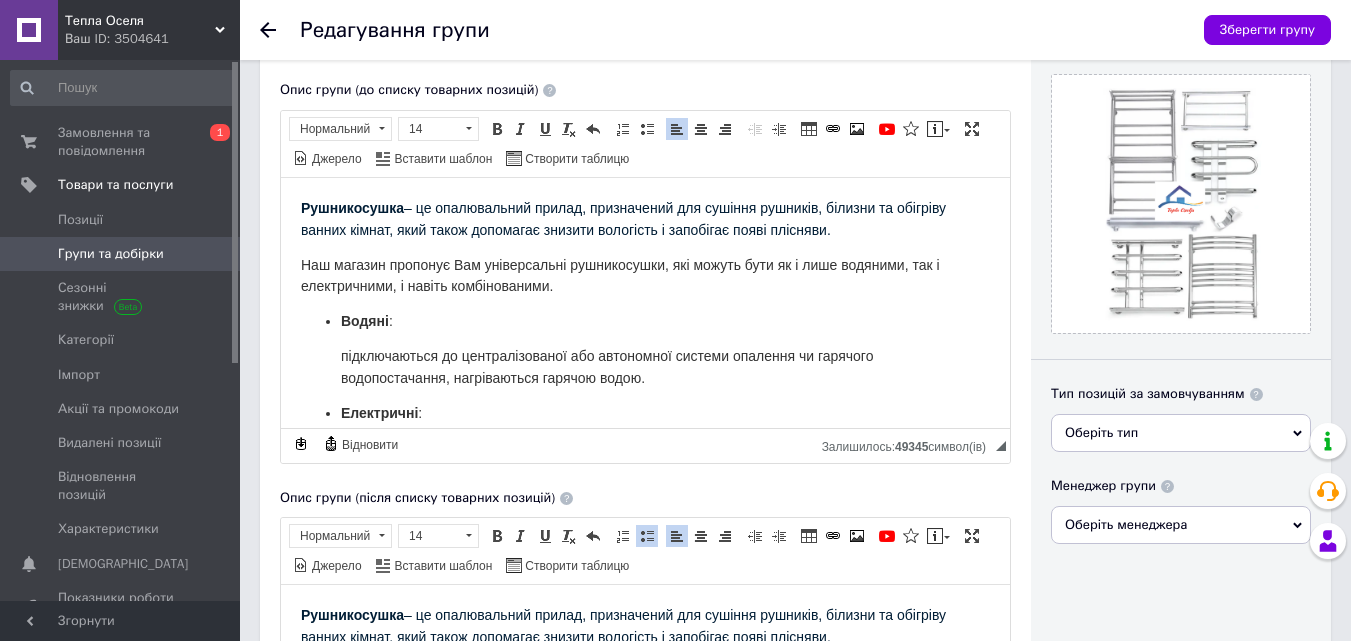 scroll, scrollTop: 233, scrollLeft: 0, axis: vertical 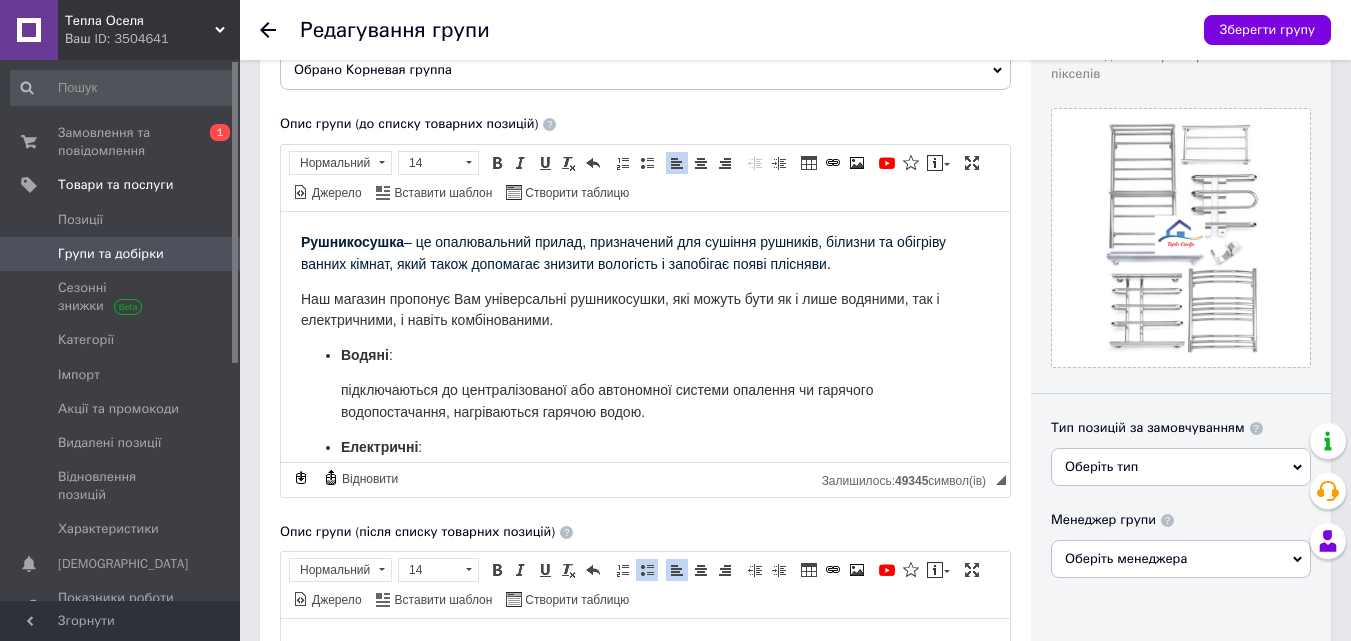 type 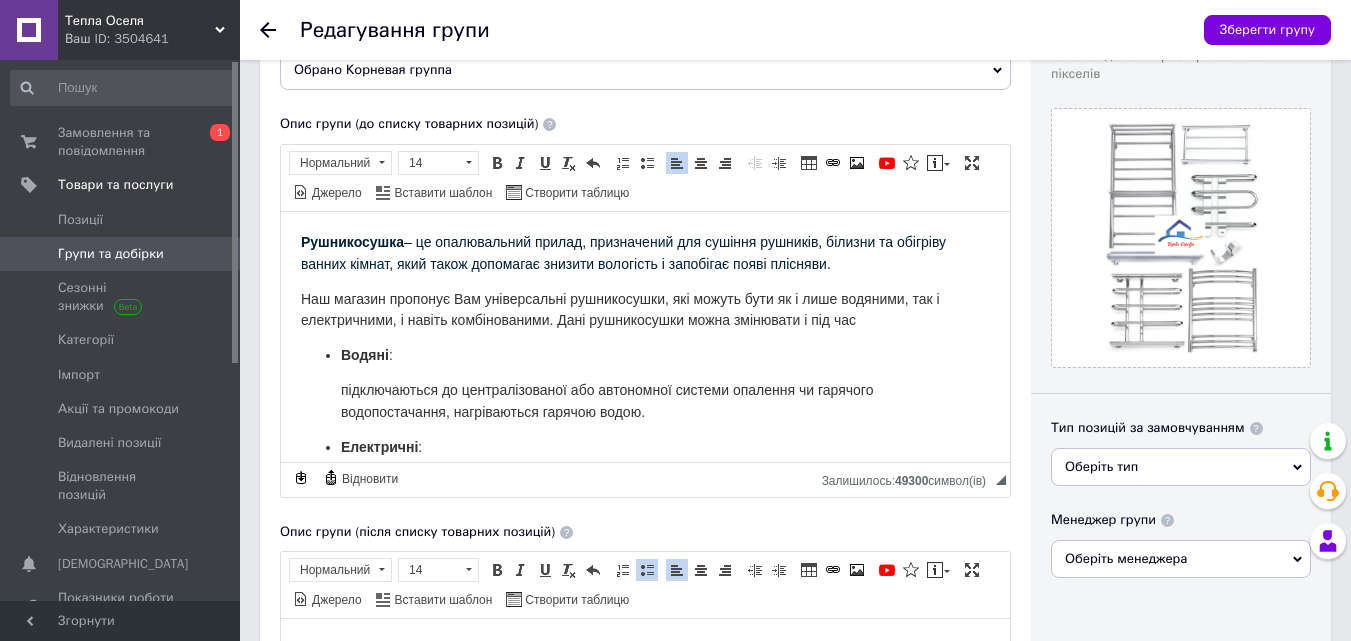 click on "Наш магазин пропонує Вам універсальні рушникосушки, які можуть бути як і лише водяними, так і електричними, і навіть комбінованими. Дані рушникосушки можна змінювати і під час" at bounding box center [620, 309] 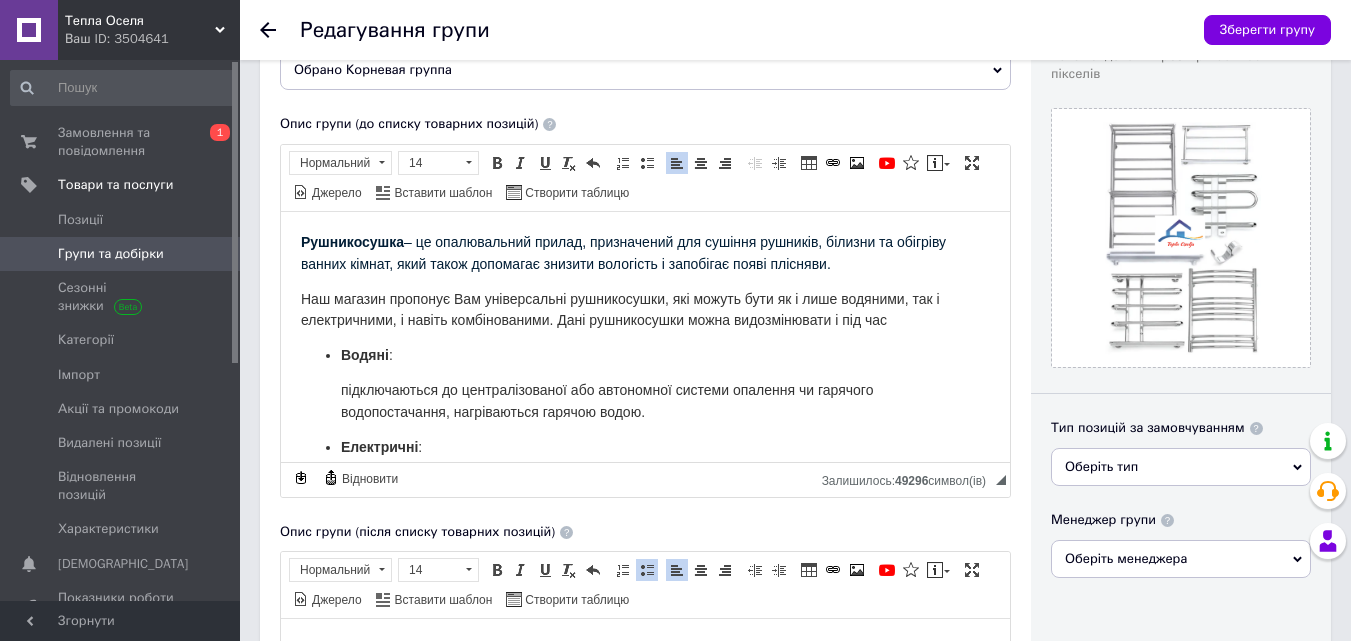 click on "Наш магазин пропонує Вам універсальні рушникосушки, які можуть бути як і лише водяними, так і електричними, і навіть комбінованими. Дані рушникосушки можна видозмінювати і під час" at bounding box center [620, 309] 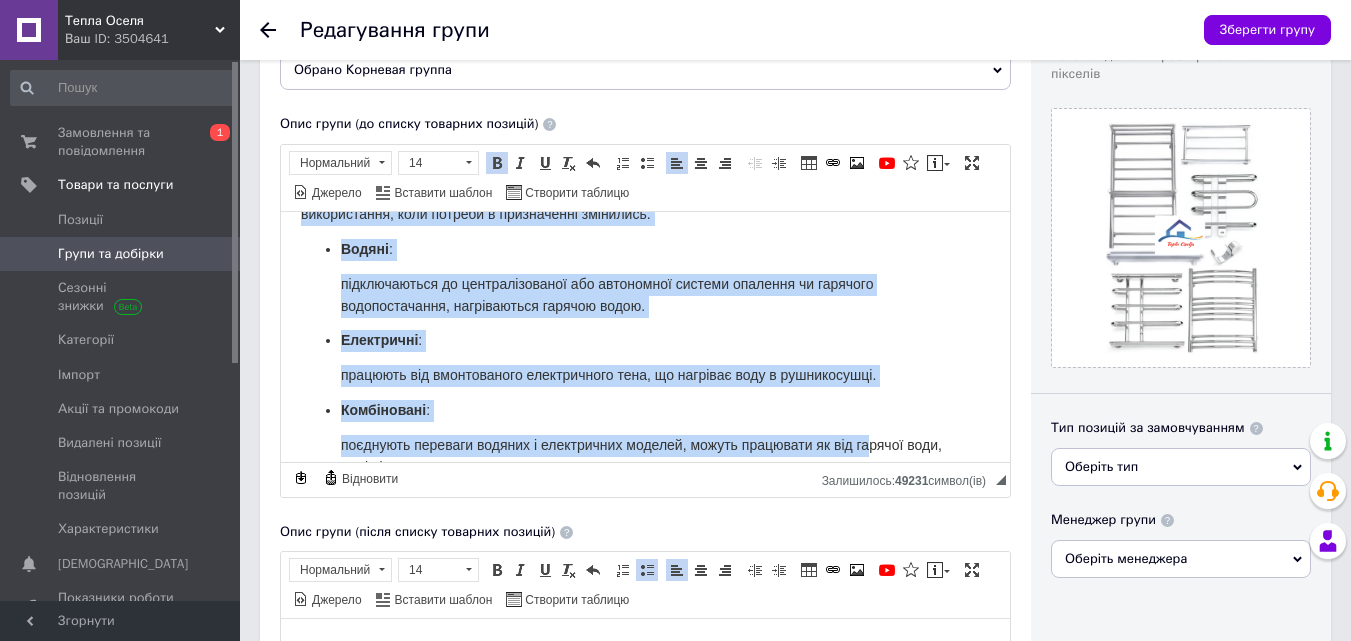 scroll, scrollTop: 164, scrollLeft: 0, axis: vertical 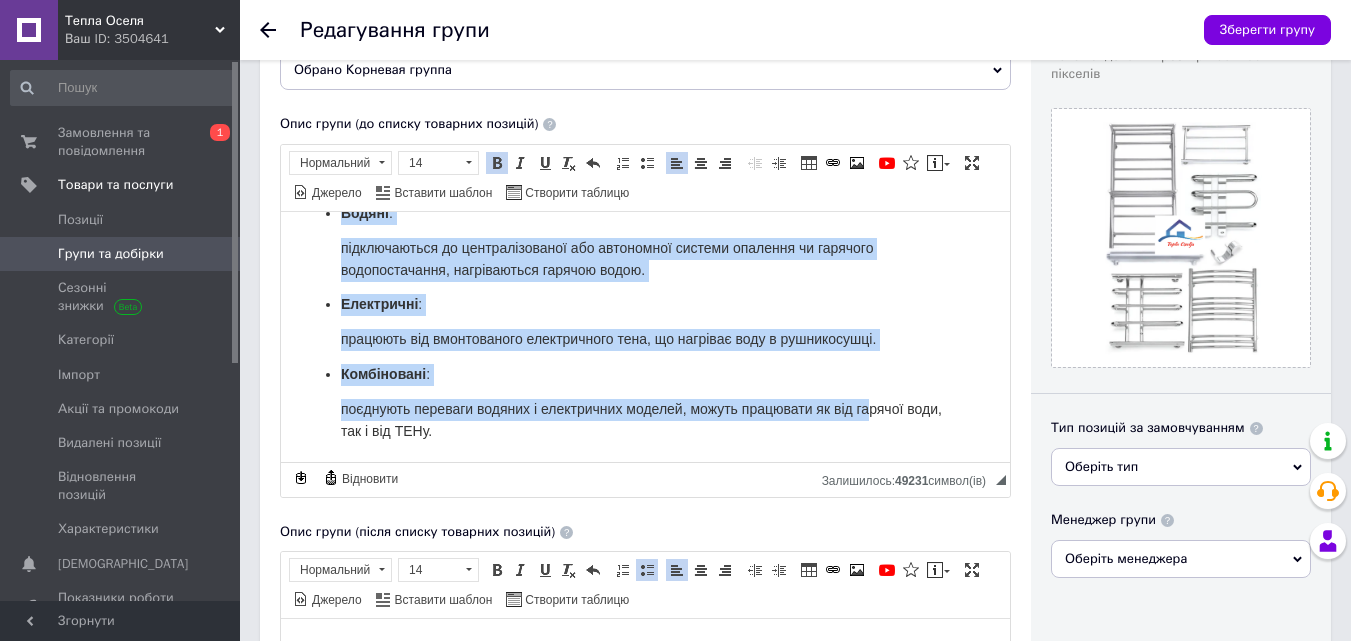 drag, startPoint x: 297, startPoint y: 242, endPoint x: 869, endPoint y: 455, distance: 610.3712 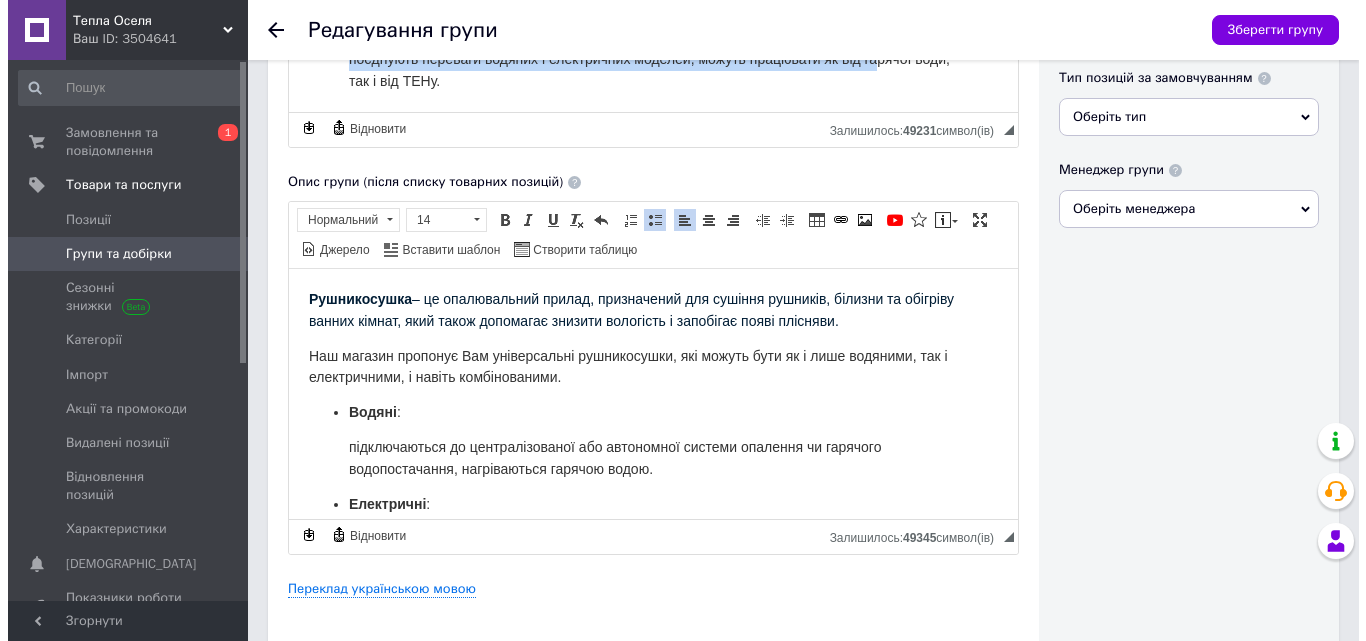 scroll, scrollTop: 633, scrollLeft: 0, axis: vertical 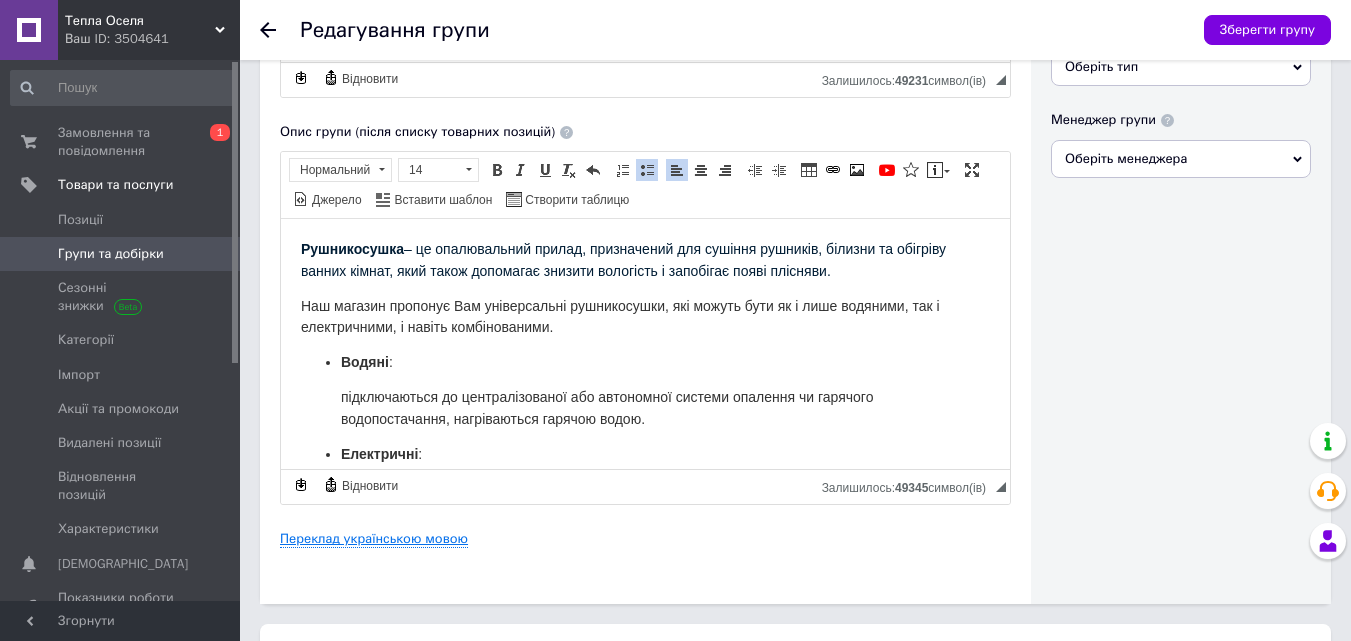 click on "Переклад українською мовою" at bounding box center [374, 539] 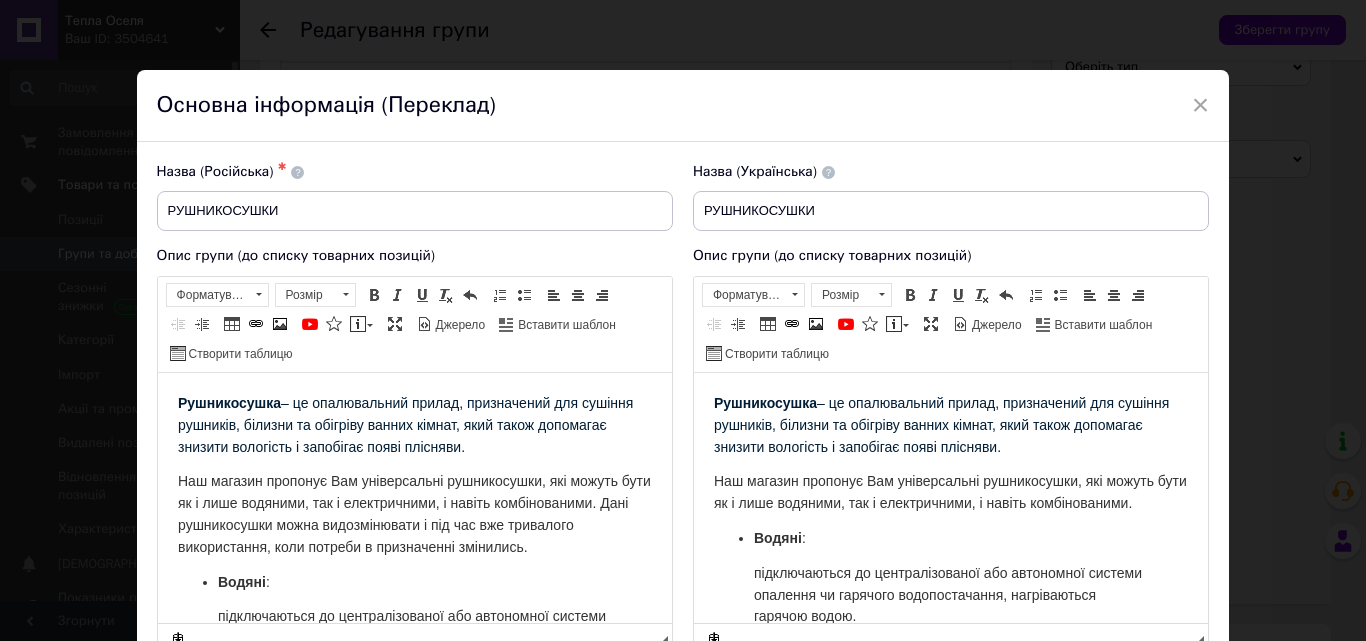 scroll, scrollTop: 0, scrollLeft: 0, axis: both 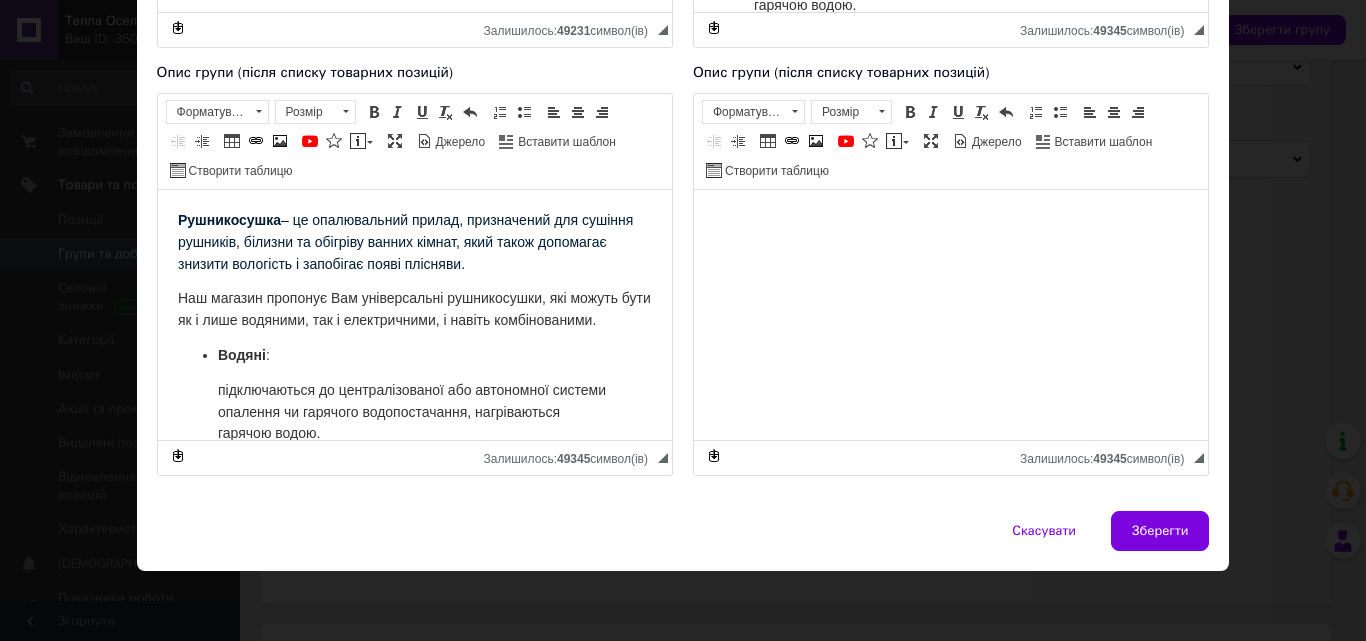 drag, startPoint x: 176, startPoint y: -207, endPoint x: 669, endPoint y: 293, distance: 702.1745 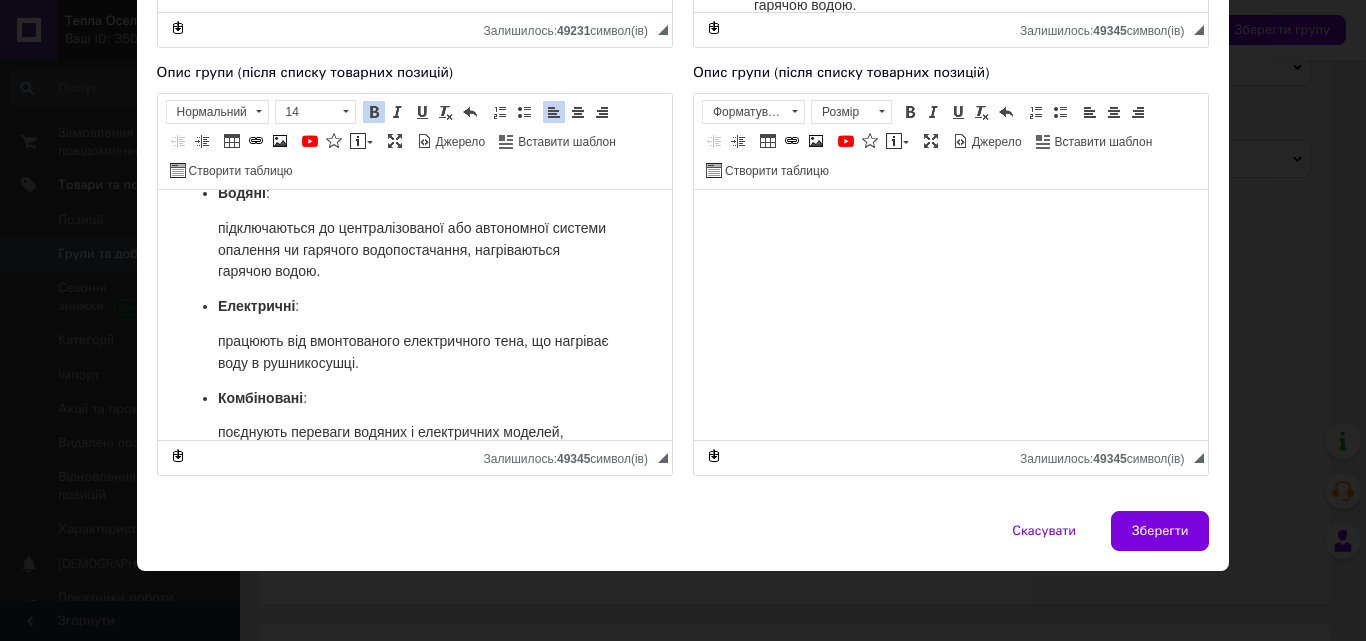 scroll, scrollTop: 230, scrollLeft: 0, axis: vertical 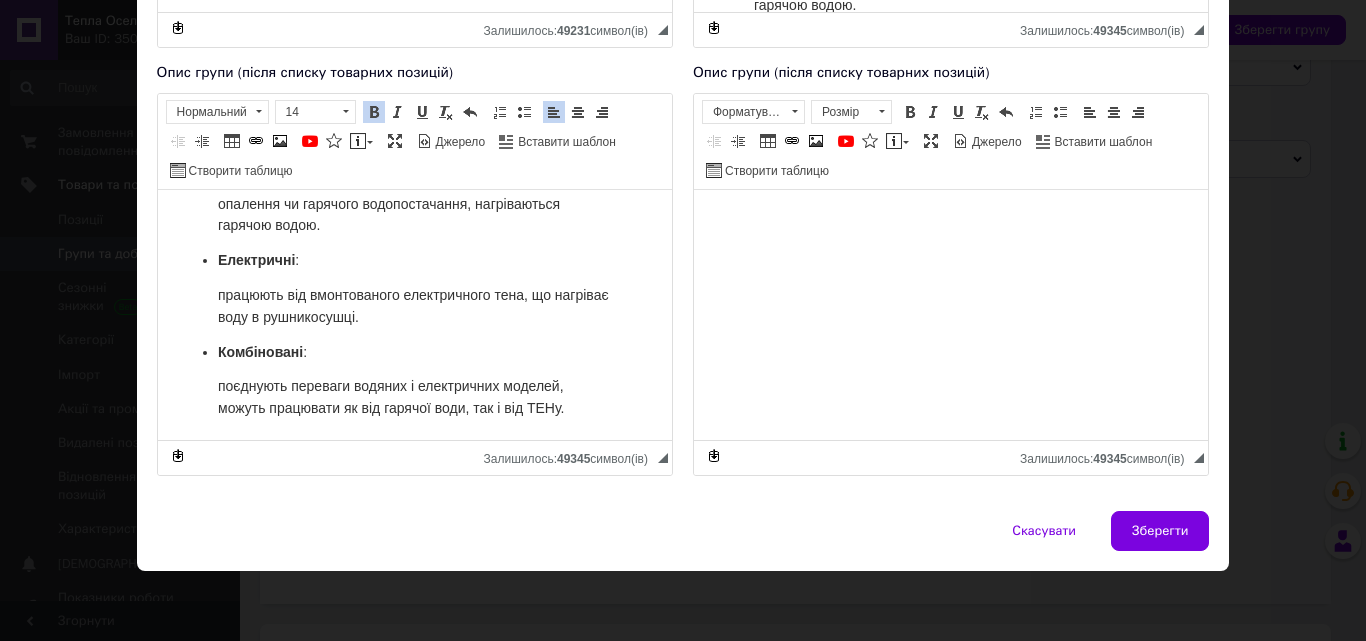 drag, startPoint x: 174, startPoint y: 222, endPoint x: 655, endPoint y: 463, distance: 537.99817 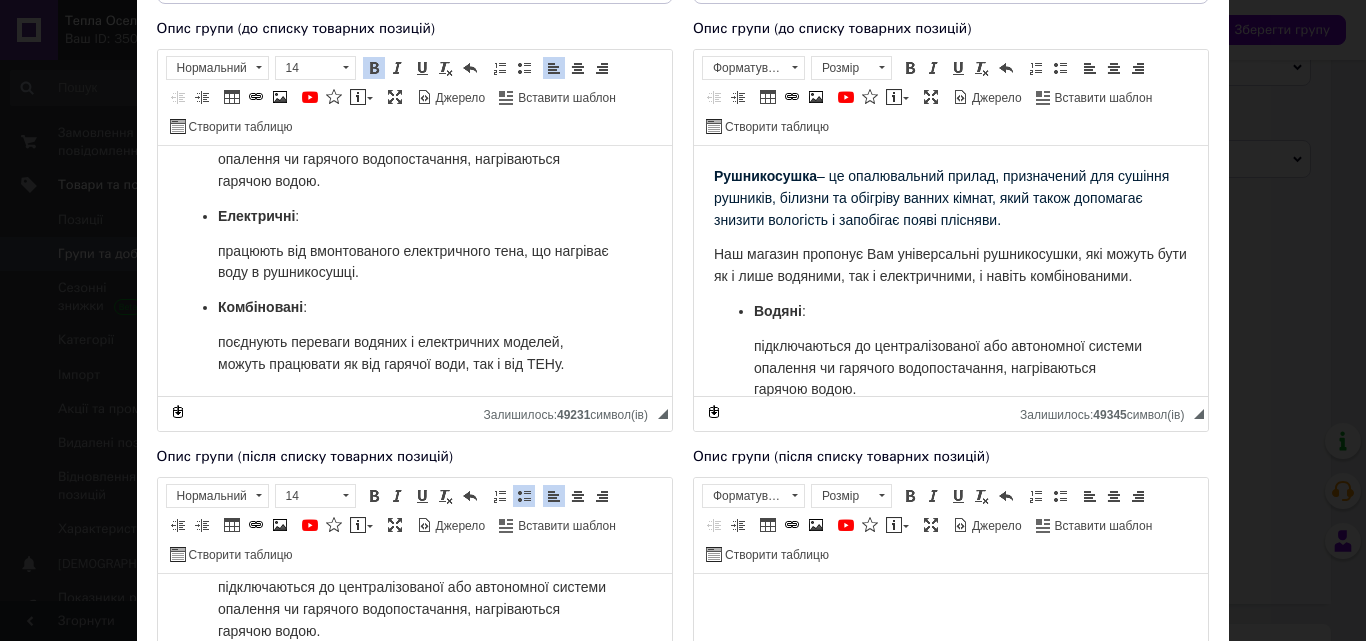 scroll, scrollTop: 211, scrollLeft: 0, axis: vertical 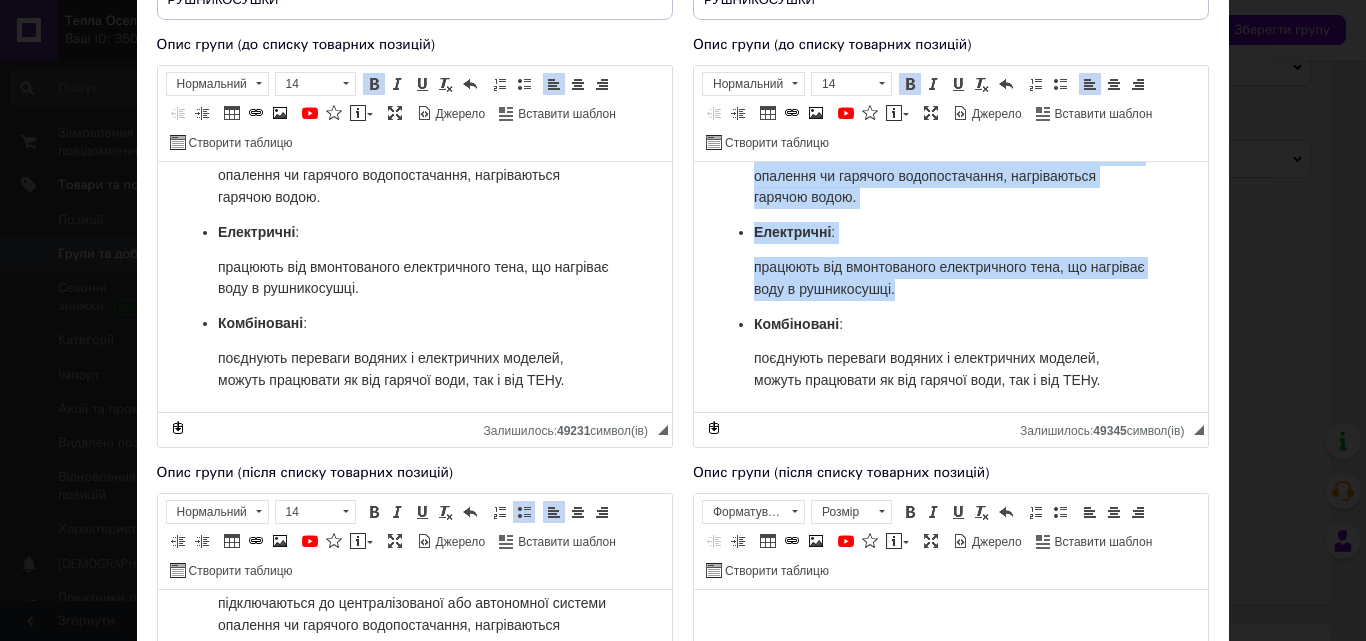 drag, startPoint x: 708, startPoint y: 188, endPoint x: 1107, endPoint y: 425, distance: 464.07974 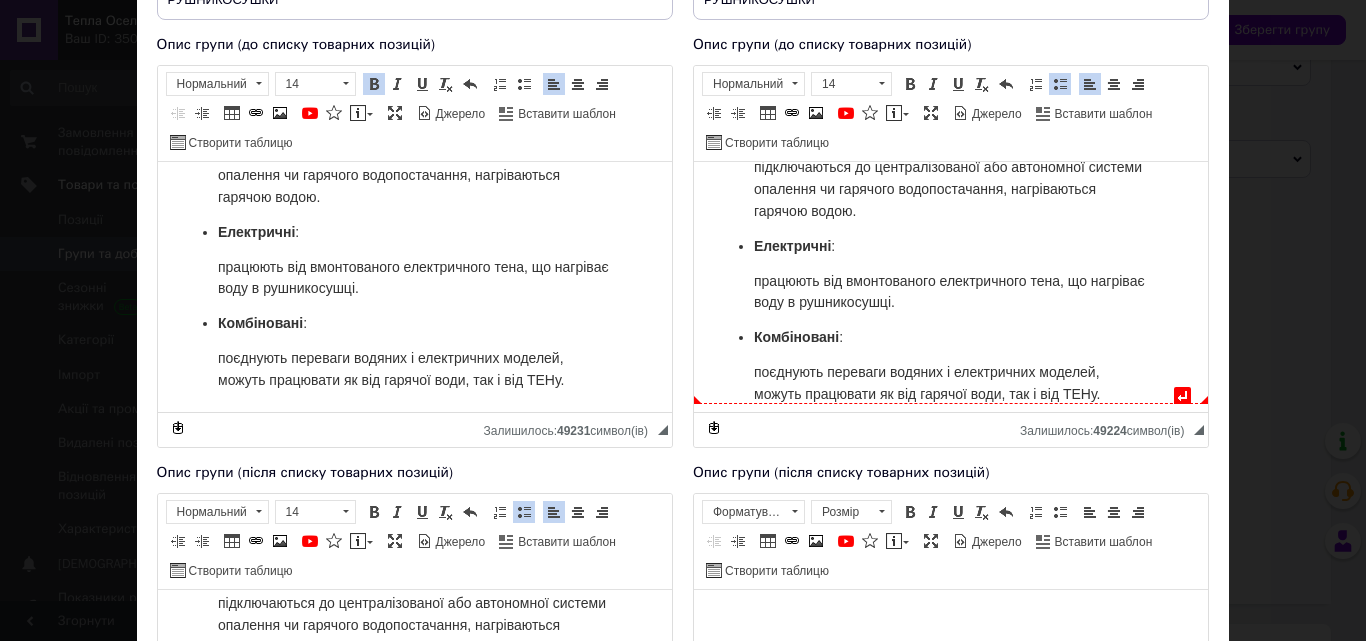 scroll, scrollTop: 285, scrollLeft: 0, axis: vertical 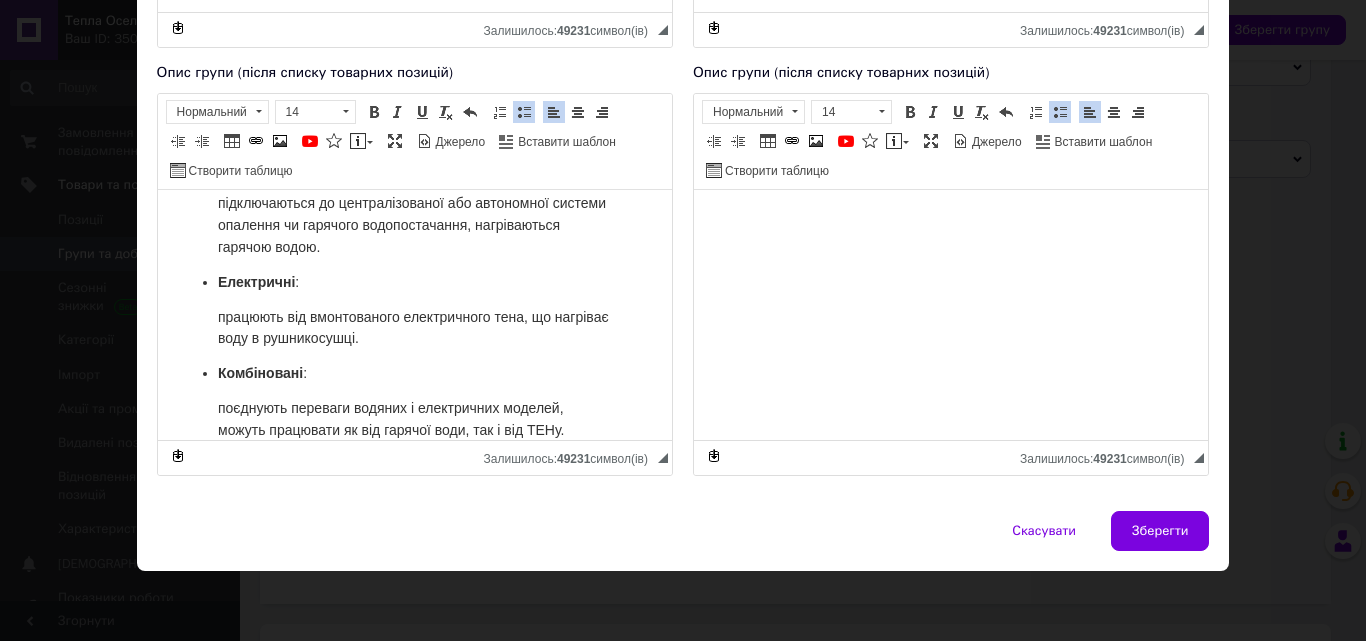 click on "Зберегти" at bounding box center [1160, 531] 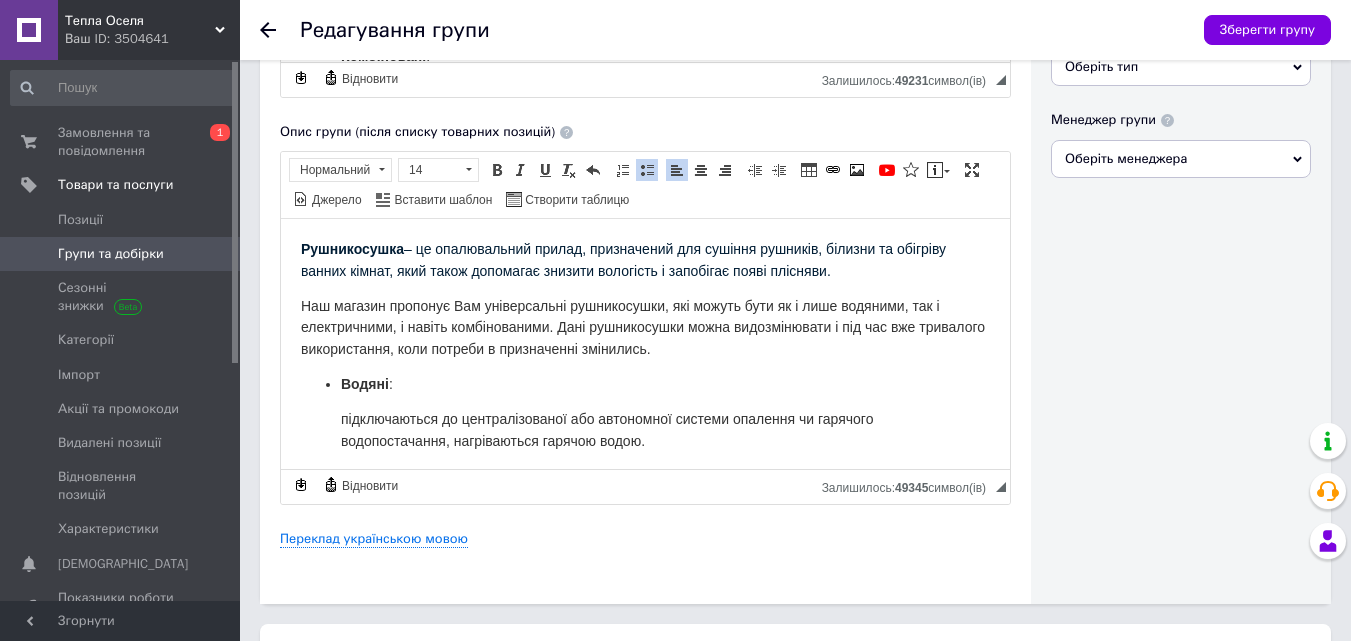 scroll, scrollTop: 82, scrollLeft: 0, axis: vertical 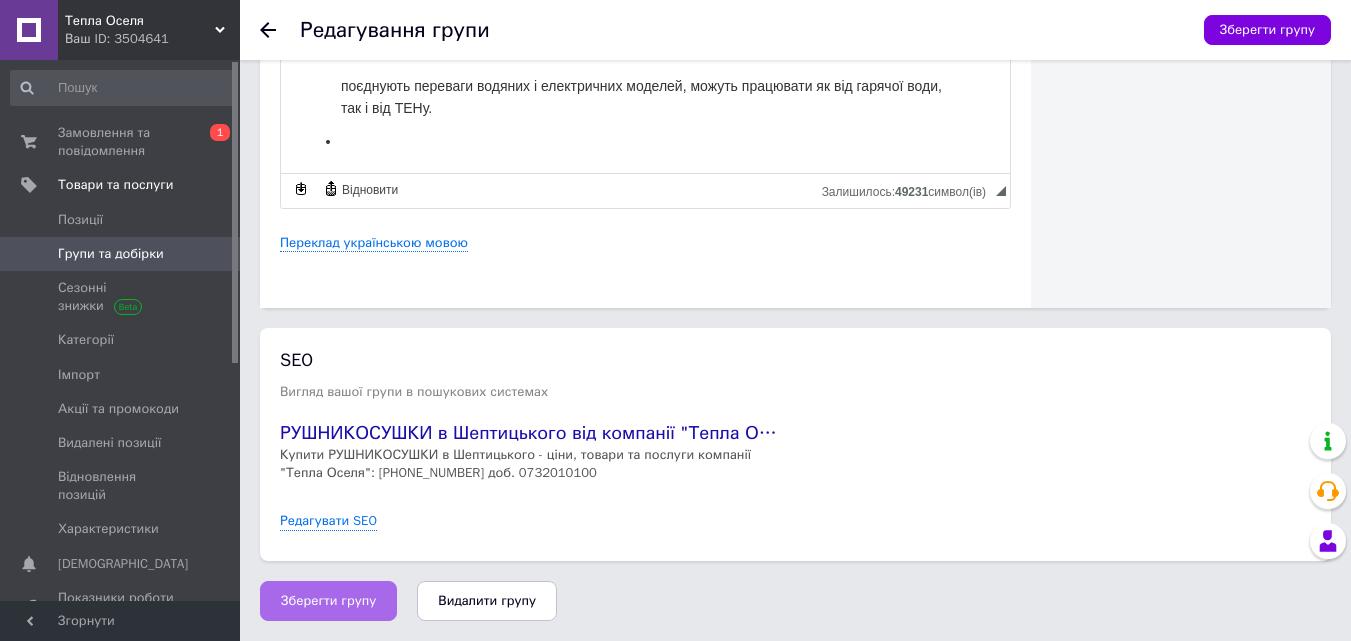 click on "Зберегти групу" at bounding box center [328, 601] 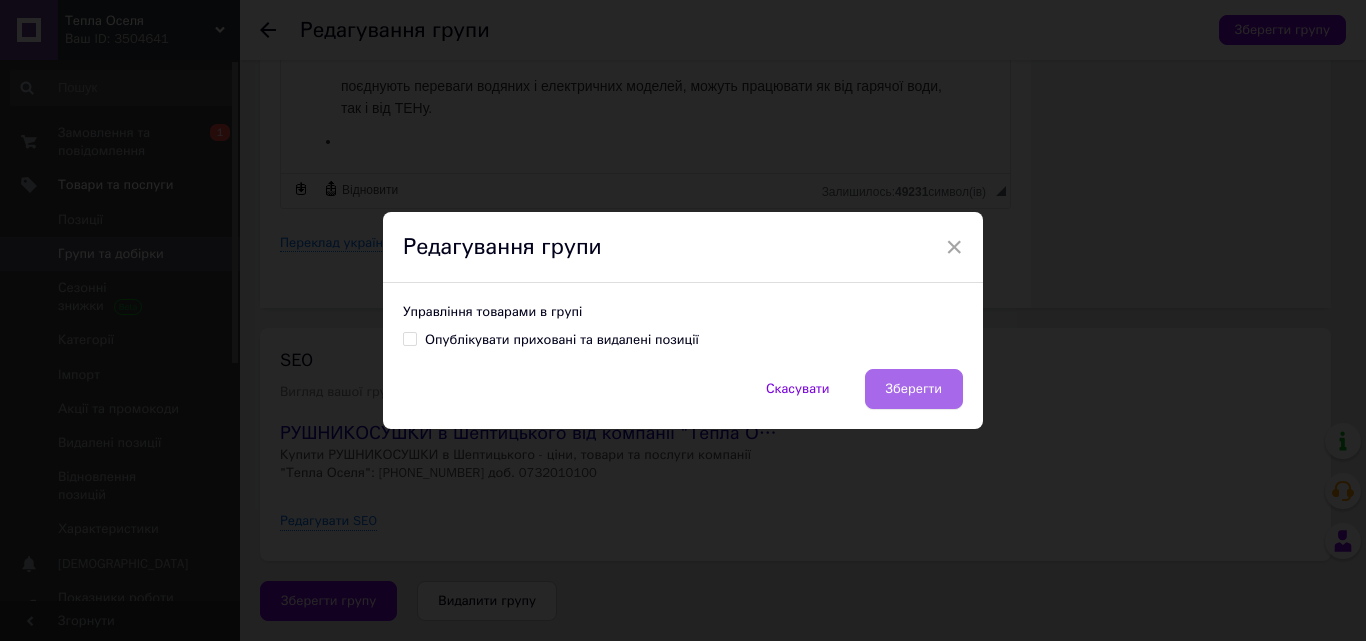 click on "Зберегти" at bounding box center [914, 389] 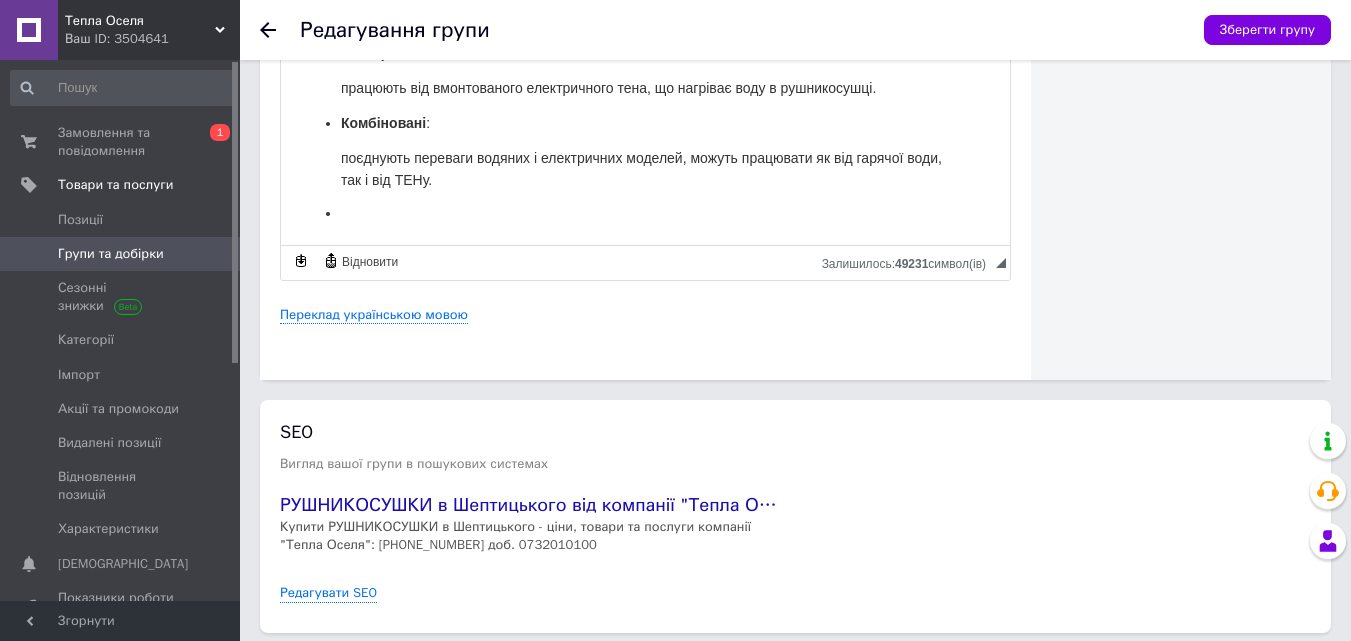 scroll, scrollTop: 933, scrollLeft: 0, axis: vertical 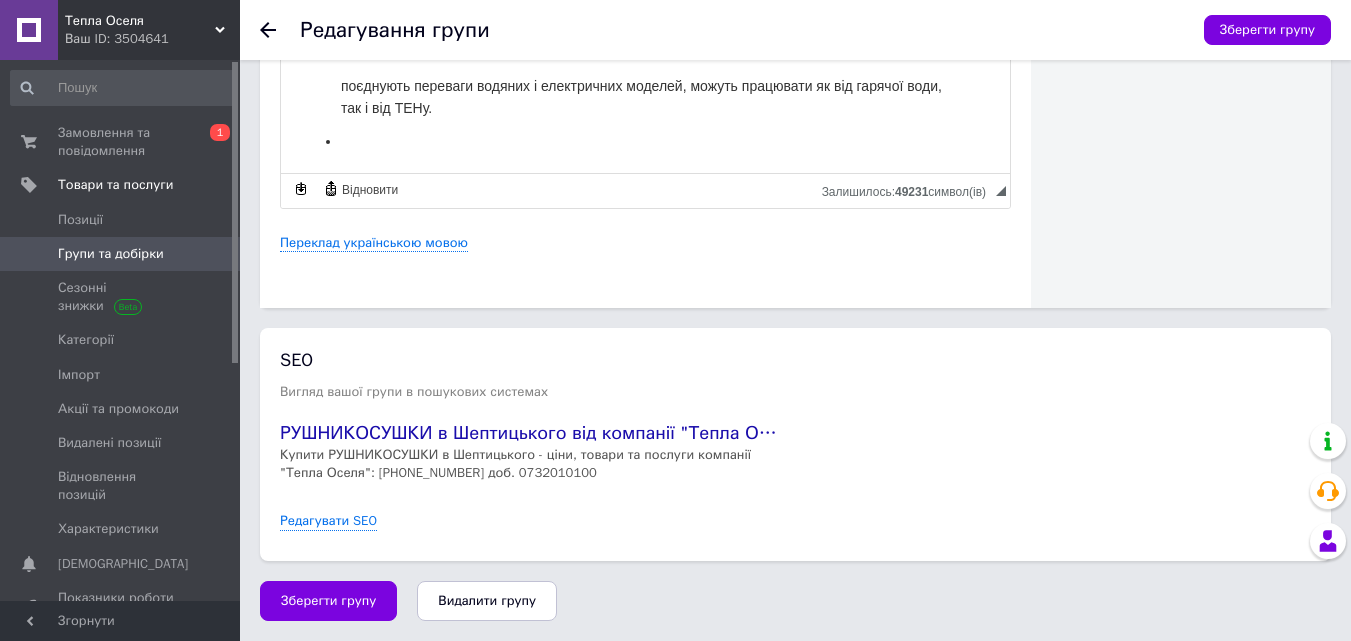 click on "Зберегти групу Видалити групу" at bounding box center (785, 596) 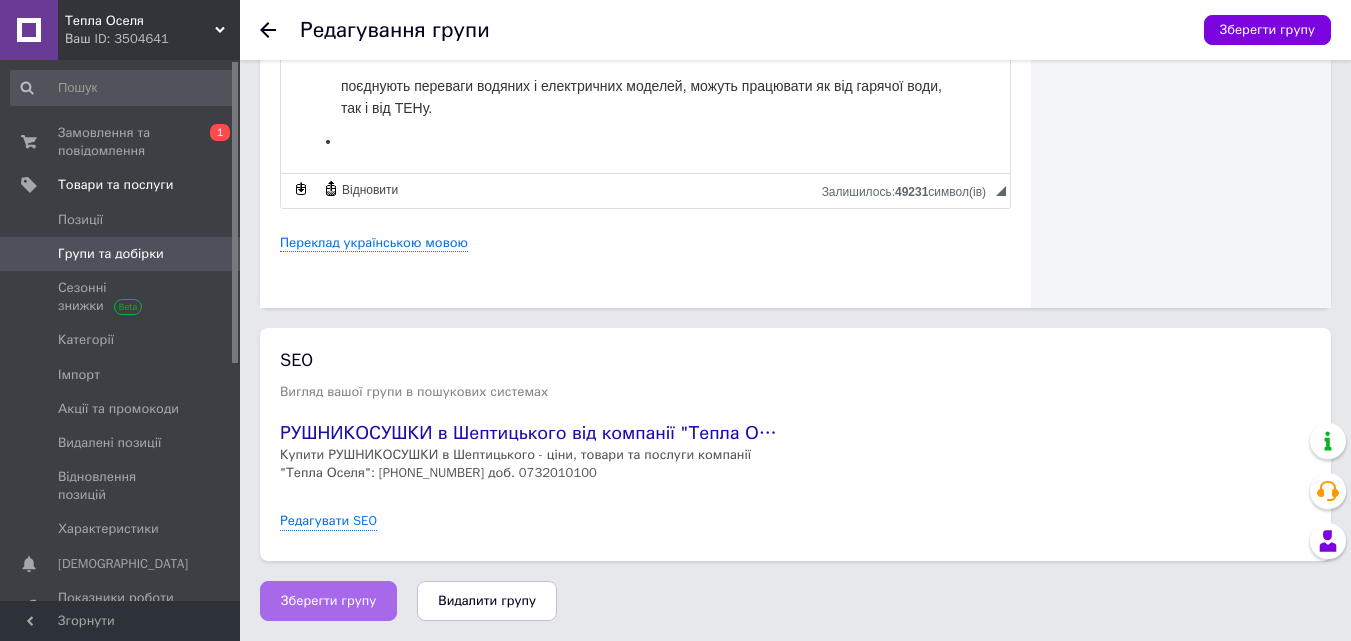 click on "Зберегти групу" at bounding box center [328, 601] 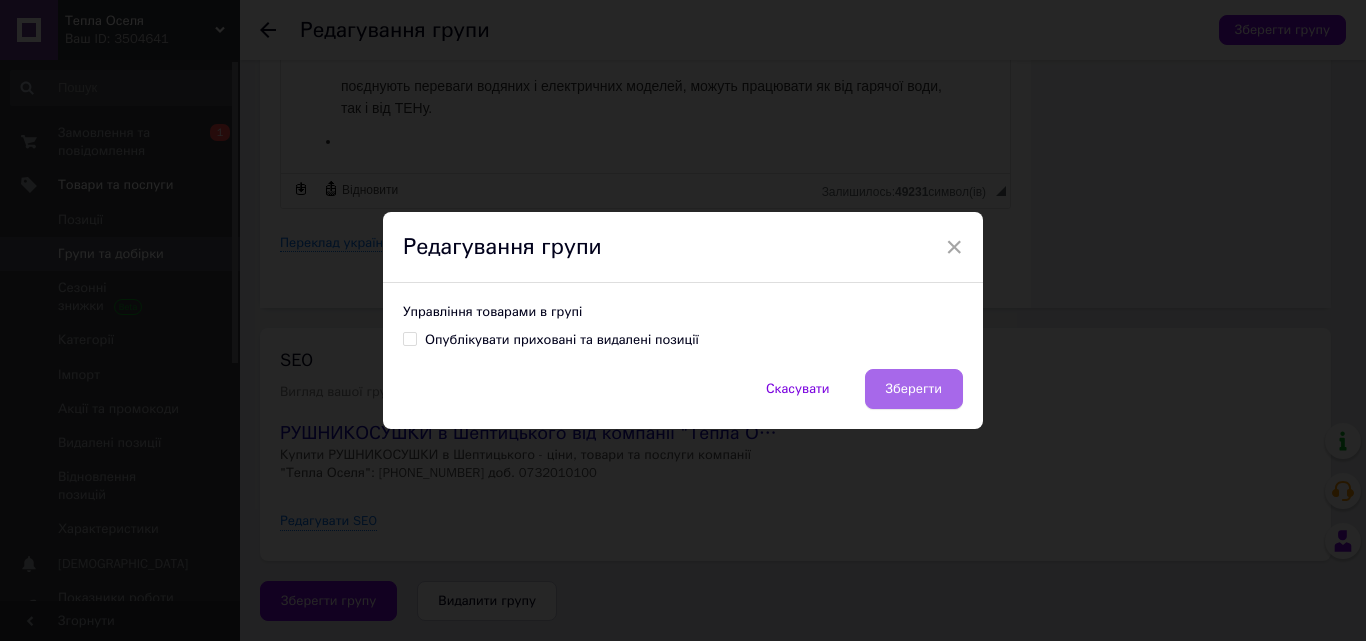 click on "Зберегти" at bounding box center [914, 389] 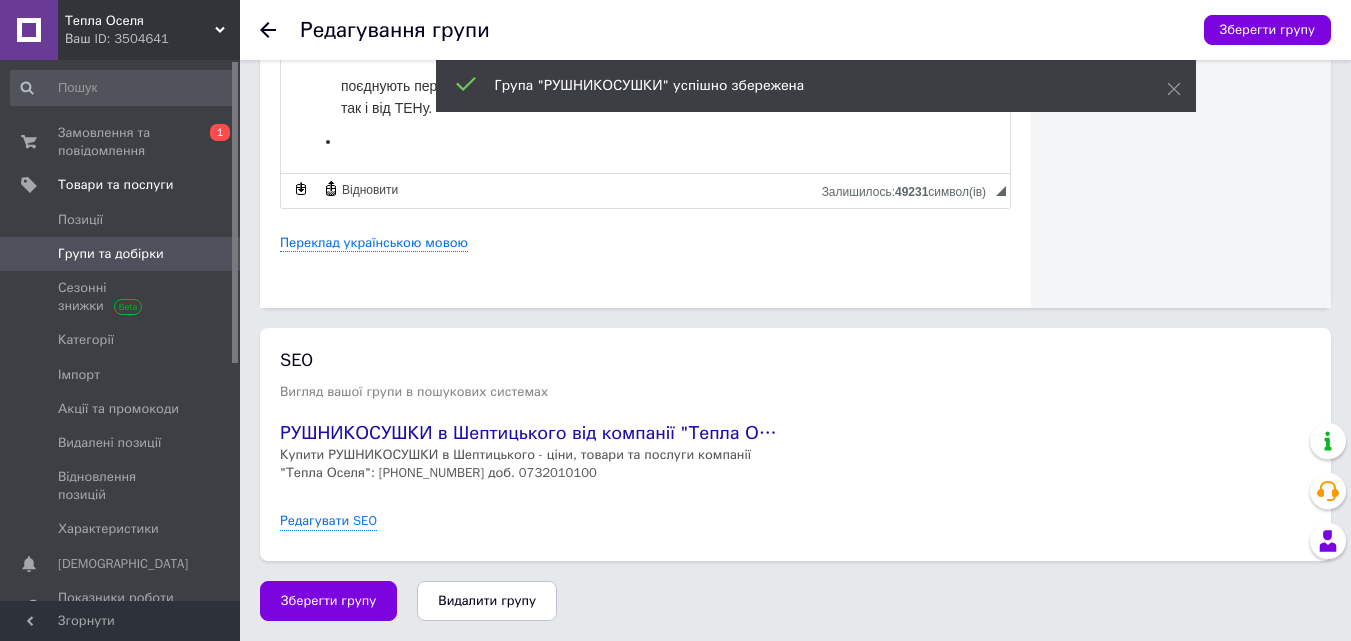 click on "Групи та добірки" at bounding box center (121, 254) 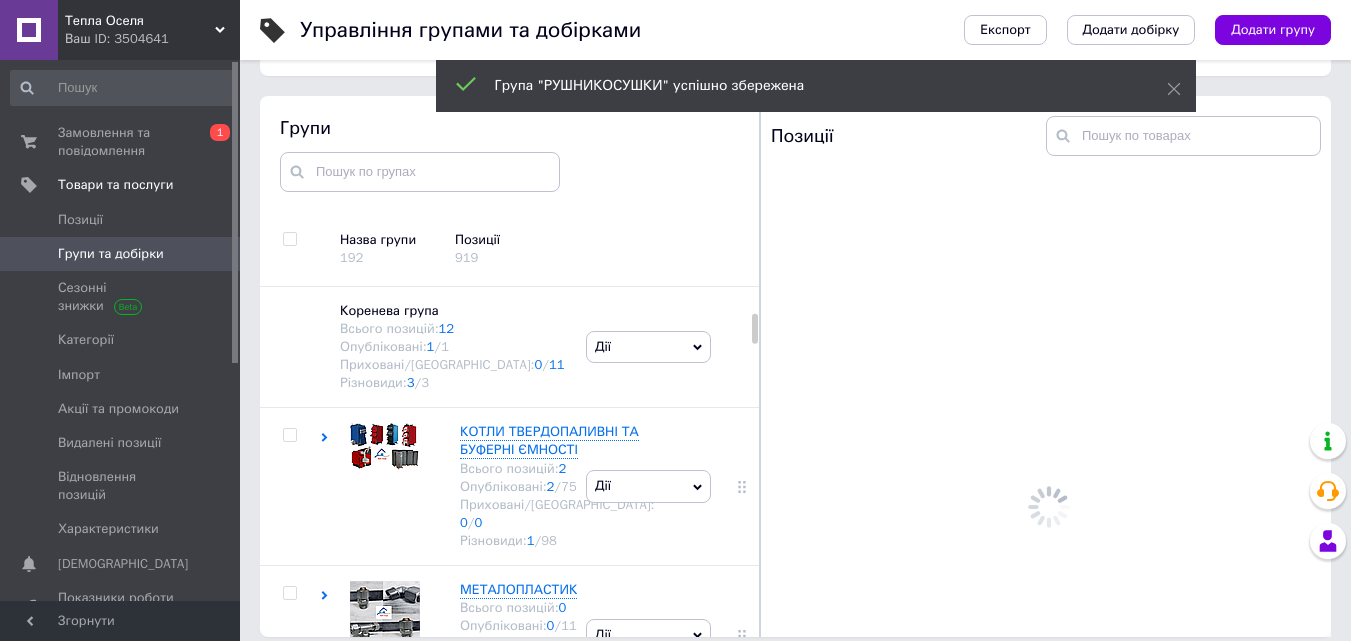 scroll, scrollTop: 113, scrollLeft: 0, axis: vertical 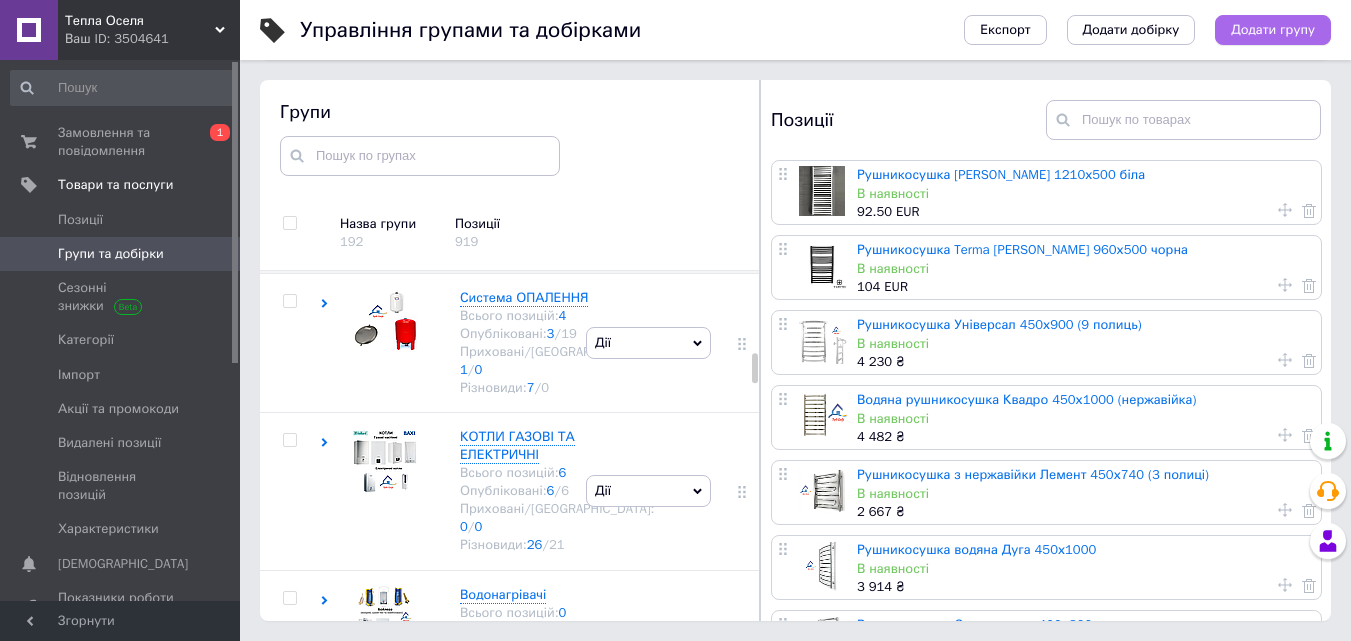 click on "Додати групу" at bounding box center [1273, 30] 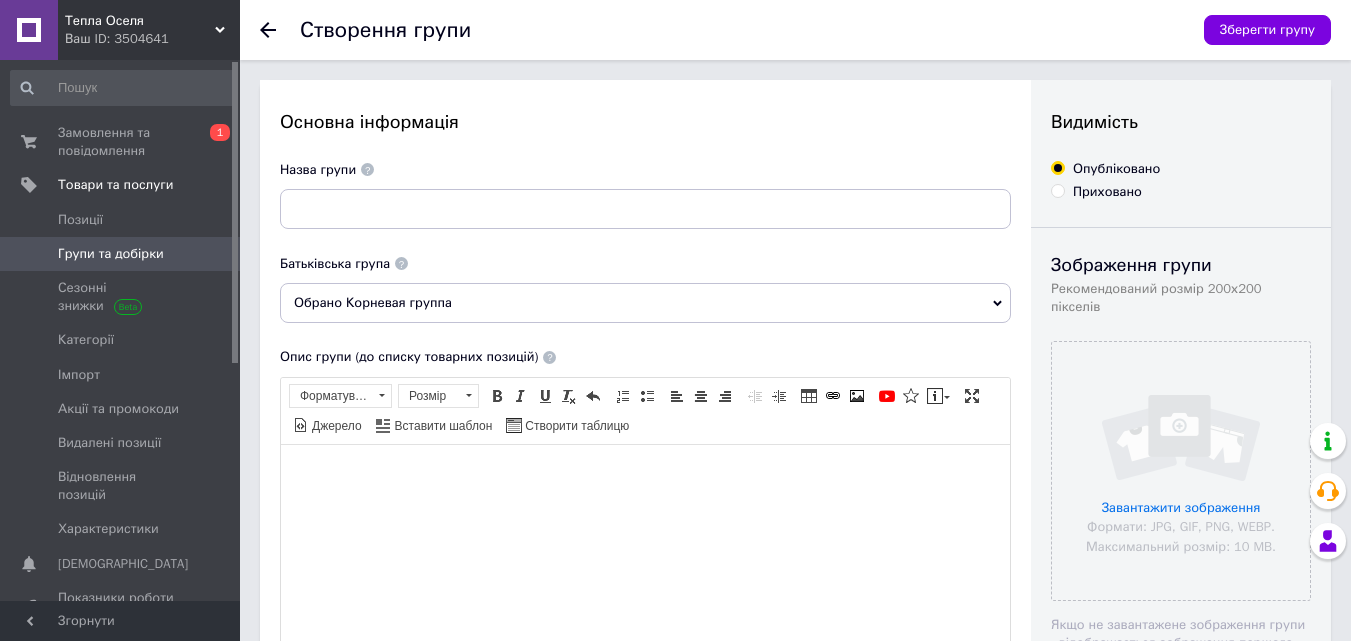 scroll, scrollTop: 0, scrollLeft: 0, axis: both 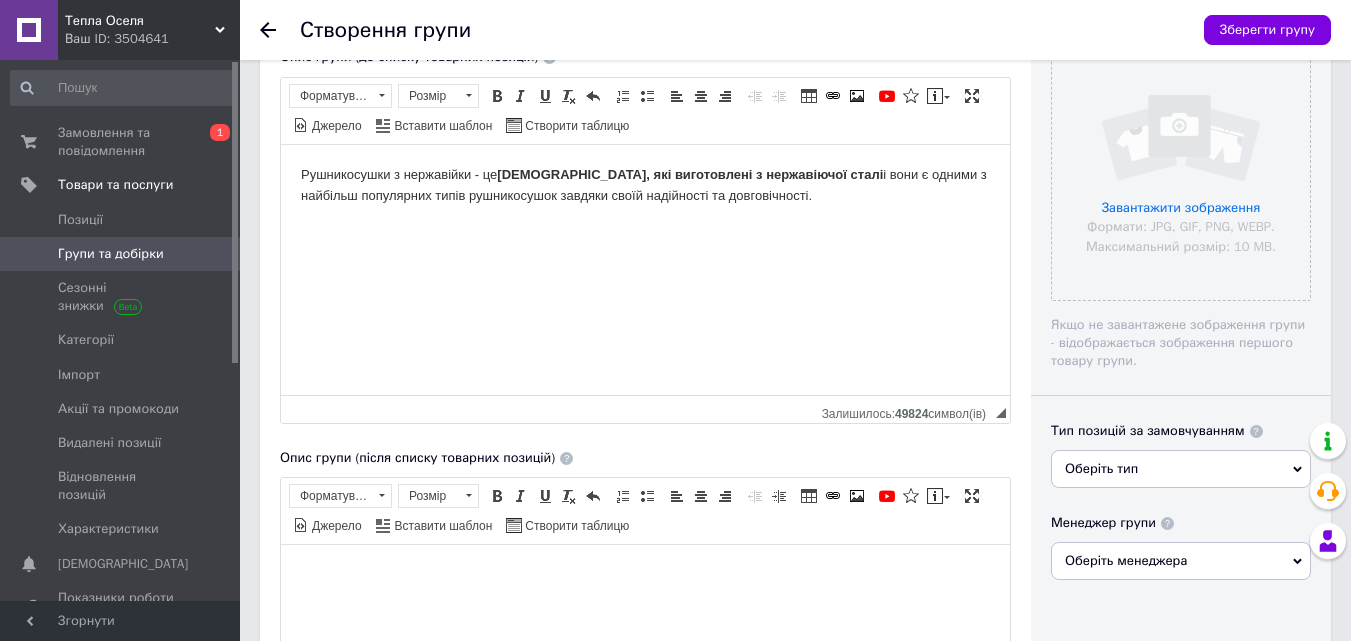drag, startPoint x: 791, startPoint y: 189, endPoint x: 301, endPoint y: 165, distance: 490.5874 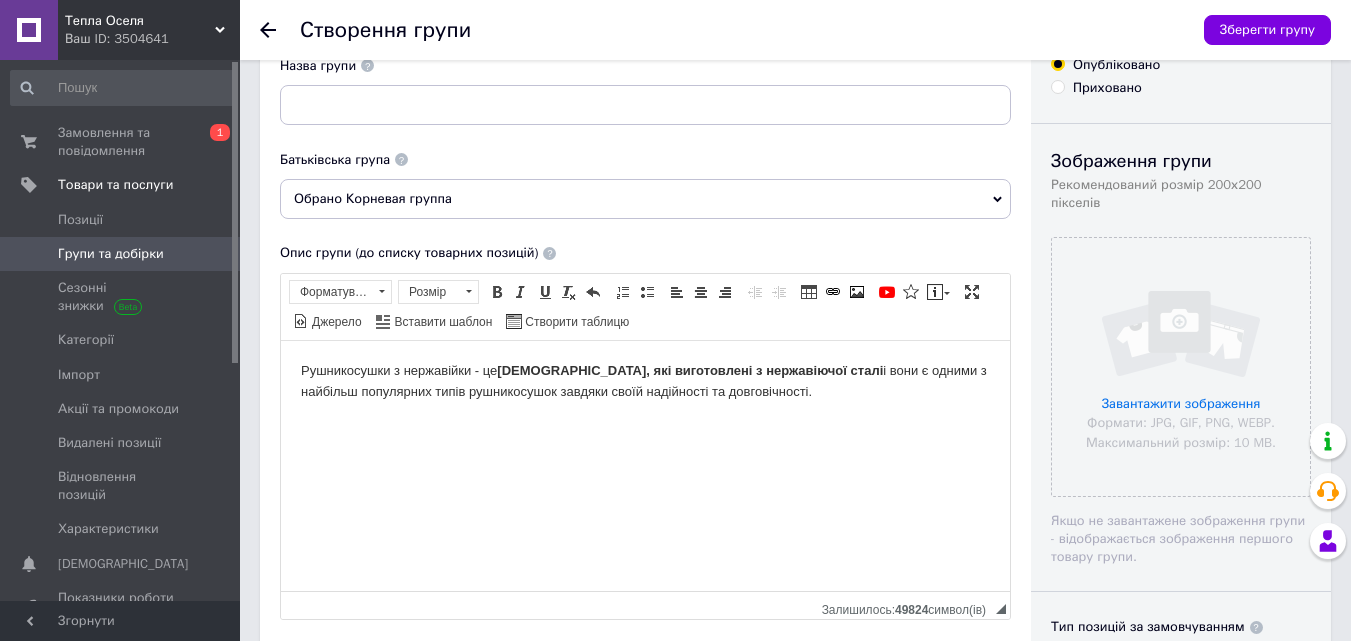 scroll, scrollTop: 100, scrollLeft: 0, axis: vertical 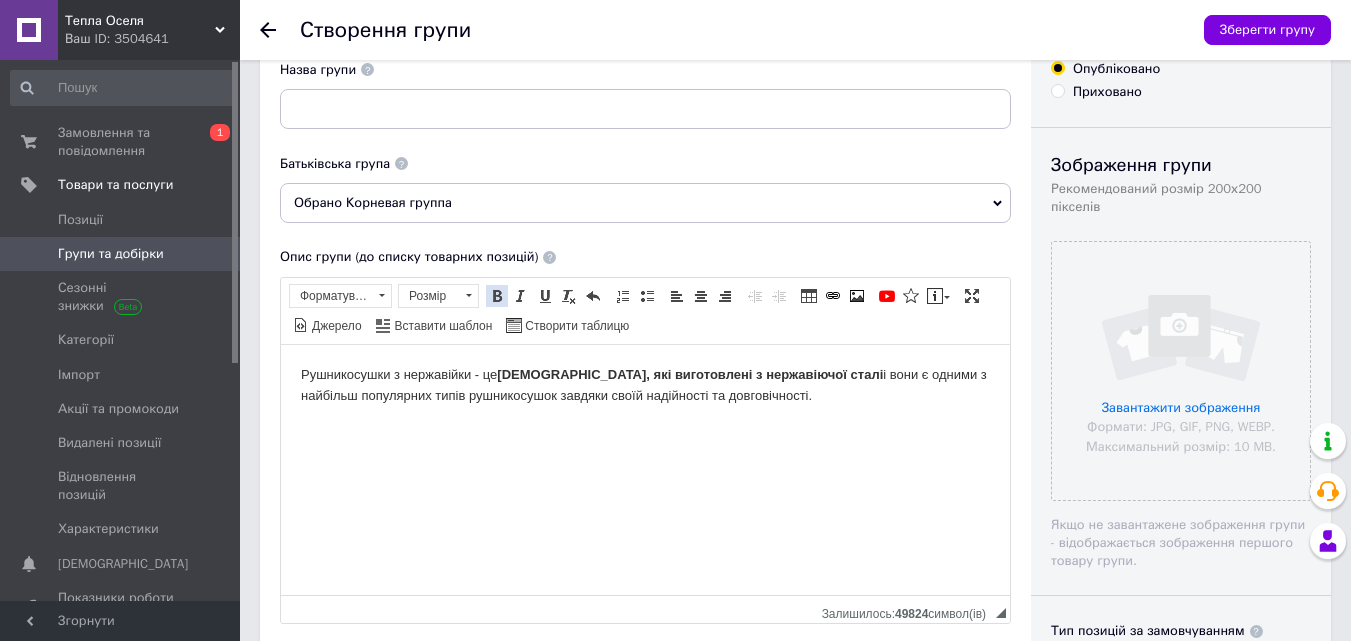 click at bounding box center [497, 296] 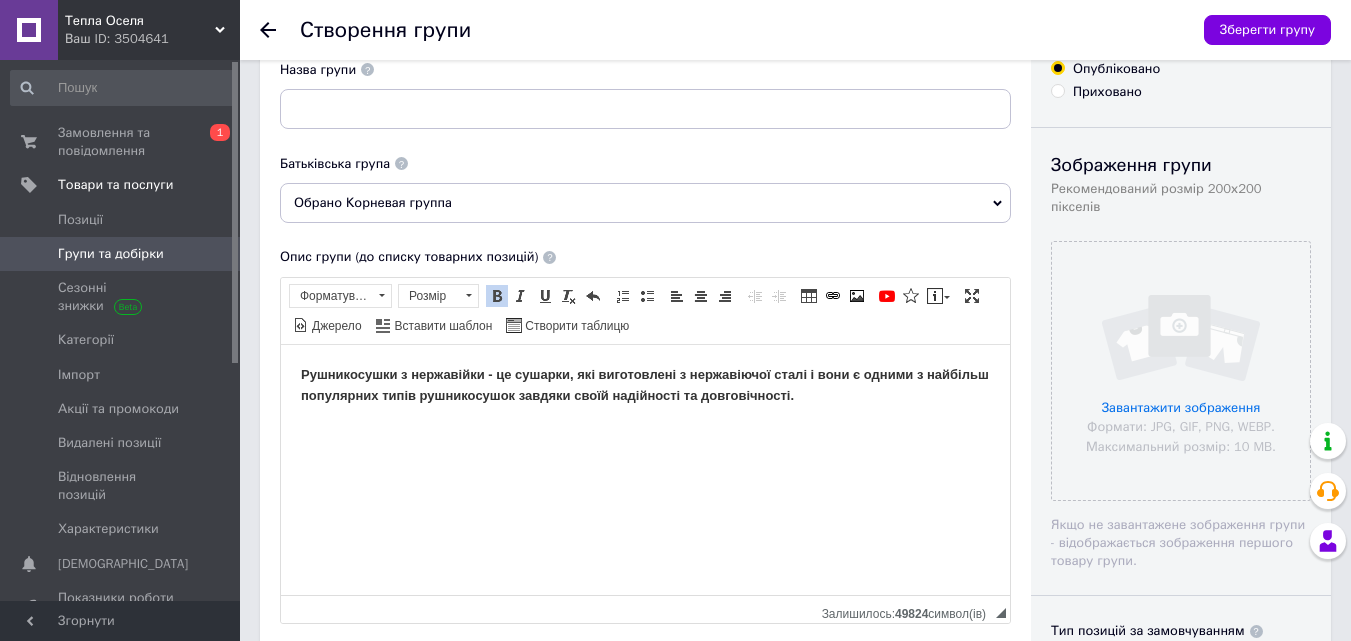 click at bounding box center [497, 296] 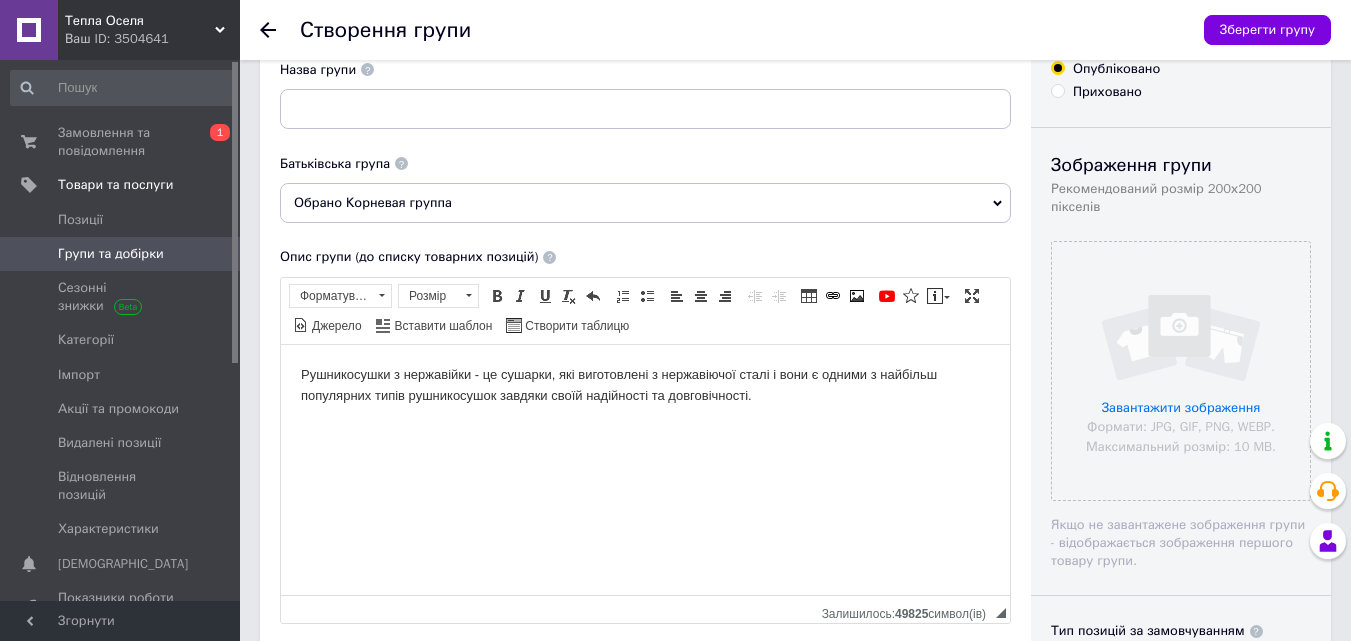 click on "Рушникосушки з нержавійки - це сушарки, які виготовлені з нержавіючої сталі і вони є одними з найбільш популярних типів рушникосушок завдяки своїй надійності та довговічності." at bounding box center (645, 385) 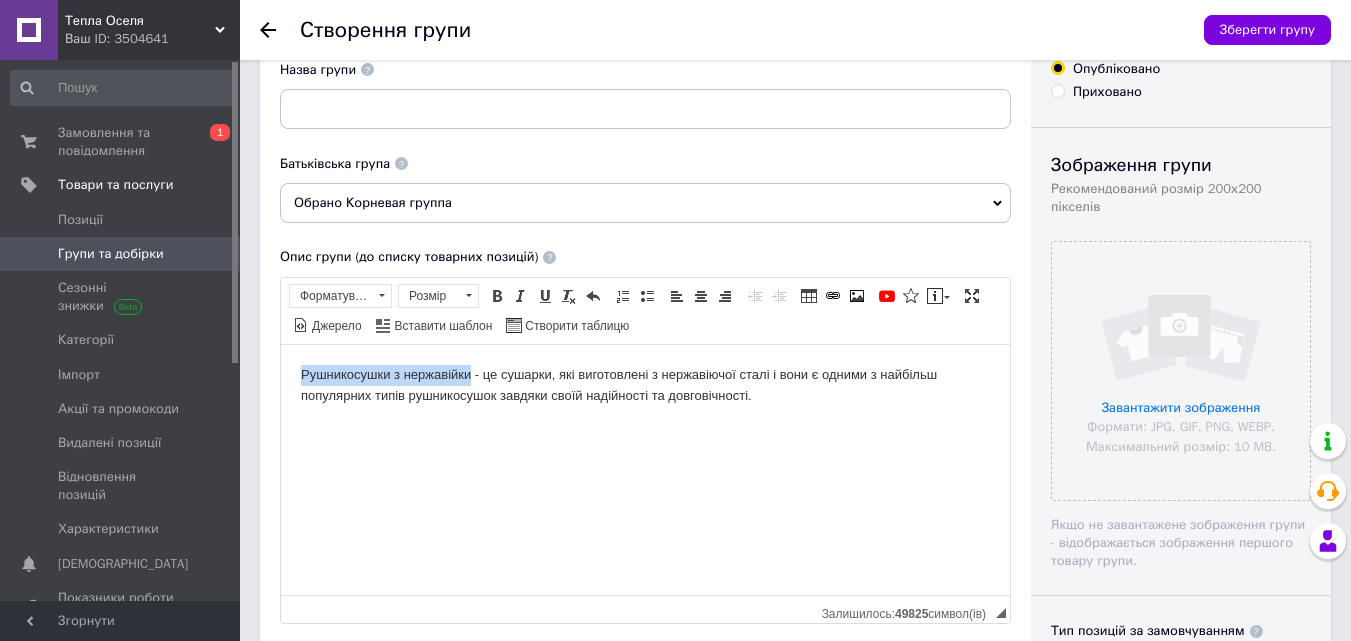drag, startPoint x: 470, startPoint y: 370, endPoint x: 284, endPoint y: 372, distance: 186.01076 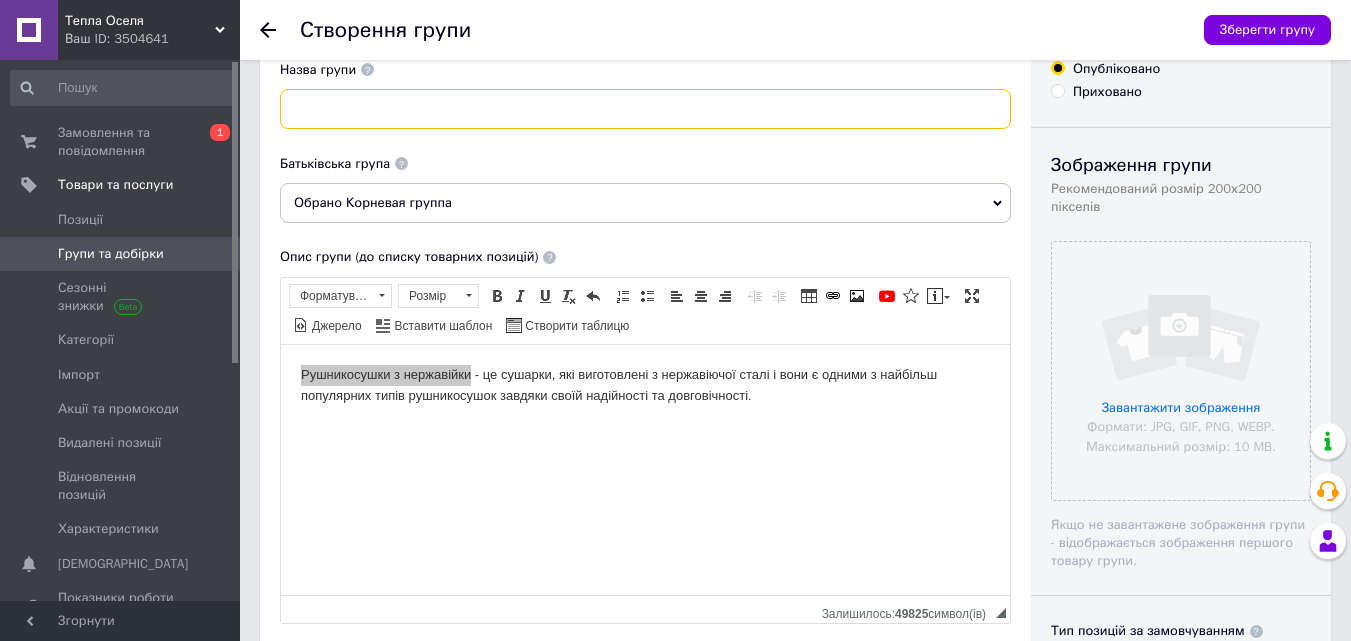 click at bounding box center (645, 109) 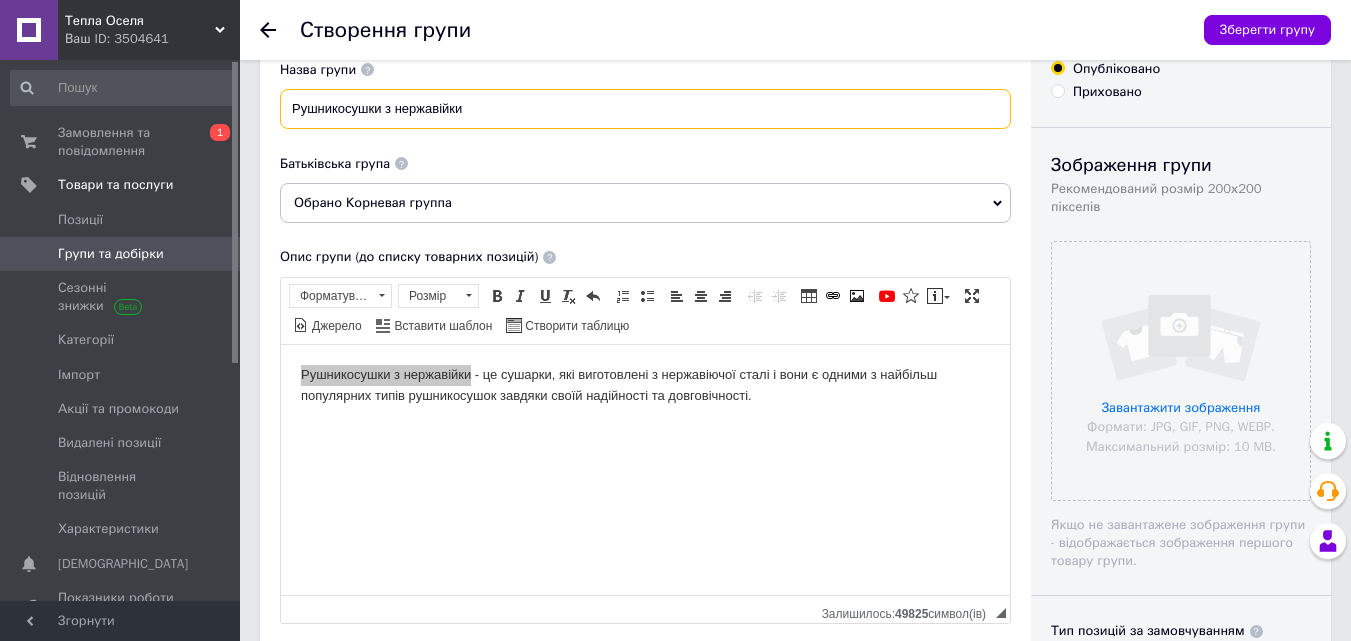 type on "Рушникосушки з нержавійки" 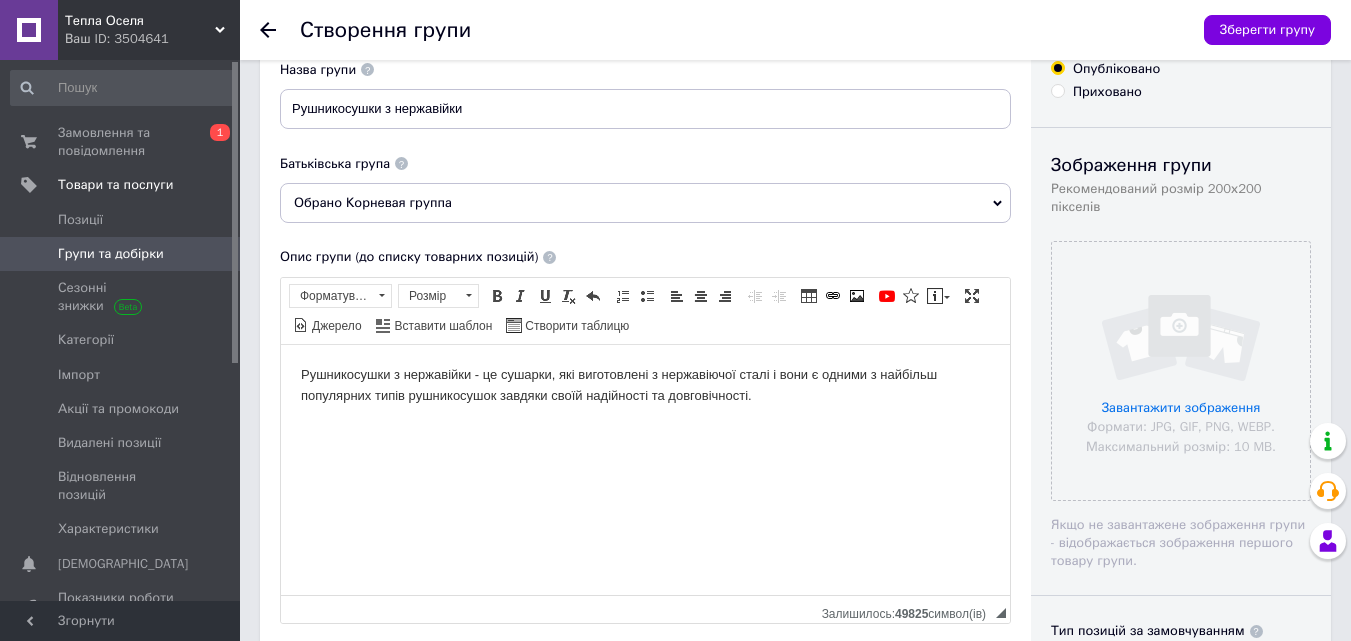 click on "Рушникосушки з нержавійки - це сушарки, які виготовлені з нержавіючої сталі і вони є одними з найбільш популярних типів рушникосушок завдяки своїй надійності та довговічності." at bounding box center (645, 385) 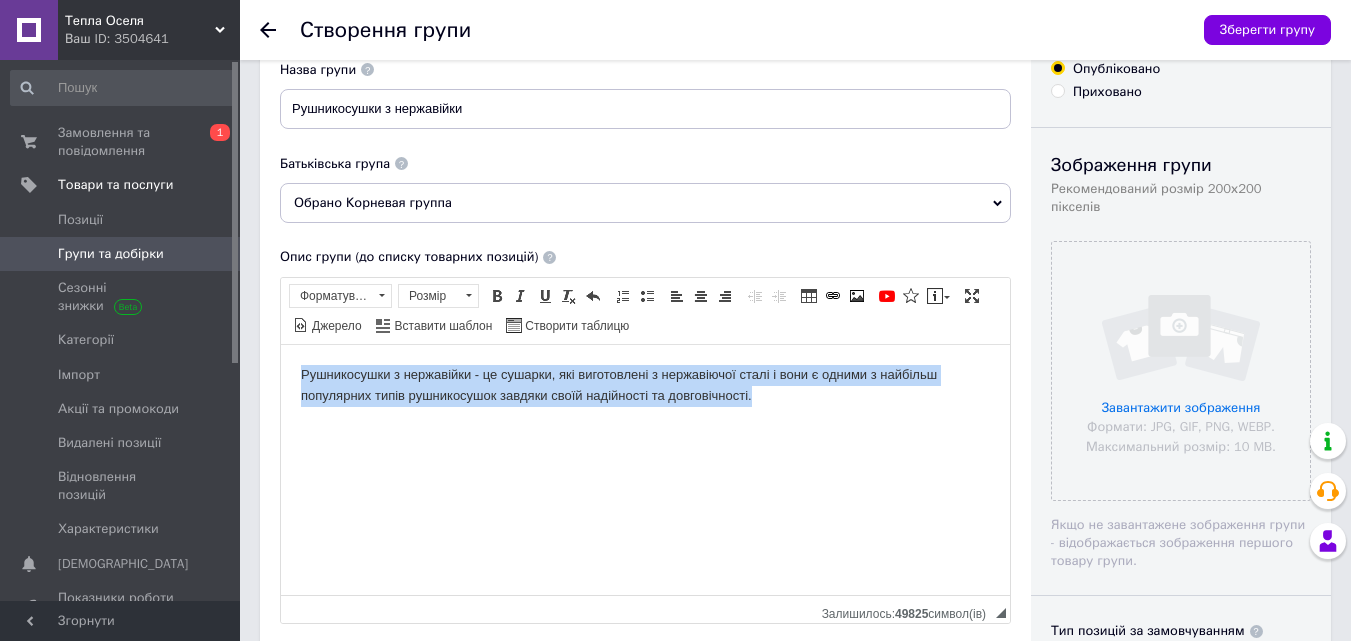 drag, startPoint x: 757, startPoint y: 406, endPoint x: 205, endPoint y: 360, distance: 553.9133 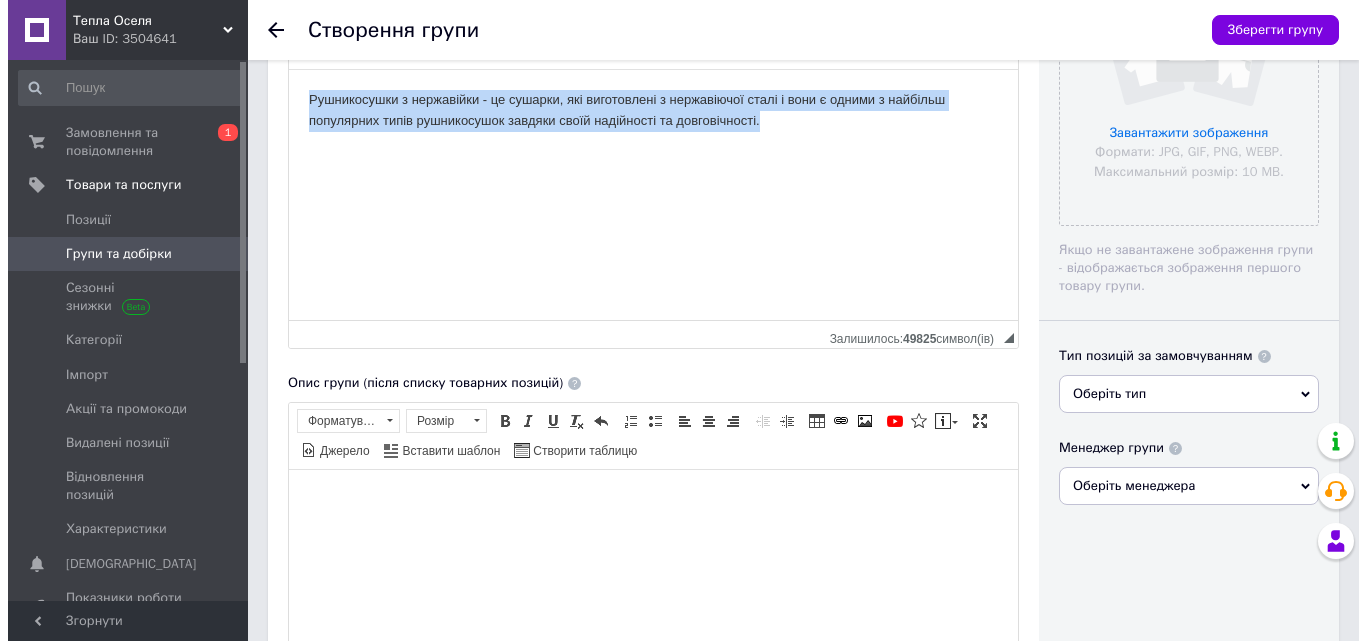 scroll, scrollTop: 800, scrollLeft: 0, axis: vertical 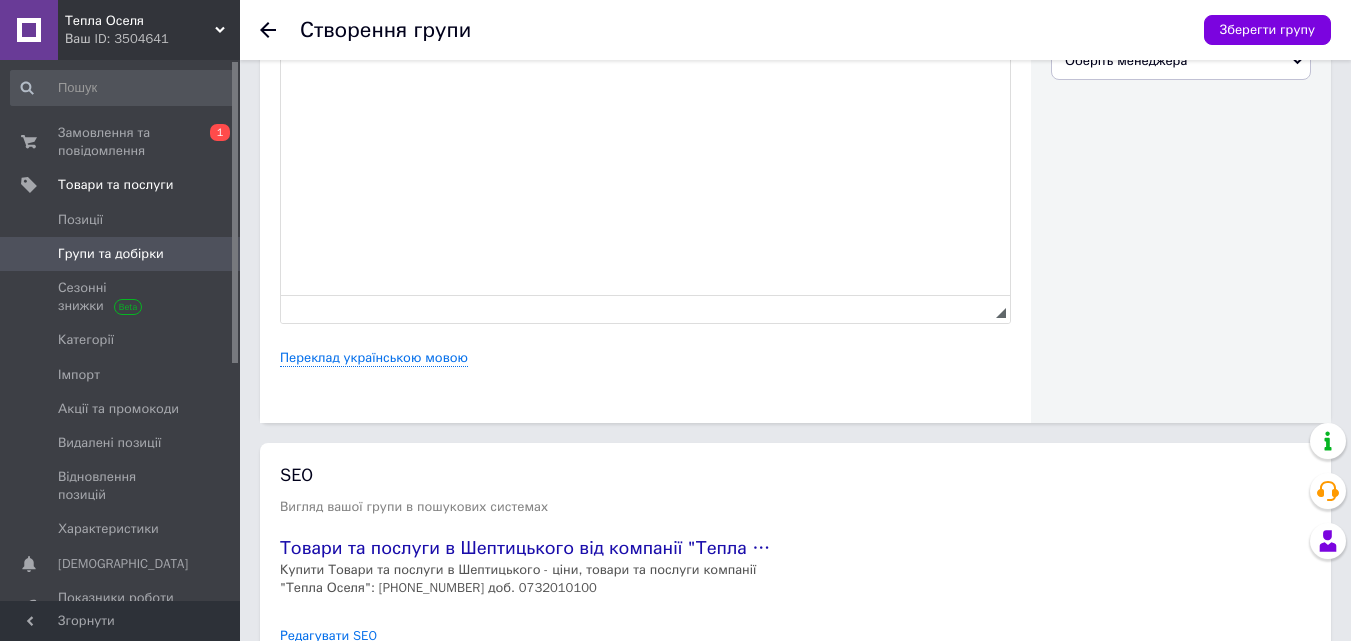 click at bounding box center [645, 75] 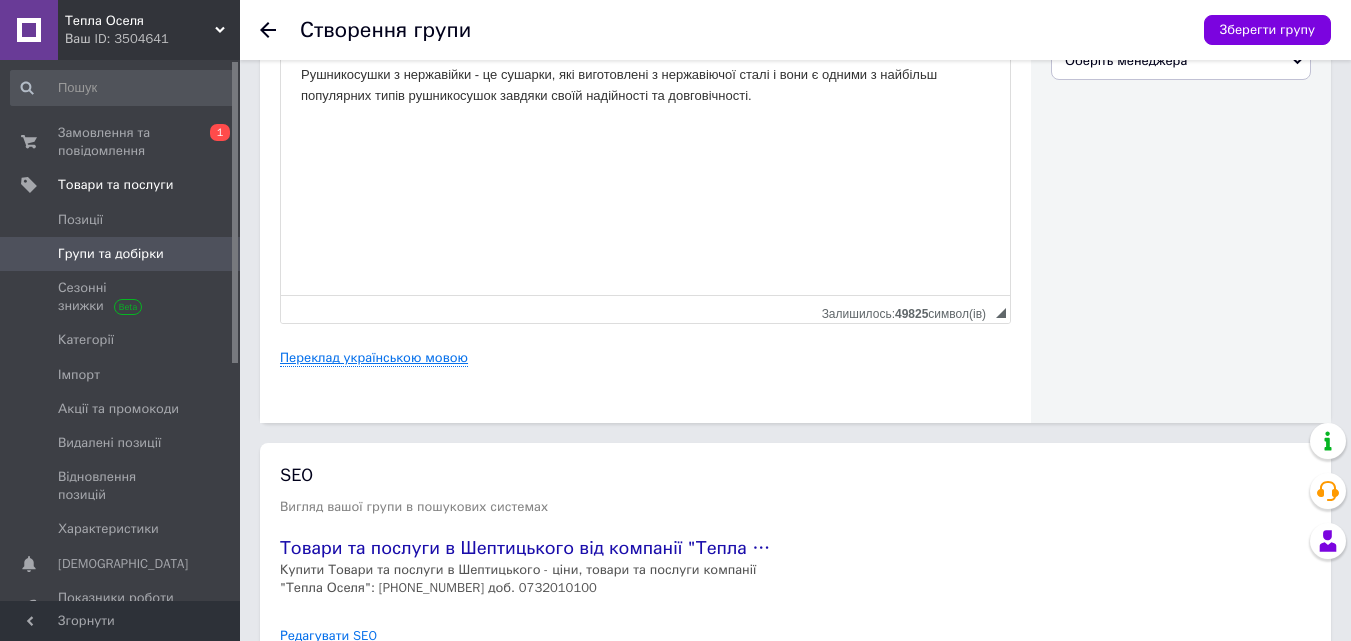 click on "Переклад українською мовою" at bounding box center [374, 358] 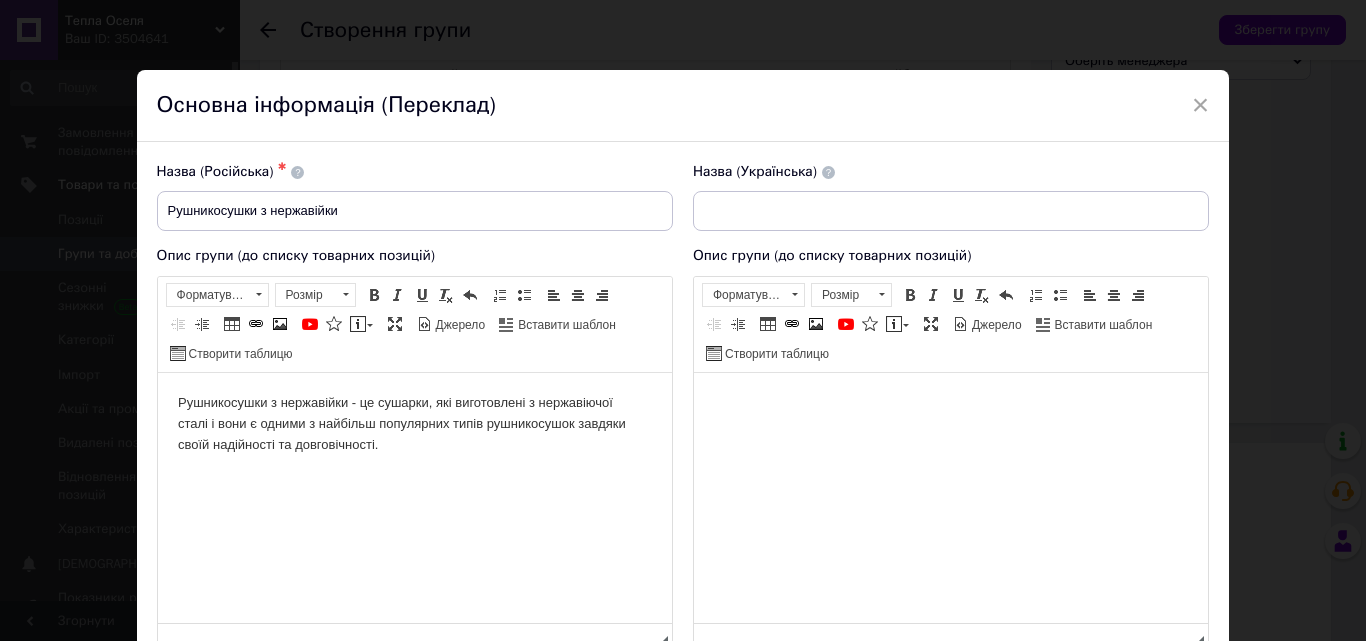 scroll, scrollTop: 0, scrollLeft: 0, axis: both 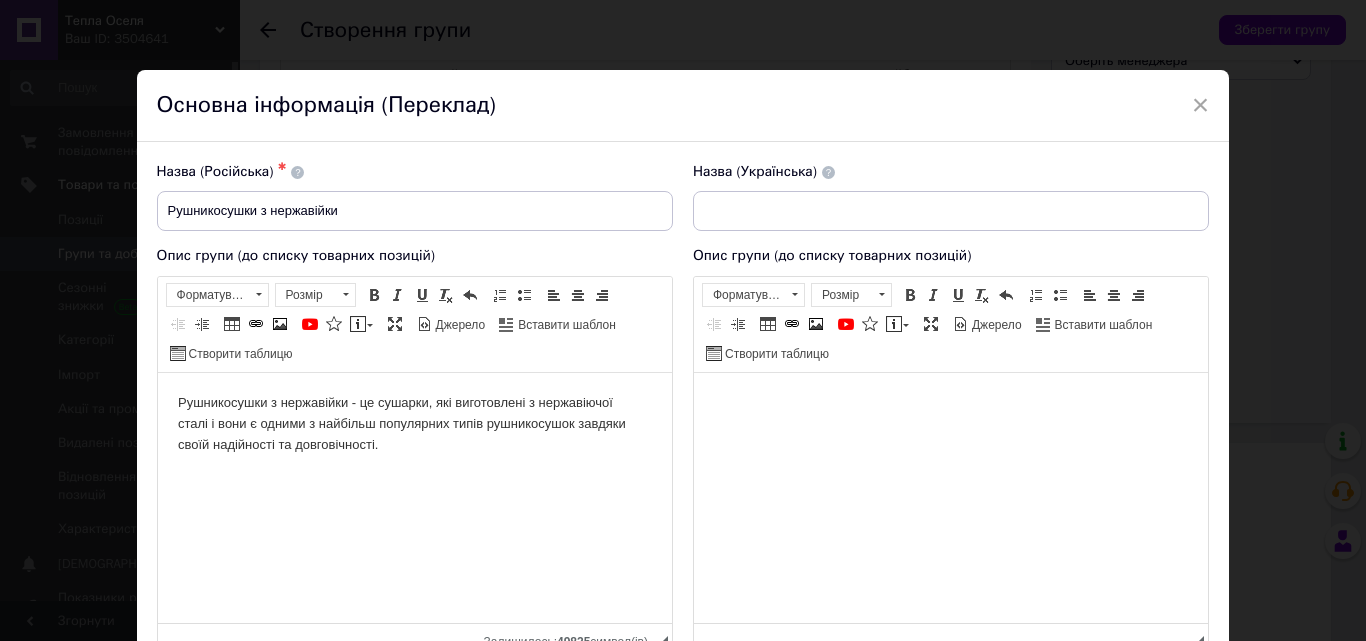 click at bounding box center (950, 402) 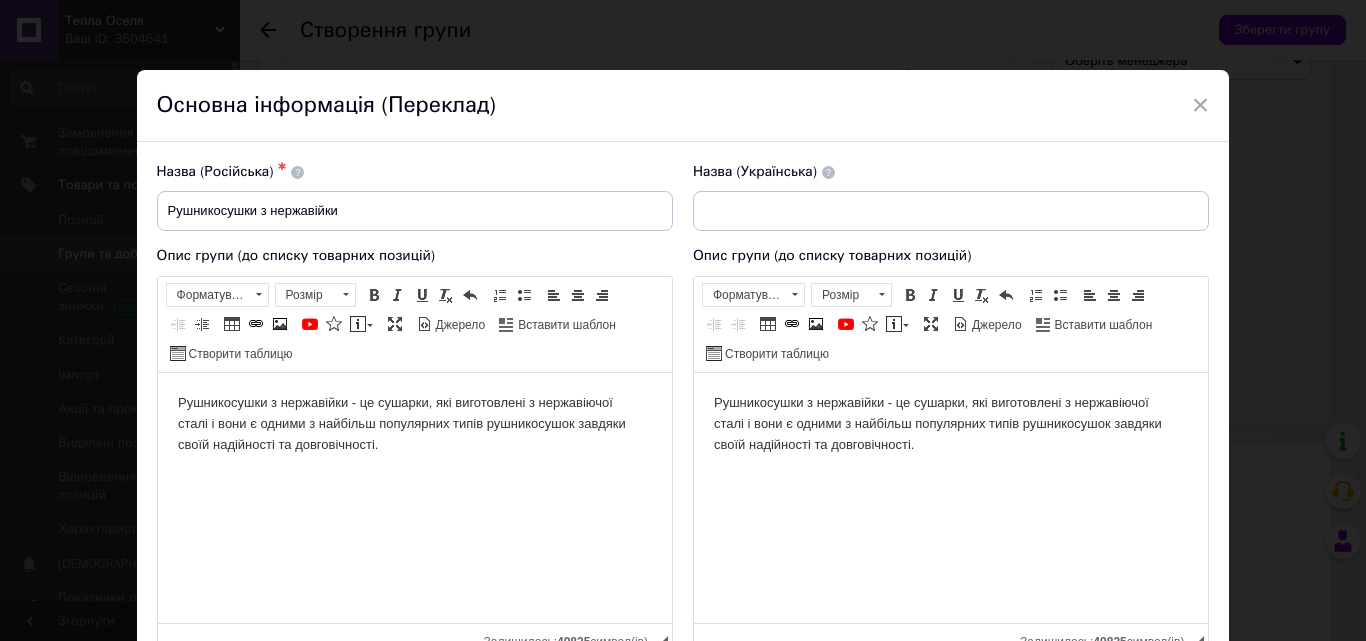 scroll, scrollTop: 597, scrollLeft: 0, axis: vertical 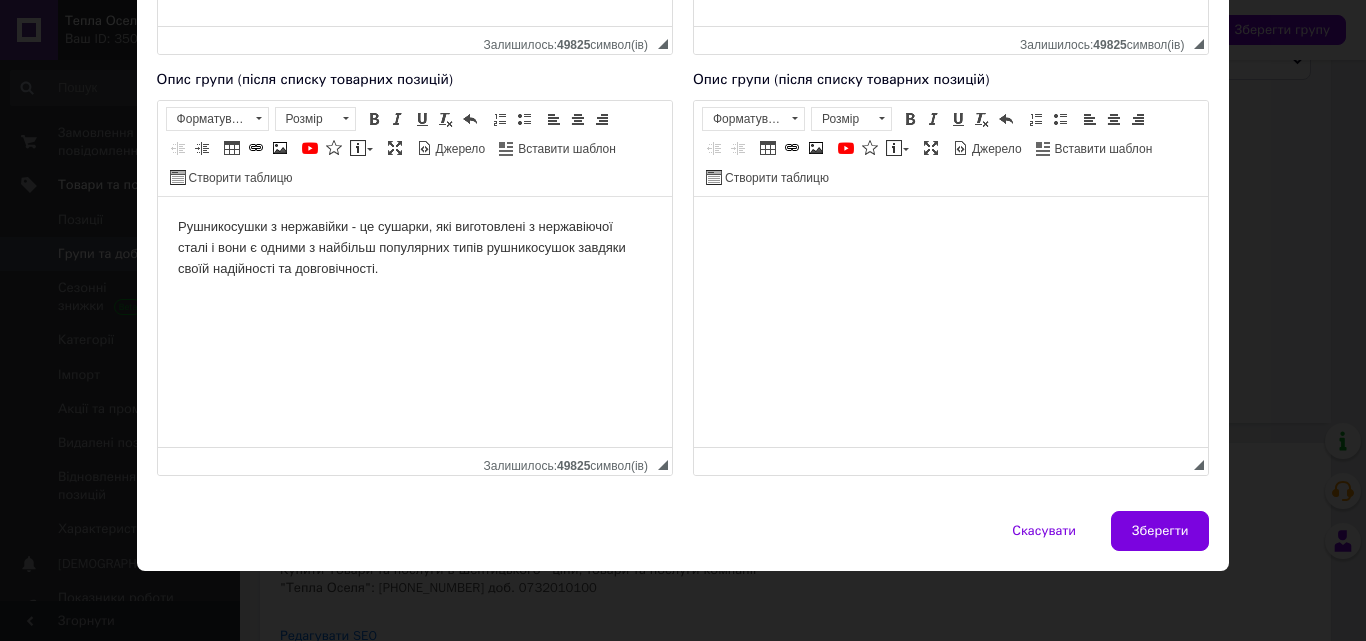 click at bounding box center (950, 226) 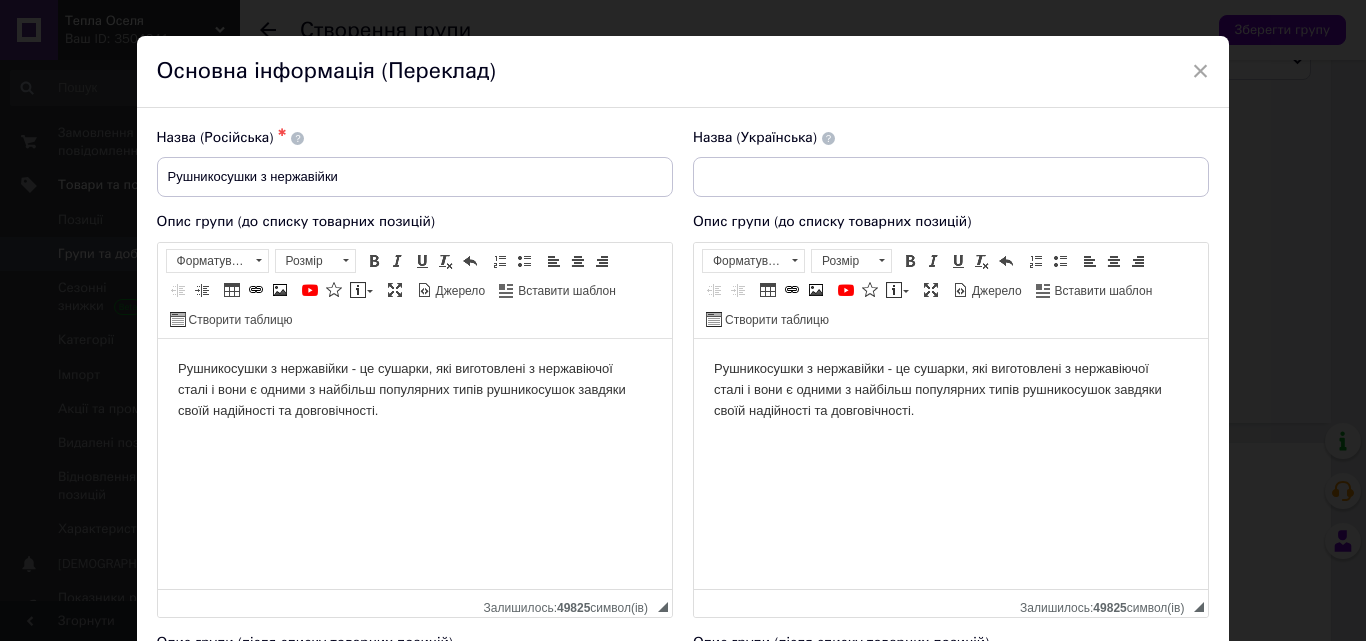 scroll, scrollTop: 0, scrollLeft: 0, axis: both 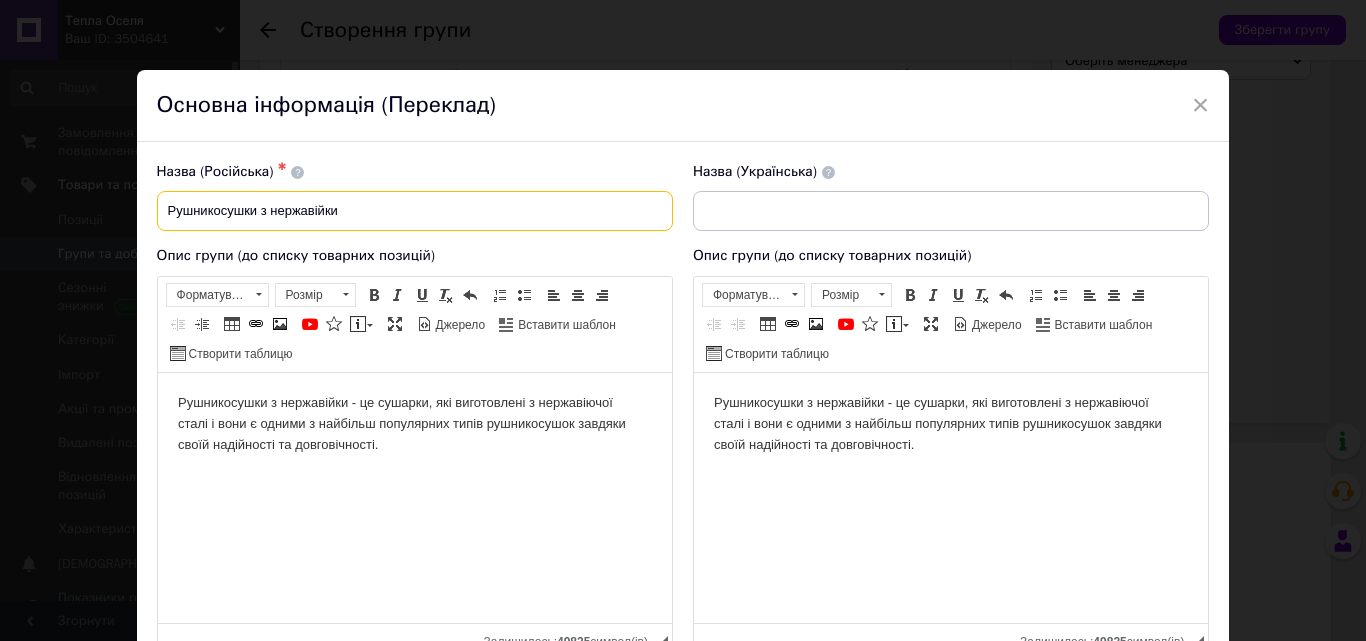 click on "Рушникосушки з нержавійки" at bounding box center (415, 211) 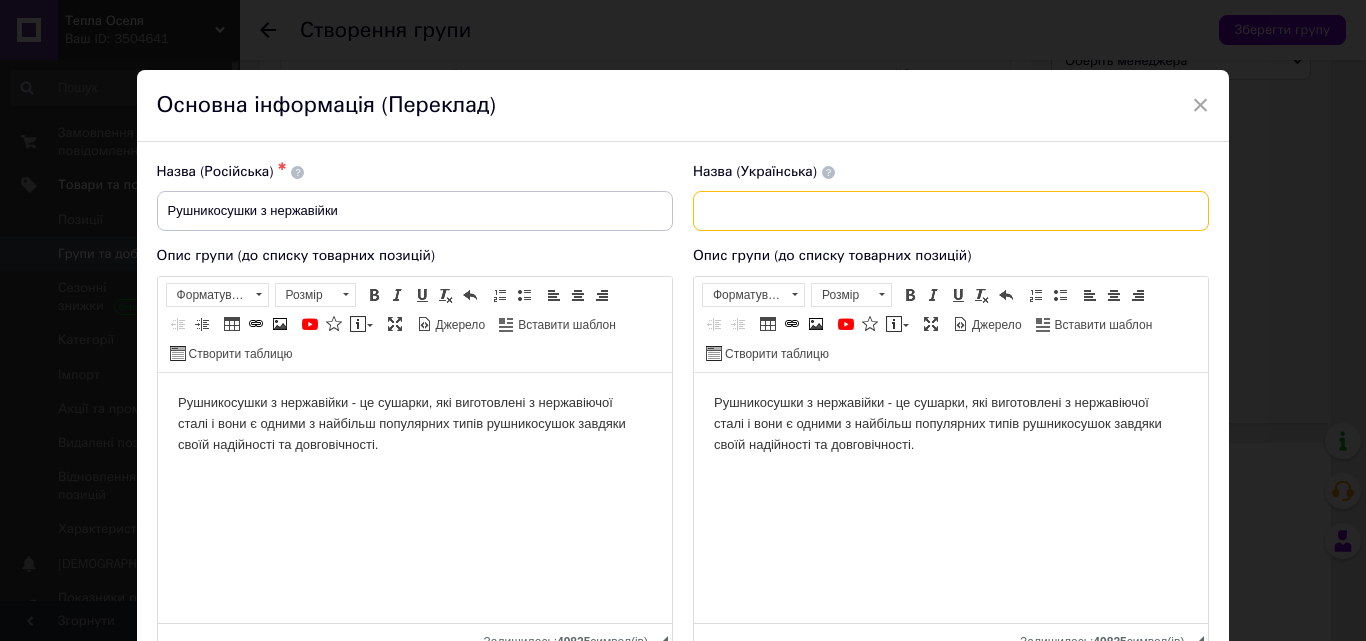 click at bounding box center (951, 211) 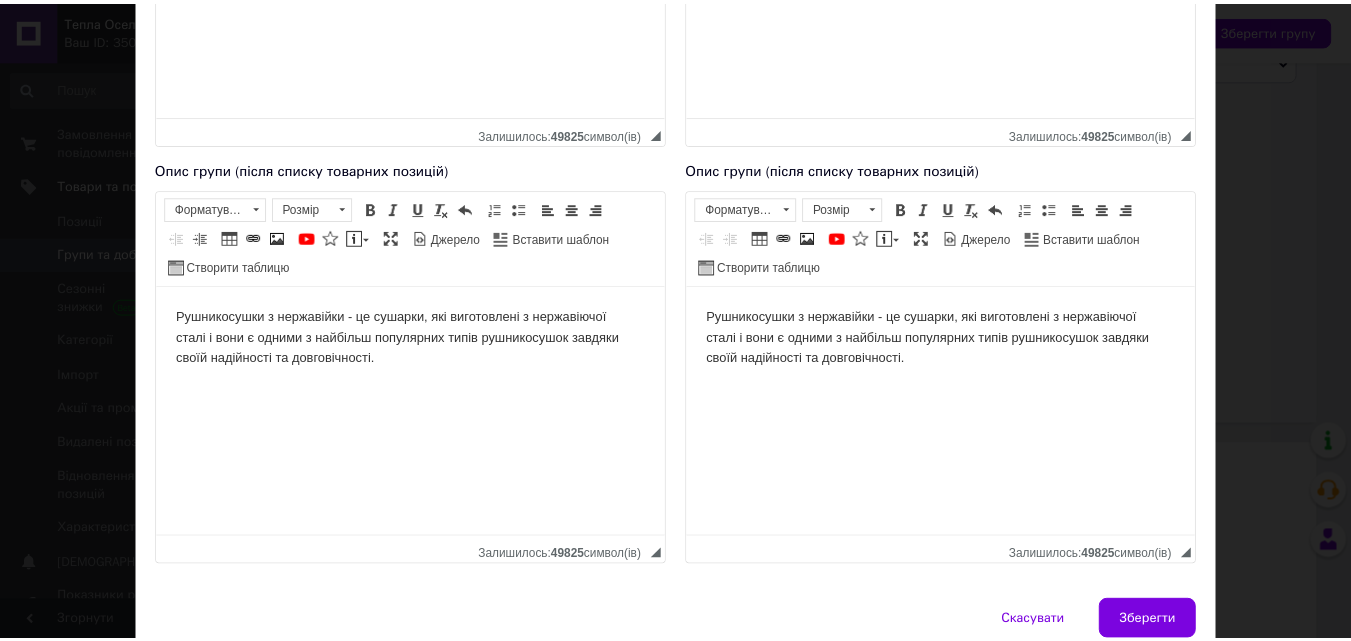 scroll, scrollTop: 597, scrollLeft: 0, axis: vertical 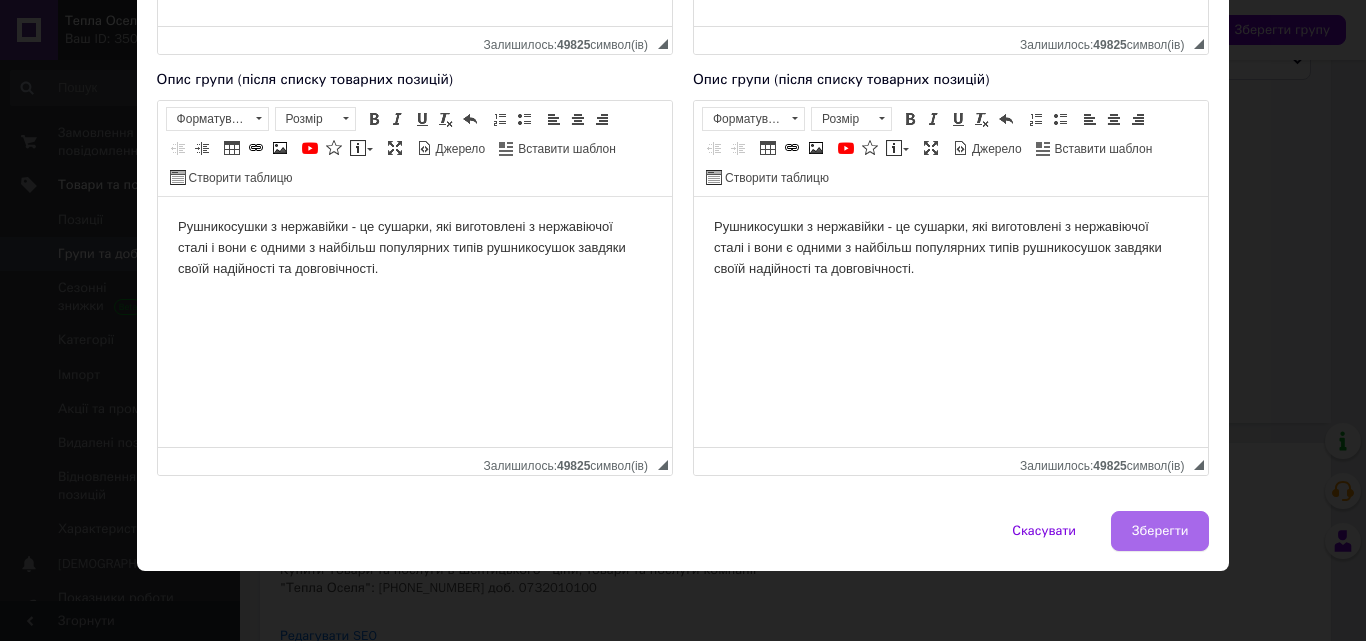 type on "Рушникосушки з нержавійки" 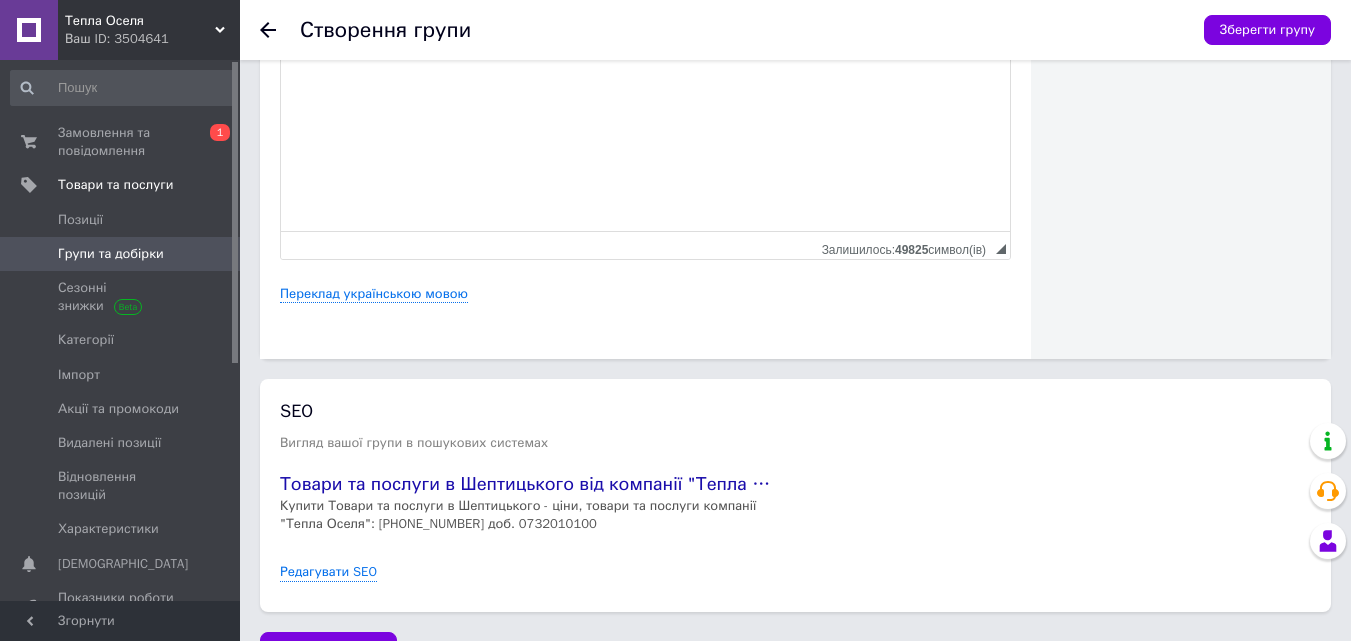 scroll, scrollTop: 919, scrollLeft: 0, axis: vertical 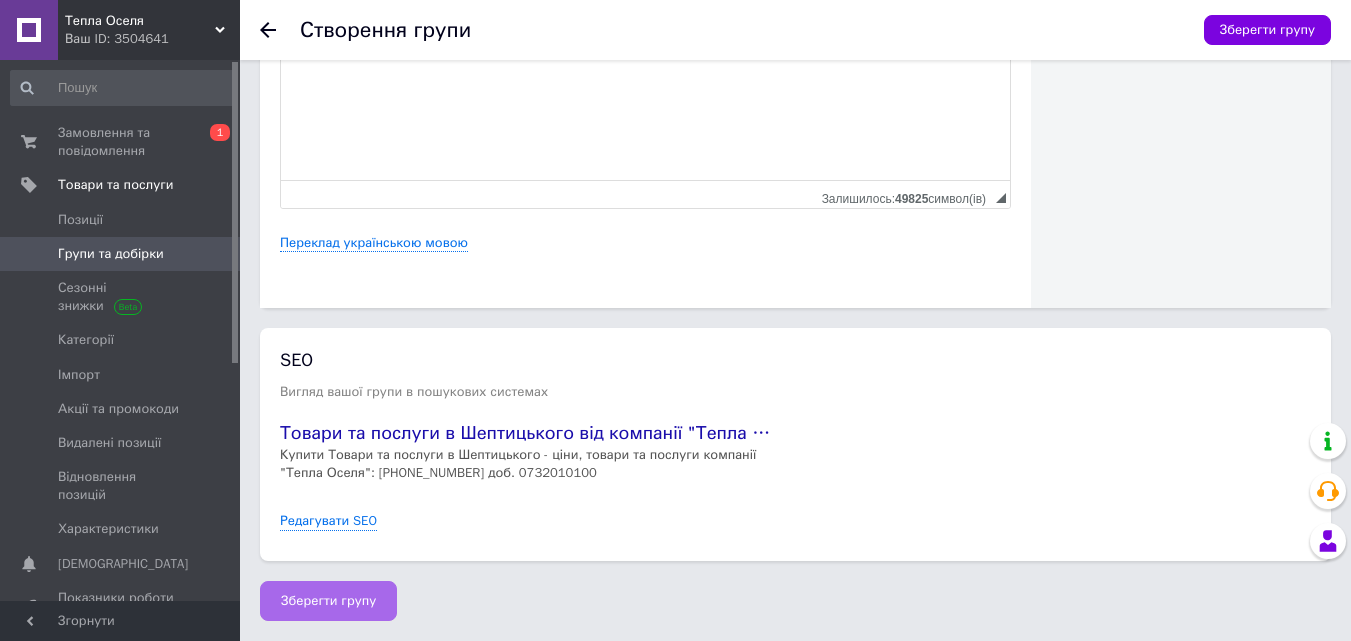 click on "Зберегти групу" at bounding box center [328, 601] 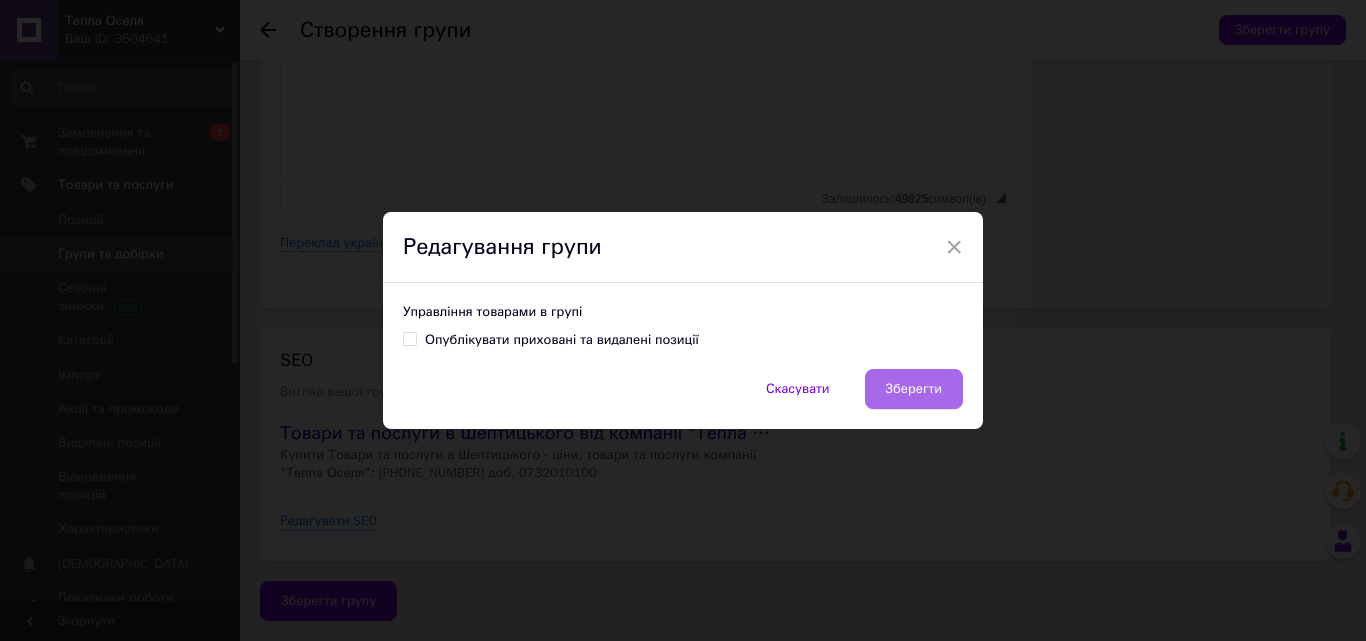 click on "Зберегти" at bounding box center [914, 389] 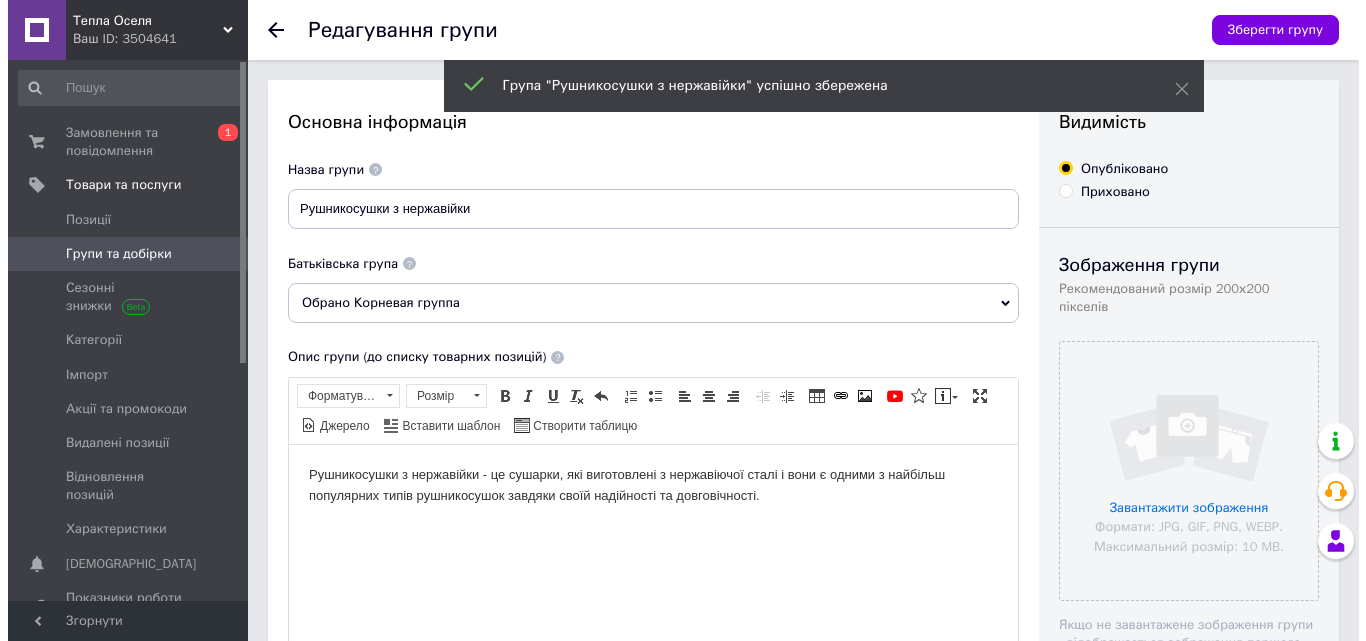 scroll, scrollTop: 0, scrollLeft: 0, axis: both 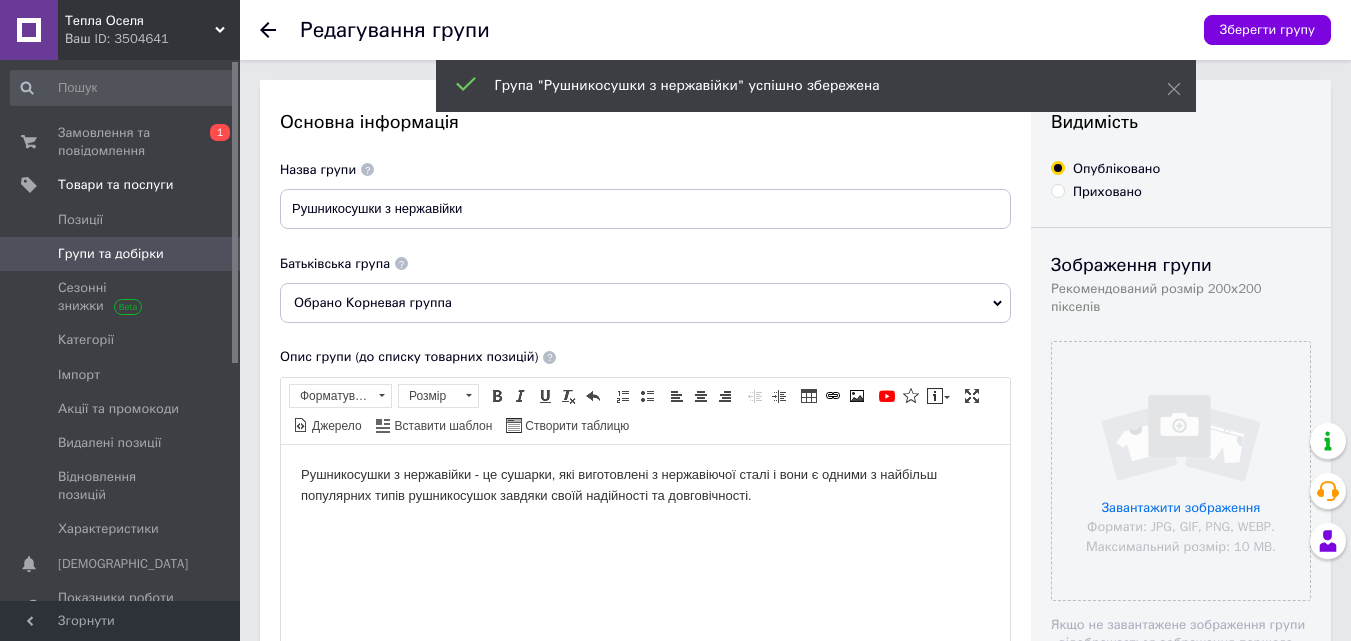 click on "Групи та добірки" at bounding box center [111, 254] 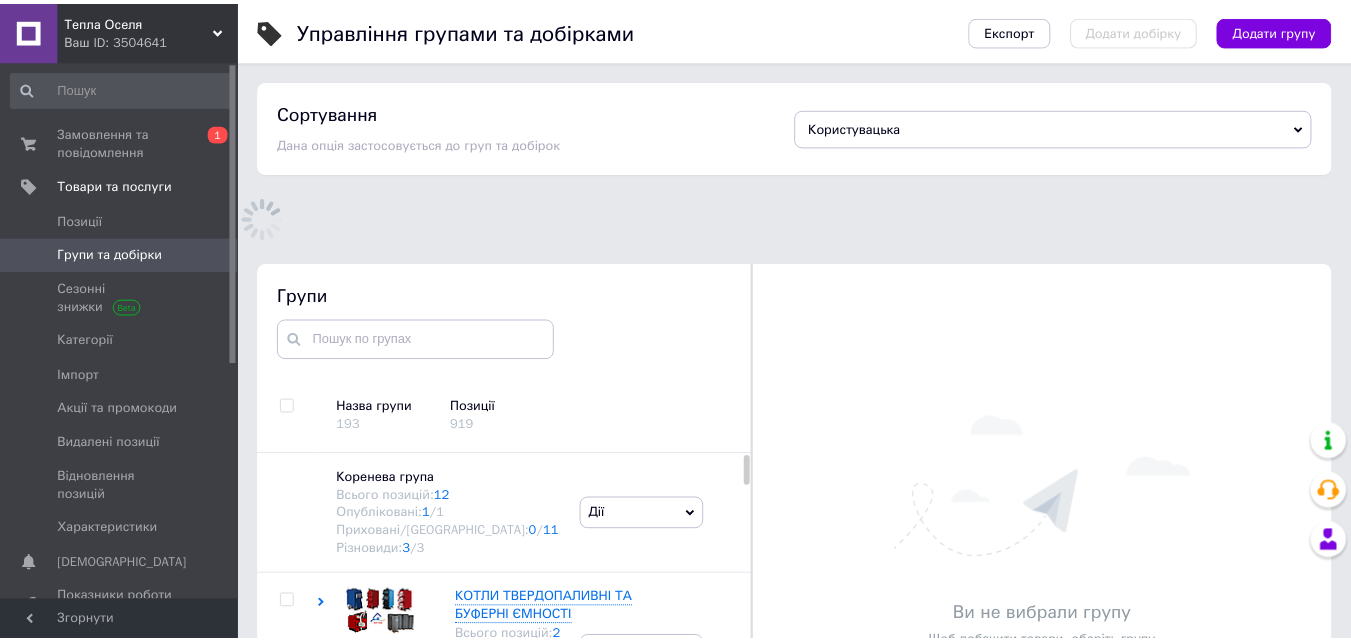 scroll, scrollTop: 157, scrollLeft: 0, axis: vertical 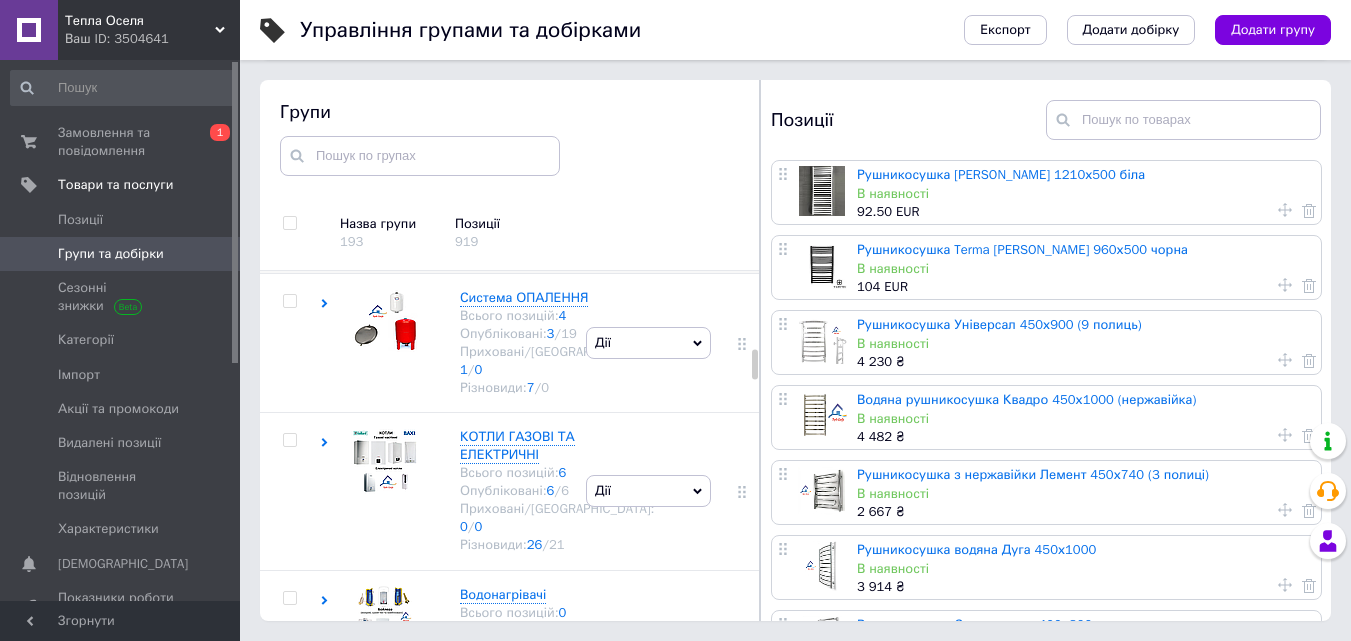 click 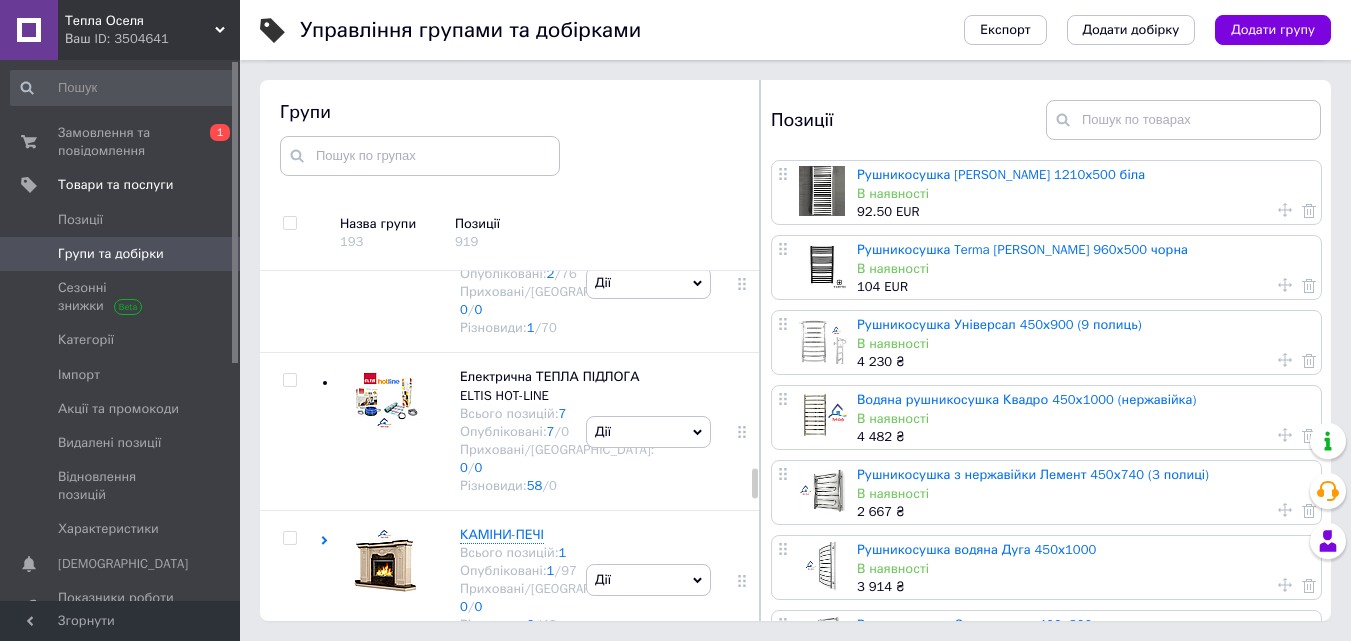 scroll, scrollTop: 4500, scrollLeft: 0, axis: vertical 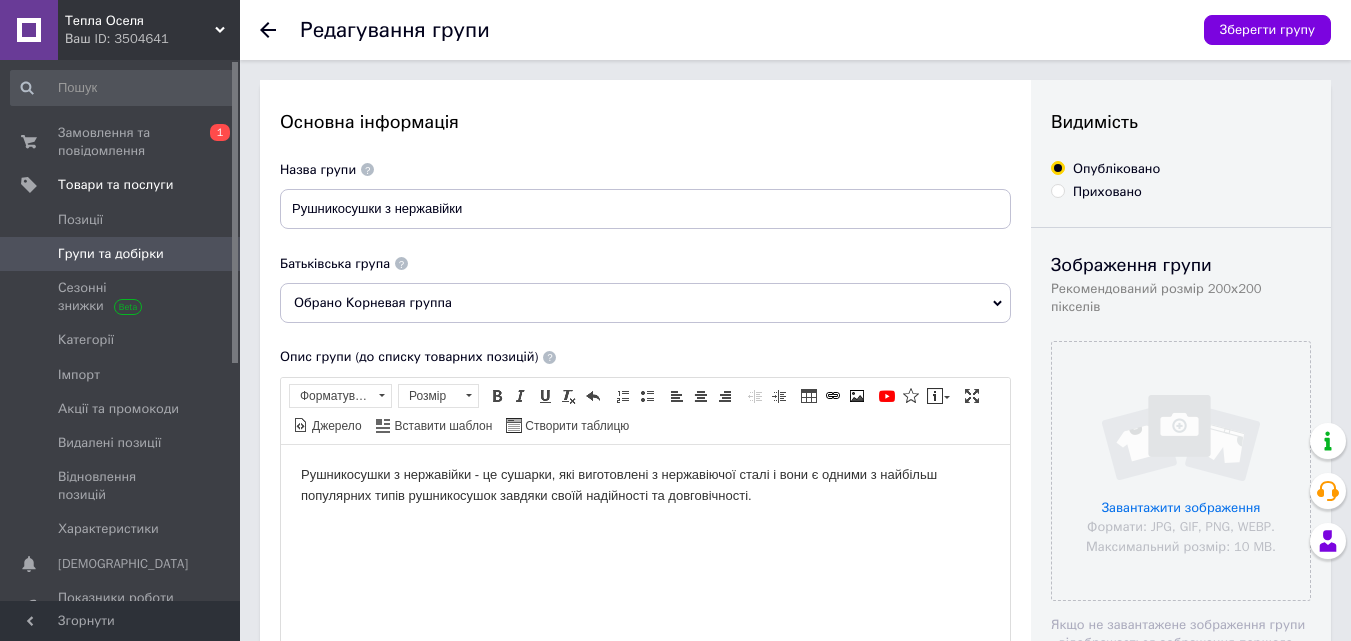 click on "Групи та добірки" at bounding box center [111, 254] 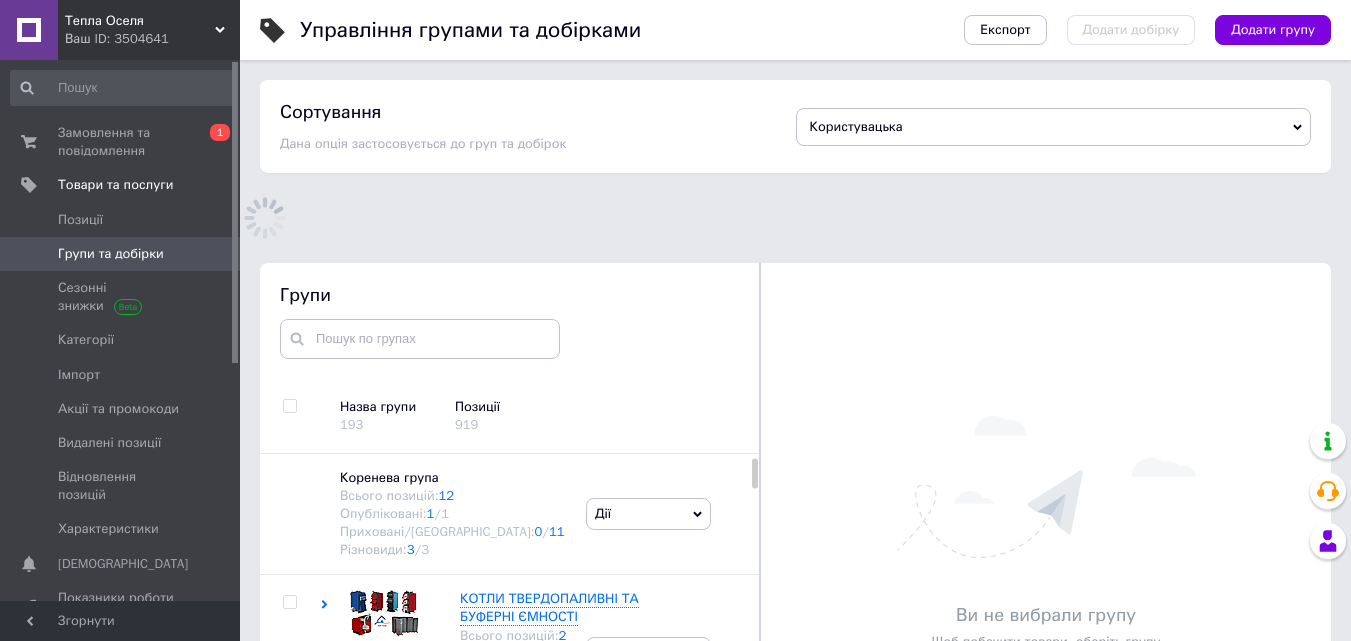 scroll, scrollTop: 140, scrollLeft: 0, axis: vertical 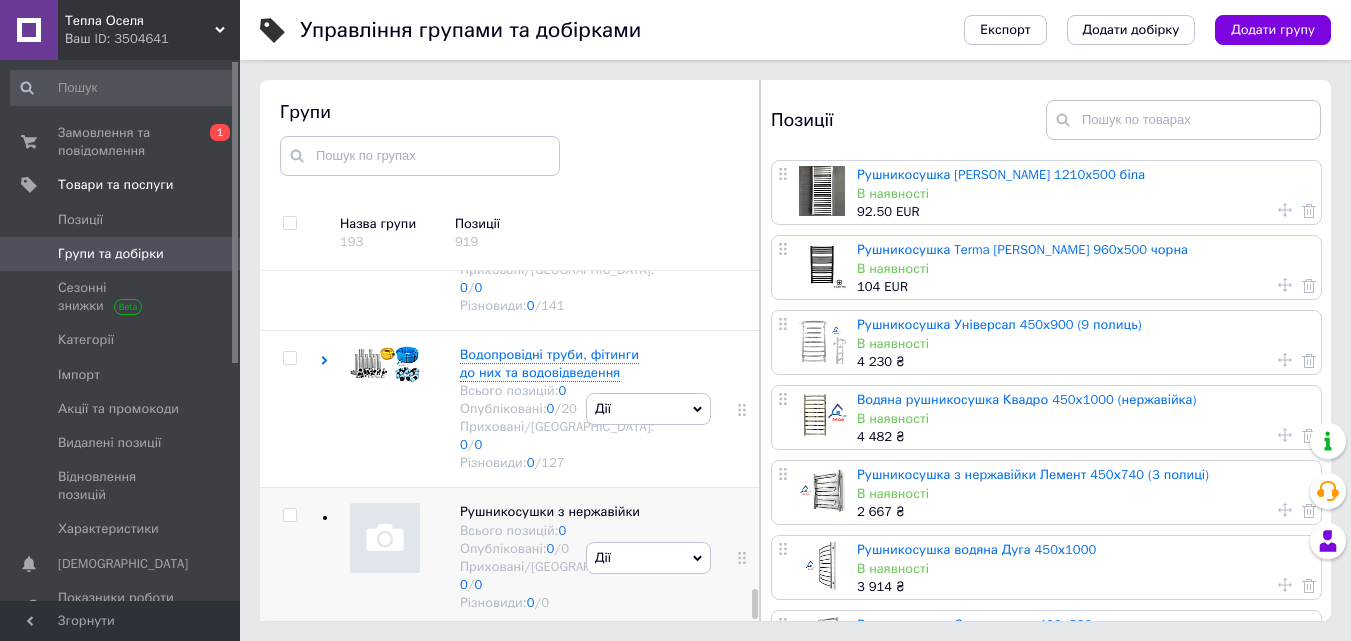 click at bounding box center [289, 515] 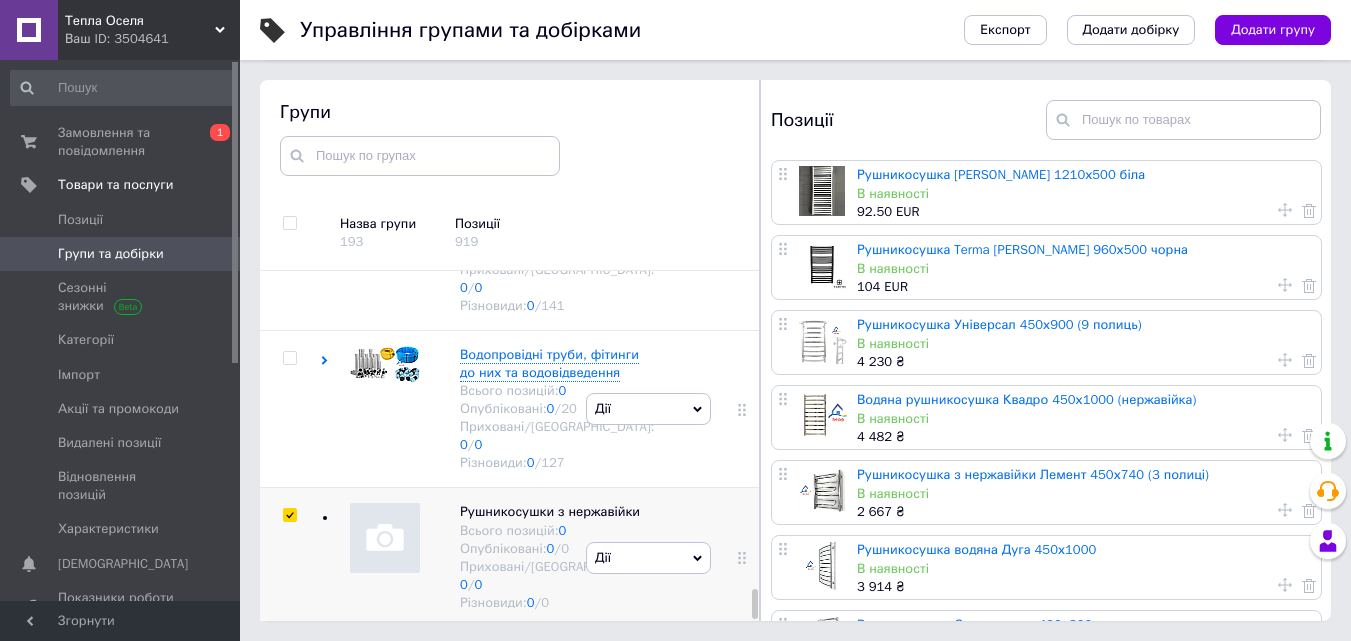 checkbox on "true" 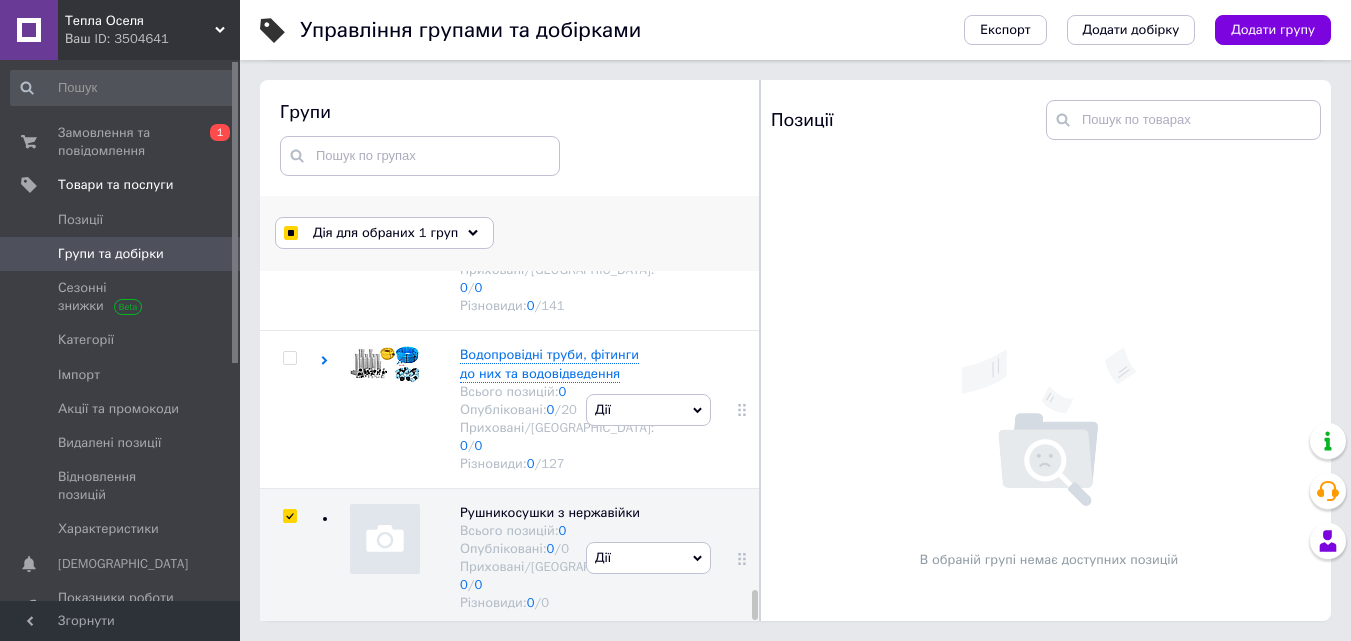 click on "Дія для обраних 1 груп" at bounding box center (385, 233) 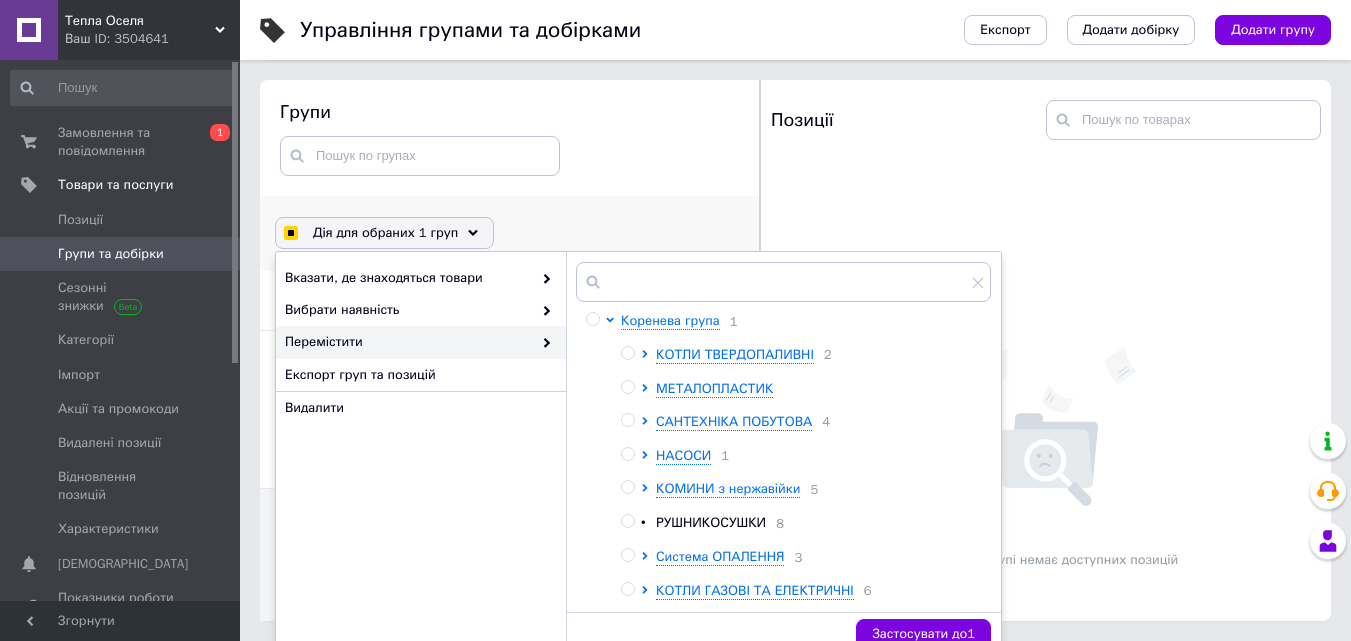 click at bounding box center (627, 521) 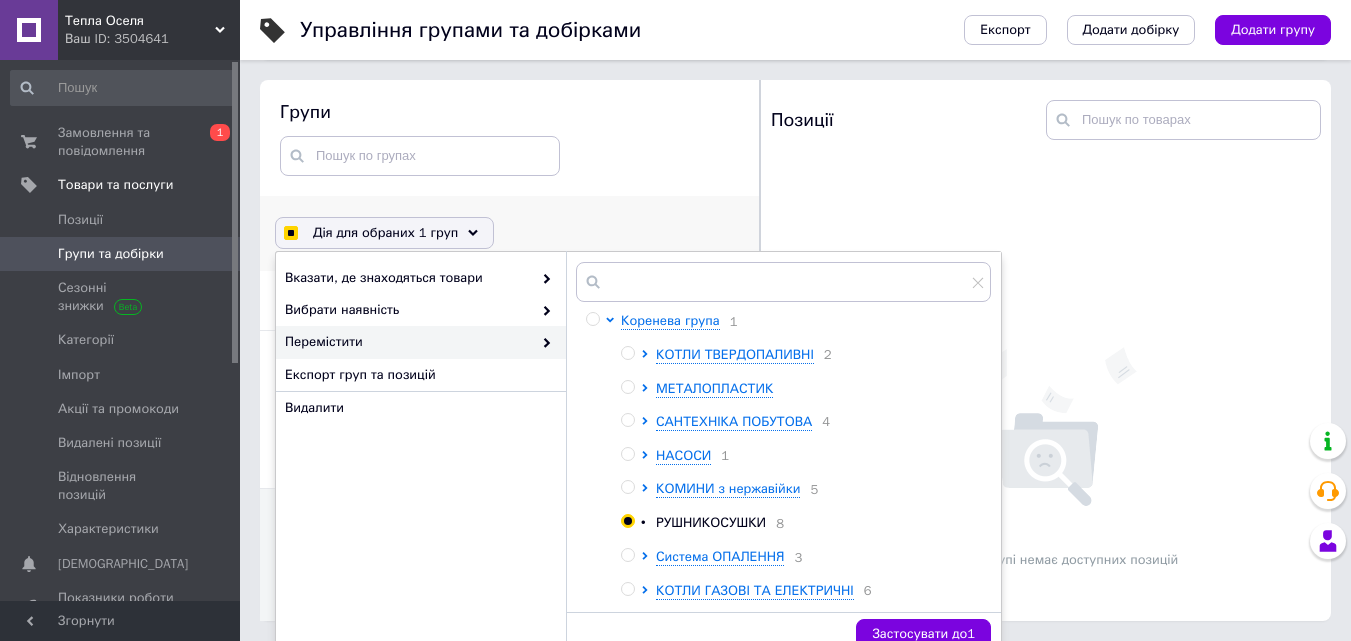 radio on "true" 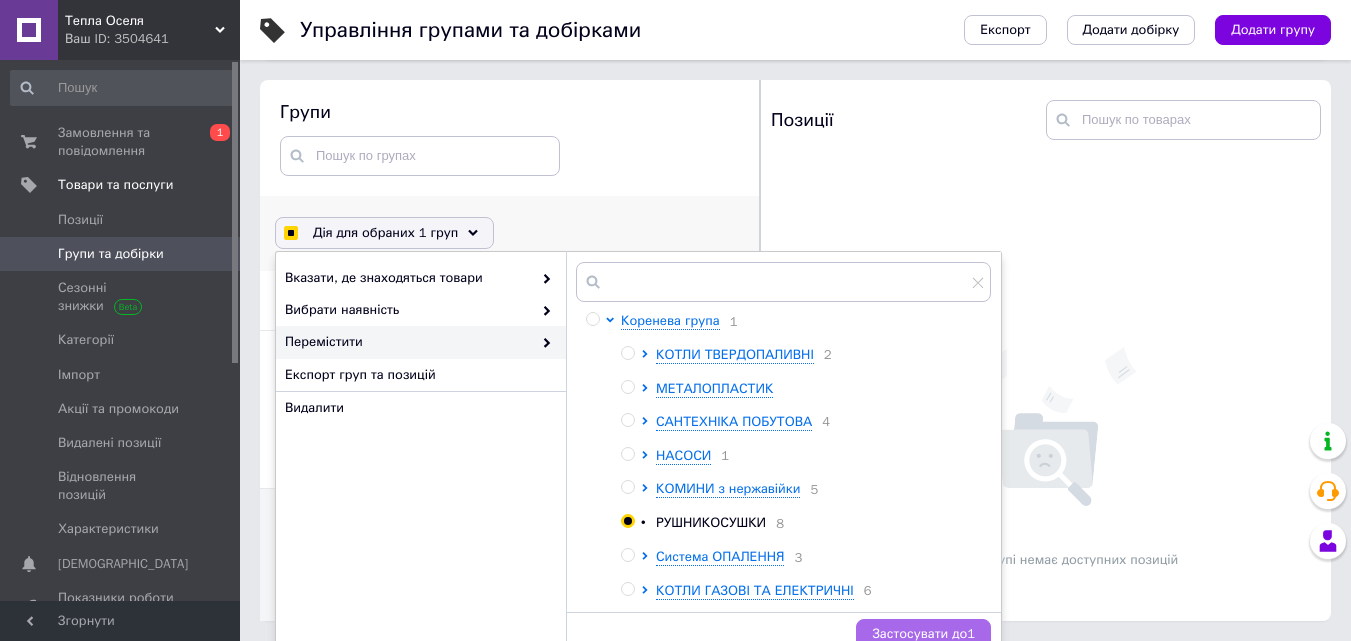 click on "Застосувати до  1" at bounding box center (923, 634) 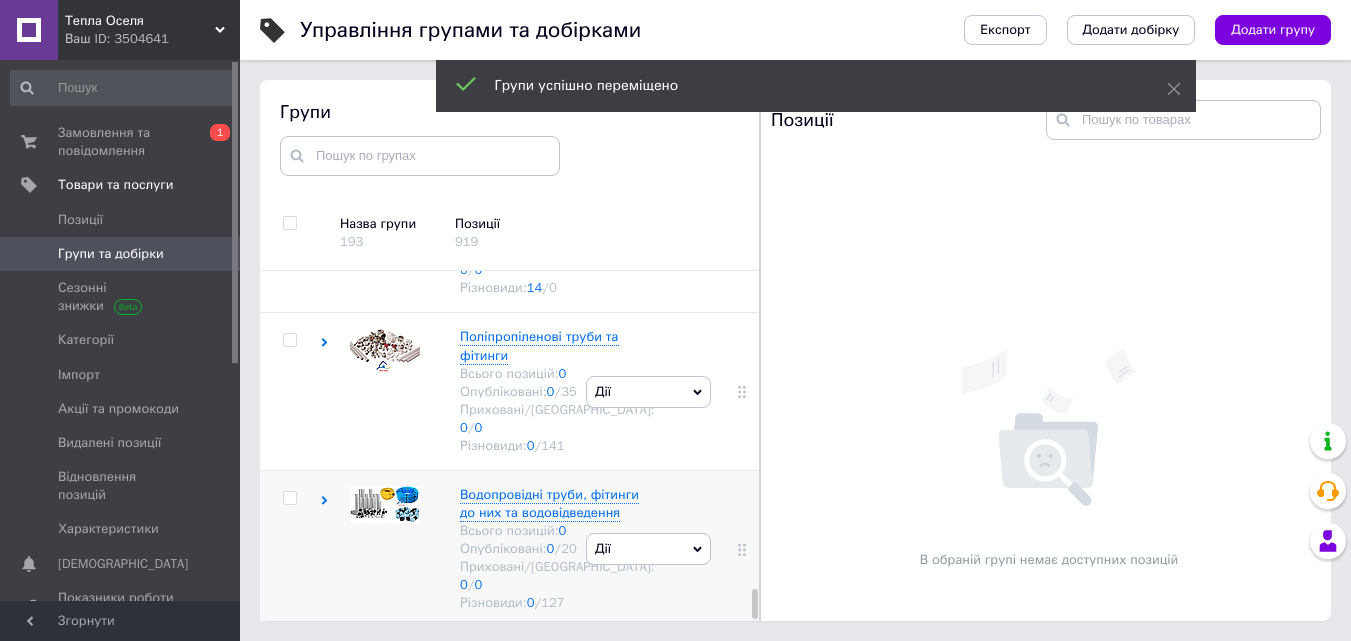 scroll, scrollTop: 3832, scrollLeft: 0, axis: vertical 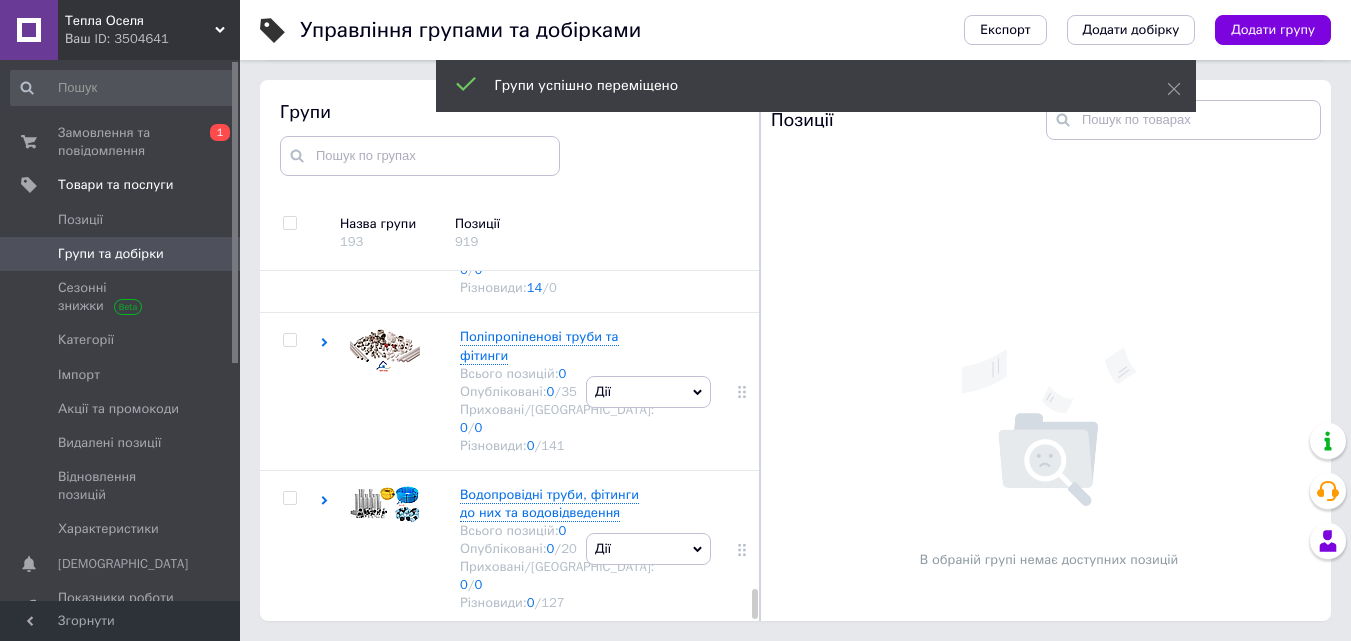 click on "Групи та добірки" at bounding box center [111, 254] 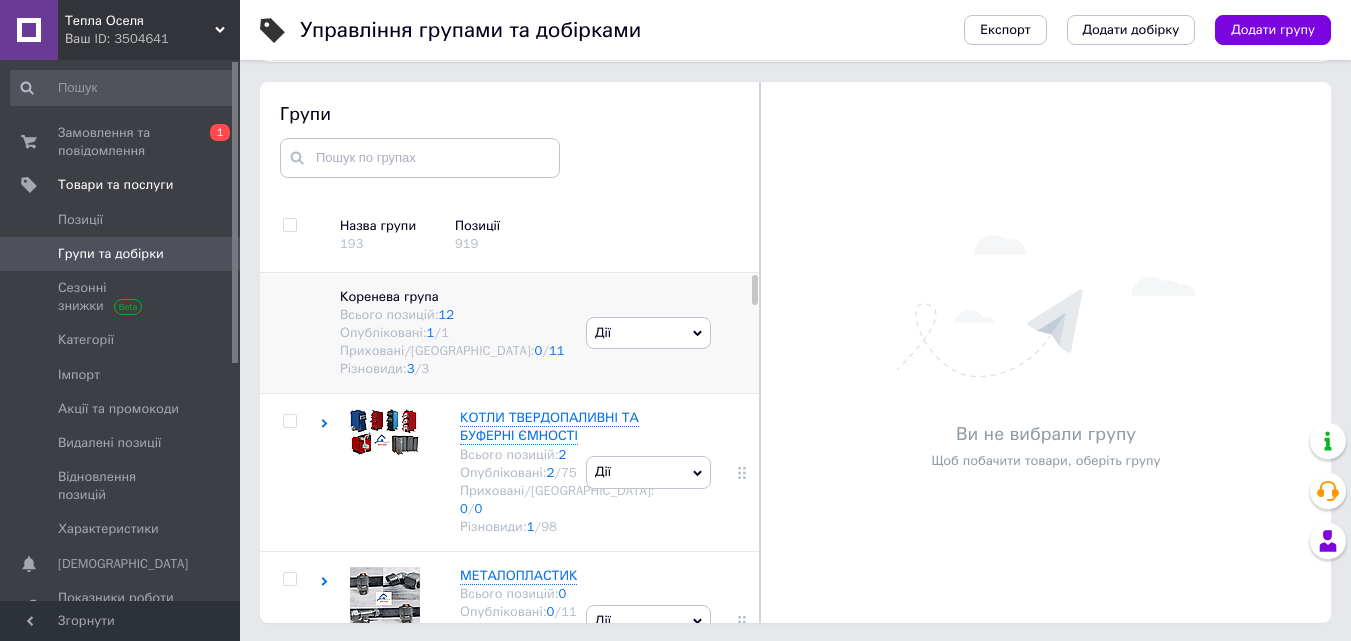 scroll, scrollTop: 113, scrollLeft: 0, axis: vertical 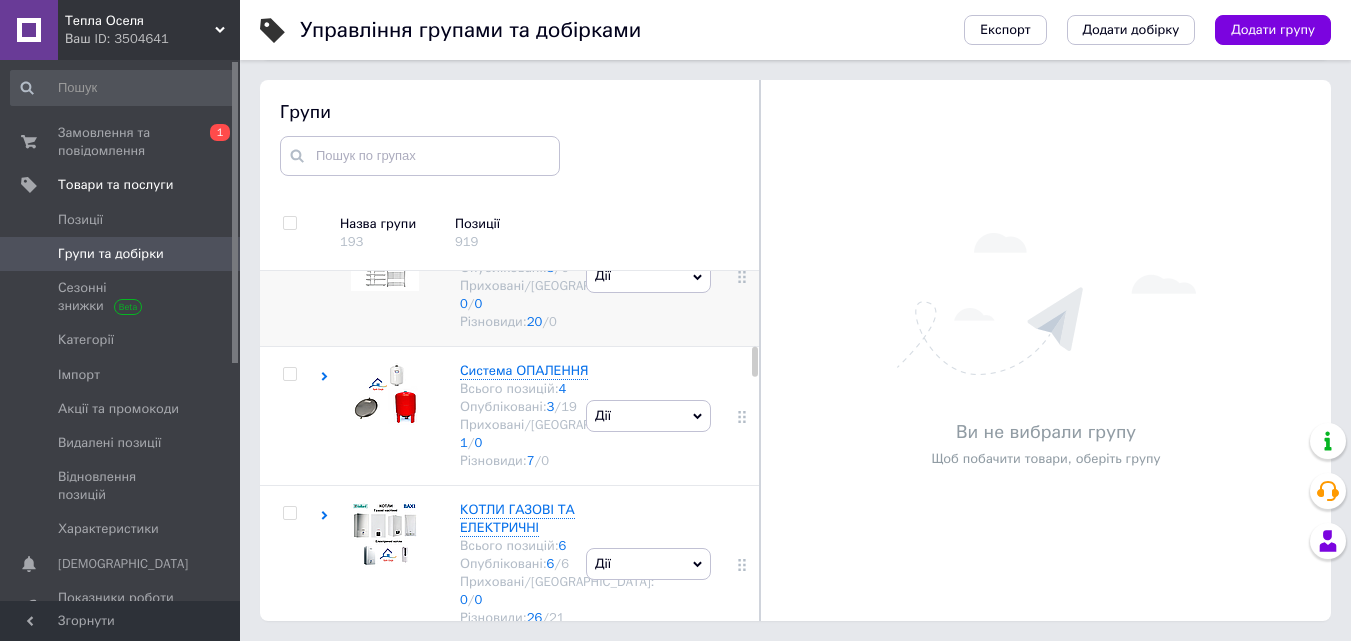 click 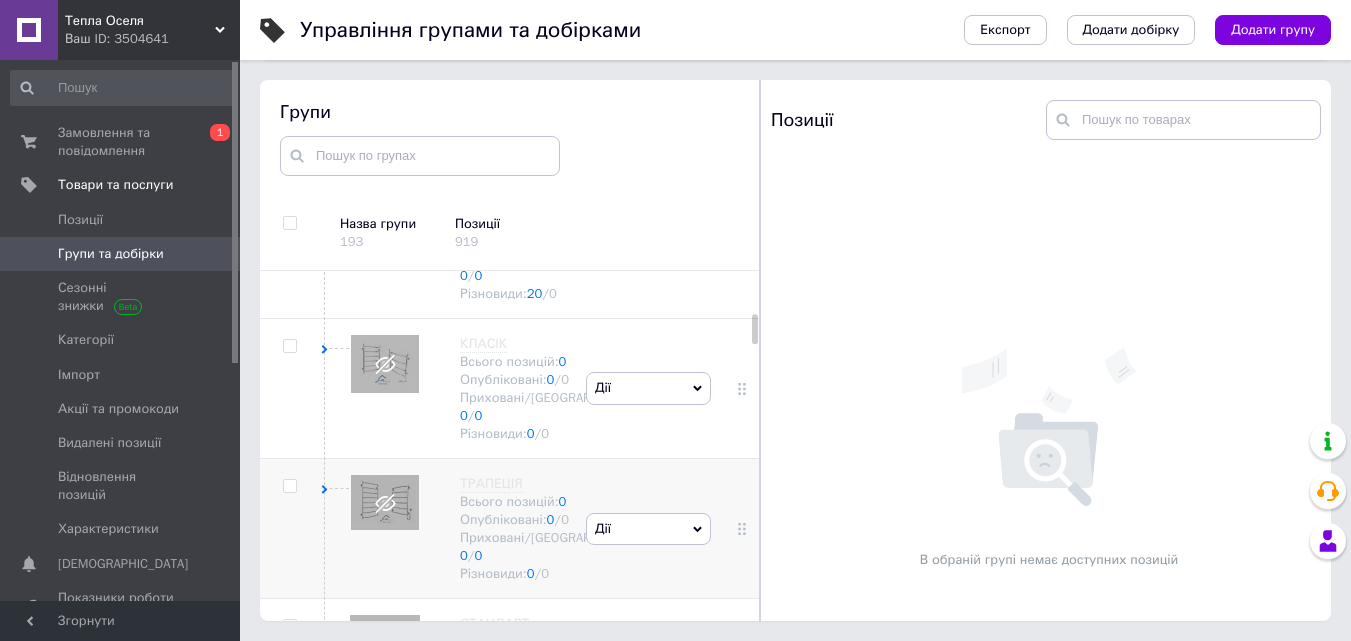 scroll, scrollTop: 1028, scrollLeft: 0, axis: vertical 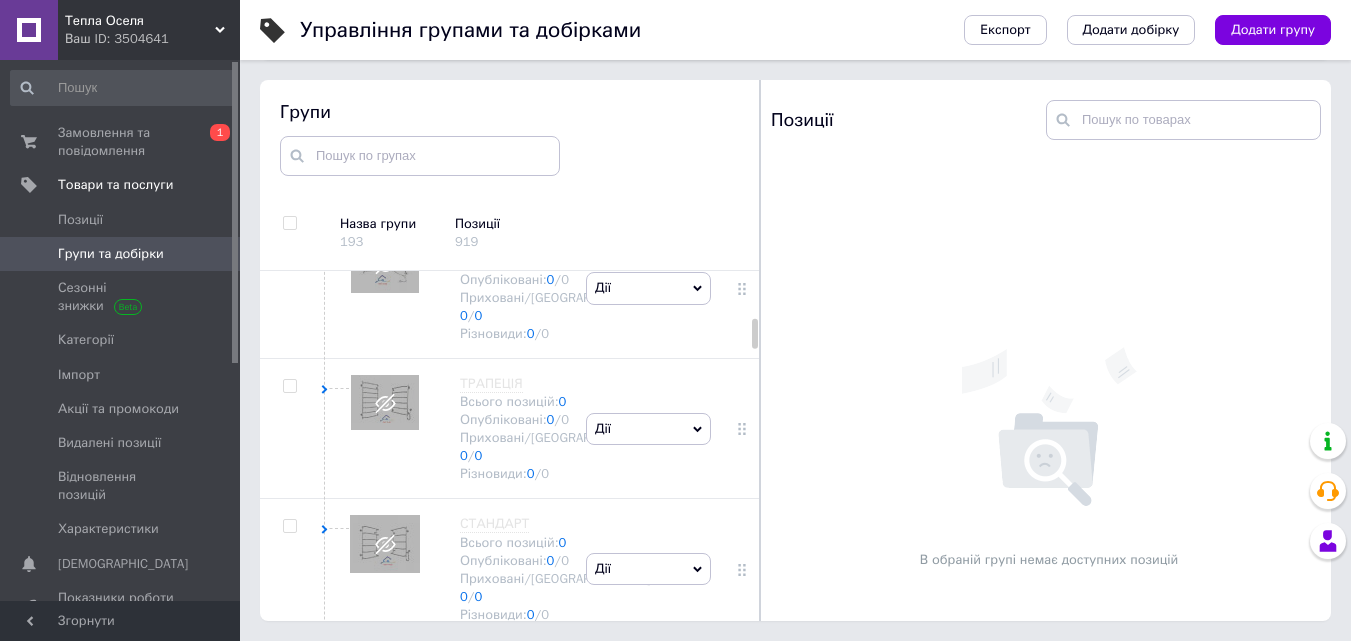 click 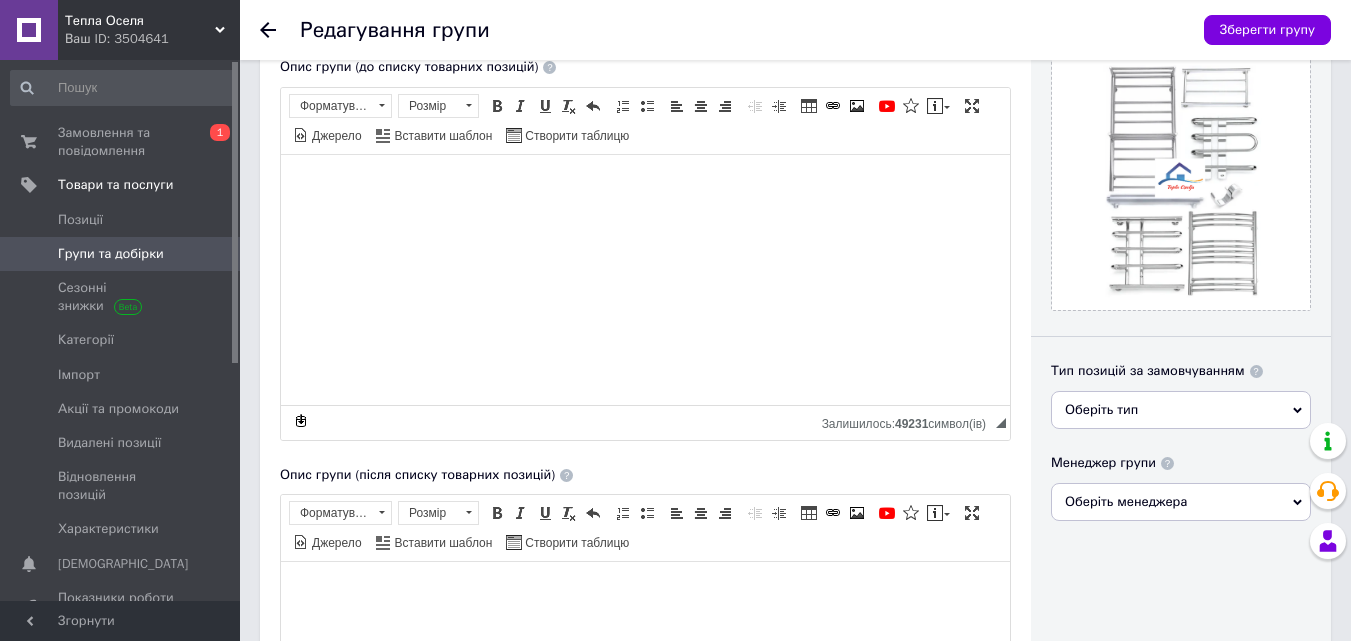 scroll, scrollTop: 300, scrollLeft: 0, axis: vertical 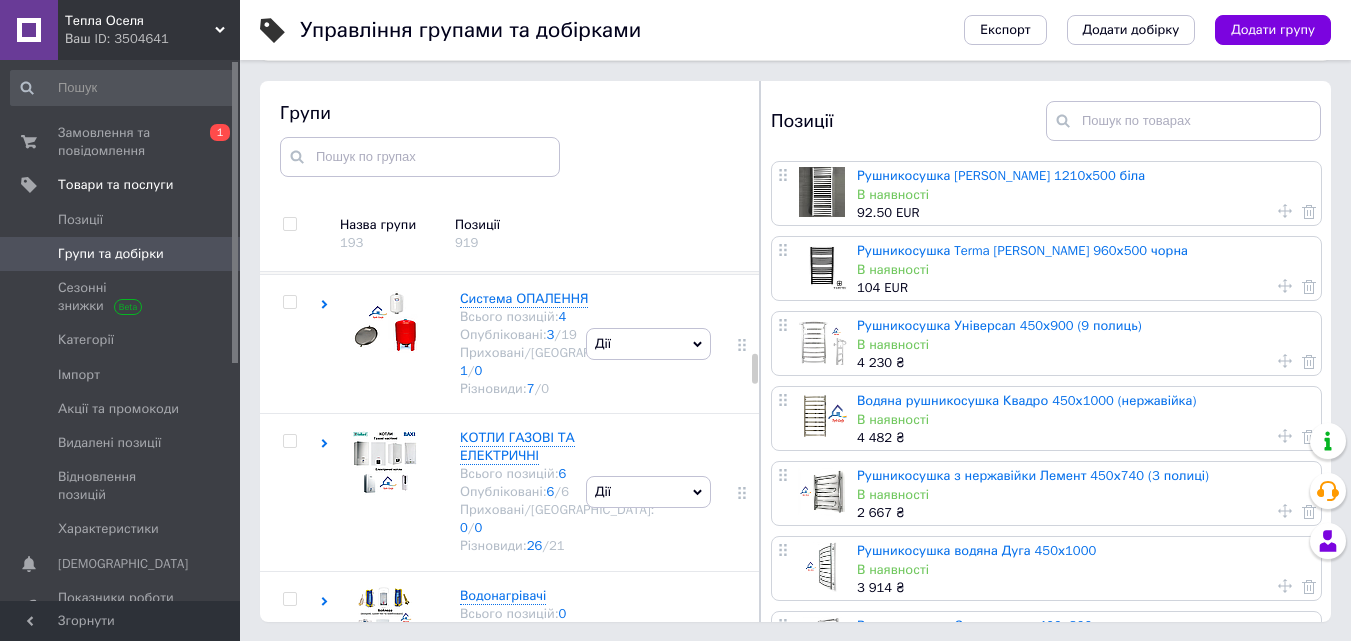 click on "РУШНИКОСУШКИ Всього позицій:  8 Опубліковані:  8  /  0 Приховані/Видалені:  0  /  0 Різновиди:  20  /  0" at bounding box center (450, 204) 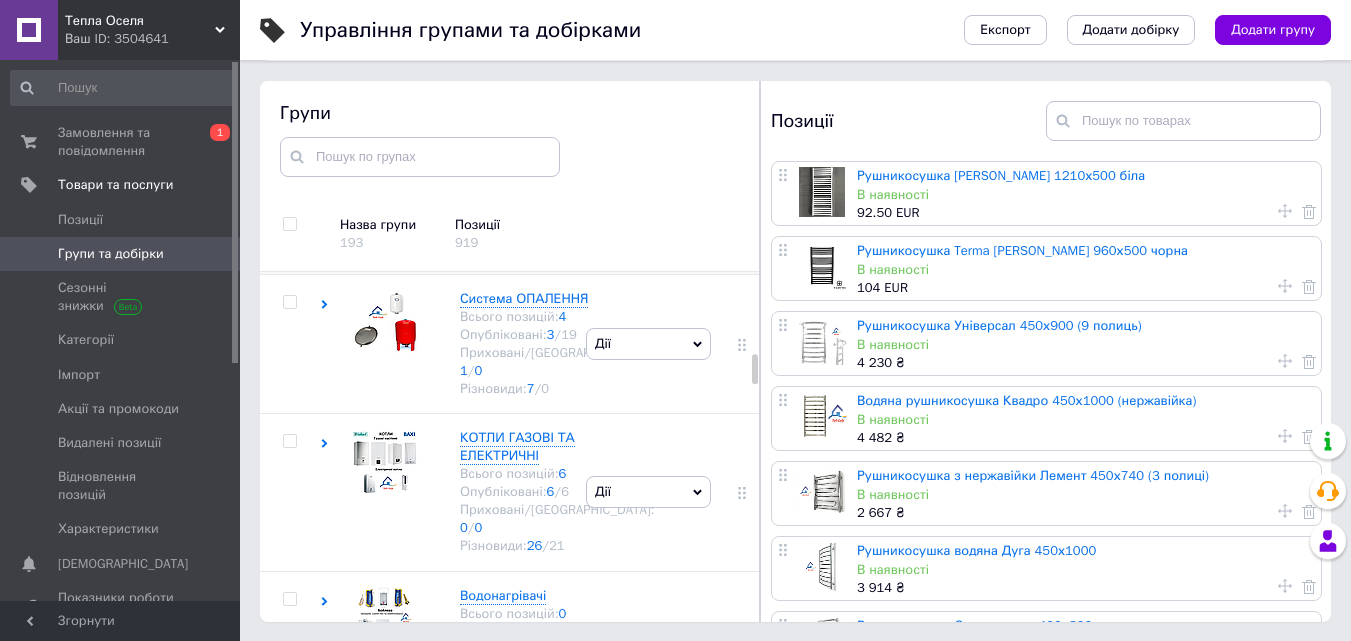 click 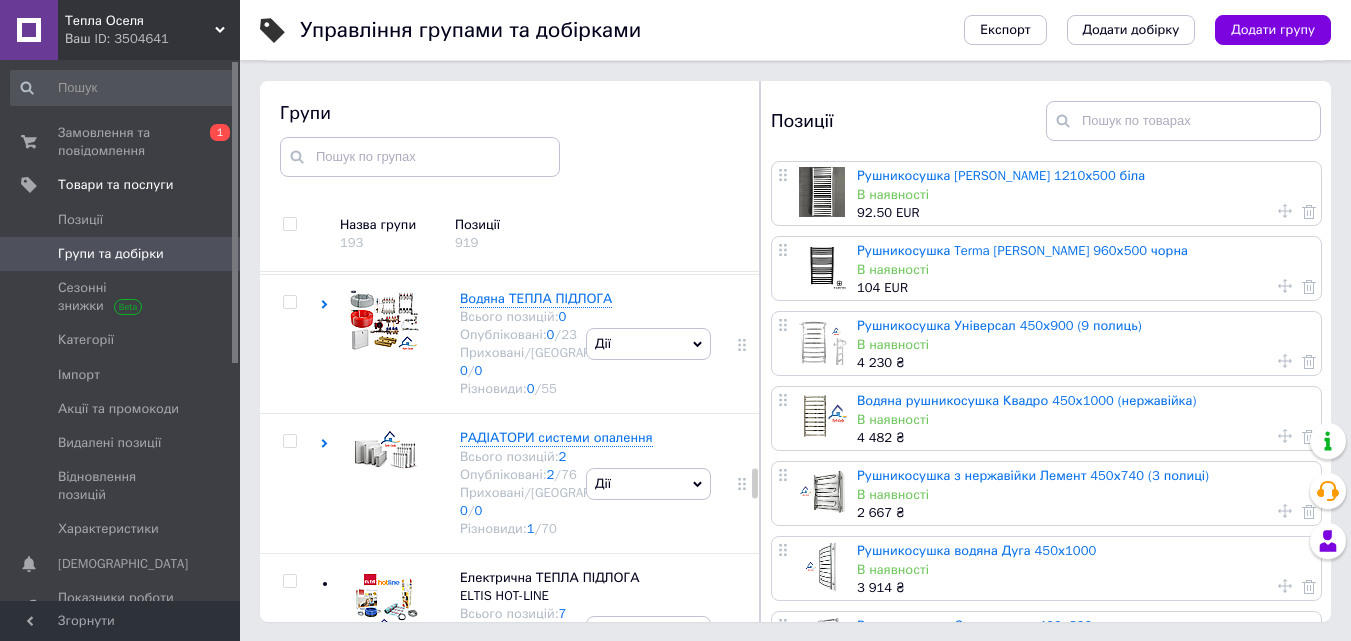 scroll, scrollTop: 4273, scrollLeft: 0, axis: vertical 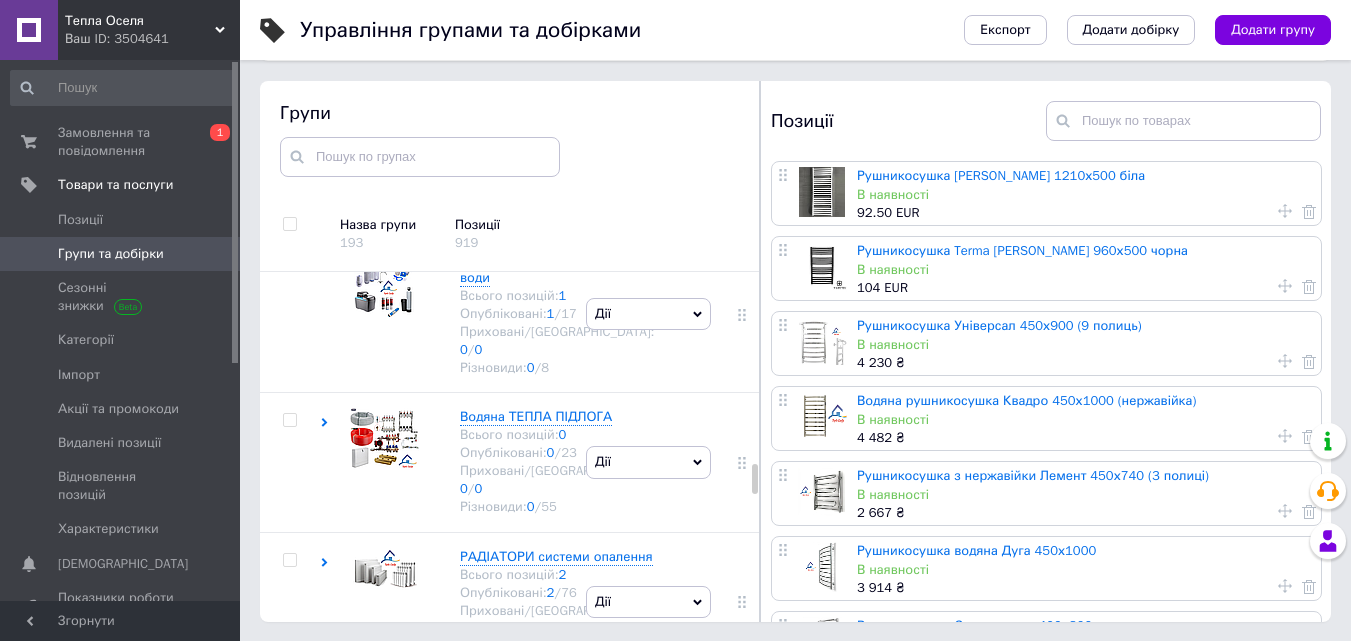 click on "Рушникосушки з нержавійки Всього позицій:  0 Опубліковані:  0  /  0 Приховані/Видалені:  0  /  0 Різновиди:  0  /  0" at bounding box center (557, -420) 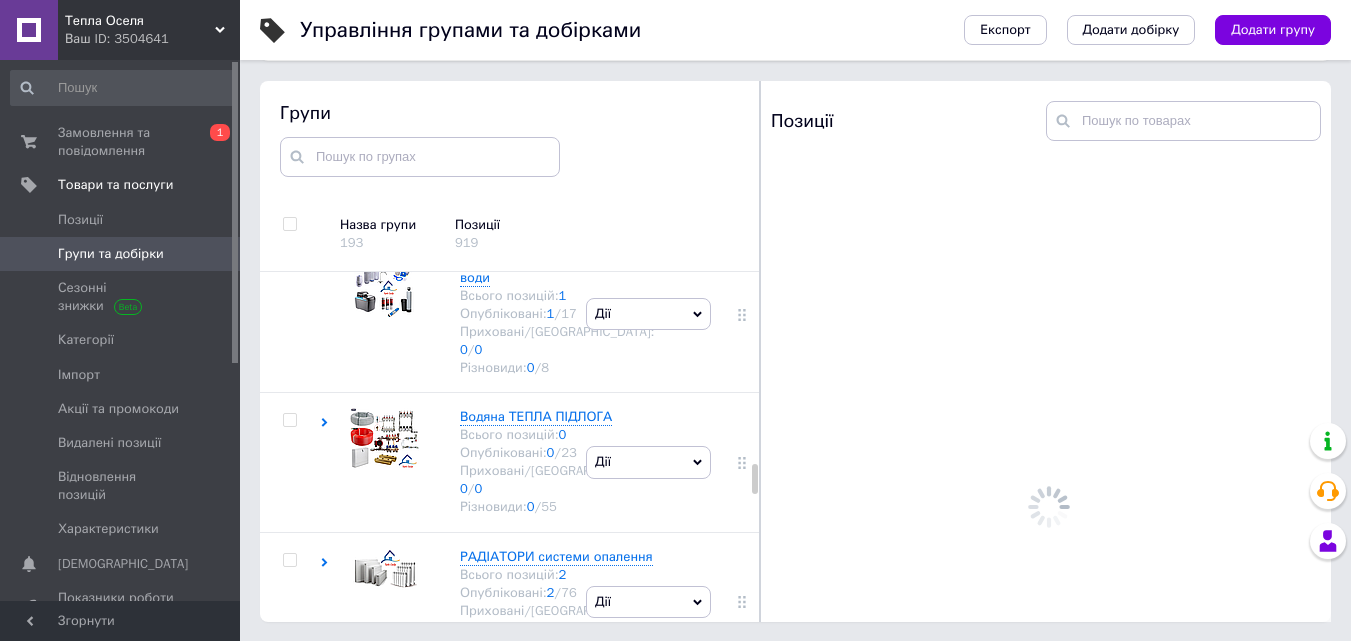 click 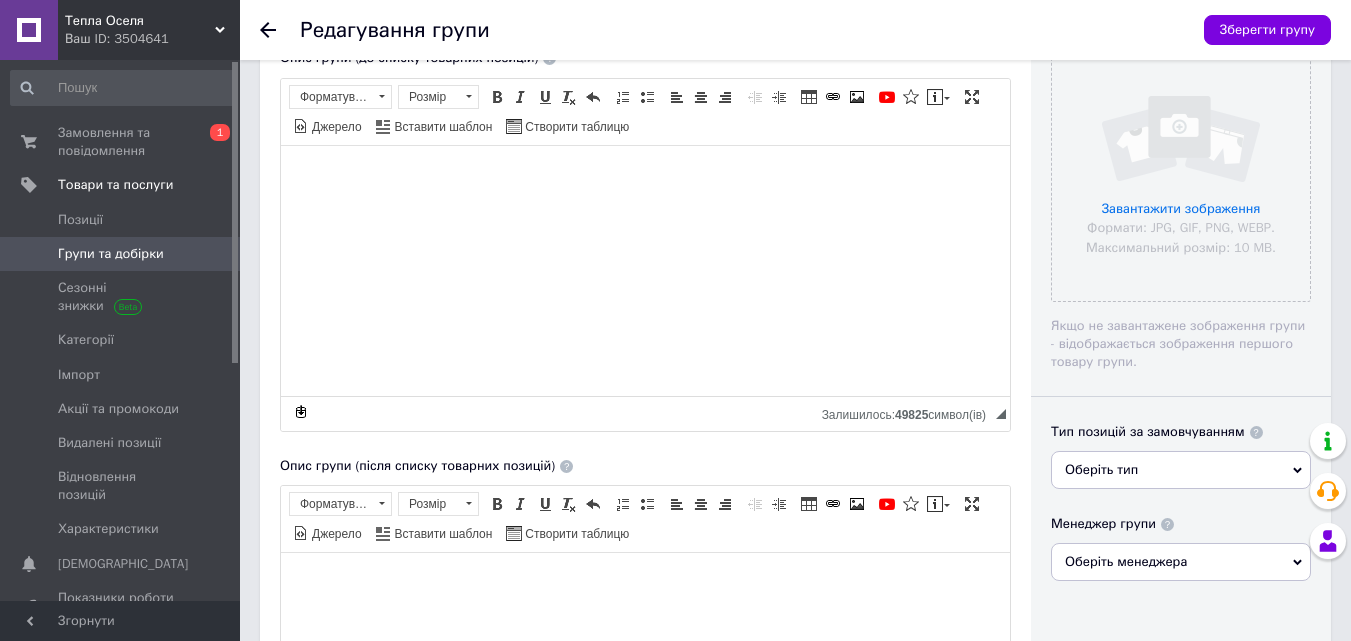 scroll, scrollTop: 300, scrollLeft: 0, axis: vertical 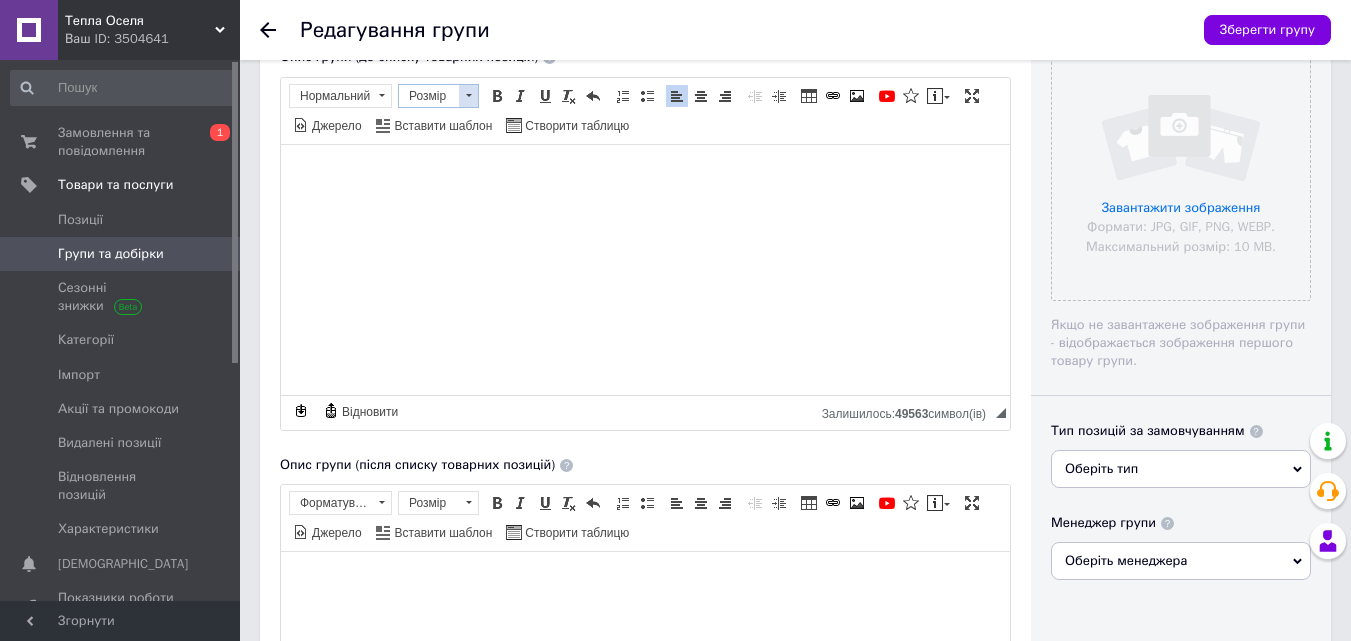 click at bounding box center [468, 96] 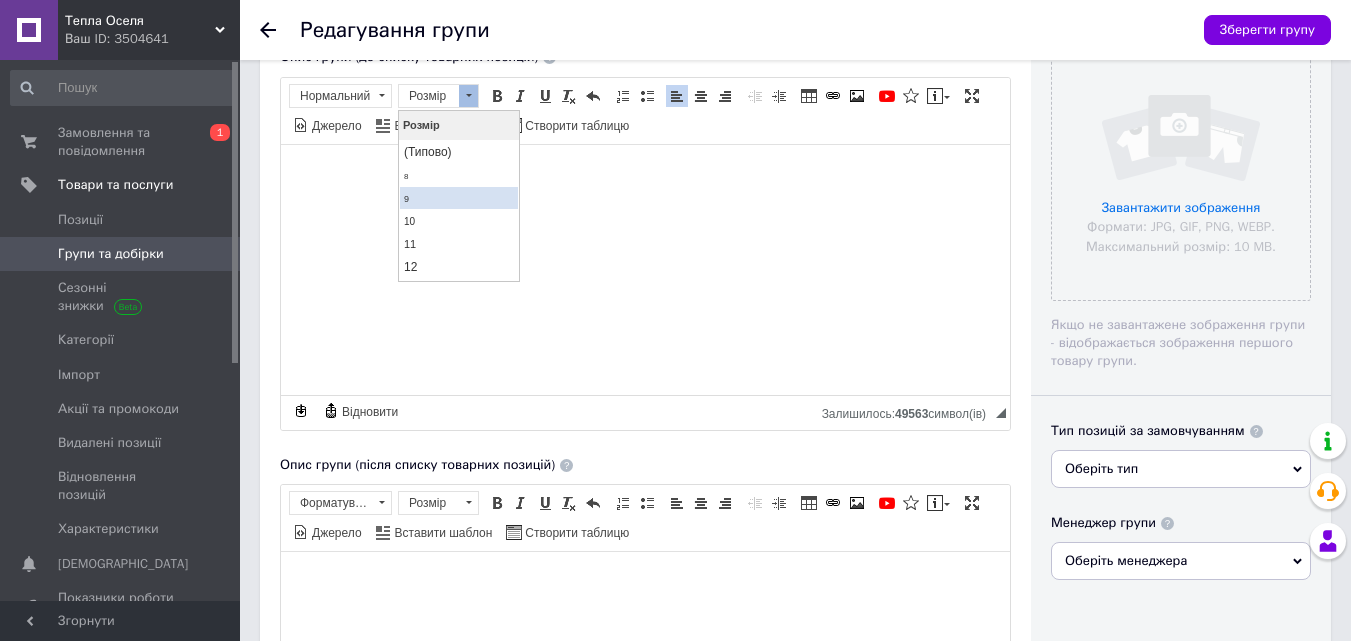 scroll, scrollTop: 0, scrollLeft: 0, axis: both 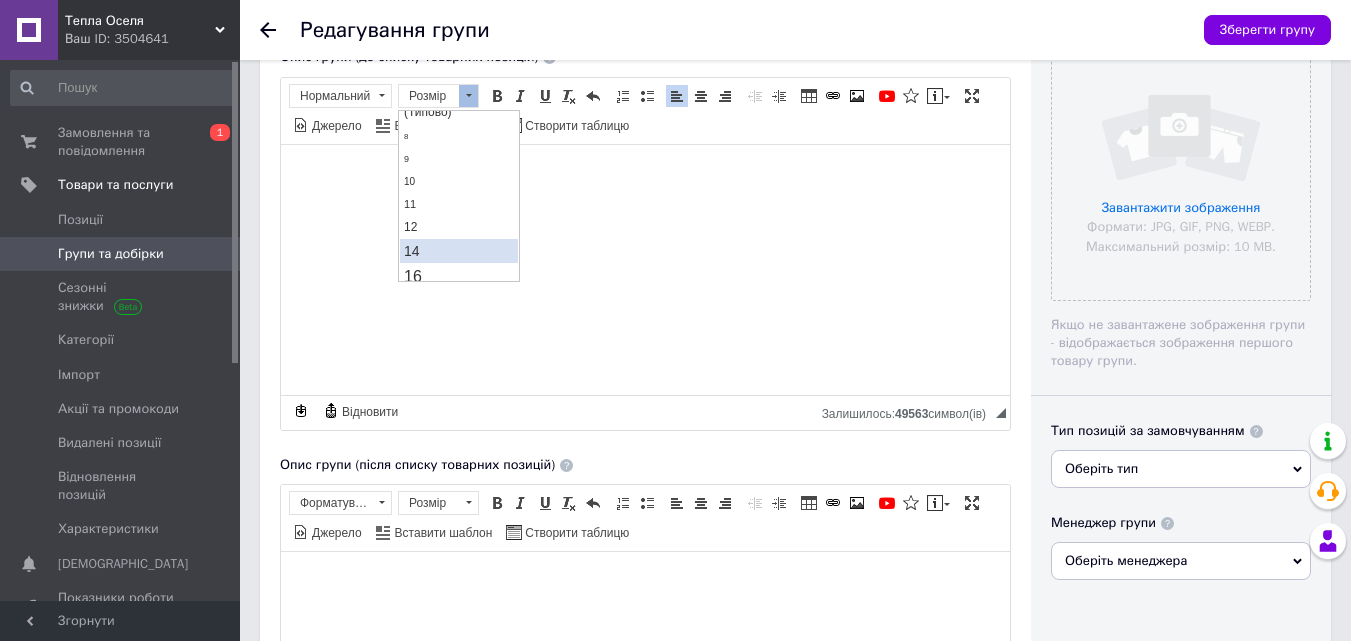 click on "14" at bounding box center (459, 250) 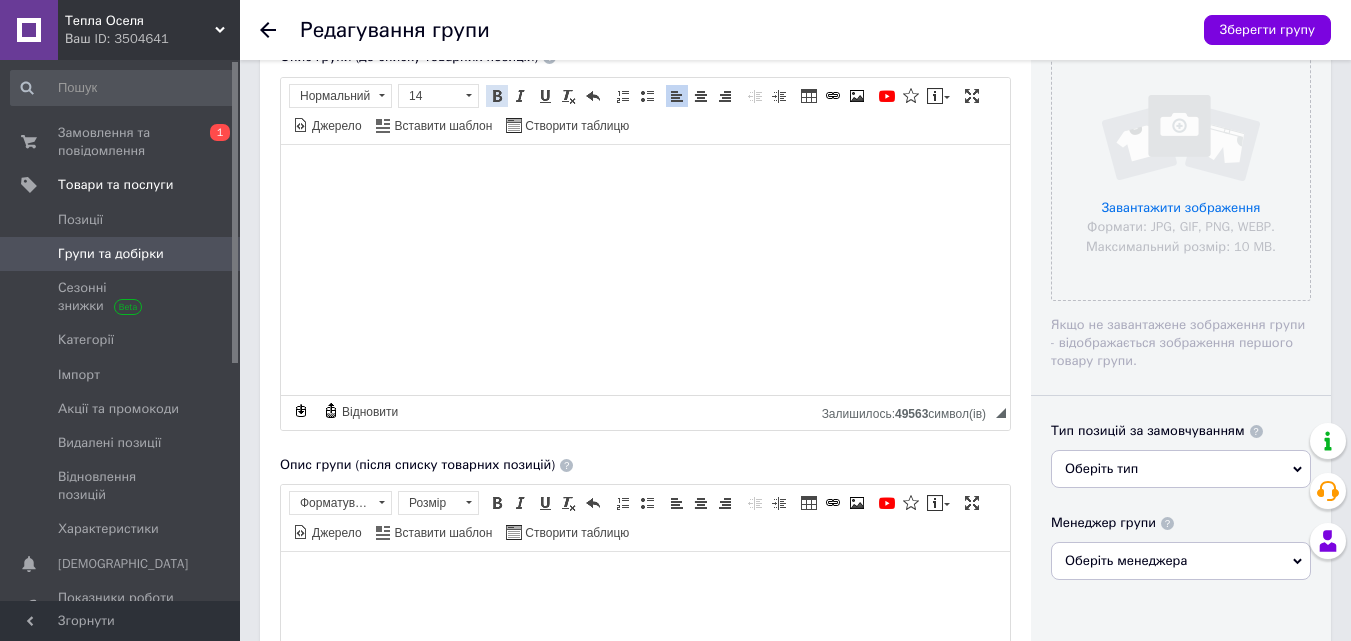 click at bounding box center [497, 96] 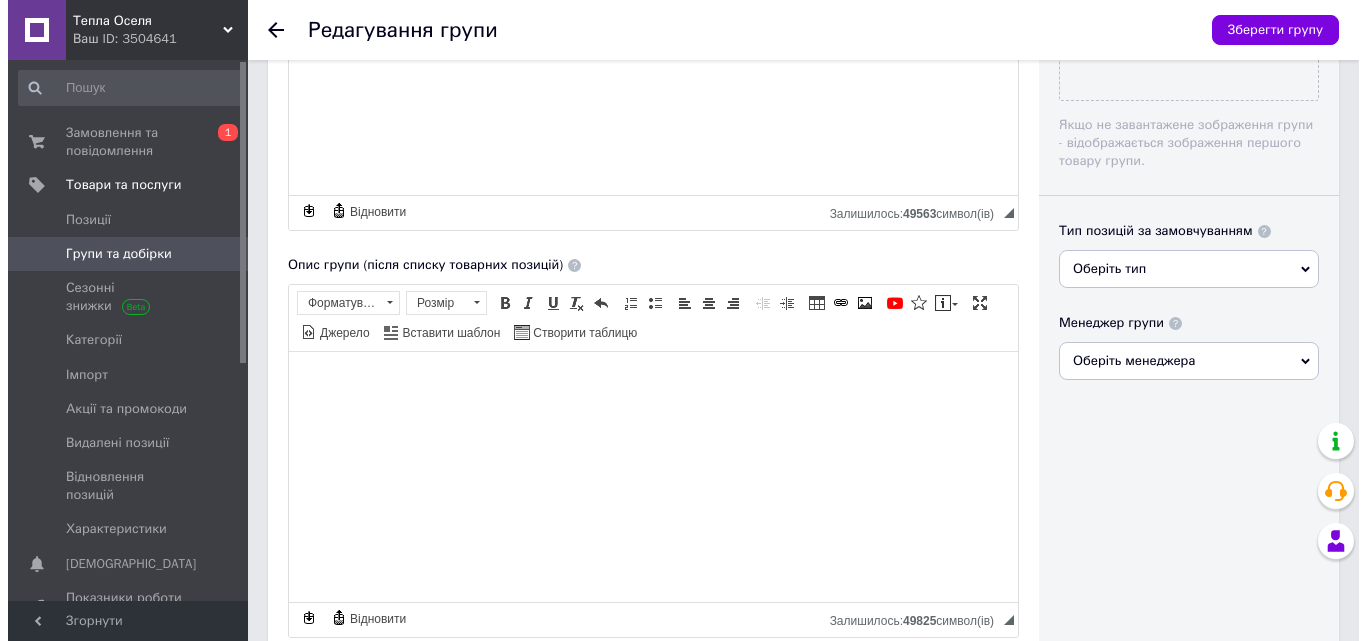 scroll, scrollTop: 800, scrollLeft: 0, axis: vertical 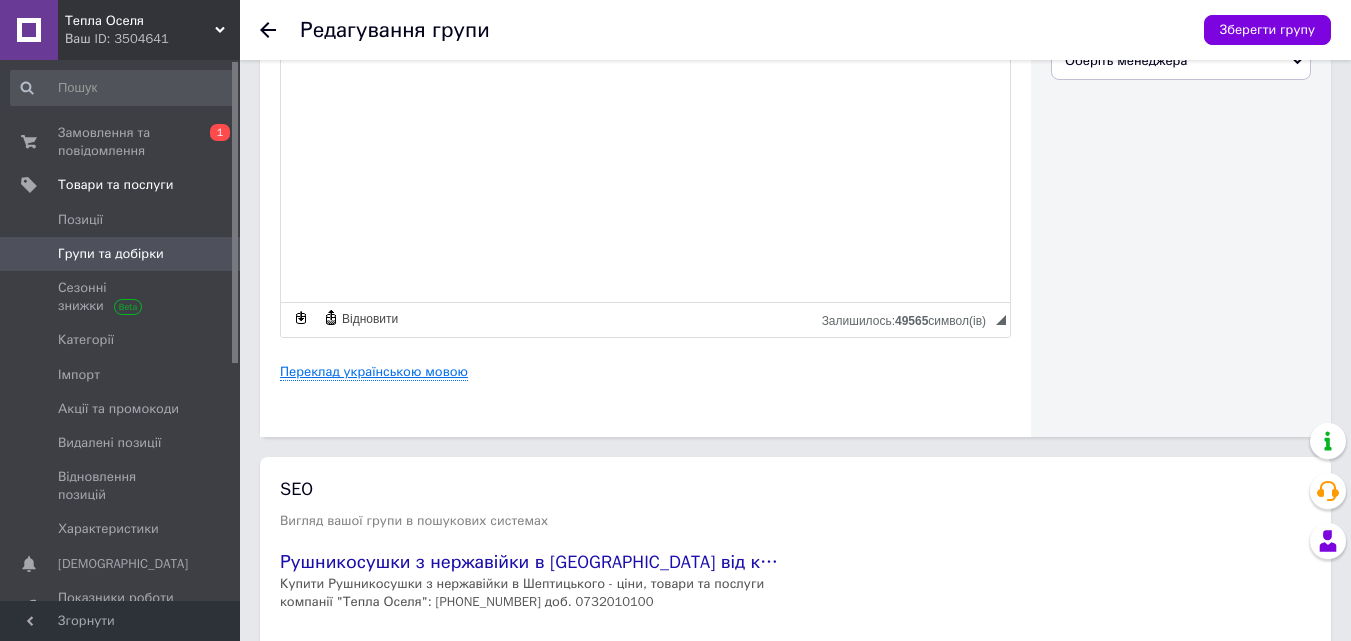 click on "Переклад українською мовою" at bounding box center (374, 372) 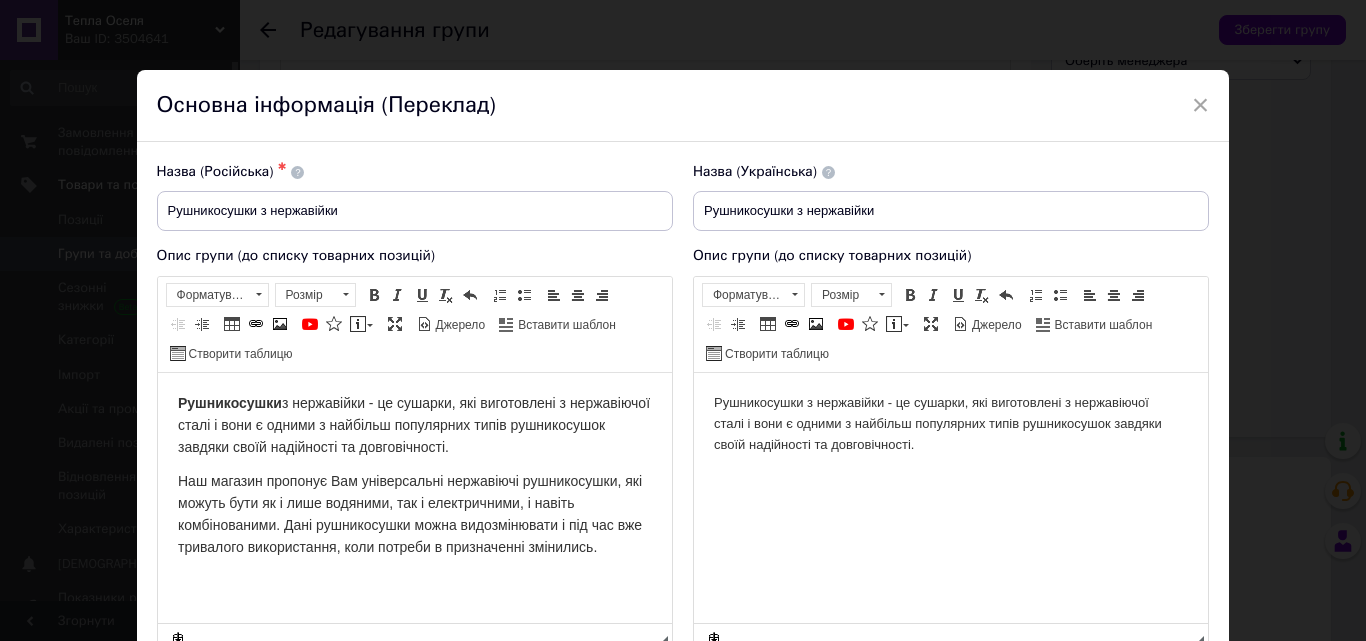 scroll, scrollTop: 0, scrollLeft: 0, axis: both 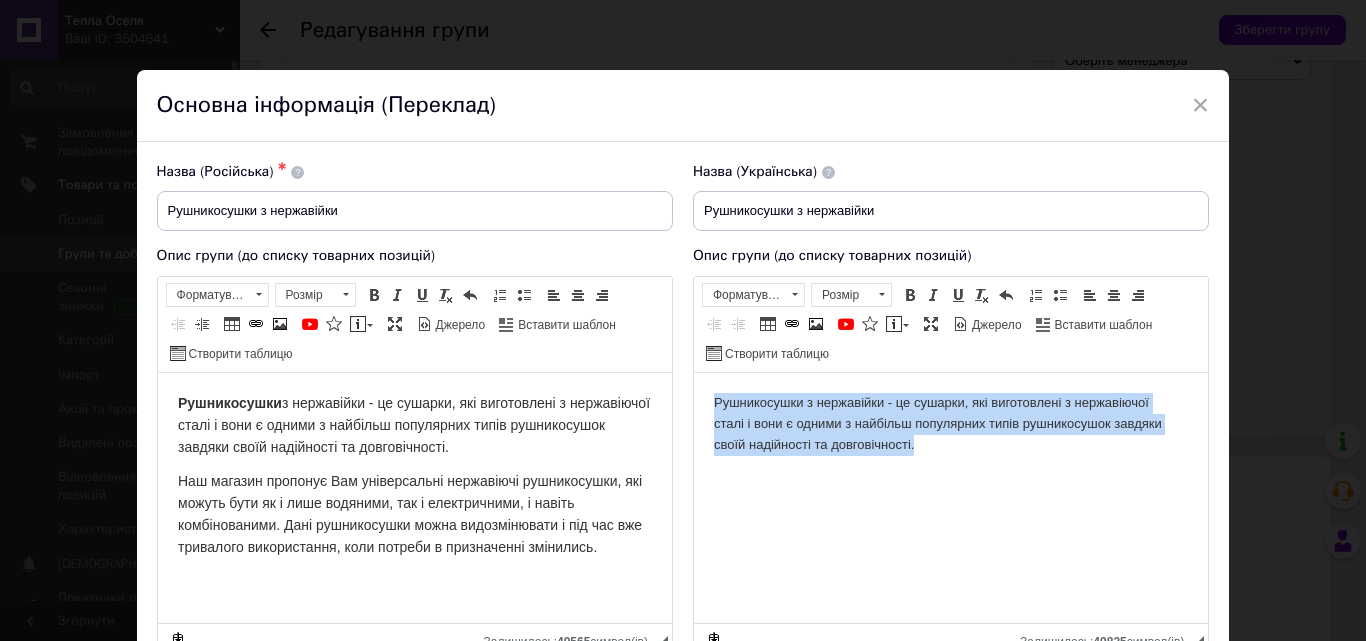drag, startPoint x: 711, startPoint y: 401, endPoint x: 984, endPoint y: 471, distance: 281.8315 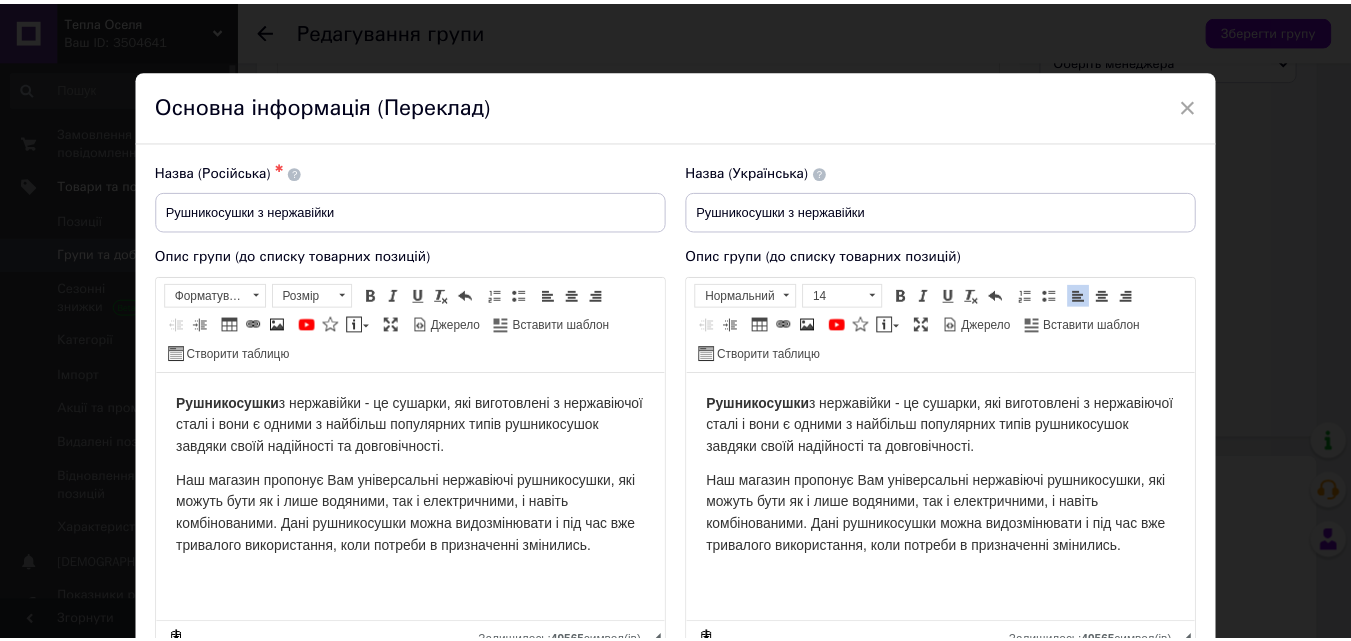 scroll, scrollTop: 500, scrollLeft: 0, axis: vertical 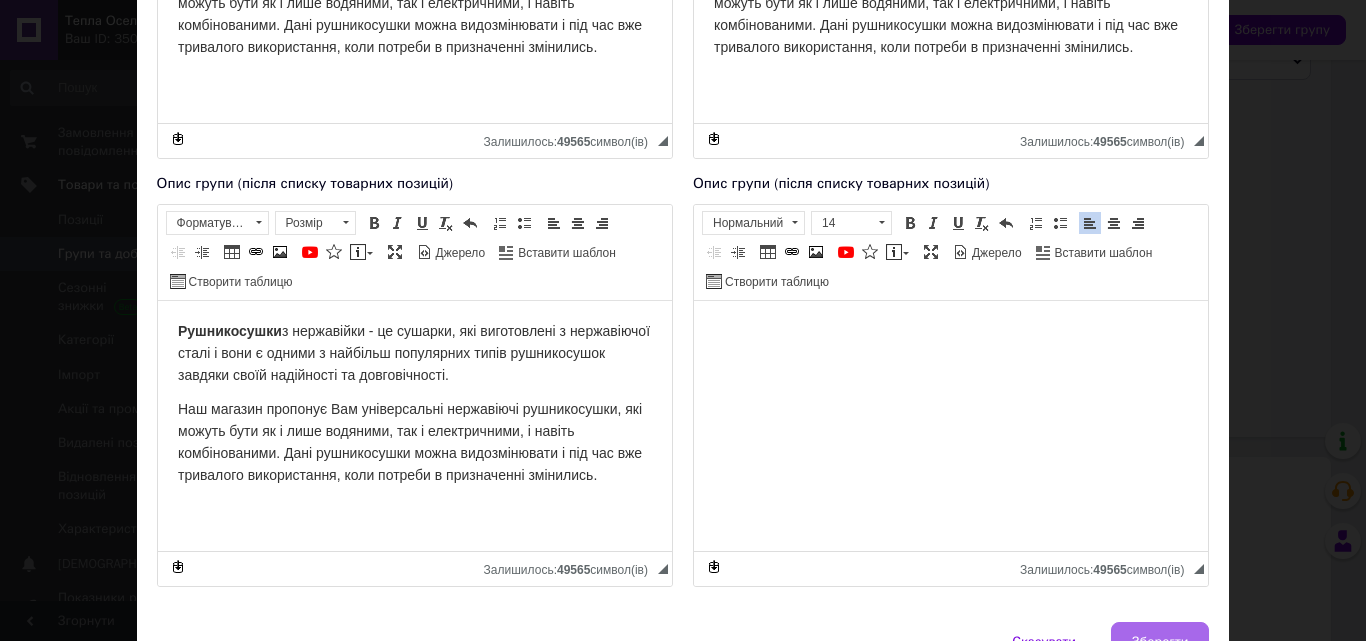 click on "Зберегти" at bounding box center (1160, 642) 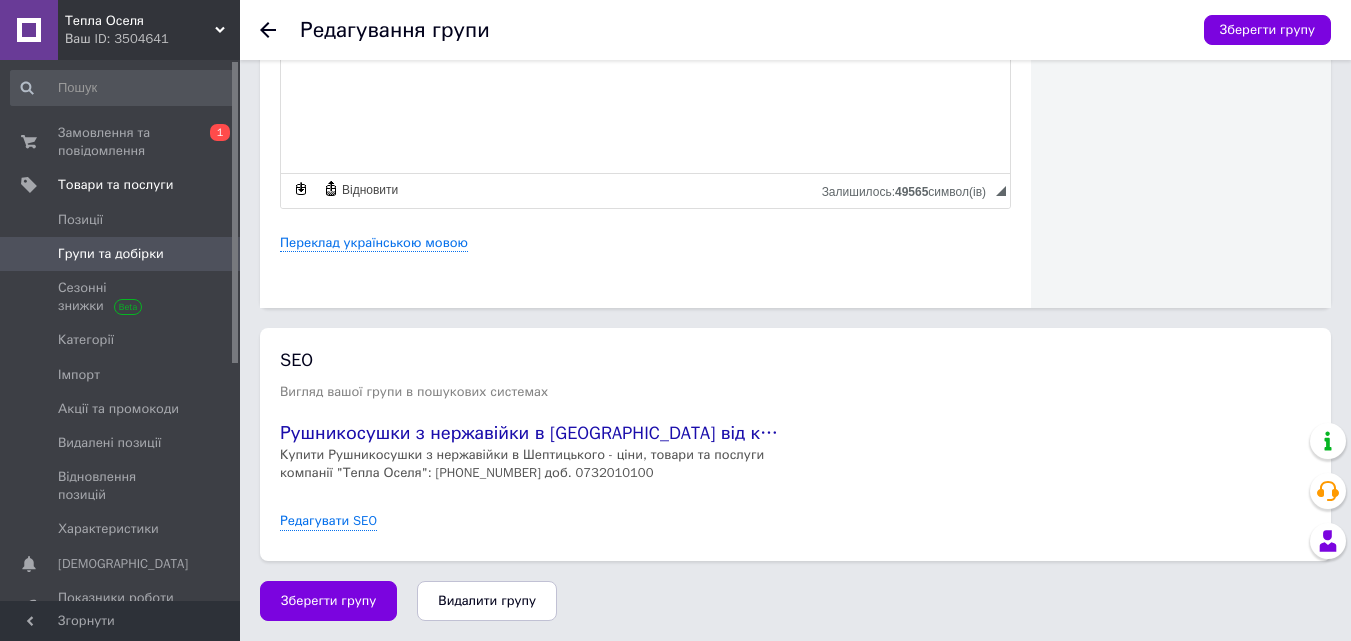 scroll, scrollTop: 933, scrollLeft: 0, axis: vertical 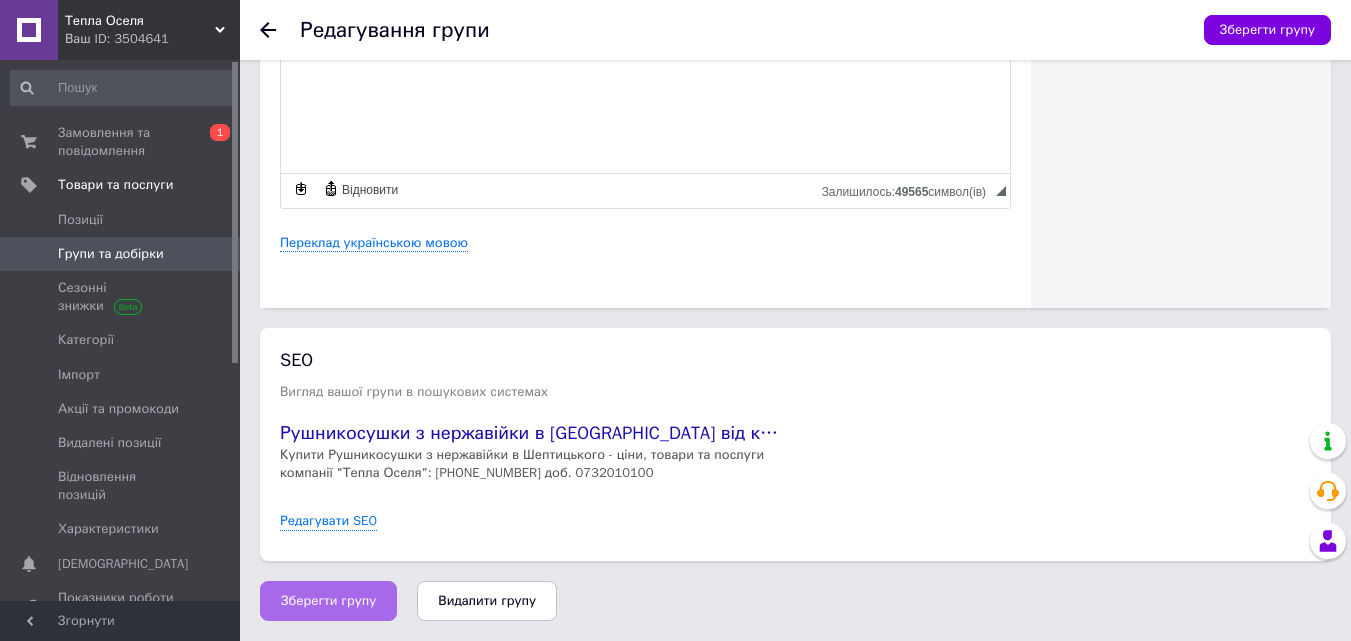 click on "Зберегти групу" at bounding box center [328, 601] 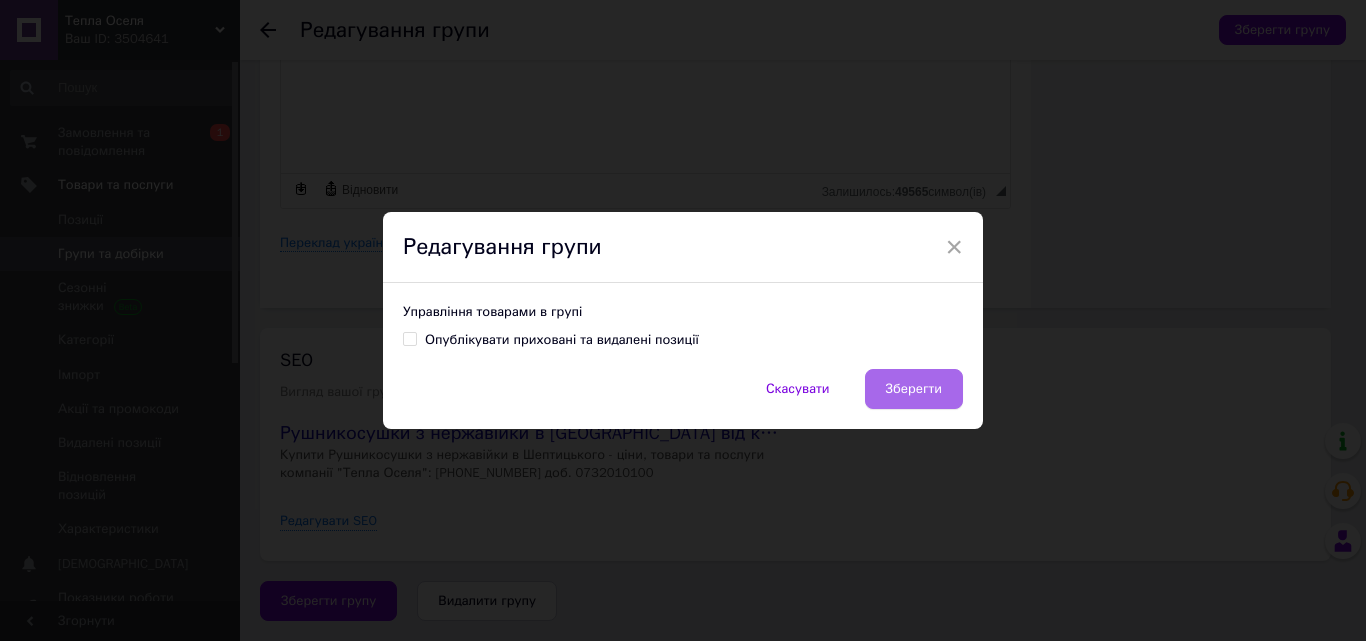 click on "Зберегти" at bounding box center (914, 389) 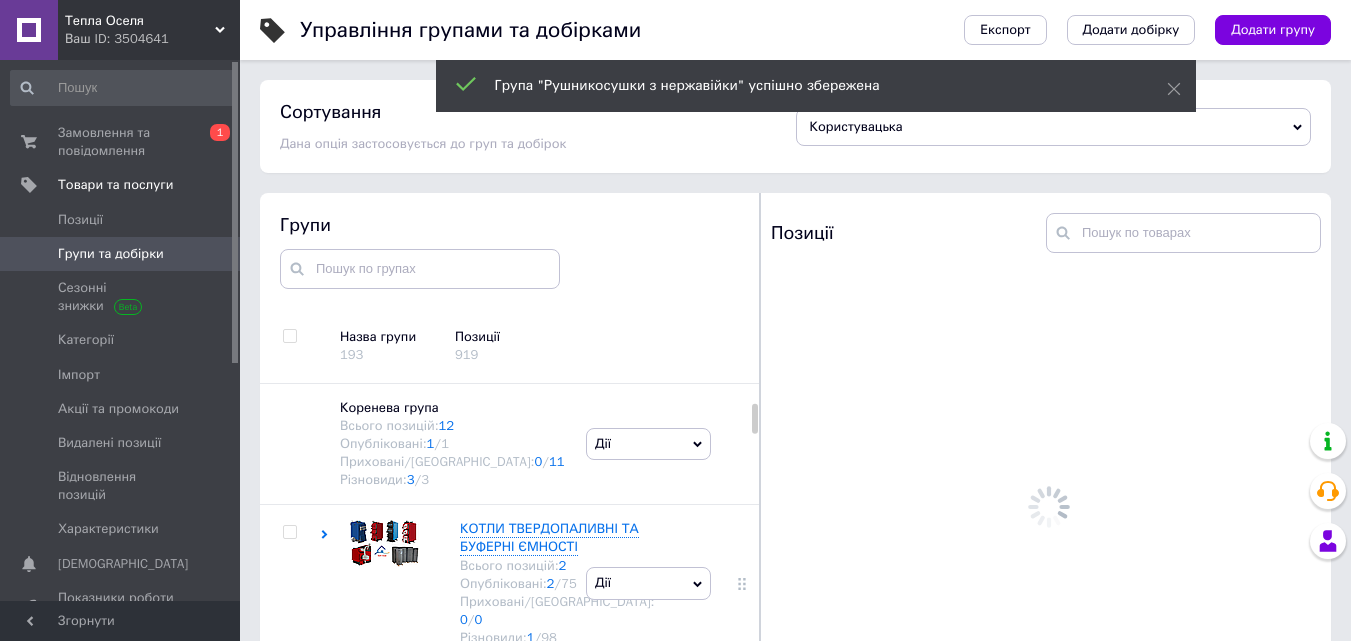 scroll, scrollTop: 113, scrollLeft: 0, axis: vertical 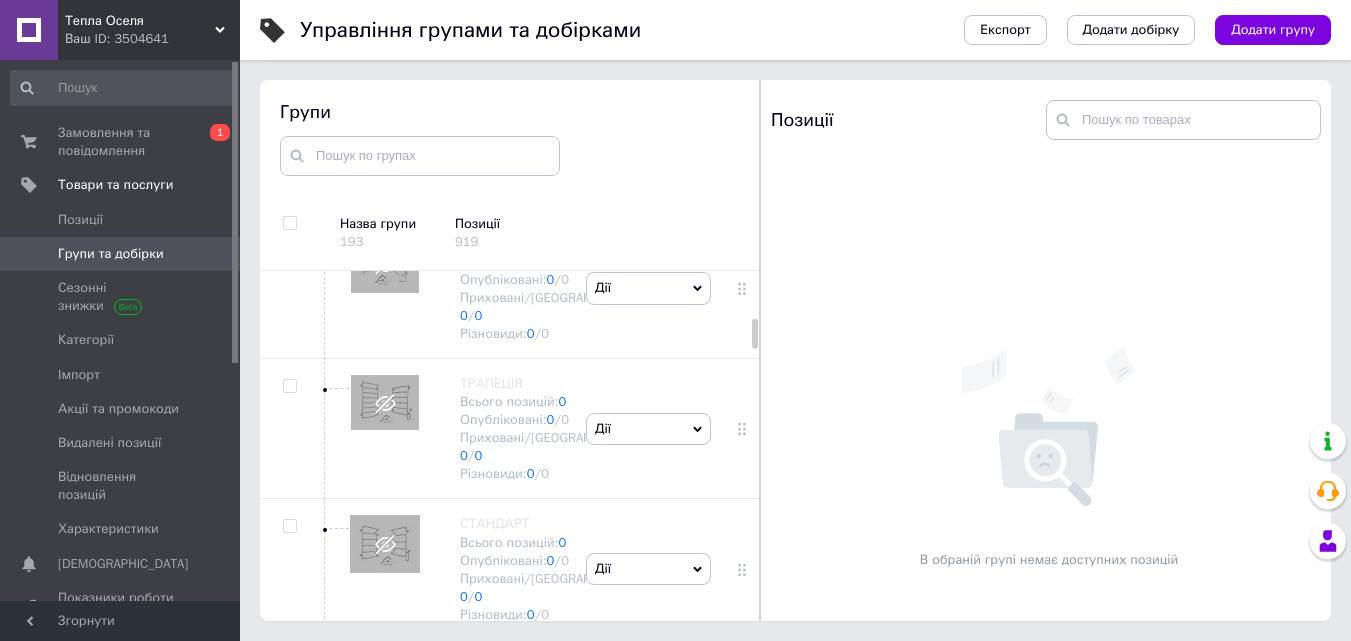 click 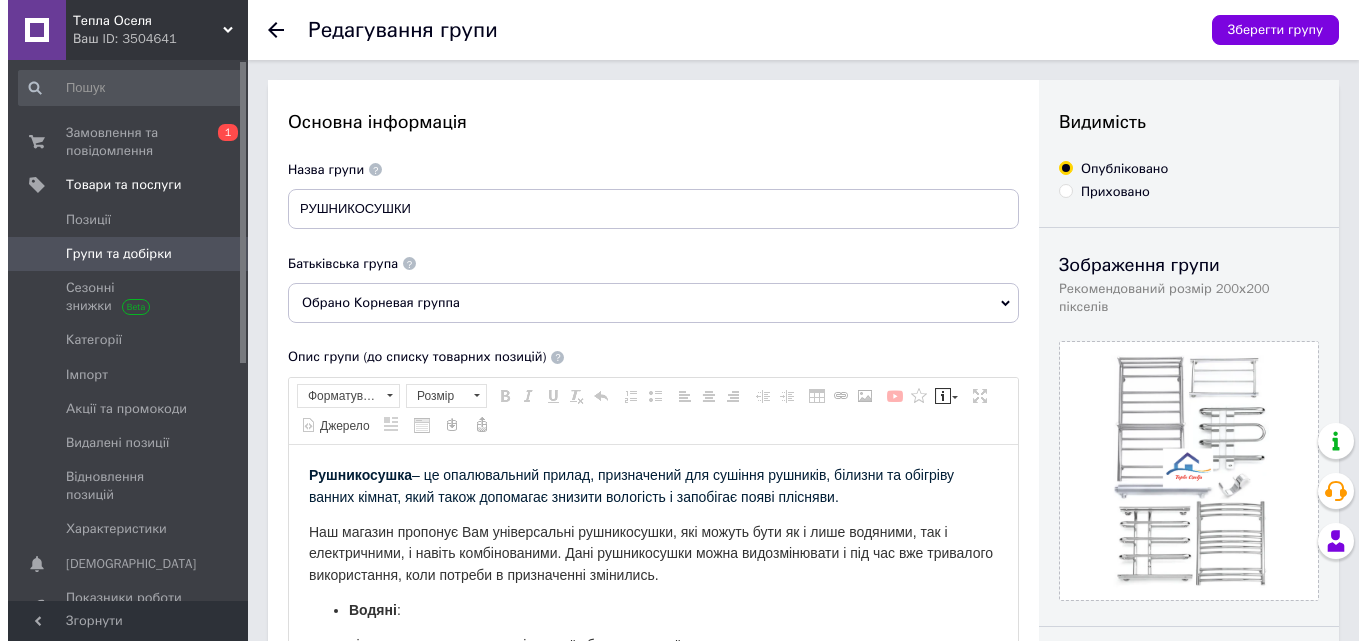 scroll, scrollTop: 0, scrollLeft: 0, axis: both 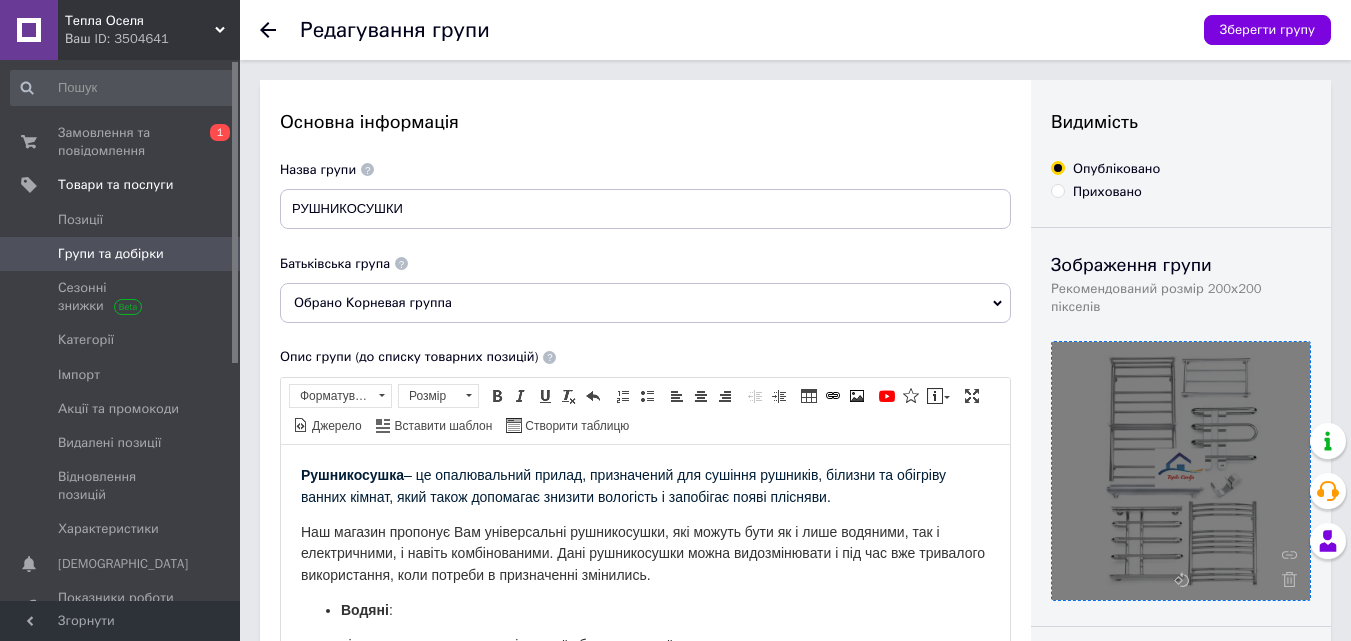 click at bounding box center (1181, 471) 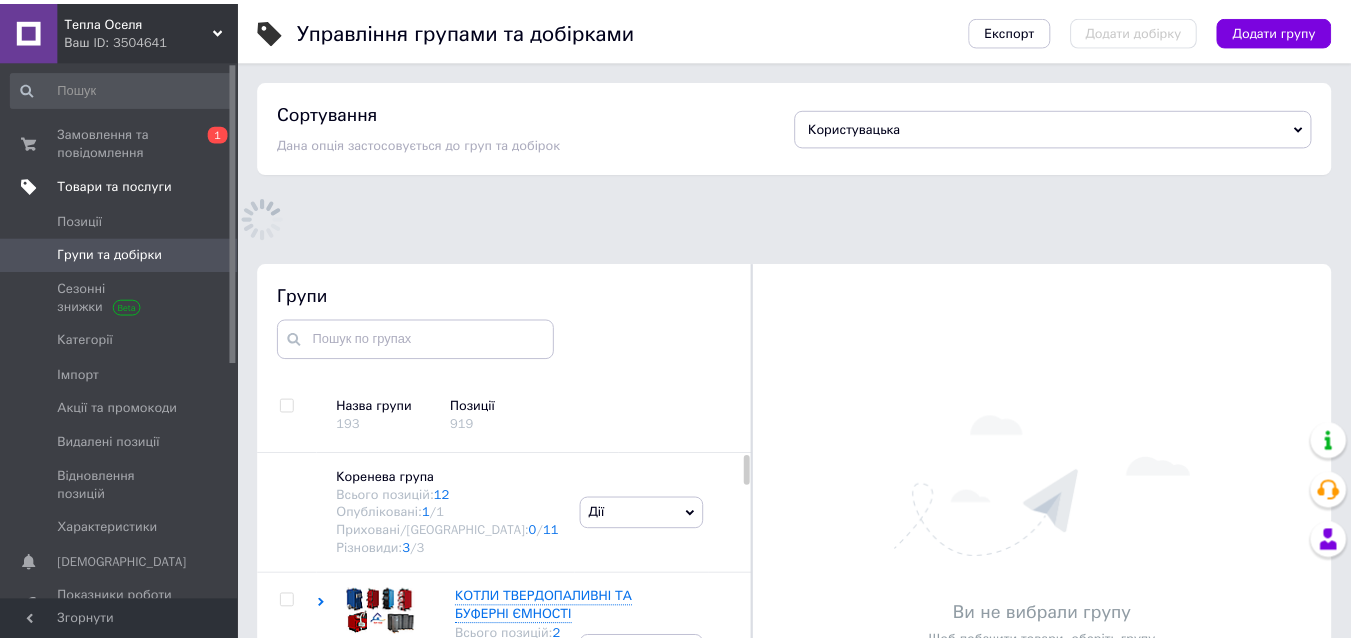 scroll, scrollTop: 157, scrollLeft: 0, axis: vertical 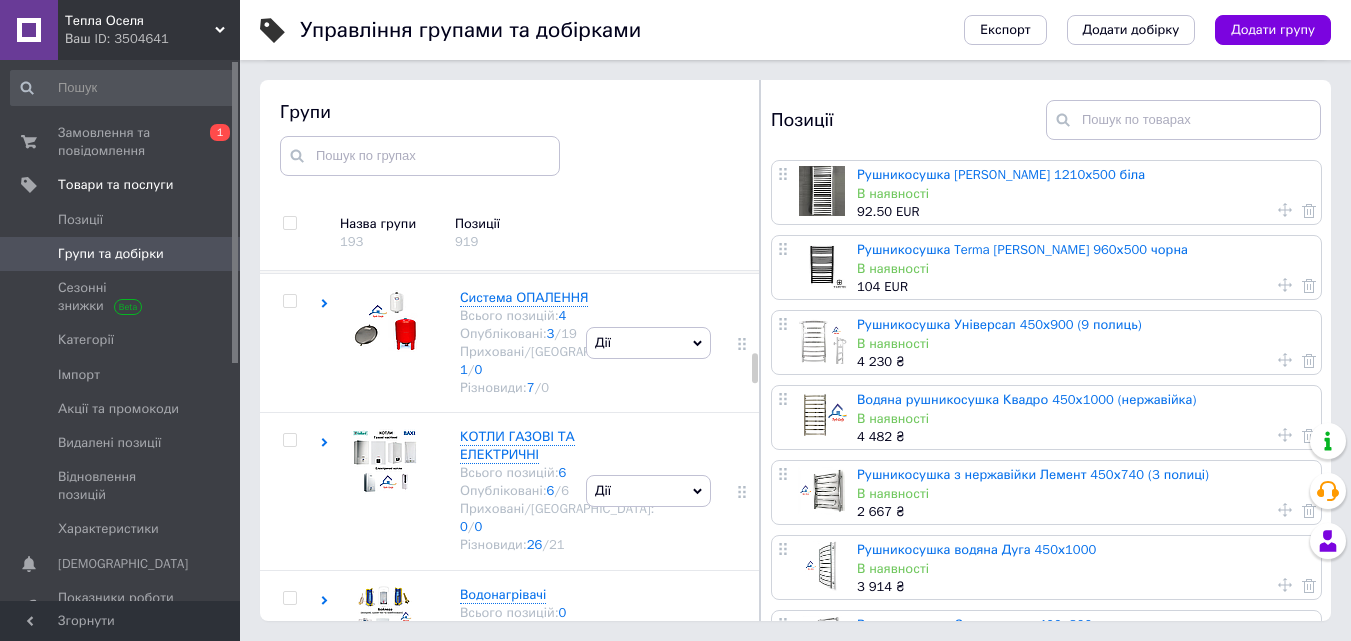 click 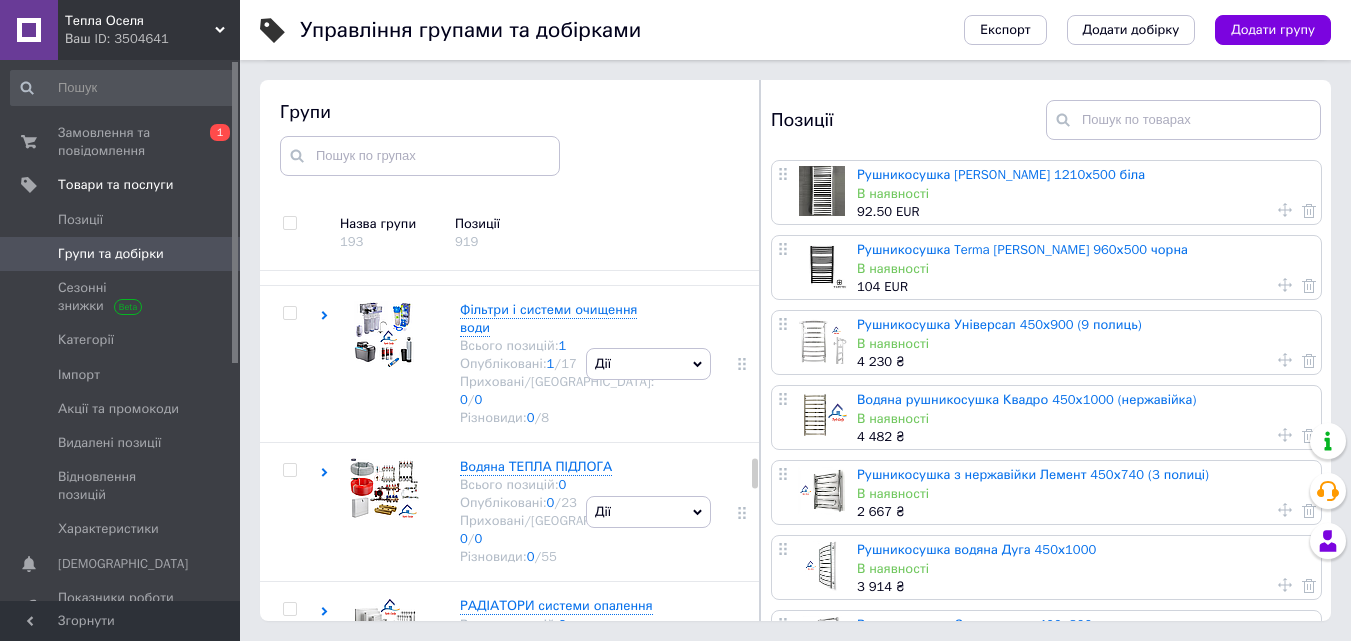 scroll, scrollTop: 4173, scrollLeft: 0, axis: vertical 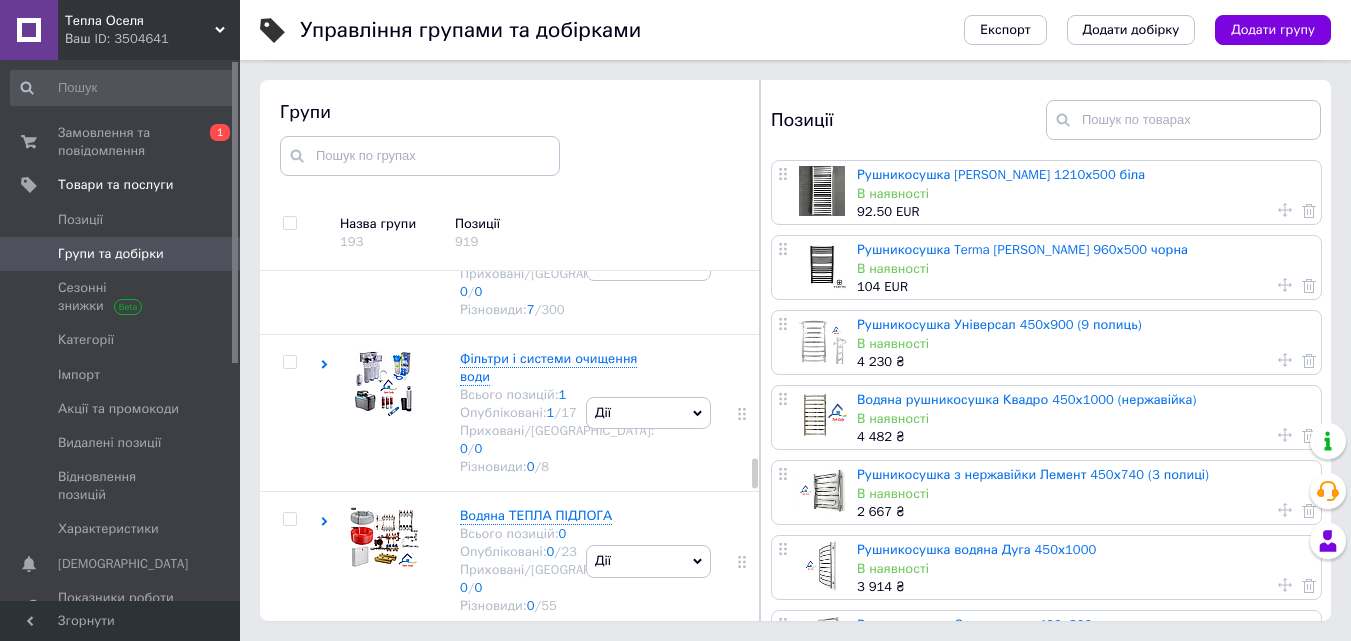 click at bounding box center [471, -356] 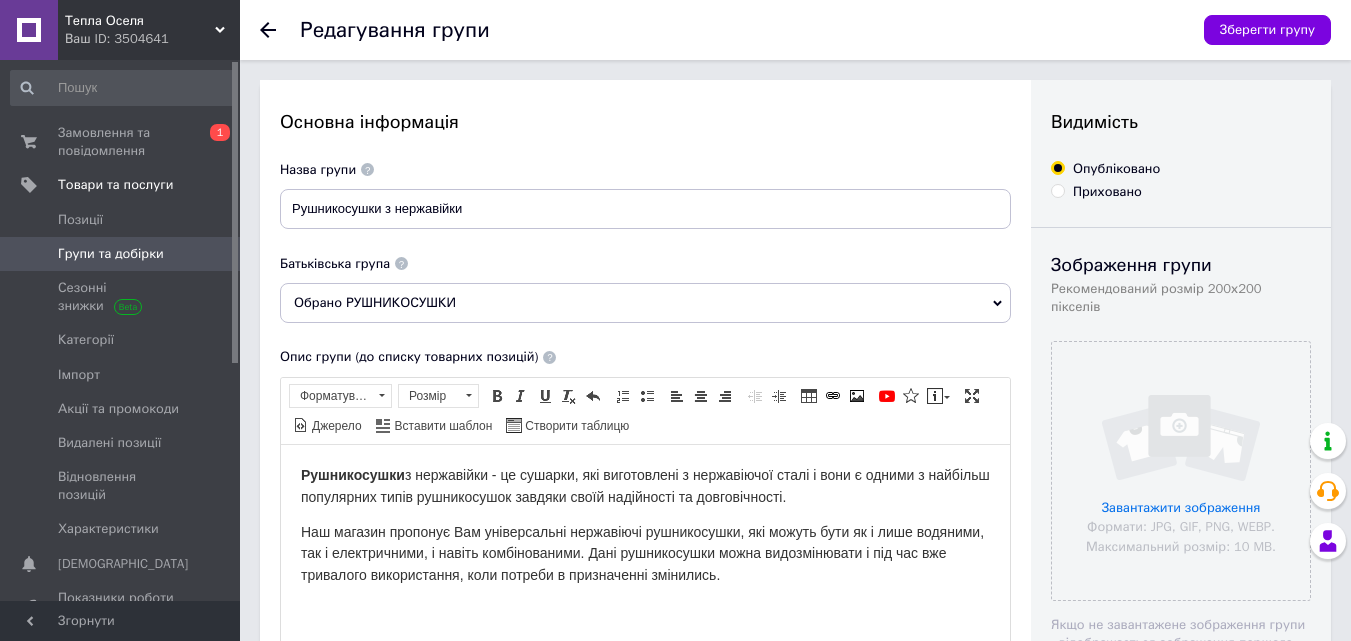 scroll, scrollTop: 0, scrollLeft: 0, axis: both 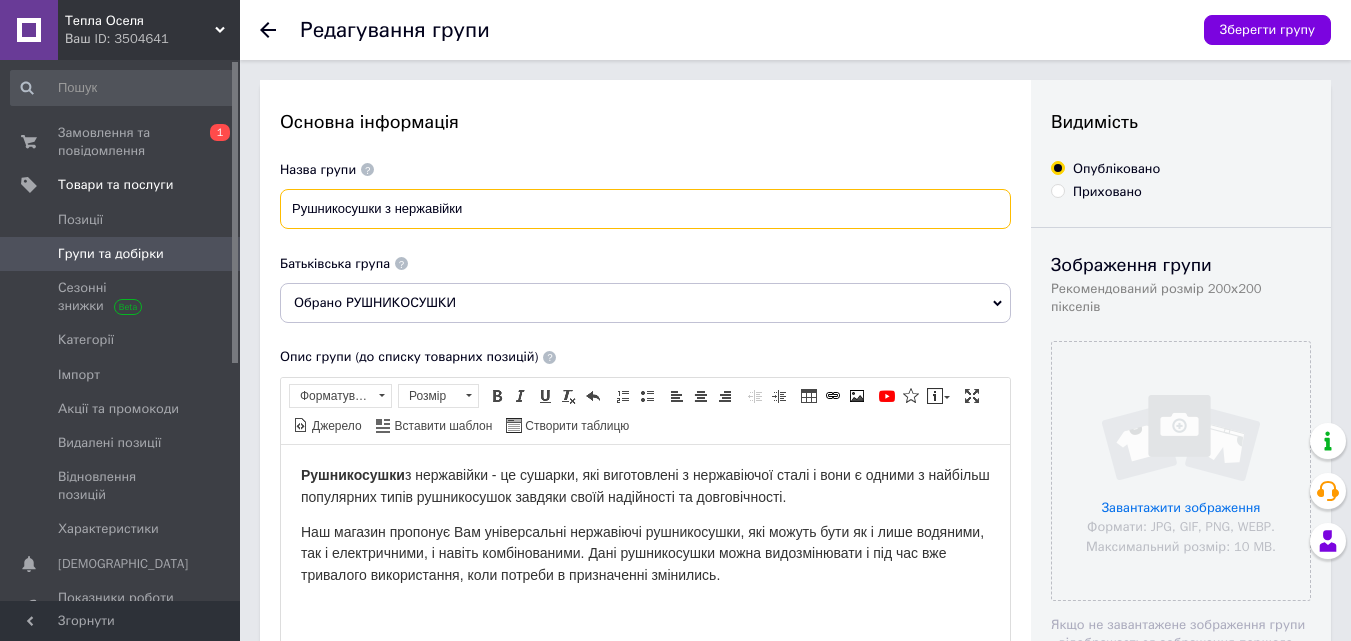 click on "Рушникосушки з нержавійки" at bounding box center [645, 209] 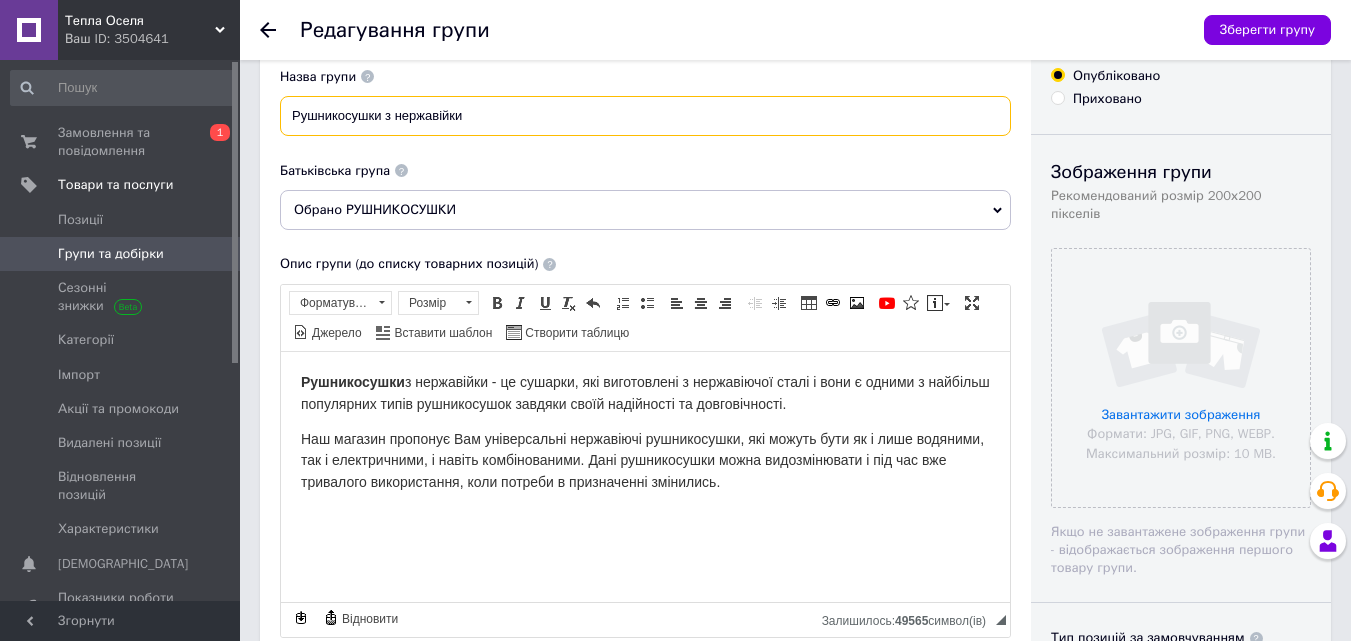 scroll, scrollTop: 33, scrollLeft: 0, axis: vertical 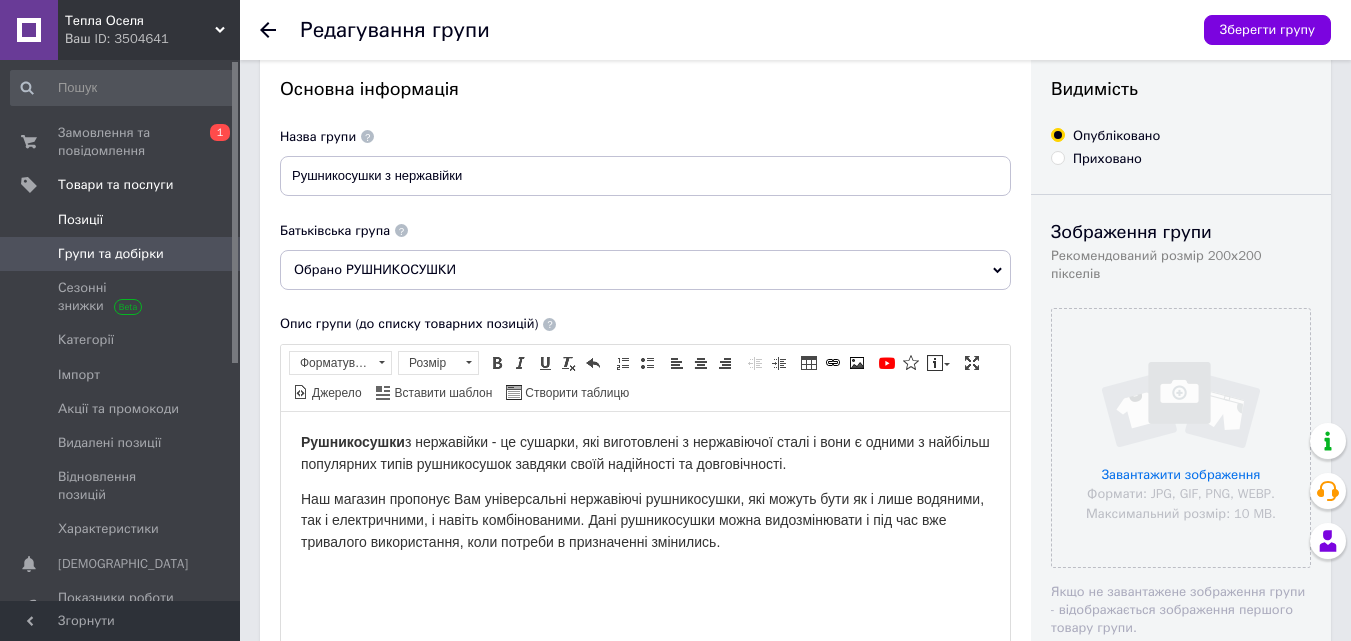 click on "Позиції" at bounding box center (80, 220) 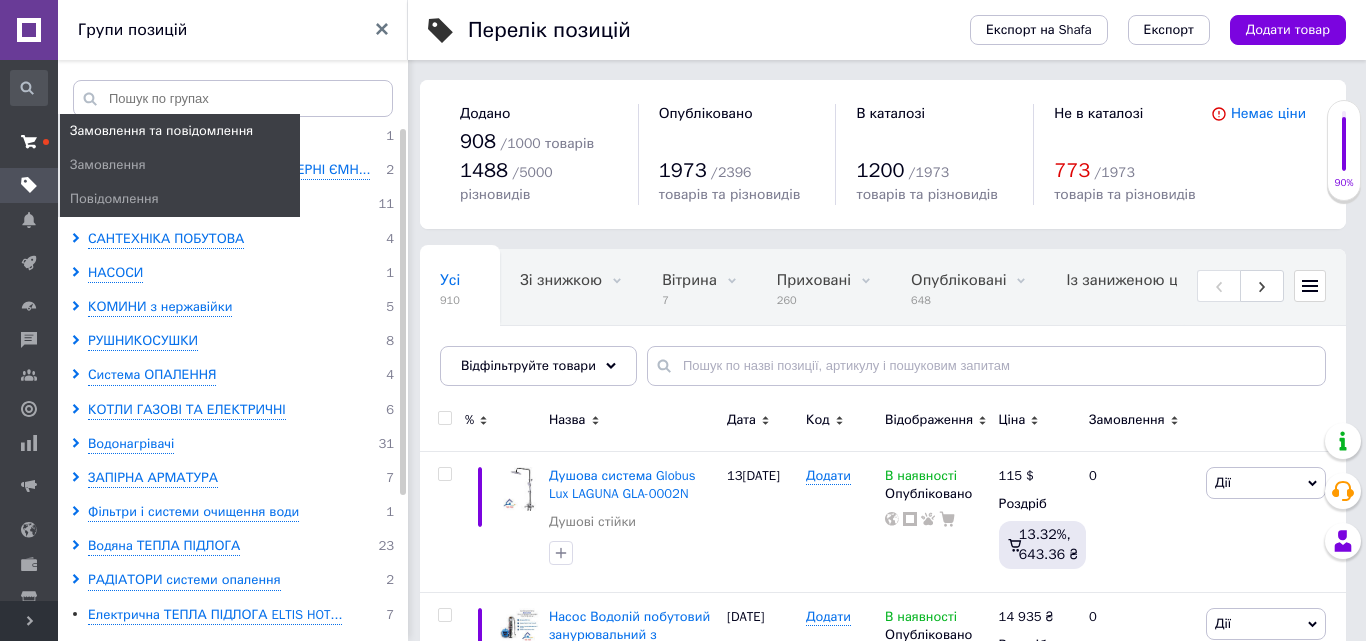 click at bounding box center (46, 142) 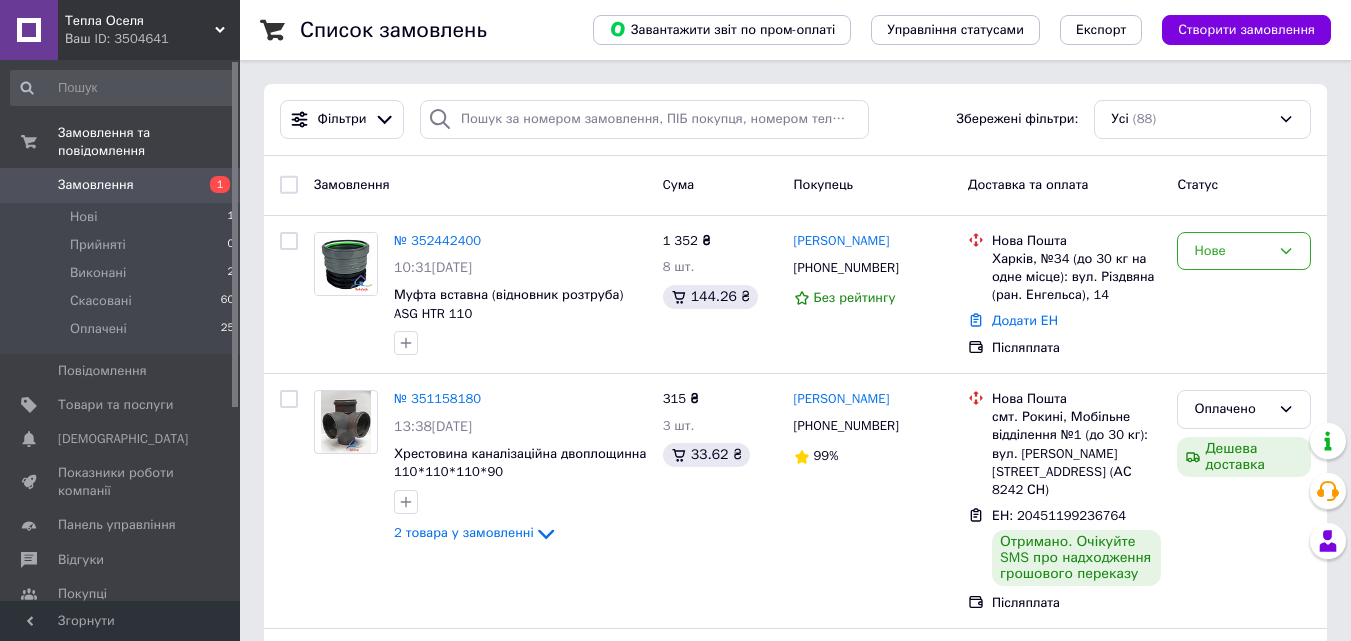 click at bounding box center [29, 30] 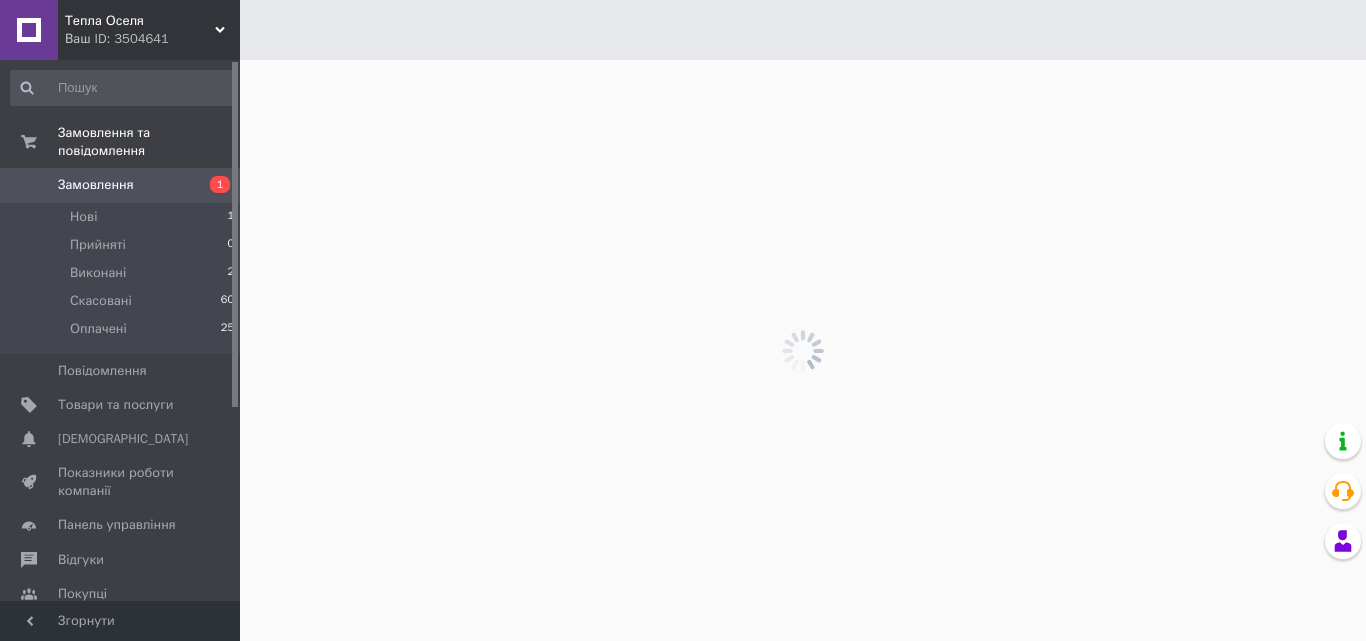 click on "Ваш ID: 3504641" at bounding box center (152, 39) 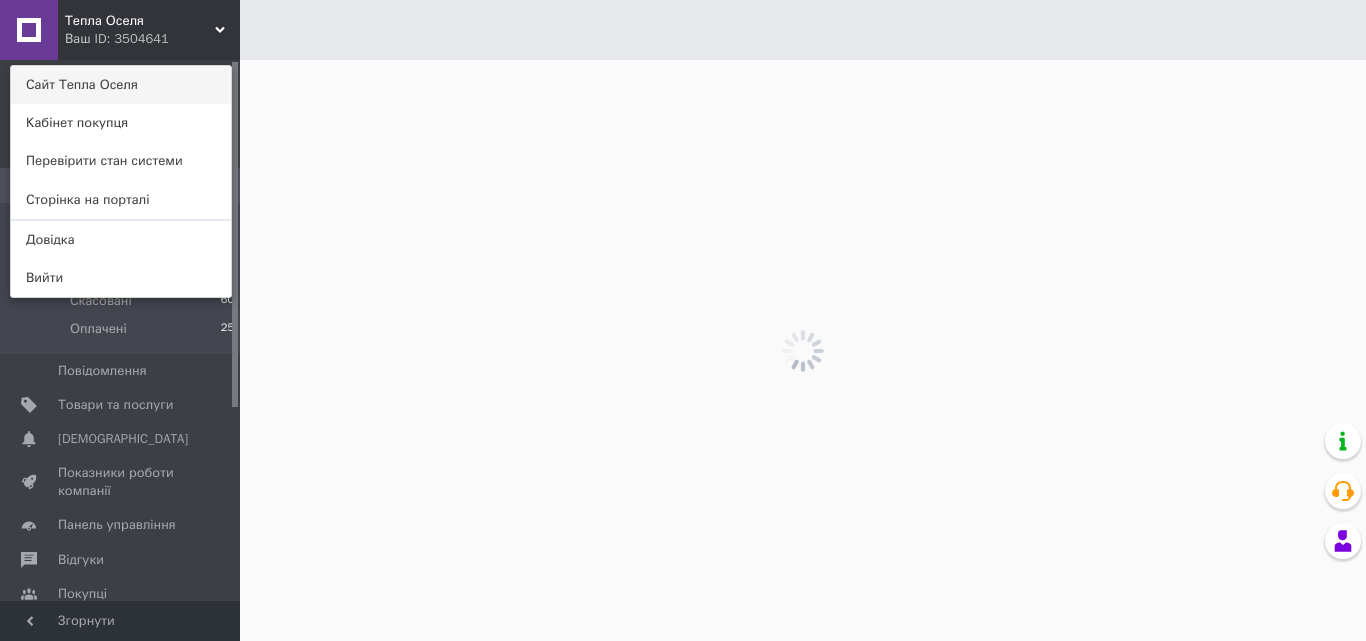 click on "Сайт Тепла Оселя" at bounding box center (121, 85) 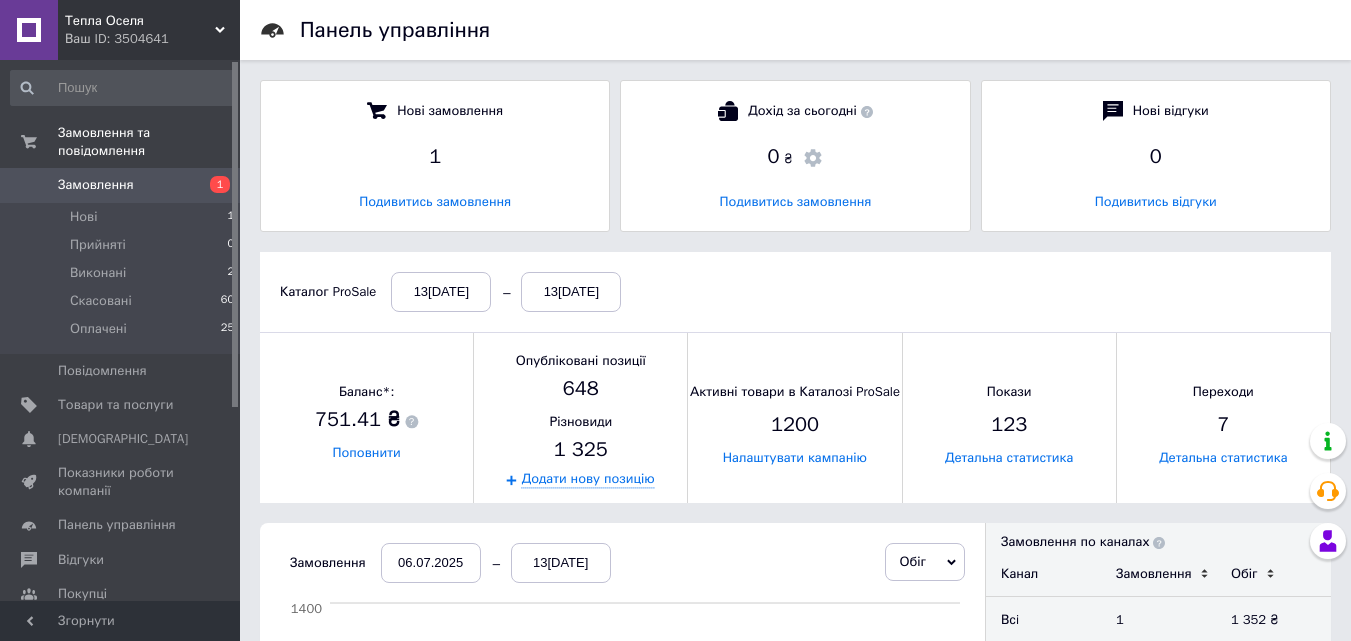 scroll, scrollTop: 10, scrollLeft: 10, axis: both 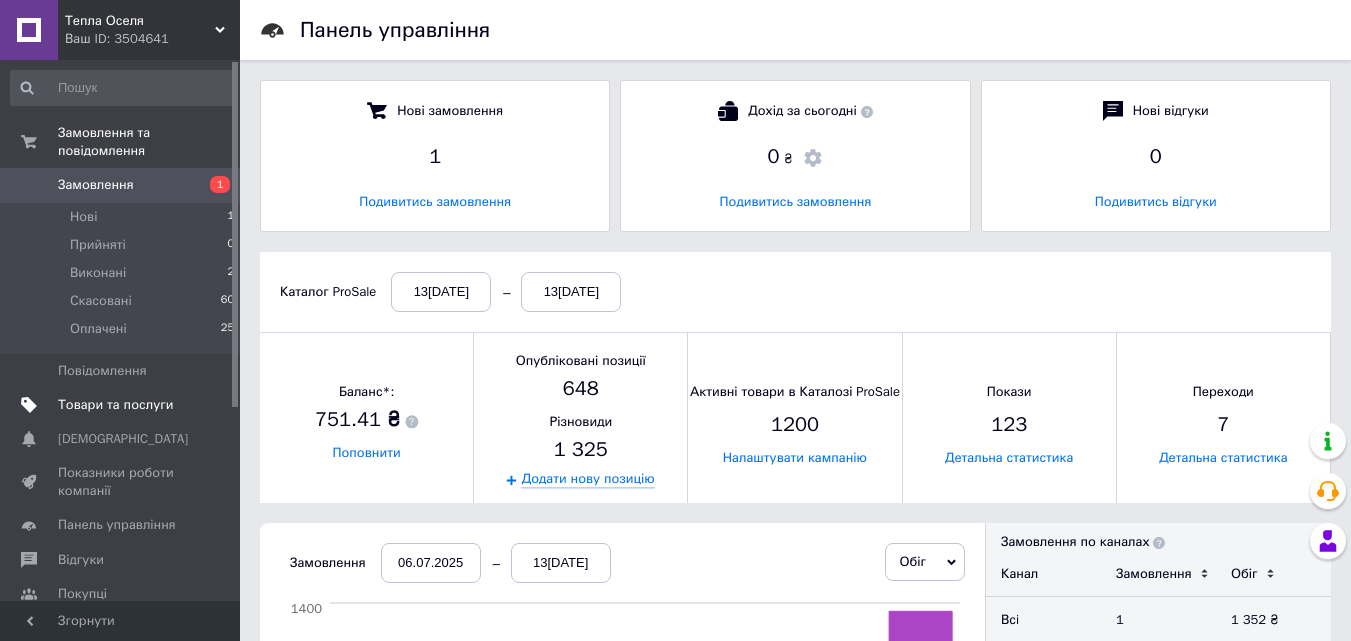 click on "Товари та послуги" at bounding box center (115, 405) 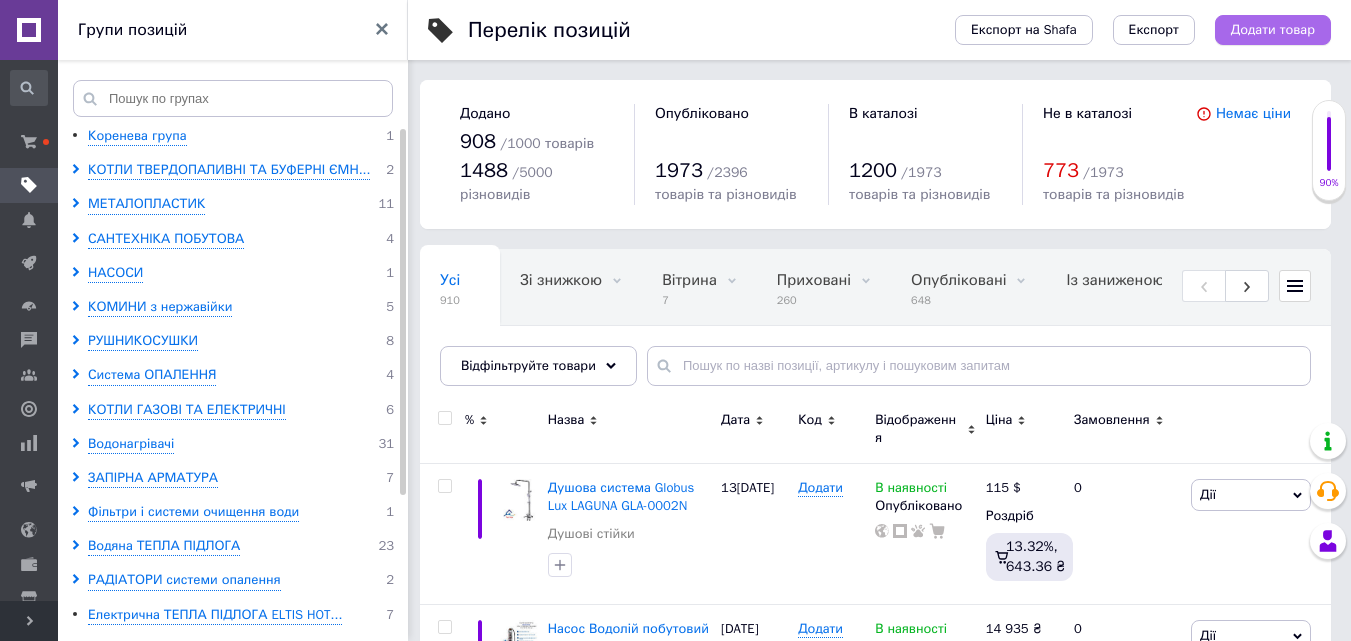 click on "Додати товар" at bounding box center (1273, 30) 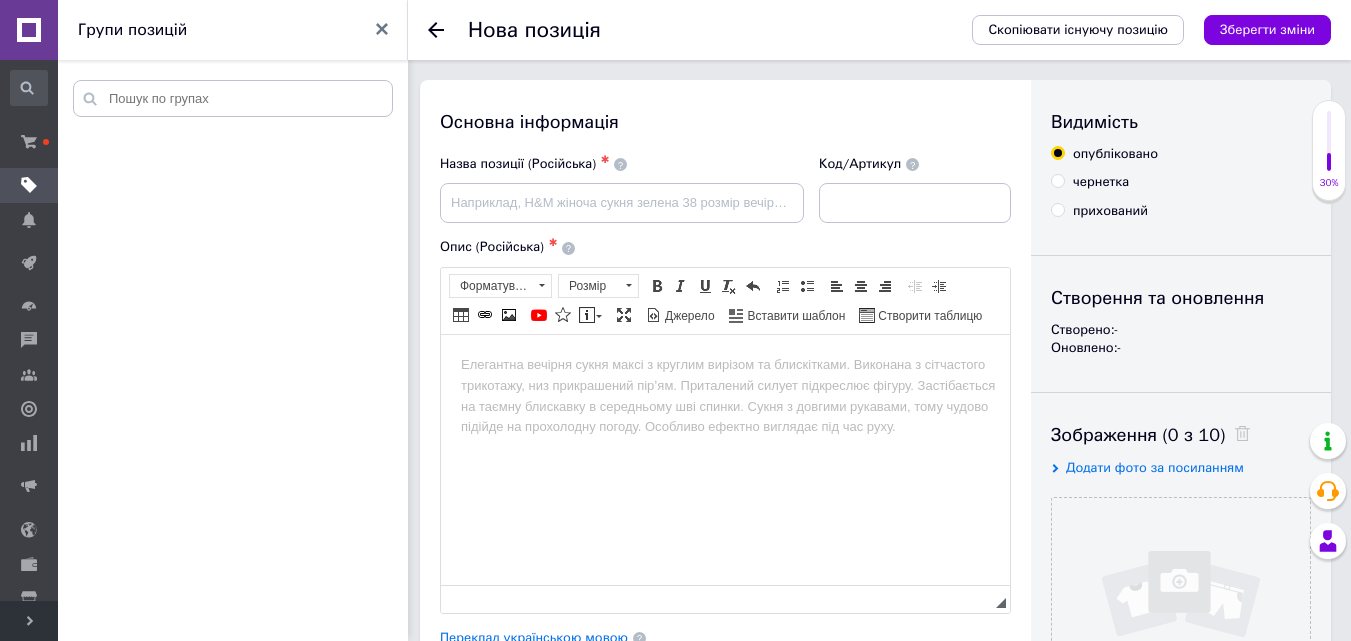 scroll, scrollTop: 0, scrollLeft: 0, axis: both 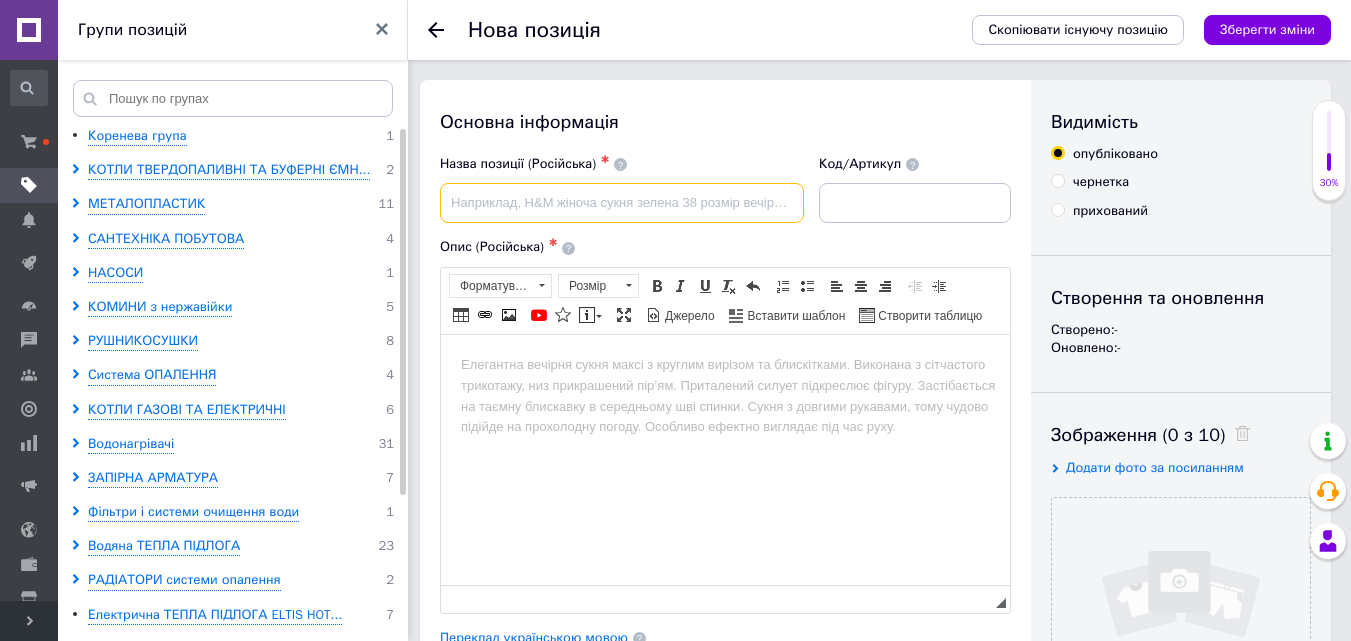 click at bounding box center [622, 203] 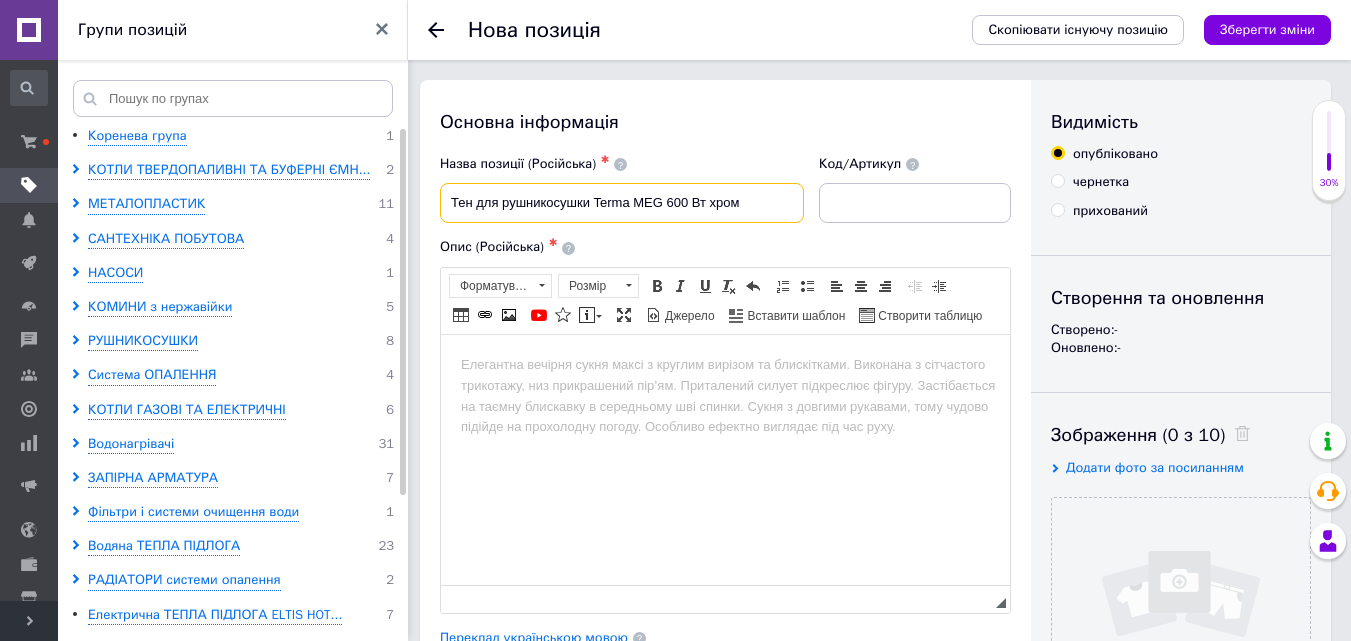 type on "Тен для рушникосушки Terma MEG 600 Вт хром" 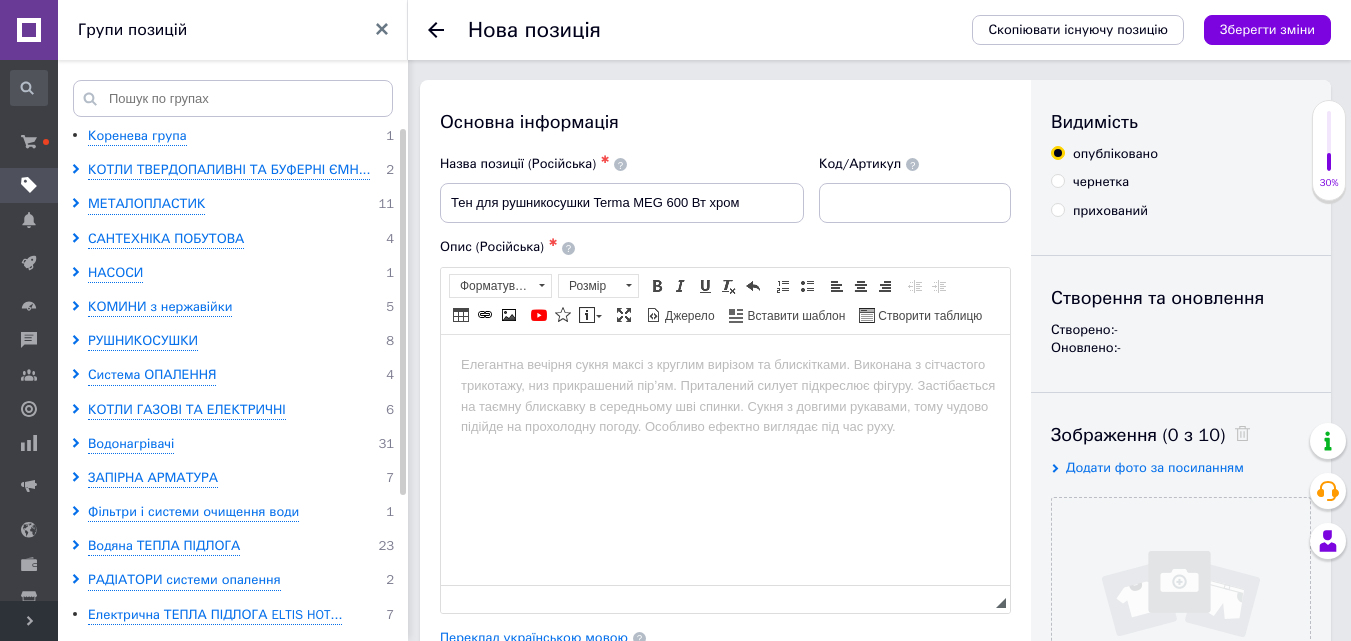 click at bounding box center (725, 364) 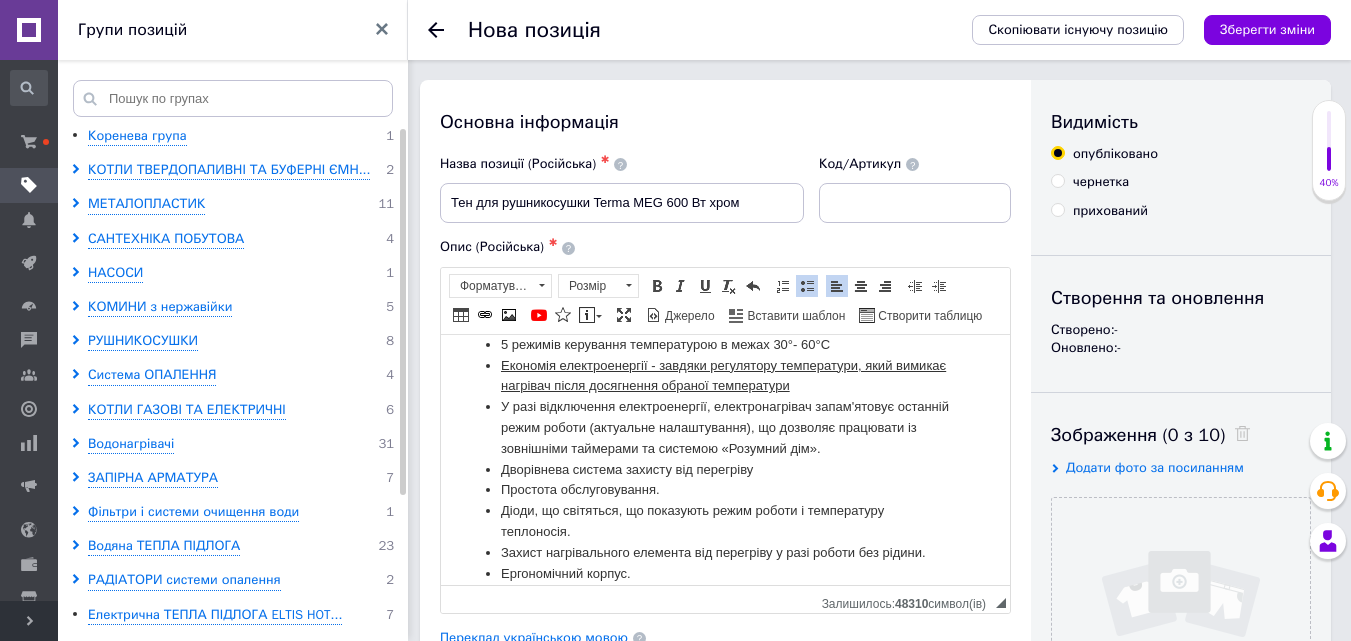 scroll, scrollTop: 0, scrollLeft: 0, axis: both 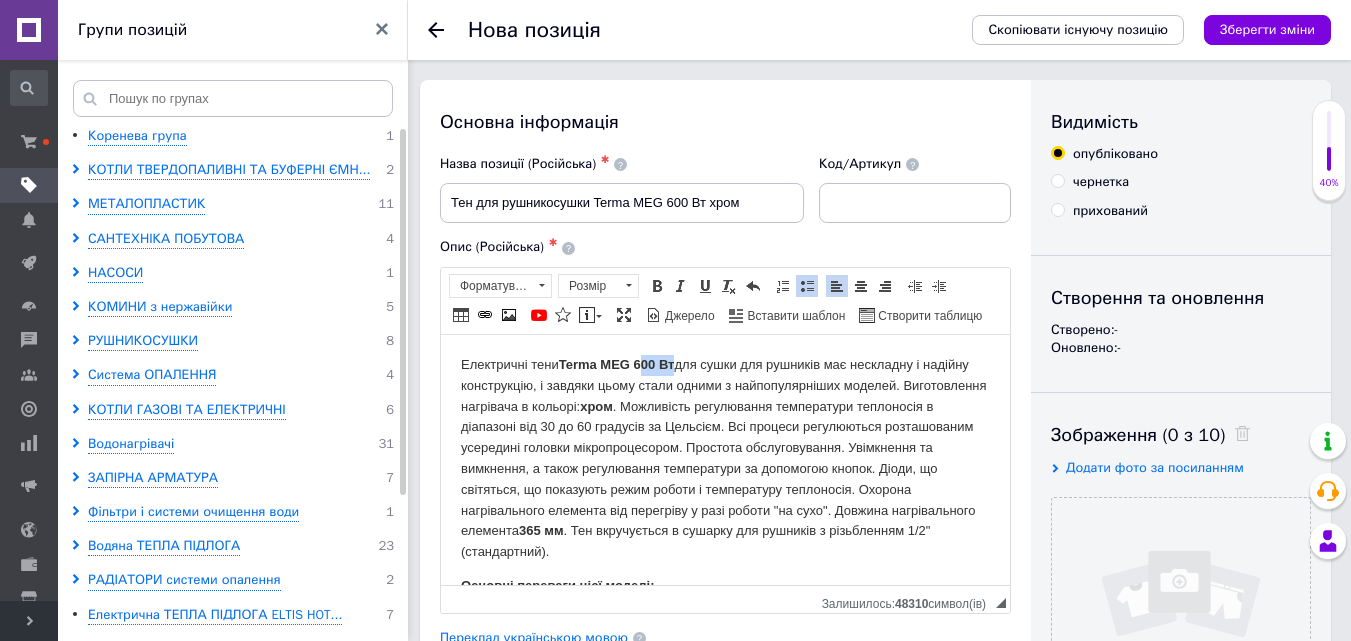drag, startPoint x: 641, startPoint y: 360, endPoint x: 675, endPoint y: 366, distance: 34.525352 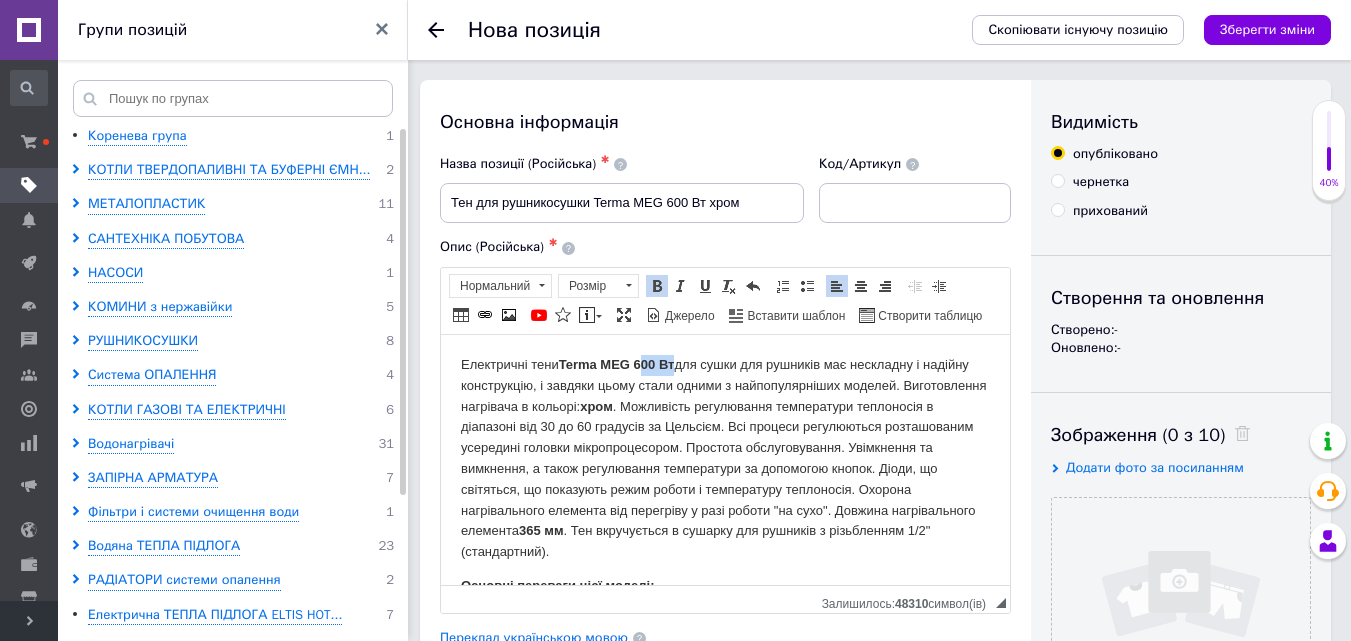 click on "Terma MEG 600 Вт" at bounding box center [617, 363] 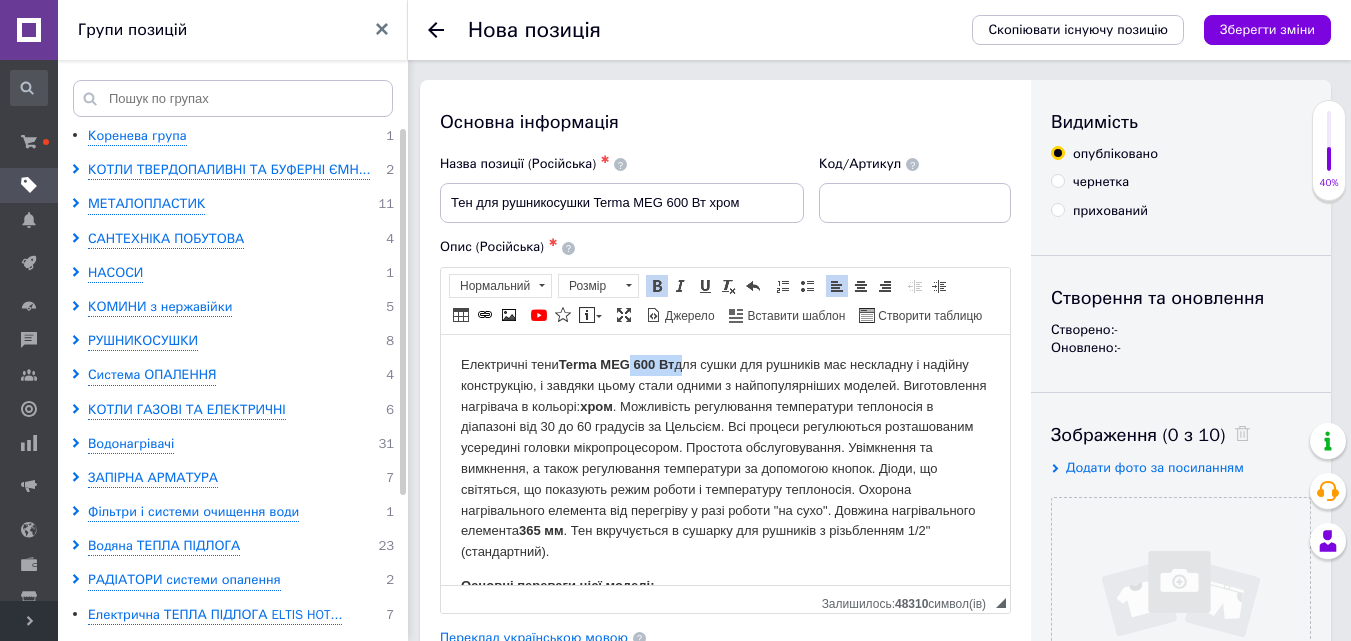 drag, startPoint x: 635, startPoint y: 366, endPoint x: 680, endPoint y: 371, distance: 45.276924 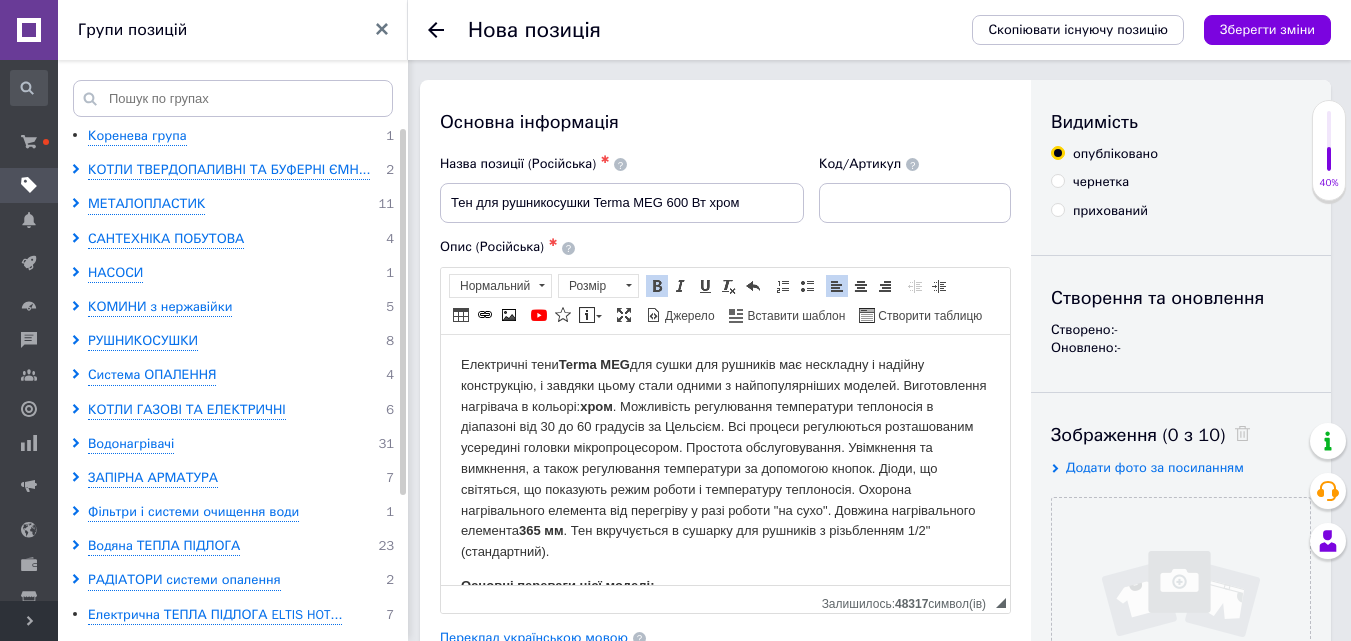 scroll, scrollTop: 100, scrollLeft: 0, axis: vertical 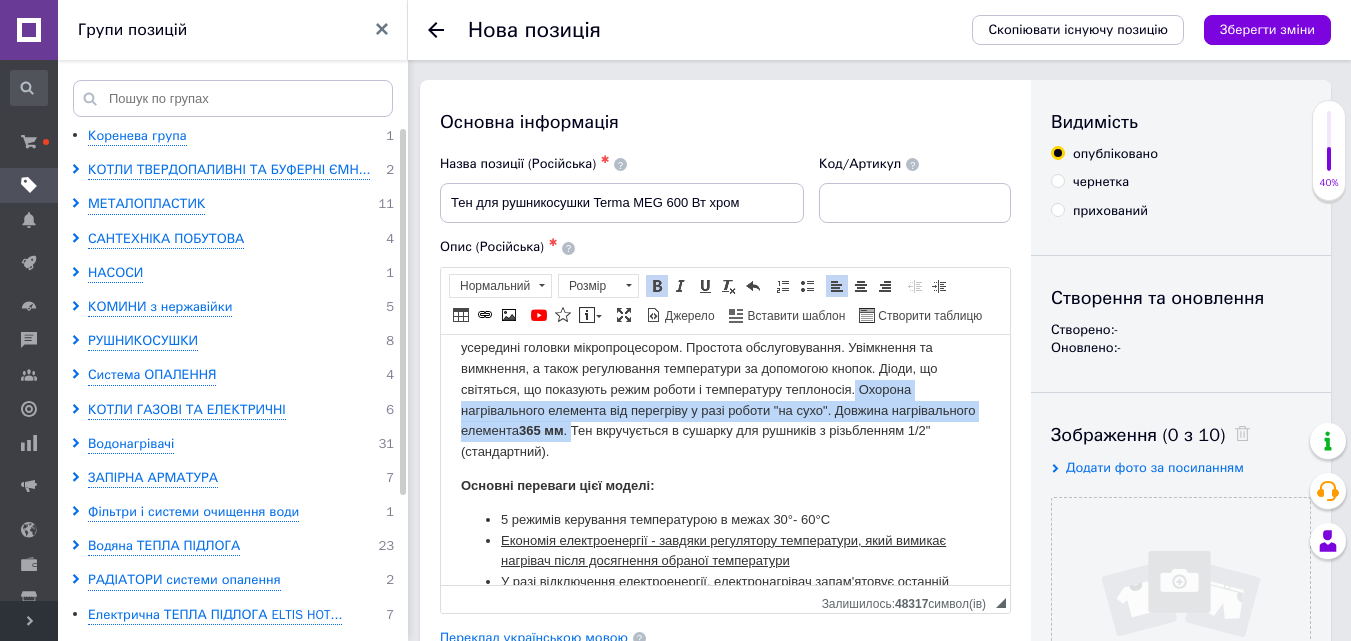 drag, startPoint x: 919, startPoint y: 390, endPoint x: 663, endPoint y: 428, distance: 258.80493 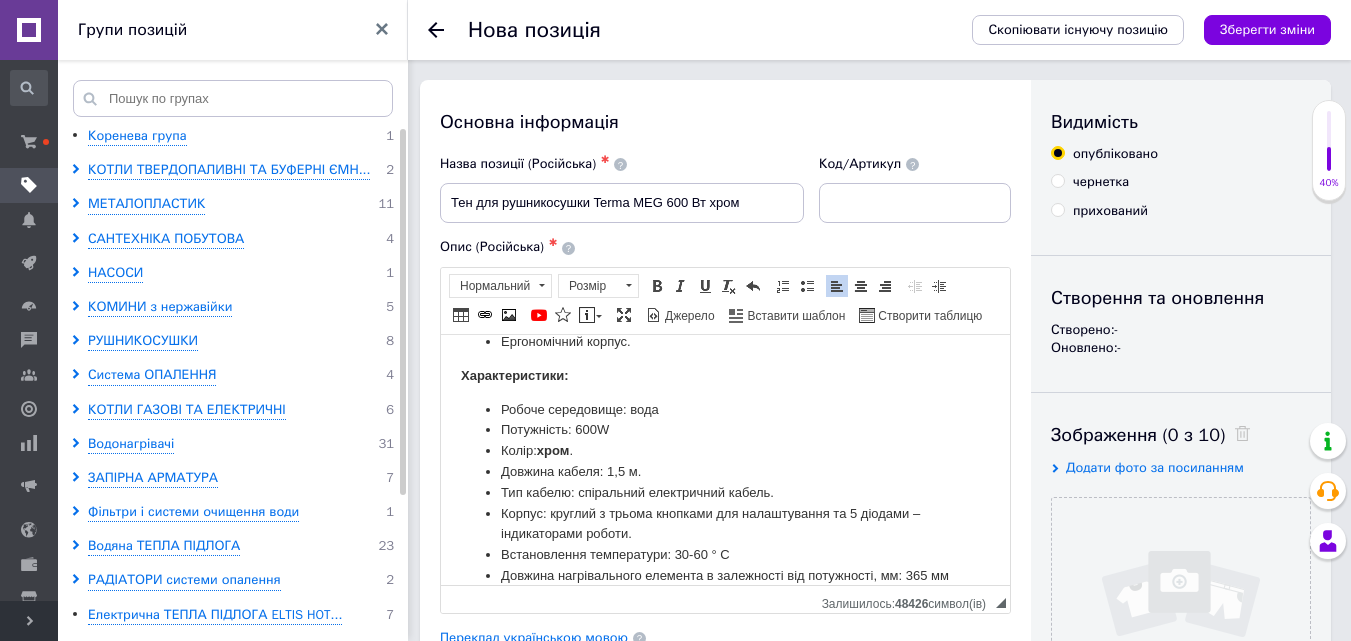 scroll, scrollTop: 500, scrollLeft: 0, axis: vertical 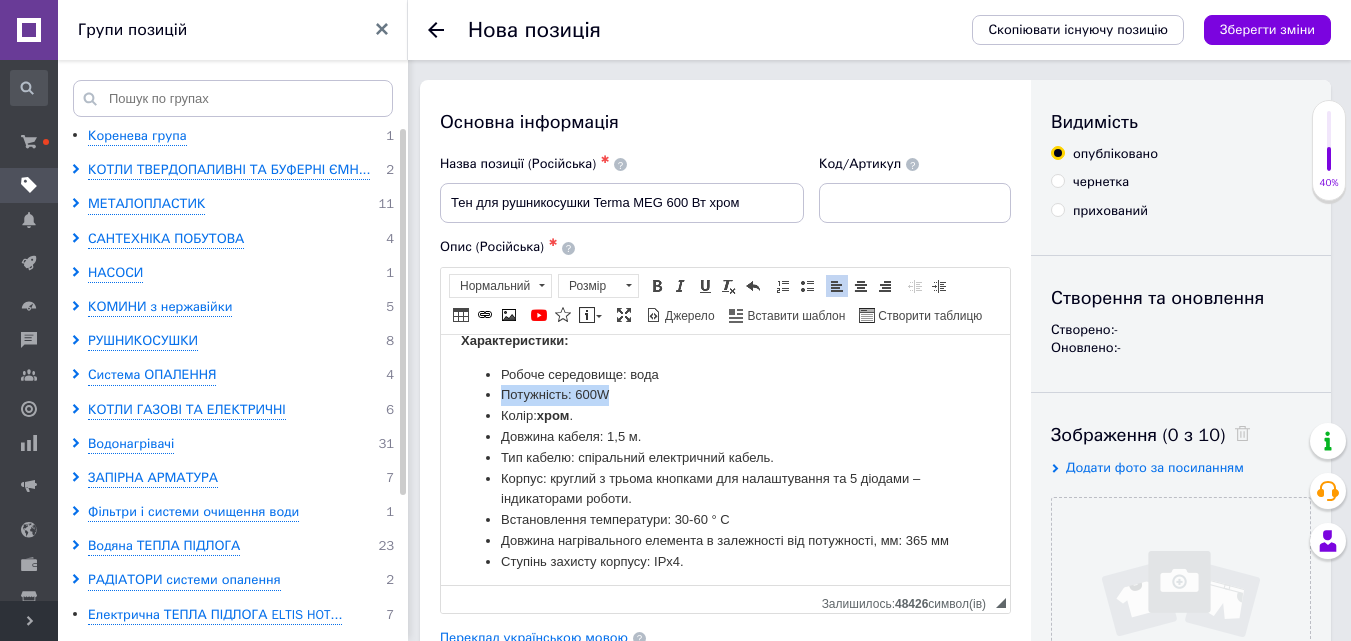 drag, startPoint x: 631, startPoint y: 397, endPoint x: 480, endPoint y: 390, distance: 151.16217 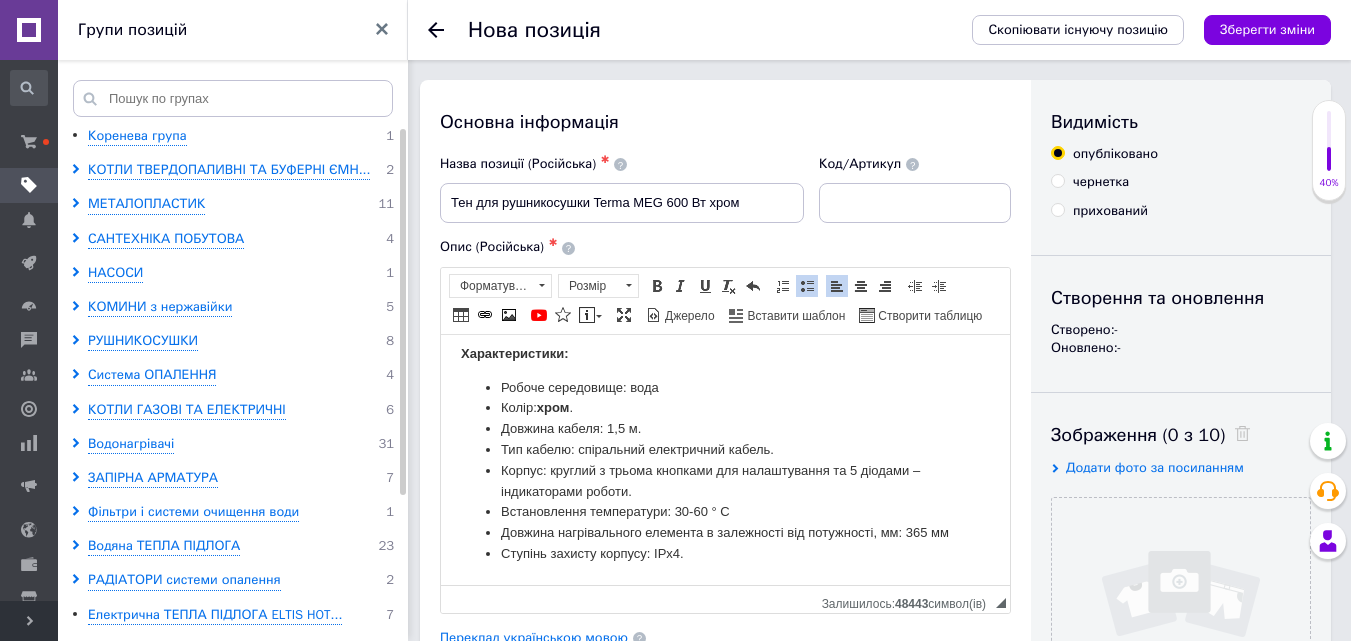 click on "Робоче середовище: вода" at bounding box center (725, 387) 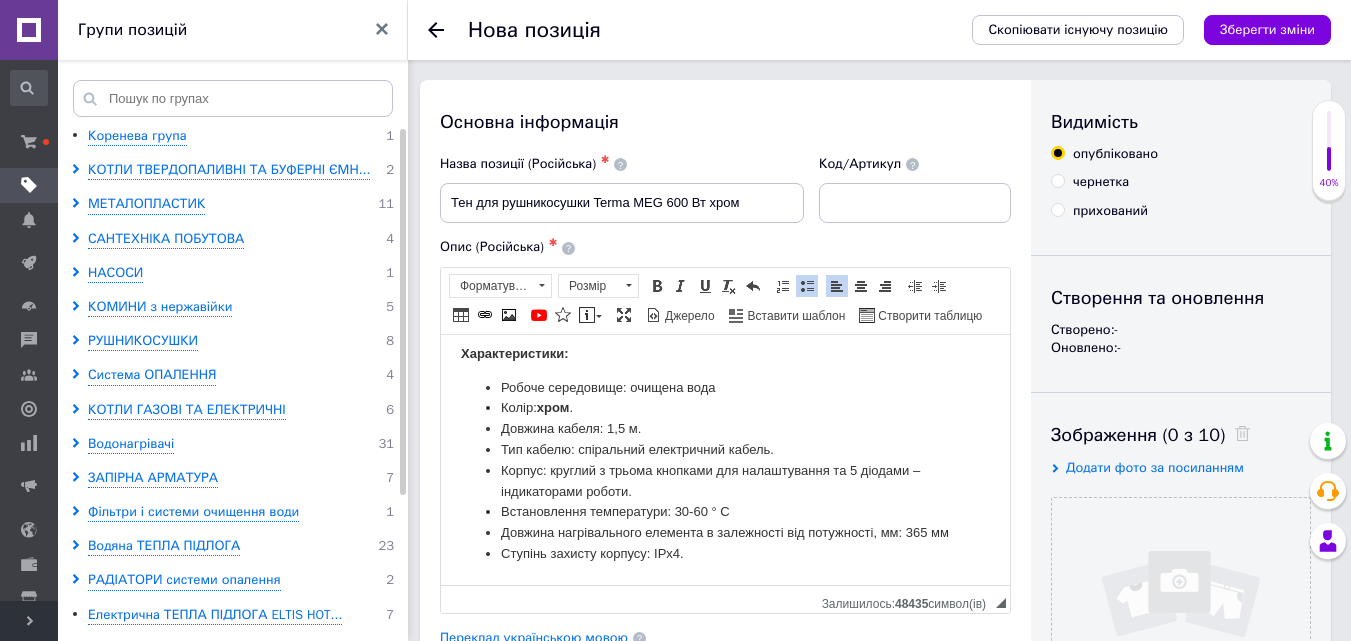 click on "Робоче середовище: очищена вода" at bounding box center (725, 387) 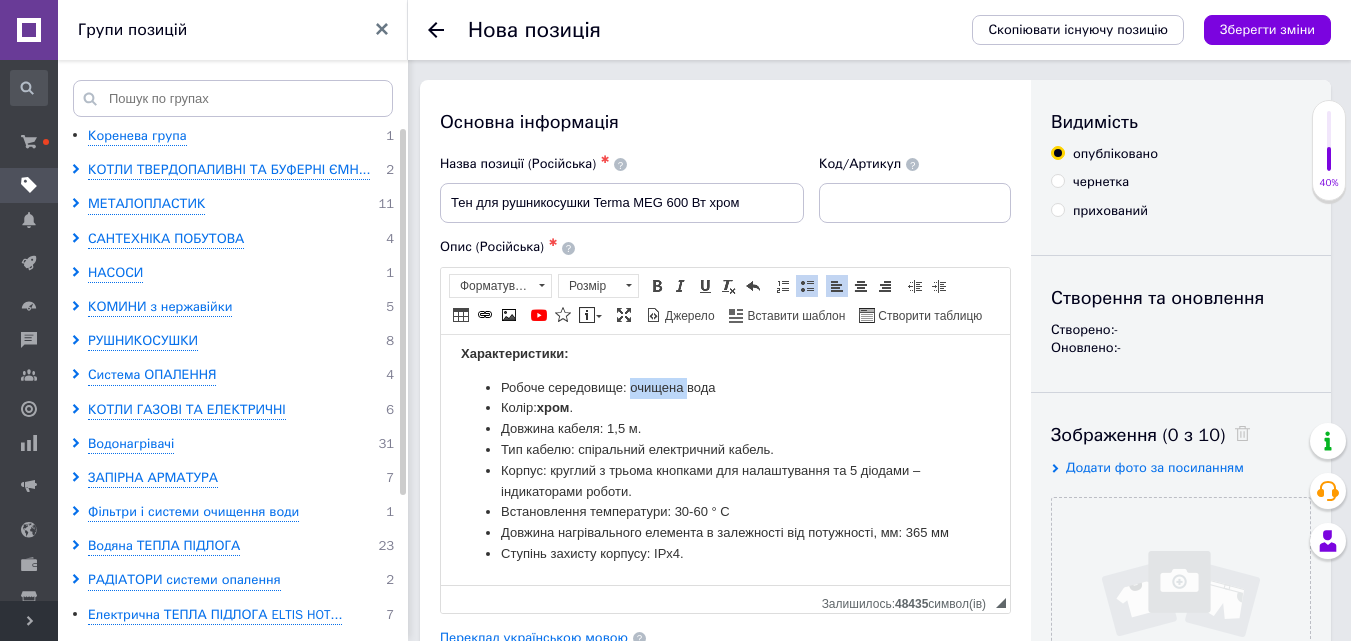 click on "Робоче середовище: очищена вода" at bounding box center [725, 387] 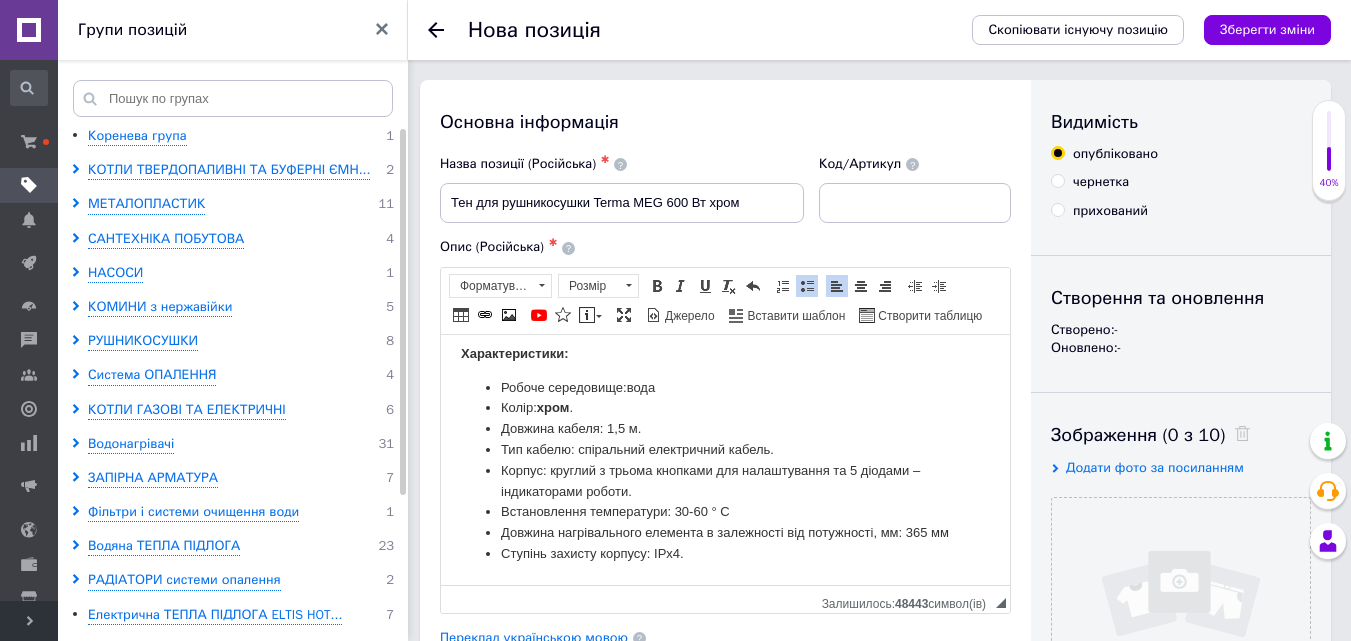 click on "Робоче середовище:  вода" at bounding box center [725, 387] 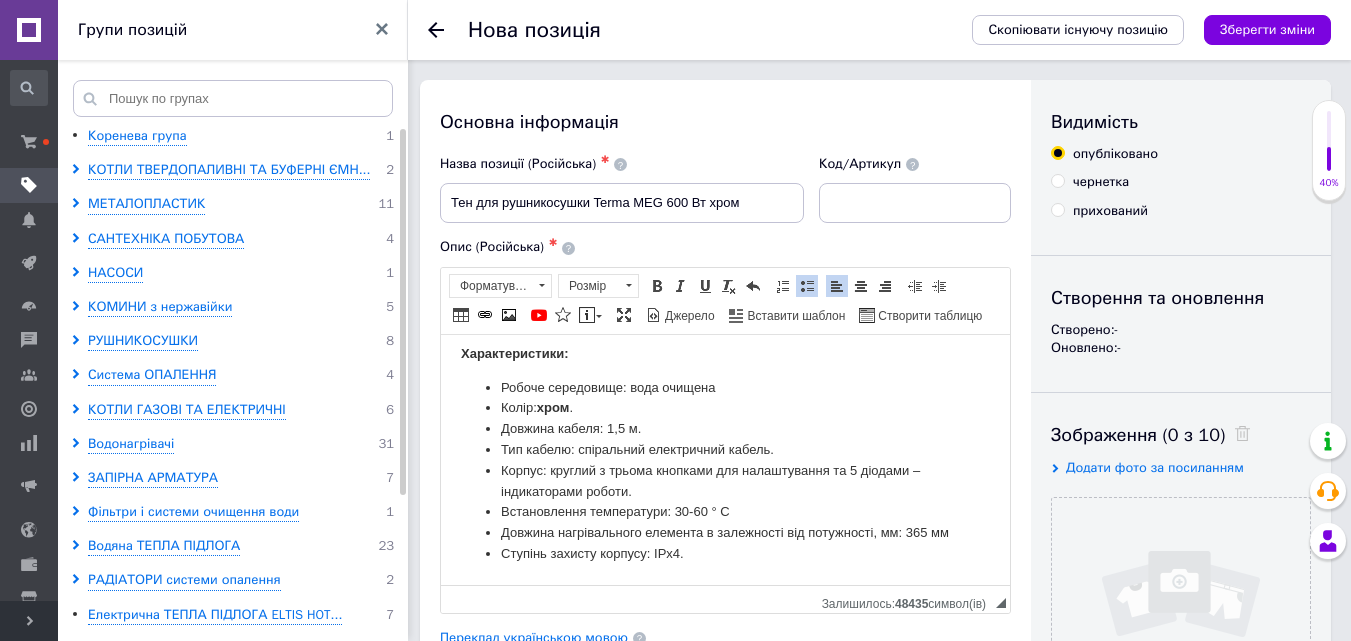 click on "Колір:  хром ." at bounding box center [725, 407] 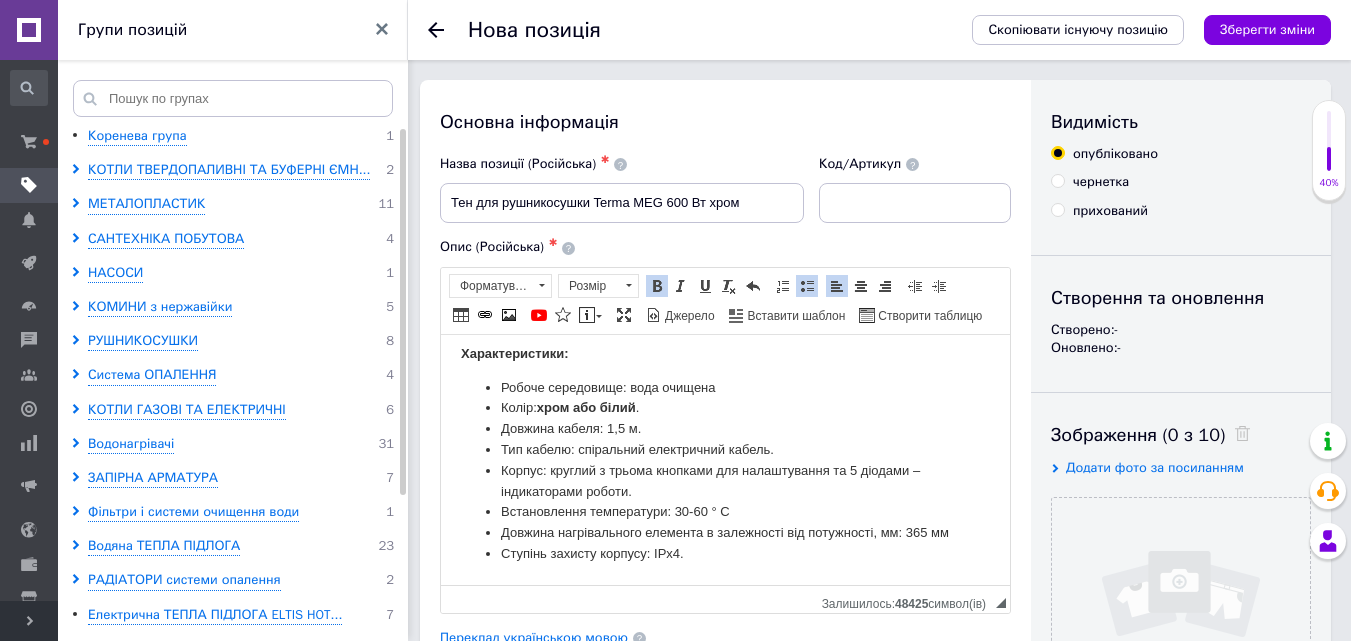 click on "Корпус: круглий з трьома кнопками для налаштування та 5 діодами – індикаторами роботи." at bounding box center (725, 481) 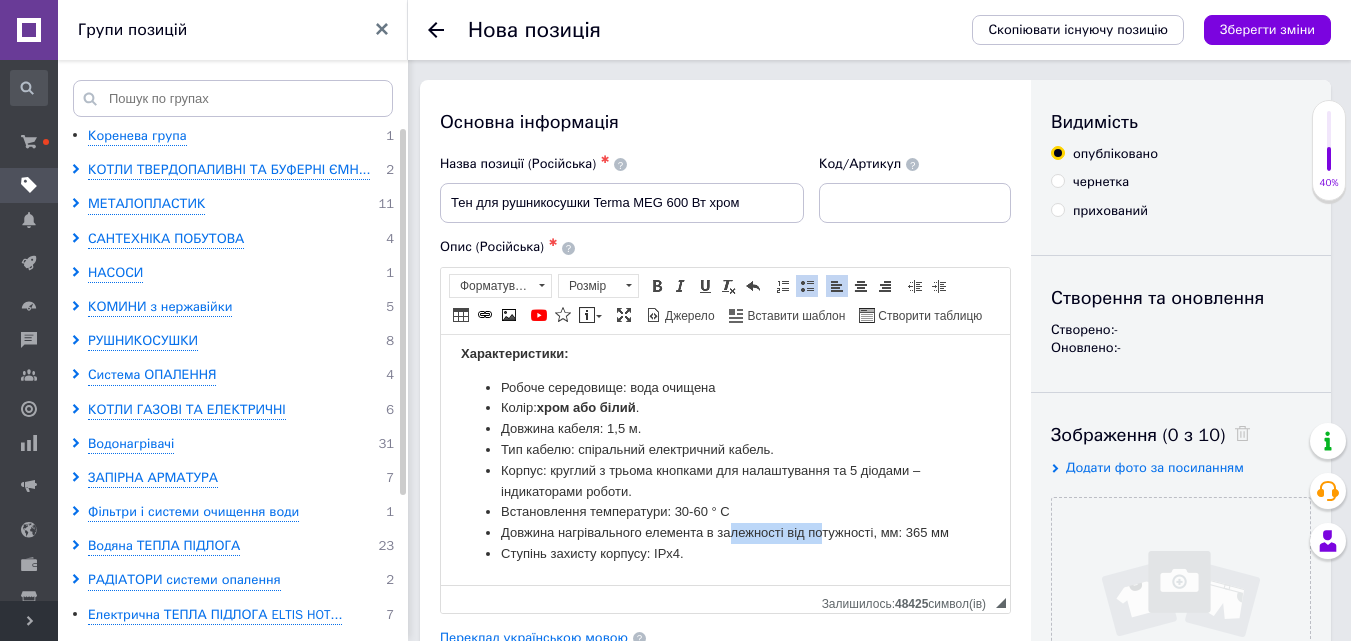 drag, startPoint x: 734, startPoint y: 528, endPoint x: 823, endPoint y: 527, distance: 89.005615 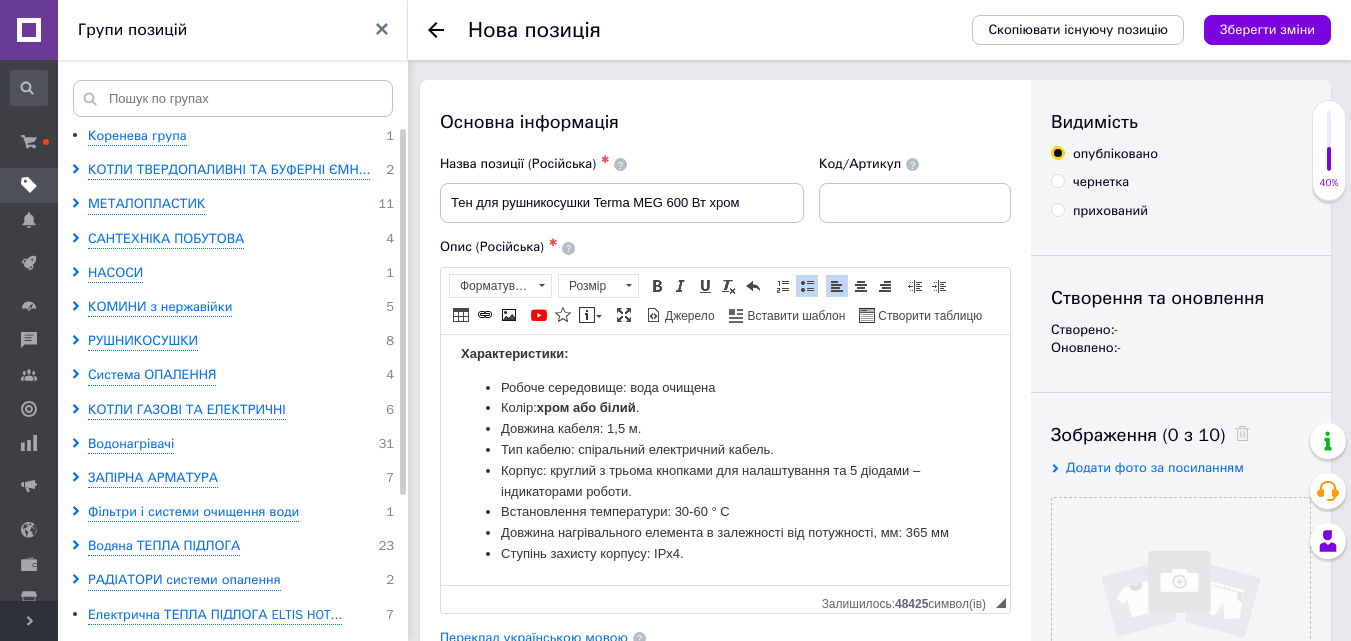 click on "Довжина нагрівального елемента в залежності від потужності, мм: 365 мм" at bounding box center [725, 532] 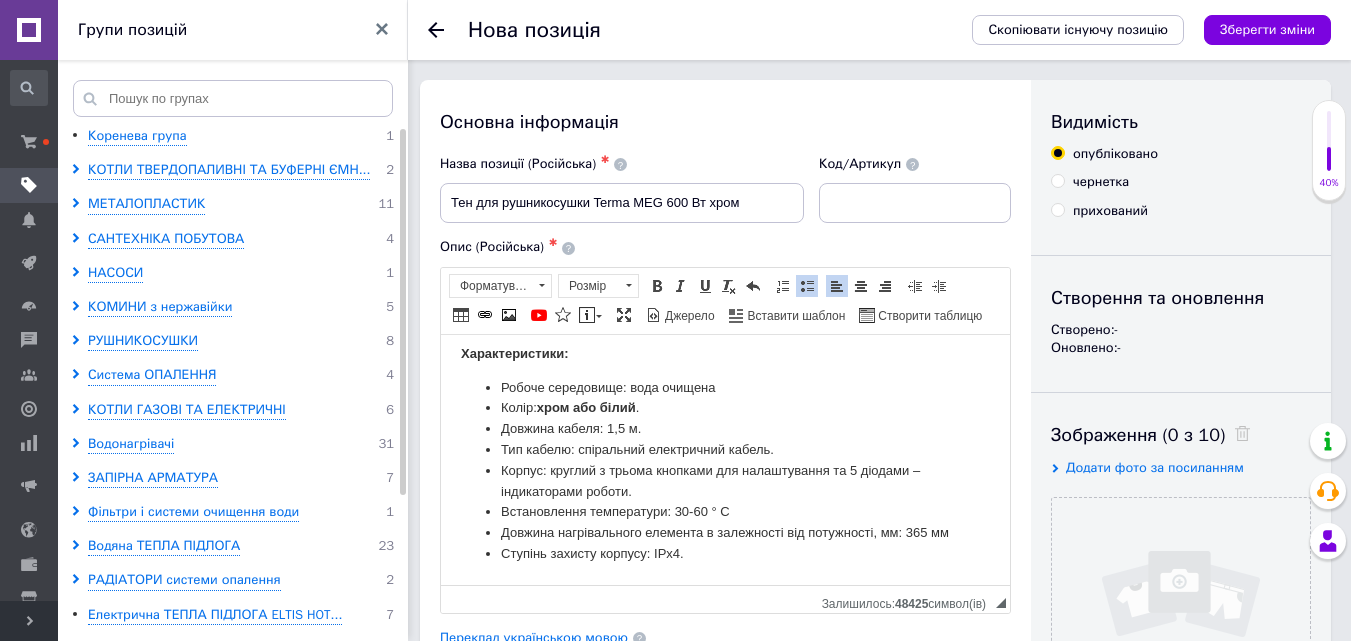 drag, startPoint x: 700, startPoint y: 538, endPoint x: 741, endPoint y: 538, distance: 41 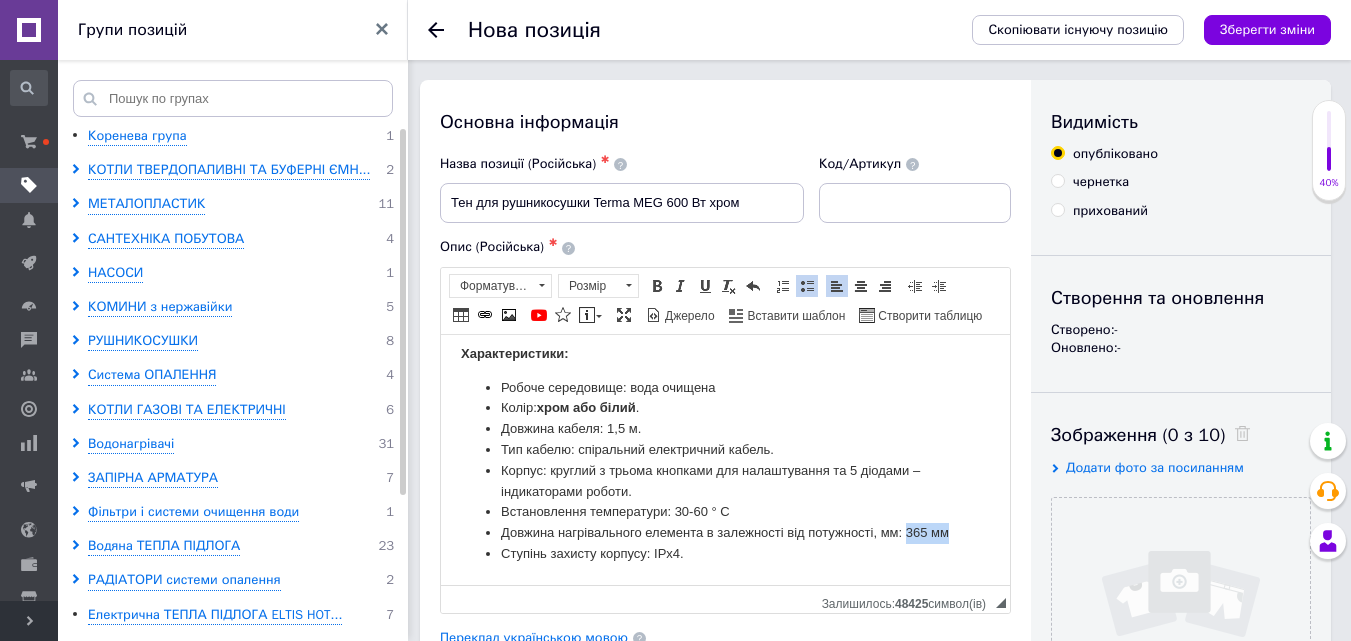 drag, startPoint x: 858, startPoint y: 537, endPoint x: 904, endPoint y: 516, distance: 50.566788 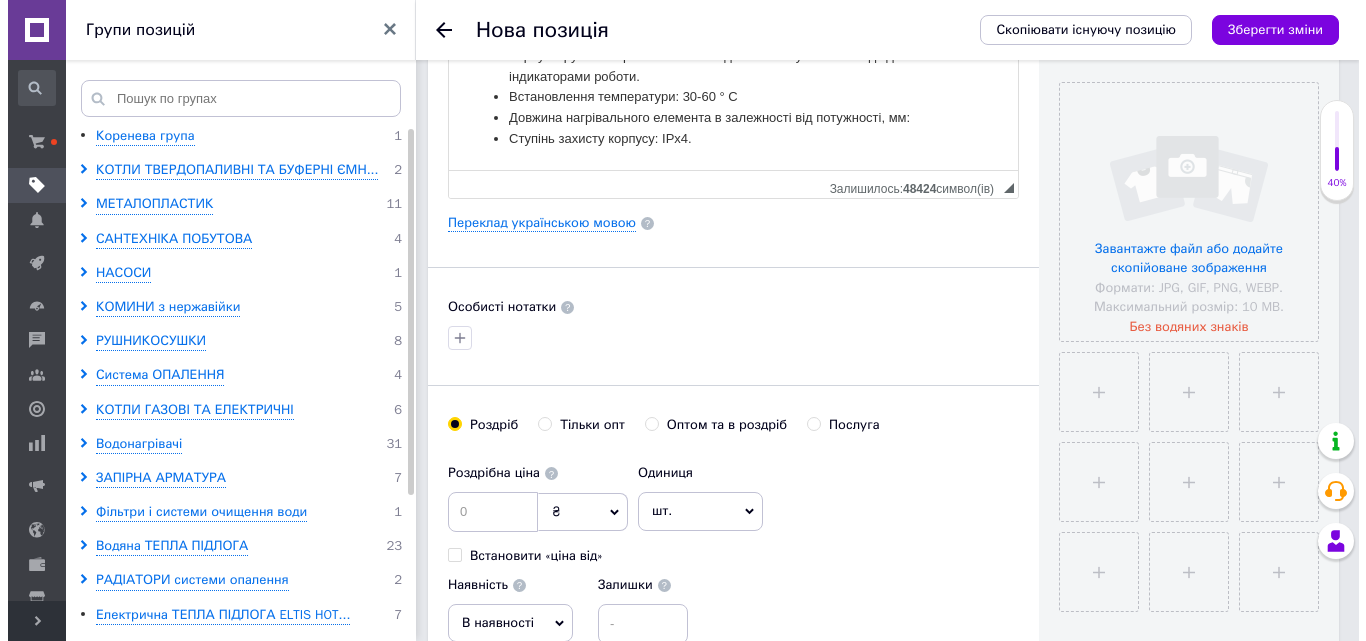 scroll, scrollTop: 500, scrollLeft: 0, axis: vertical 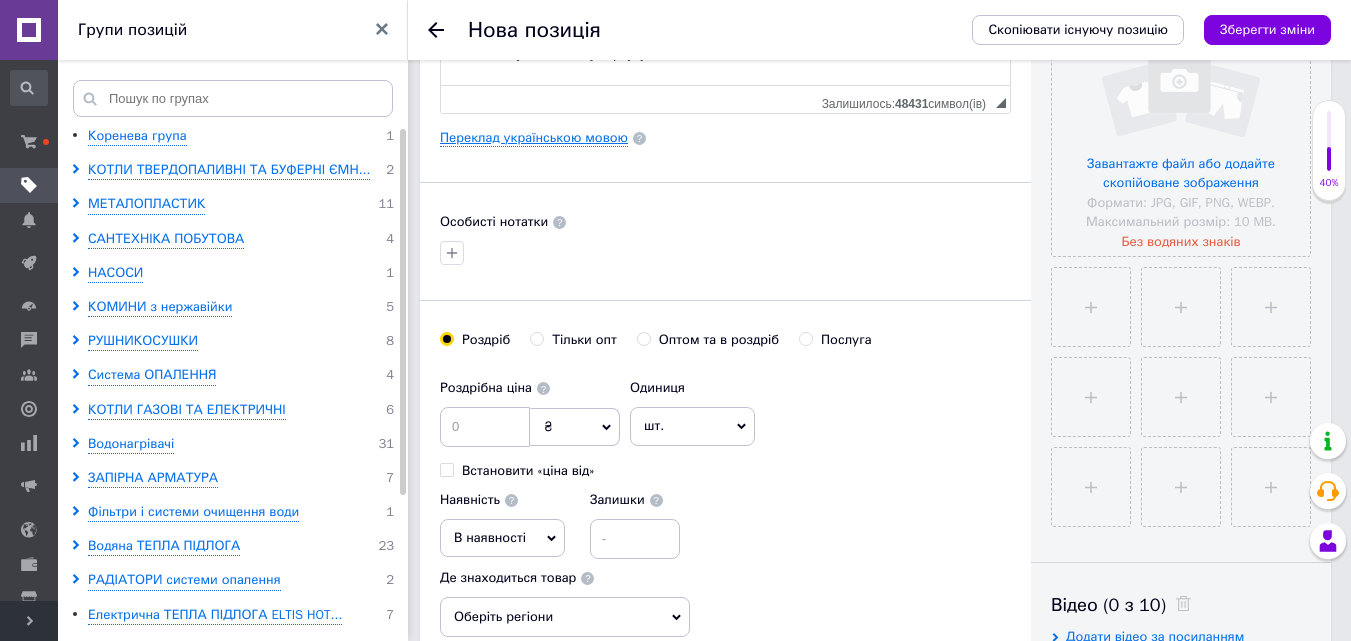 click on "Переклад українською мовою" at bounding box center (534, 138) 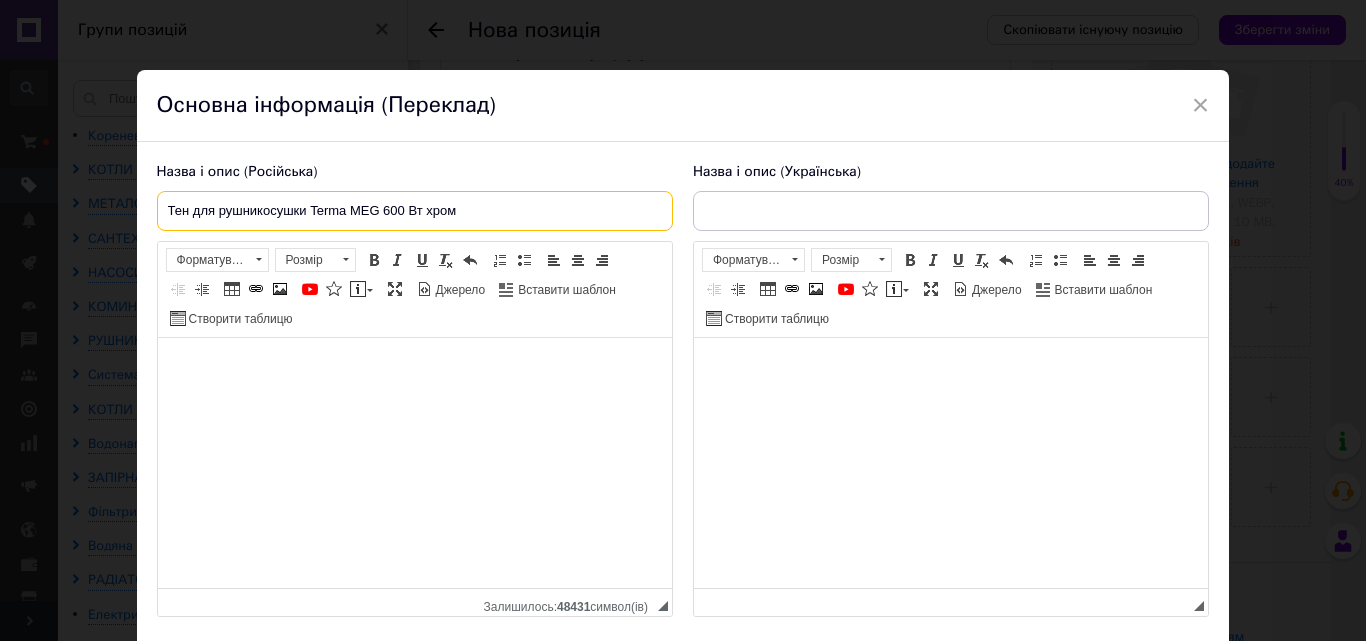 click on "Тен для рушникосушки Terma MEG 600 Вт хром" at bounding box center [415, 211] 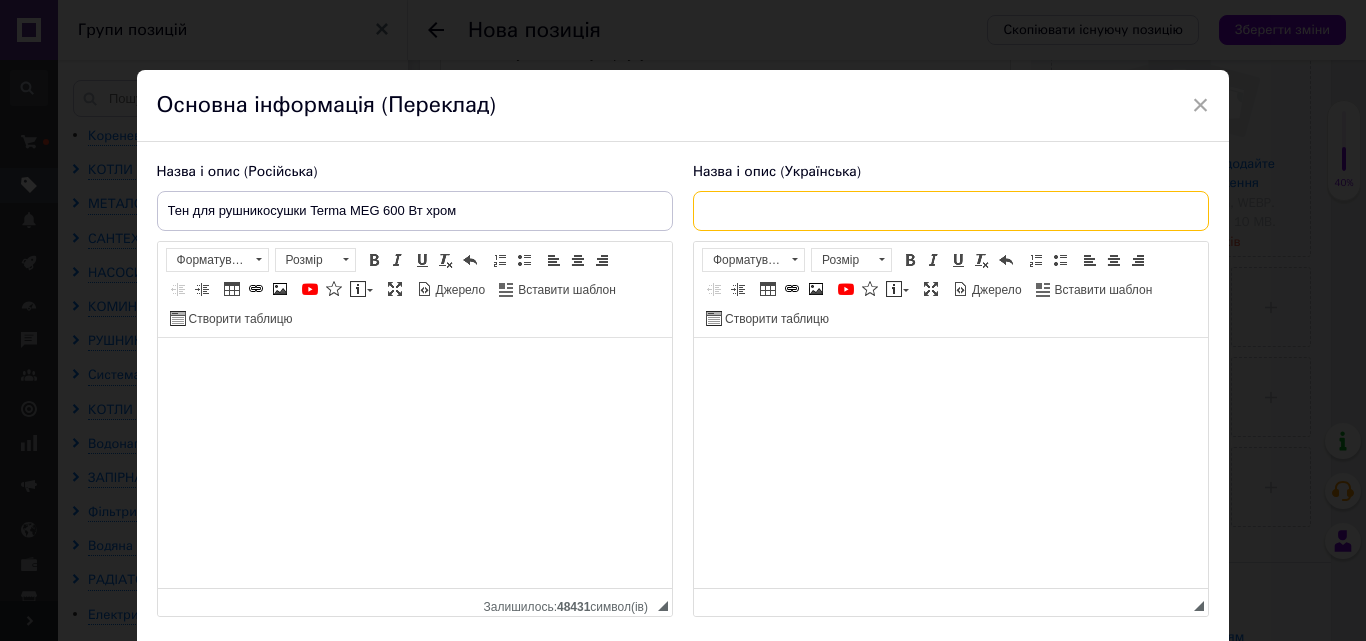 click at bounding box center (951, 211) 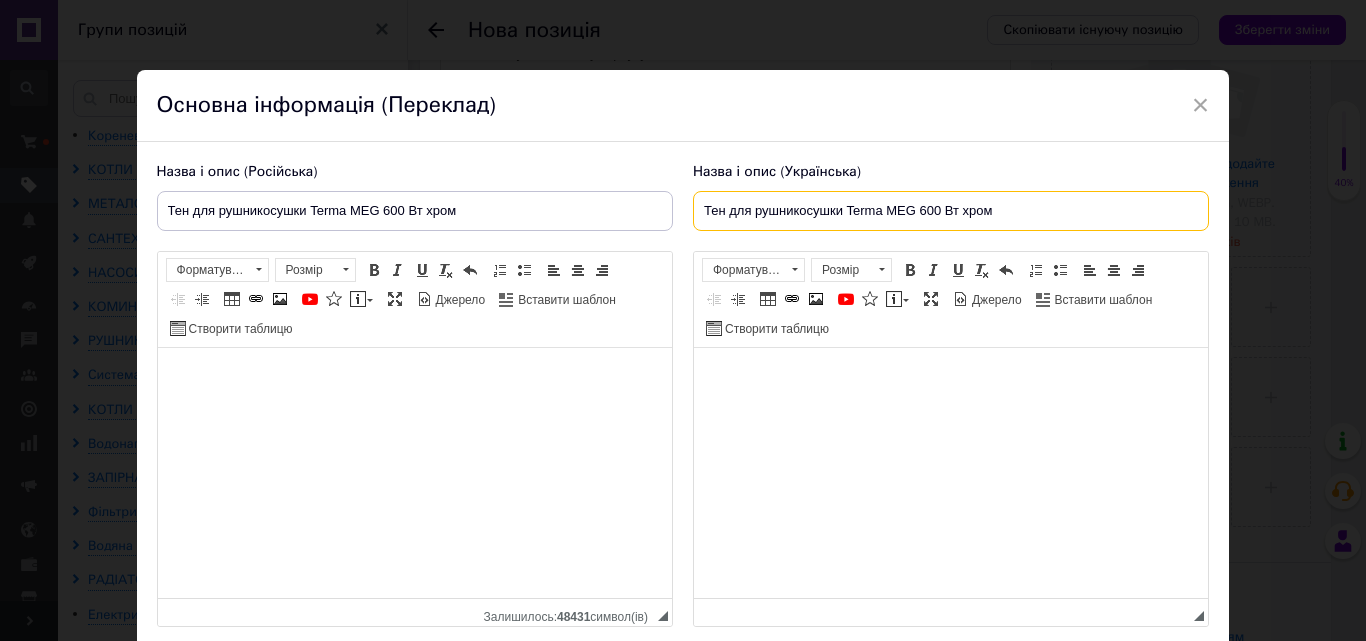type on "Тен для рушникосушки Terma MEG 600 Вт хром" 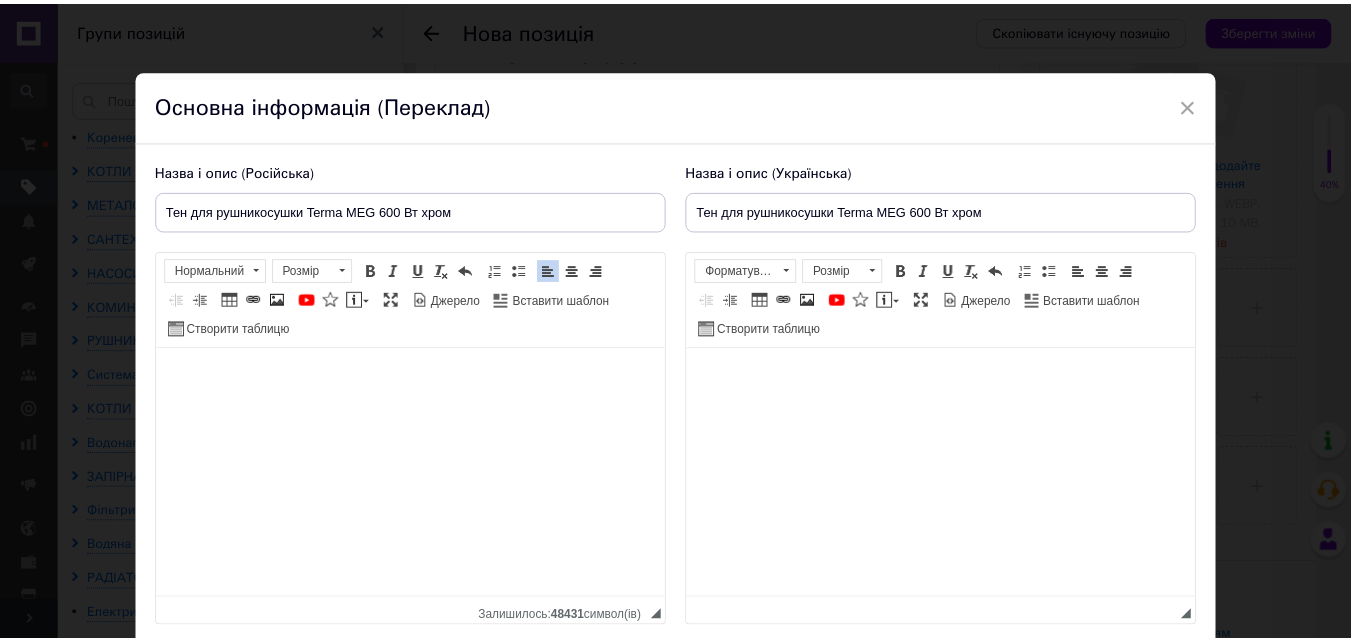 scroll, scrollTop: 151, scrollLeft: 0, axis: vertical 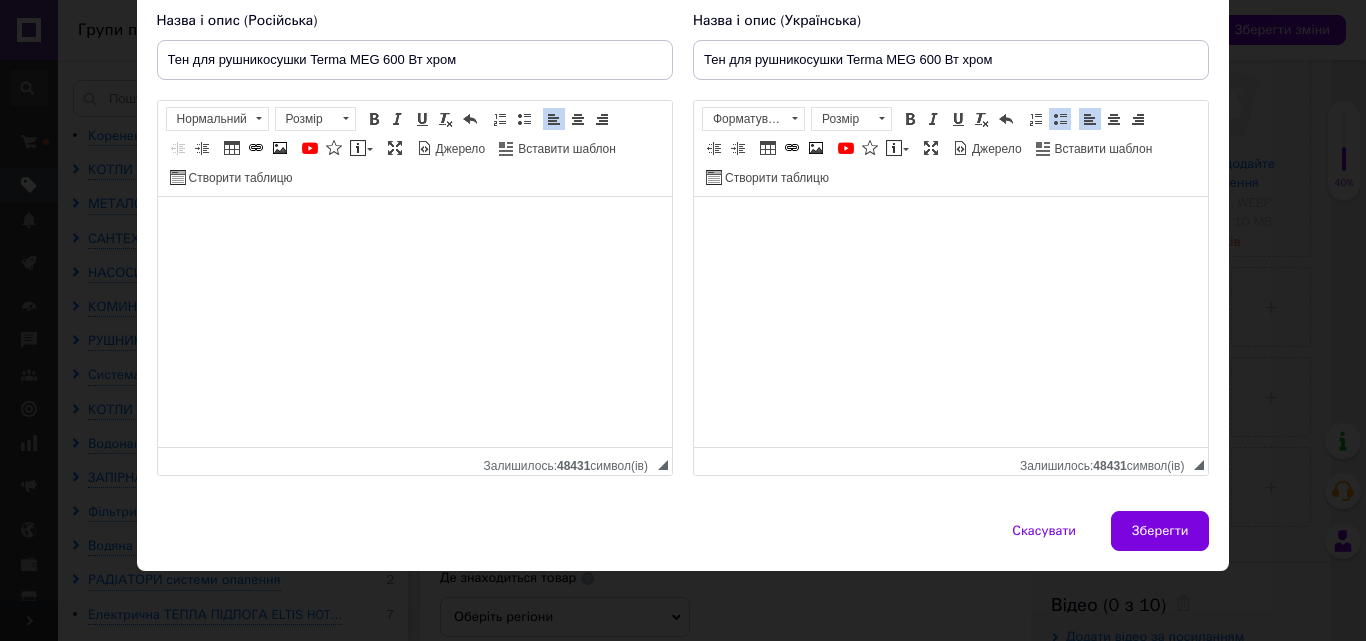 click on "Зберегти" at bounding box center [1160, 531] 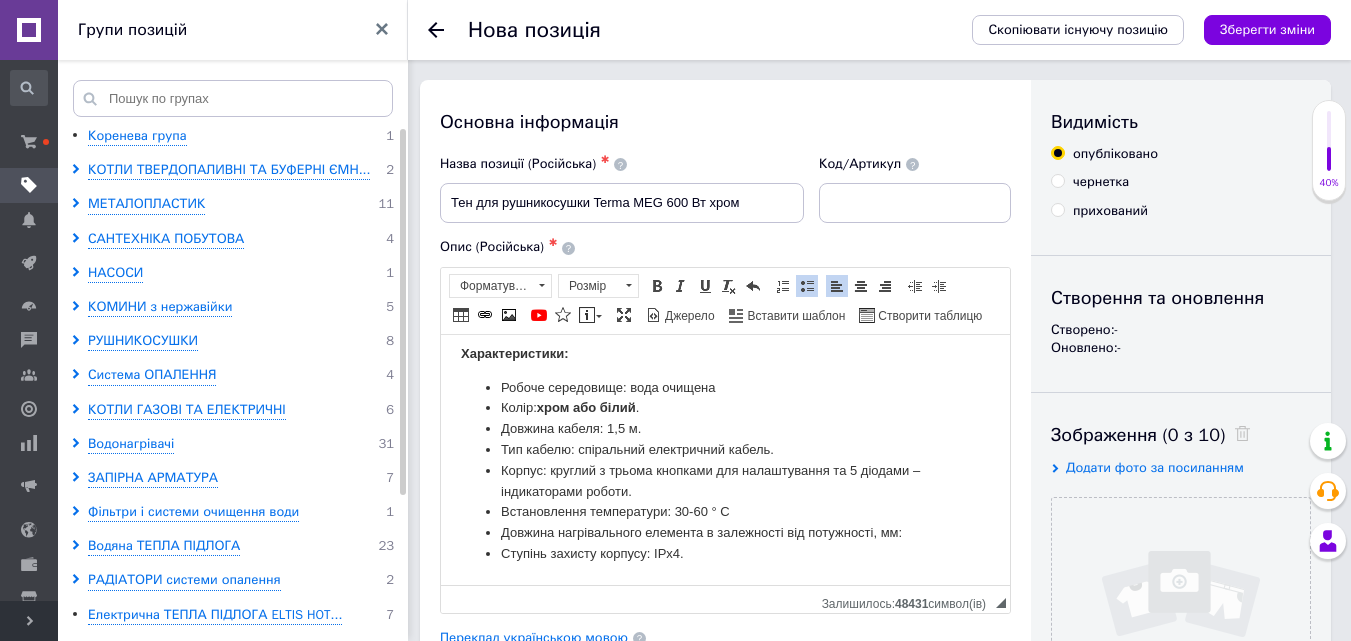 scroll, scrollTop: 500, scrollLeft: 0, axis: vertical 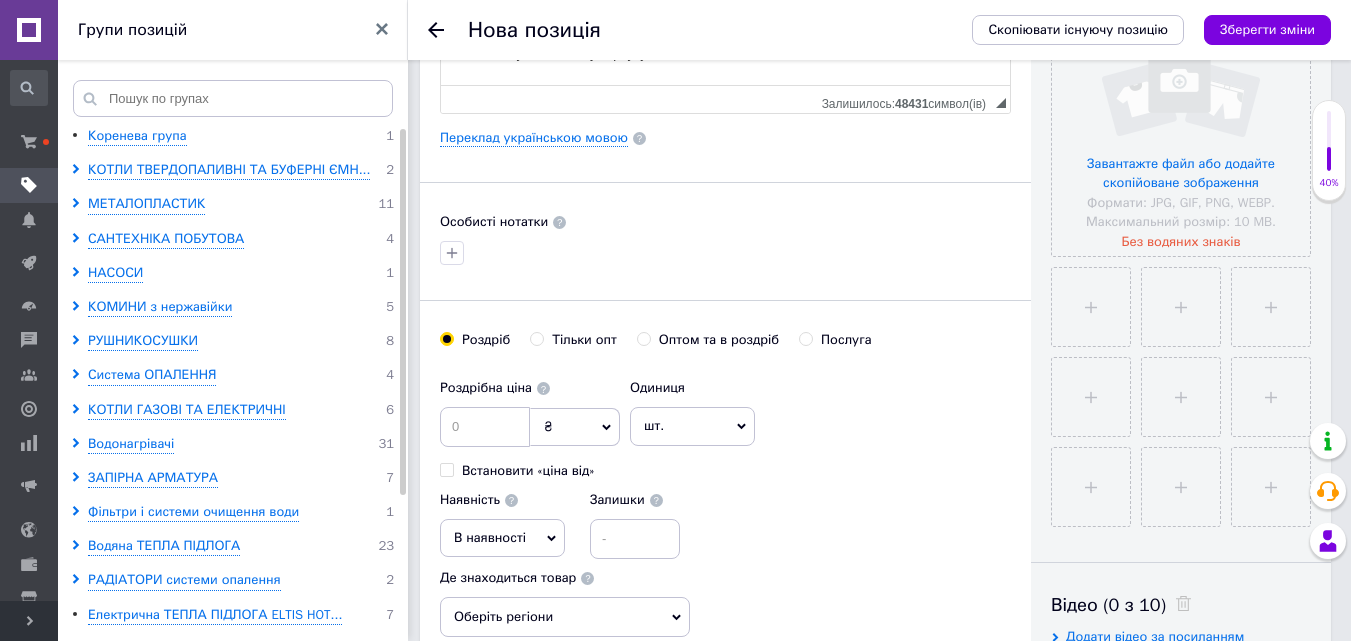 click on "₴" at bounding box center (575, 427) 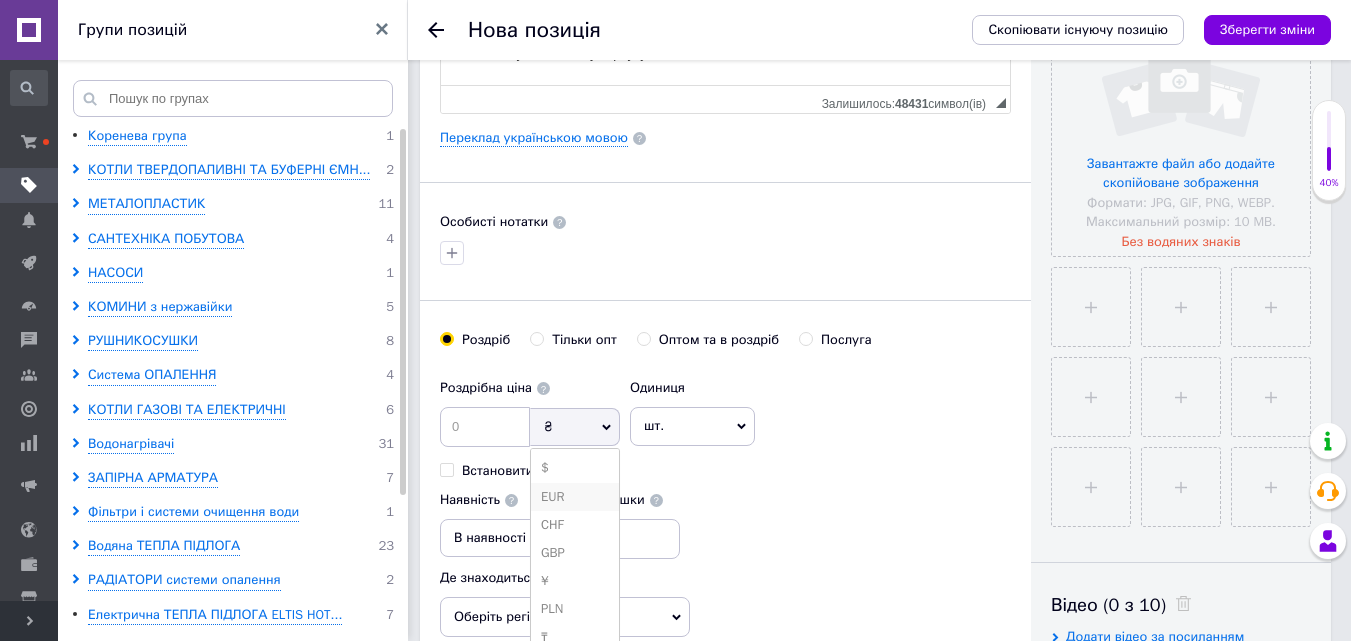 click on "EUR" at bounding box center [575, 497] 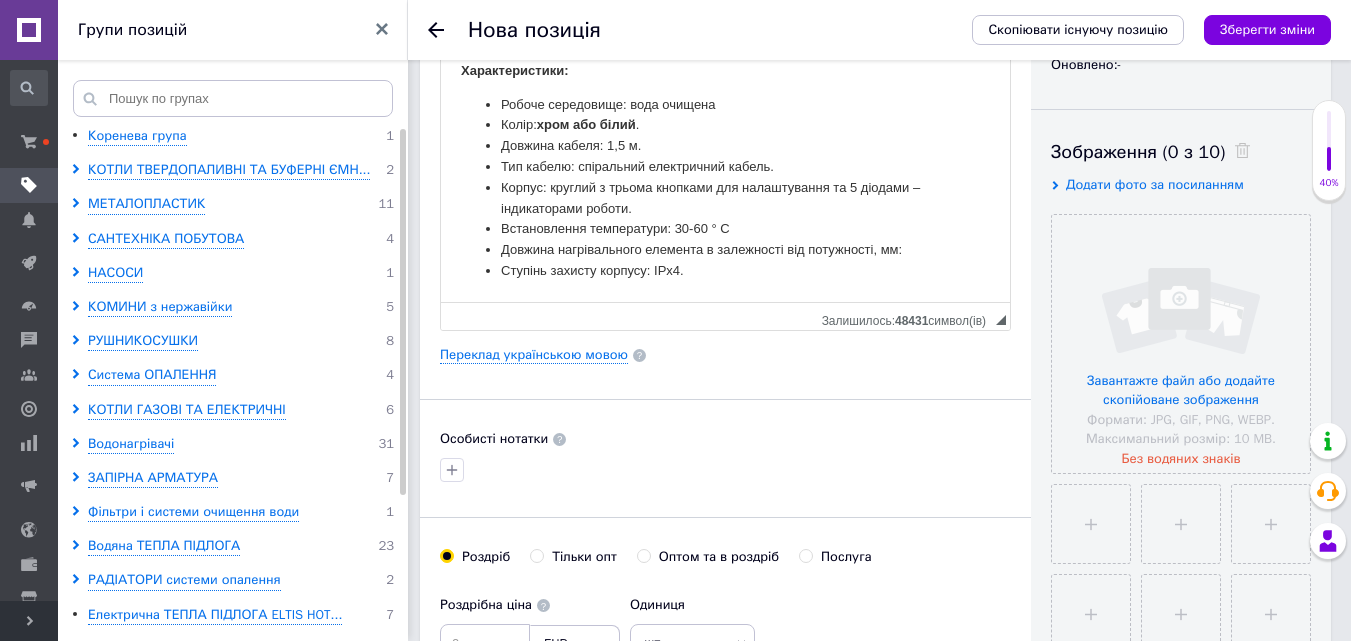 scroll, scrollTop: 100, scrollLeft: 0, axis: vertical 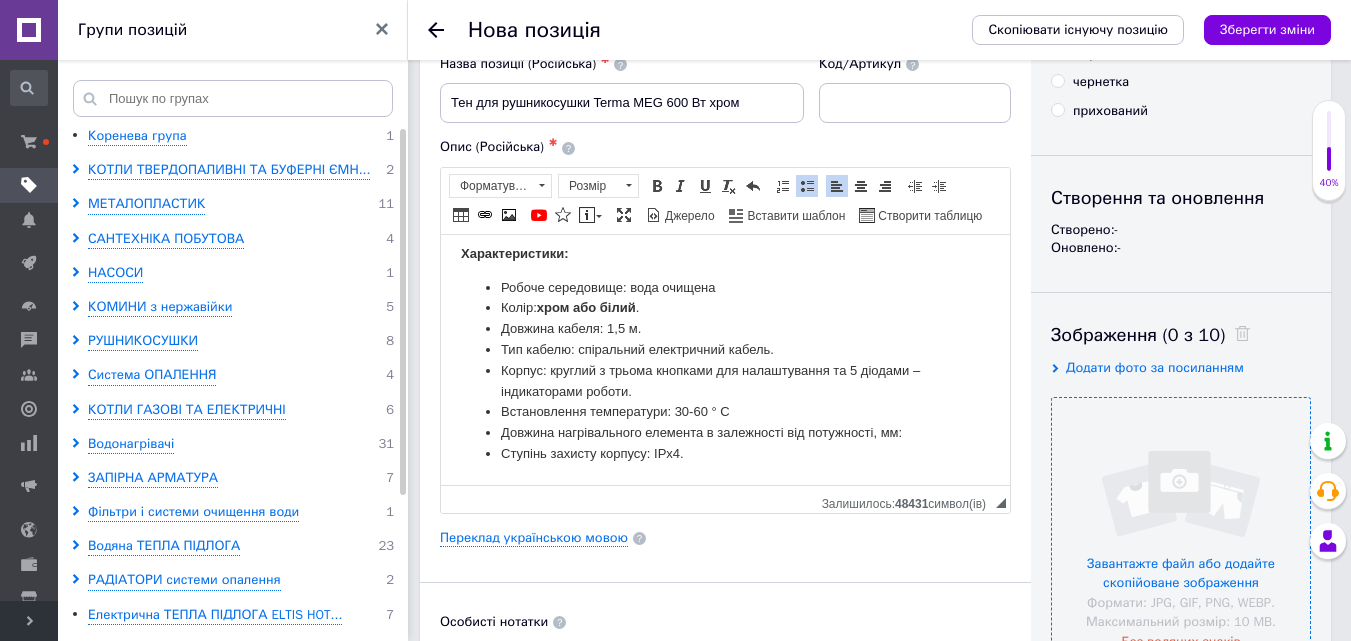 click at bounding box center [1181, 527] 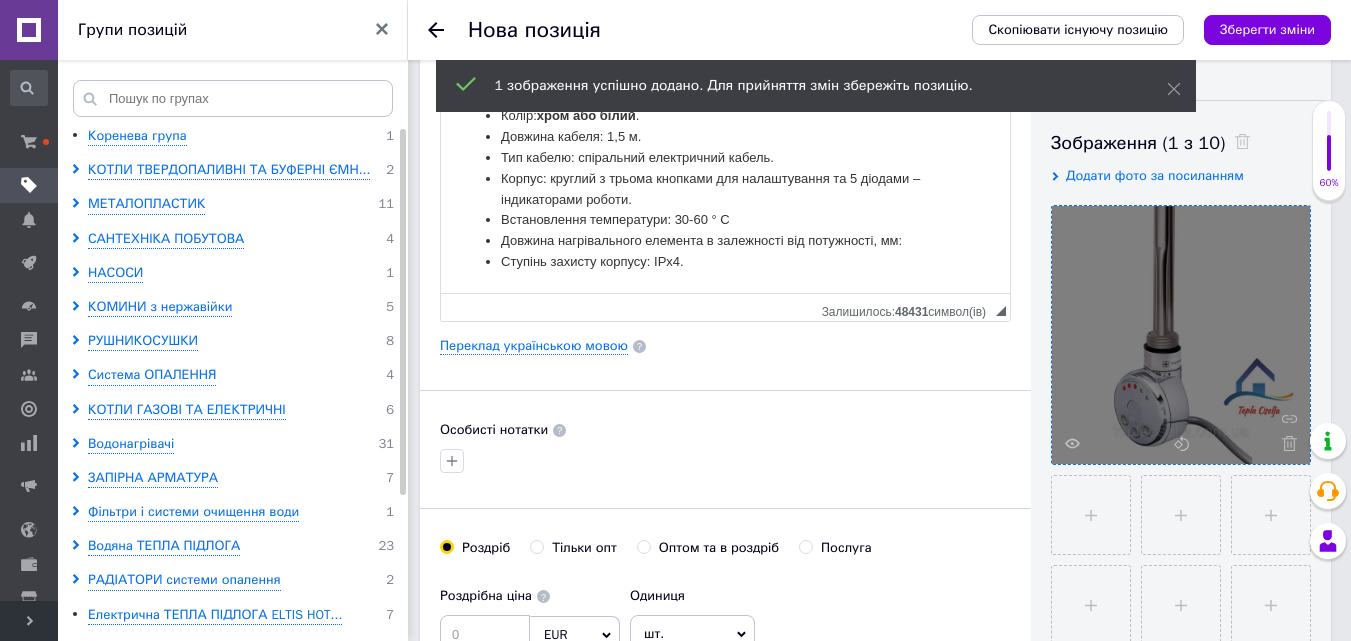 scroll, scrollTop: 300, scrollLeft: 0, axis: vertical 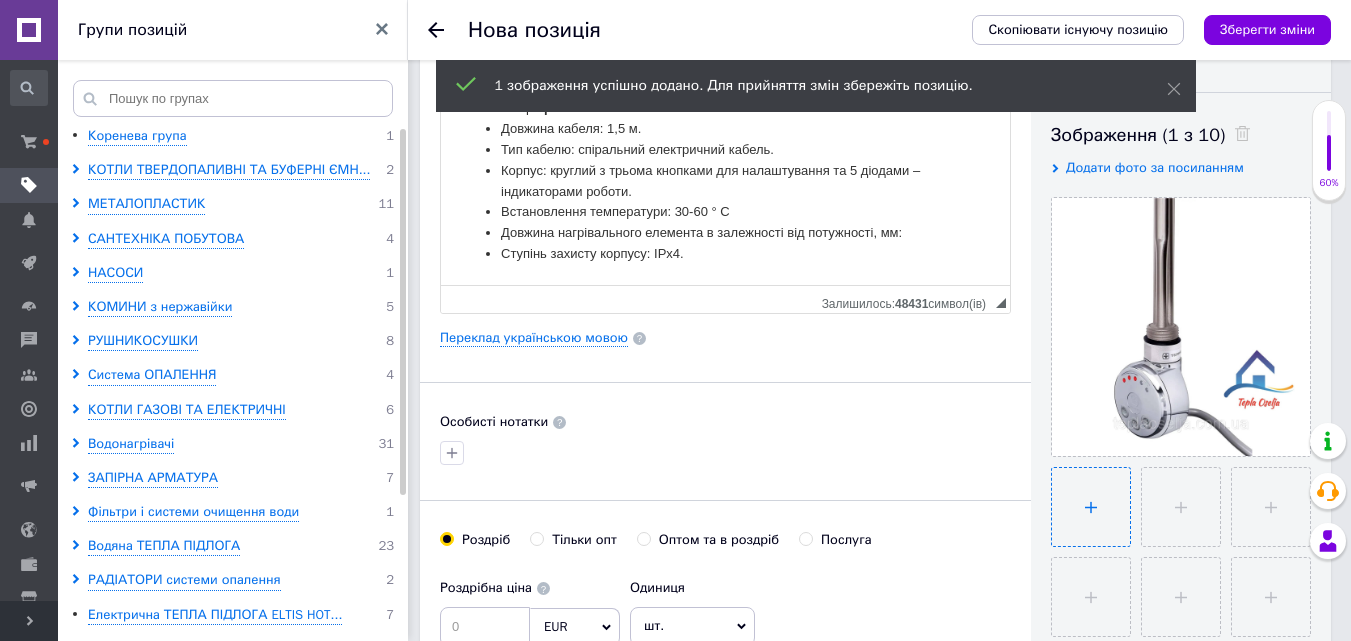 click at bounding box center (1091, 507) 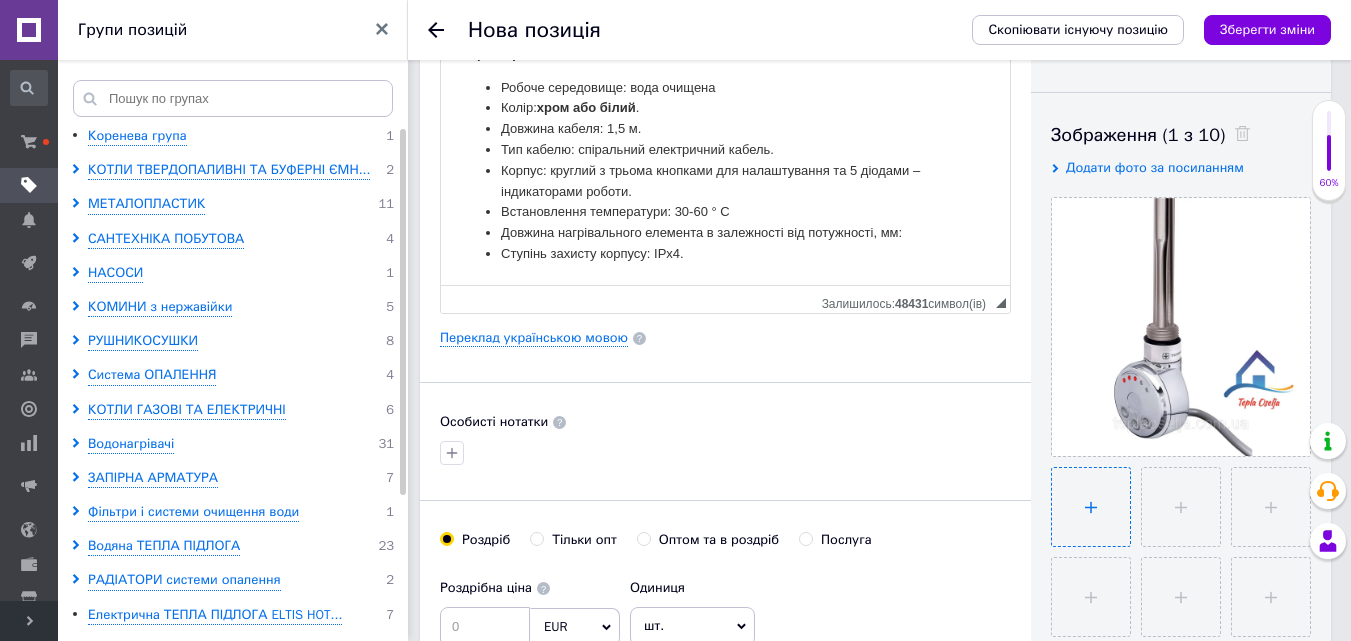 type on "C:\fakepath\тен 2.jpg" 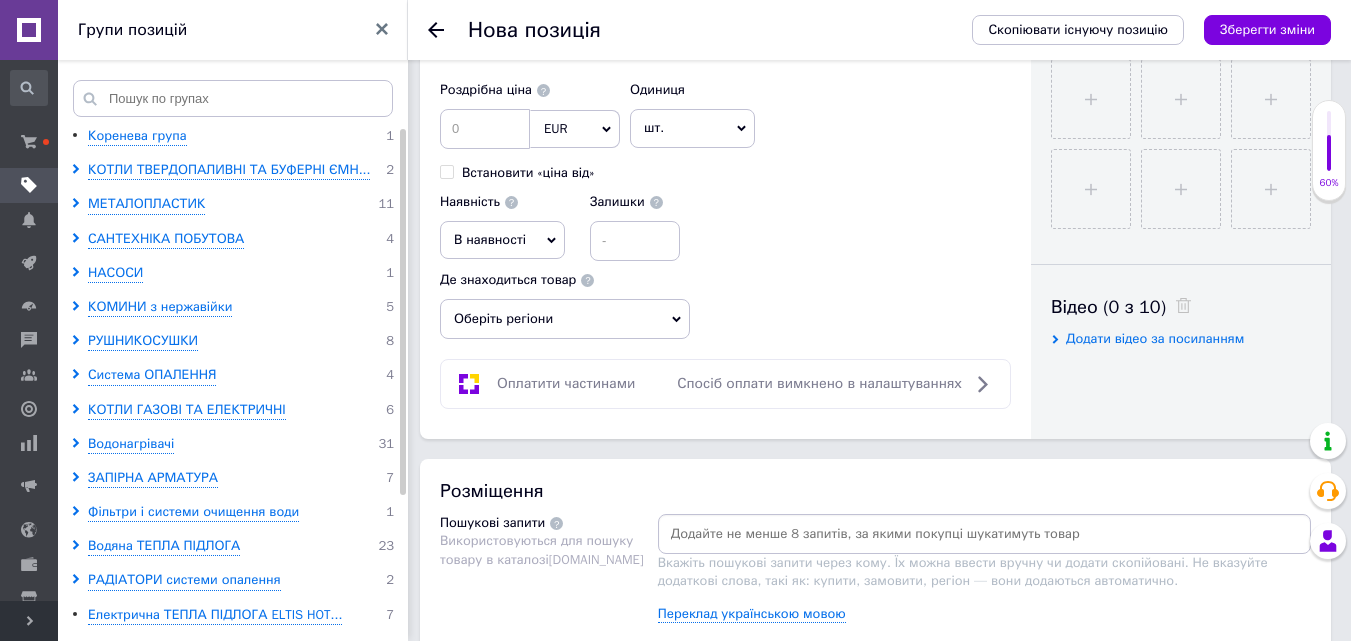 scroll, scrollTop: 800, scrollLeft: 0, axis: vertical 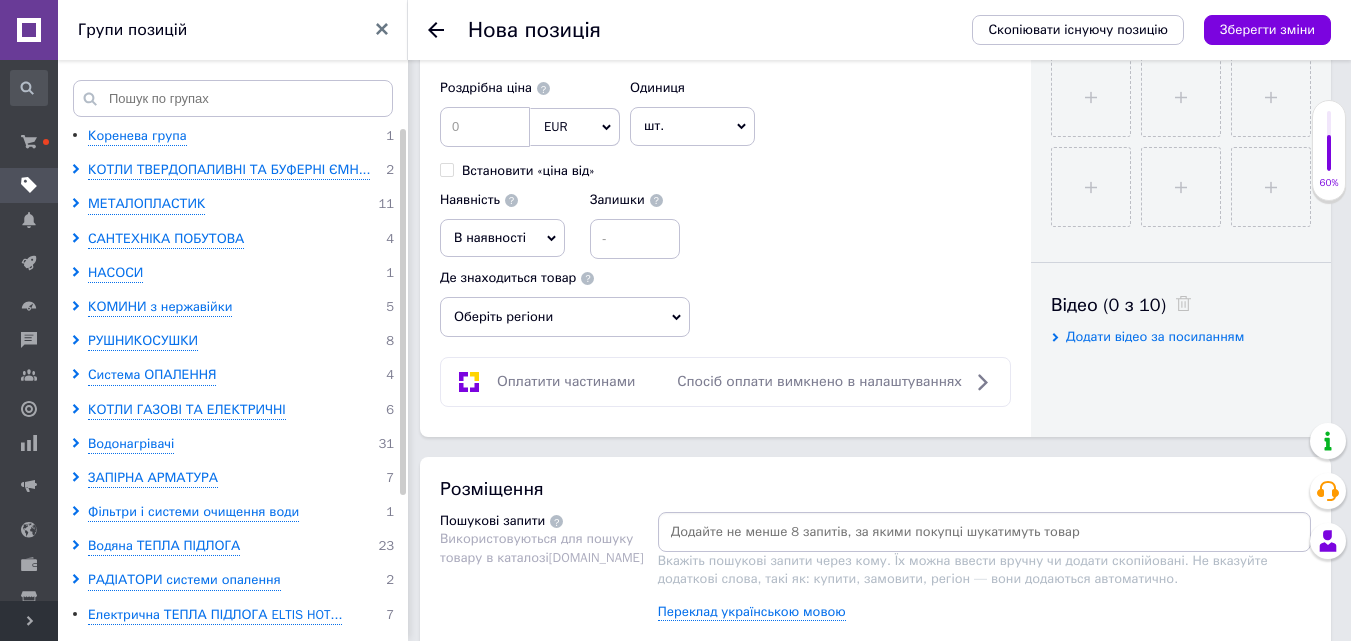 click on "Оберіть регіони" at bounding box center (565, 317) 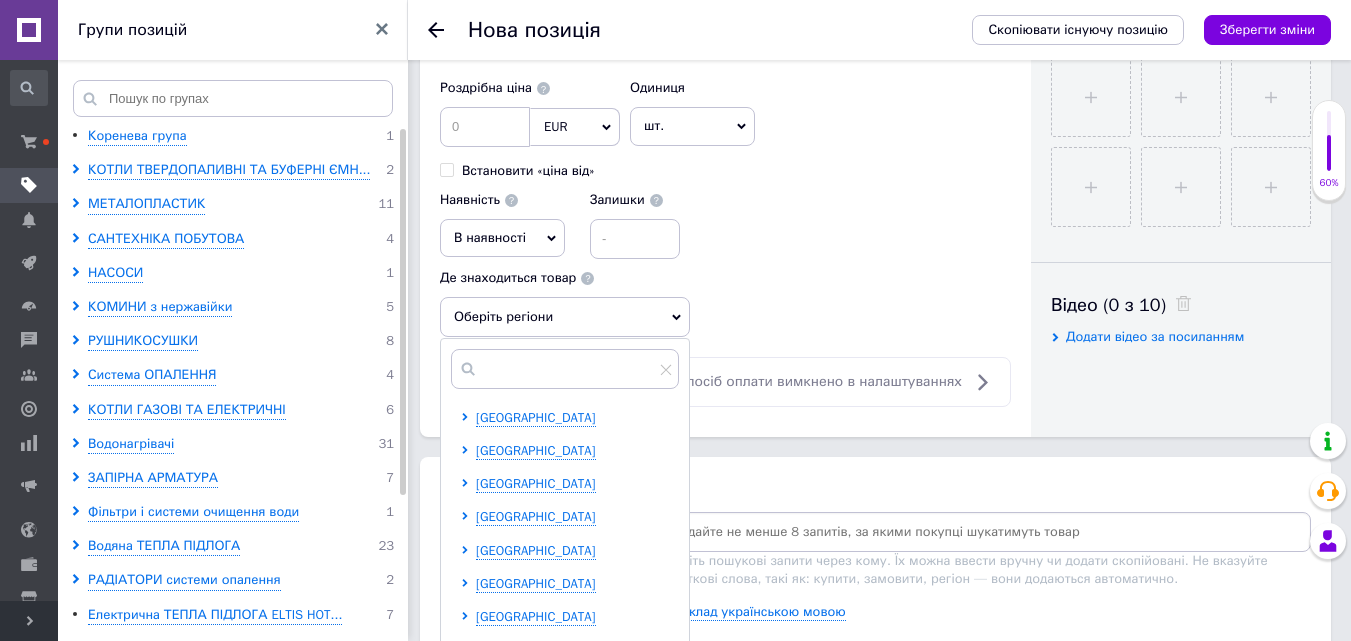 click at bounding box center [468, 451] 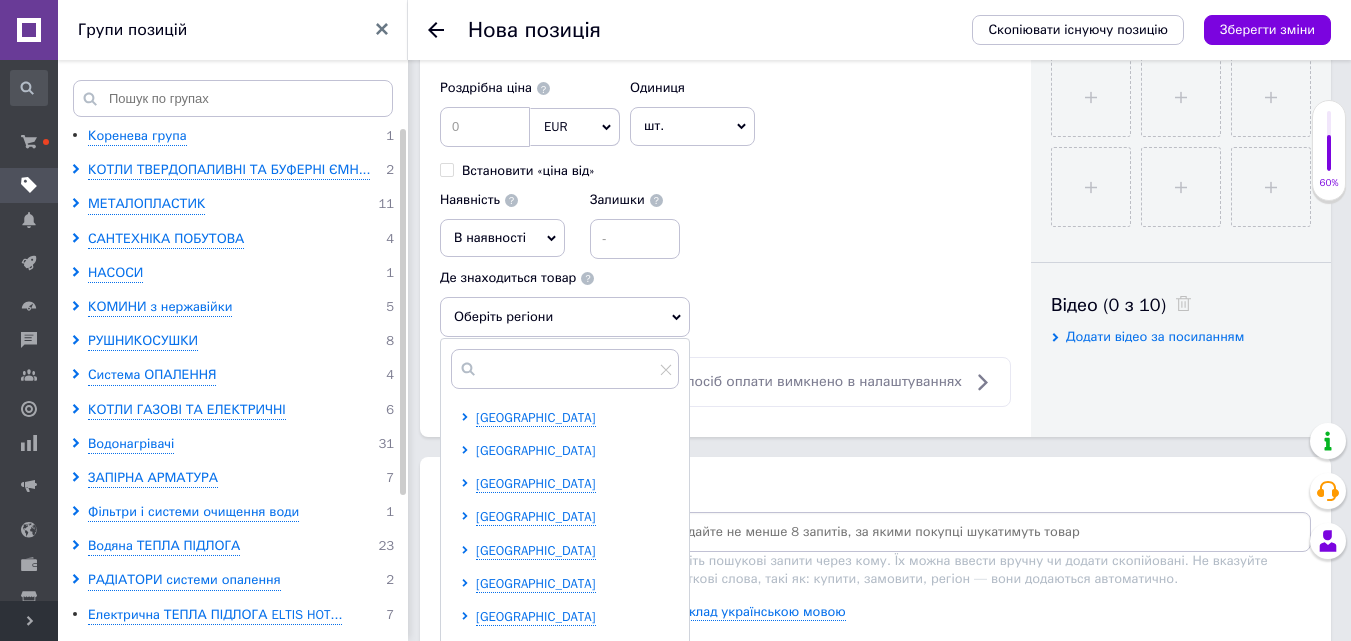click on "[GEOGRAPHIC_DATA]" at bounding box center (569, 451) 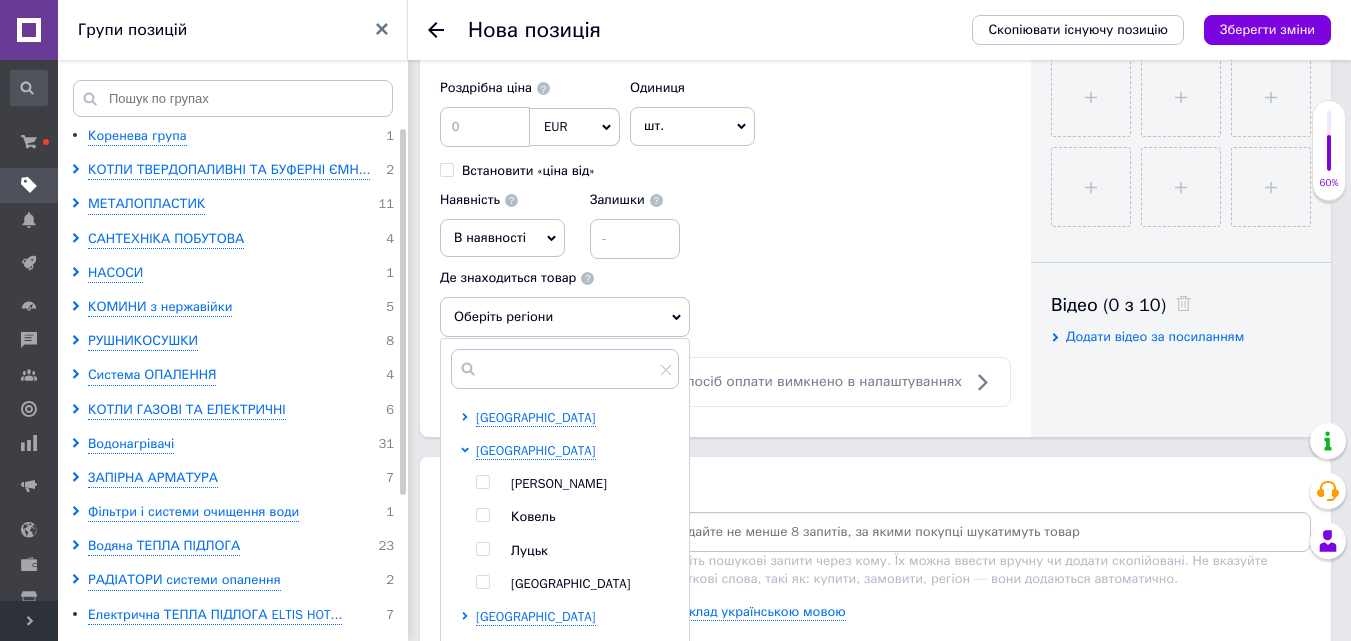 click at bounding box center [482, 582] 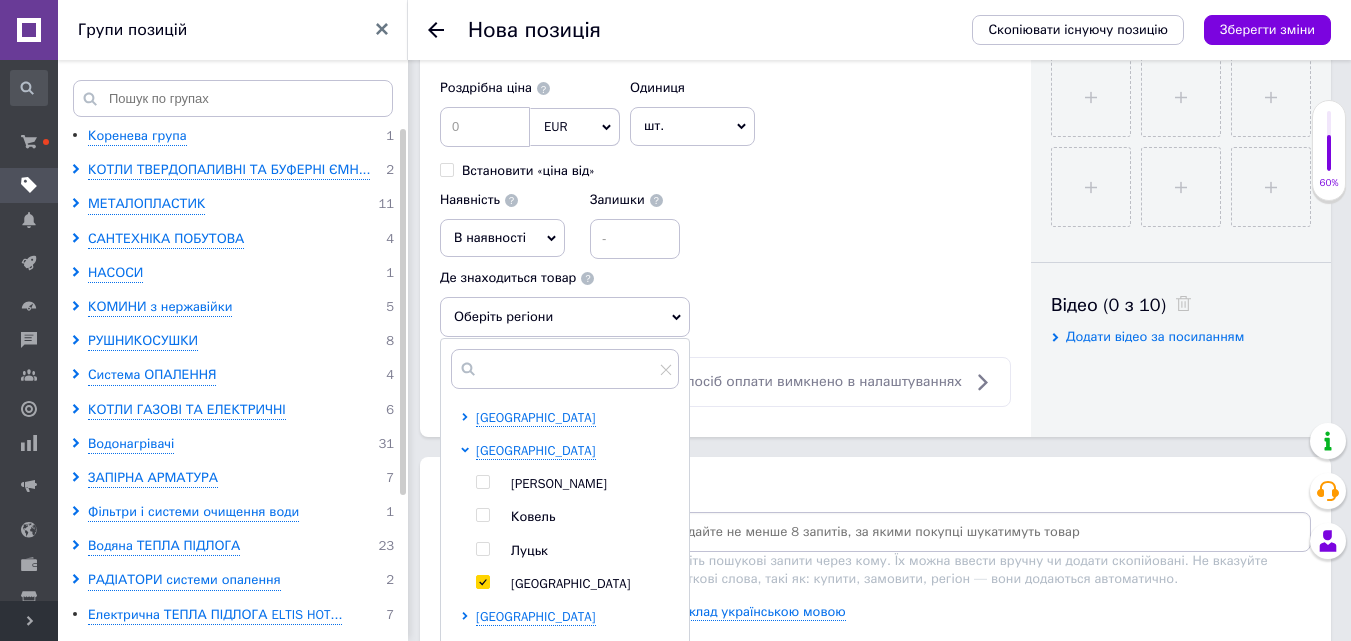 checkbox on "true" 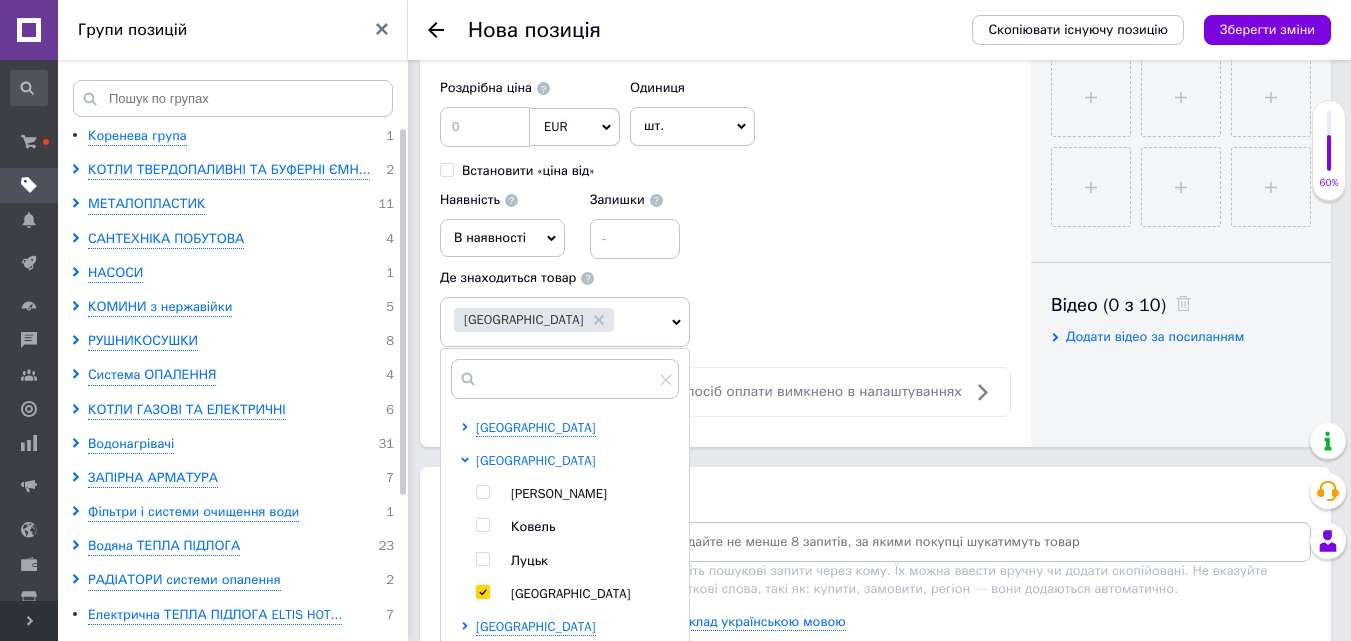 click 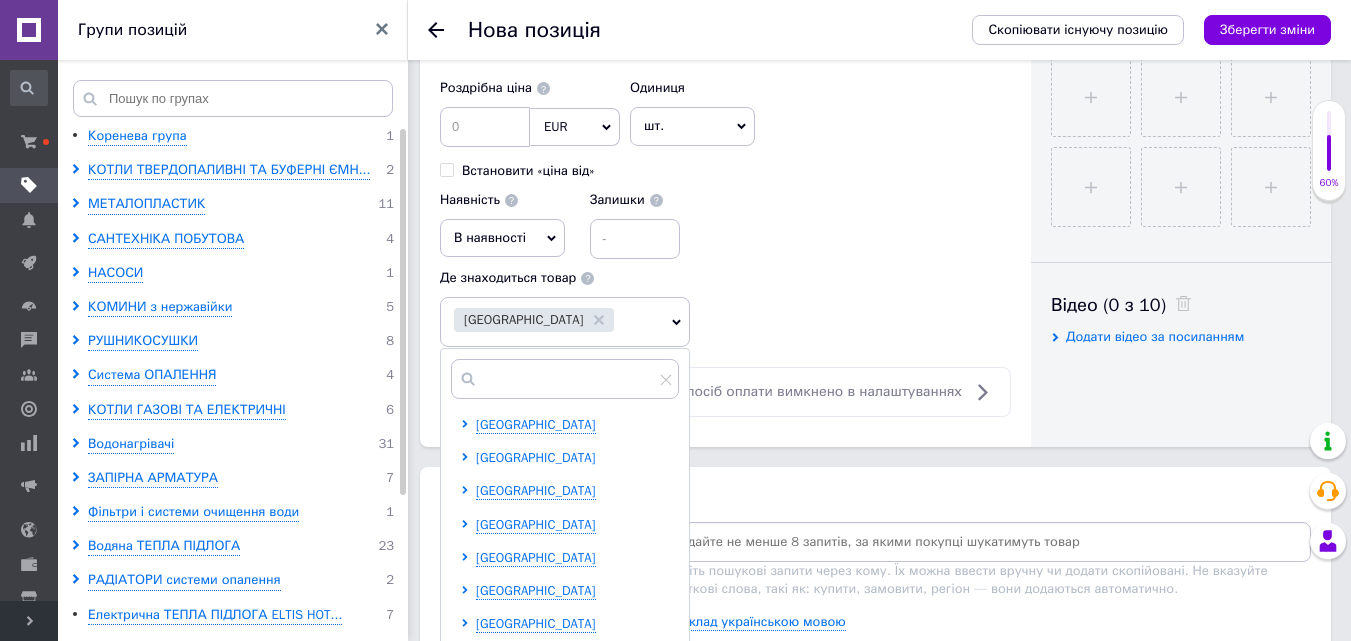 scroll, scrollTop: 411, scrollLeft: 0, axis: vertical 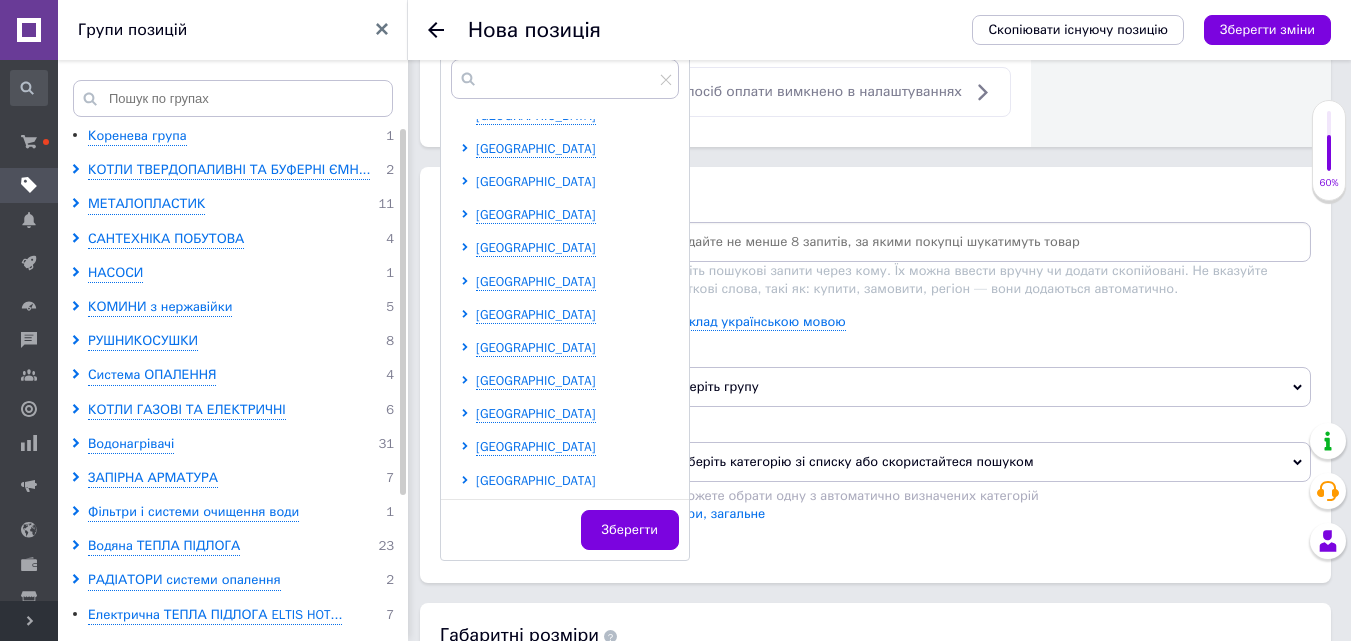 click 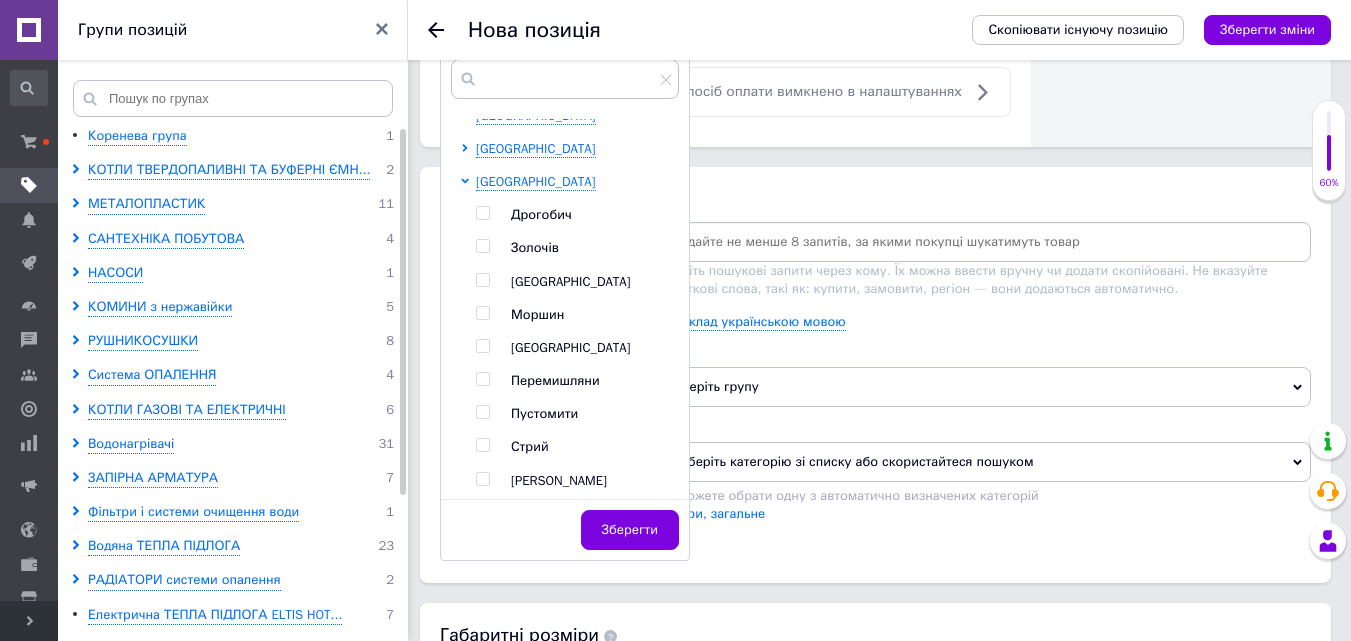 click at bounding box center (482, 280) 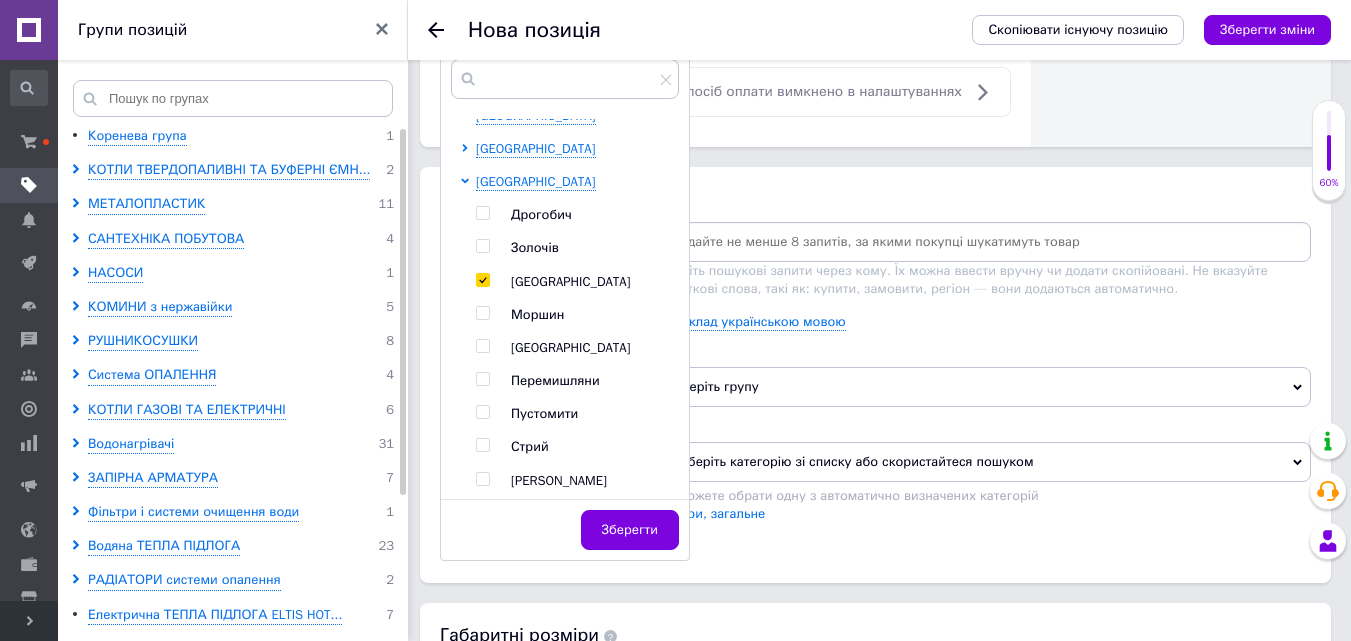 checkbox on "true" 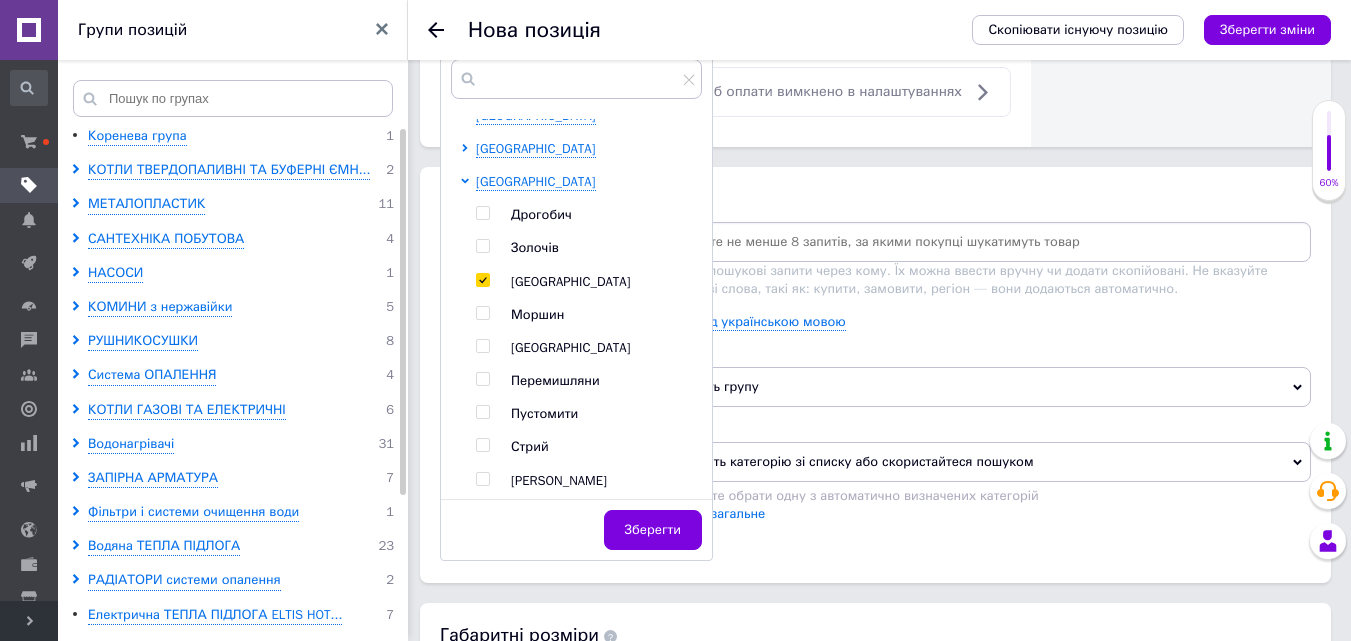click at bounding box center (482, 479) 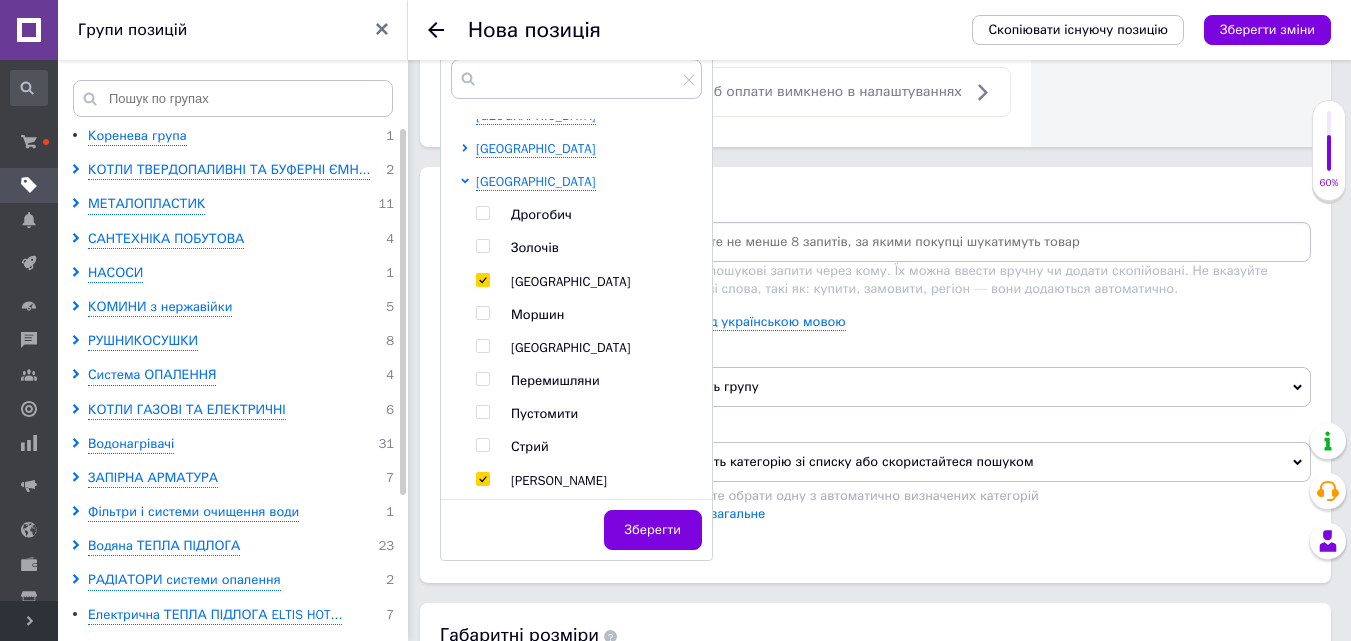 checkbox on "true" 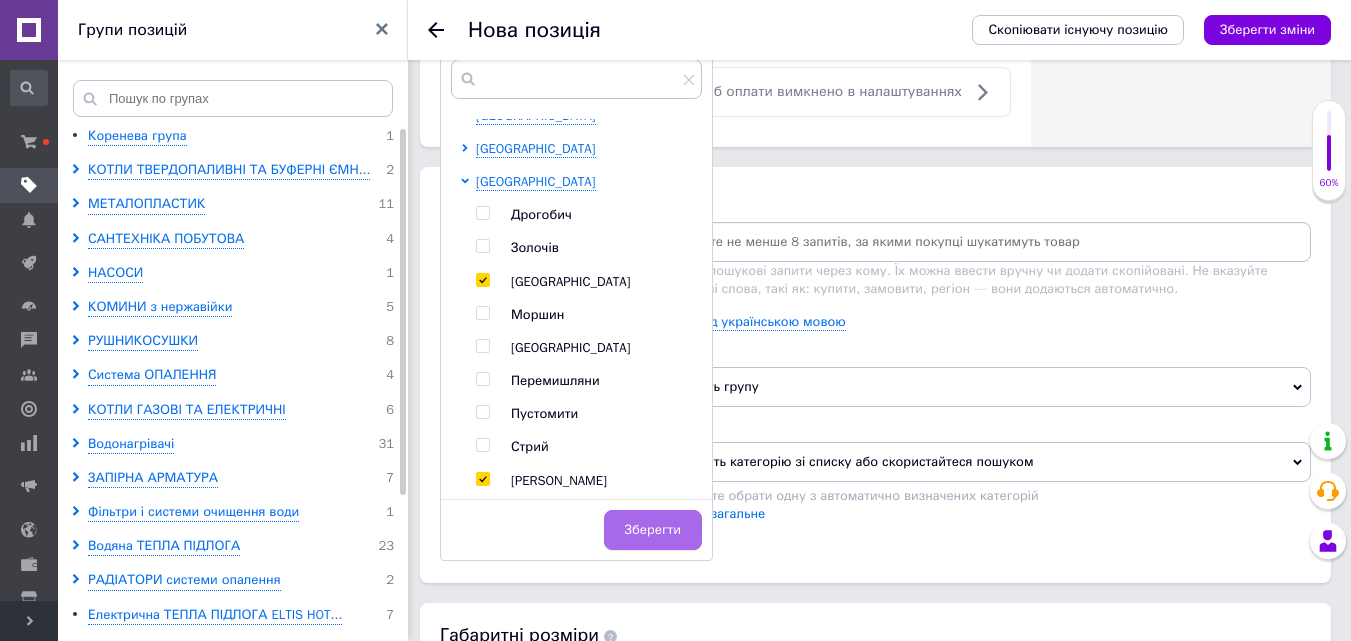 click on "Зберегти" at bounding box center (653, 530) 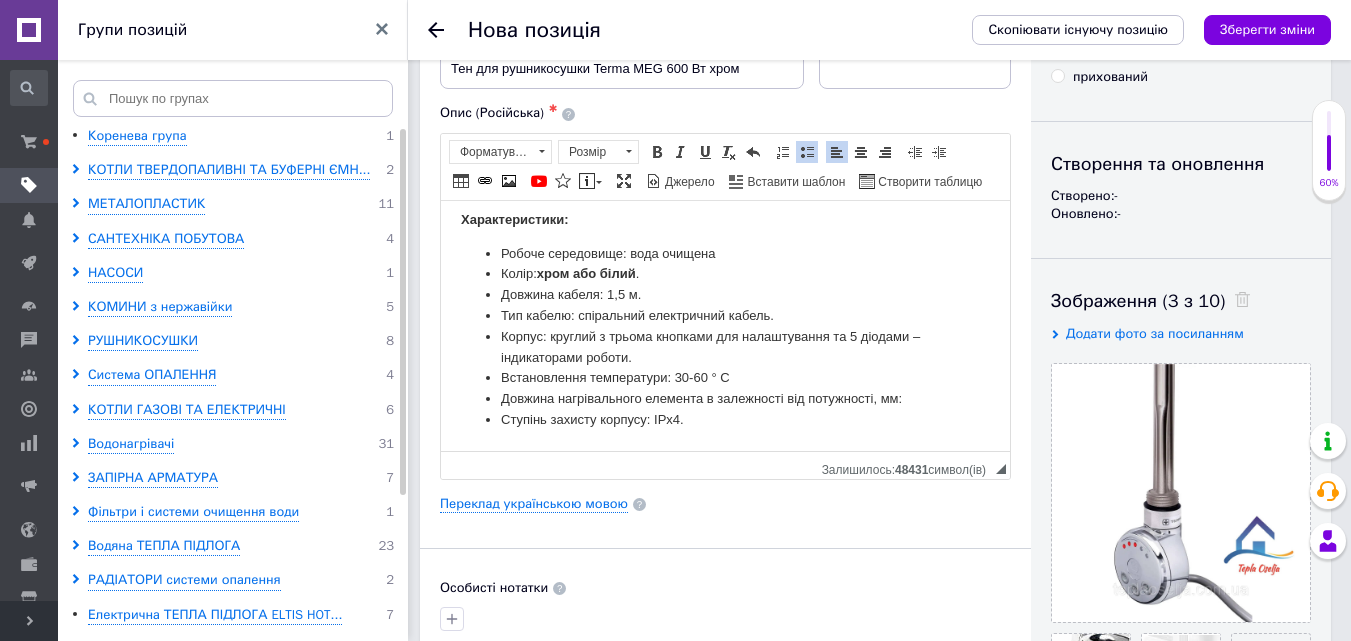 scroll, scrollTop: 0, scrollLeft: 0, axis: both 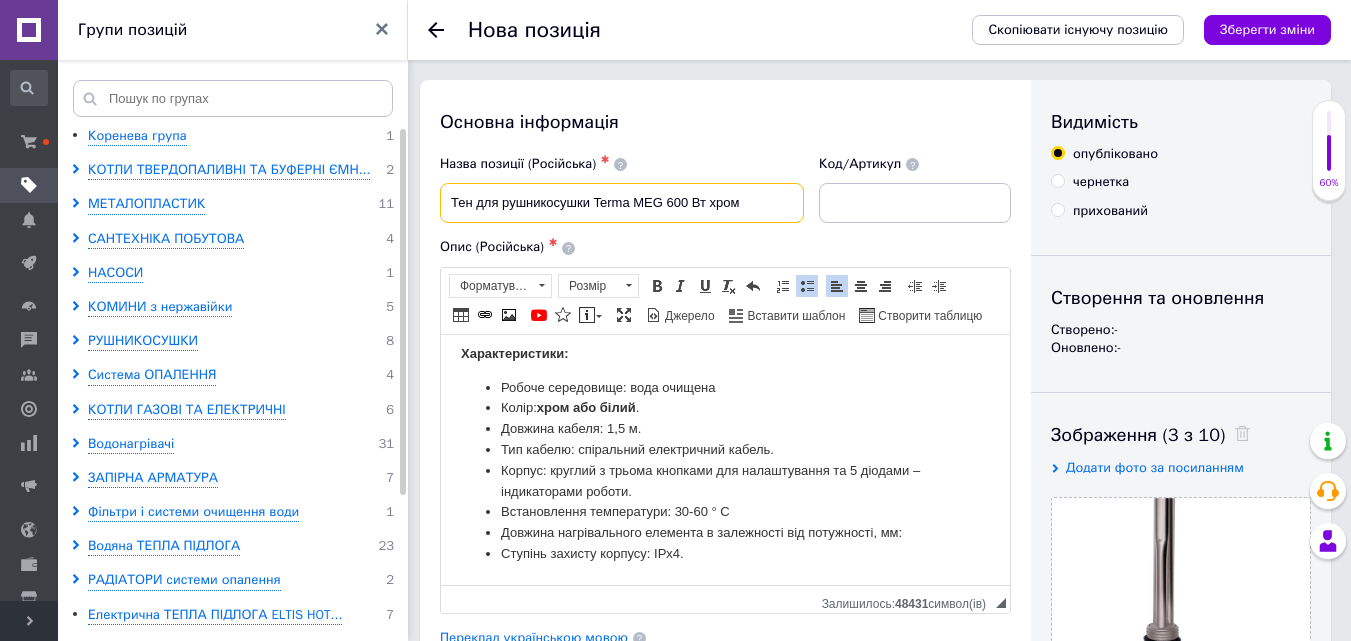click on "Тен для рушникосушки Terma MEG 600 Вт хром" at bounding box center [622, 203] 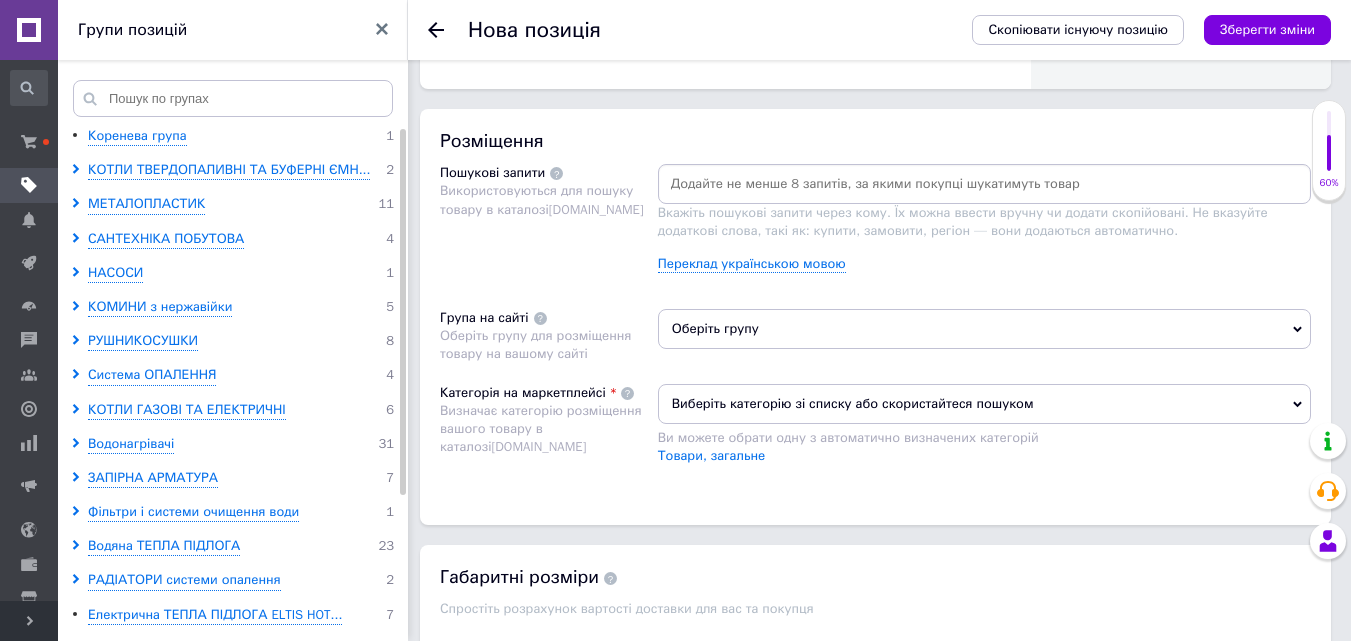 scroll, scrollTop: 1200, scrollLeft: 0, axis: vertical 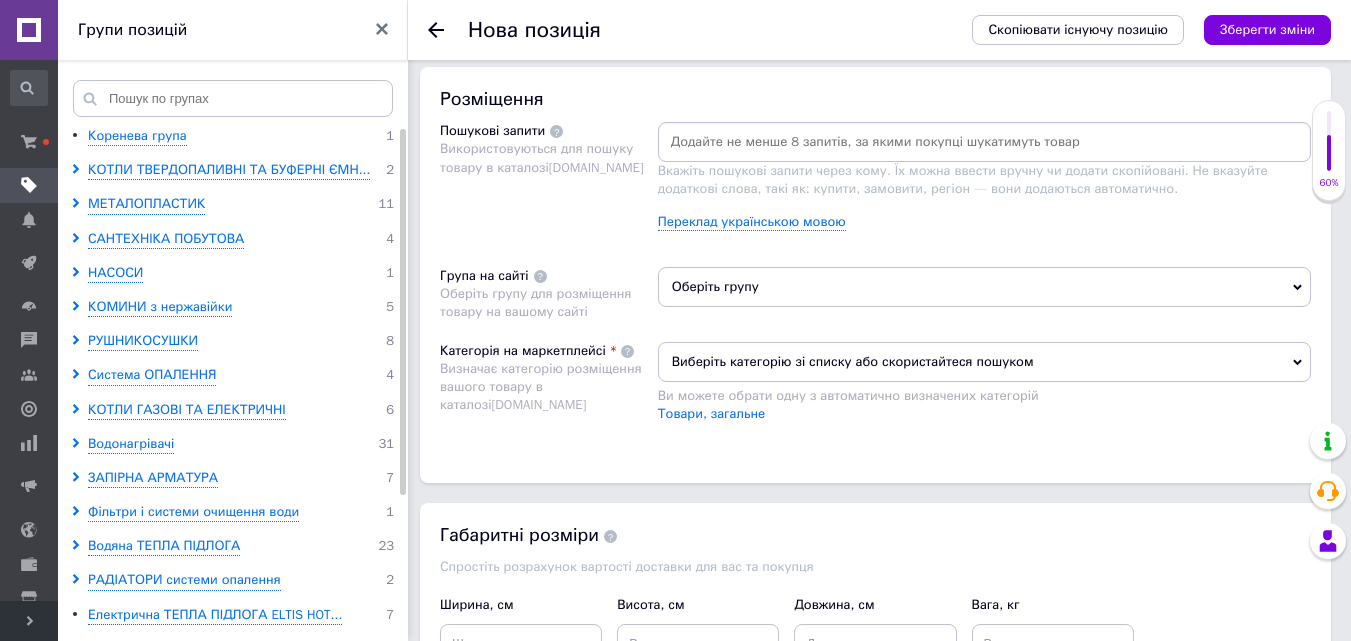 click at bounding box center [984, 142] 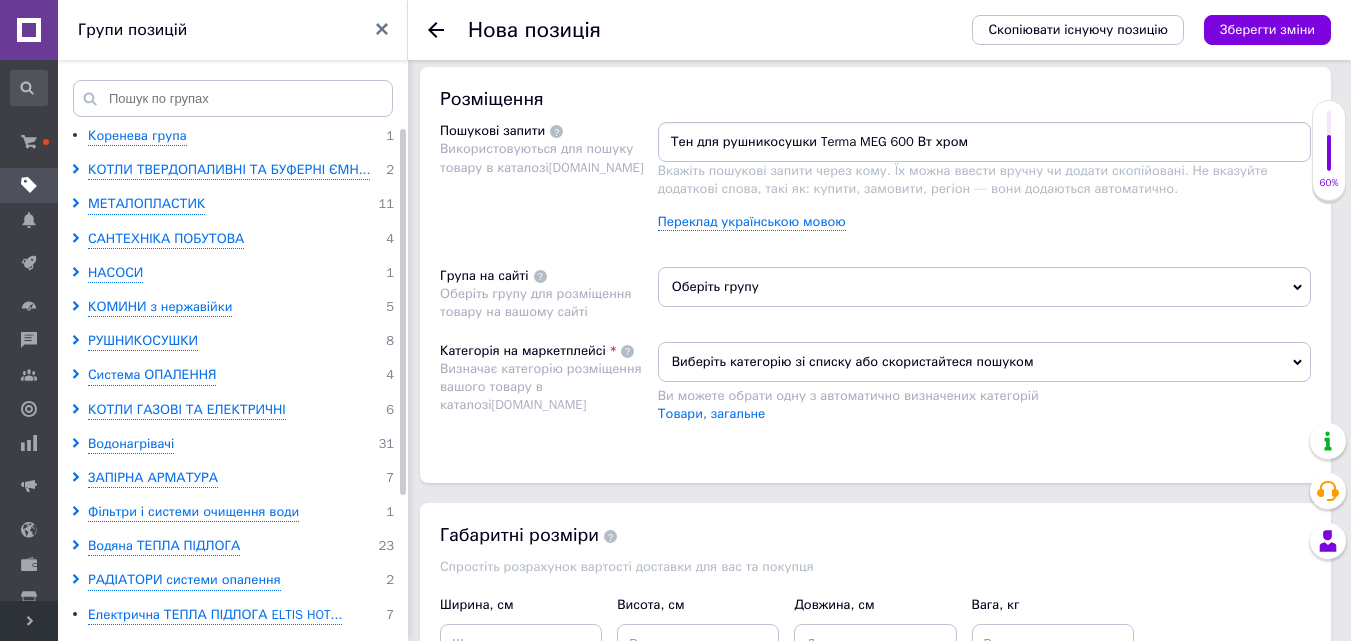 type 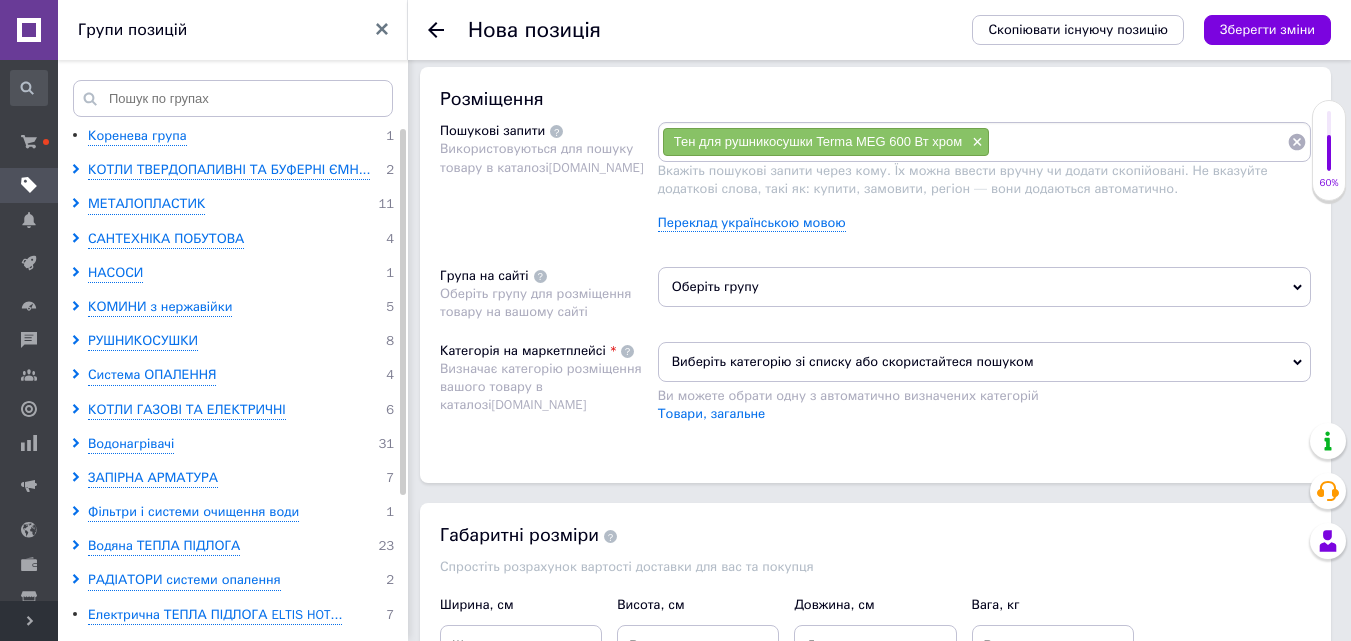 click on "Оберіть групу" at bounding box center (984, 287) 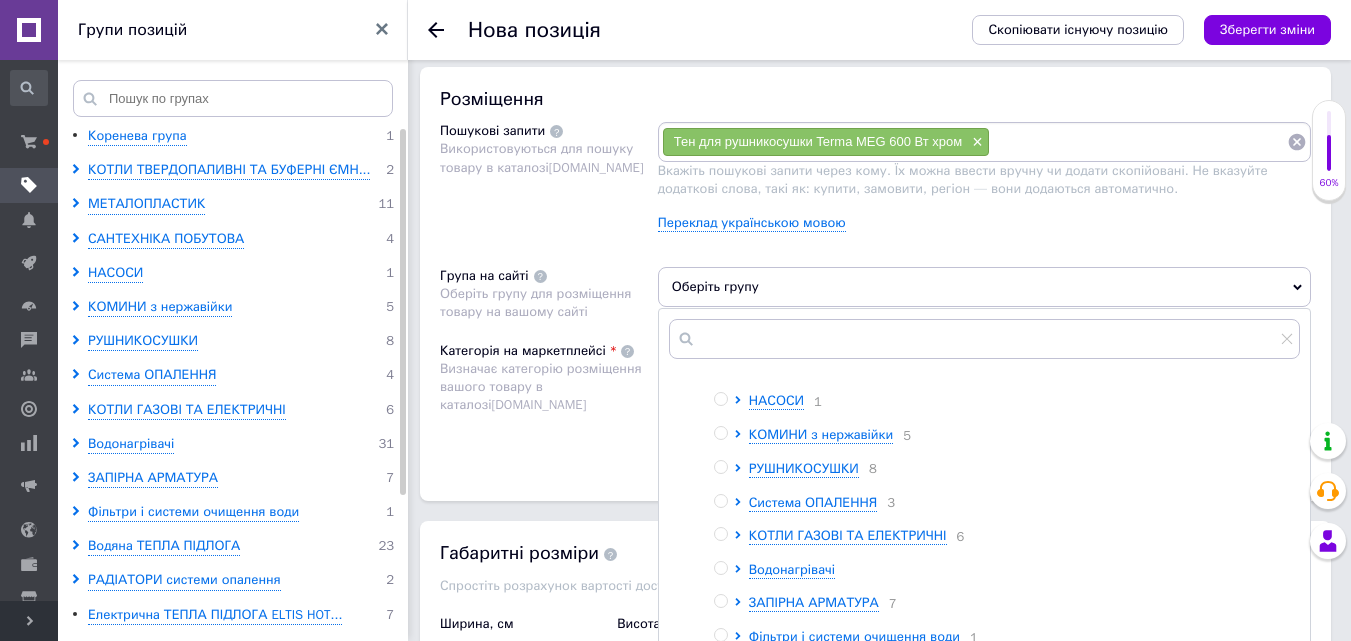 scroll, scrollTop: 100, scrollLeft: 0, axis: vertical 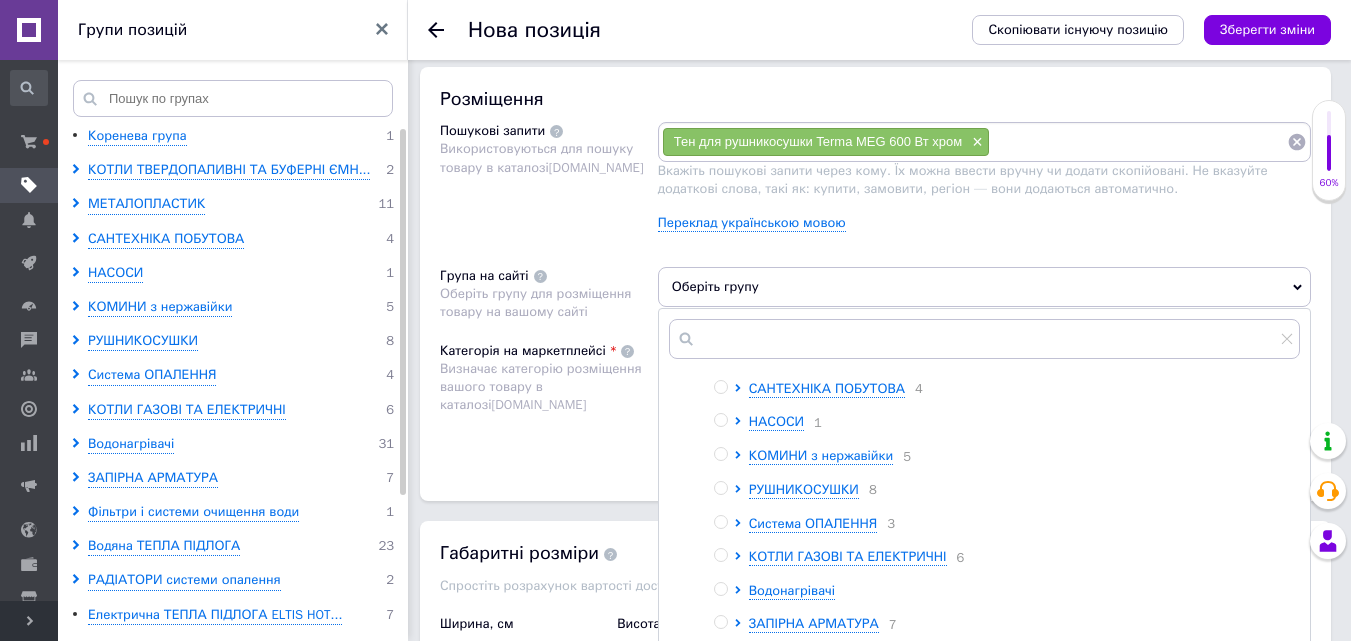 click at bounding box center [720, 488] 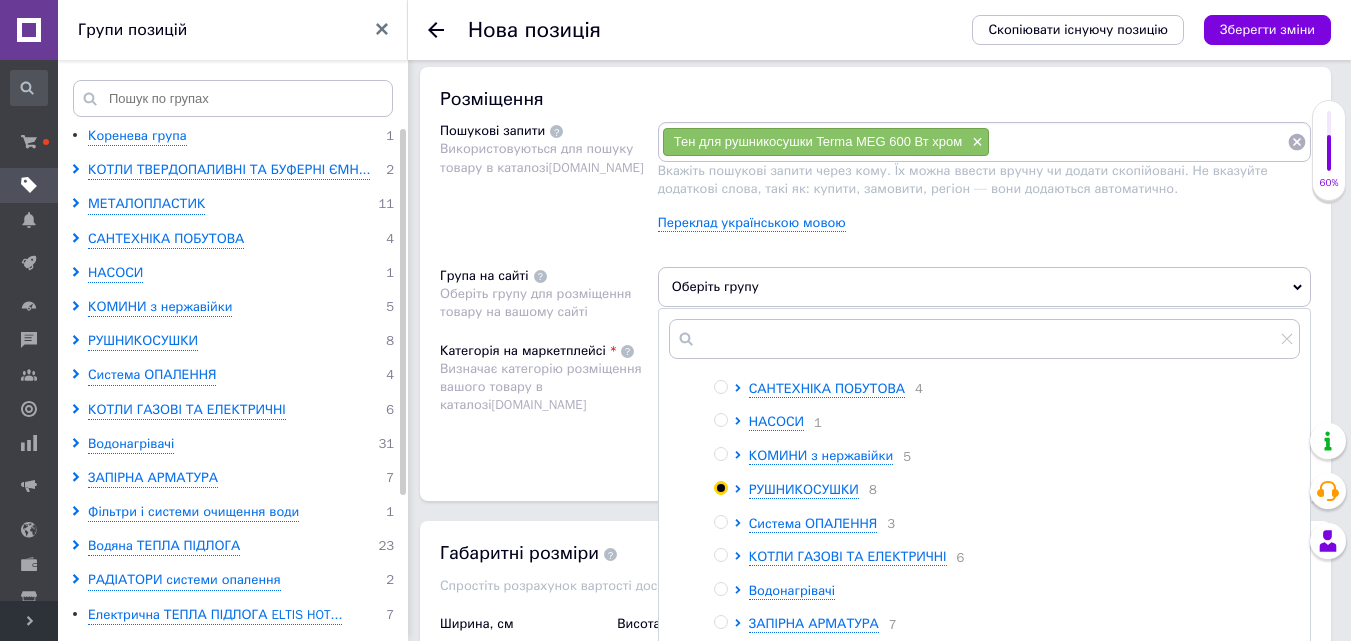 radio on "true" 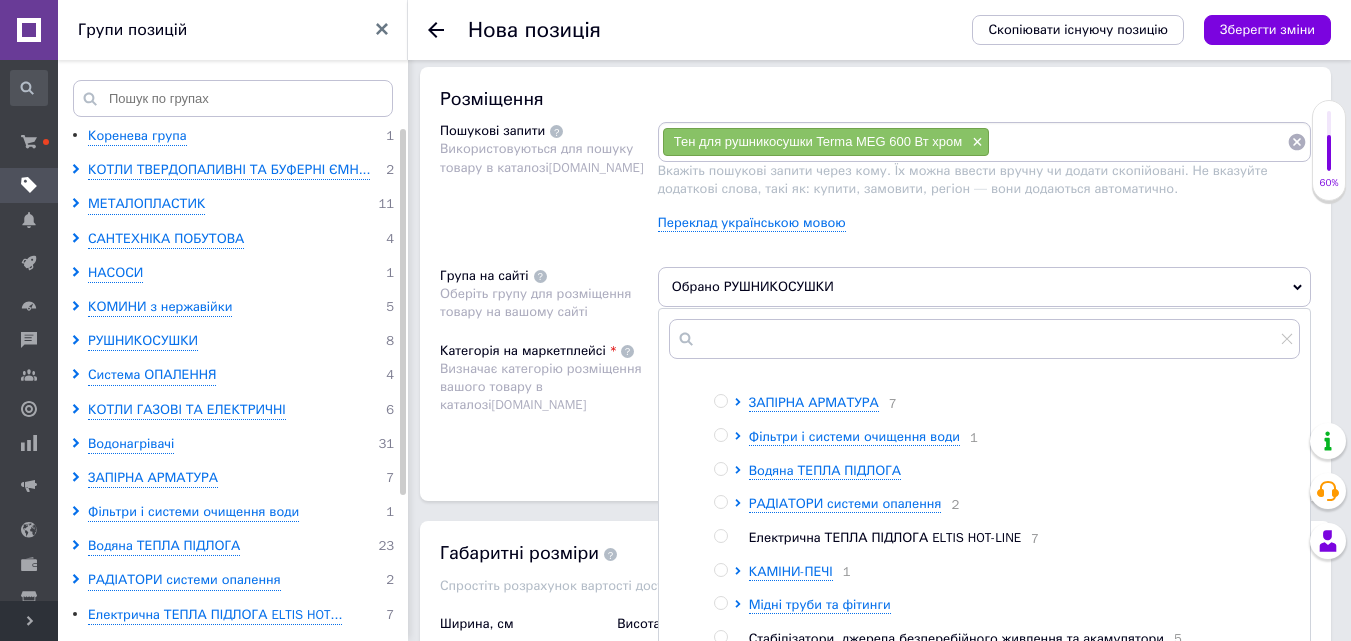 scroll, scrollTop: 337, scrollLeft: 0, axis: vertical 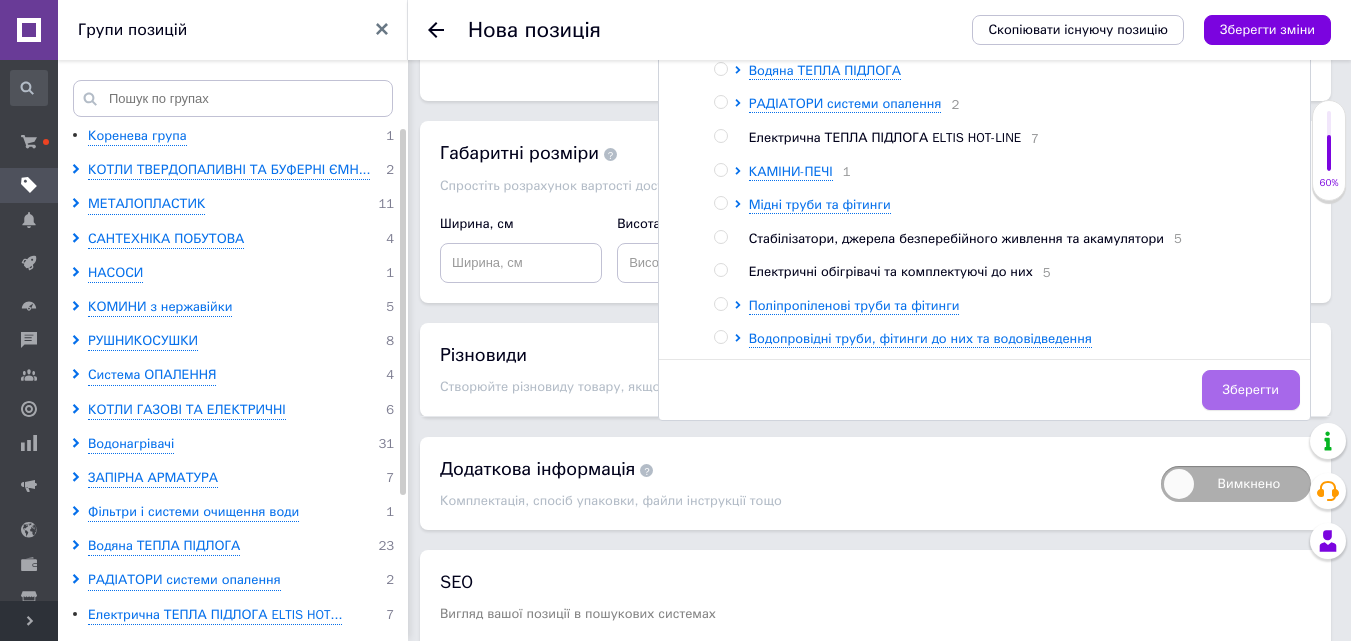 click on "Зберегти" at bounding box center [1251, 390] 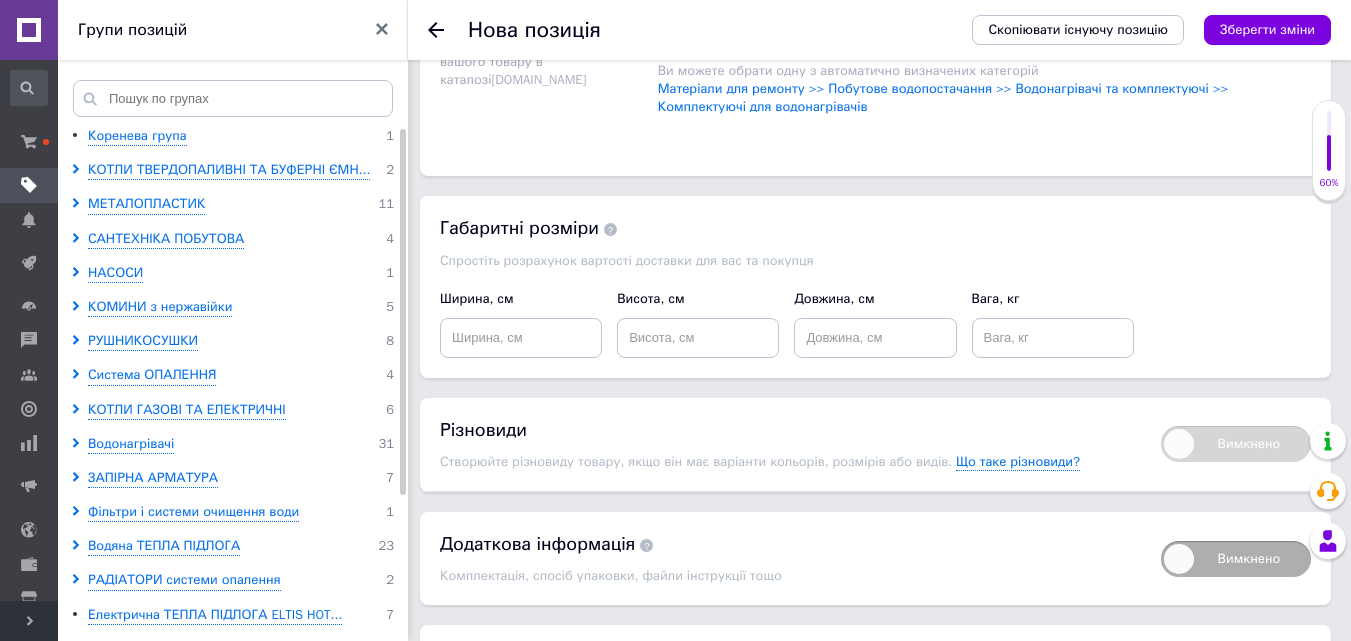 scroll, scrollTop: 1200, scrollLeft: 0, axis: vertical 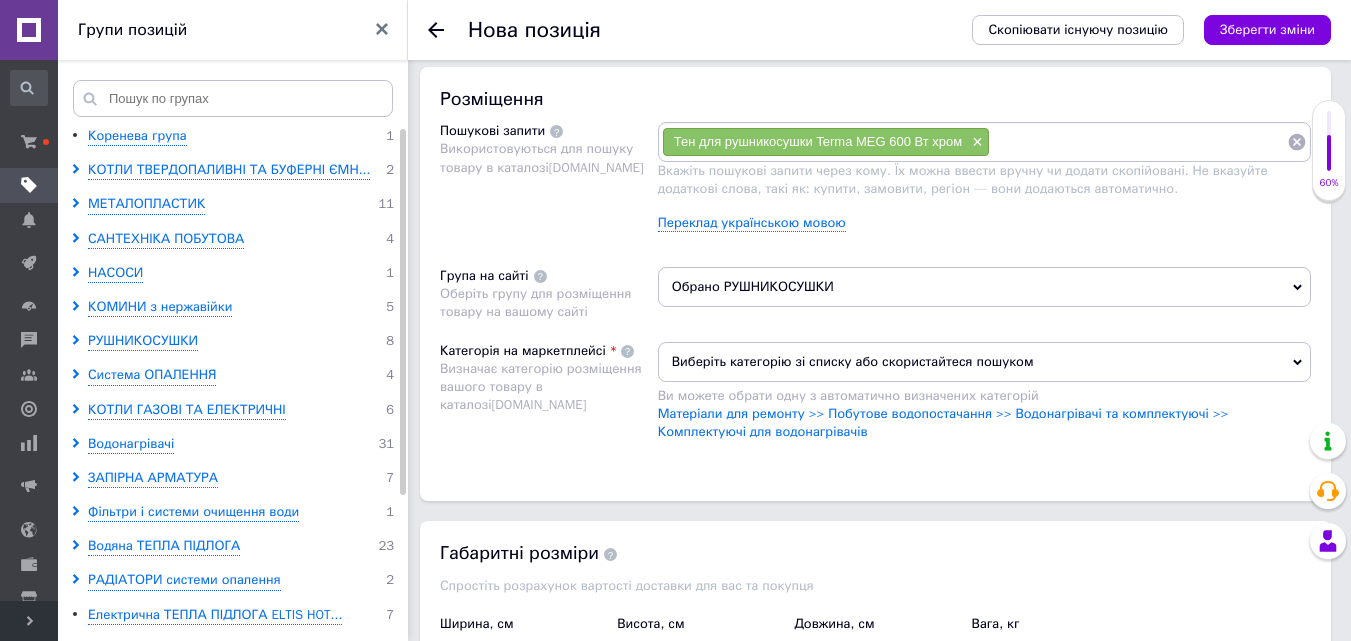 click on "Виберіть категорію зі списку або скористайтеся пошуком" at bounding box center (984, 362) 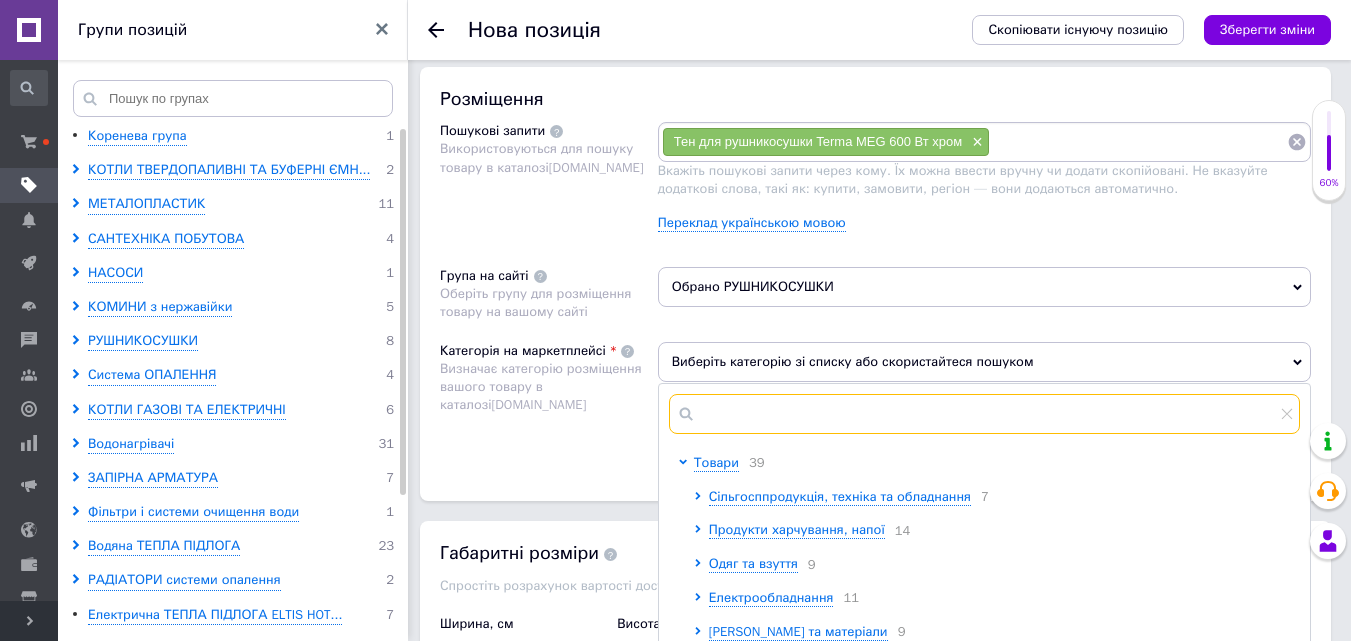 click at bounding box center [984, 414] 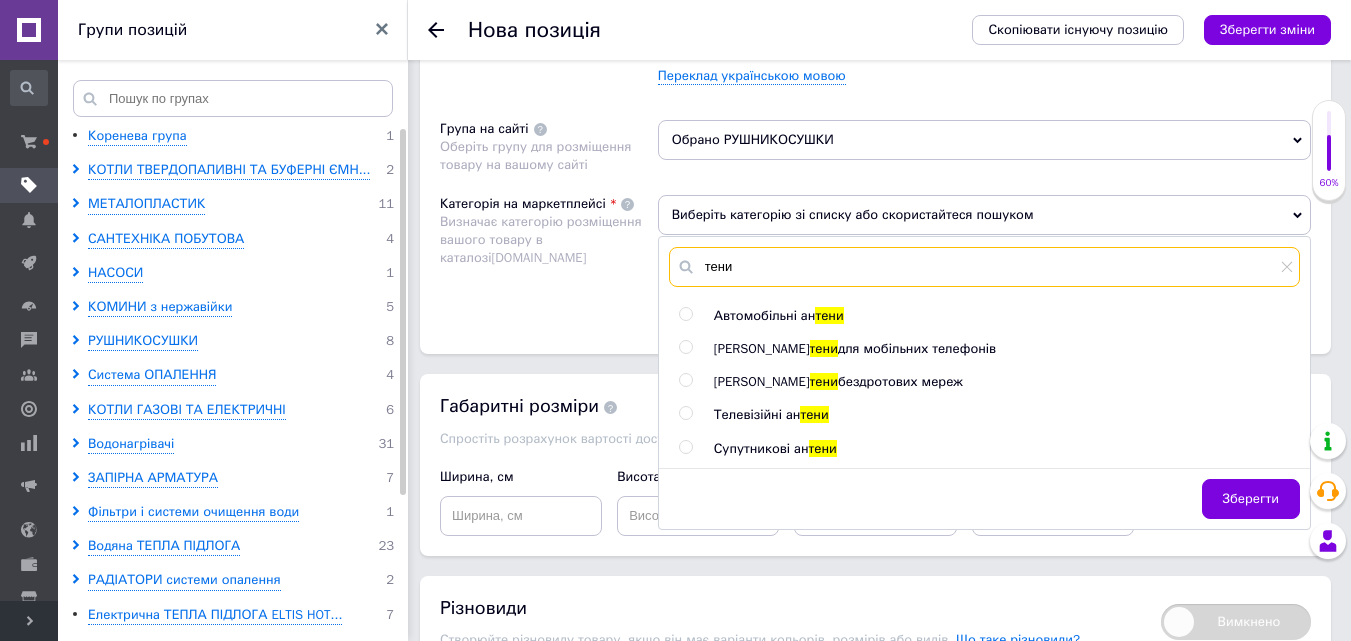 scroll, scrollTop: 1400, scrollLeft: 0, axis: vertical 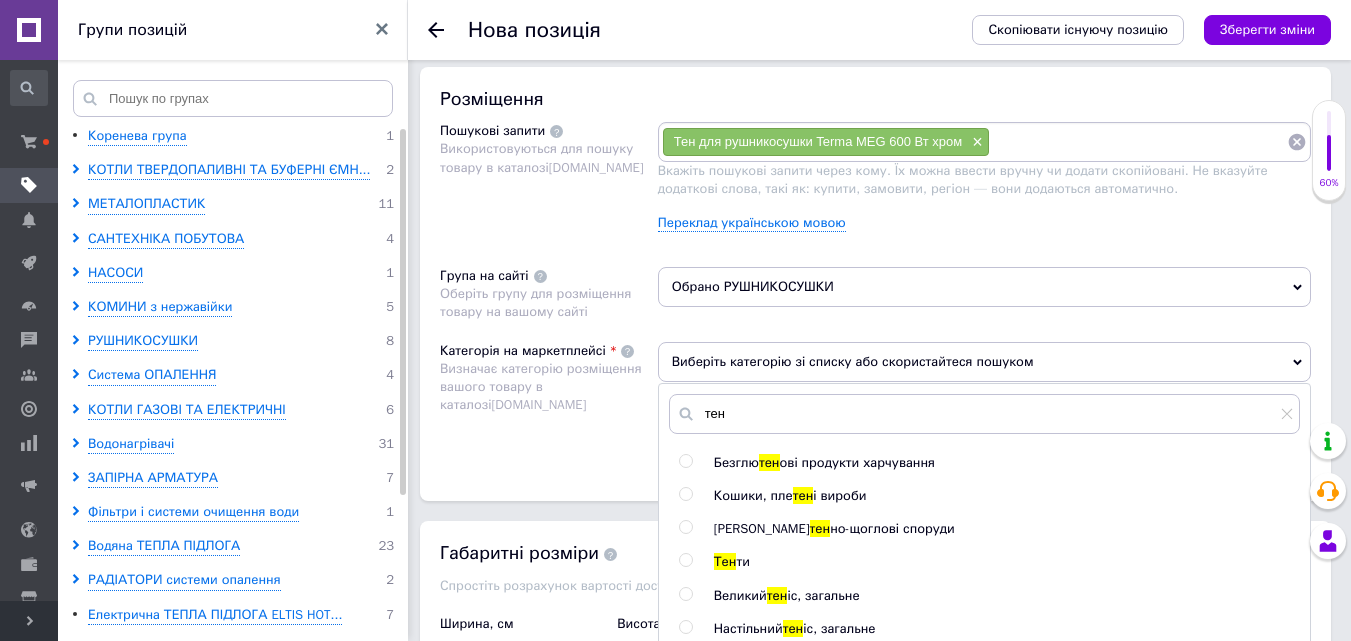 click on "тен Безглю тен ові продукти харчування Кошики, пле тен і вироби Ан тен но-щоглові споруди Тен ти  Великий  тен іс, загальне Настільний  тен іс, загальне Тен існі столи Сітки для настільного  тен ісу Тренажери для пресу, гіперекс тен зії Виготовлення інформаційних с тен дів Організація аукціонів та  тен дерів Торгові с тен ди та аксесуари Інформаційні с тен ди Фурнітура для  тен тів і [PERSON_NAME] Торгові намети,  тен ти і комплектуючі Готові ш тен дери Автомобільні ан тен и [PERSON_NAME] и для мобільних телефонів Ан тен ні підсилювачі Ан тен и бездротових мереж тен и тен и" at bounding box center (984, 639) 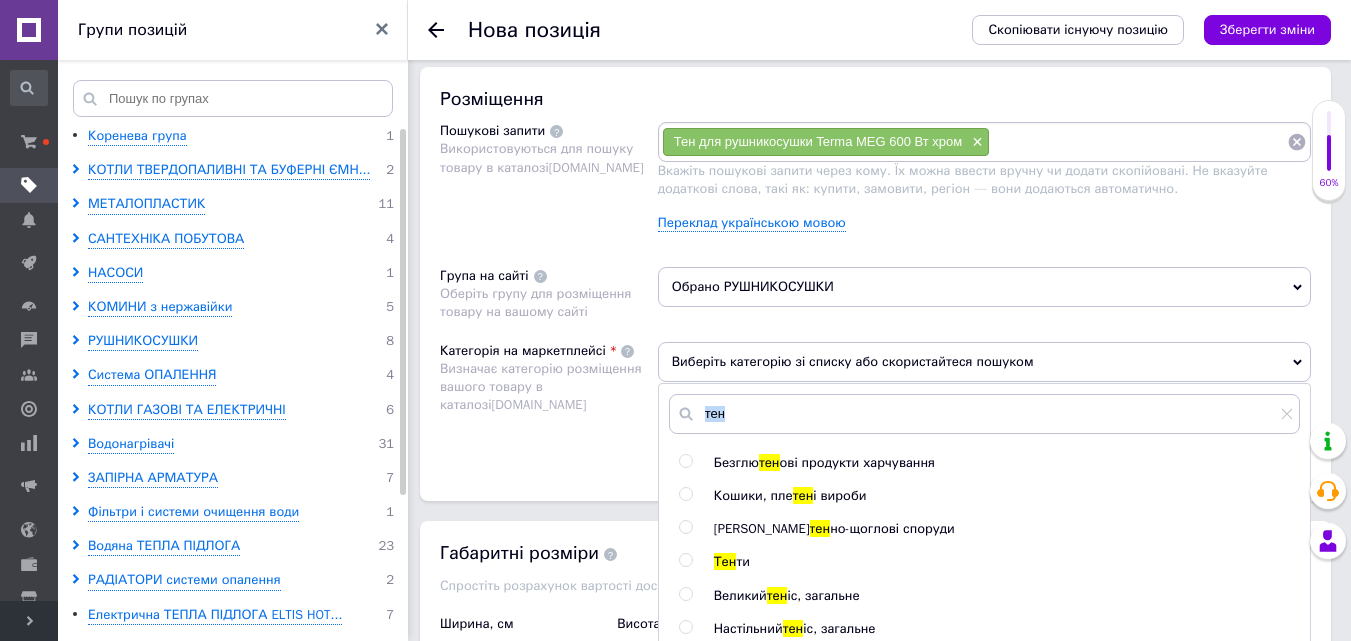 click on "тен Безглю тен ові продукти харчування Кошики, пле тен і вироби Ан тен но-щоглові споруди Тен ти  Великий  тен іс, загальне Настільний  тен іс, загальне Тен існі столи Сітки для настільного  тен ісу Тренажери для пресу, гіперекс тен зії Виготовлення інформаційних с тен дів Організація аукціонів та  тен дерів Торгові с тен ди та аксесуари Інформаційні с тен ди Фурнітура для  тен тів і [PERSON_NAME] Торгові намети,  тен ти і комплектуючі Готові ш тен дери Автомобільні ан тен и [PERSON_NAME] и для мобільних телефонів Ан тен ні підсилювачі Ан тен и бездротових мереж тен и тен и" at bounding box center (984, 639) 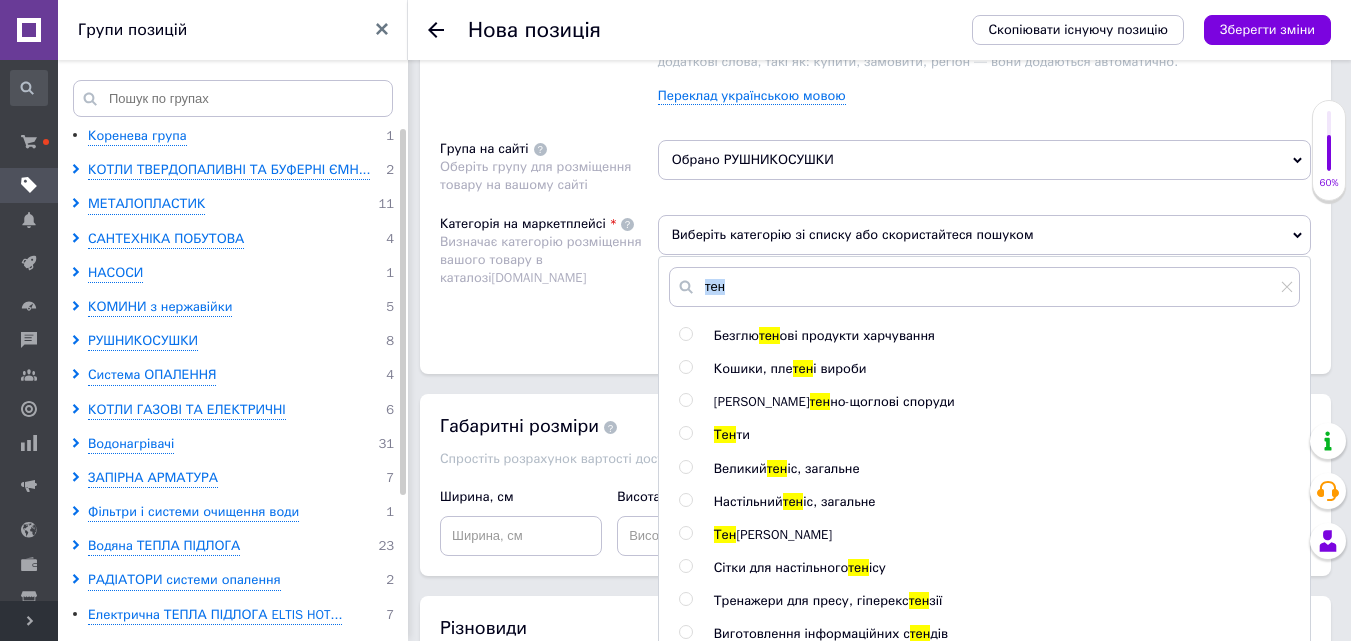 scroll, scrollTop: 1060, scrollLeft: 0, axis: vertical 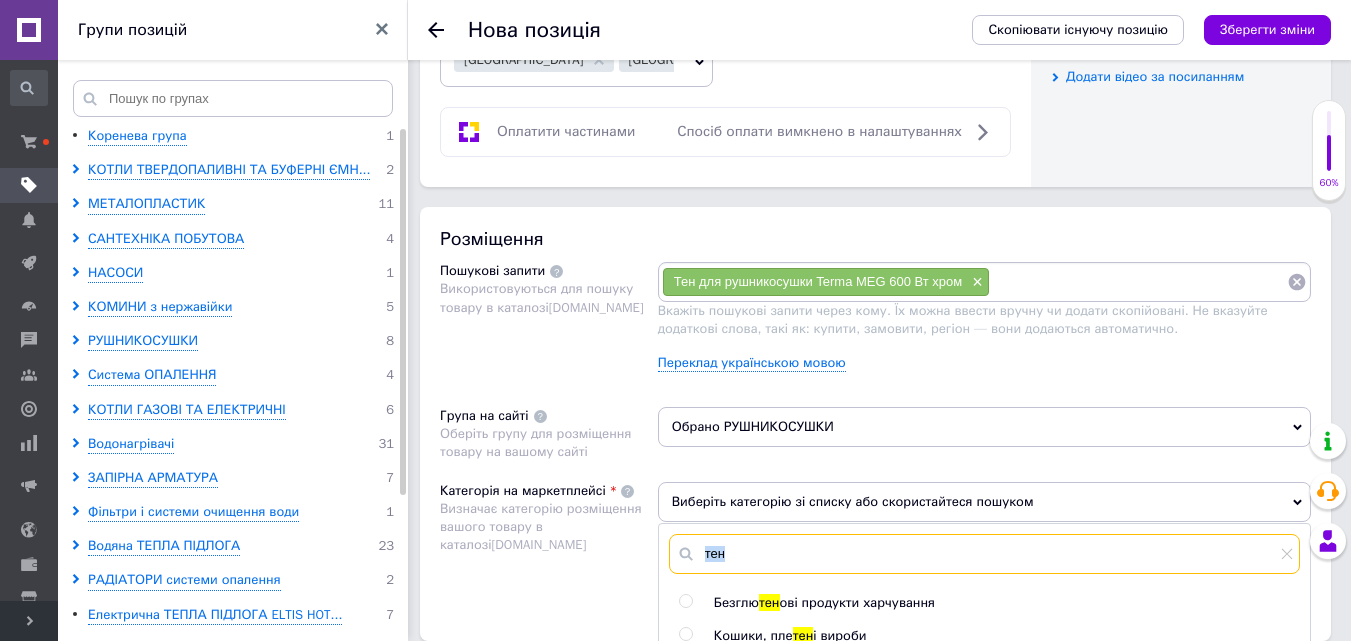 click on "тен" at bounding box center [984, 554] 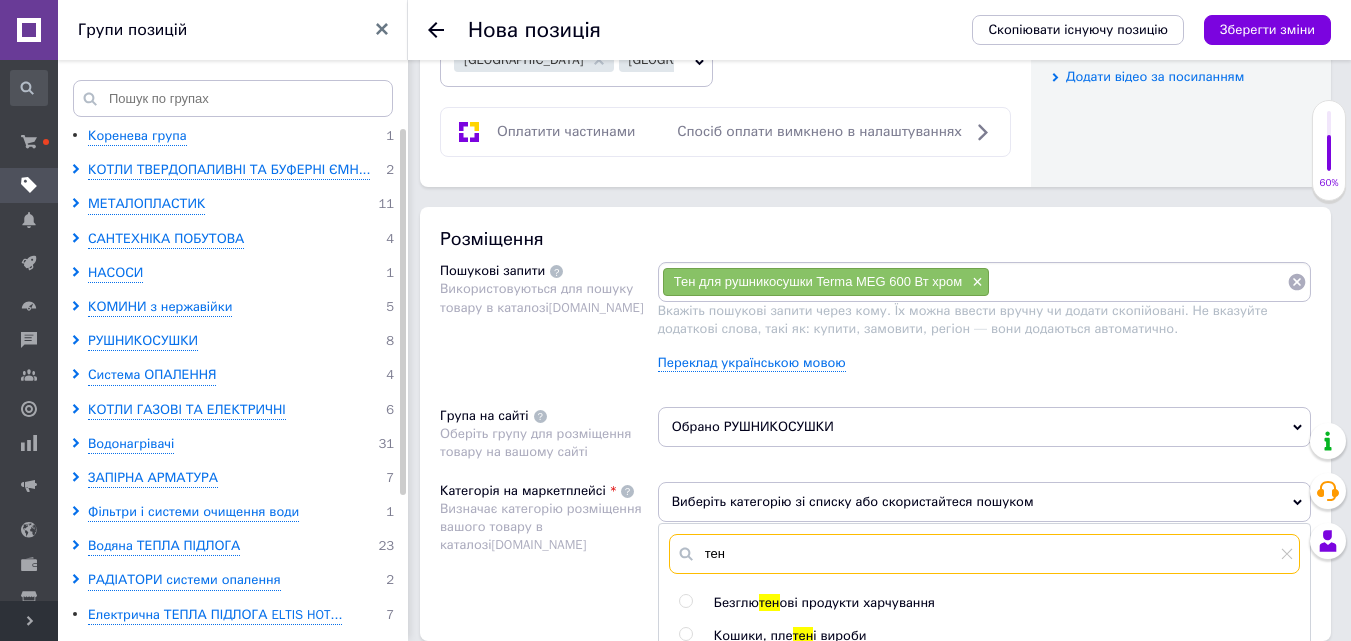 click on "тен" at bounding box center (984, 554) 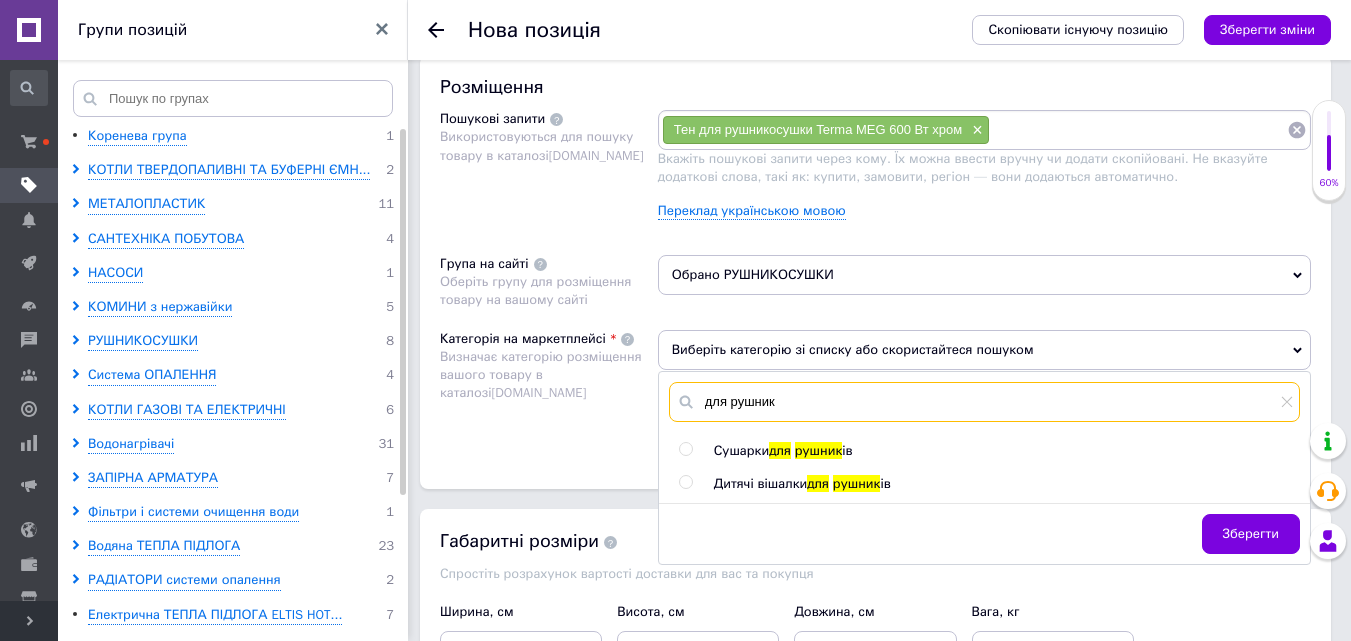 scroll, scrollTop: 1260, scrollLeft: 0, axis: vertical 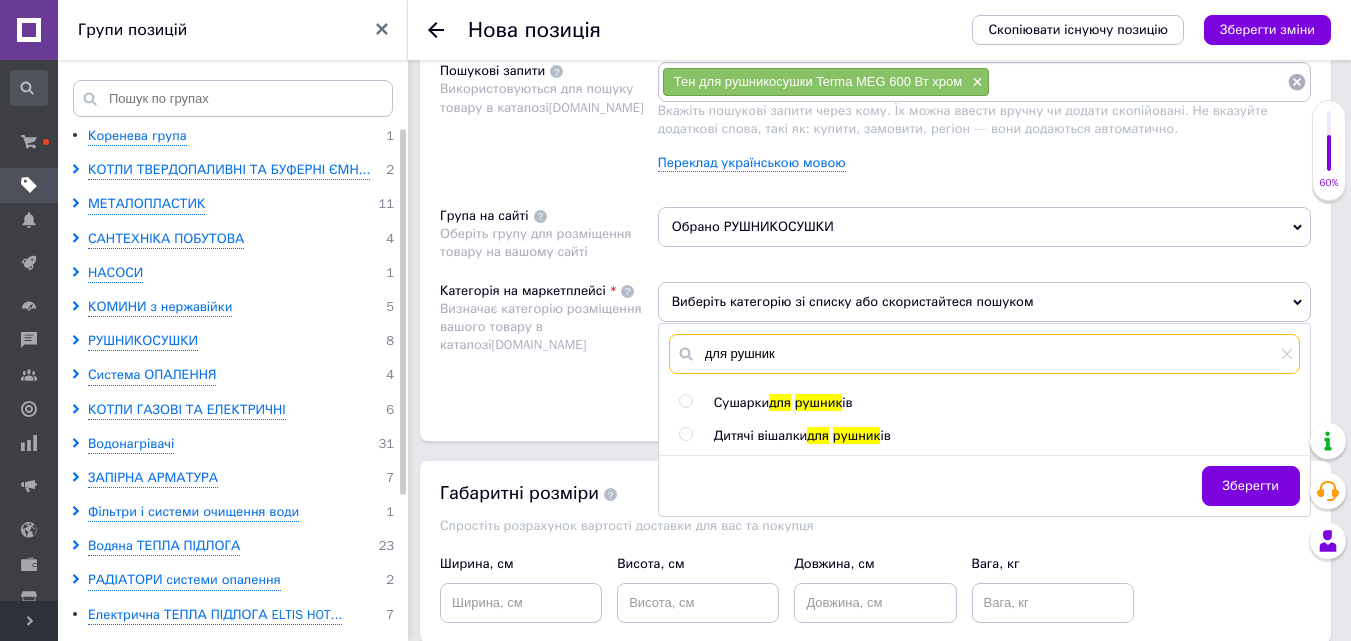 click on "для рушник" at bounding box center [984, 354] 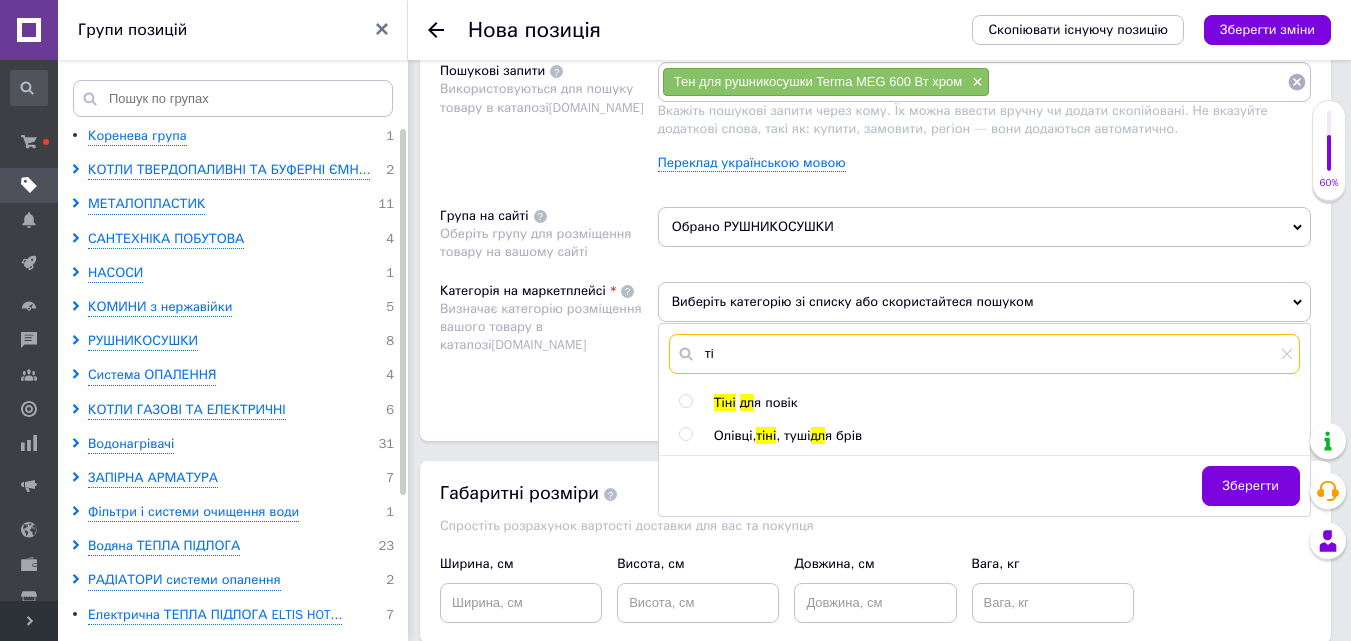 type on "т" 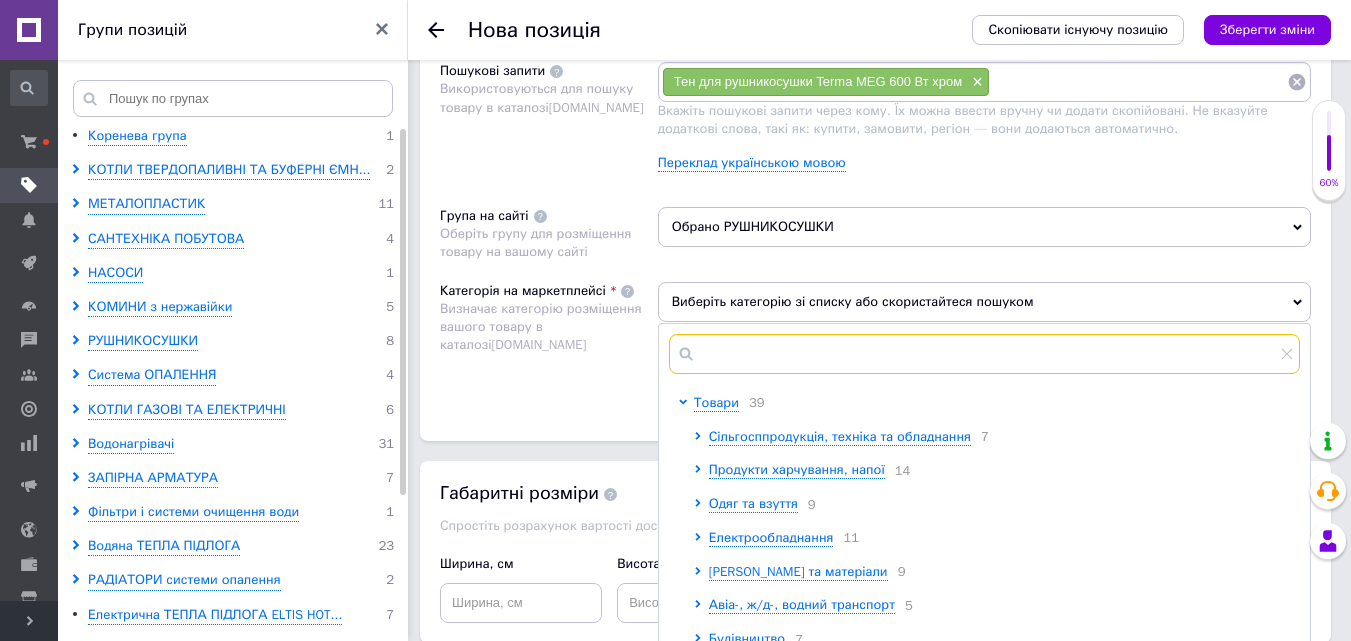 type 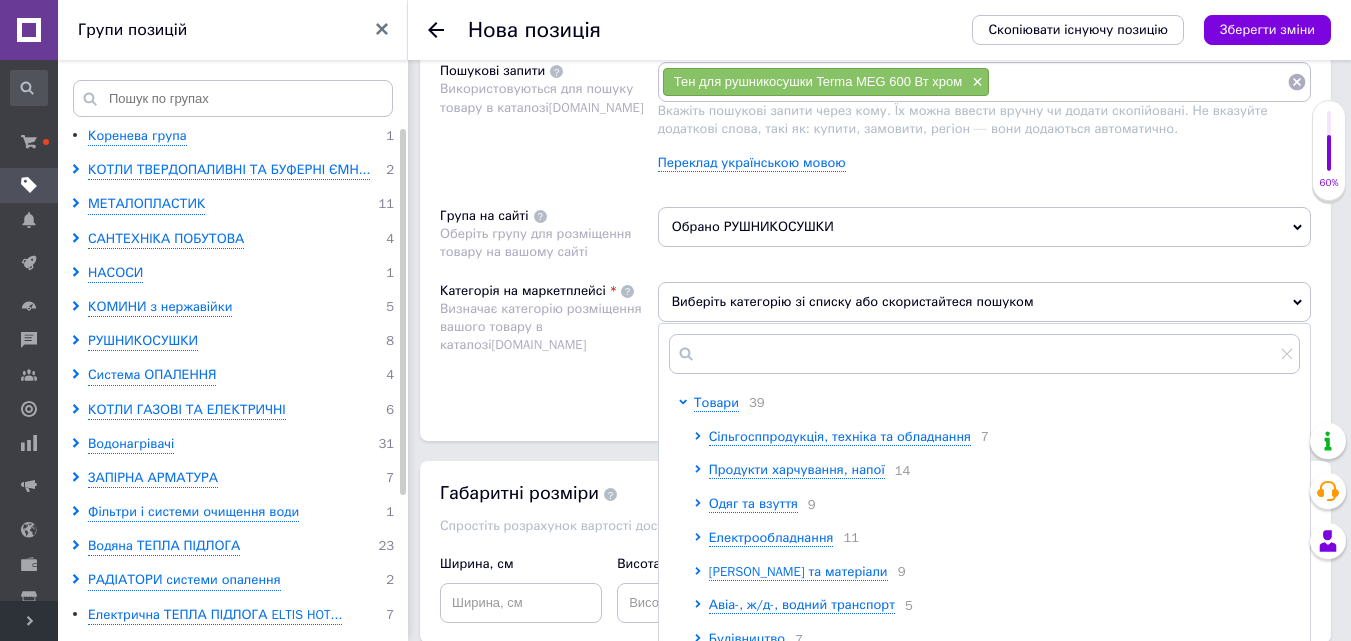 click on "Категорія на маркетплейсі Визначає категорію розміщення вашого товару в каталозі  [DOMAIN_NAME]" at bounding box center [549, 342] 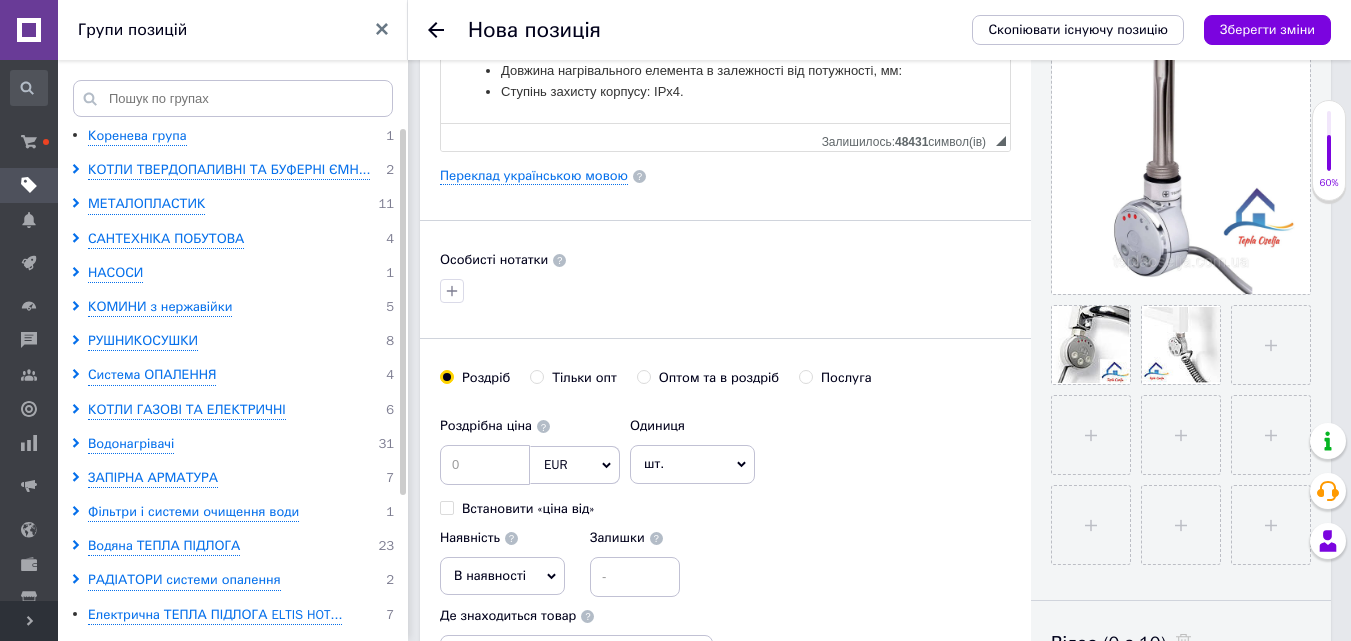 scroll, scrollTop: 62, scrollLeft: 0, axis: vertical 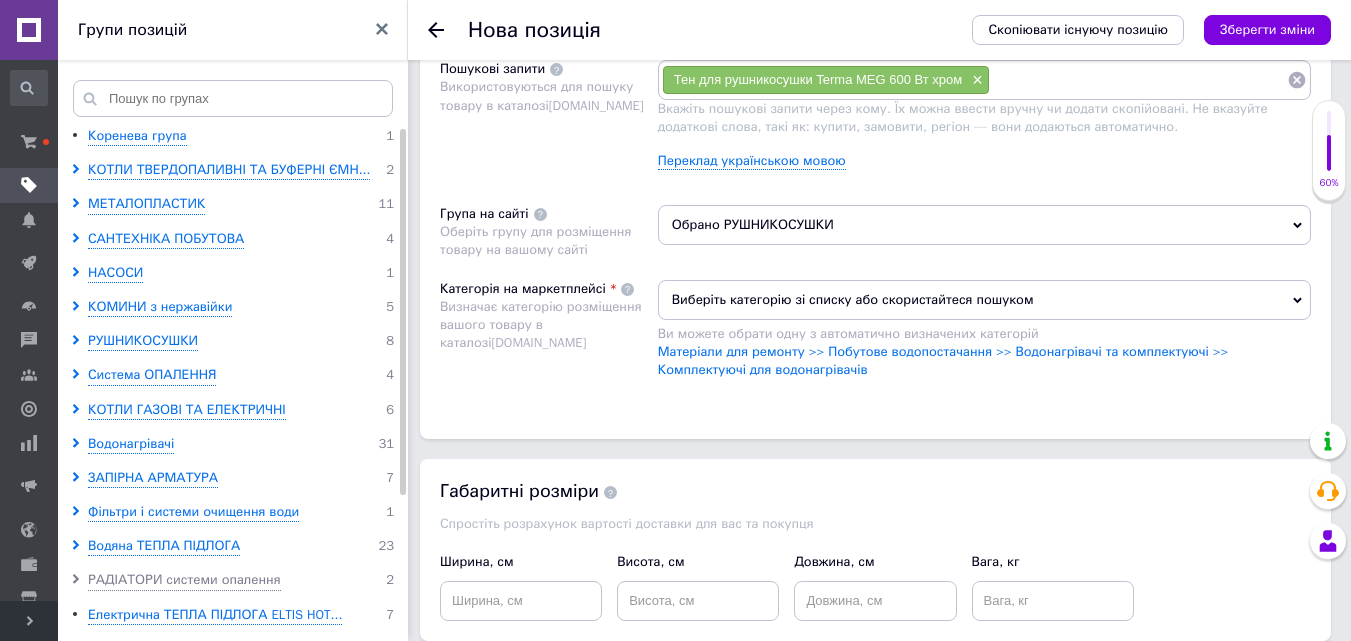 click on "Виберіть категорію зі списку або скористайтеся пошуком" at bounding box center [984, 300] 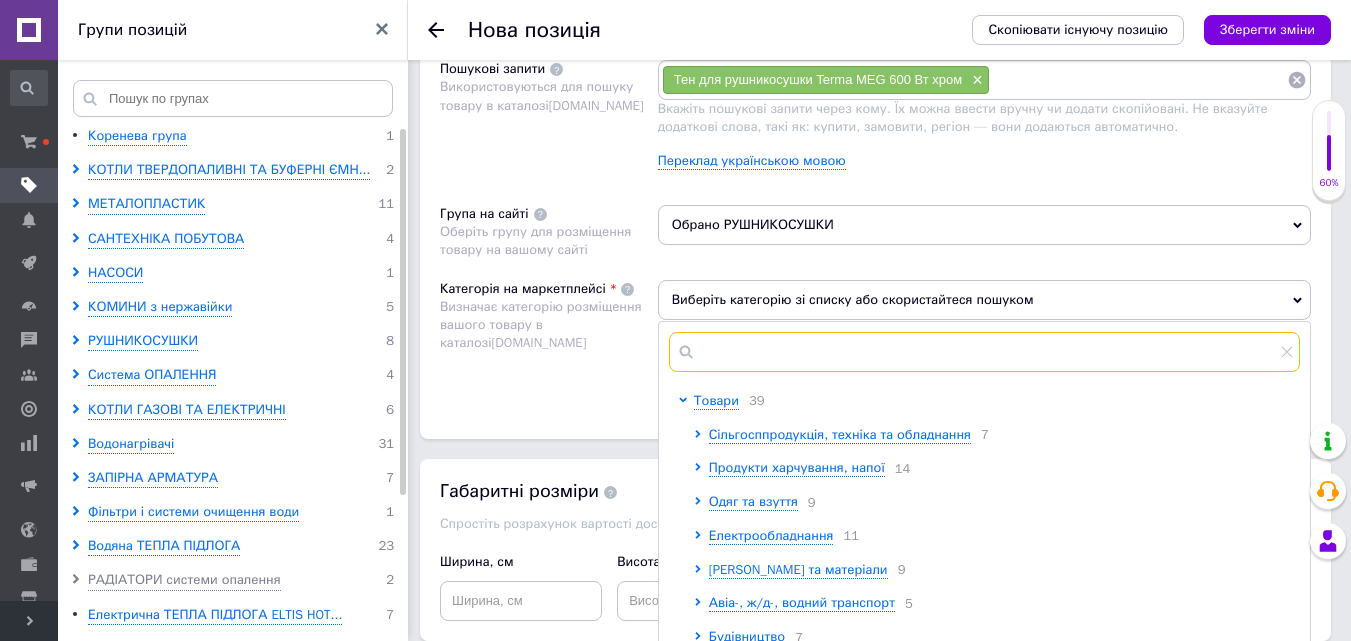 click at bounding box center [984, 352] 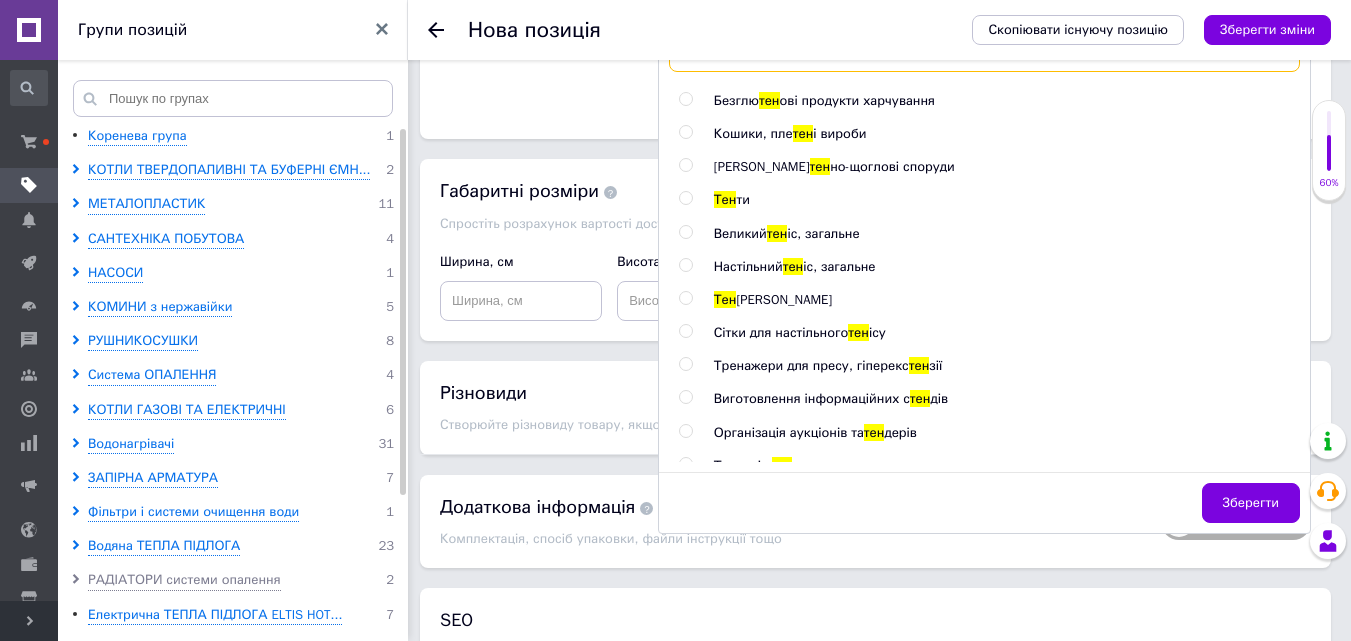 scroll, scrollTop: 1662, scrollLeft: 0, axis: vertical 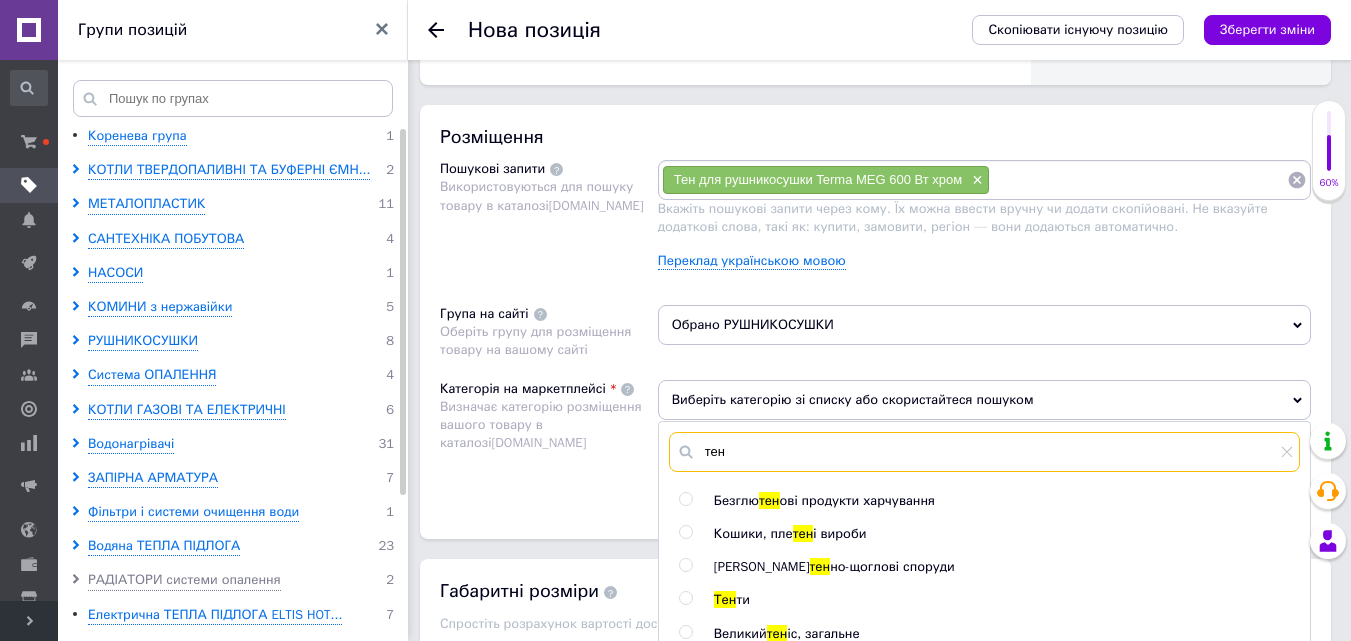 click on "тен" at bounding box center (984, 452) 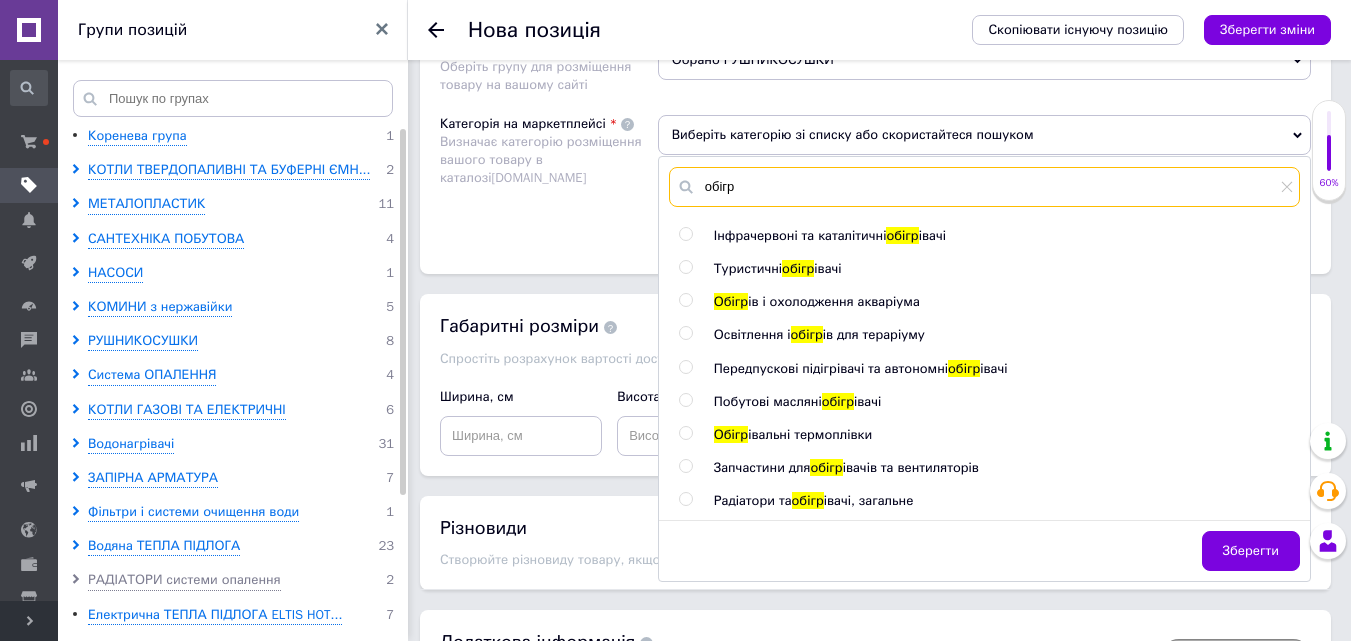 scroll, scrollTop: 1462, scrollLeft: 0, axis: vertical 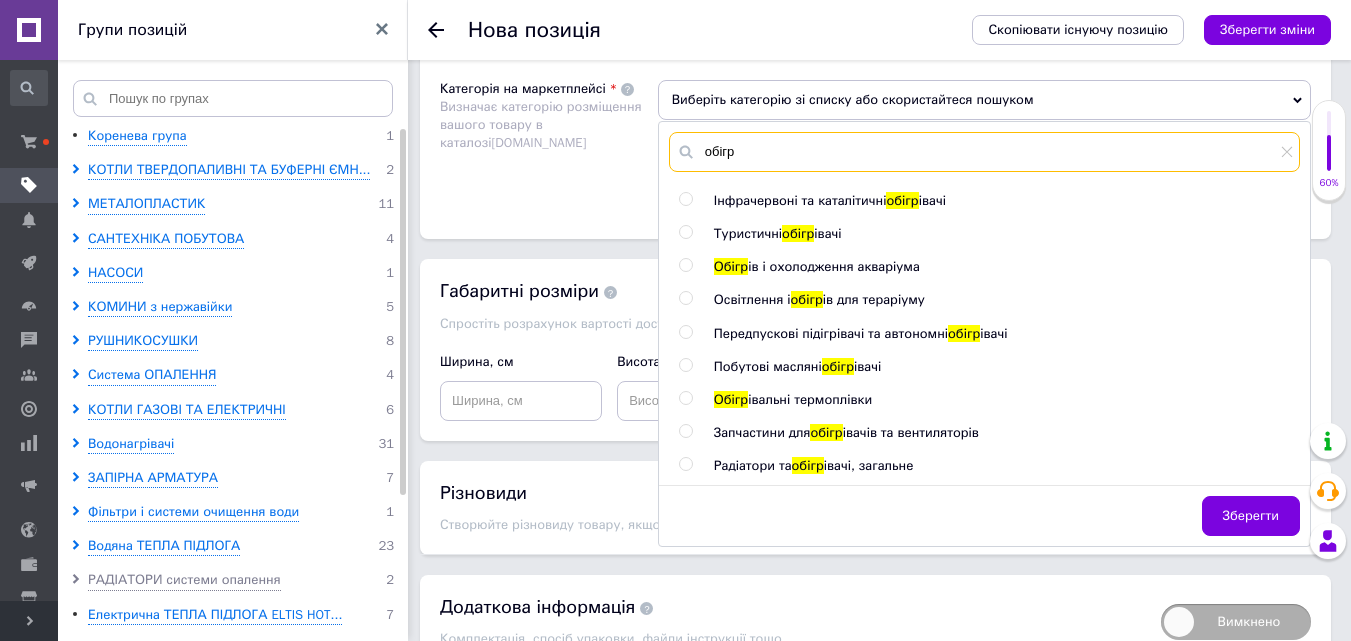 type on "обігр" 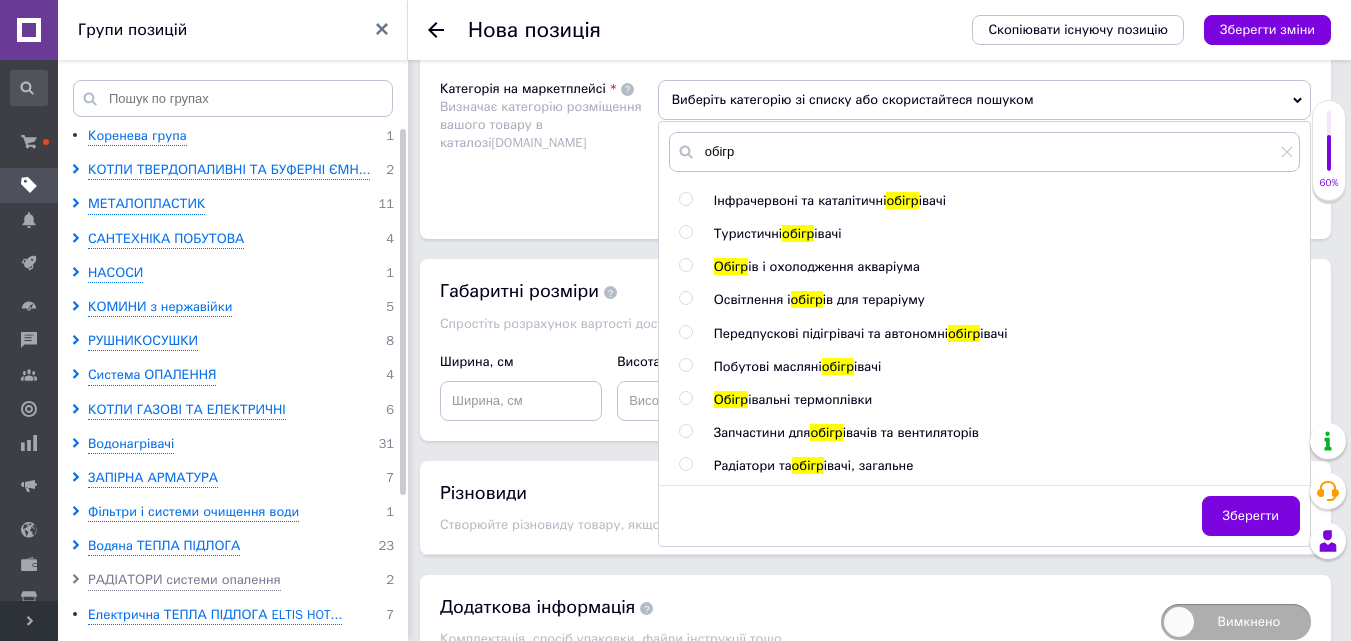 click at bounding box center (685, 431) 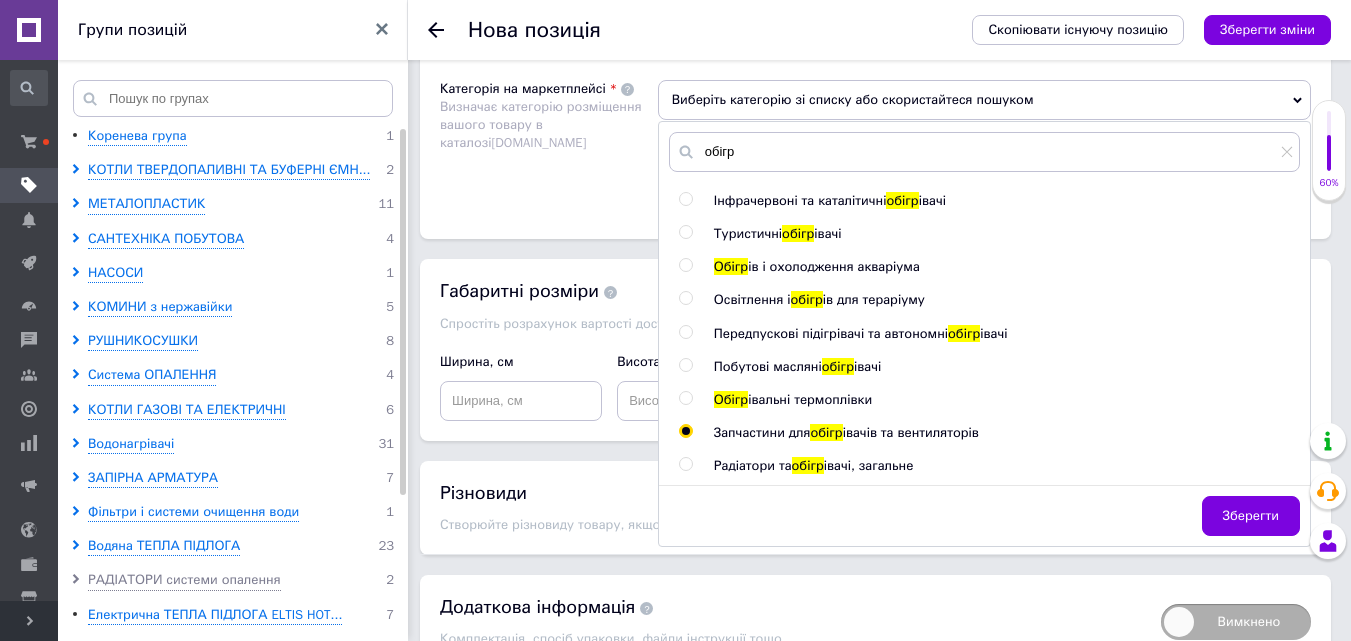 radio on "true" 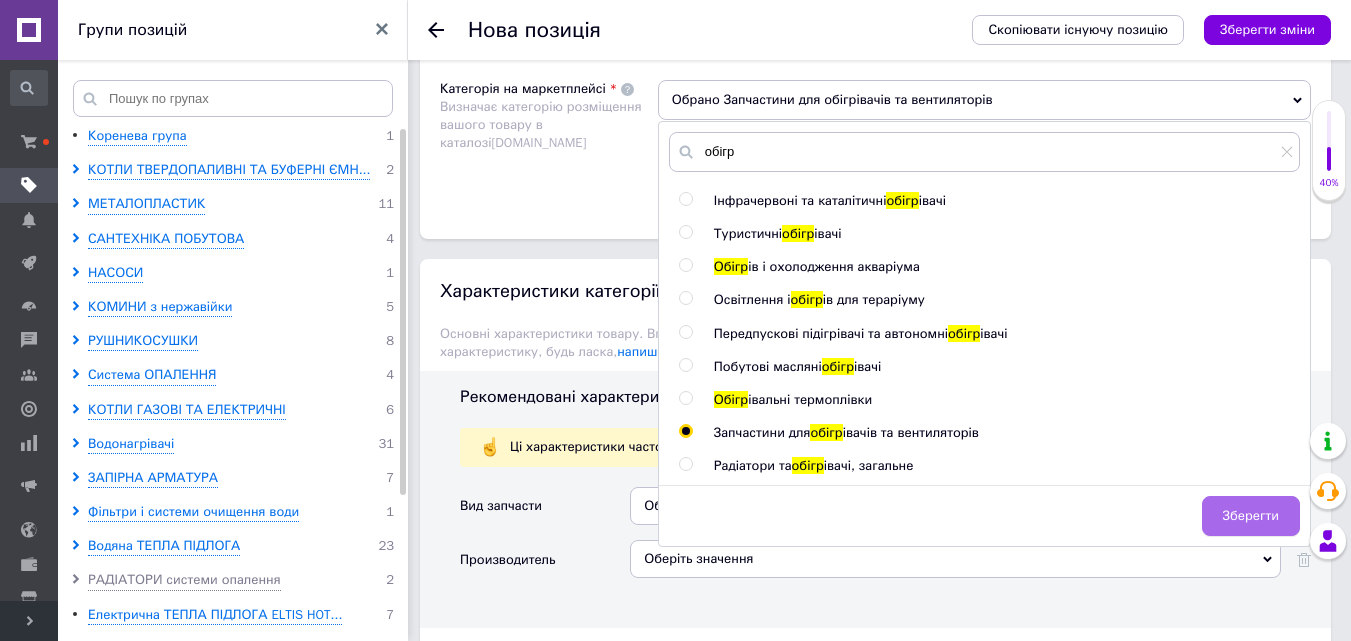 click on "Зберегти" at bounding box center [1251, 516] 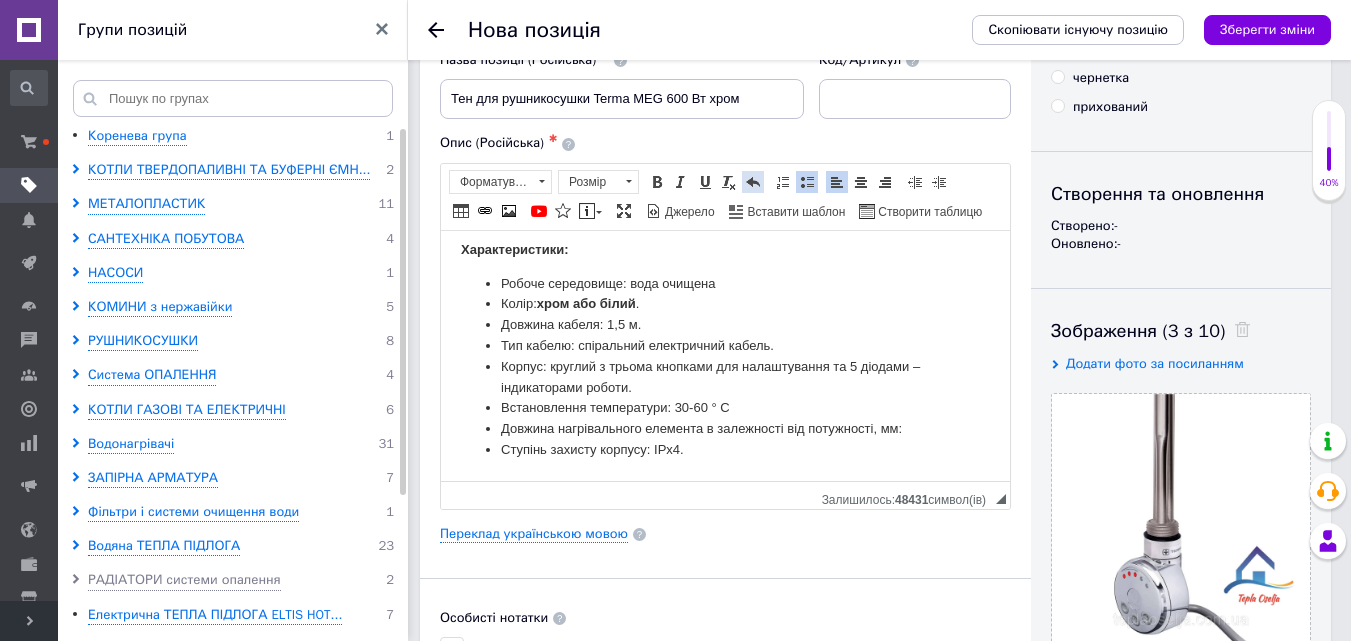 scroll, scrollTop: 0, scrollLeft: 0, axis: both 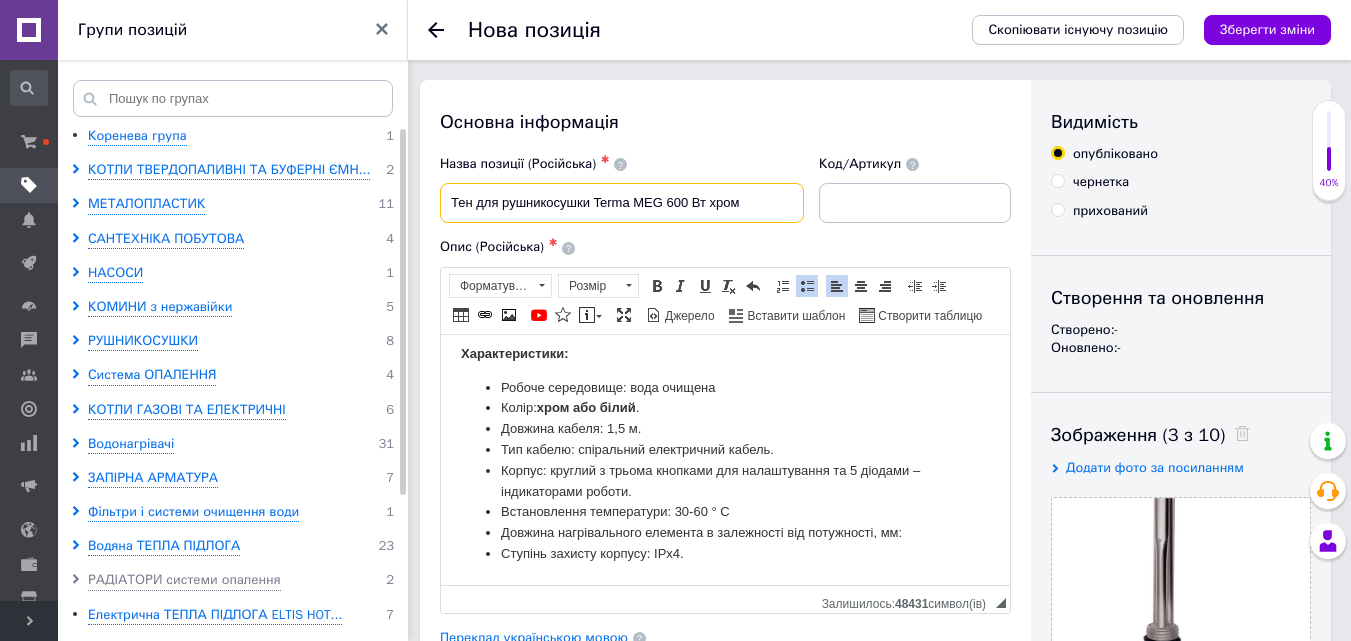 click on "Тен для рушникосушки Terma MEG 600 Вт хром" at bounding box center [622, 203] 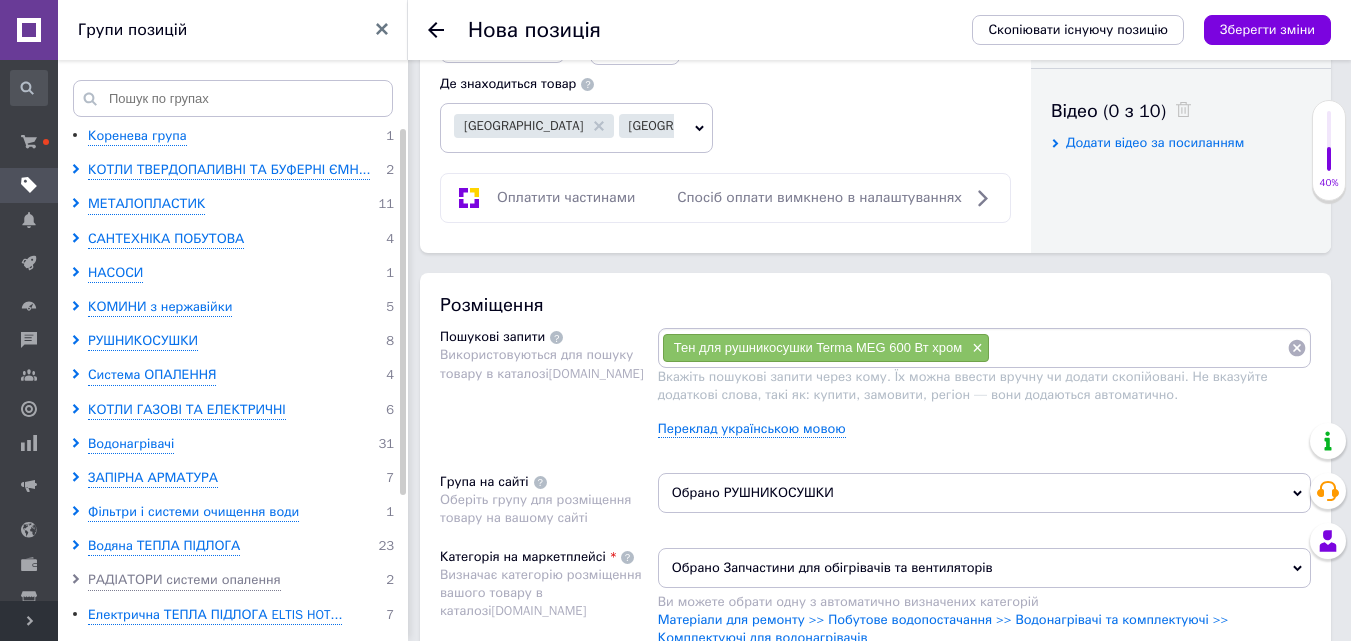 scroll, scrollTop: 1200, scrollLeft: 0, axis: vertical 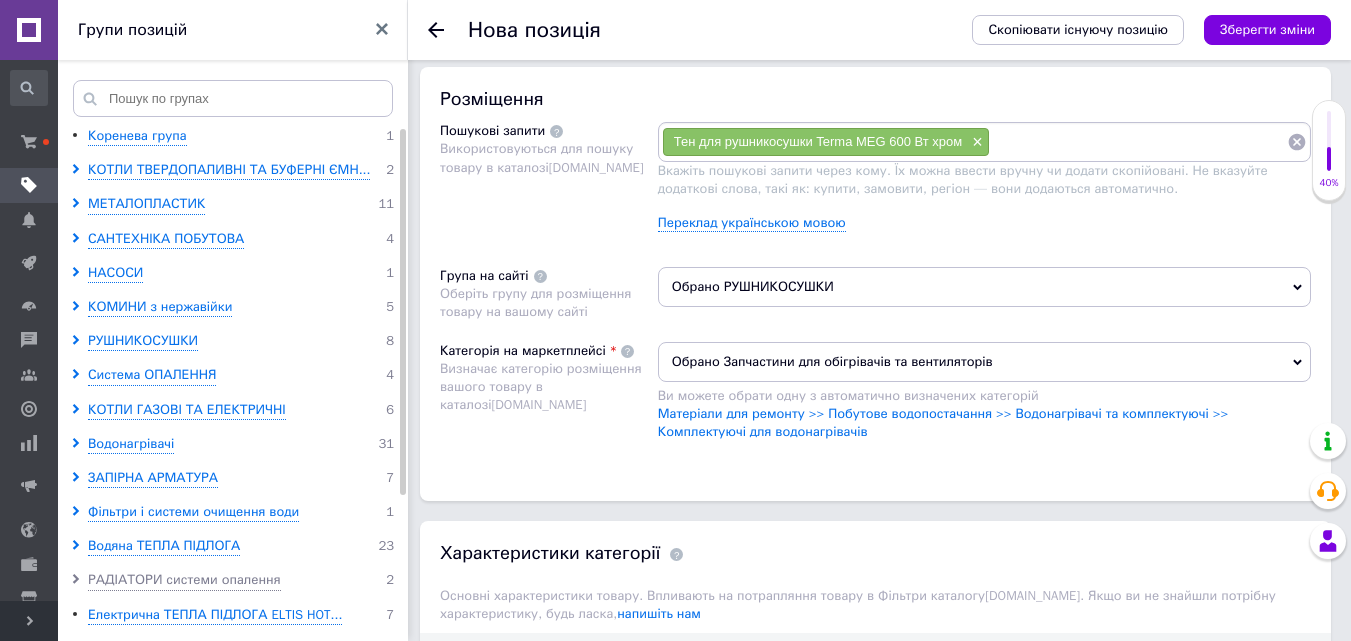 click at bounding box center (1138, 142) 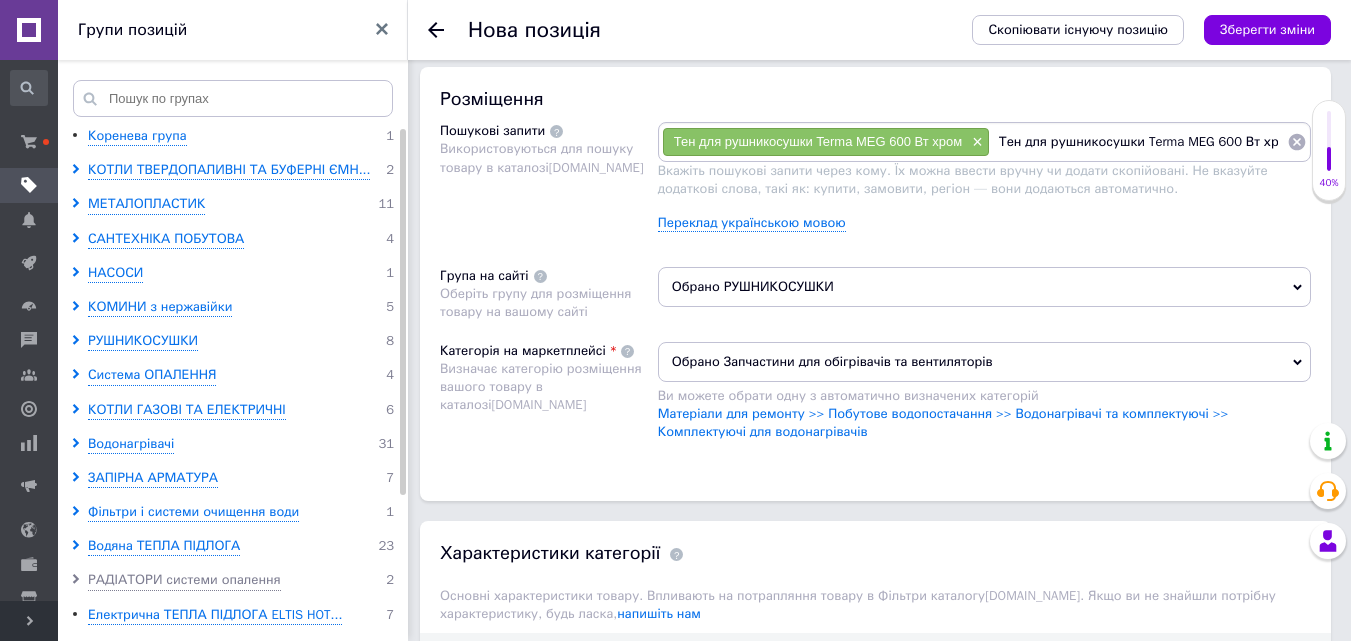 scroll, scrollTop: 0, scrollLeft: 3, axis: horizontal 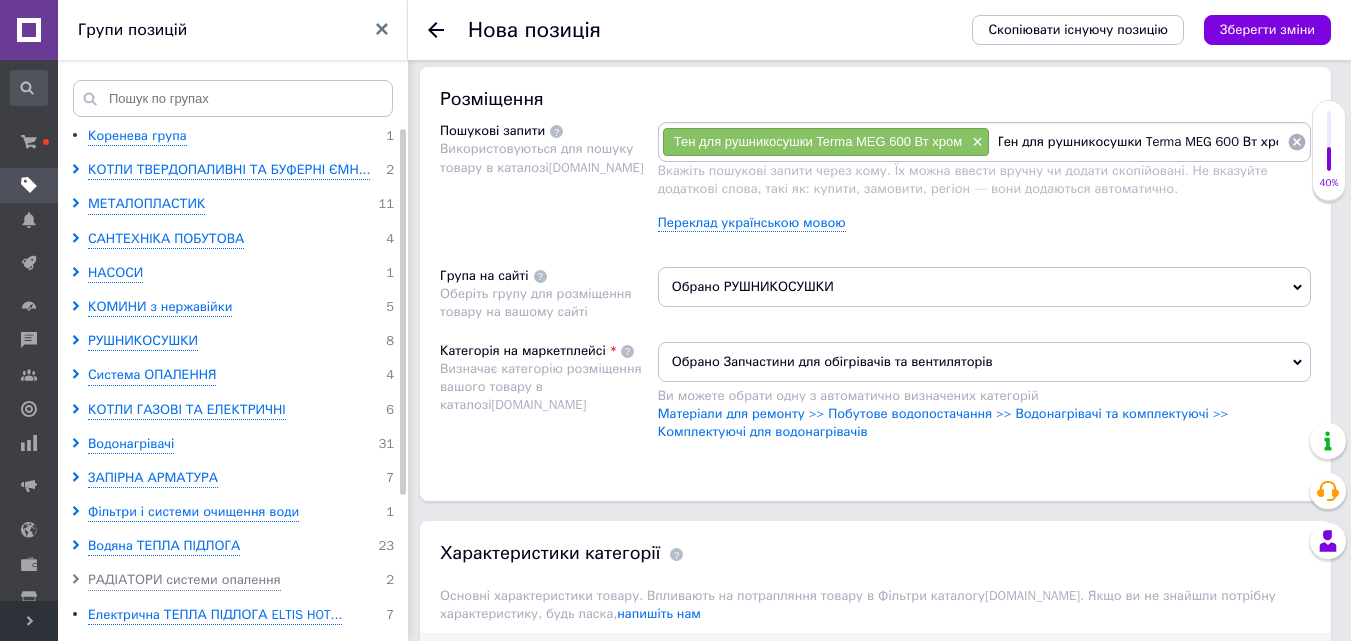 click on "Тен для рушникосушки Terma MEG 600 Вт хром" at bounding box center [1138, 142] 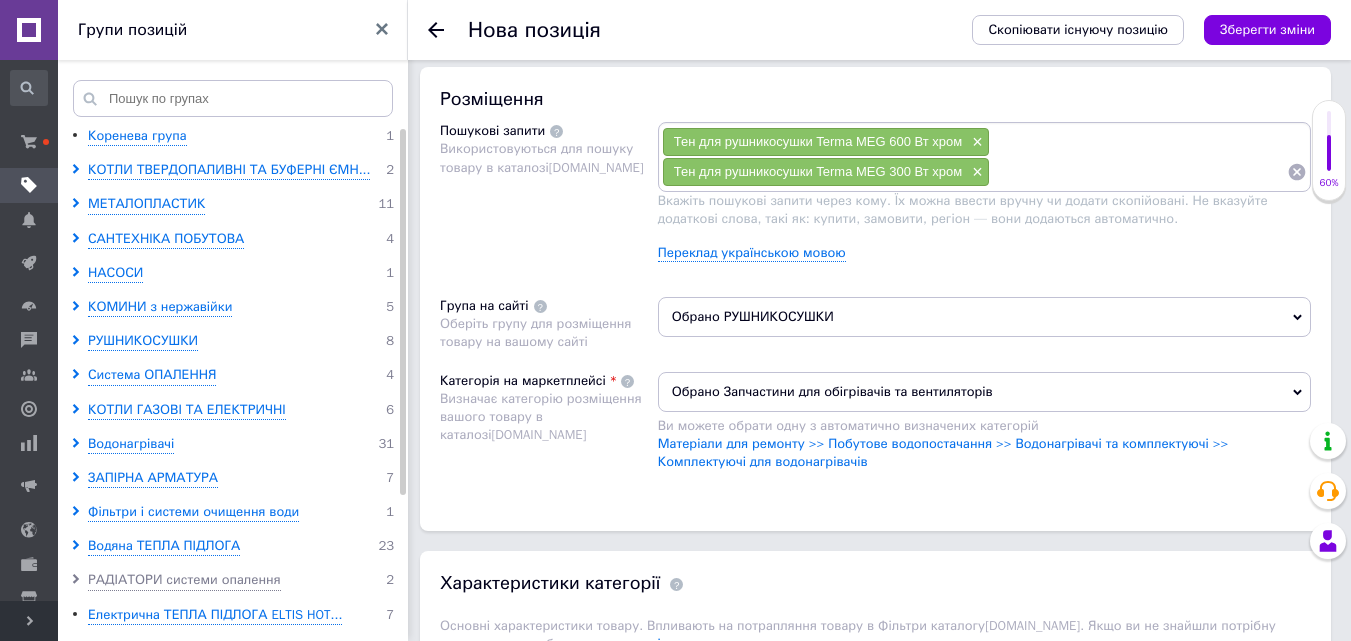 scroll, scrollTop: 0, scrollLeft: 0, axis: both 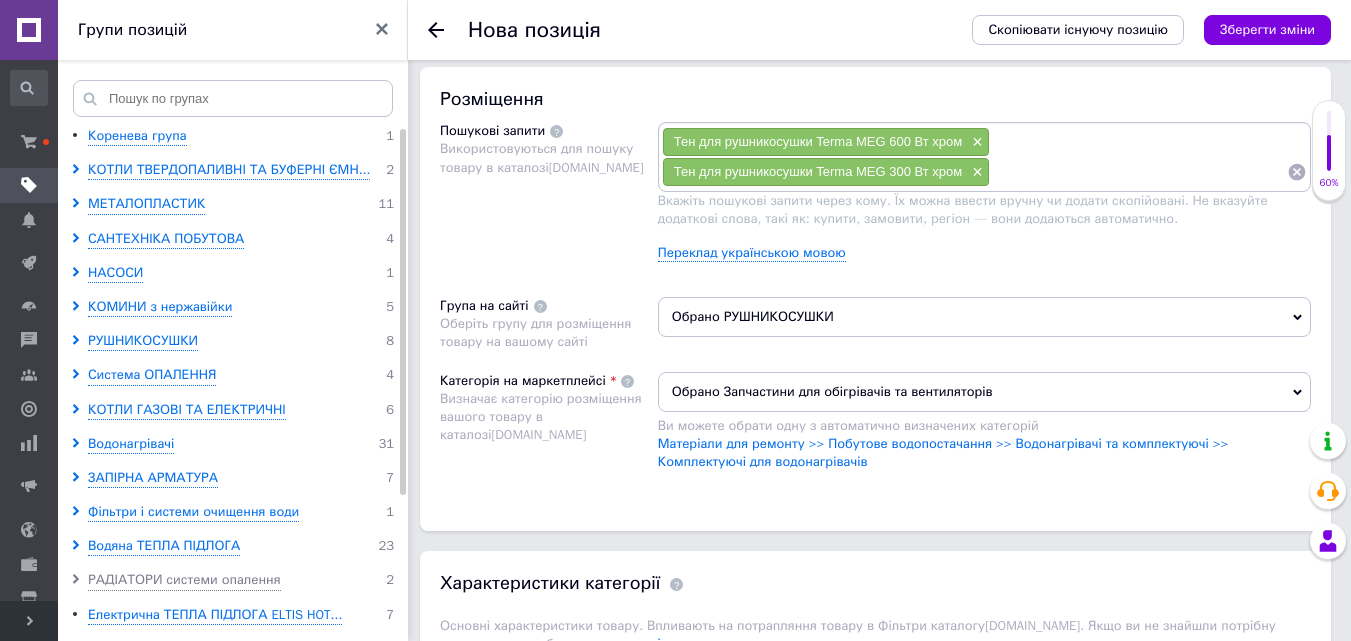 paste on "Тен для рушникосушки Terma MEG 600 Вт хром" 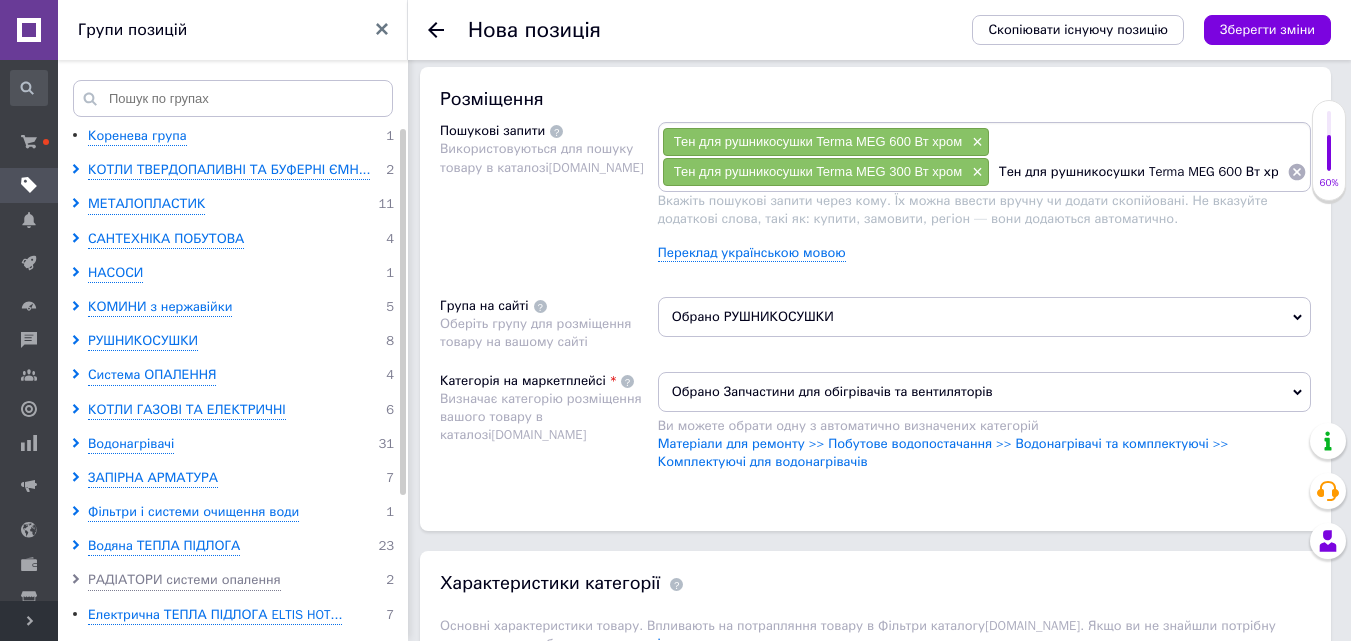 scroll, scrollTop: 0, scrollLeft: 3, axis: horizontal 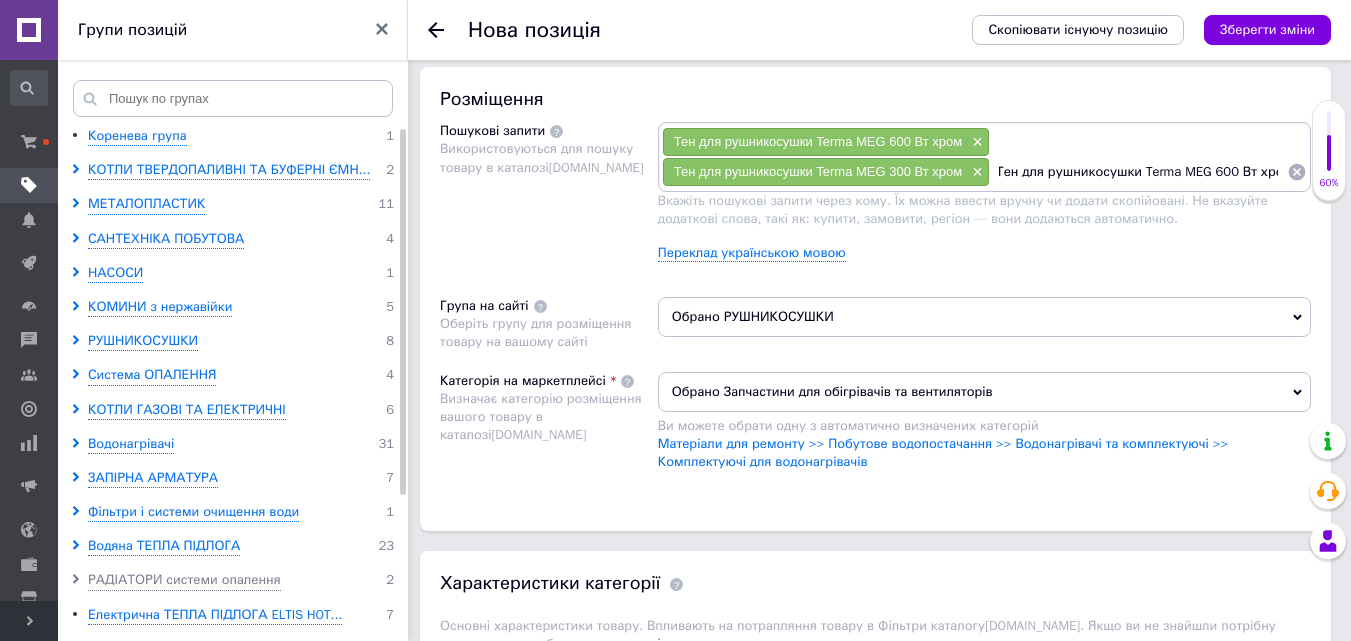 click on "Тен для рушникосушки Terma MEG 600 Вт хром" at bounding box center (1138, 172) 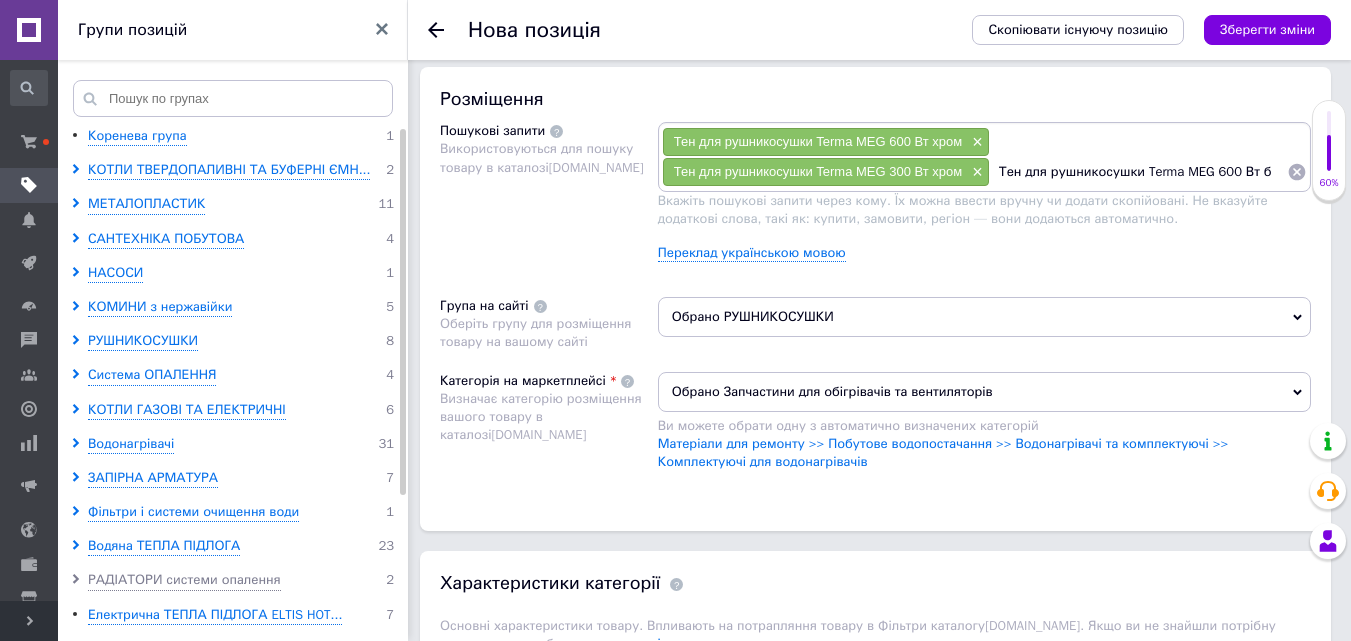 scroll, scrollTop: 0, scrollLeft: 0, axis: both 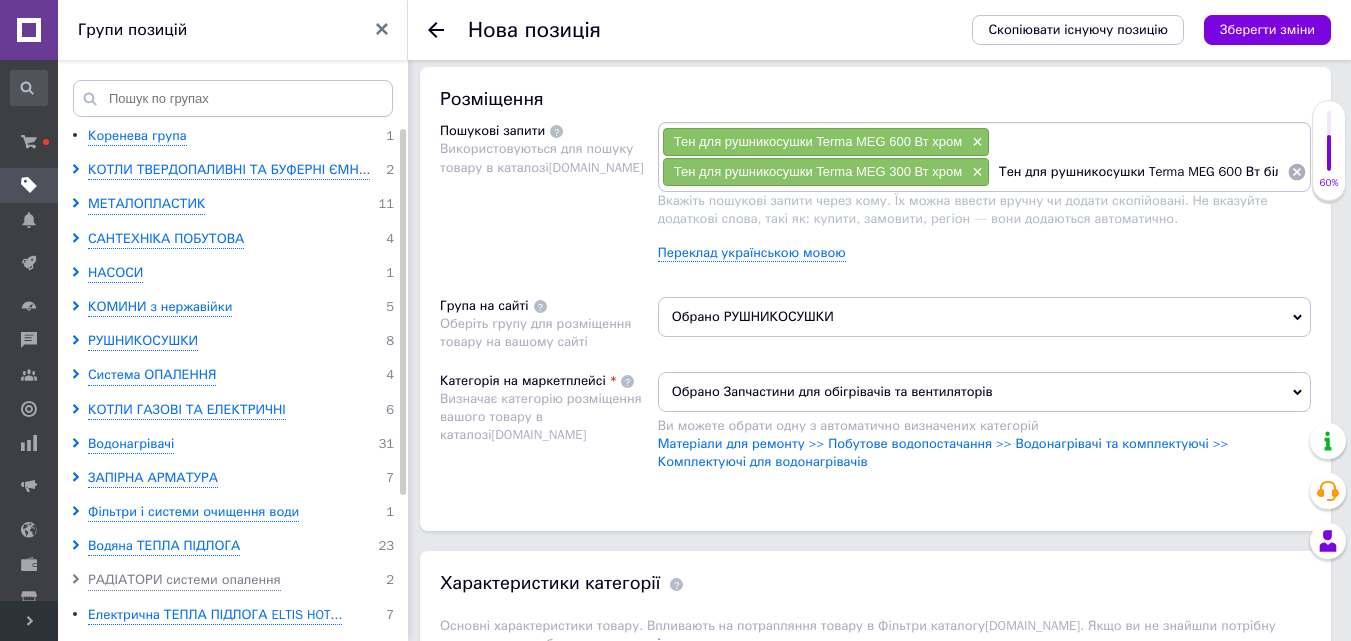 type on "Тен для рушникосушки Terma MEG 600 Вт білий" 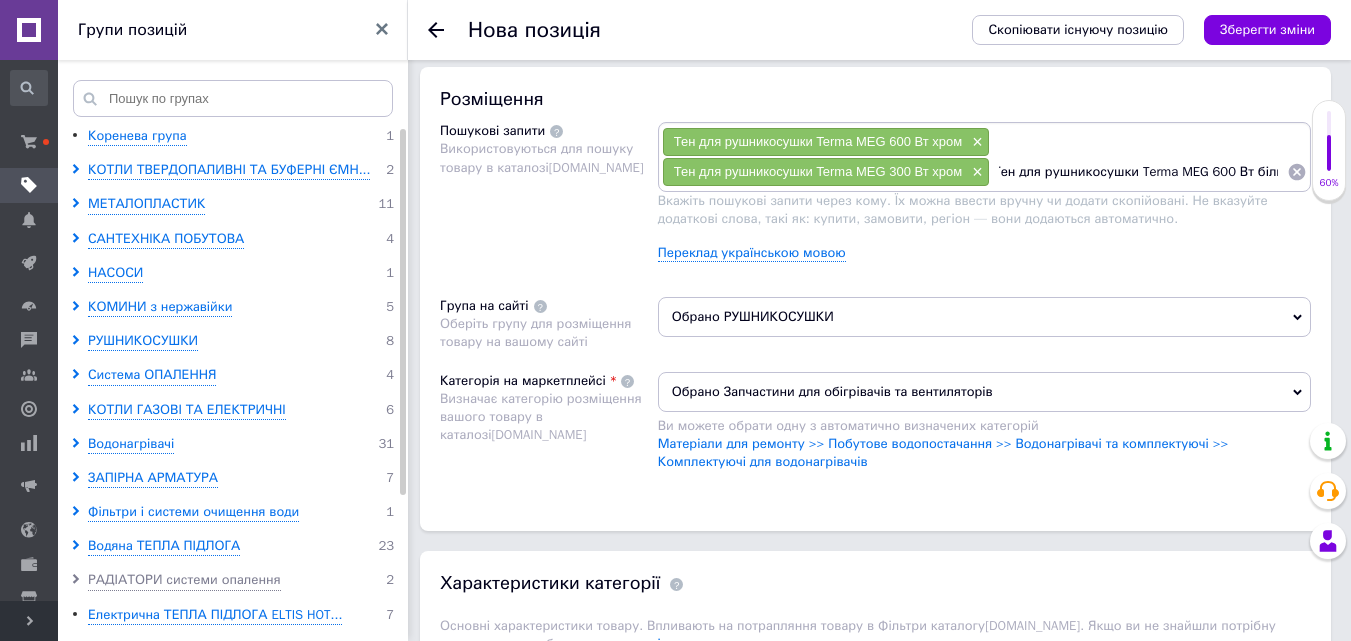 click on "Тен для рушникосушки Terma MEG 600 Вт білий" at bounding box center (1138, 172) 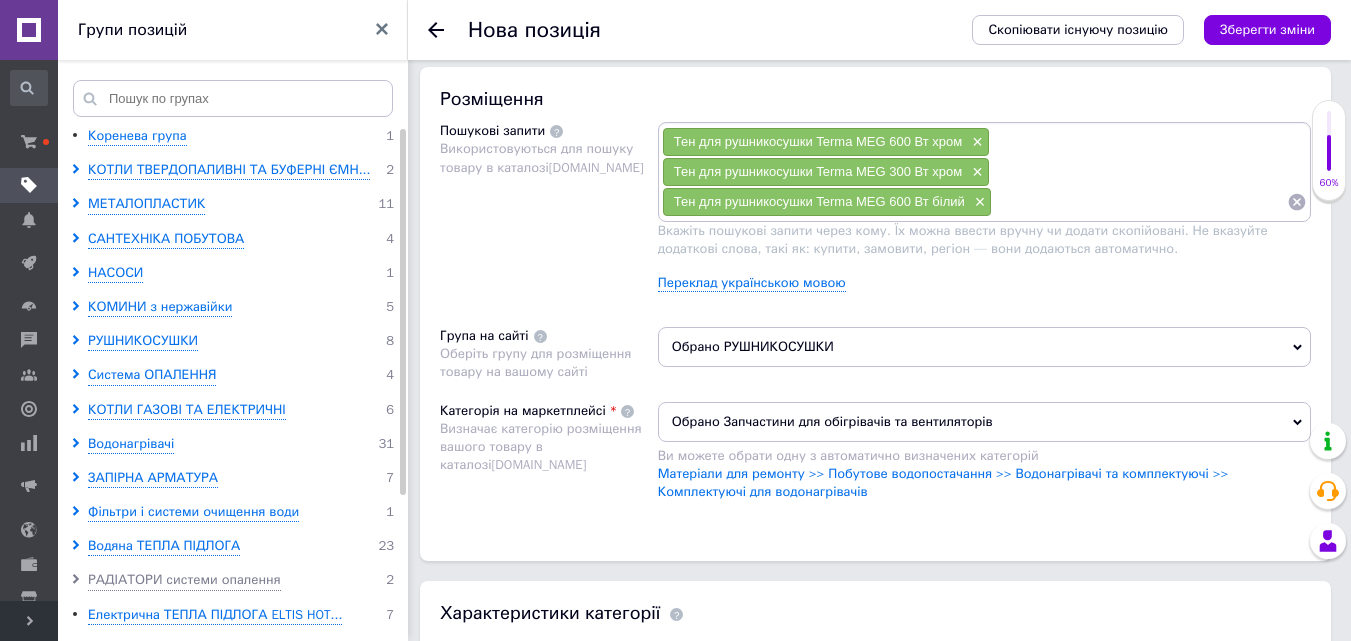 scroll, scrollTop: 0, scrollLeft: 0, axis: both 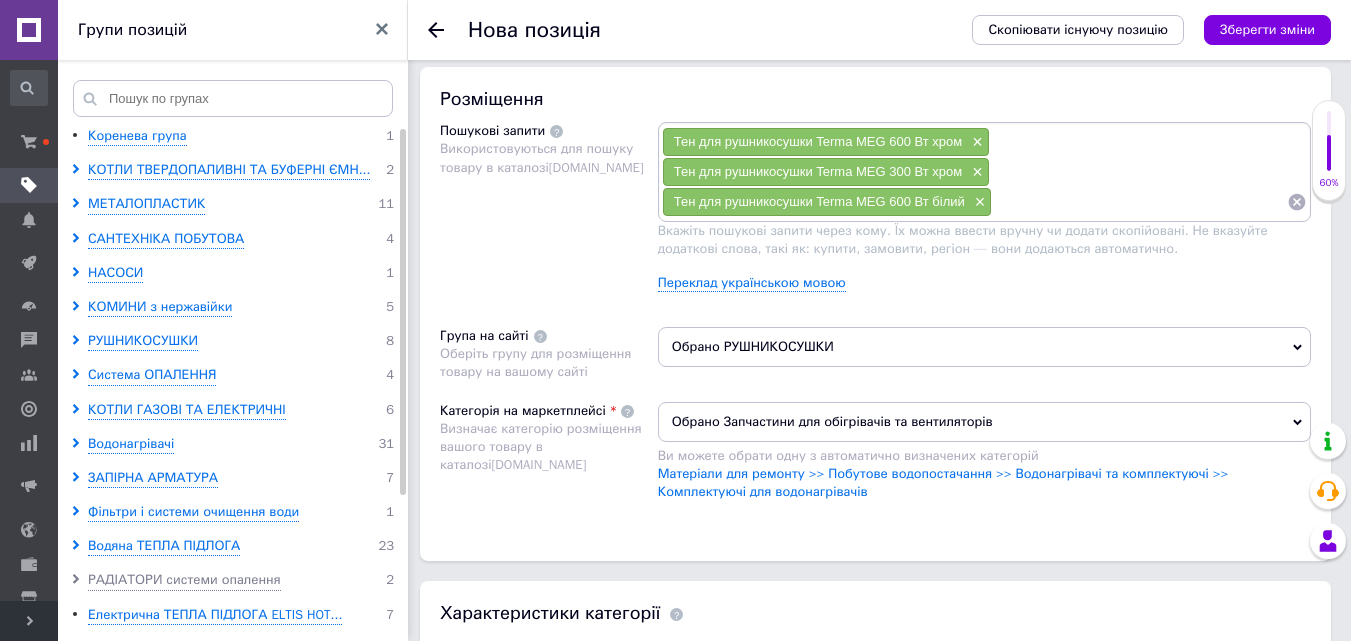paste on "Тен для рушникосушки Terma MEG 600 Вт білий" 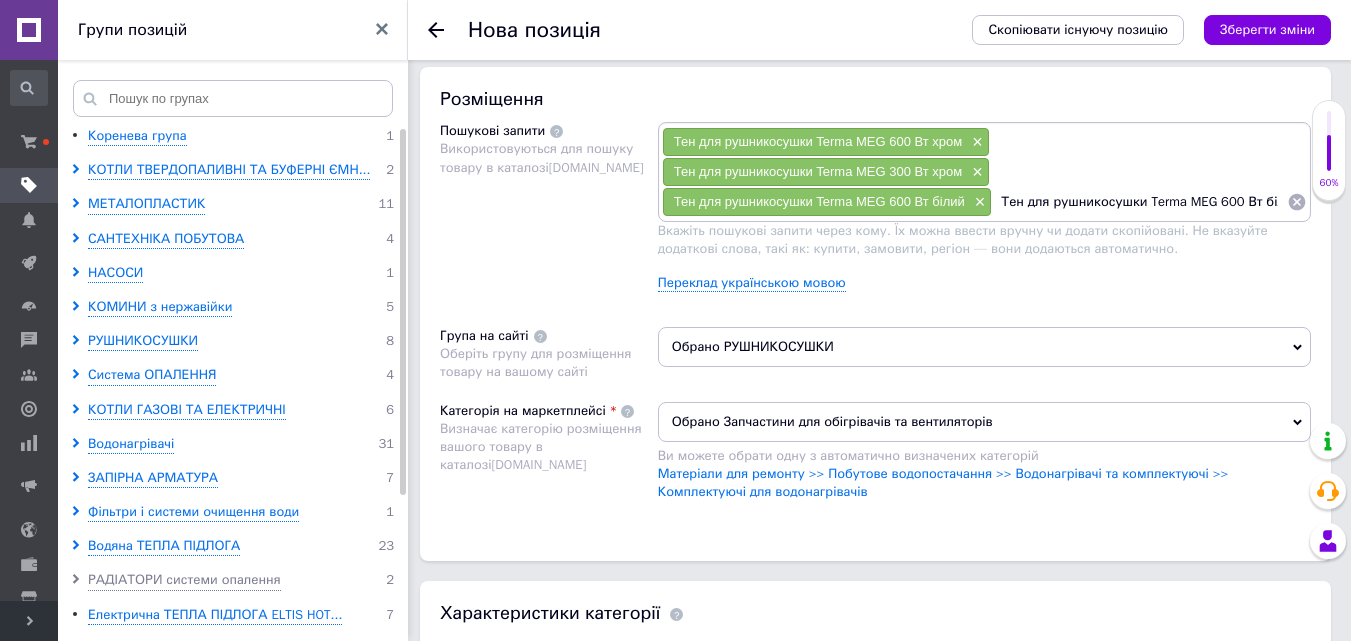 scroll, scrollTop: 0, scrollLeft: 8, axis: horizontal 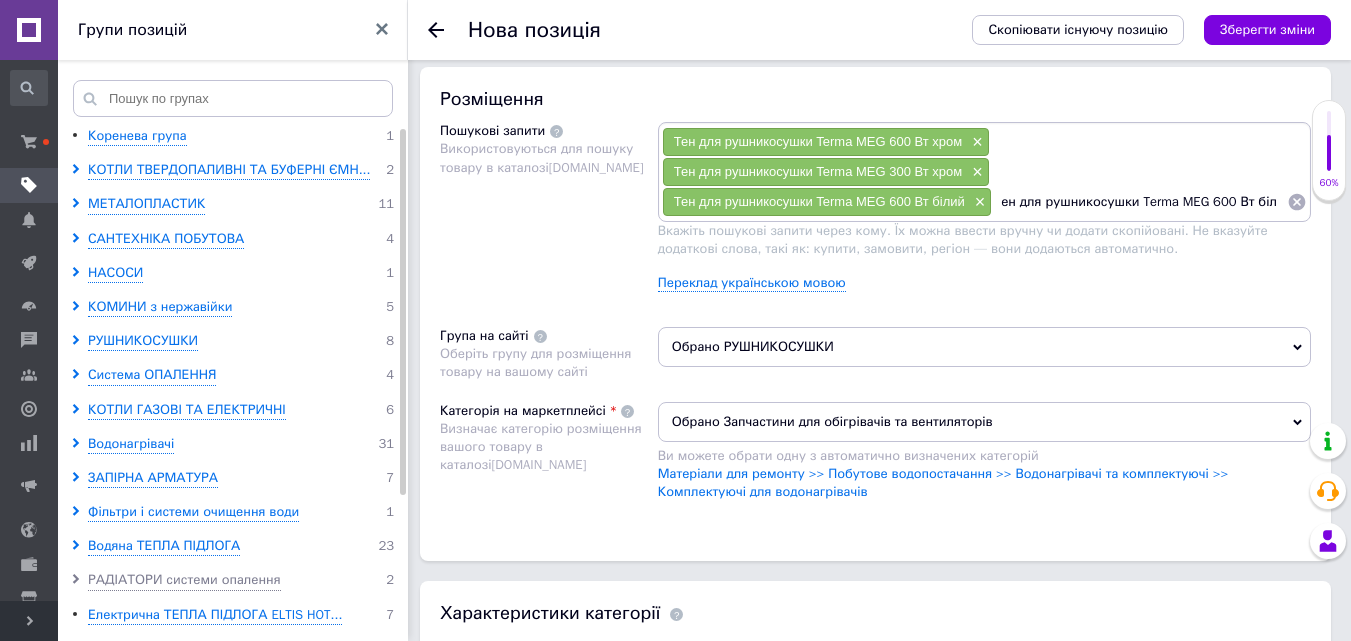 click on "Тен для рушникосушки Terma MEG 600 Вт білий" at bounding box center (1139, 202) 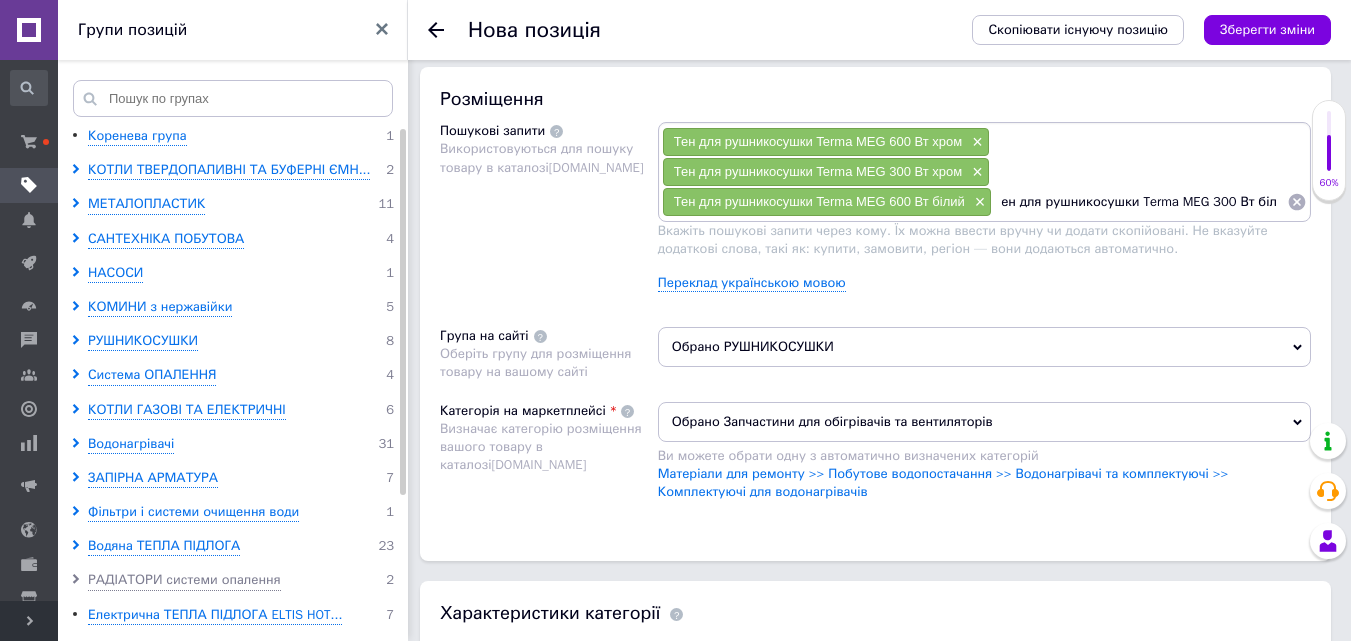 type 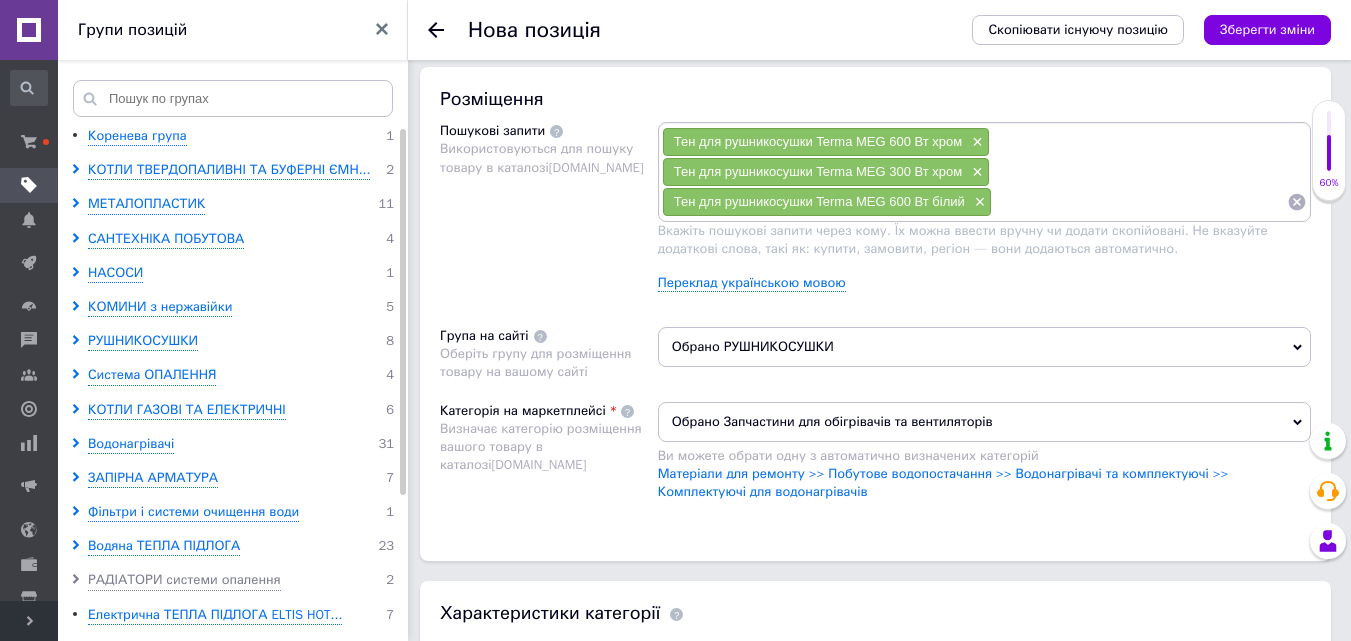 scroll, scrollTop: 0, scrollLeft: 0, axis: both 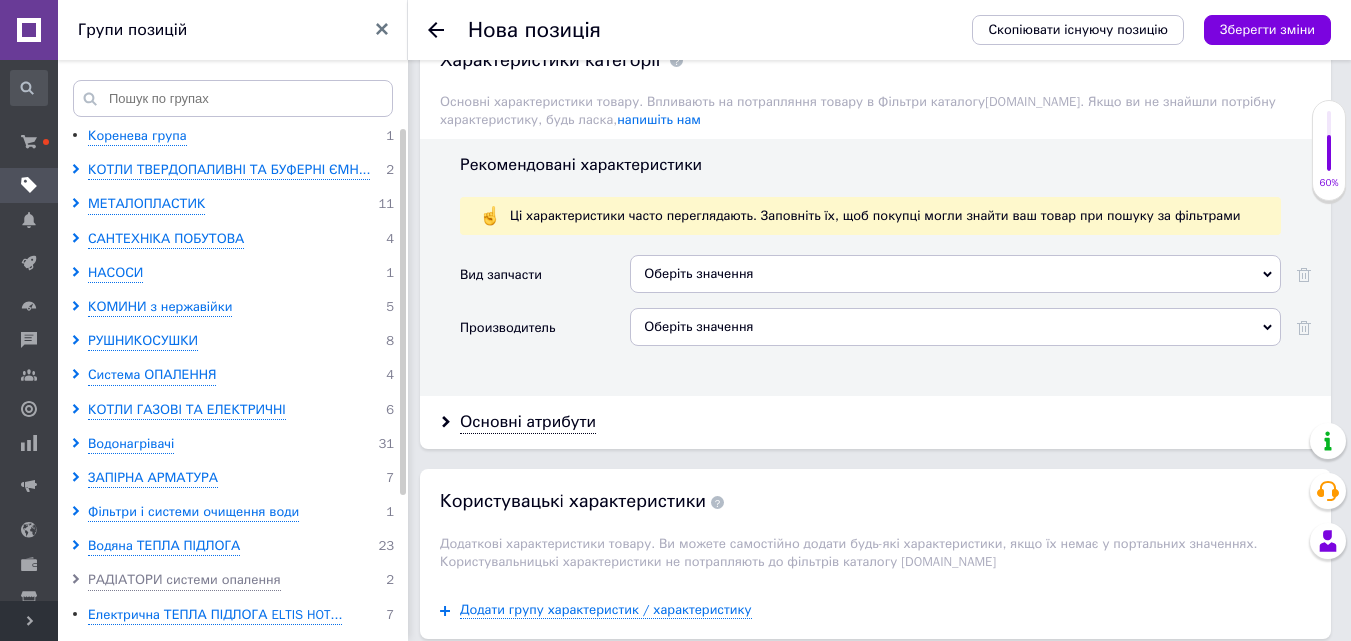 click on "Оберіть значення" at bounding box center (955, 274) 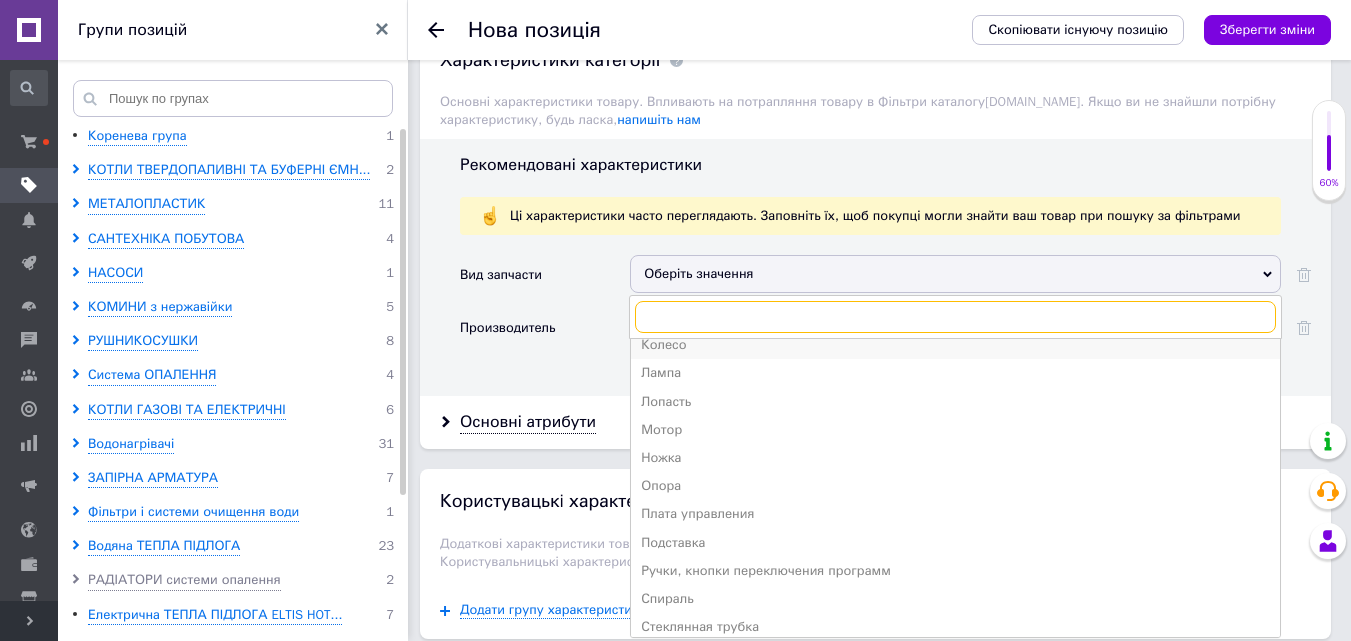 scroll, scrollTop: 163, scrollLeft: 0, axis: vertical 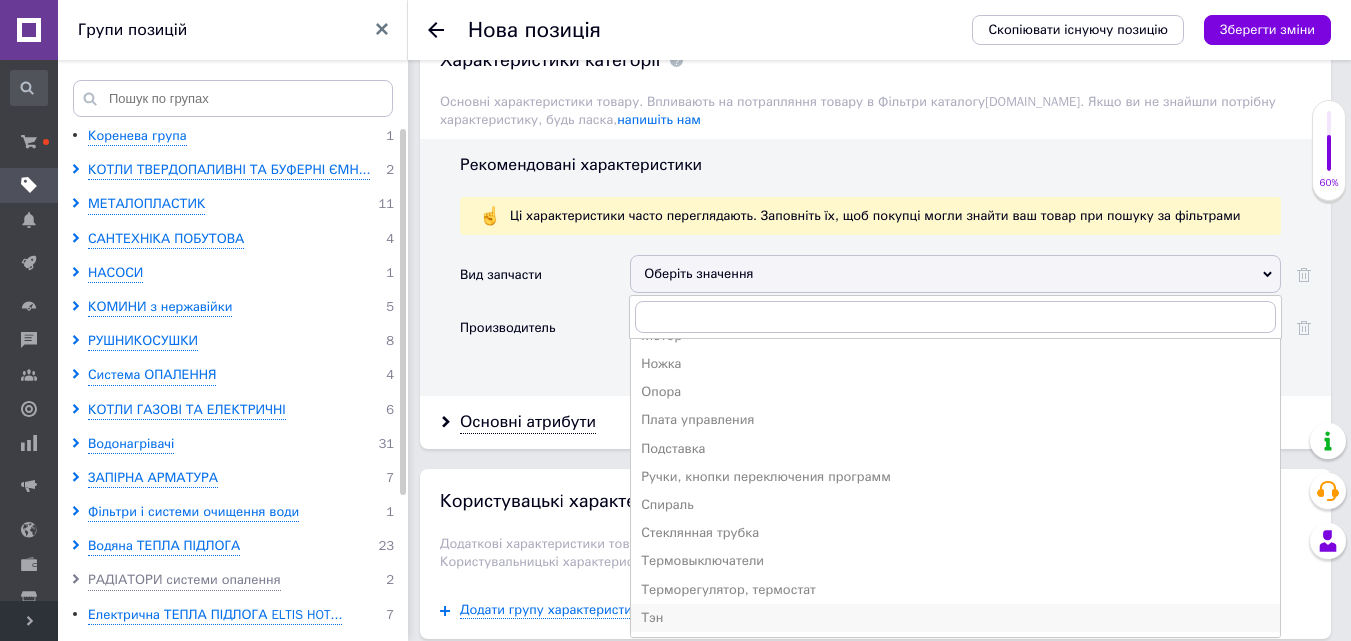 click on "Тэн" at bounding box center [955, 618] 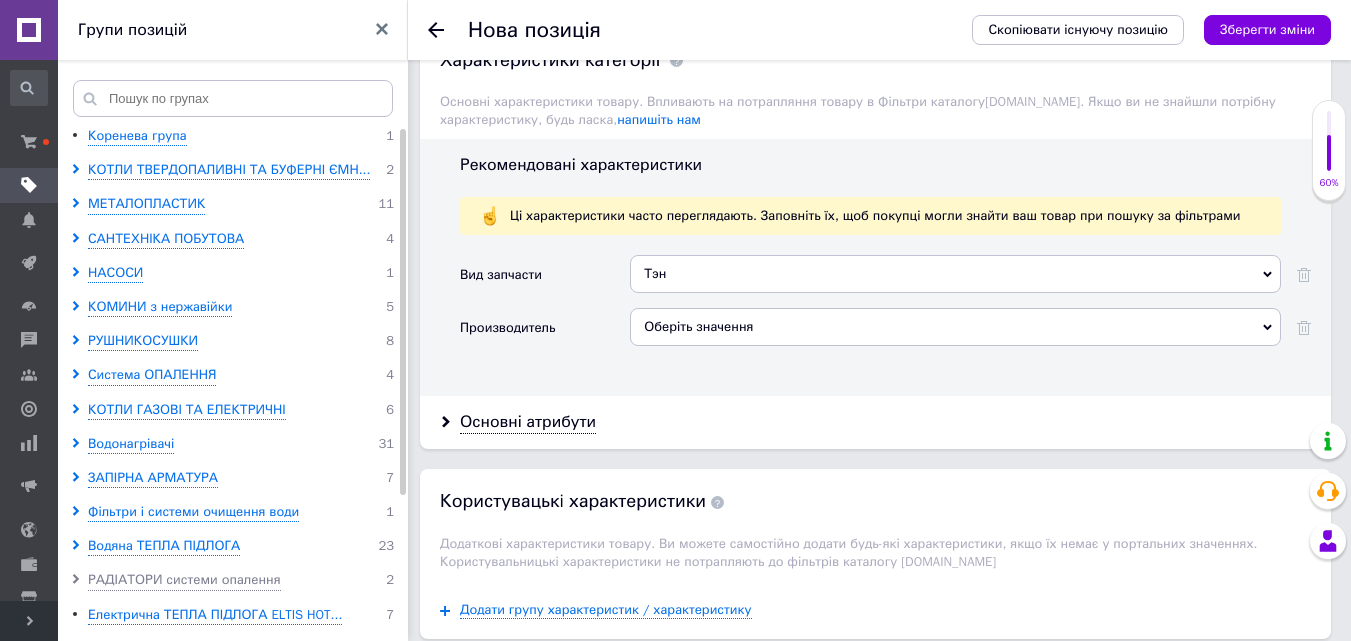 click on "Оберіть значення" at bounding box center (955, 327) 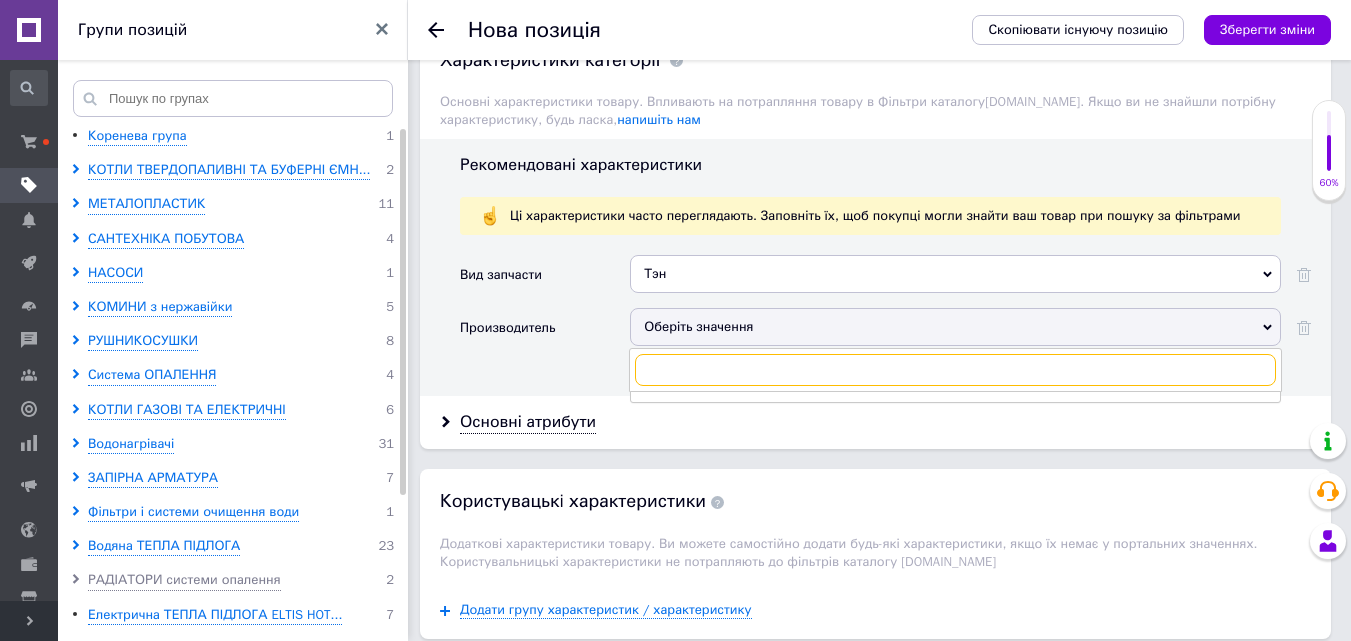 paste on "Terma" 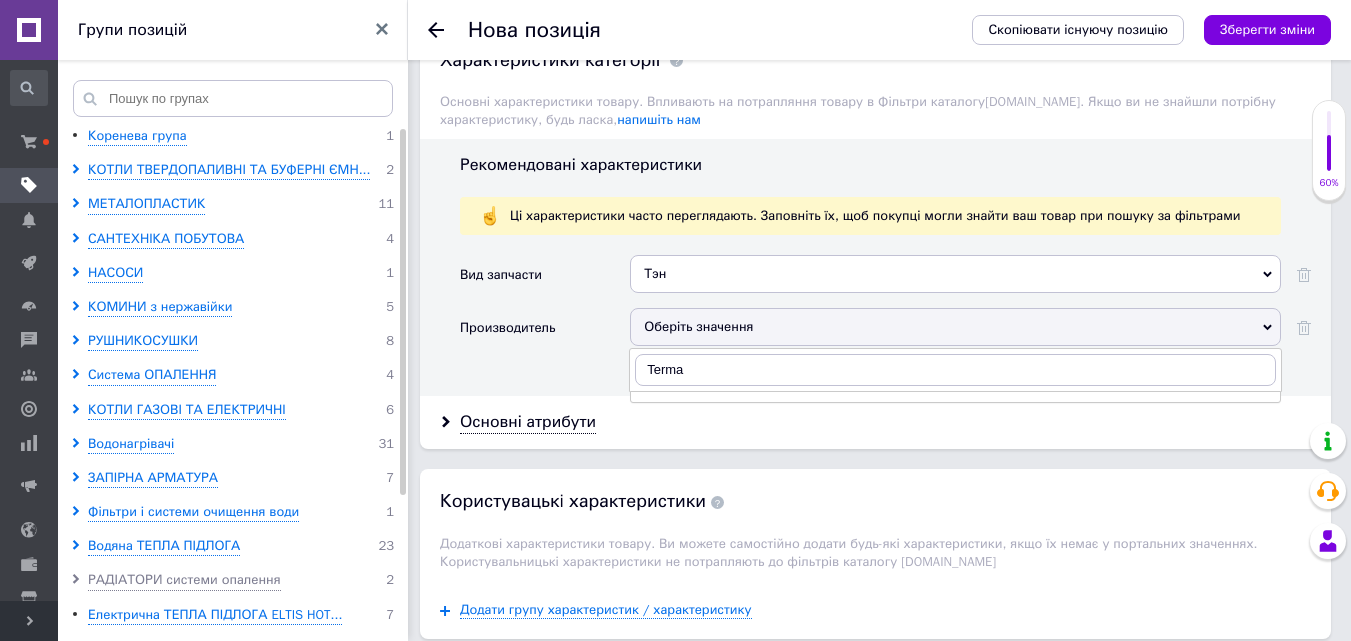 click on "Рекомендовані характеристики Ці характеристики часто переглядають. Заповніть їх, щоб
покупці могли знайти ваш товар при пошуку за фільтрами Вид запчасти Тэн Выключатель Двигатель Колесо Лампа Лопасть Мотор Ножка Опора Плата управления Подставка Ручки, кнопки переключения программ Спираль Стеклянная трубка Термовыключатели Терморегулятор, термостат Тэн Производитель Оберіть значення Terma" at bounding box center (875, 267) 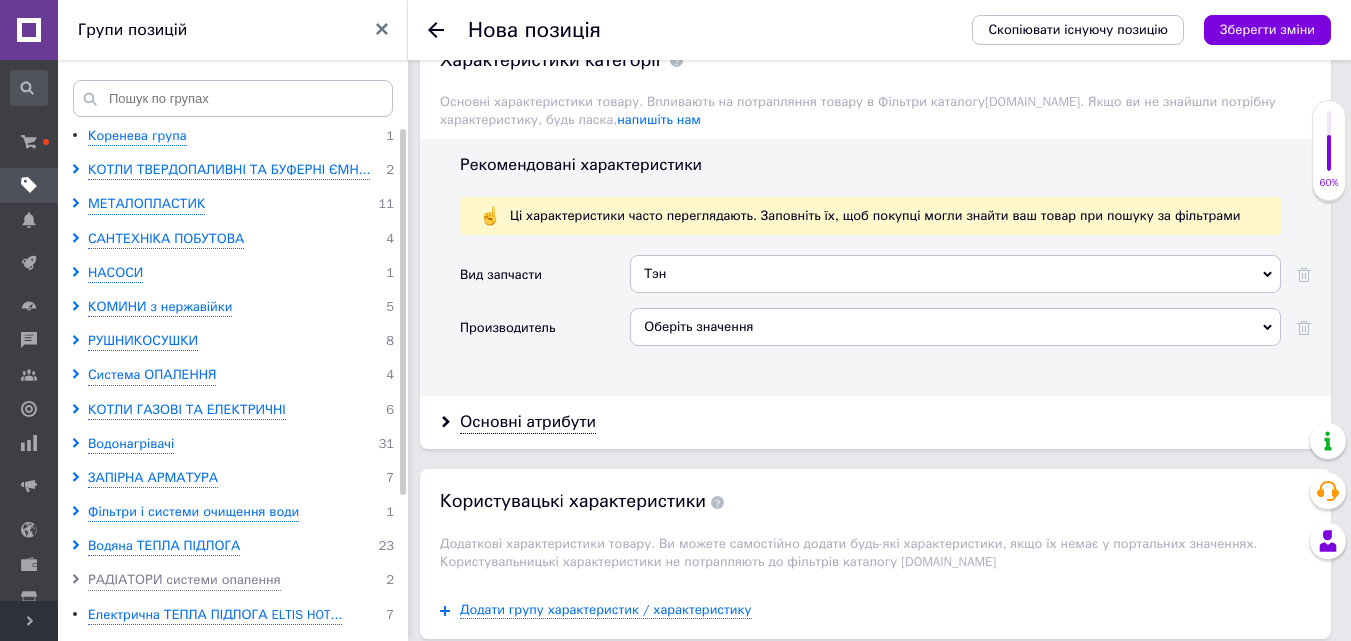click on "Оберіть значення" at bounding box center (955, 327) 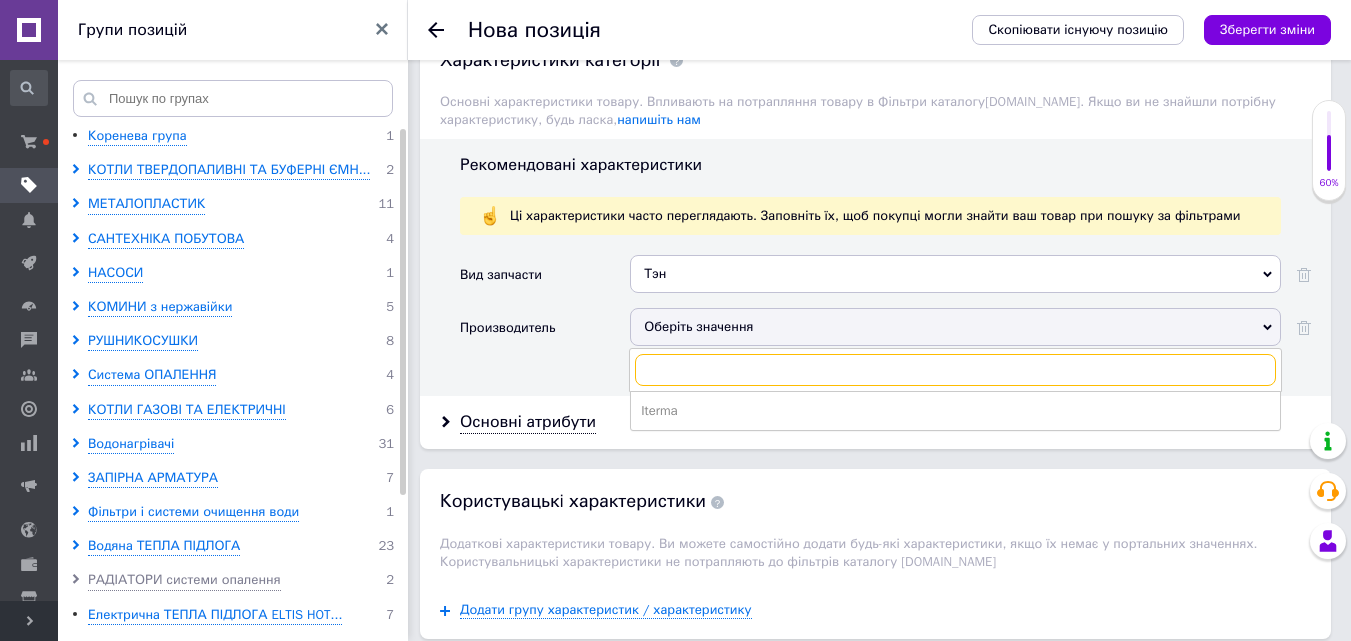 paste on "Terma" 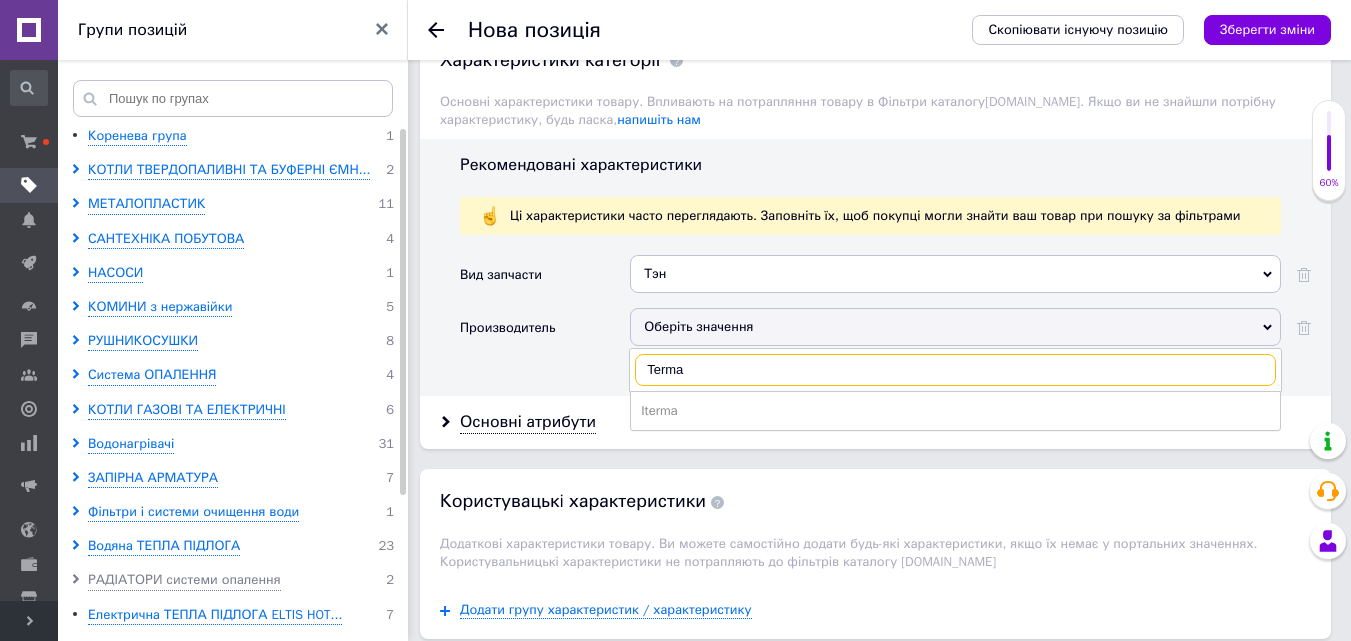 click on "Terma" at bounding box center [955, 370] 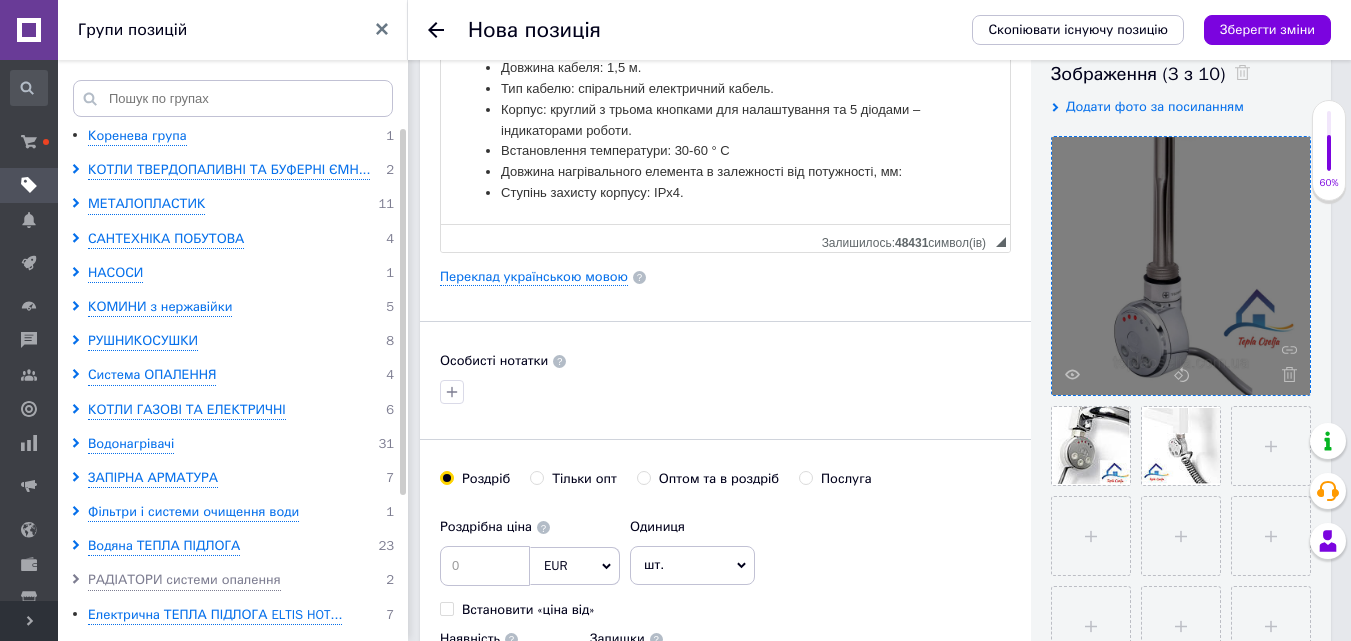 scroll, scrollTop: 384, scrollLeft: 0, axis: vertical 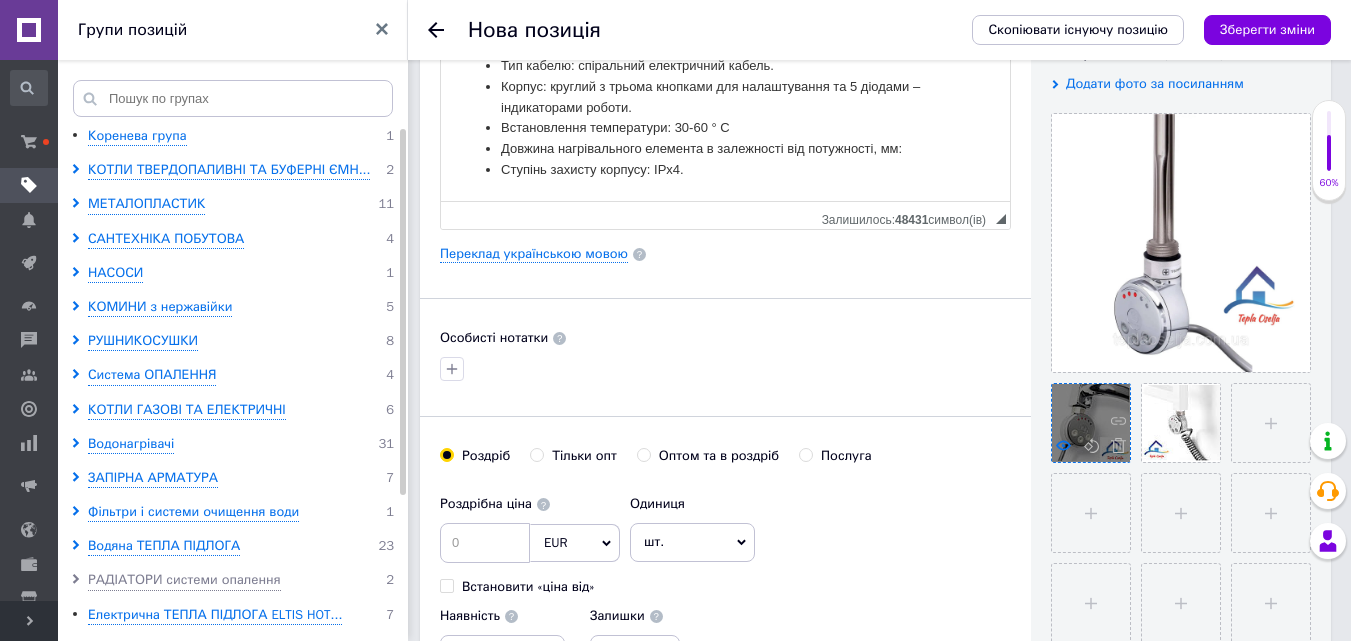 click 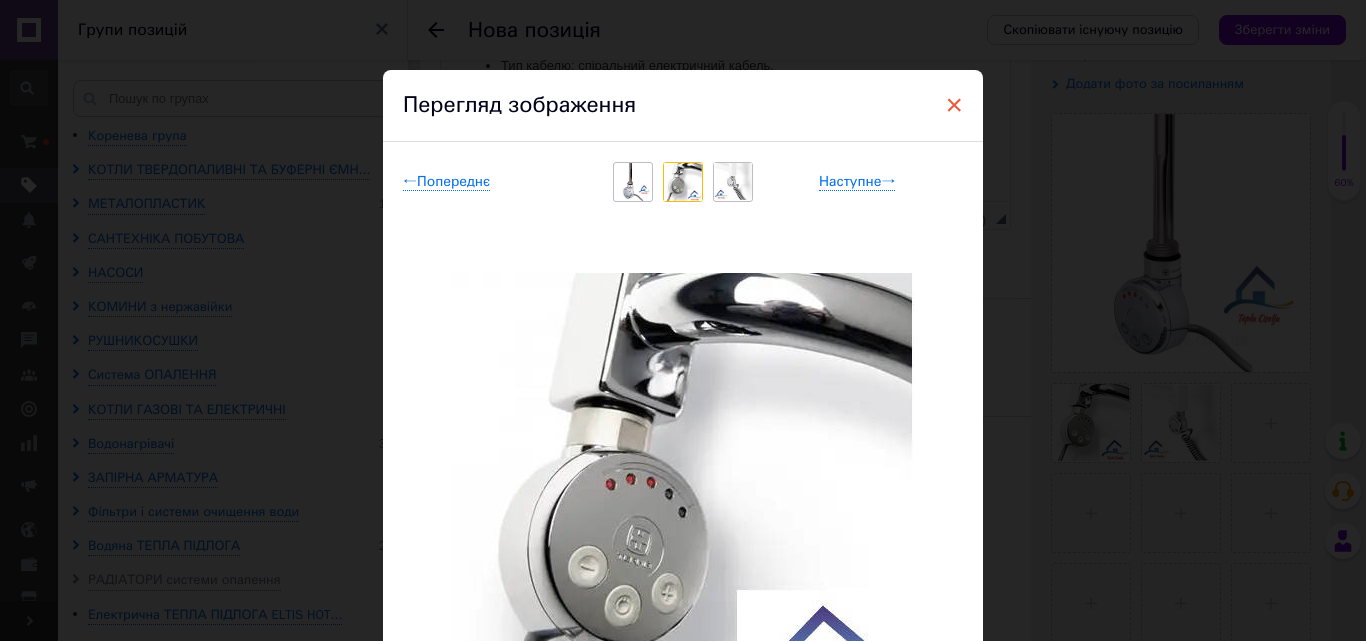 click on "×" at bounding box center [954, 105] 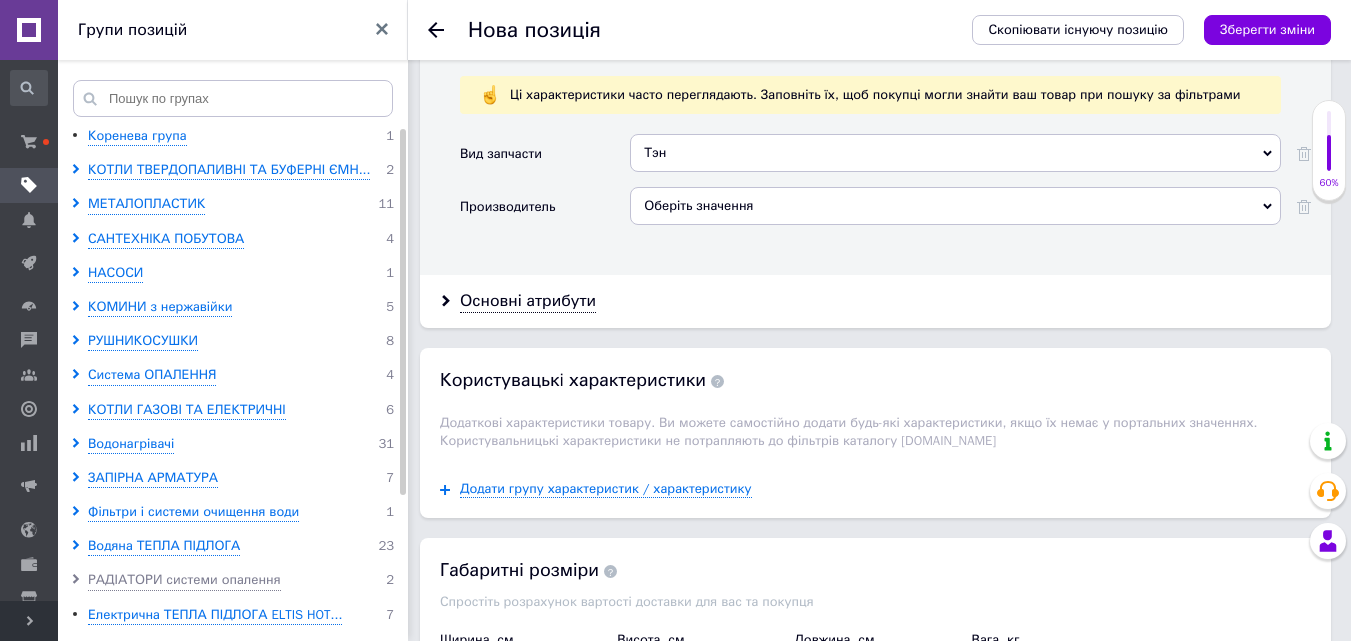 scroll, scrollTop: 1684, scrollLeft: 0, axis: vertical 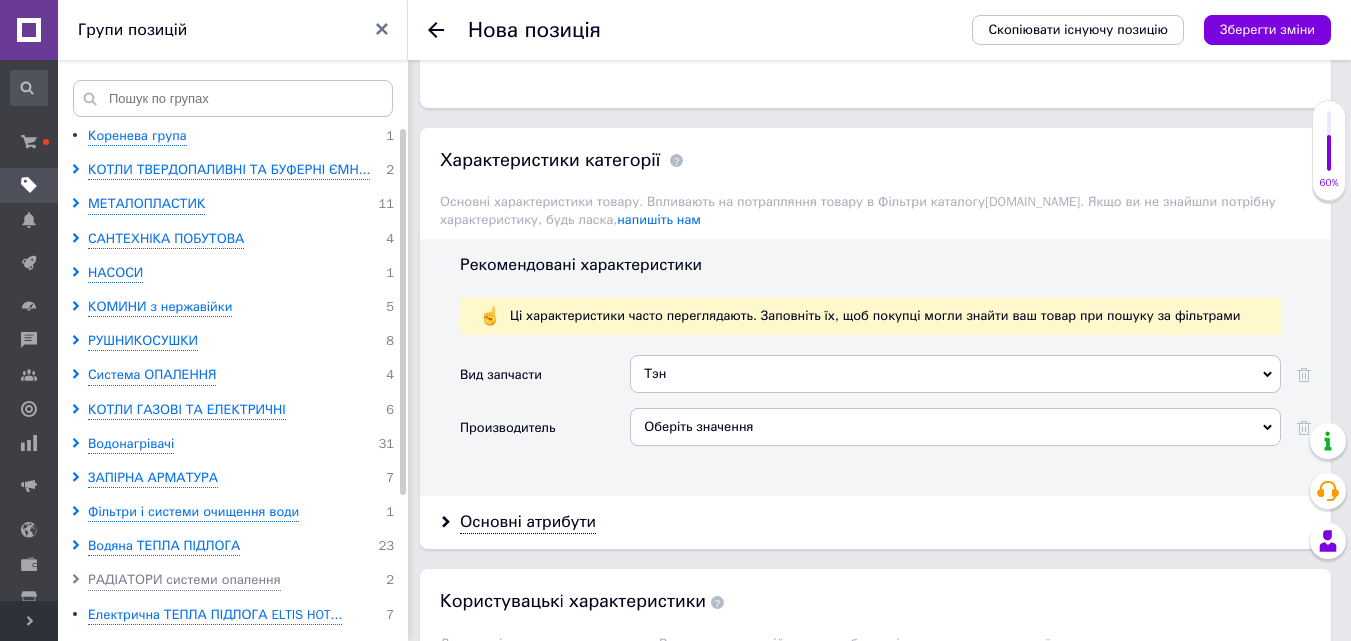 click on "Оберіть значення" at bounding box center [955, 427] 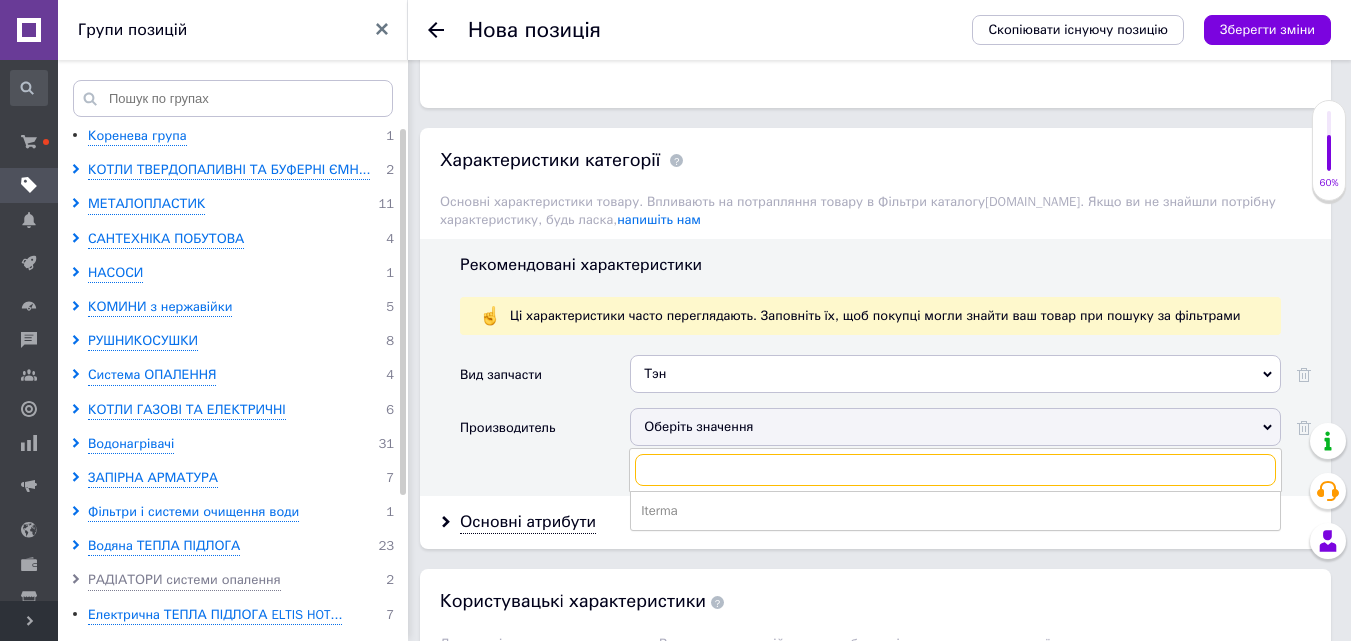 paste on "Terma" 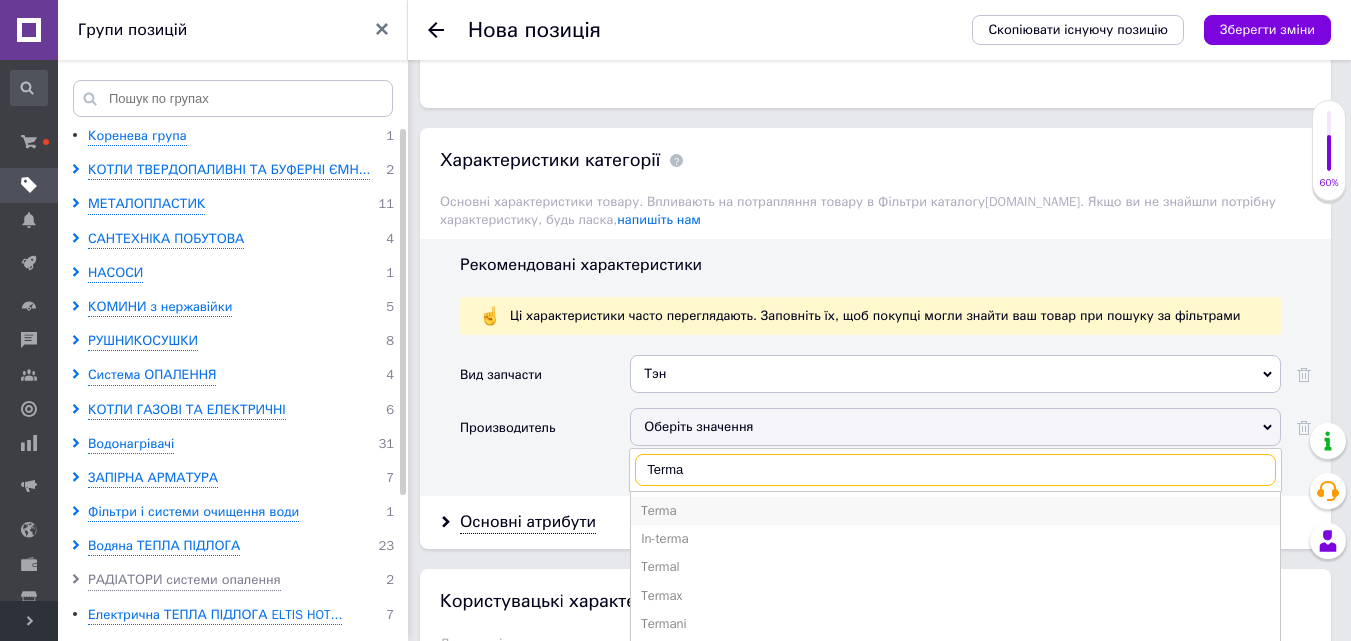 type on "Terma" 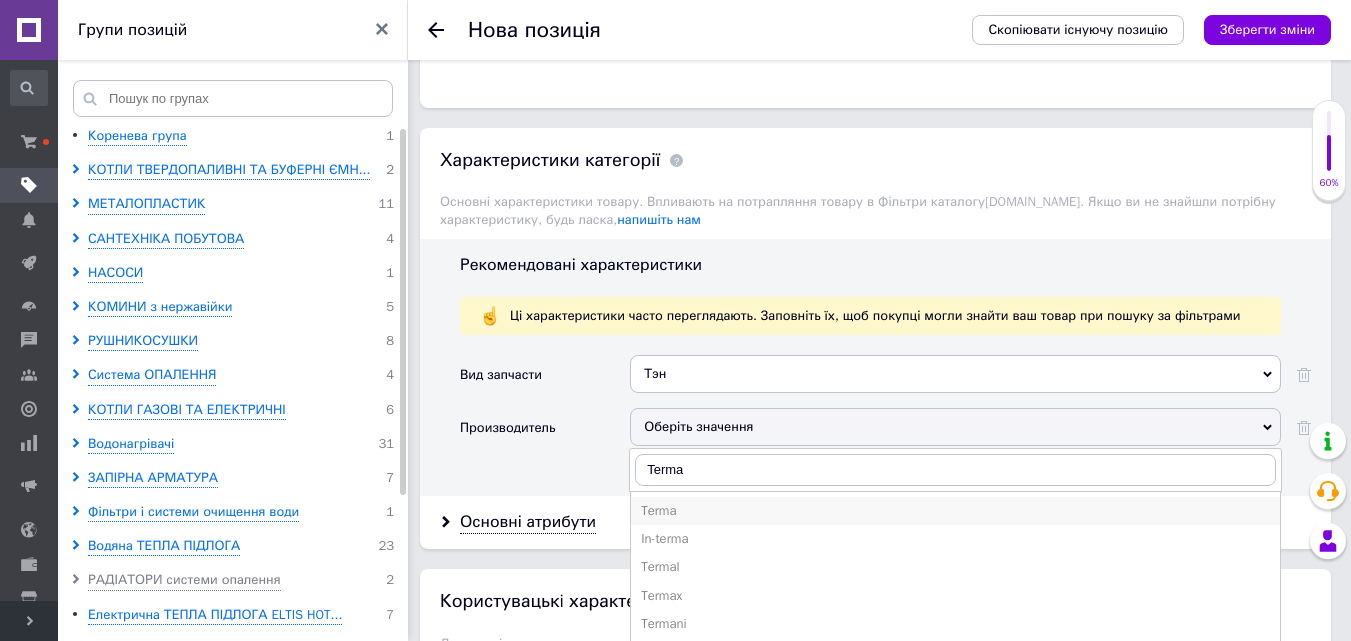 click on "Terma" at bounding box center (955, 511) 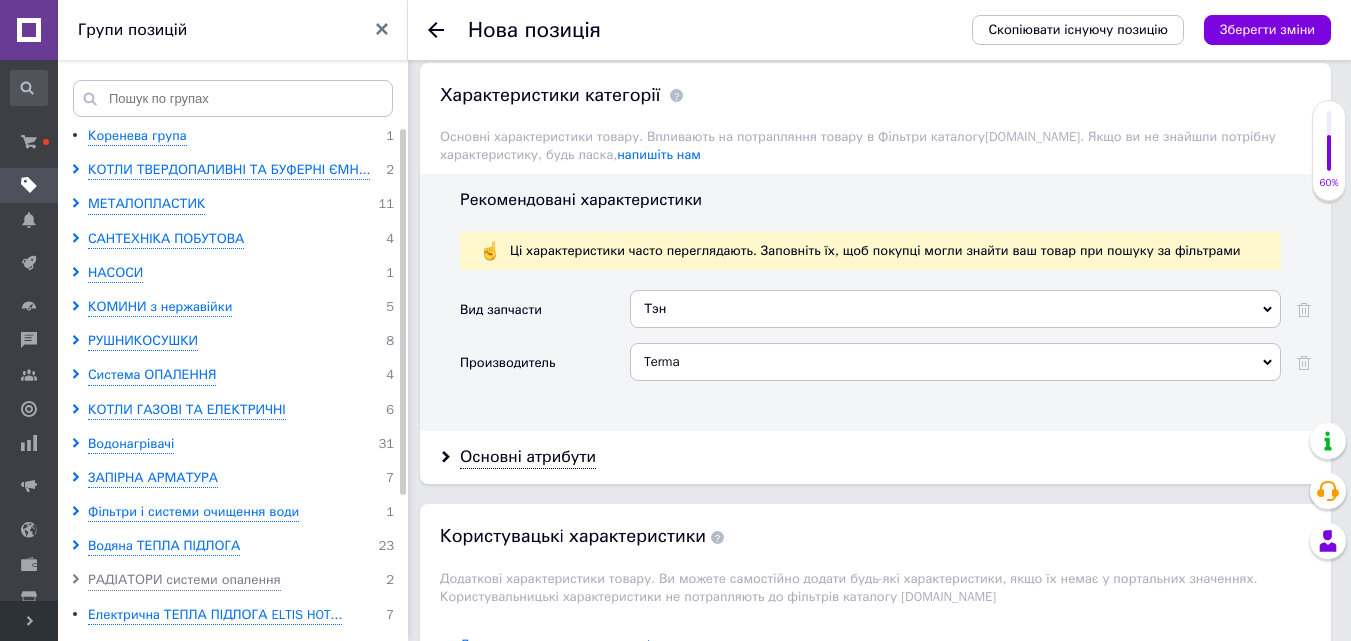 scroll, scrollTop: 1784, scrollLeft: 0, axis: vertical 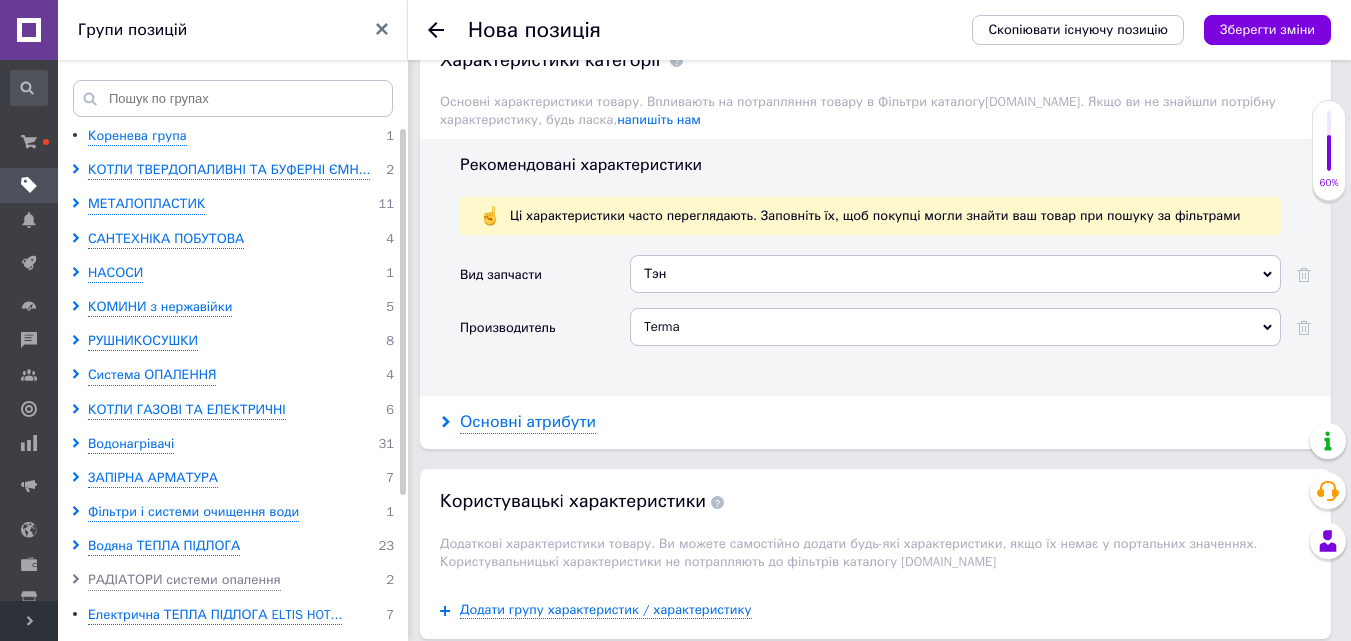 click on "Основні атрибути" at bounding box center (528, 422) 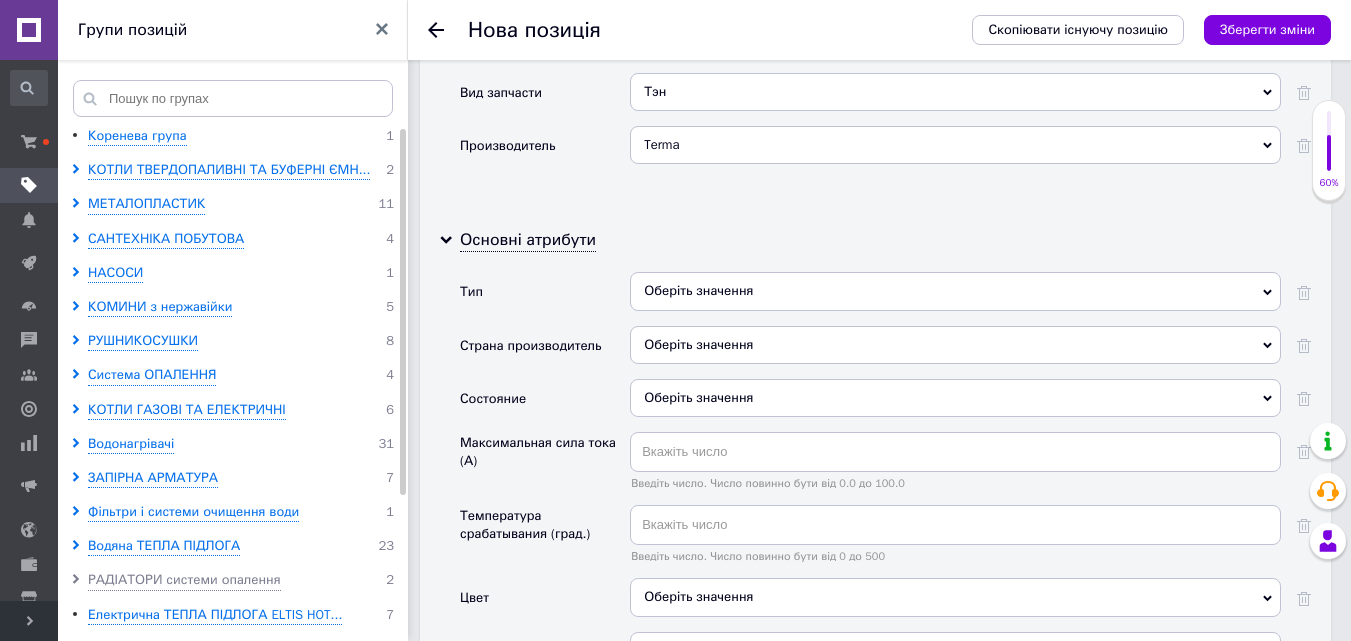 scroll, scrollTop: 1984, scrollLeft: 0, axis: vertical 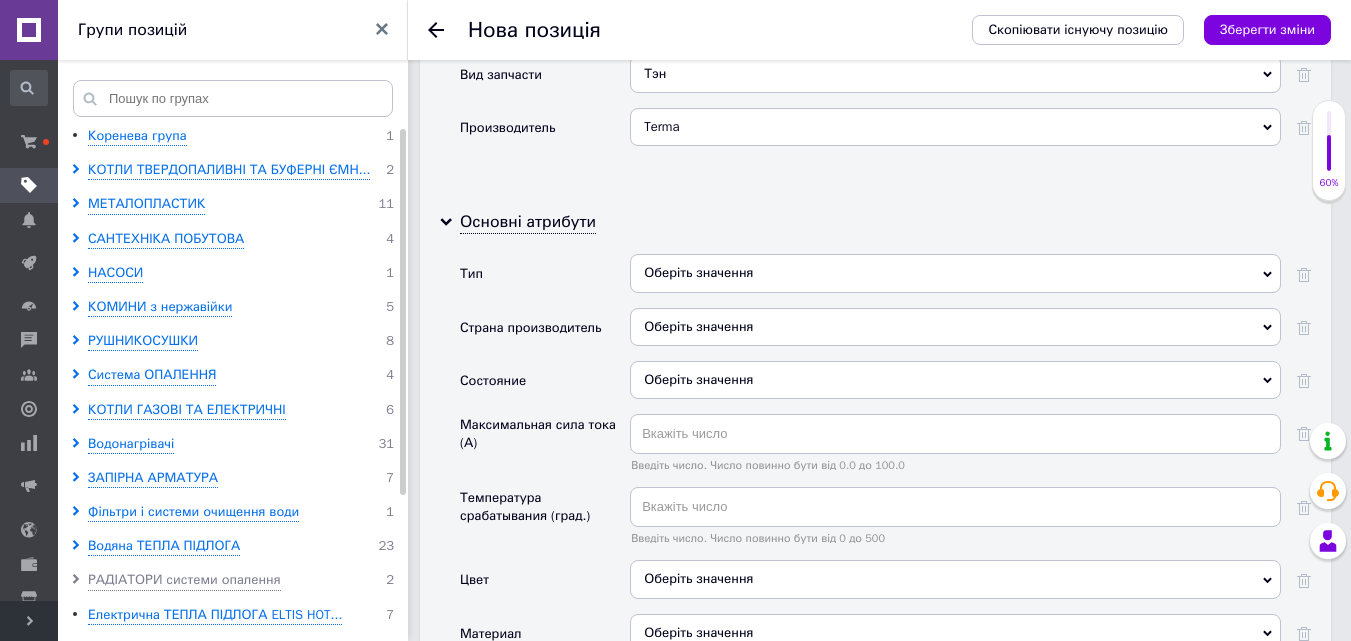 click on "Оберіть значення" at bounding box center [955, 273] 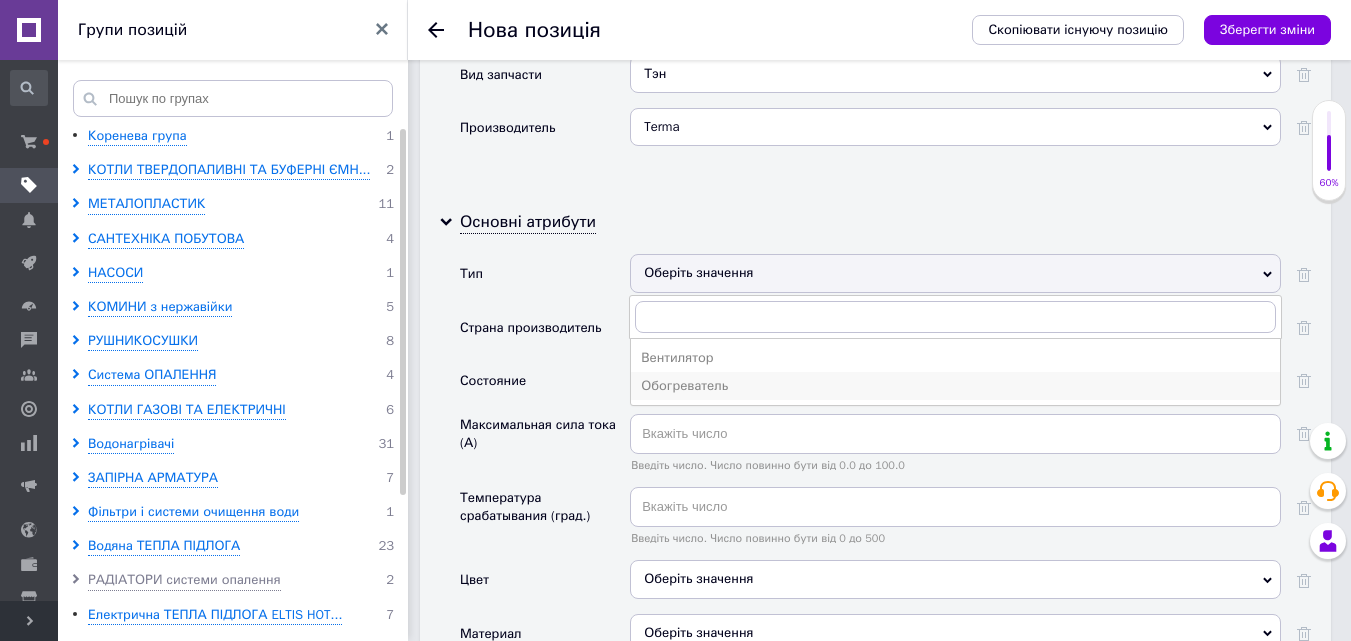 click on "Обогреватель" at bounding box center (955, 386) 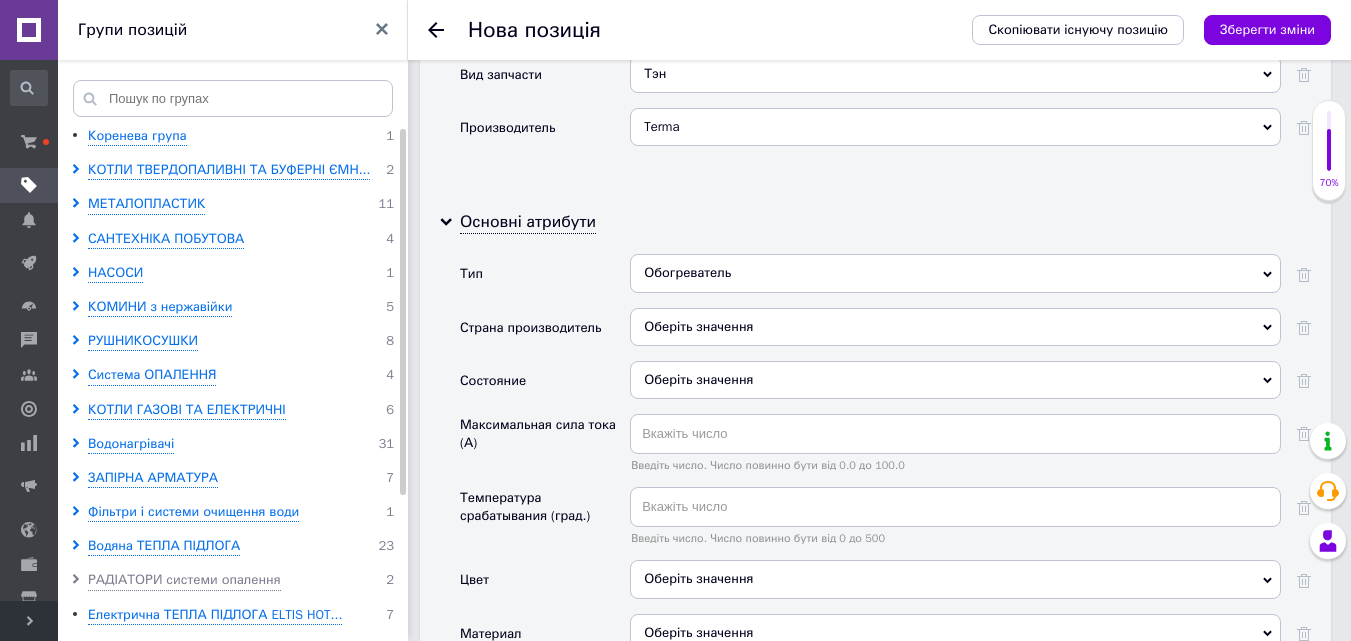 click on "Оберіть значення" at bounding box center [955, 327] 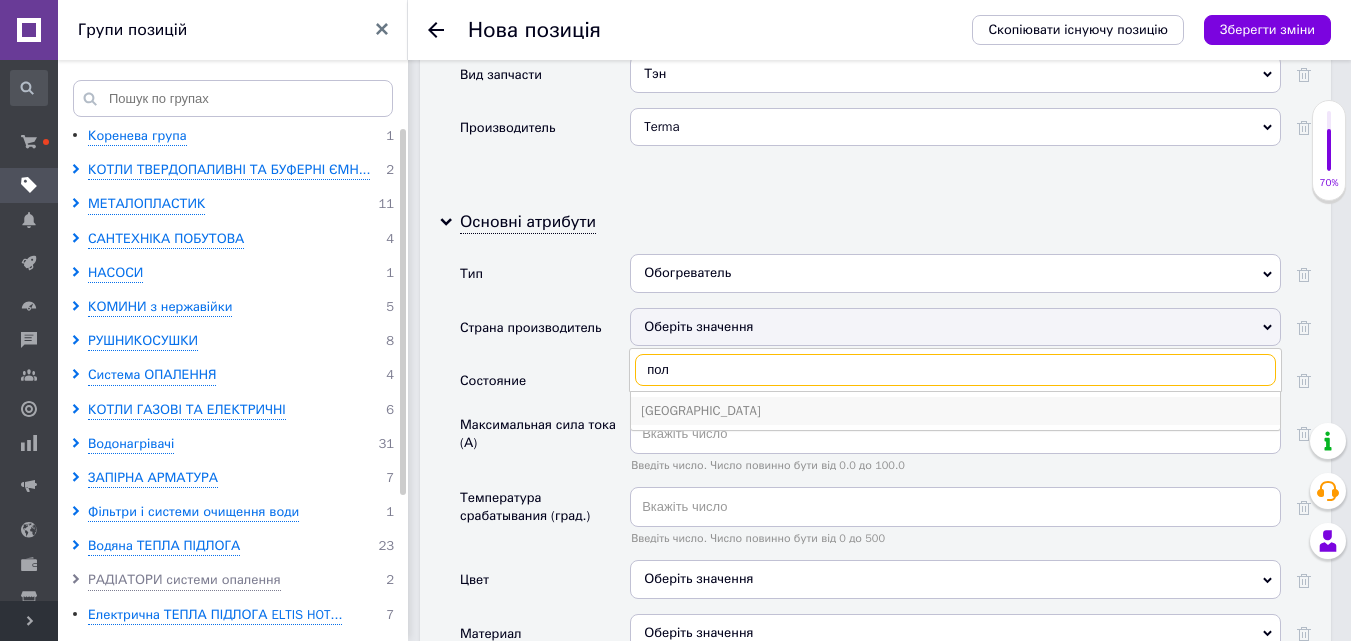 type on "пол" 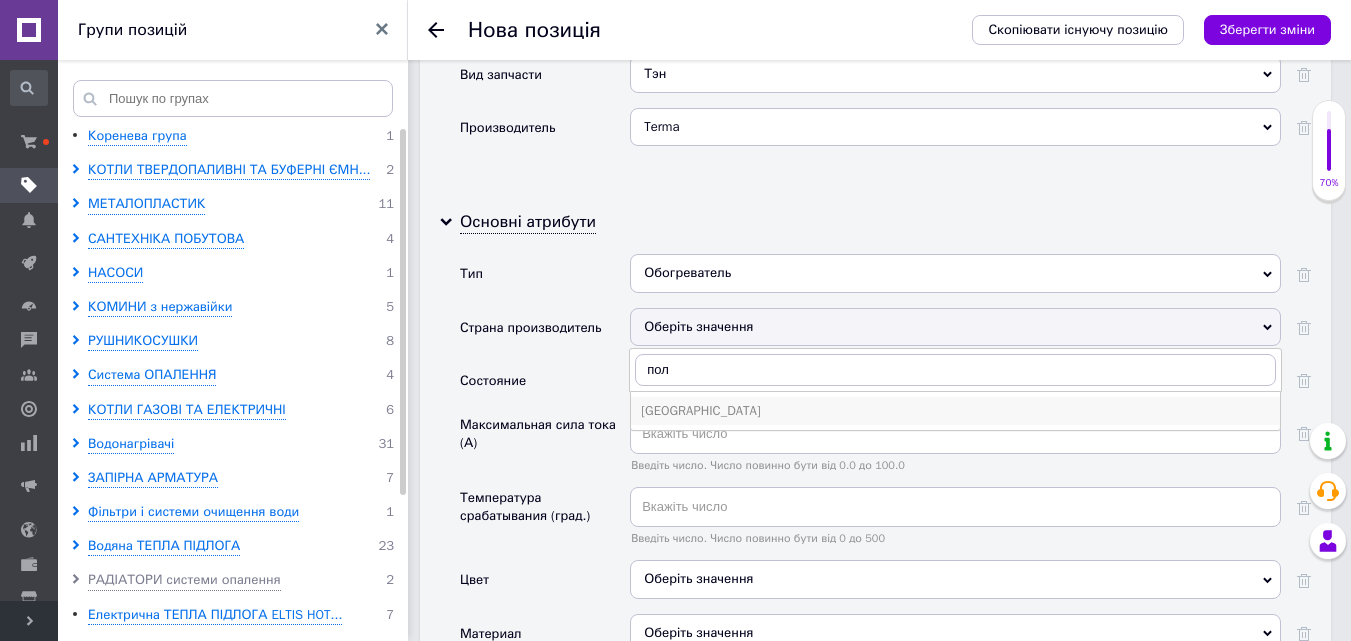 click on "[GEOGRAPHIC_DATA]" at bounding box center (955, 411) 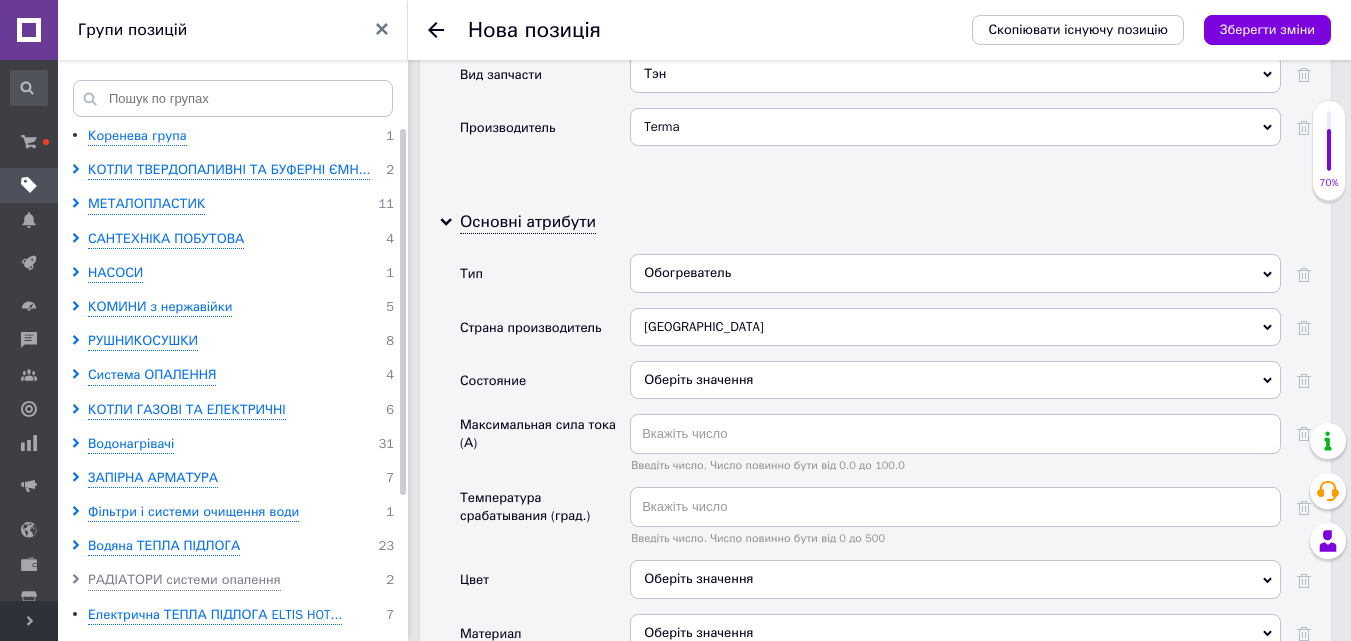 click on "Оберіть значення" at bounding box center (955, 380) 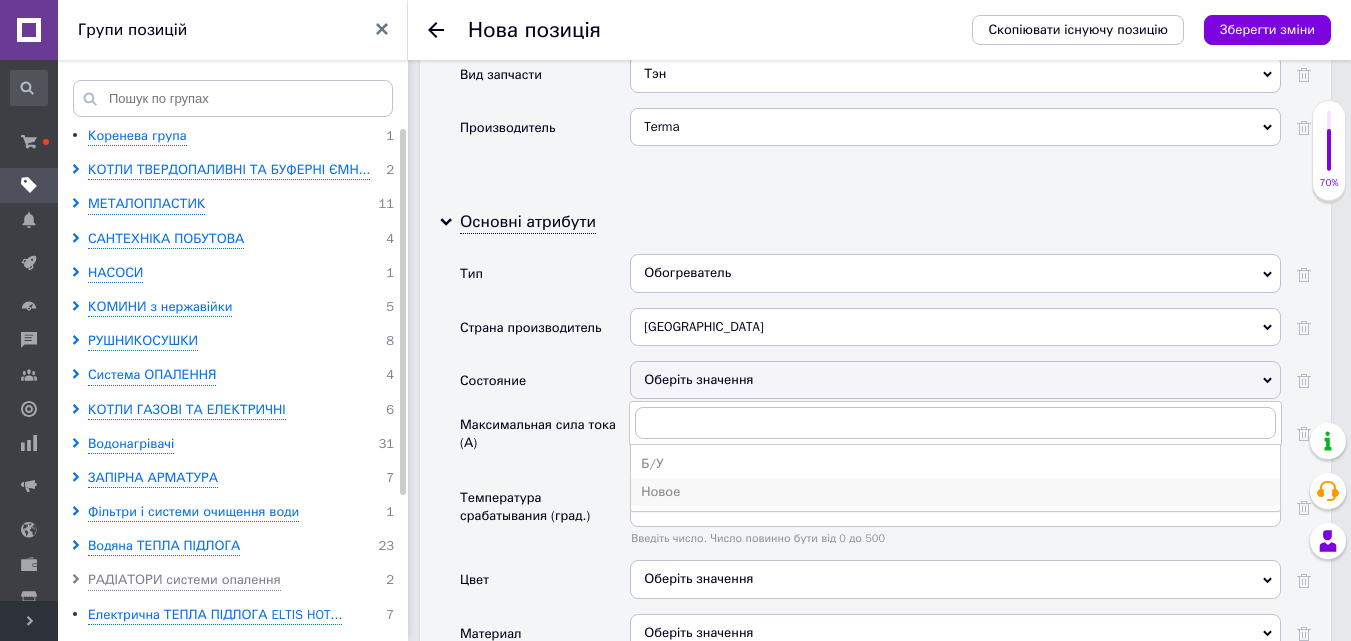 click on "Новое" at bounding box center (955, 492) 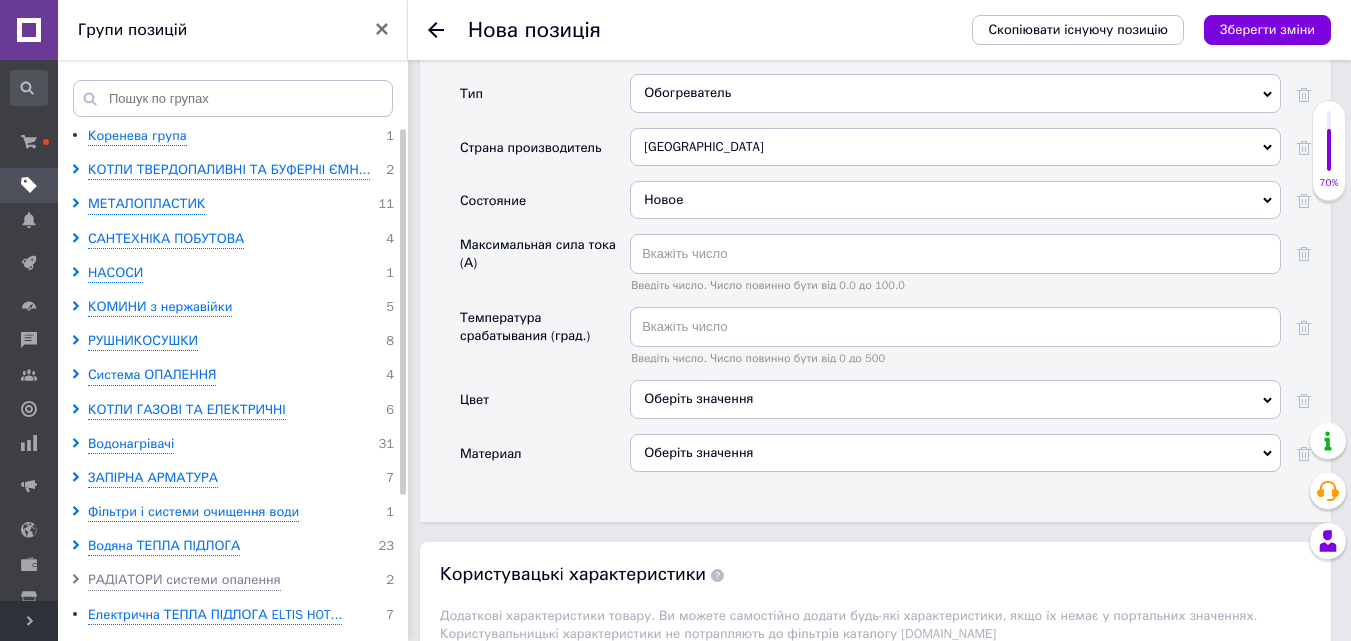 scroll, scrollTop: 2184, scrollLeft: 0, axis: vertical 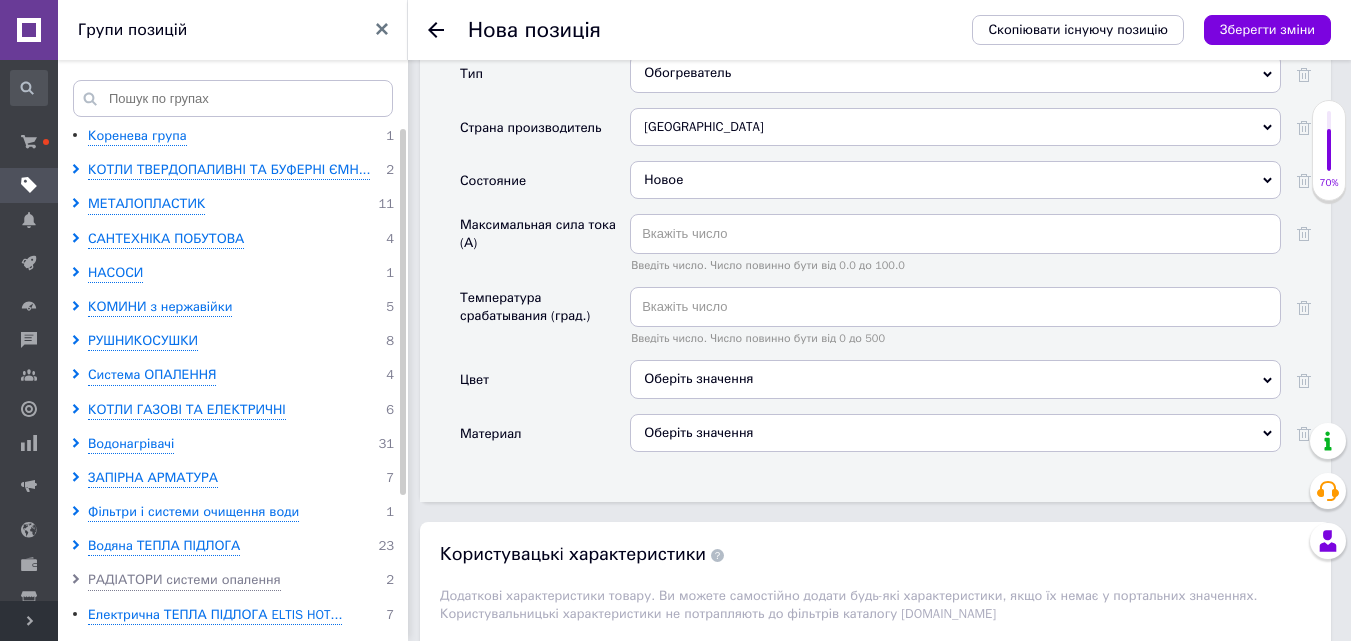 click on "Оберіть значення" at bounding box center [955, 379] 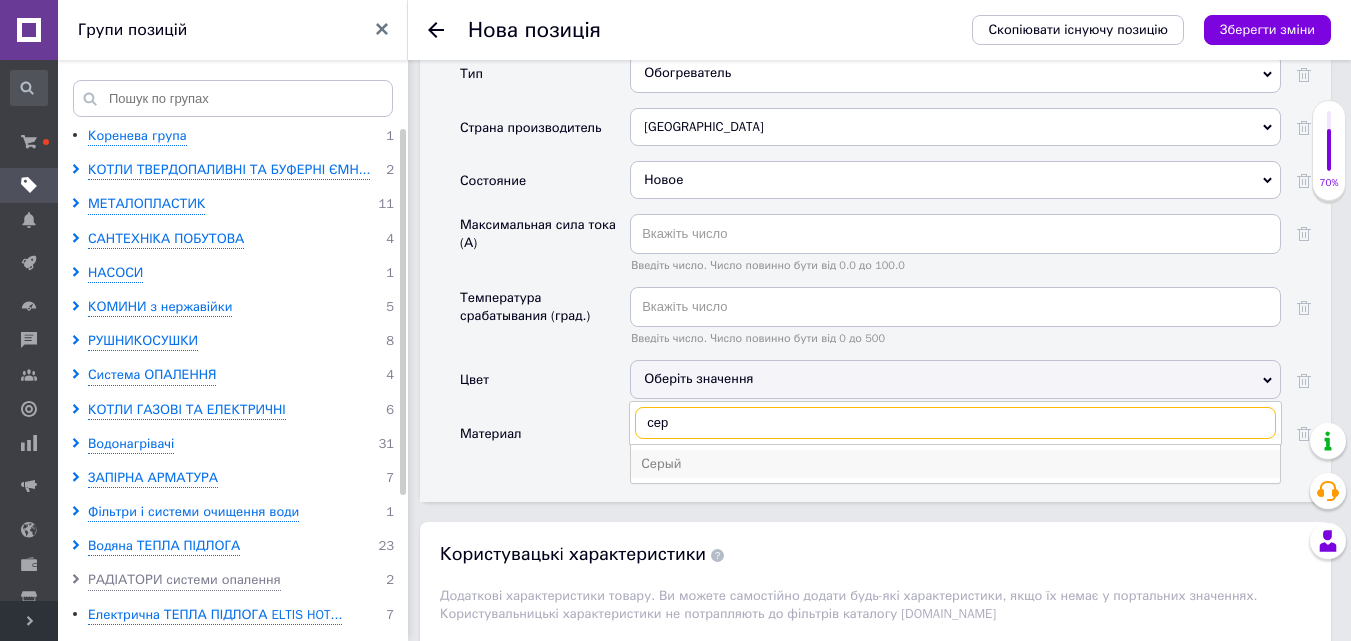 type on "сер" 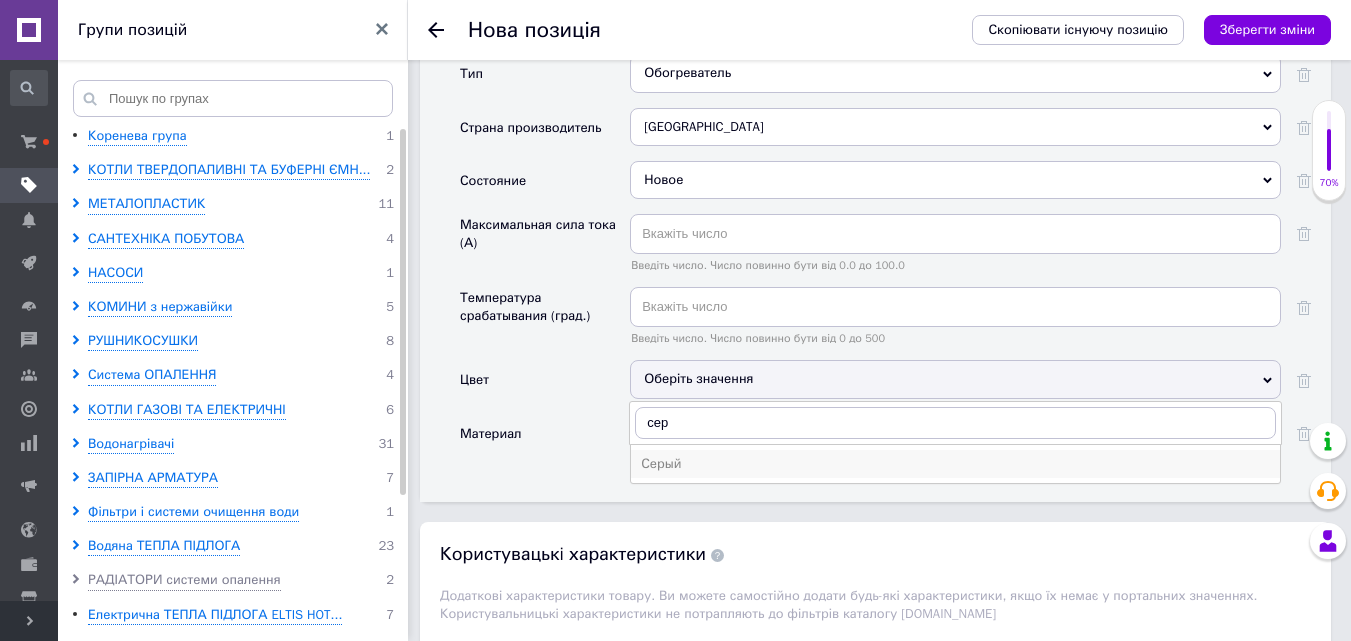 click on "Серый" at bounding box center (955, 464) 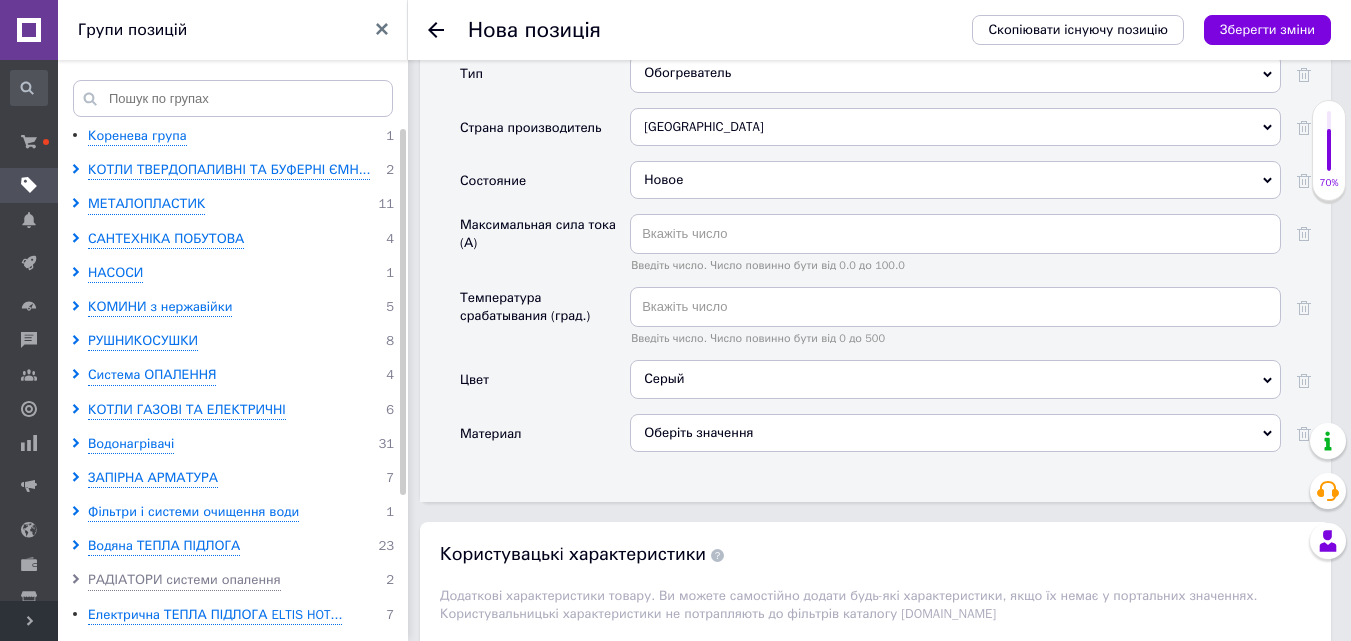 click on "Оберіть значення" at bounding box center (955, 433) 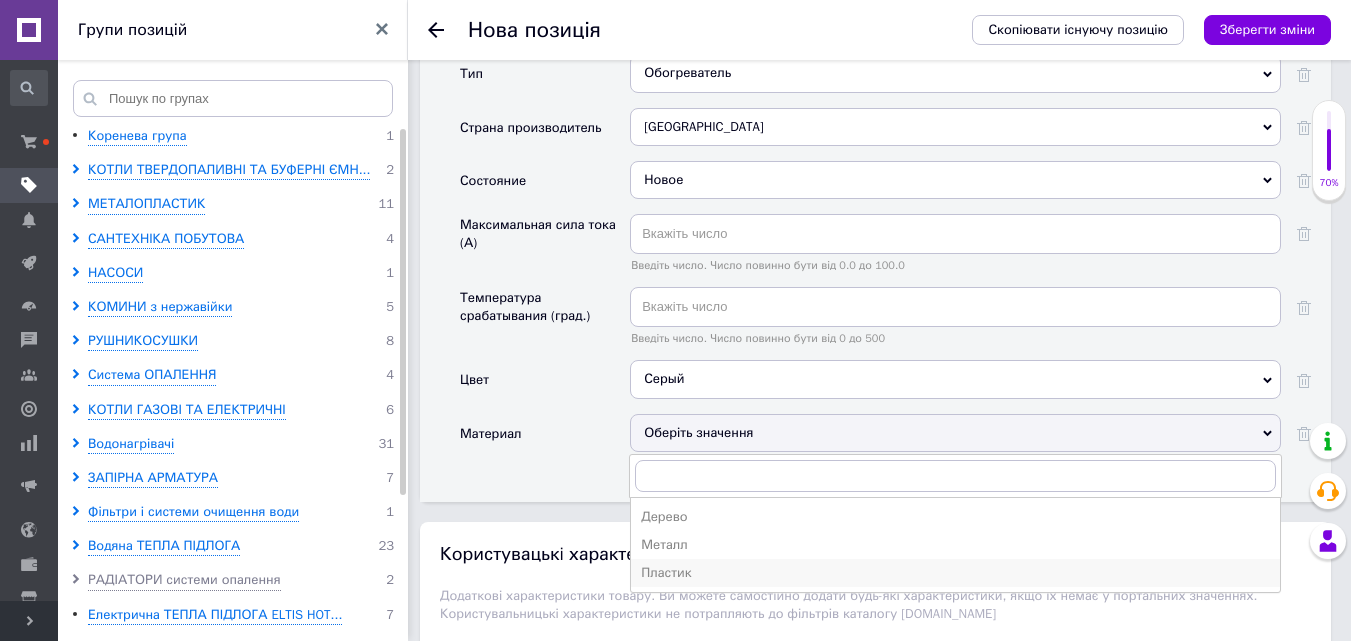 click on "Пластик" at bounding box center (955, 573) 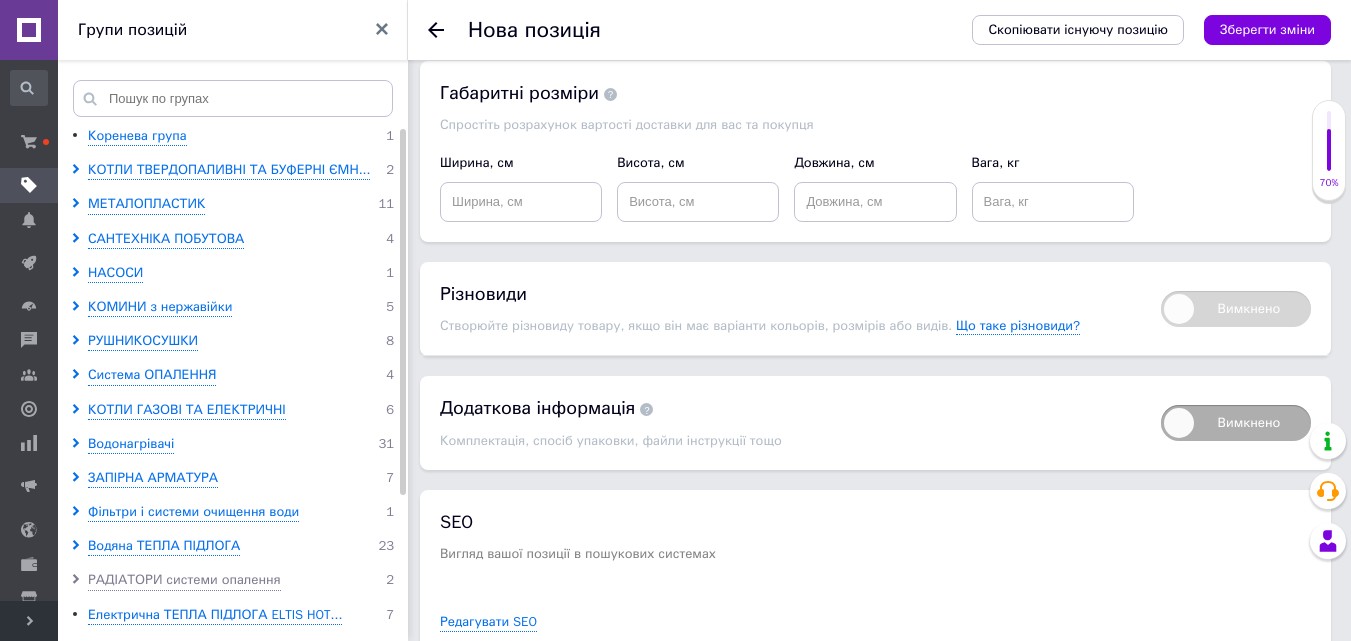 scroll, scrollTop: 2936, scrollLeft: 0, axis: vertical 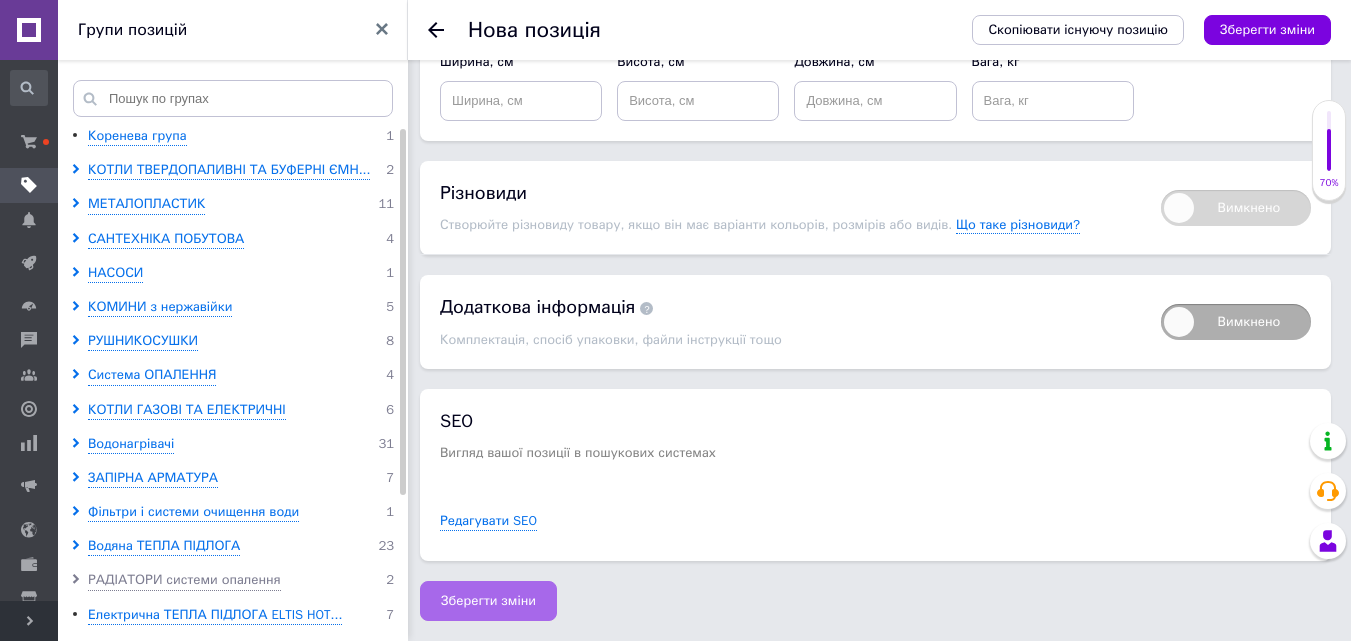 click on "Зберегти зміни" at bounding box center [488, 601] 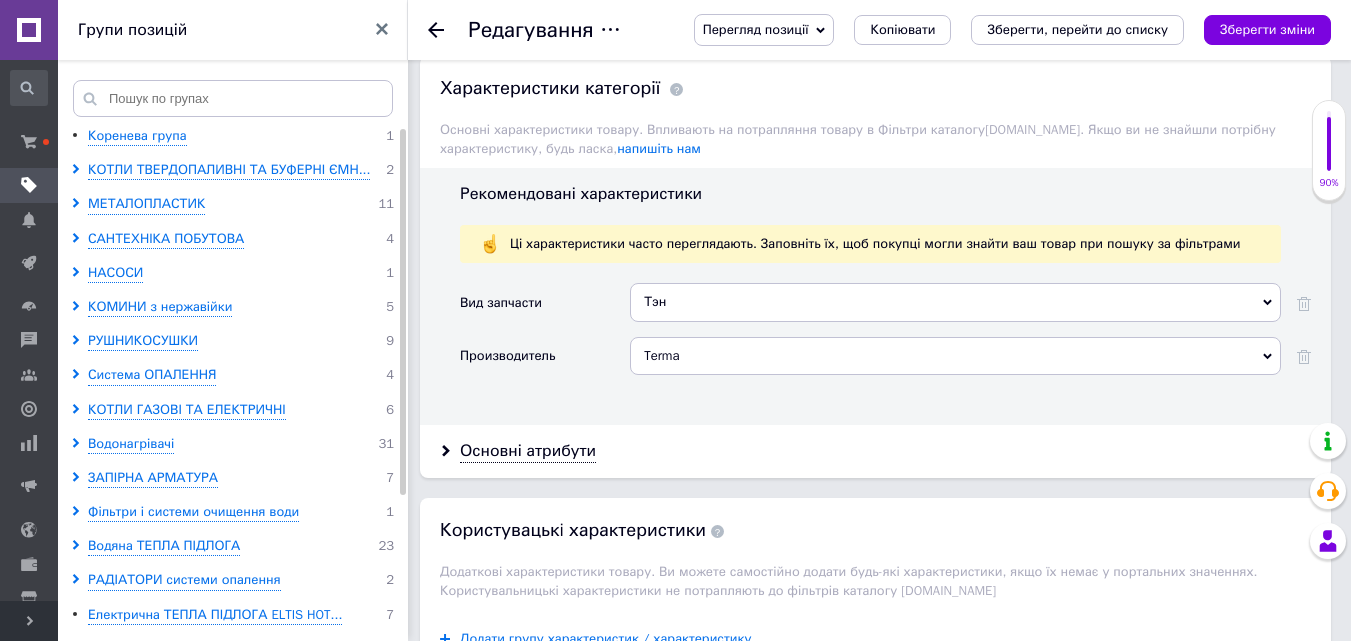 scroll, scrollTop: 1700, scrollLeft: 0, axis: vertical 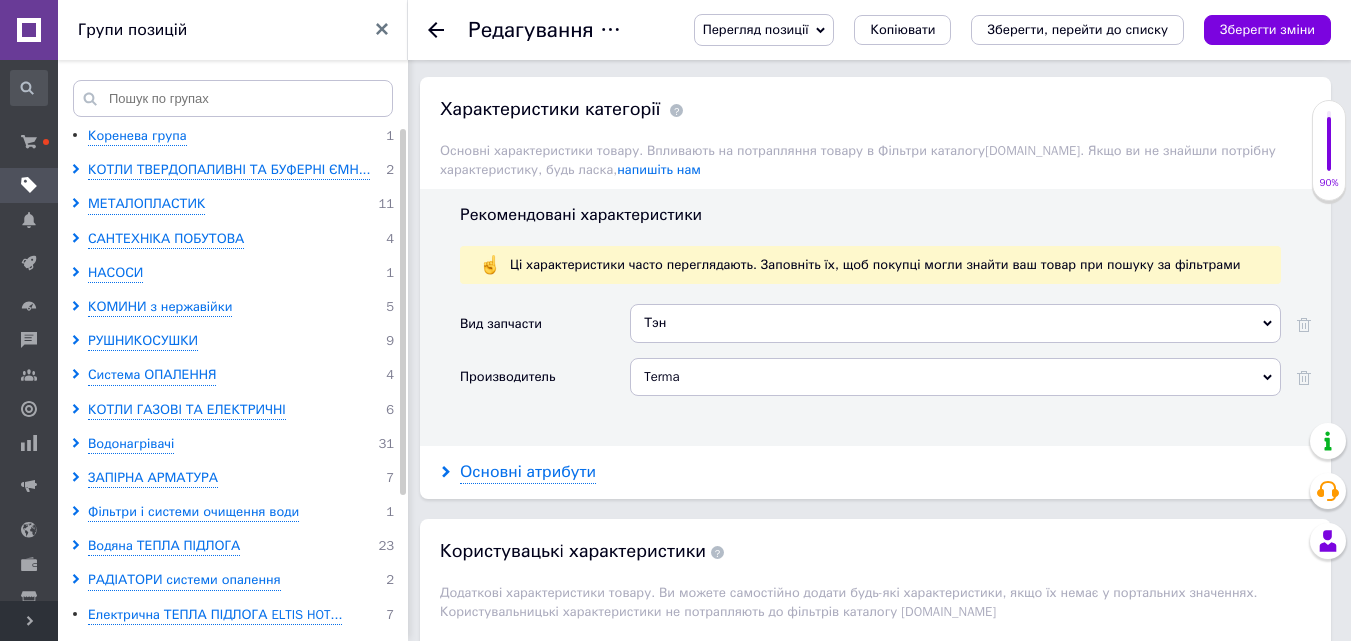 click on "Основні атрибути" at bounding box center (528, 472) 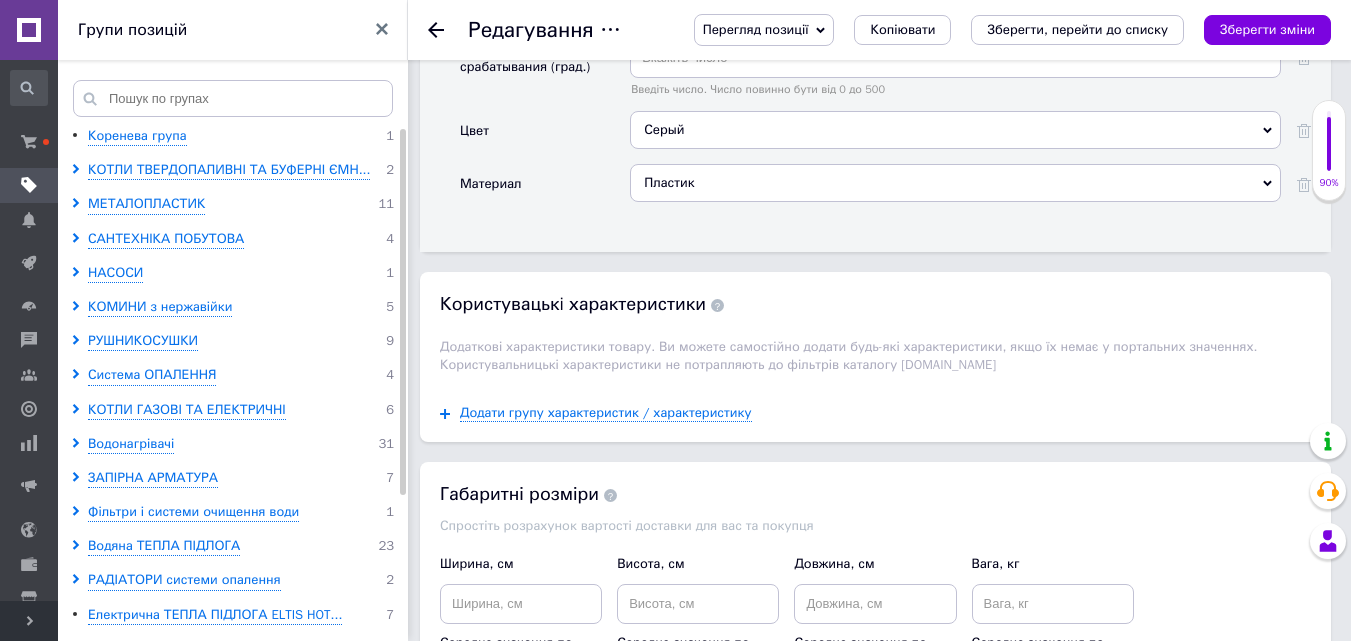 scroll, scrollTop: 2400, scrollLeft: 0, axis: vertical 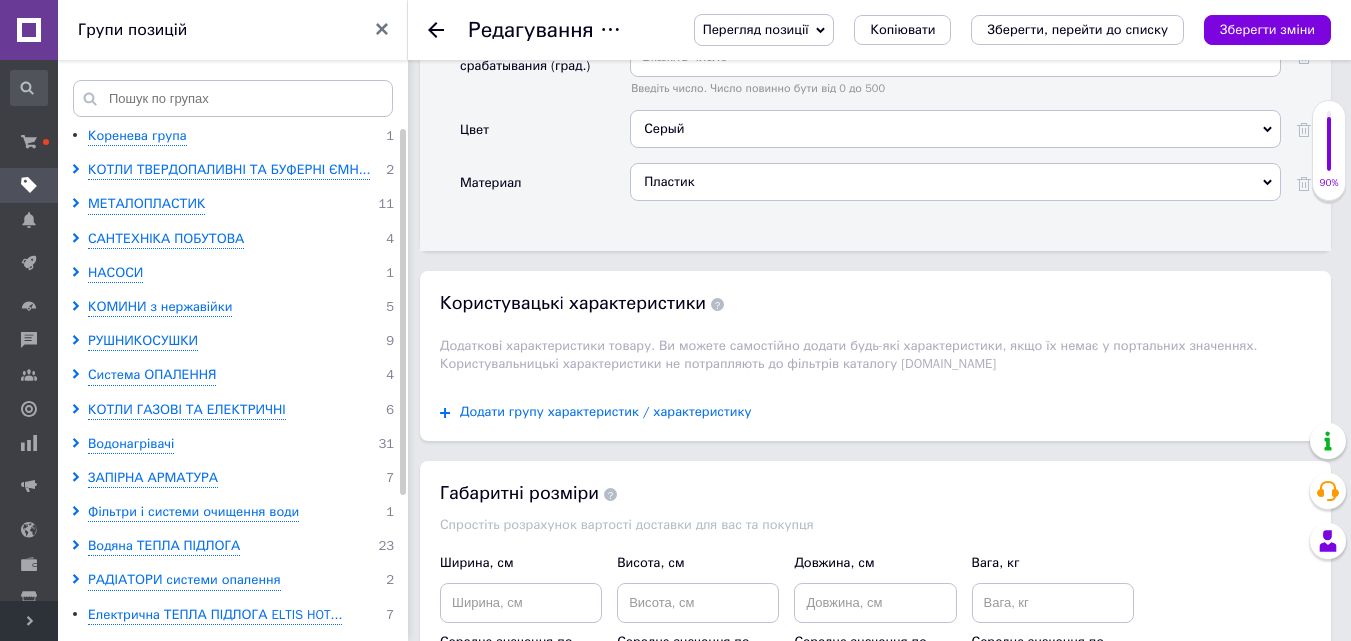 click on "Додати групу характеристик / характеристику" at bounding box center [606, 412] 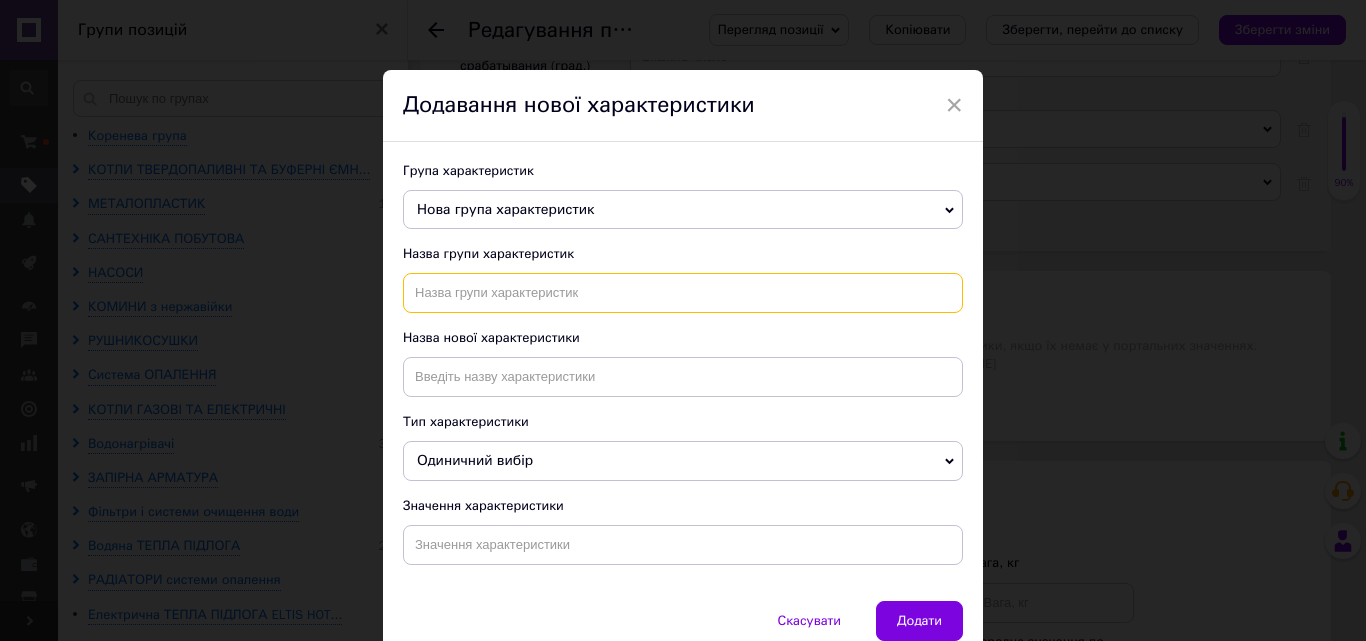 click at bounding box center (683, 293) 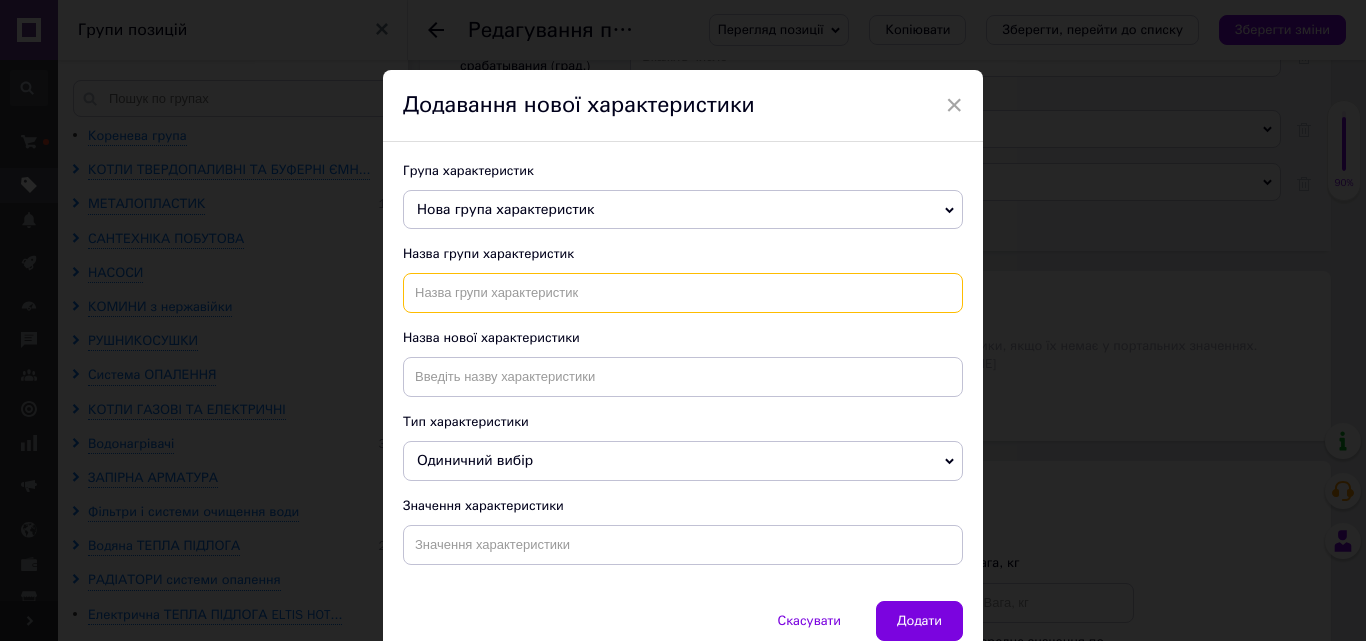 paste on "Потужність" 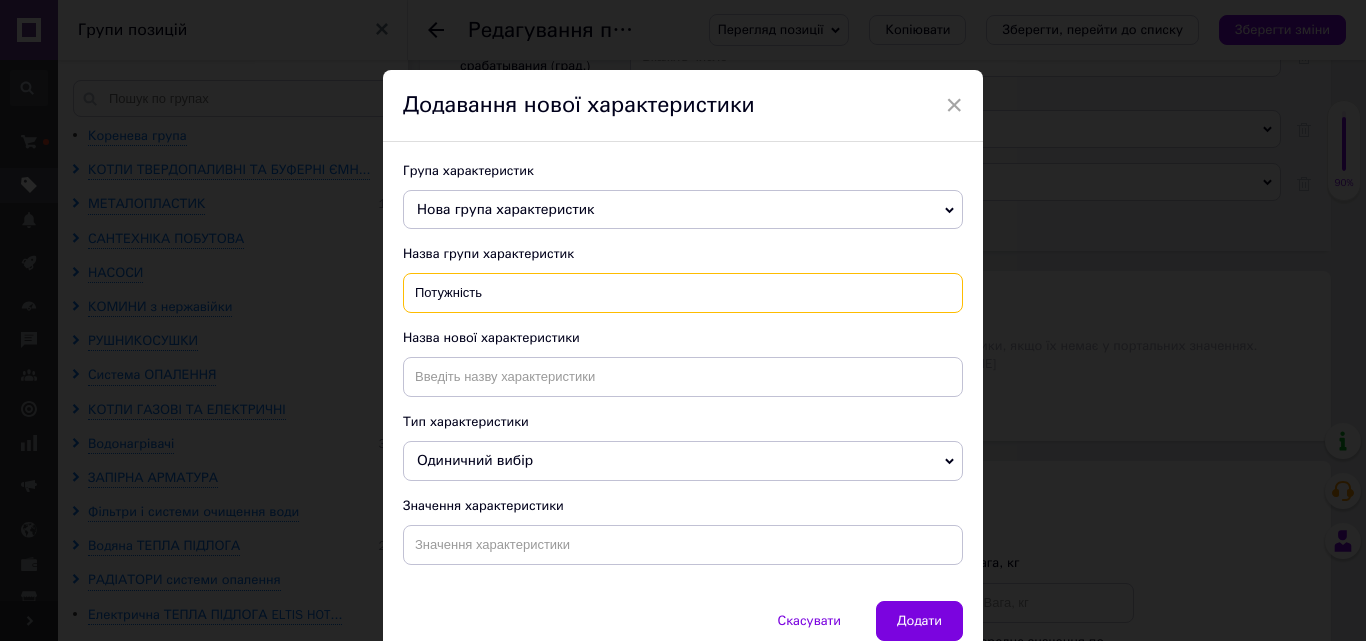 type on "Потужність" 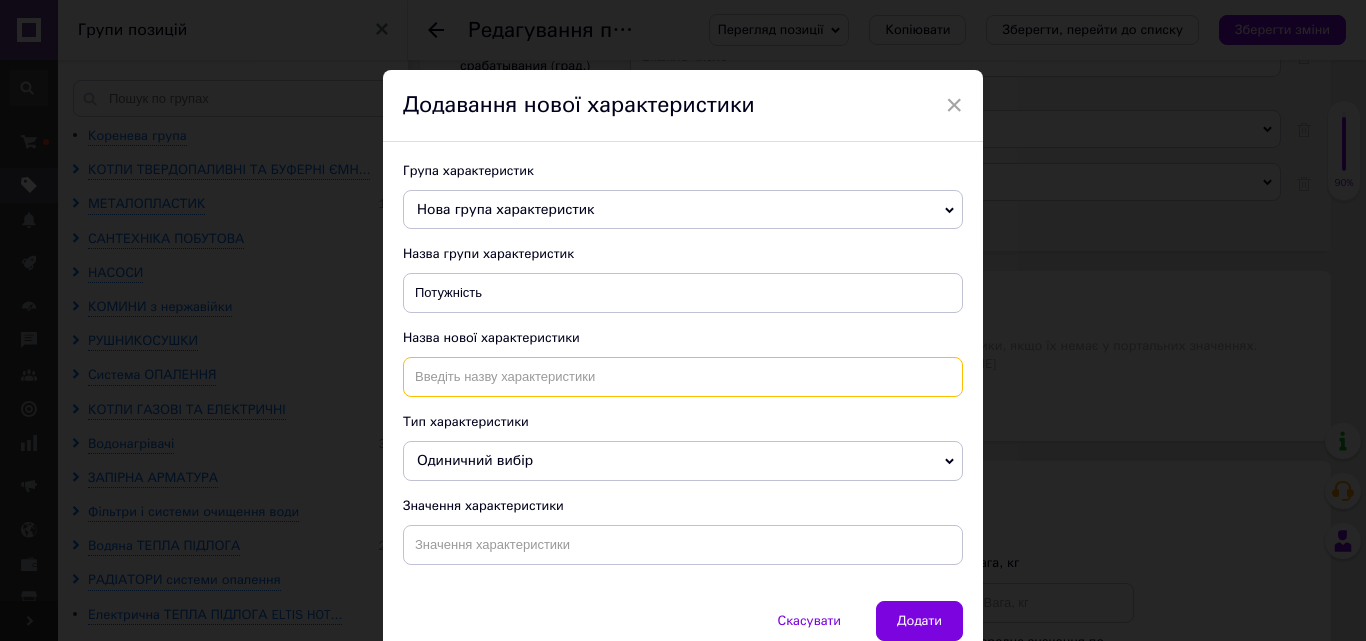 click at bounding box center [683, 377] 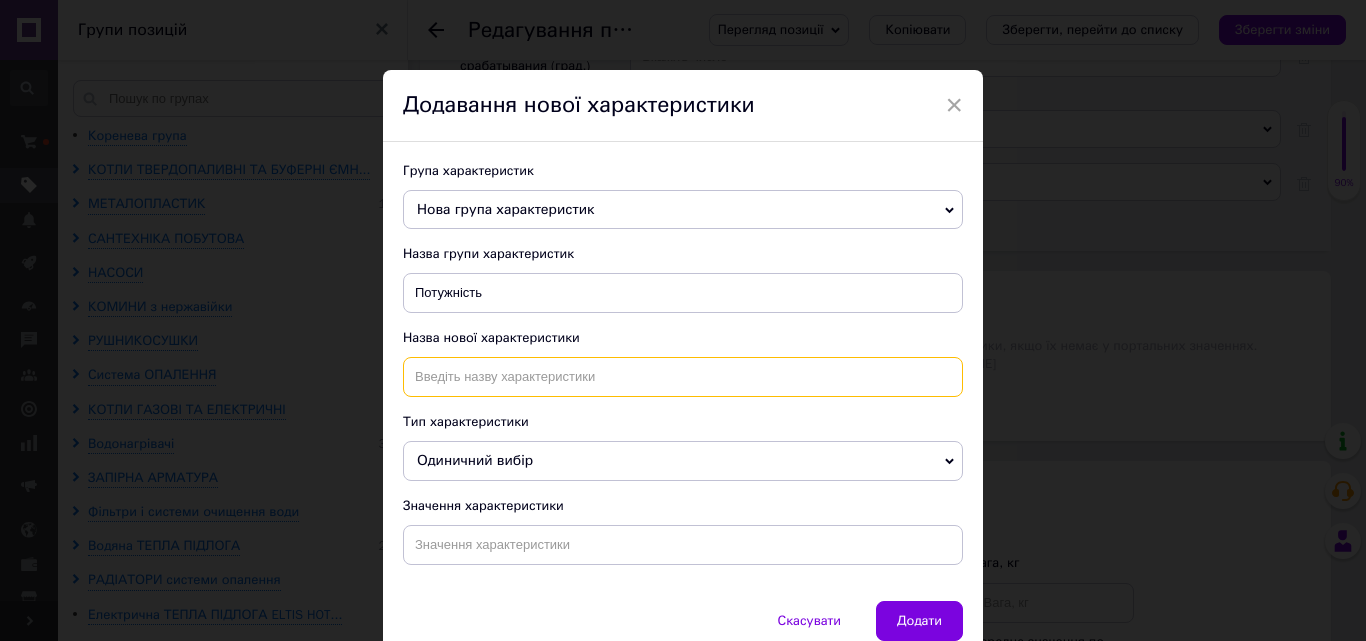 paste on "Потужність" 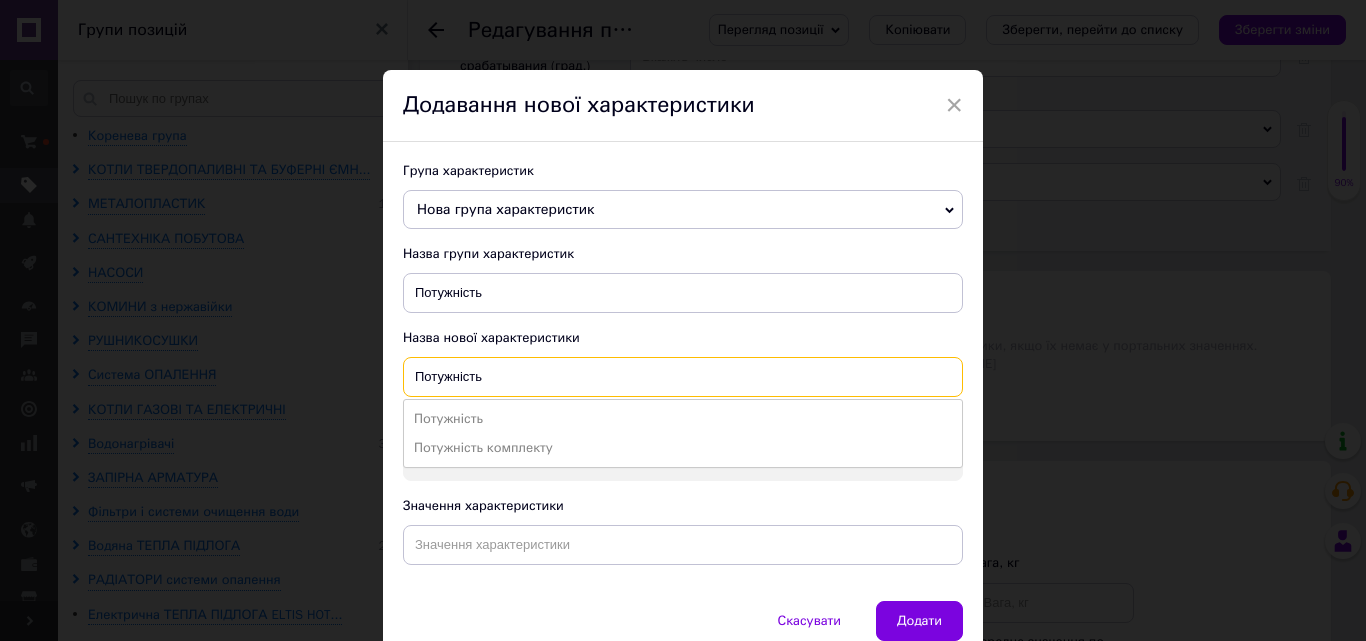 type on "Потужність" 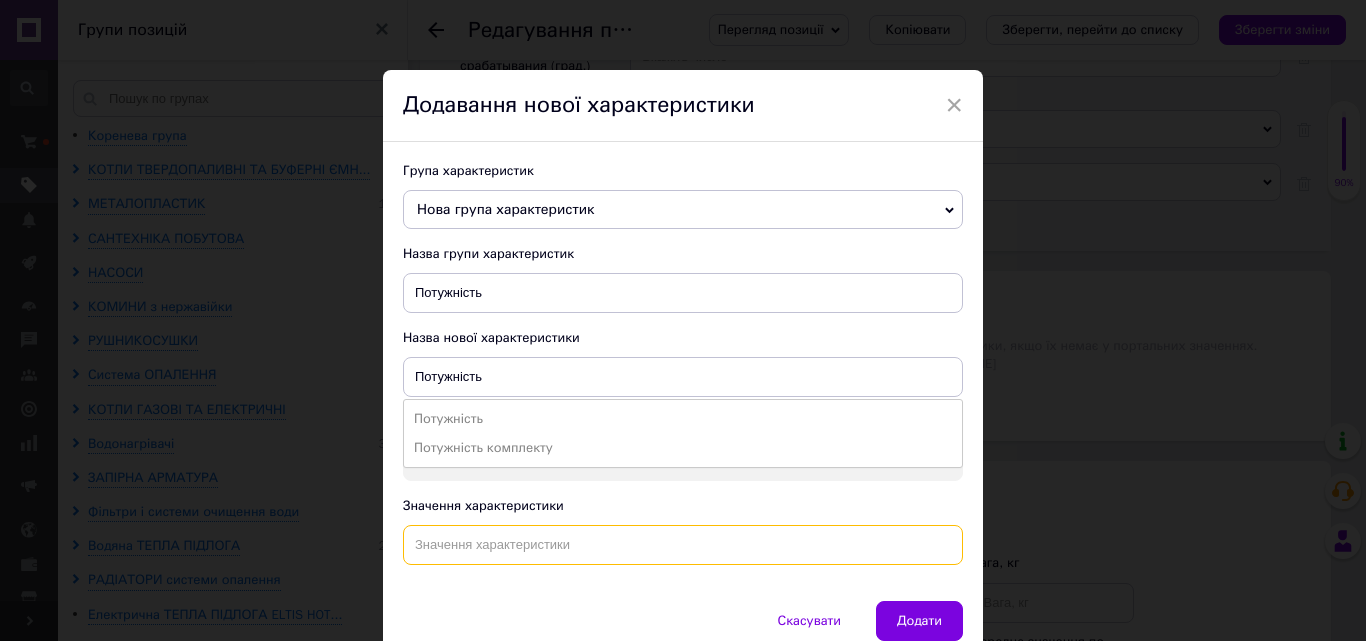 click at bounding box center (683, 545) 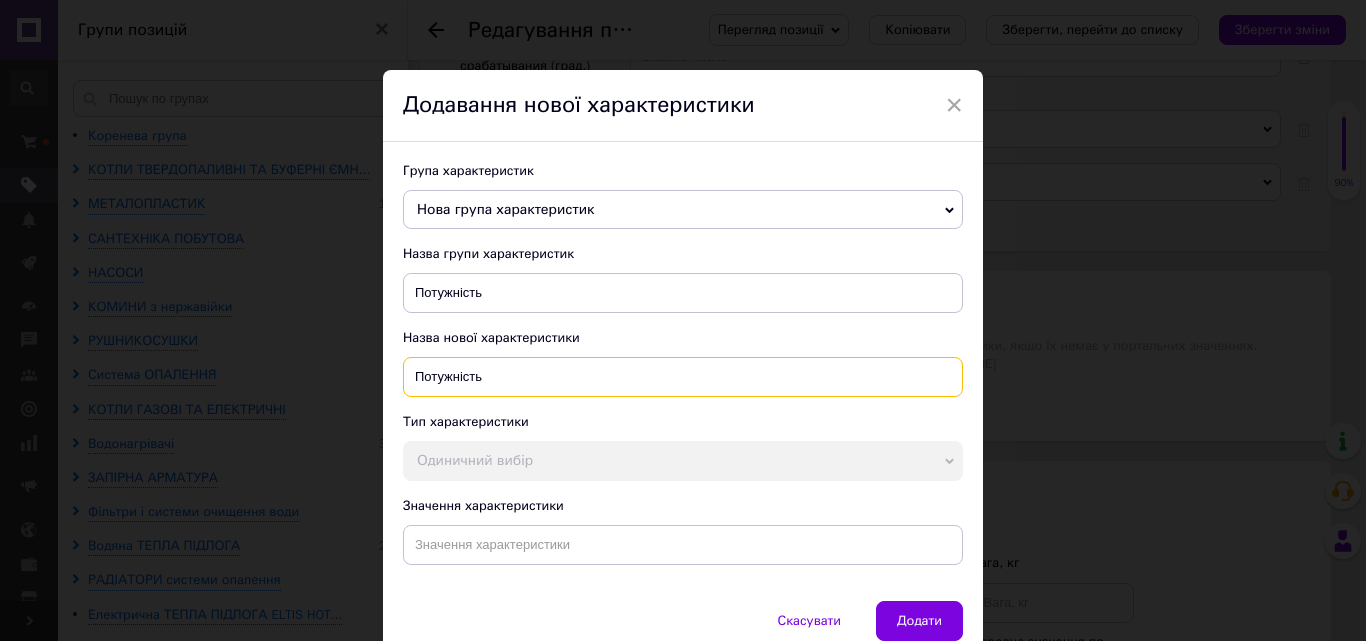 click on "Потужність" at bounding box center [683, 377] 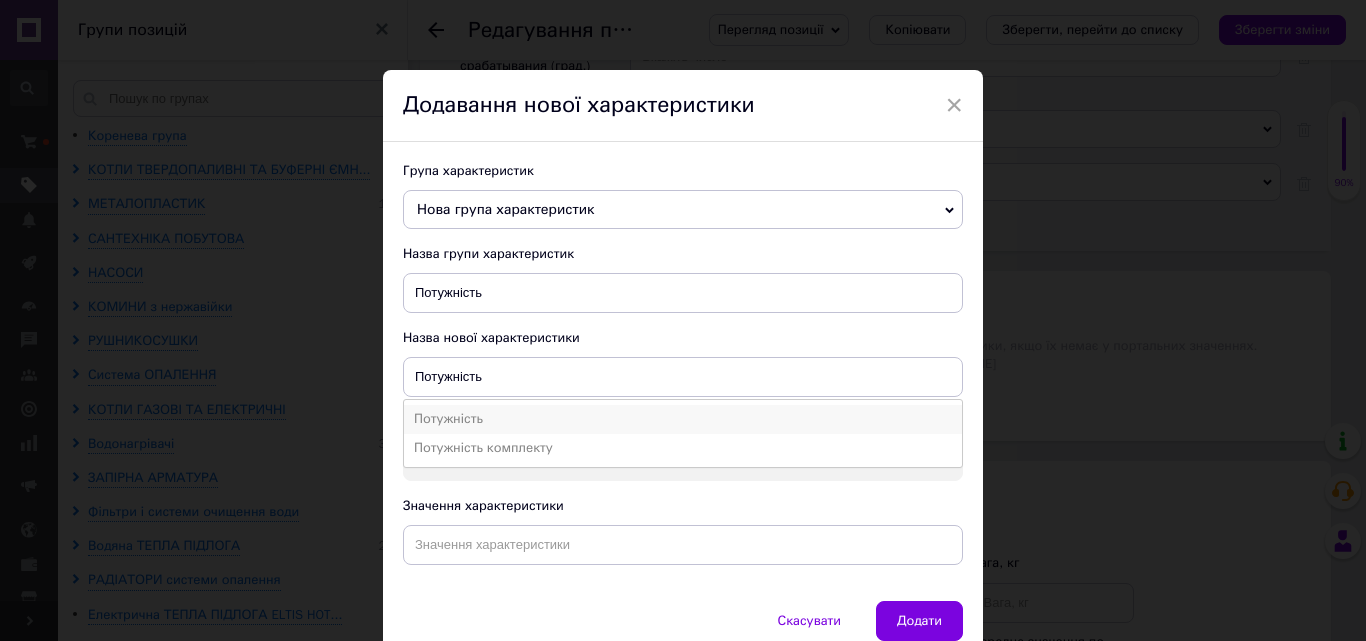 click on "Потужність" at bounding box center (683, 419) 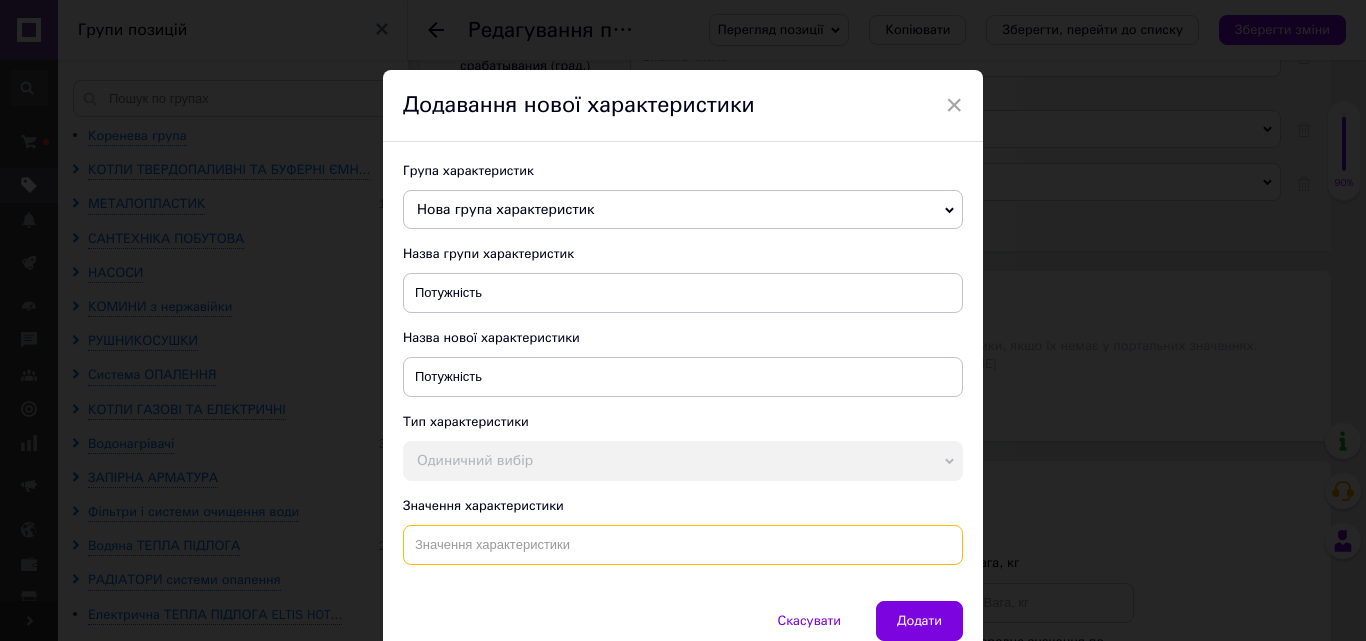 click at bounding box center [683, 545] 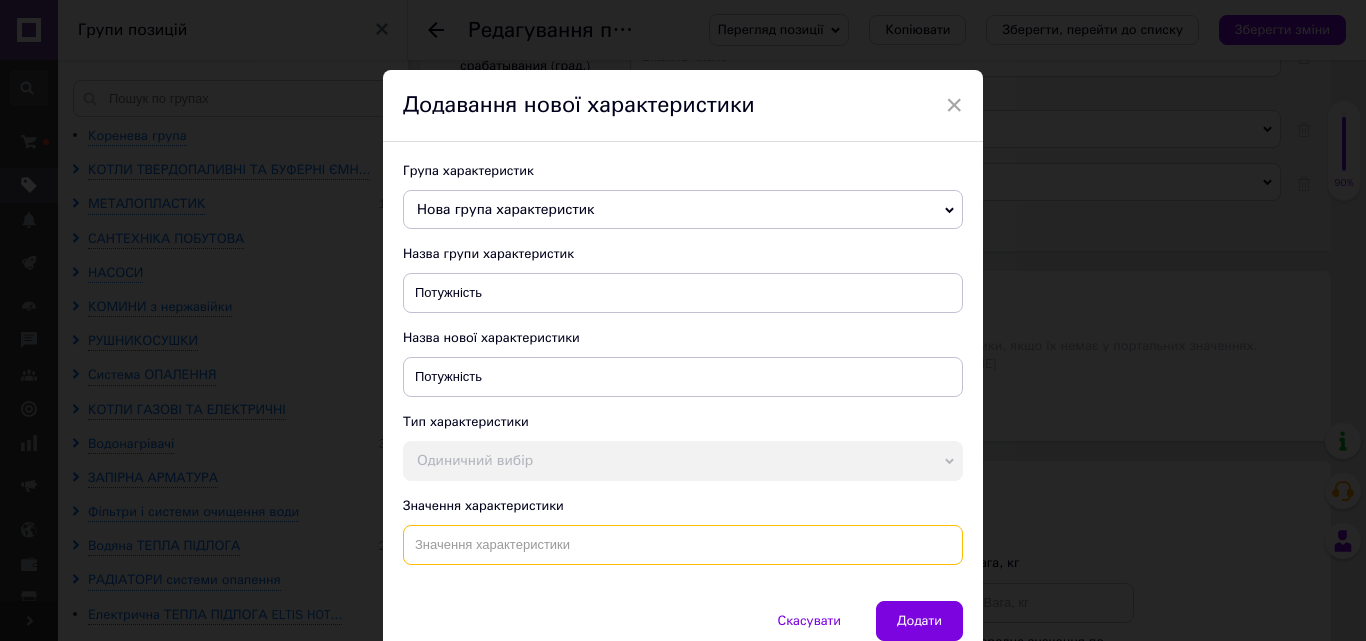 paste on "600 Вт" 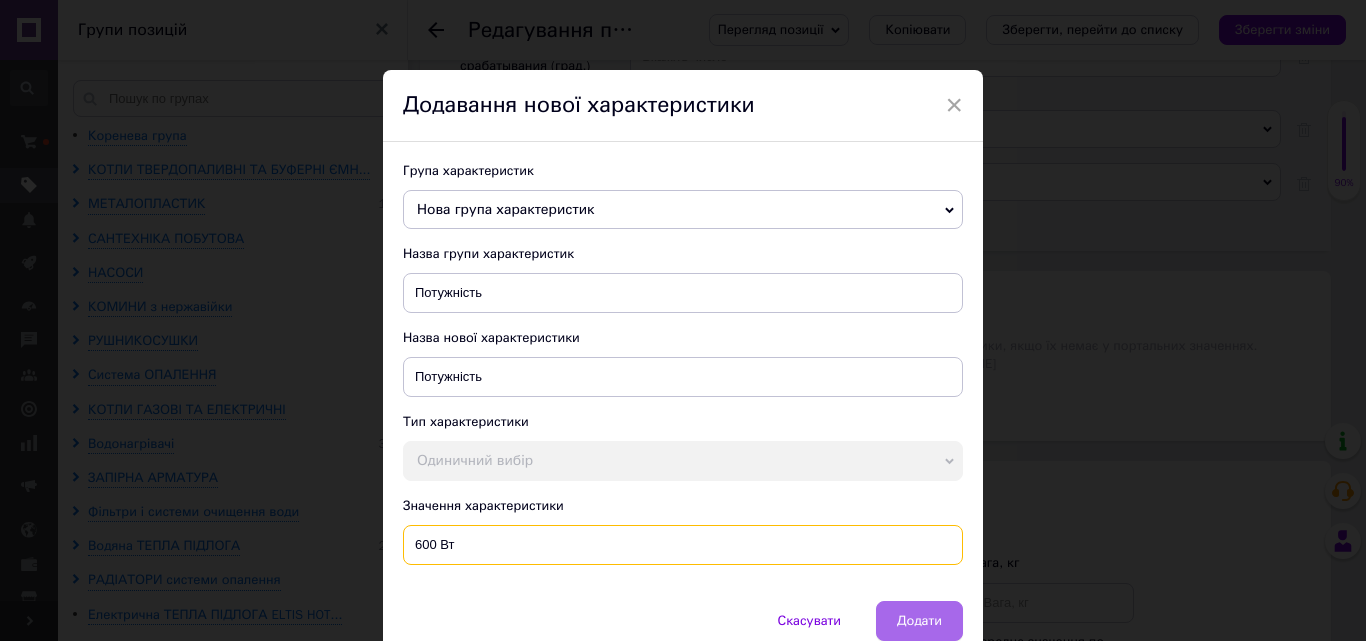 type on "600 Вт" 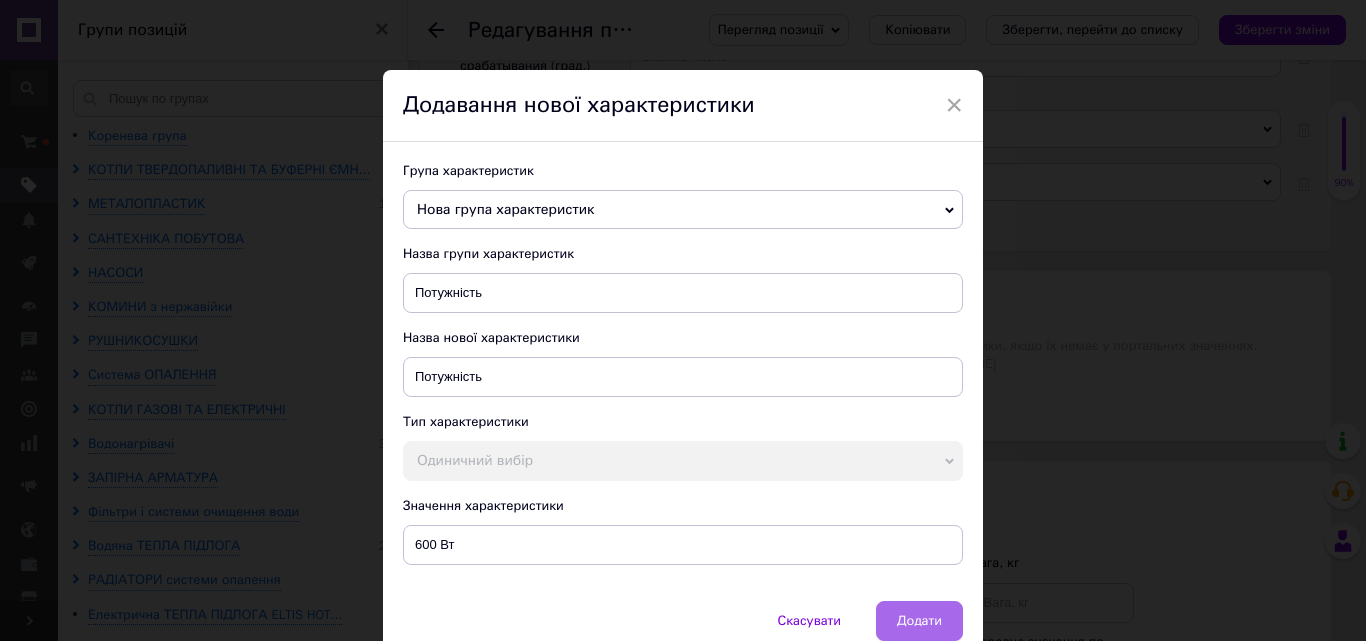 click on "Додати" at bounding box center (919, 621) 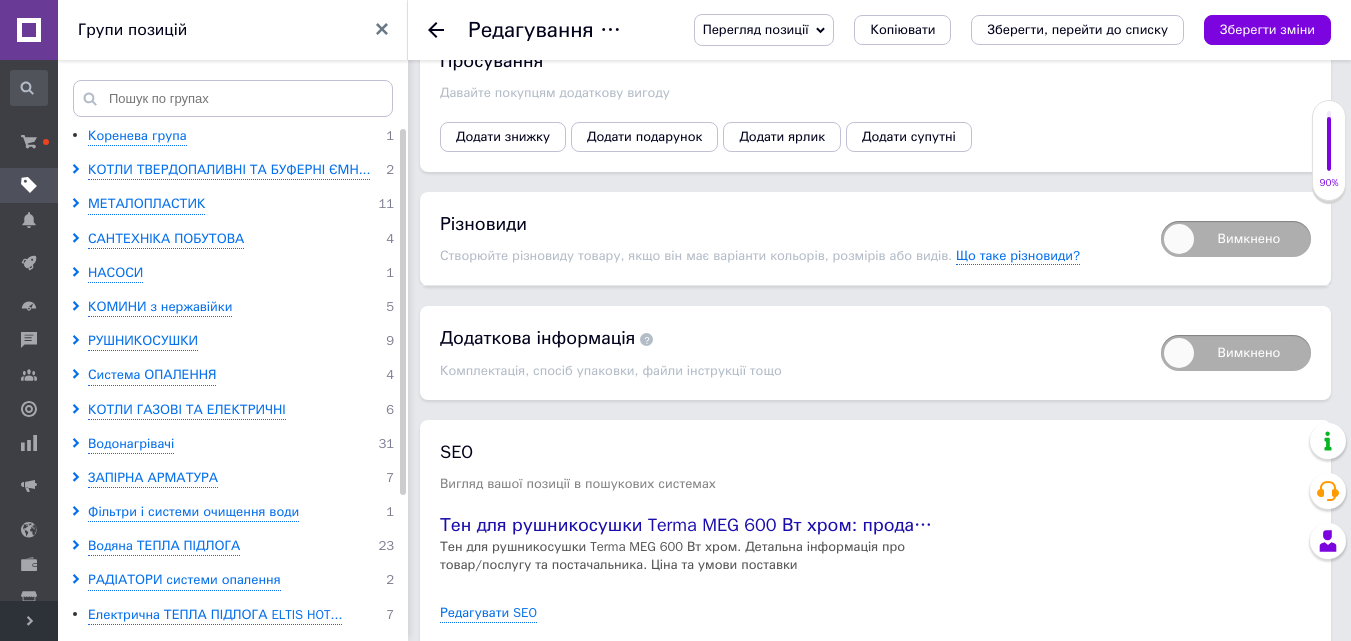 scroll, scrollTop: 3337, scrollLeft: 0, axis: vertical 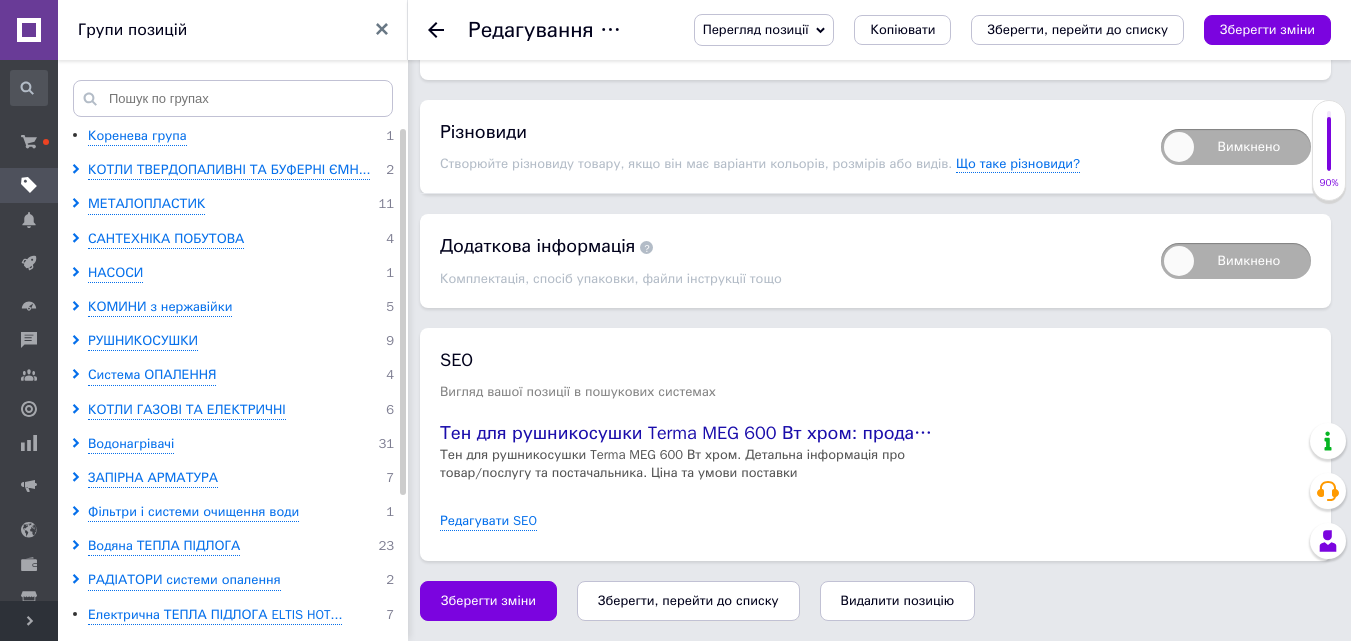 click on "Зберегти, перейти до списку" at bounding box center (688, 600) 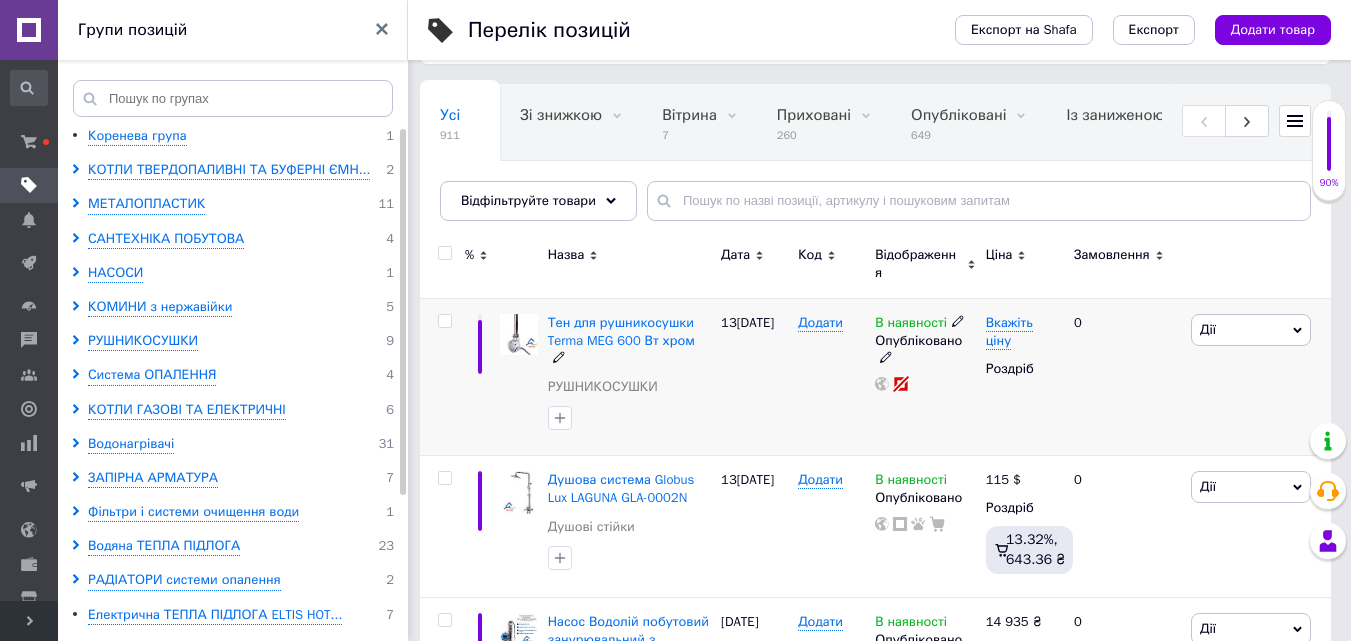 scroll, scrollTop: 200, scrollLeft: 0, axis: vertical 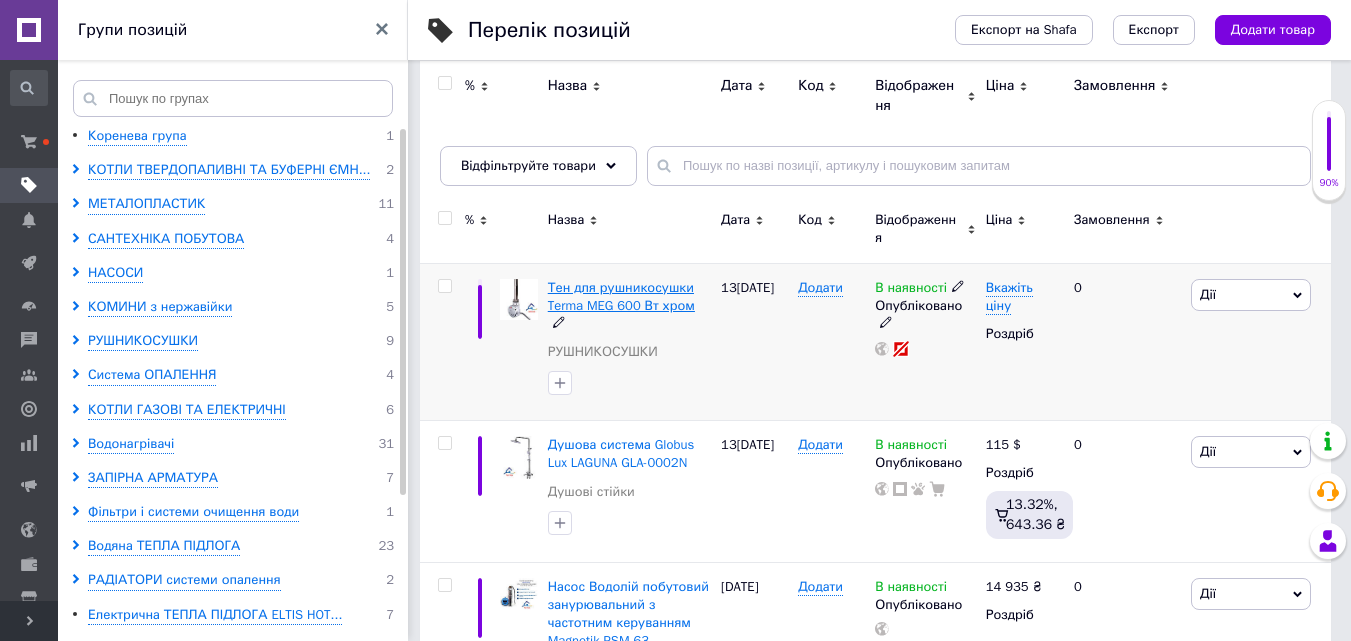 click on "Тен для рушникосушки Terma MEG 600 Вт хром" at bounding box center (621, 296) 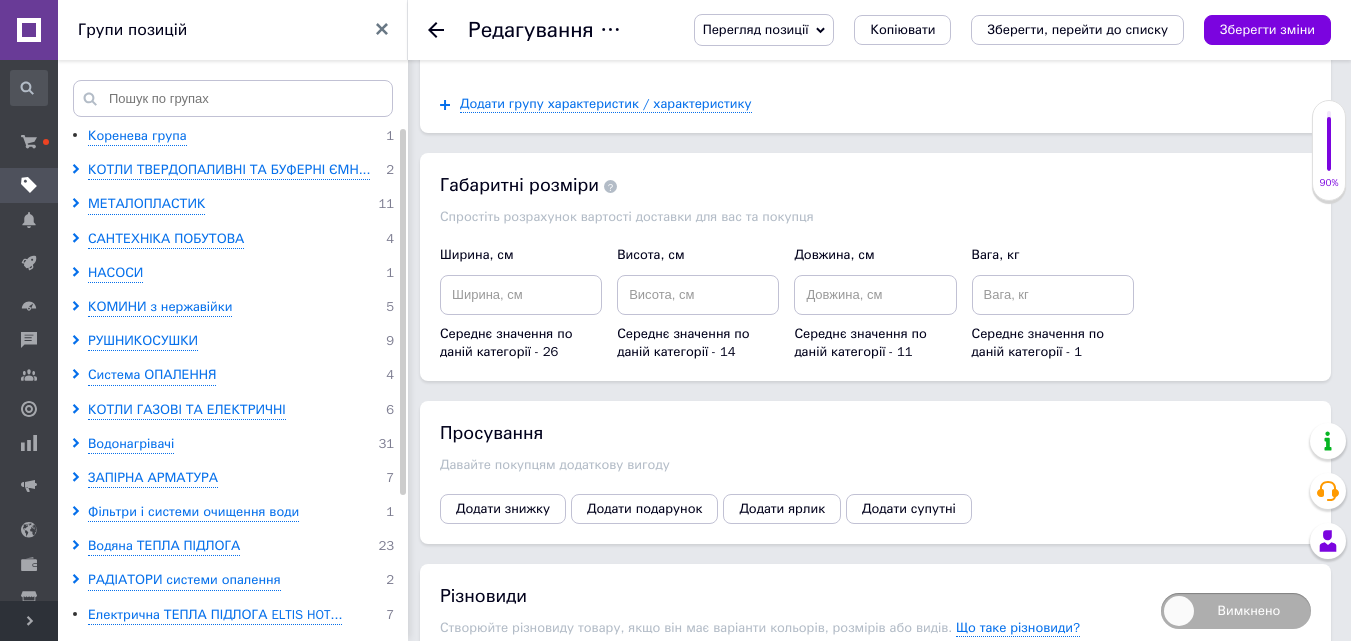 scroll, scrollTop: 2600, scrollLeft: 0, axis: vertical 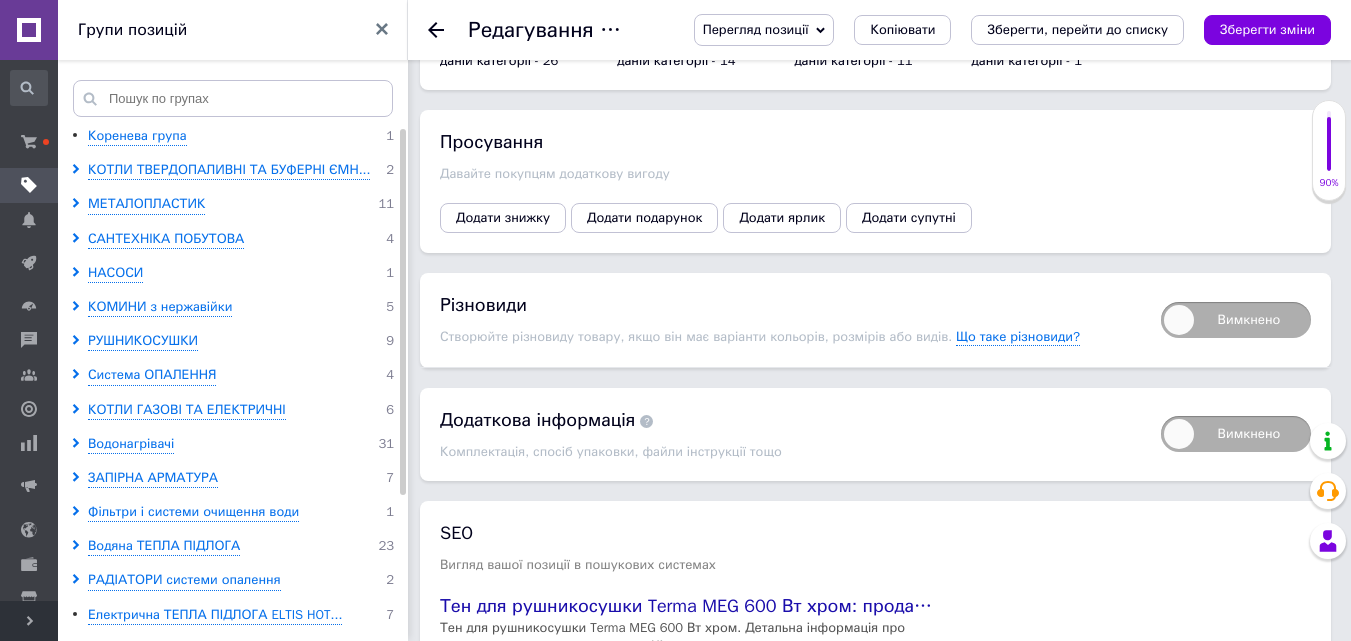 click on "Вимкнено" at bounding box center [1236, 320] 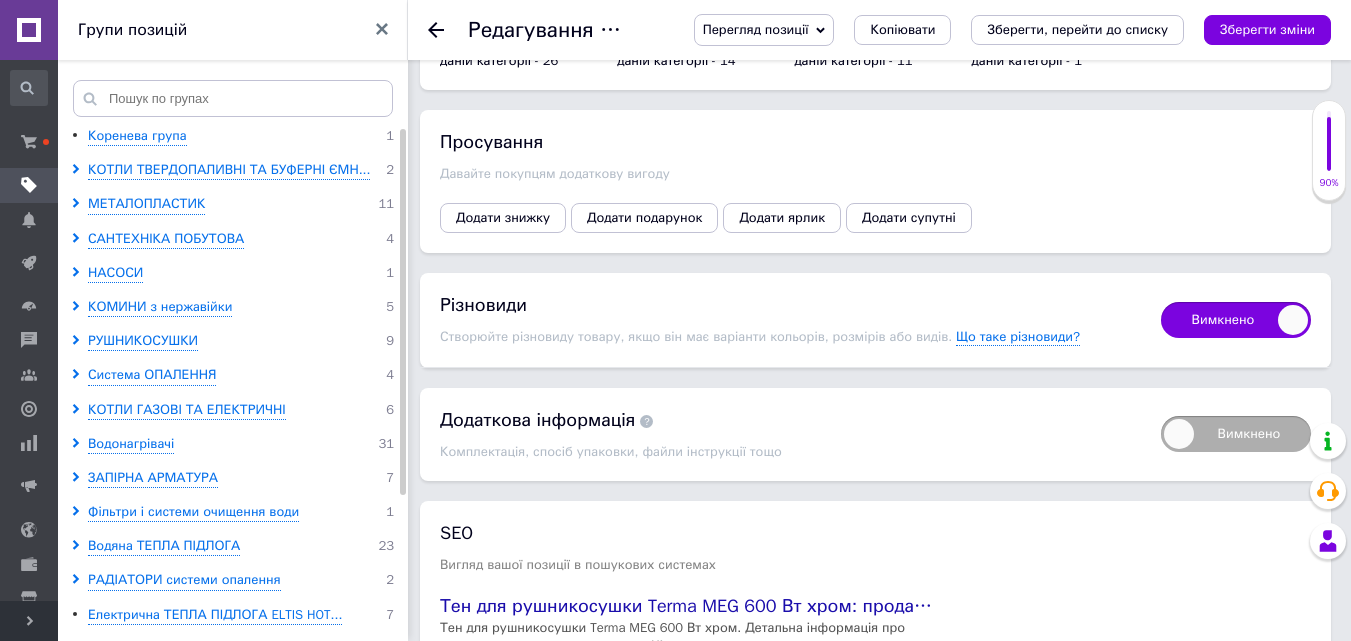 checkbox on "true" 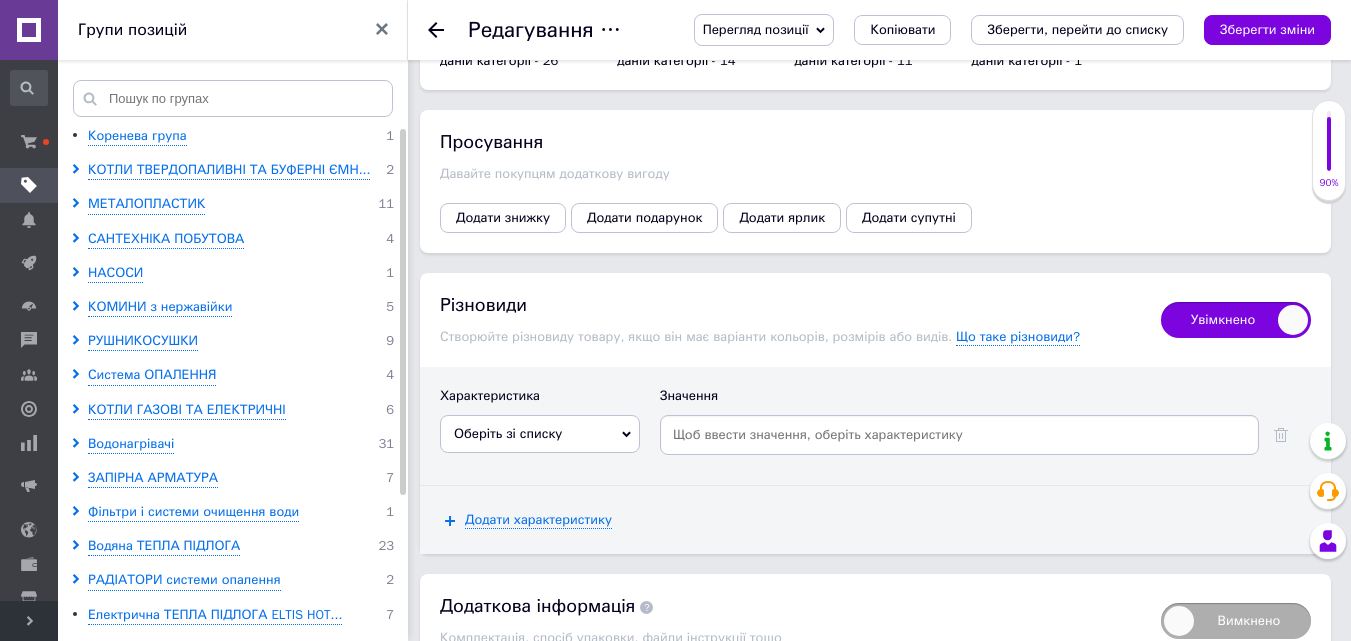 click on "Оберіть зі списку" at bounding box center [508, 433] 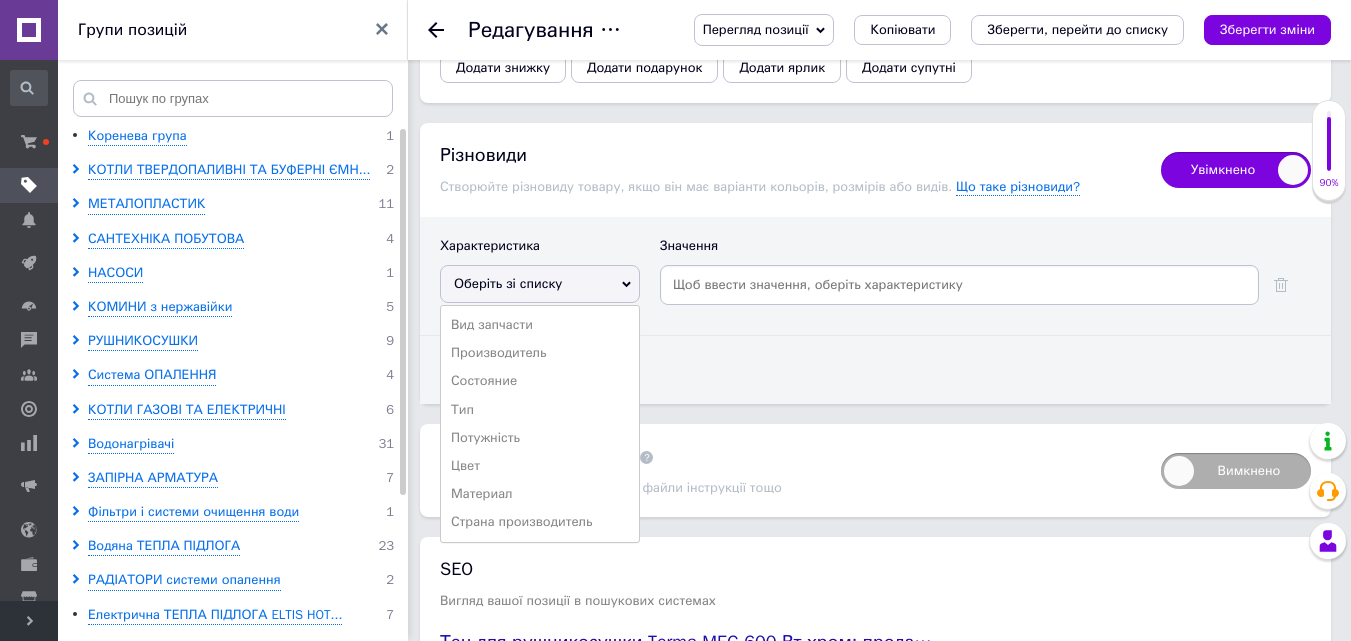 scroll, scrollTop: 2800, scrollLeft: 0, axis: vertical 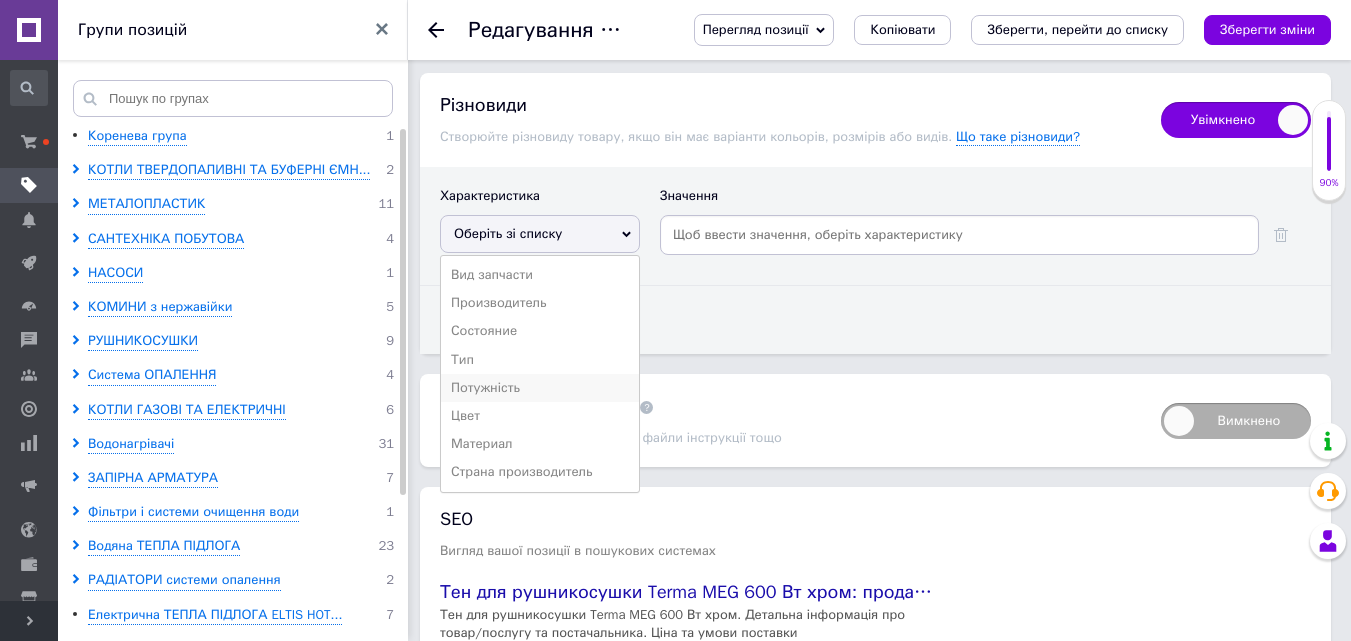 click on "Потужність" at bounding box center [540, 388] 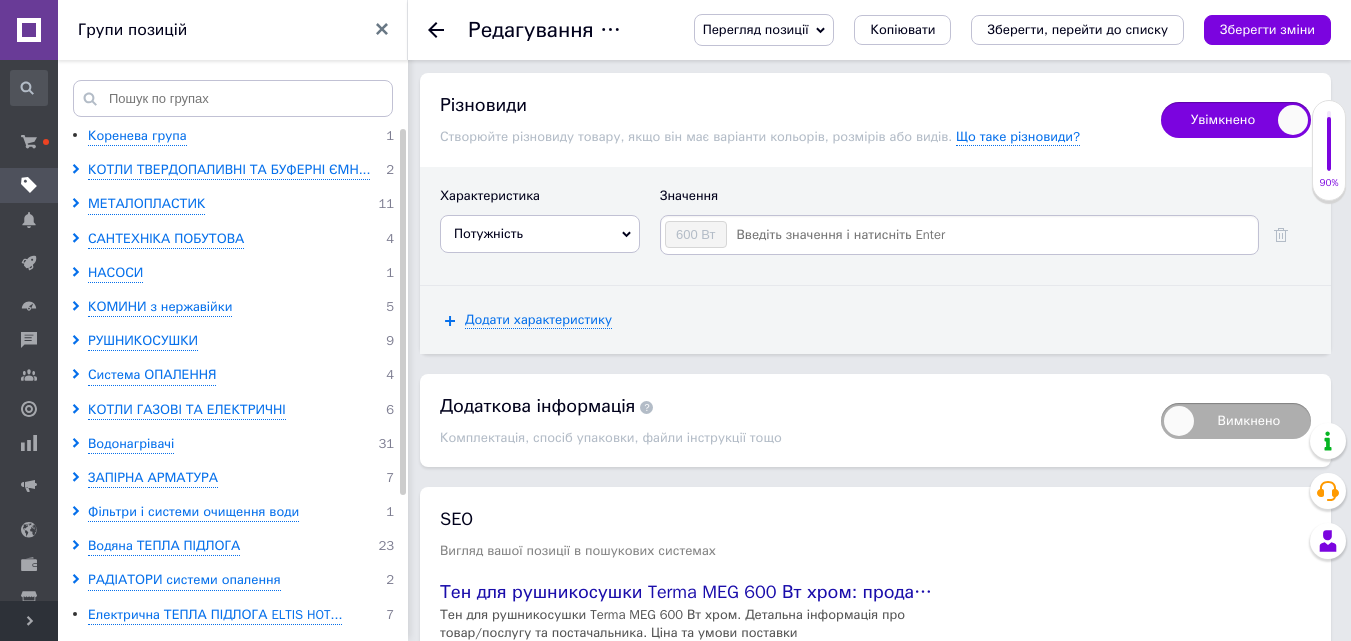 click at bounding box center [992, 235] 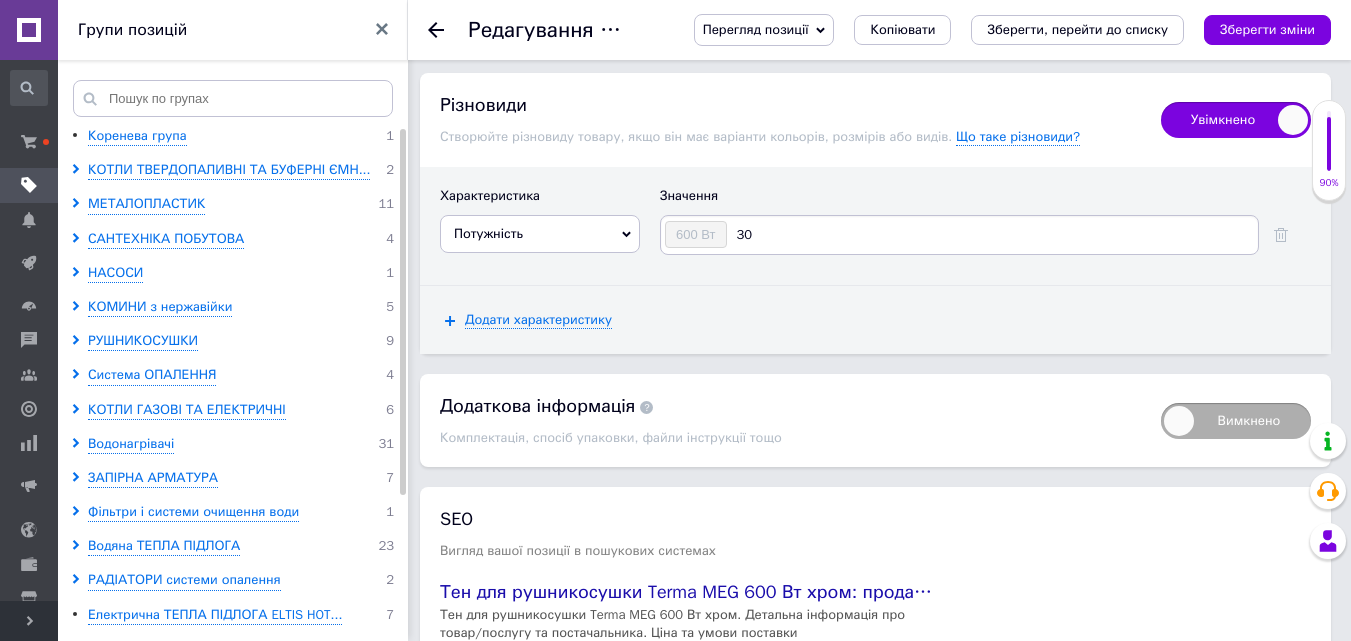 click on "30" at bounding box center (992, 235) 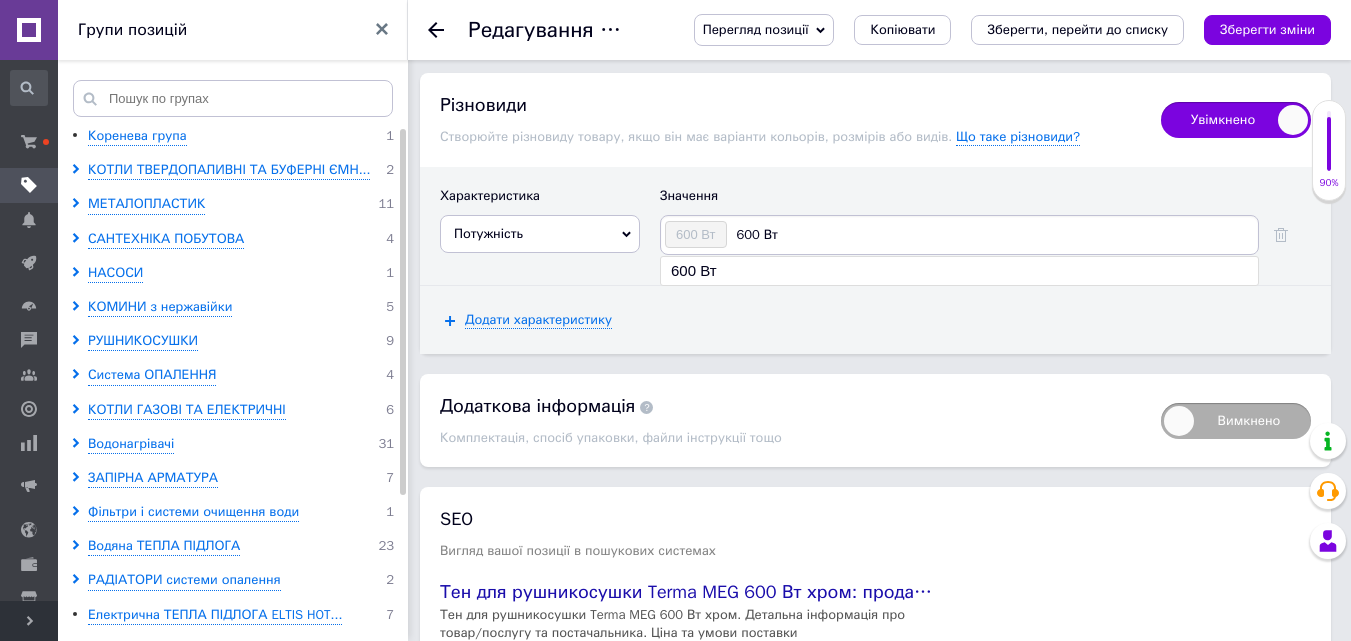 click on "600 Вт" at bounding box center [992, 235] 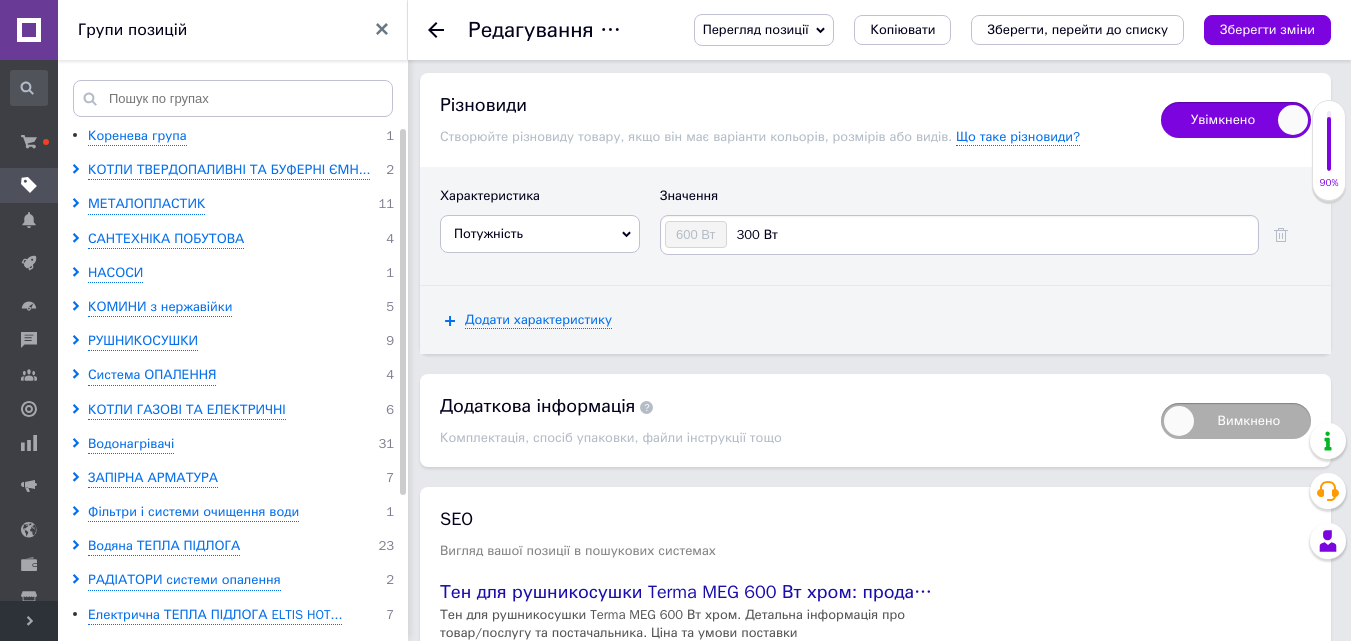 type 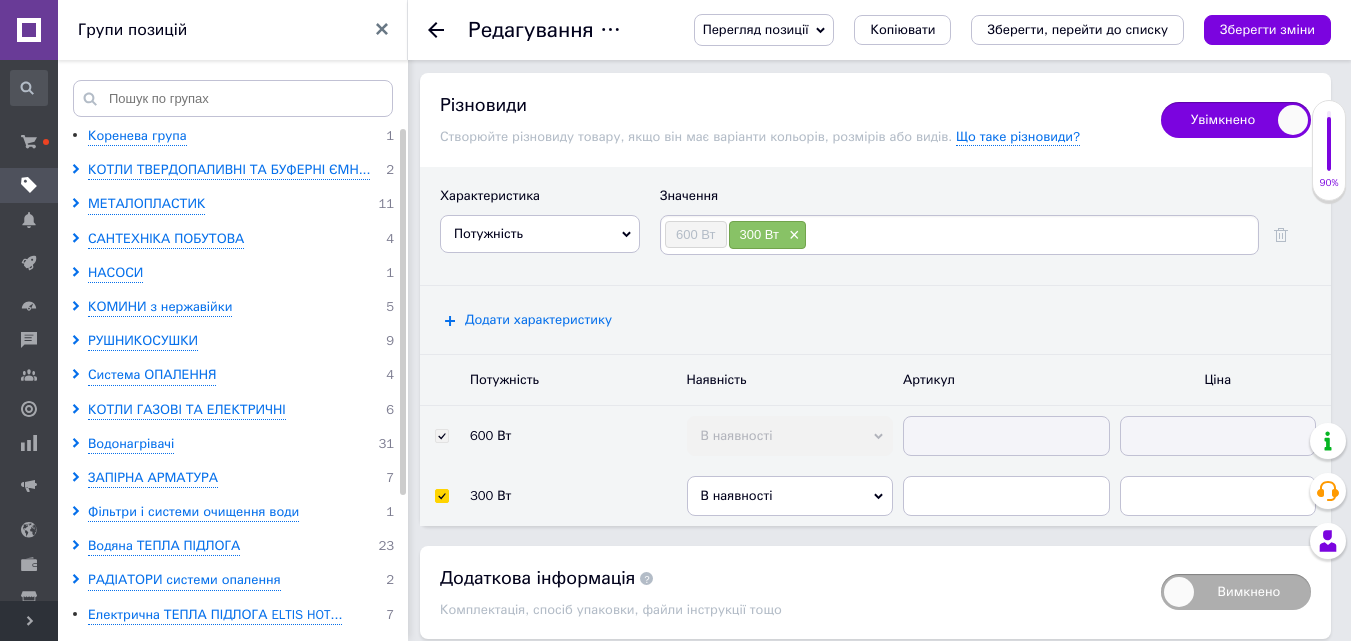 click on "Додати характеристику" at bounding box center (538, 320) 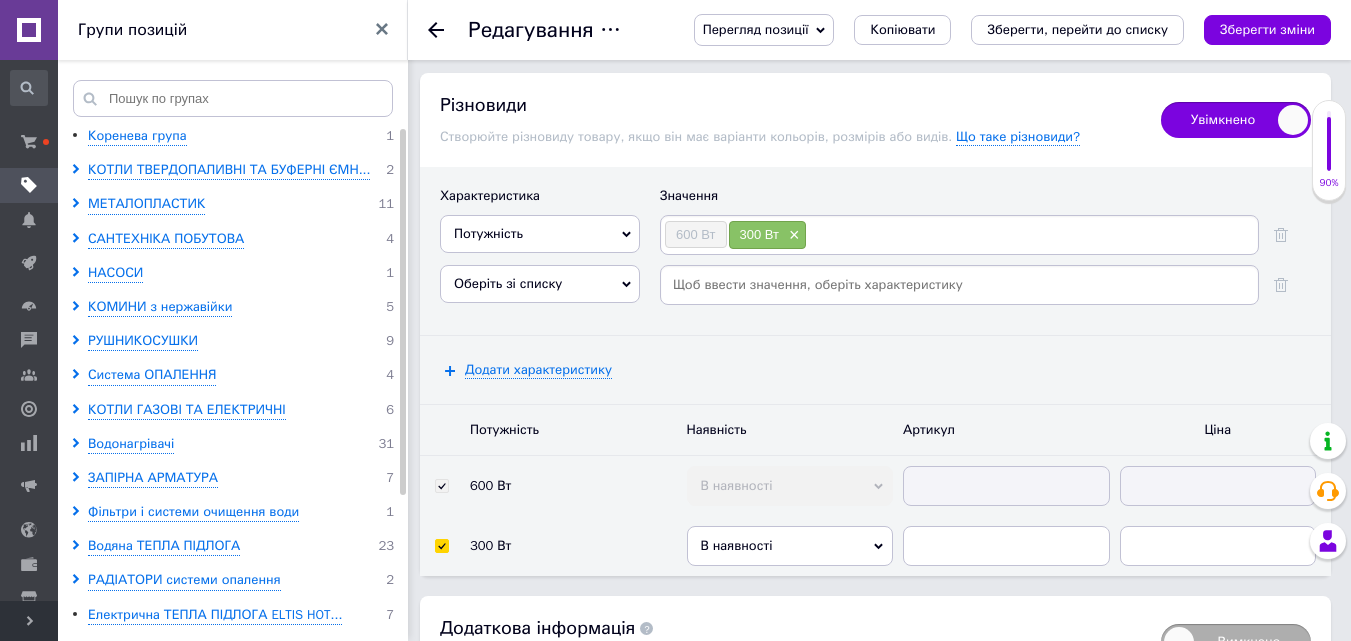 click on "Оберіть зі списку" at bounding box center [540, 284] 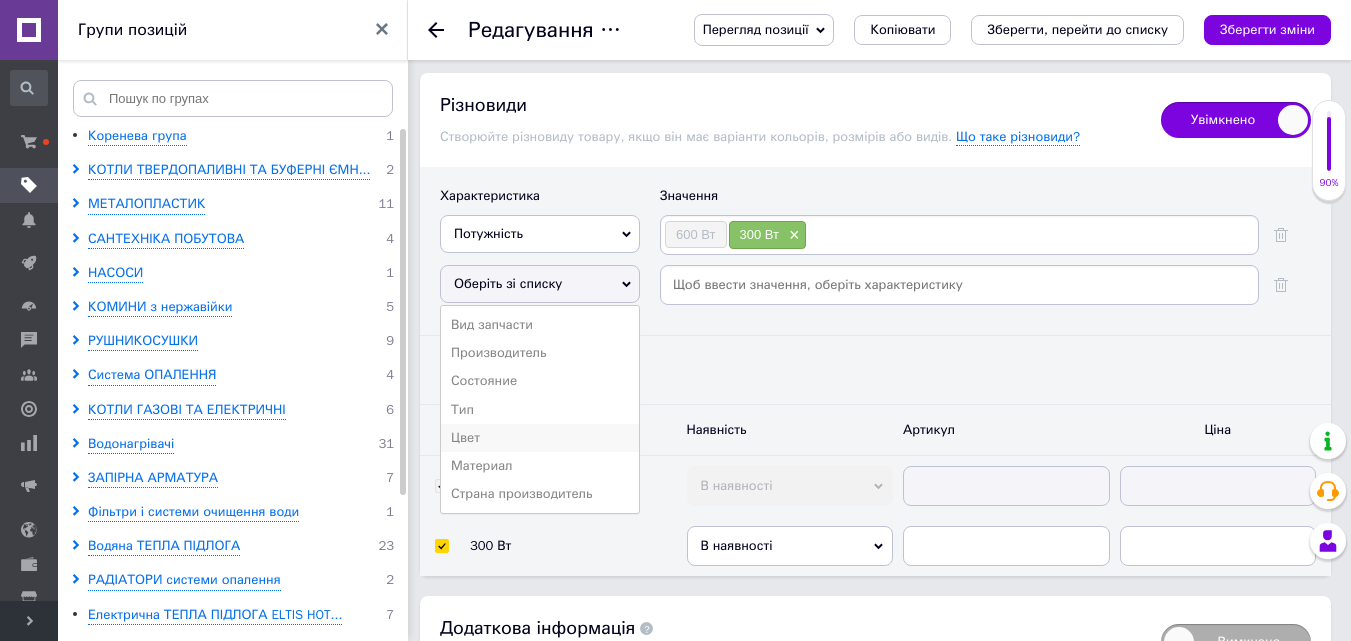 click on "Цвет" at bounding box center [540, 438] 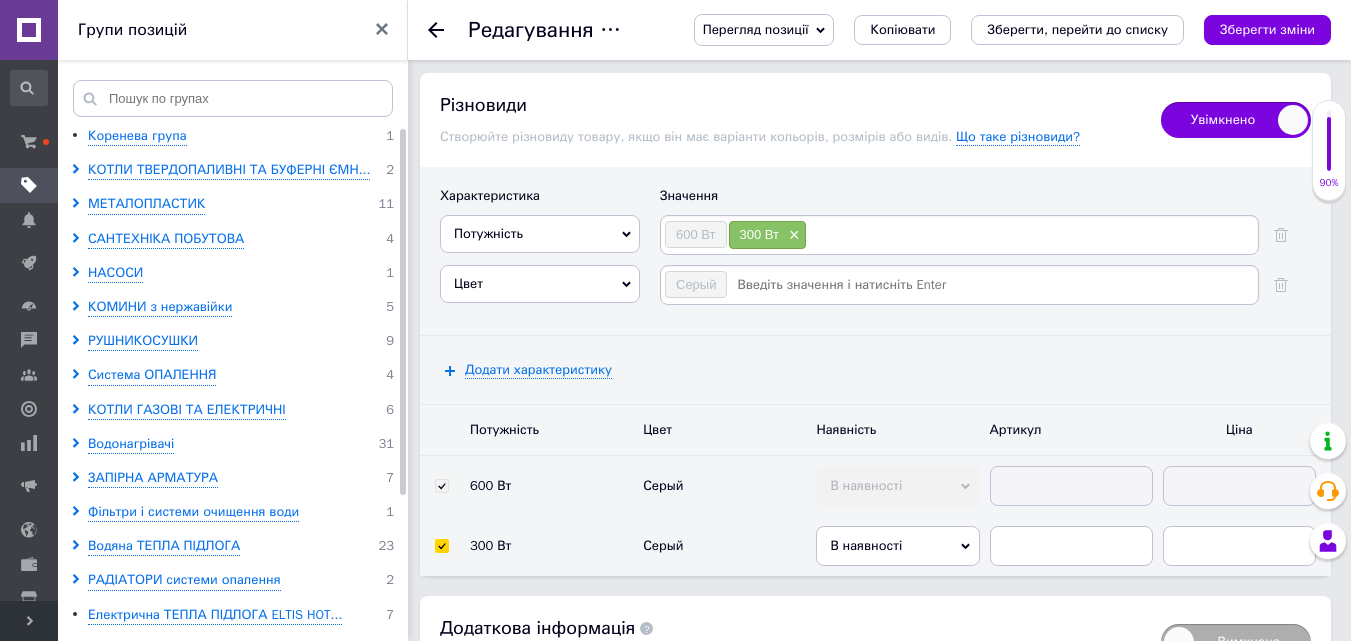 click at bounding box center (991, 285) 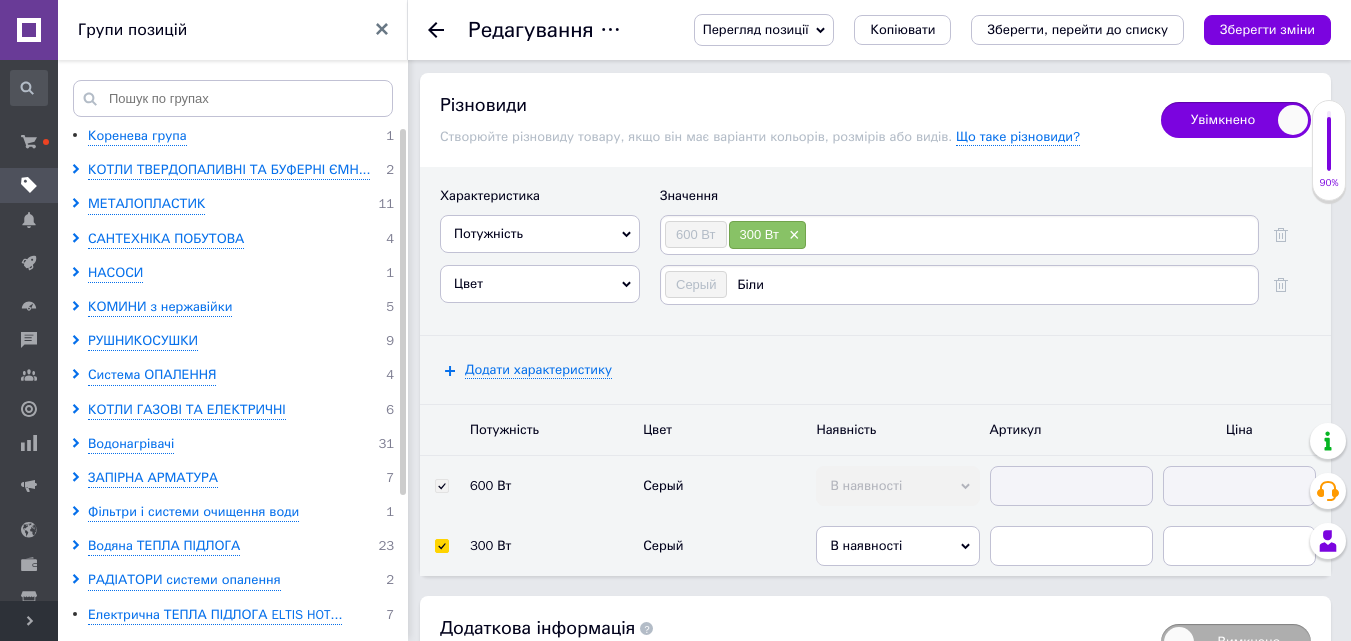 type on "Білий" 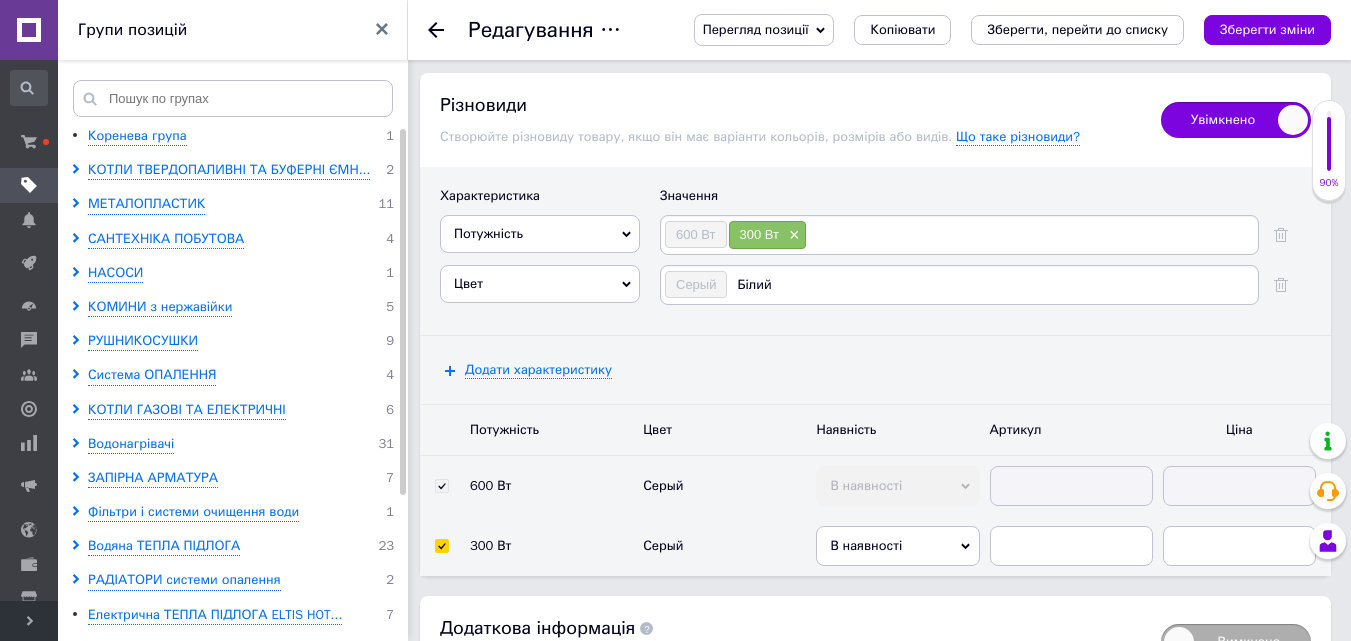 type 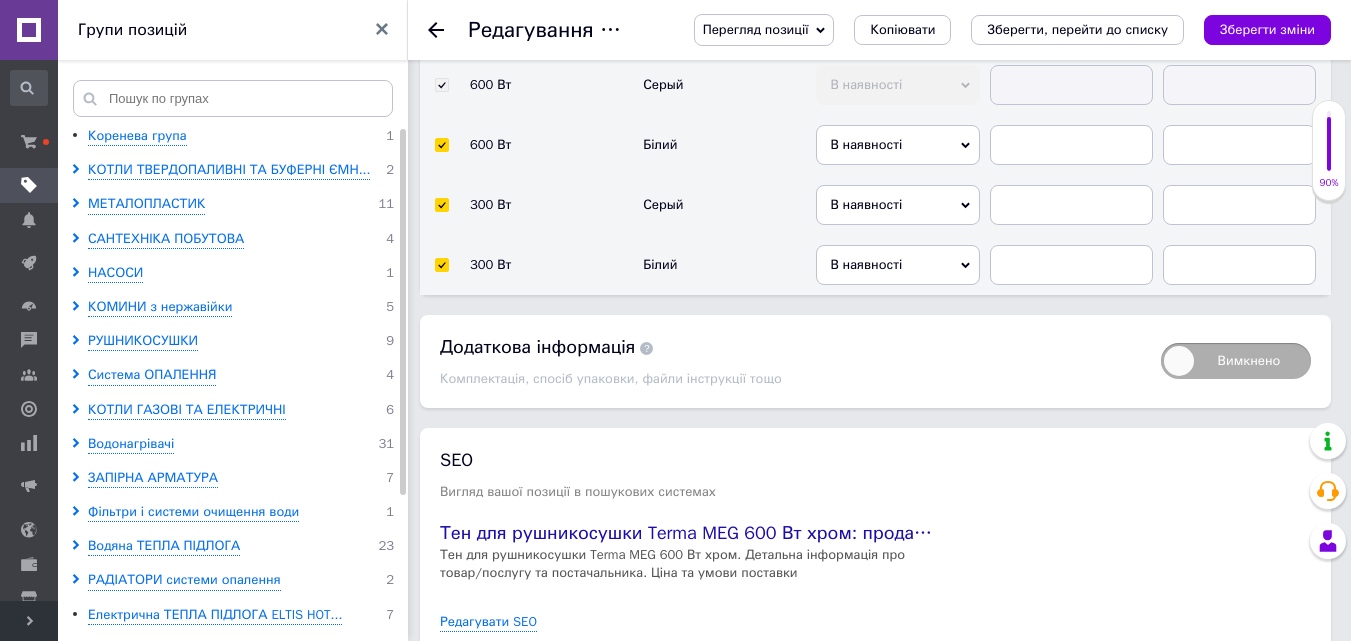 scroll, scrollTop: 3301, scrollLeft: 0, axis: vertical 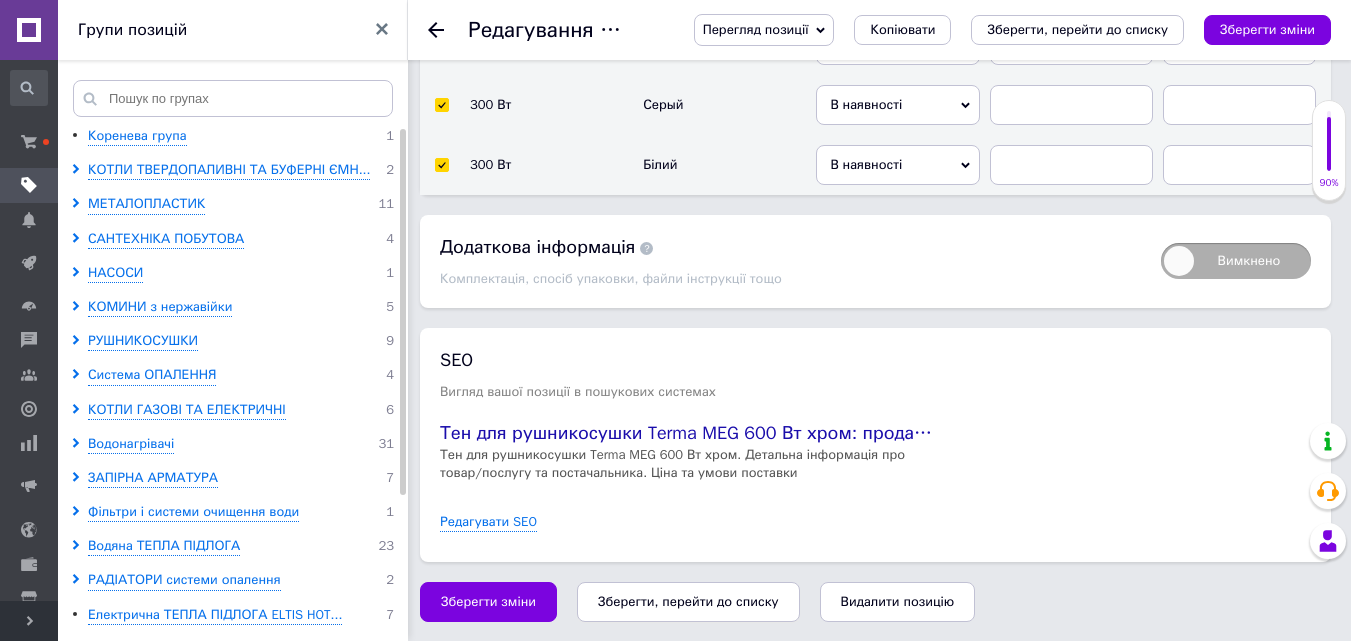 click on "Зберегти, перейти до списку" at bounding box center (688, 601) 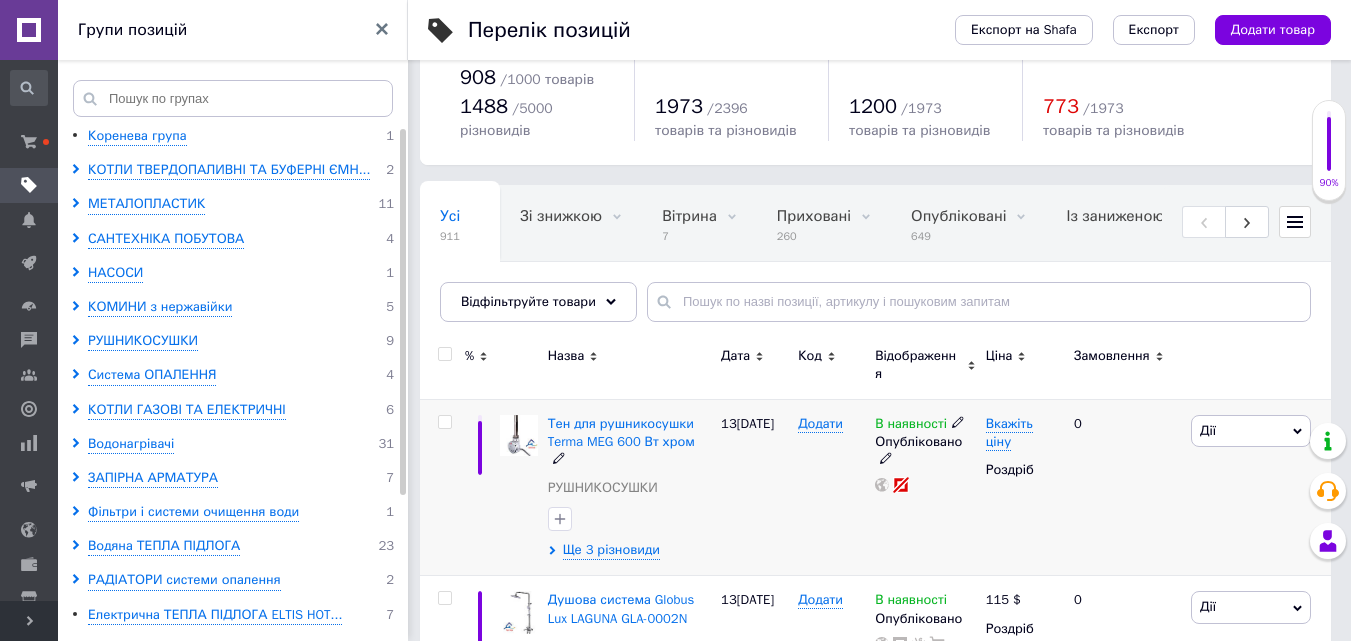 scroll, scrollTop: 200, scrollLeft: 0, axis: vertical 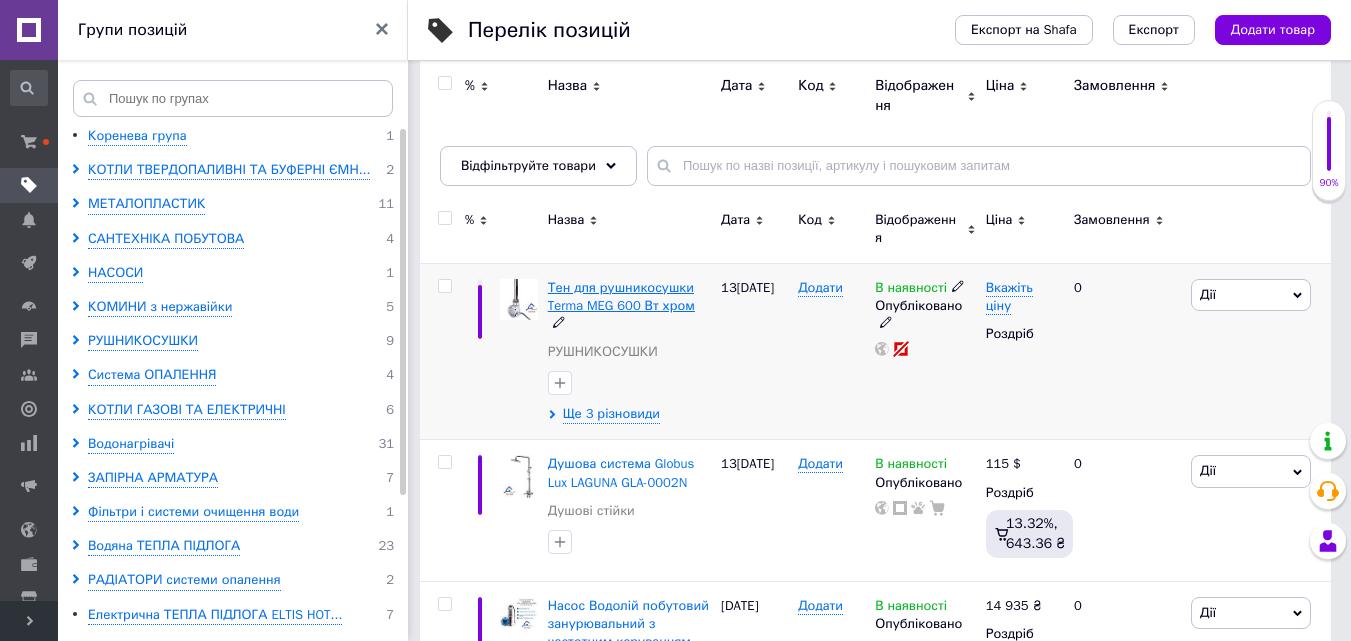 click on "Тен для рушникосушки Terma MEG 600 Вт хром" at bounding box center (621, 296) 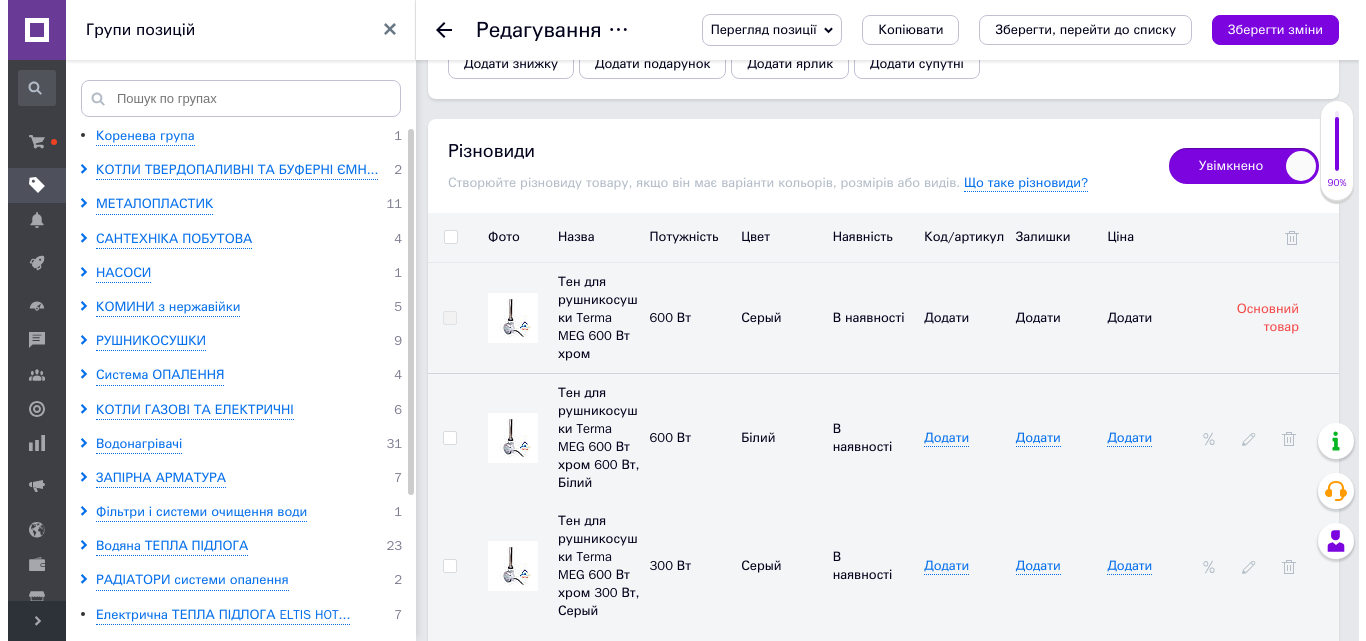 scroll, scrollTop: 2800, scrollLeft: 0, axis: vertical 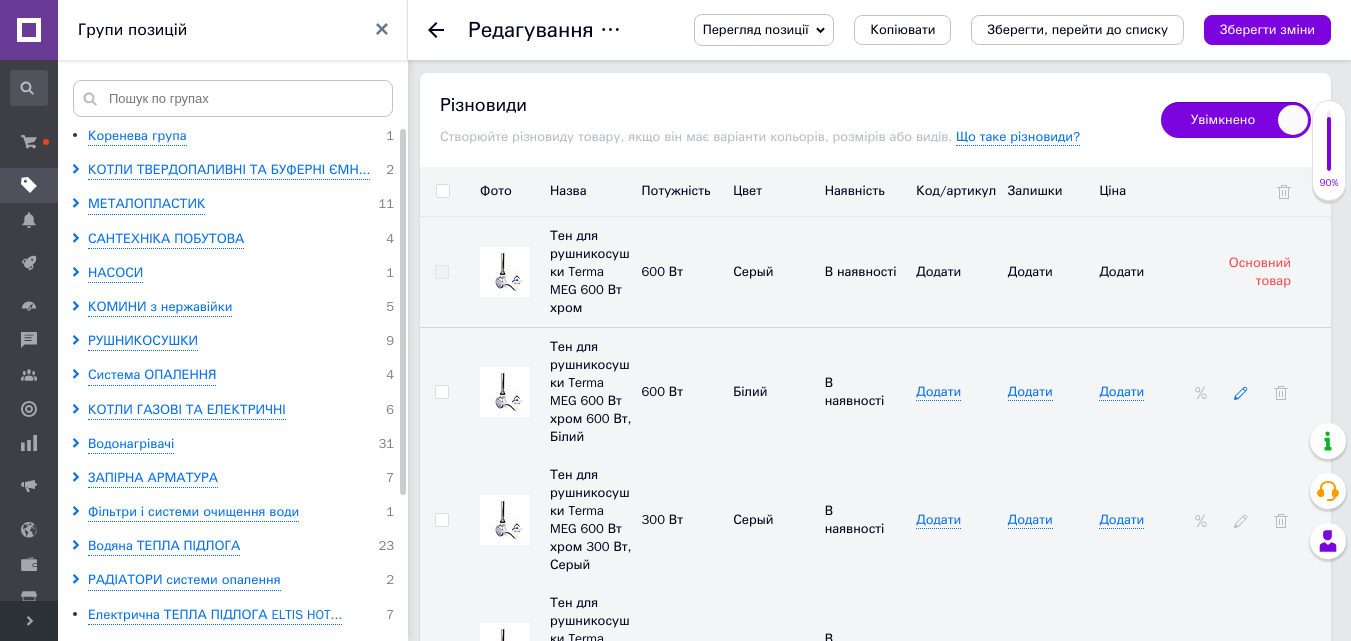 click 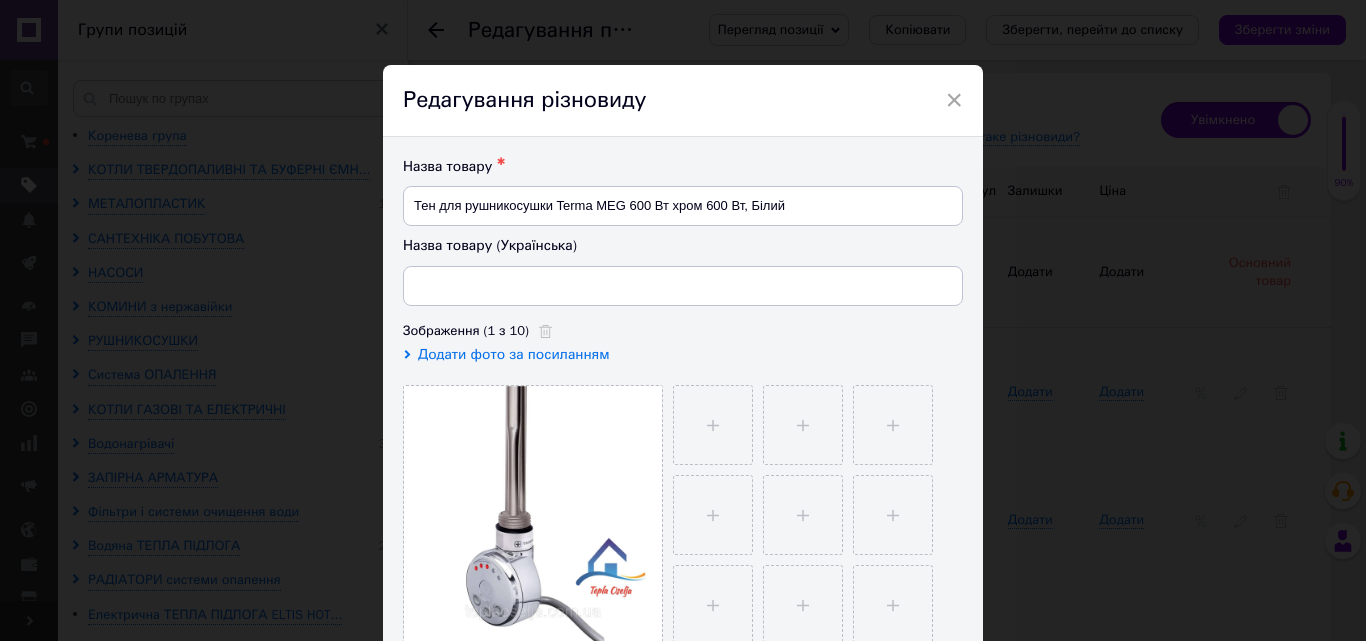 scroll, scrollTop: 0, scrollLeft: 0, axis: both 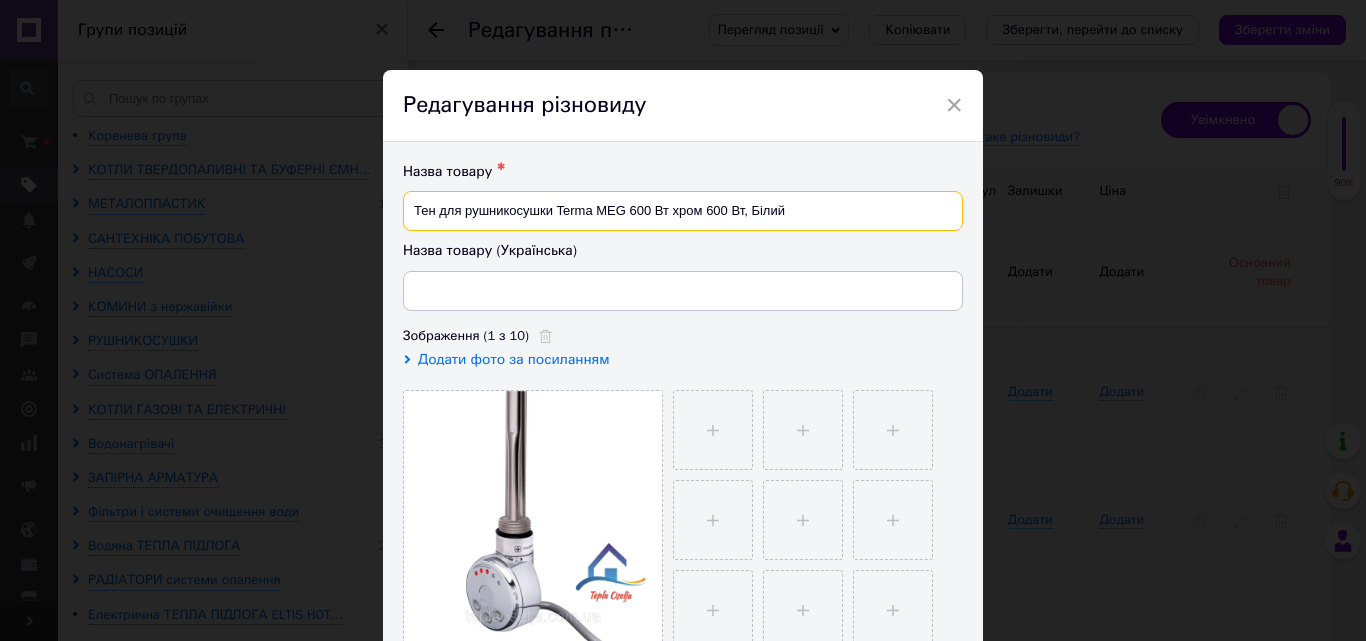 drag, startPoint x: 628, startPoint y: 211, endPoint x: 698, endPoint y: 209, distance: 70.028564 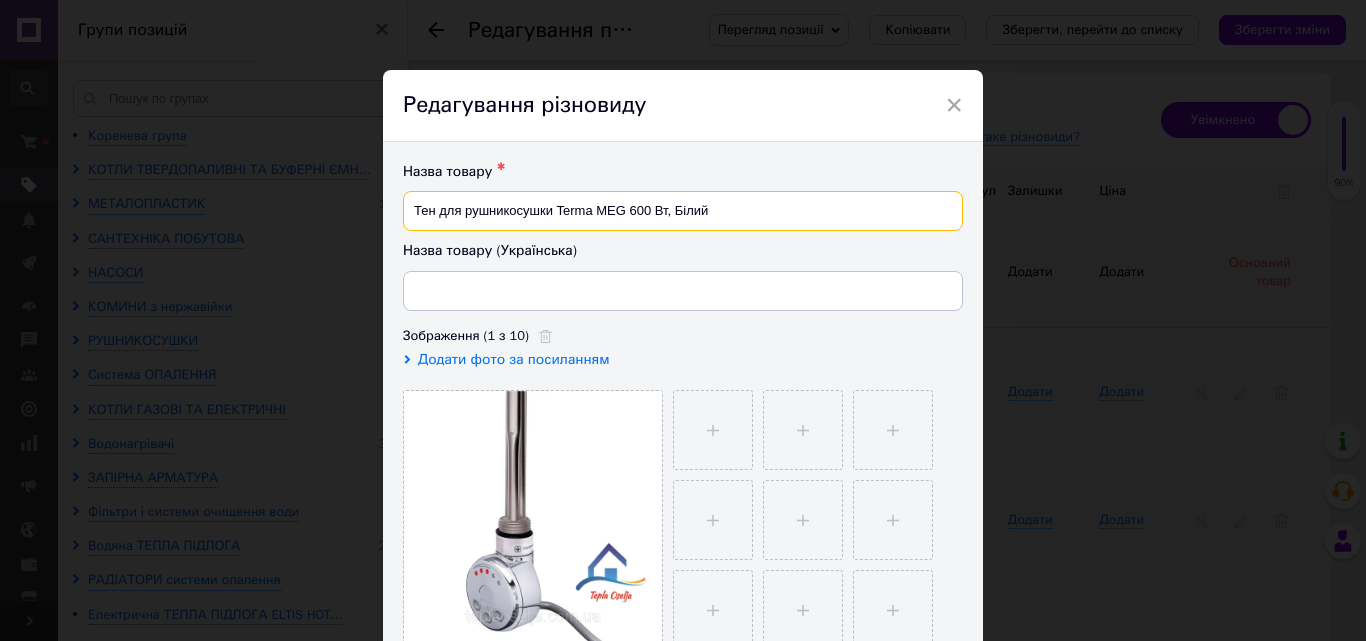 click on "Тен для рушникосушки Terma MEG 600 Вт, Білий" at bounding box center (683, 211) 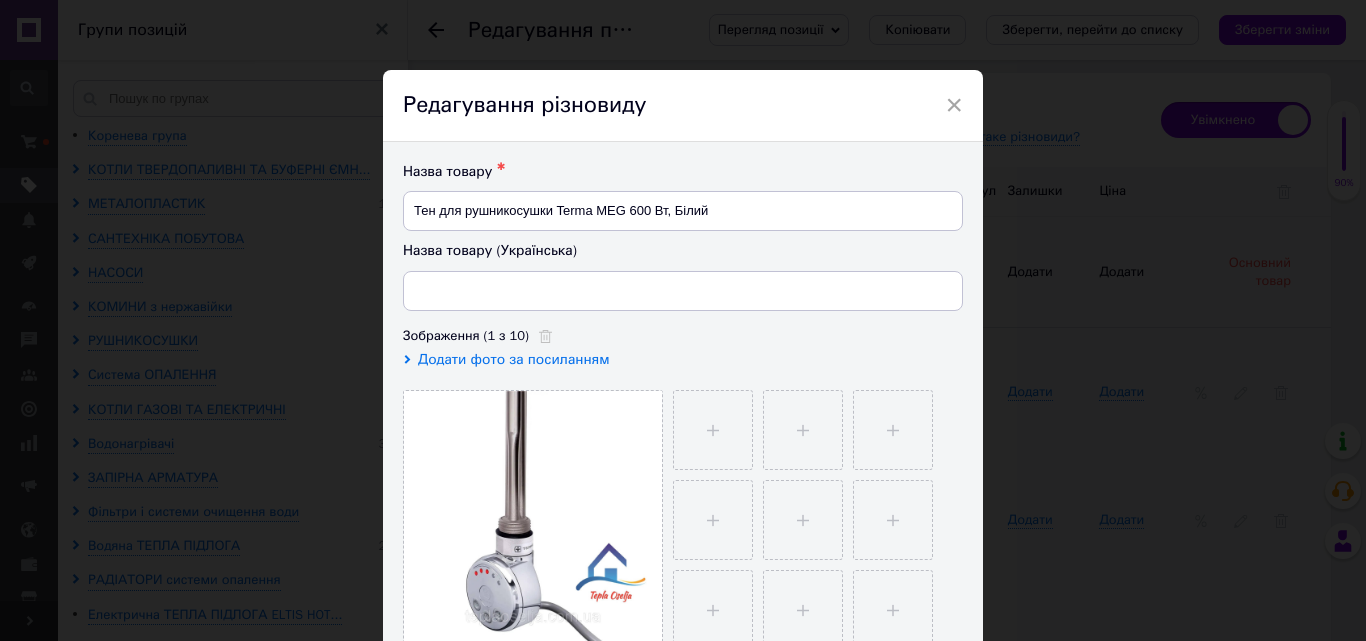 click on "Назва товару (Українська)" at bounding box center [683, 276] 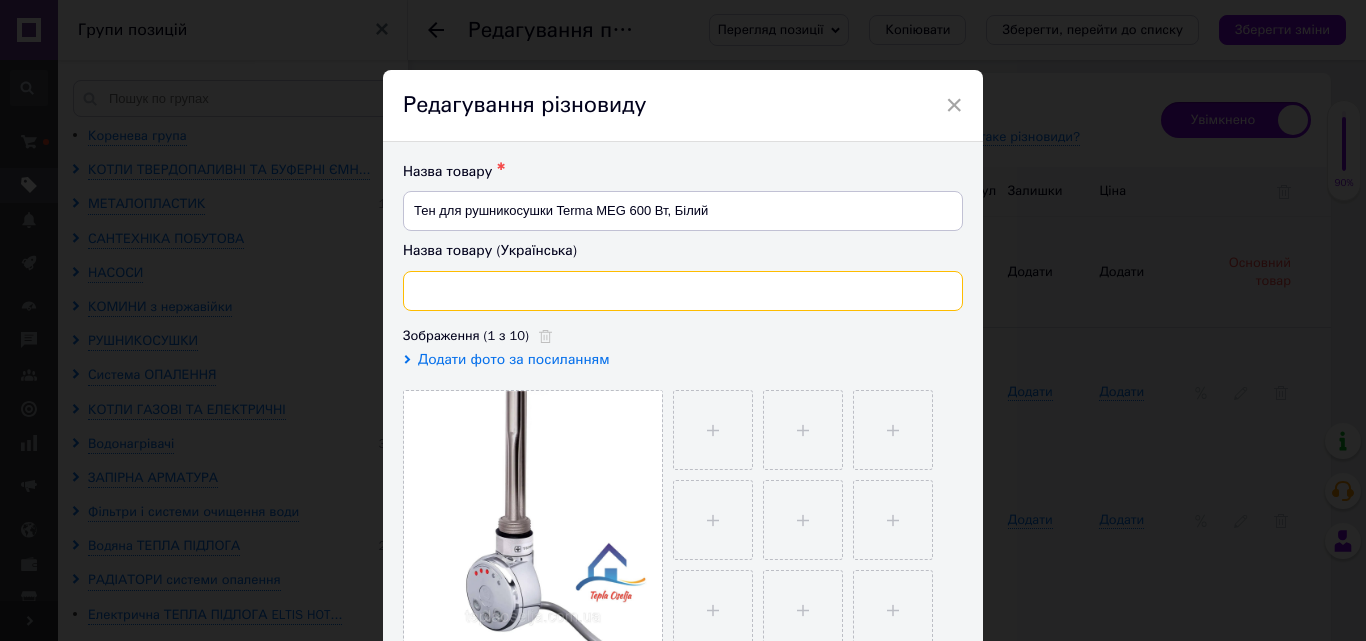 click at bounding box center [683, 291] 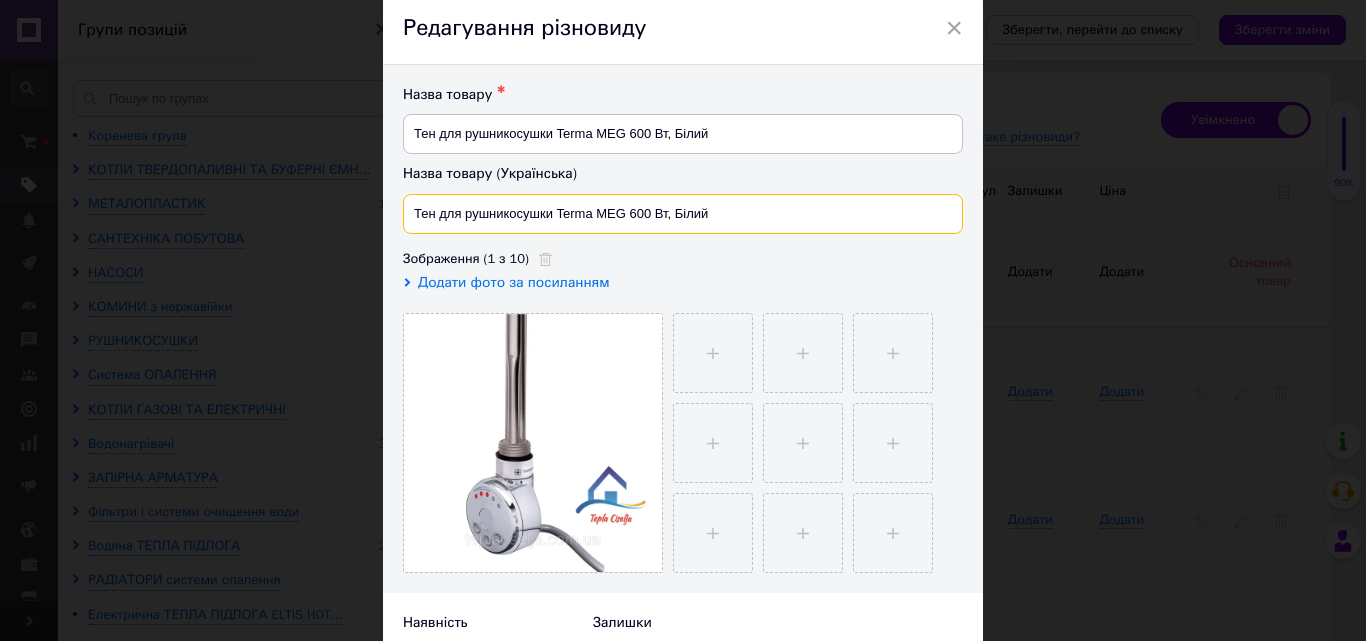 scroll, scrollTop: 500, scrollLeft: 0, axis: vertical 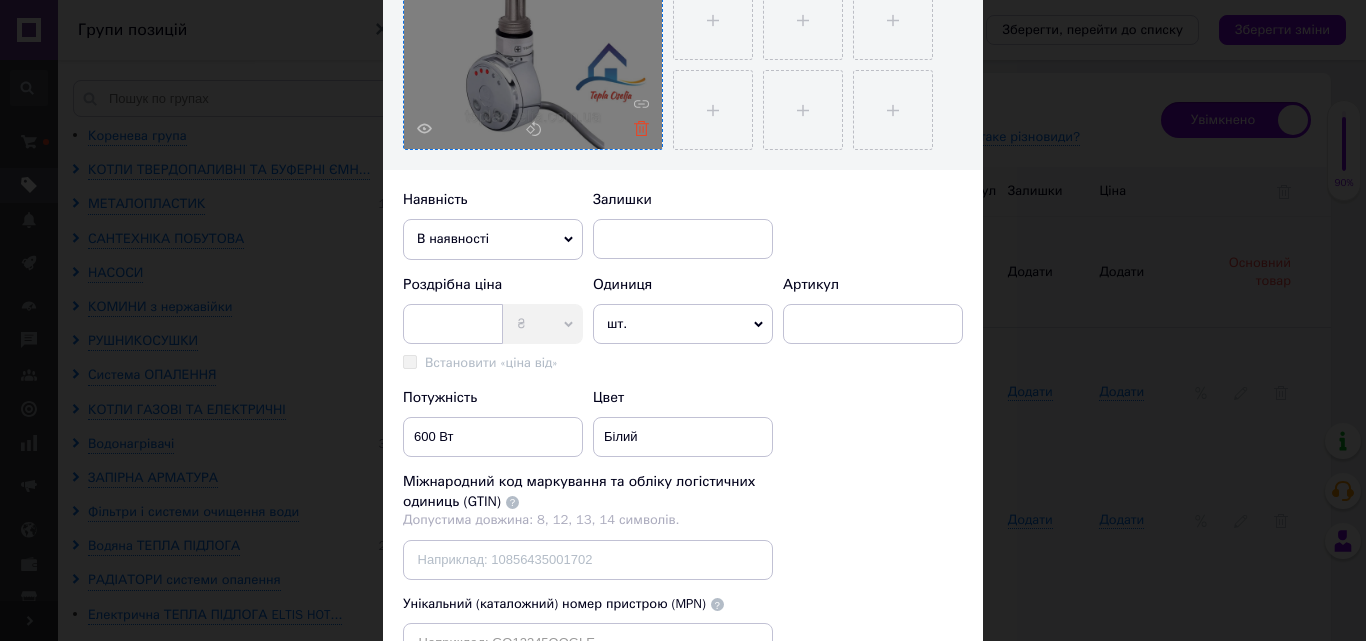 type on "Тен для рушникосушки Terma MEG 600 Вт, Білий" 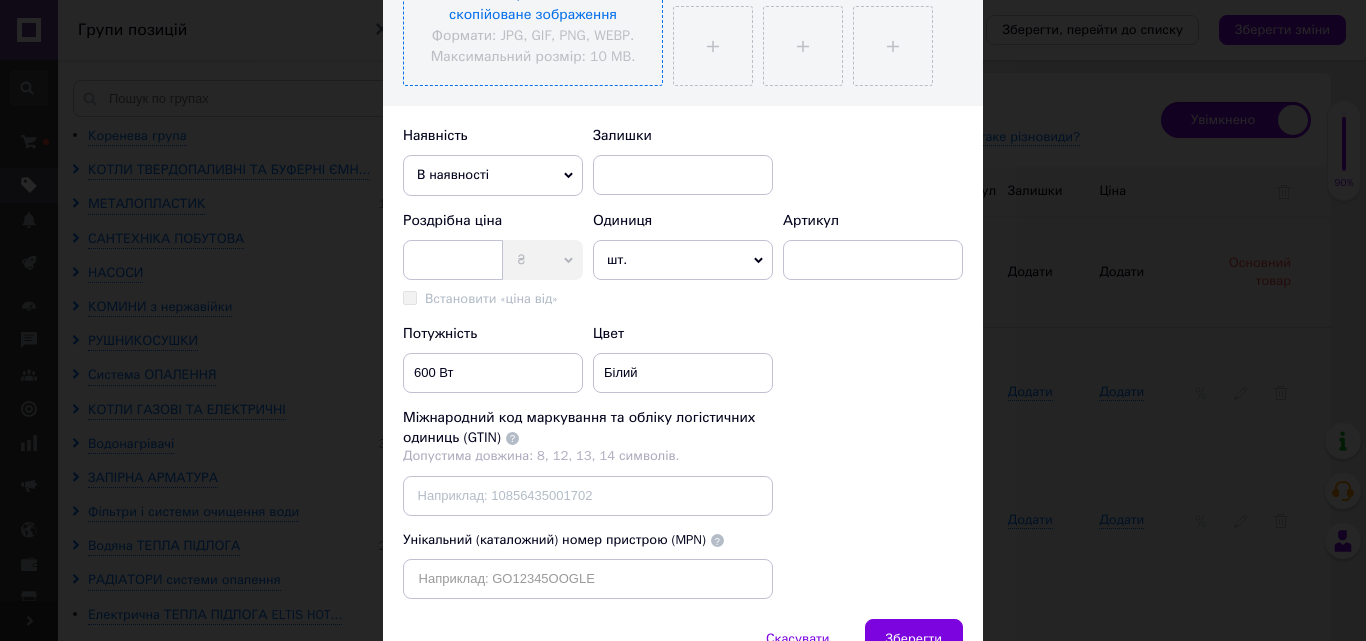 scroll, scrollTop: 672, scrollLeft: 0, axis: vertical 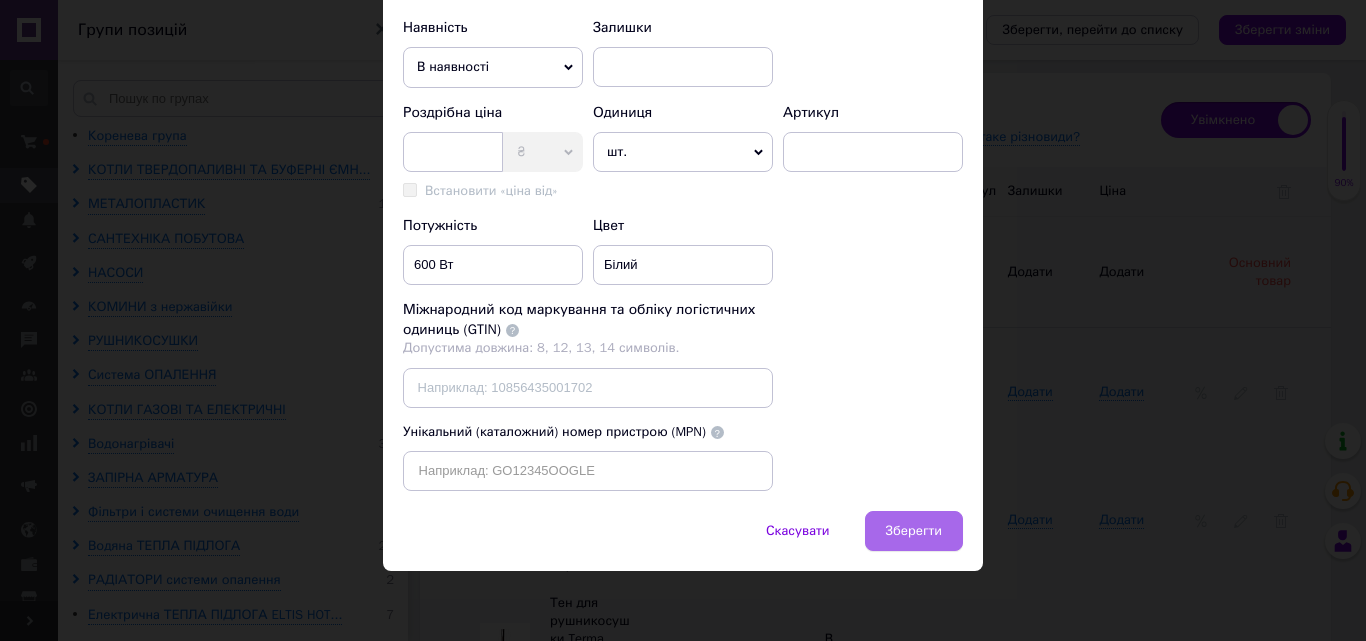 click on "Зберегти" at bounding box center (914, 531) 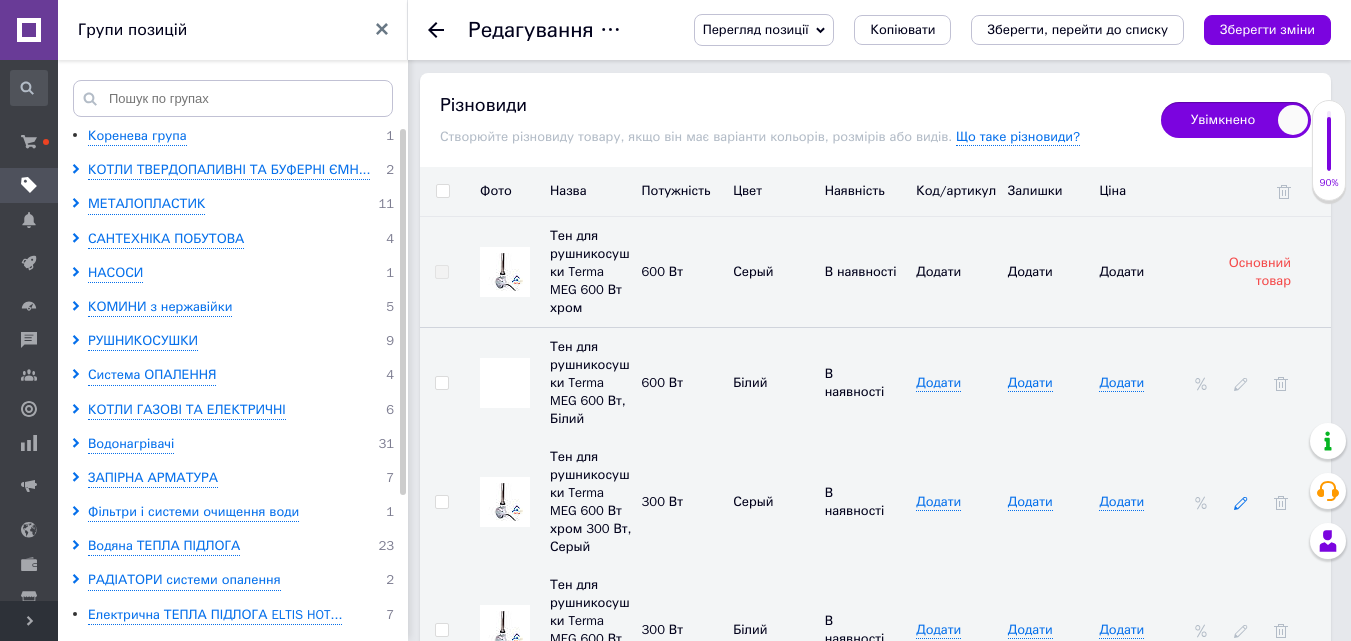 click 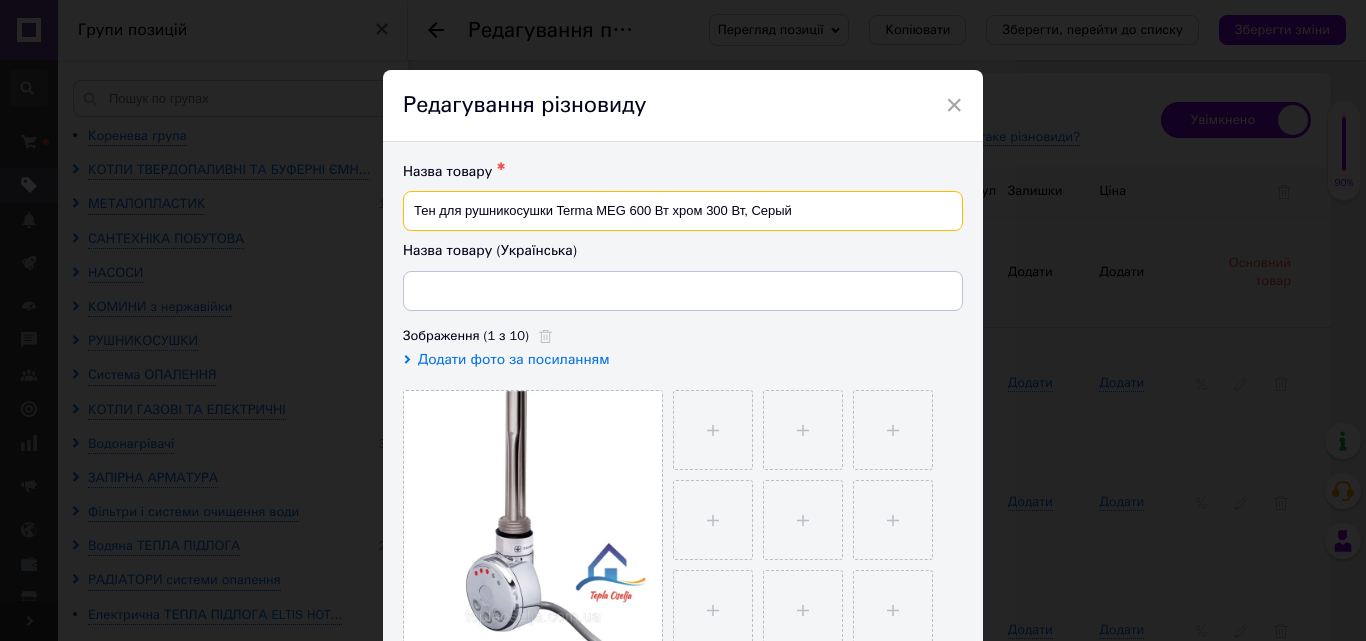 drag, startPoint x: 627, startPoint y: 207, endPoint x: 632, endPoint y: 217, distance: 11.18034 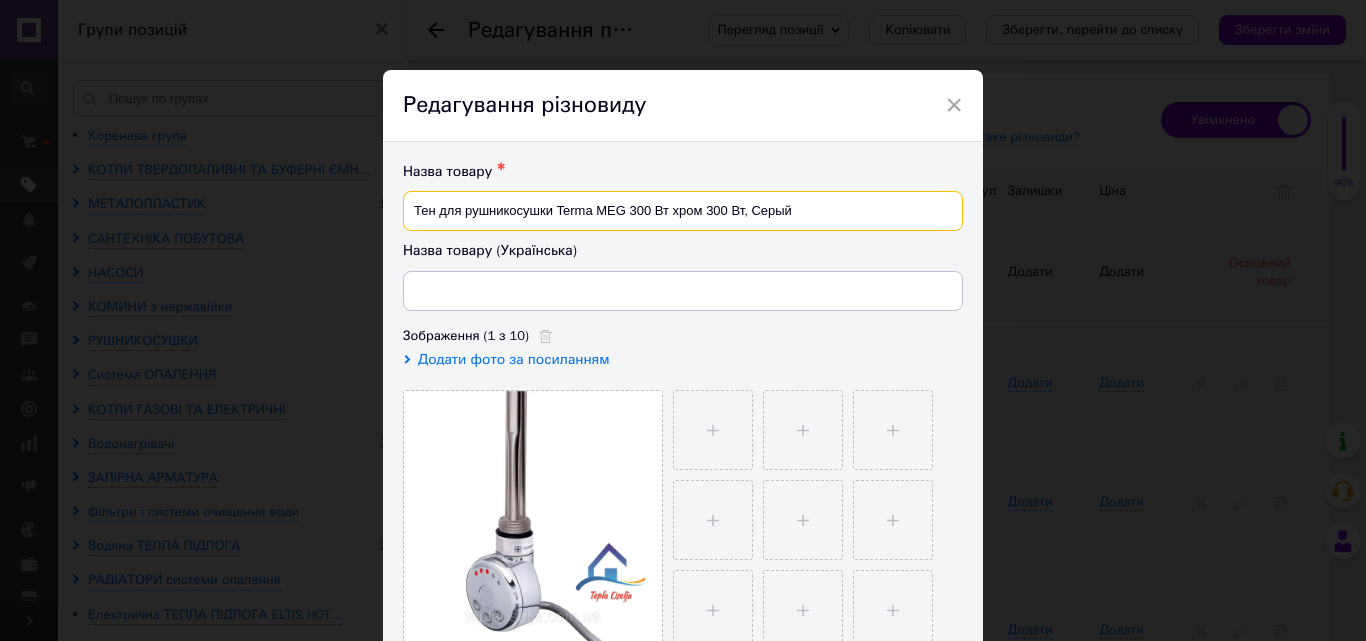 drag, startPoint x: 793, startPoint y: 212, endPoint x: 703, endPoint y: 209, distance: 90.04999 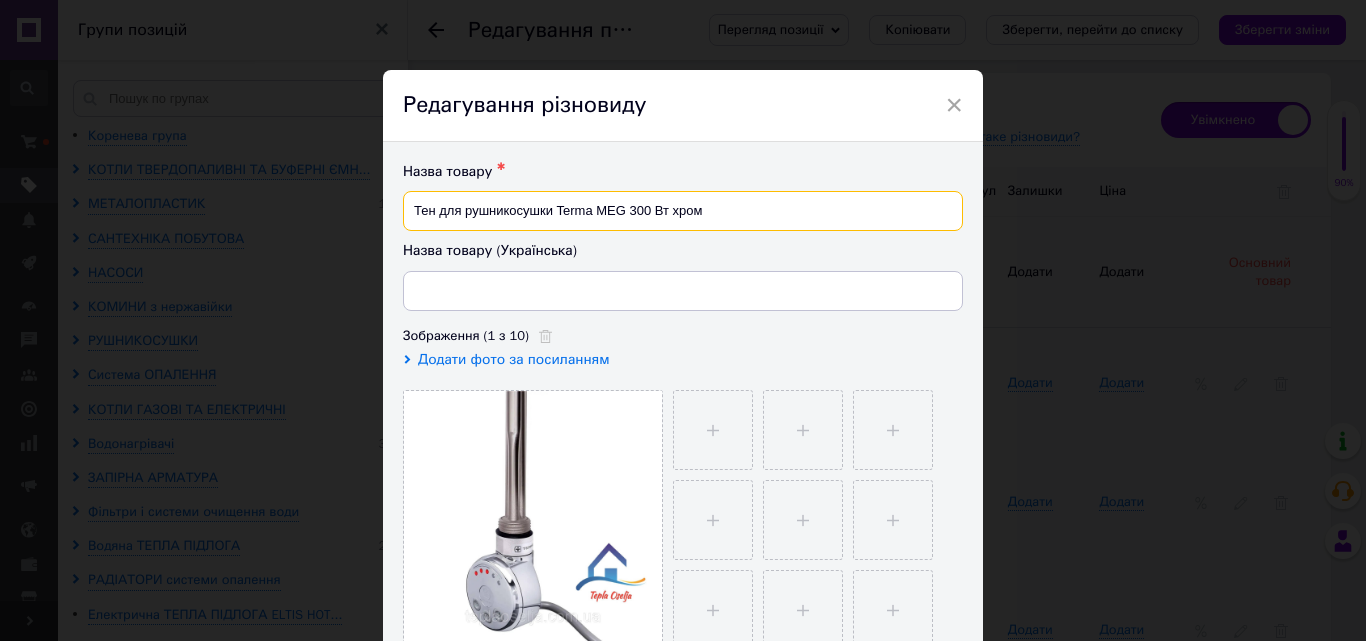click on "Тен для рушникосушки Terma MEG 300 Вт хром" at bounding box center [683, 211] 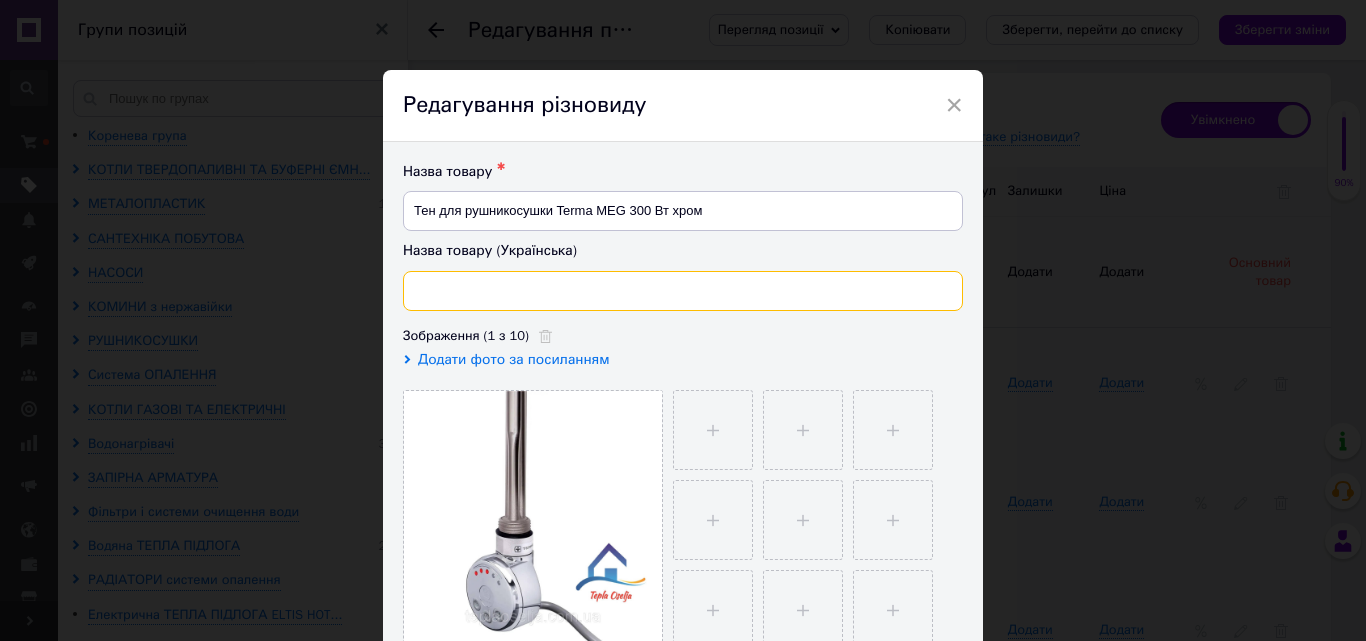click at bounding box center (683, 291) 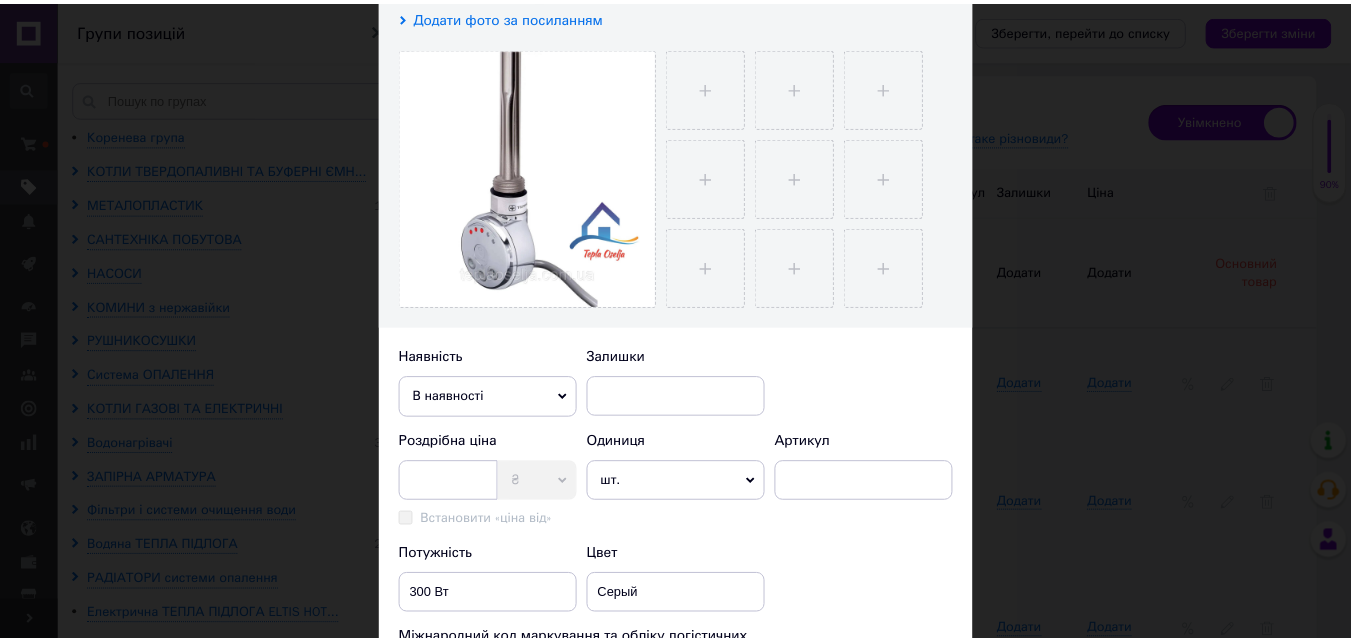 scroll, scrollTop: 672, scrollLeft: 0, axis: vertical 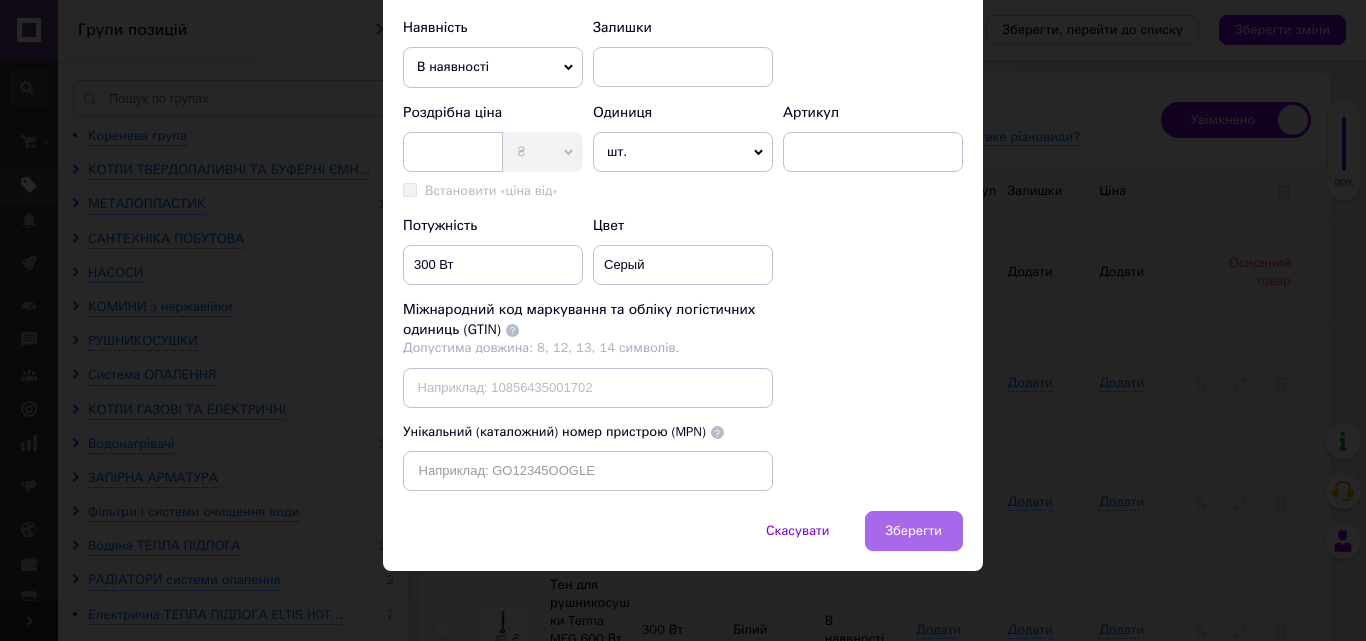 type on "Тен для рушникосушки Terma MEG 300 Вт хром" 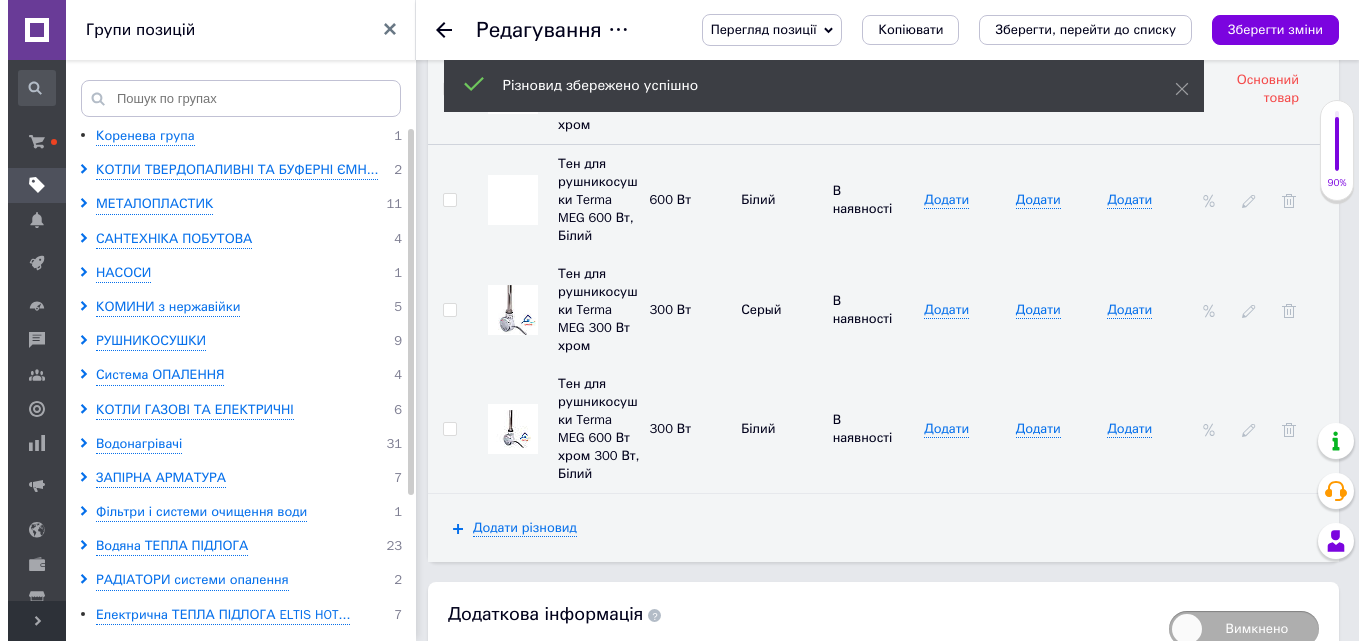 scroll, scrollTop: 3000, scrollLeft: 0, axis: vertical 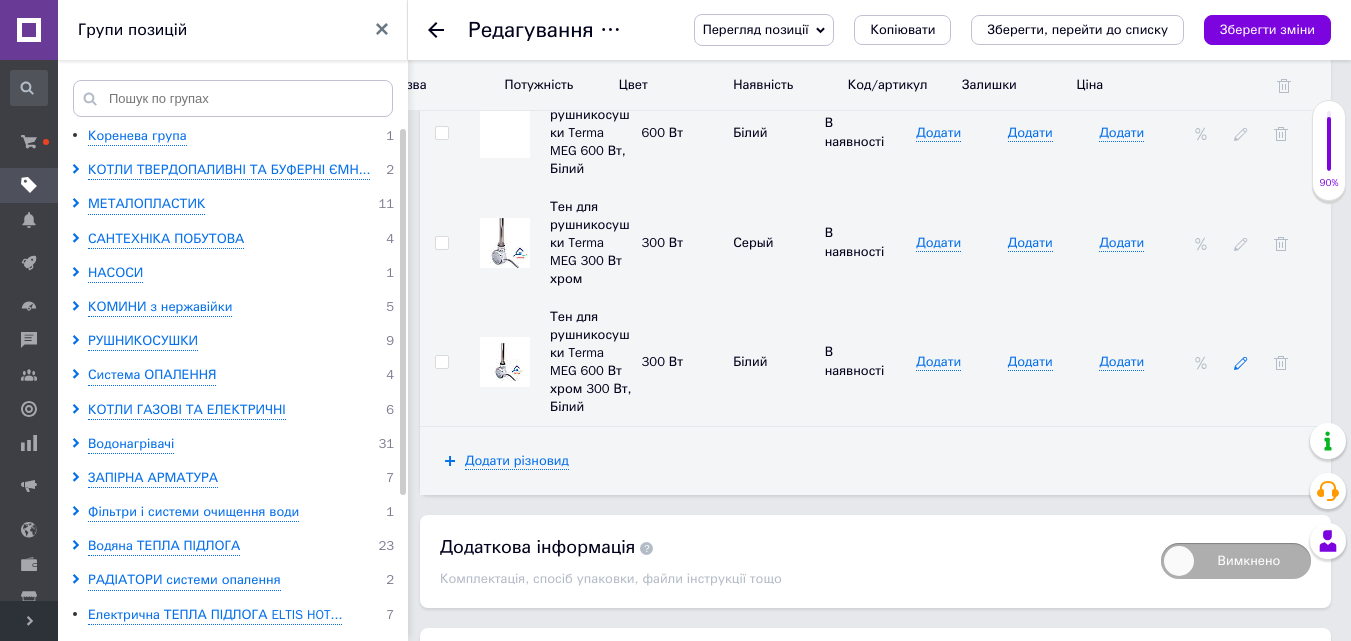 click 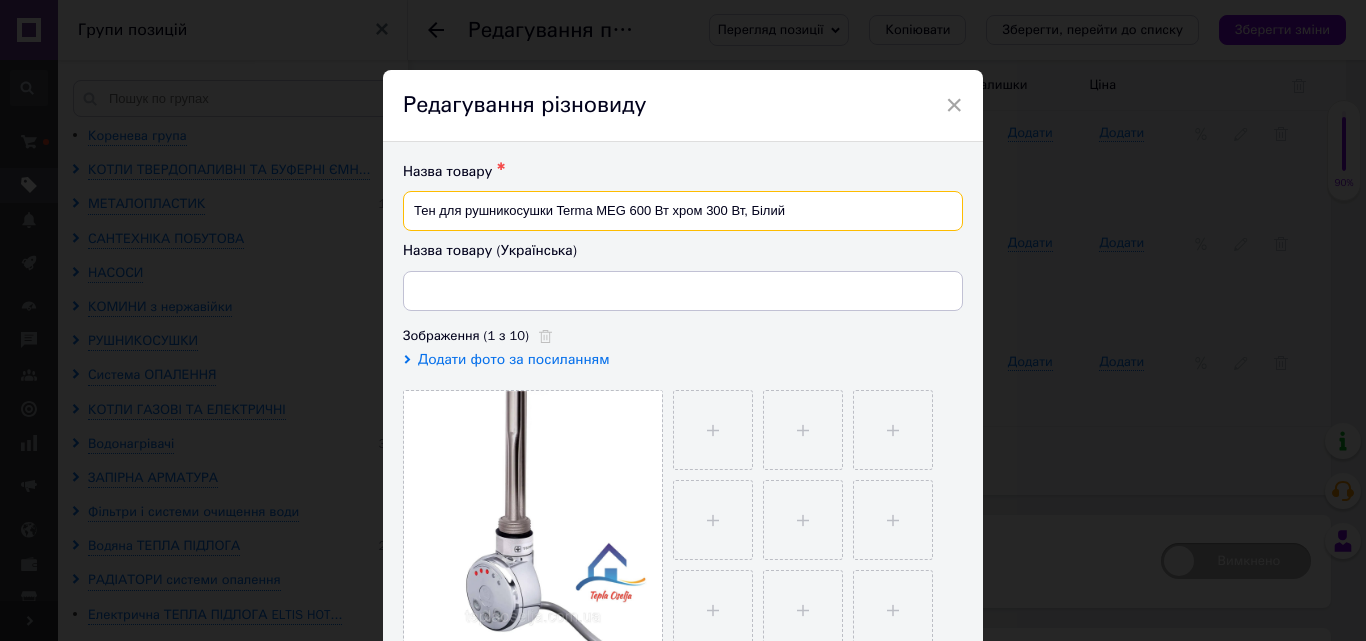 drag, startPoint x: 628, startPoint y: 210, endPoint x: 699, endPoint y: 209, distance: 71.00704 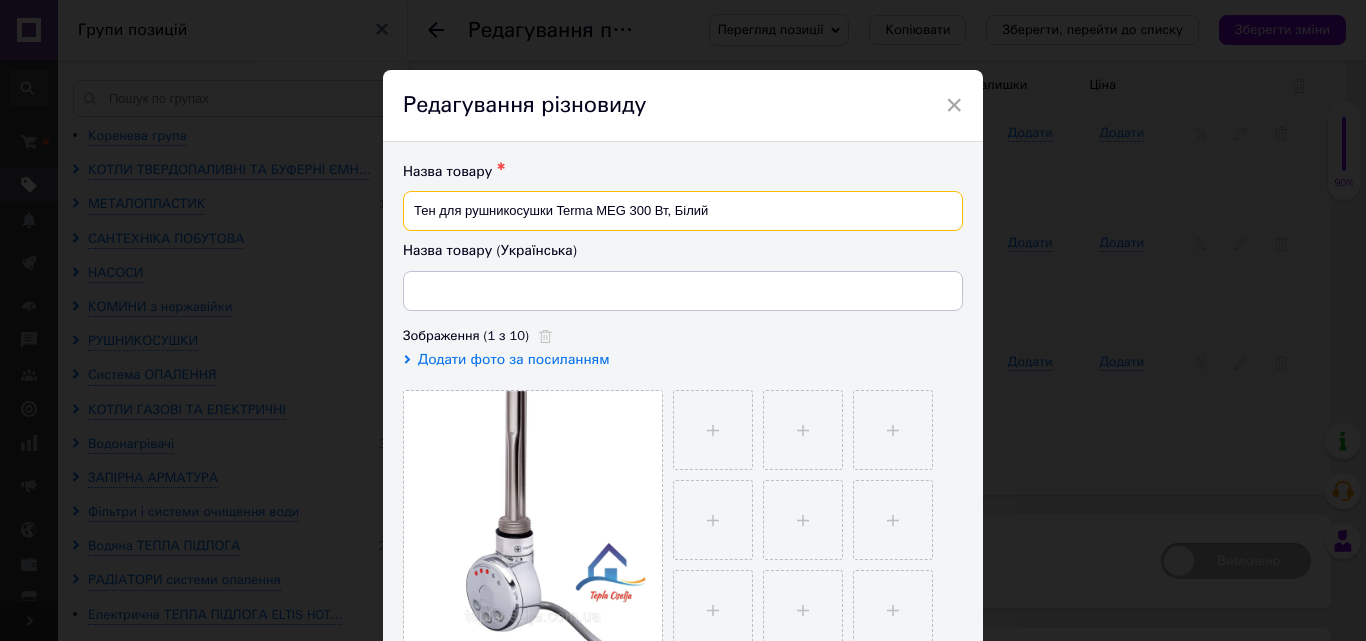 click on "Тен для рушникосушки Terma MEG 300 Вт, Білий" at bounding box center (683, 211) 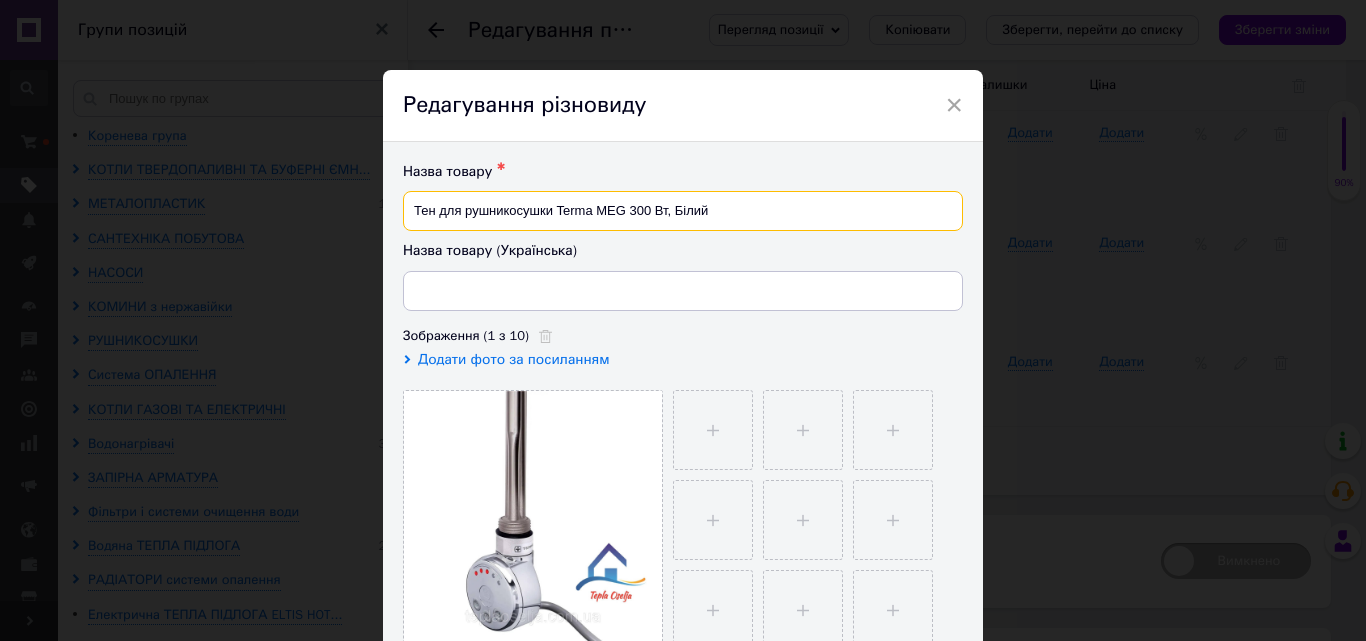 type on "Тен для рушникосушки Terma MEG 300 Вт, Білий" 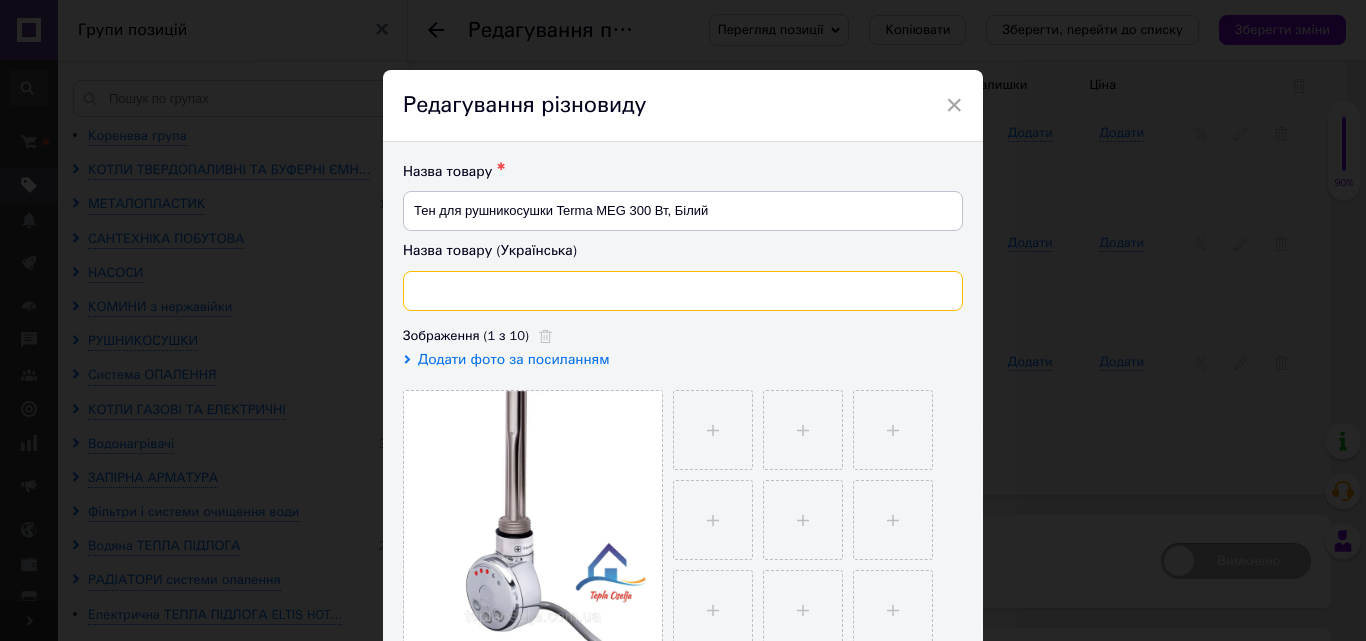 click at bounding box center (683, 291) 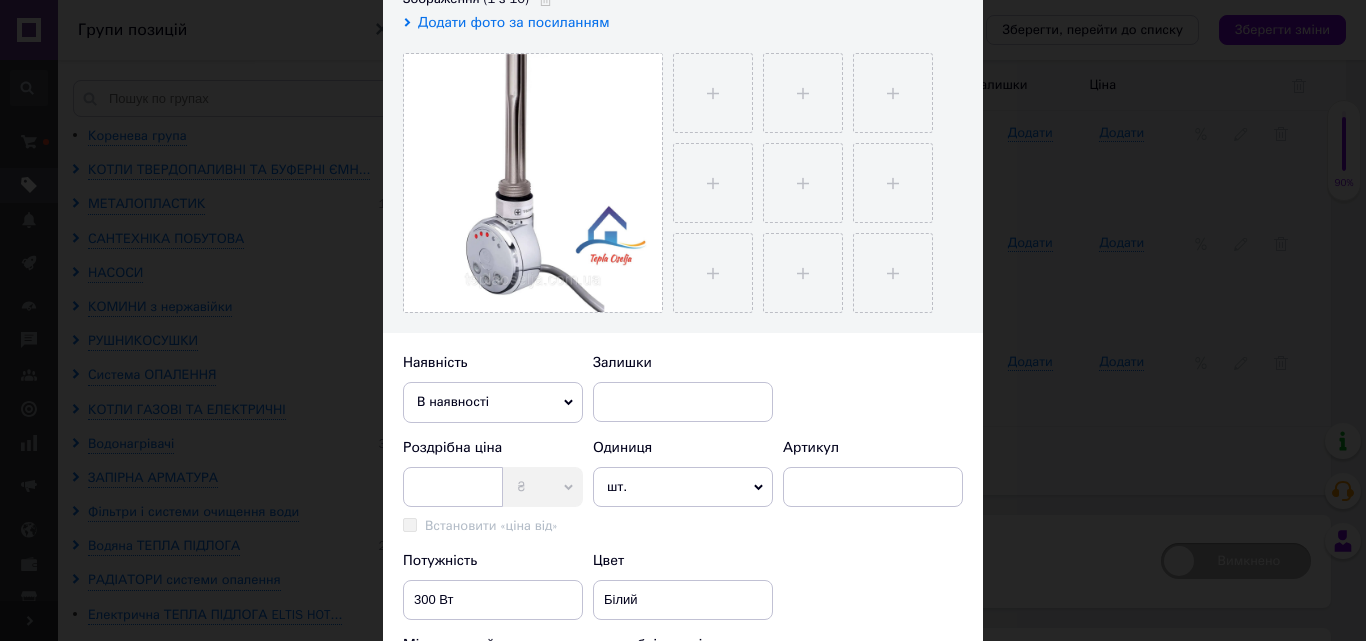 scroll, scrollTop: 500, scrollLeft: 0, axis: vertical 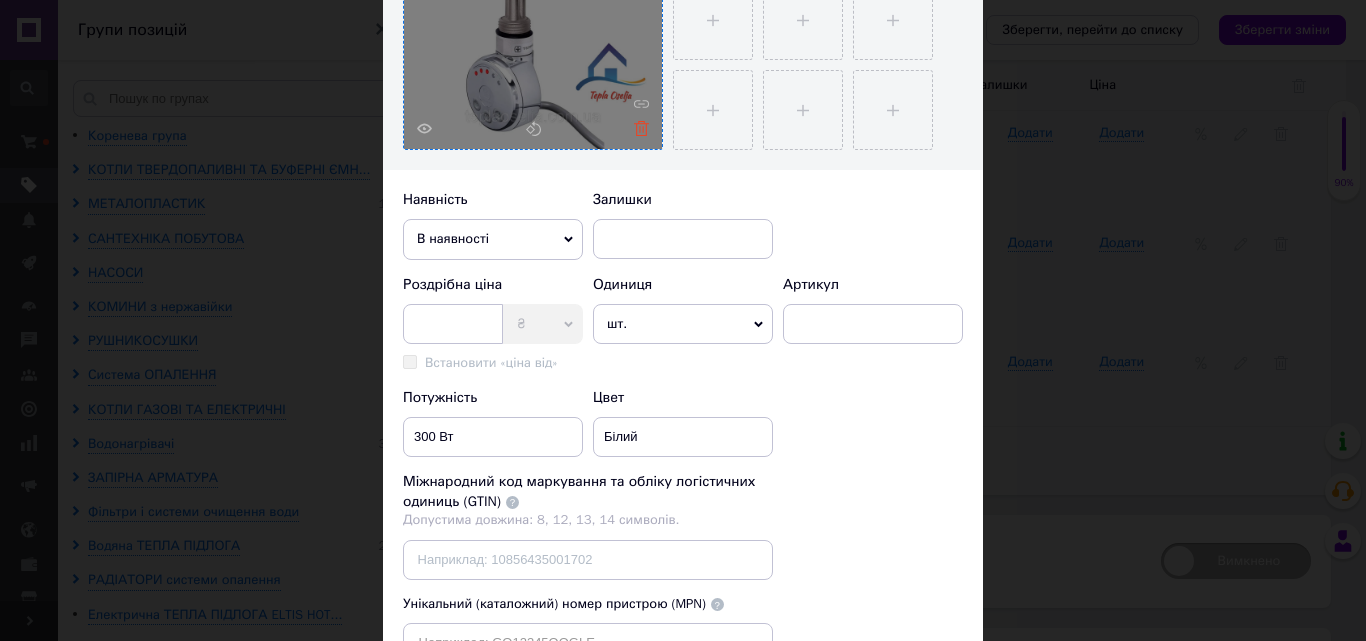 type on "Тен для рушникосушки Terma MEG 300 Вт, Білий" 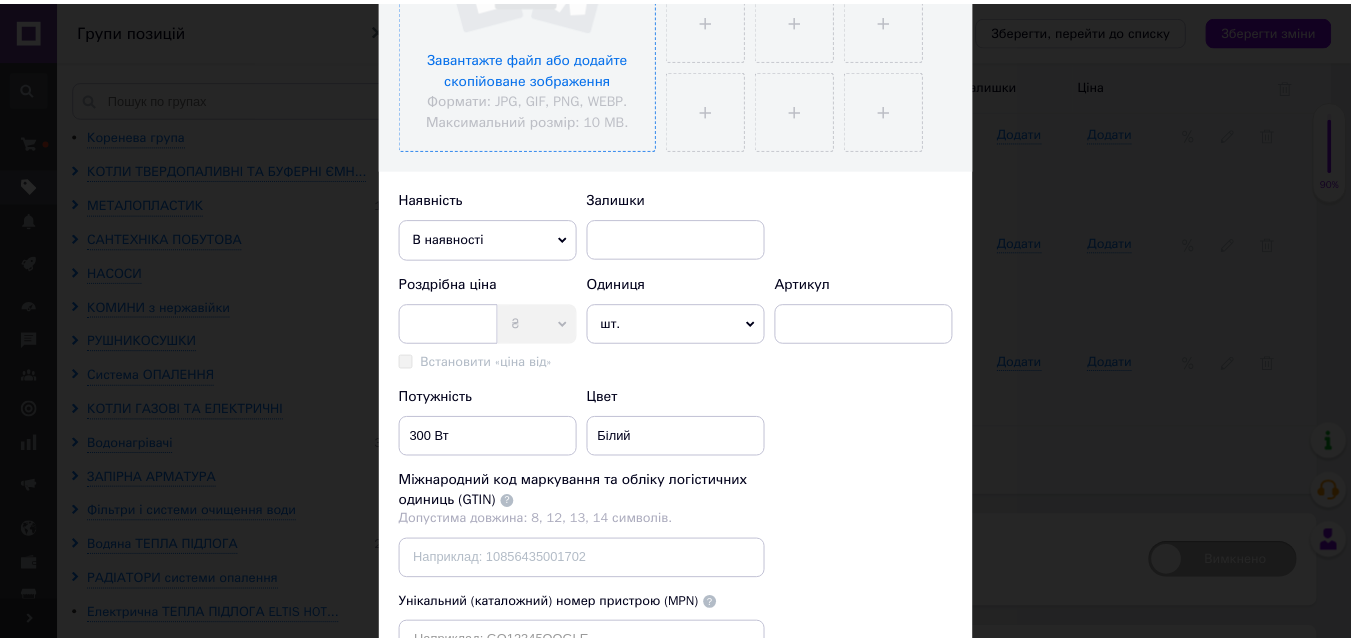 scroll, scrollTop: 672, scrollLeft: 0, axis: vertical 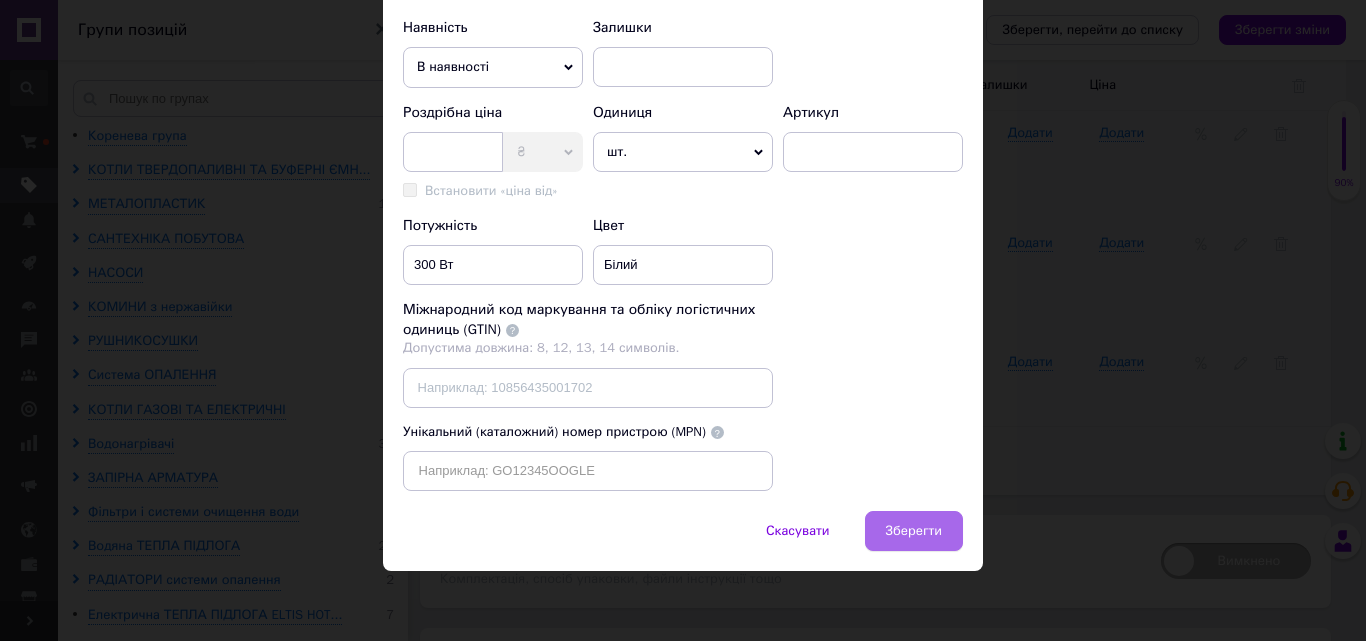 click on "Зберегти" at bounding box center [914, 531] 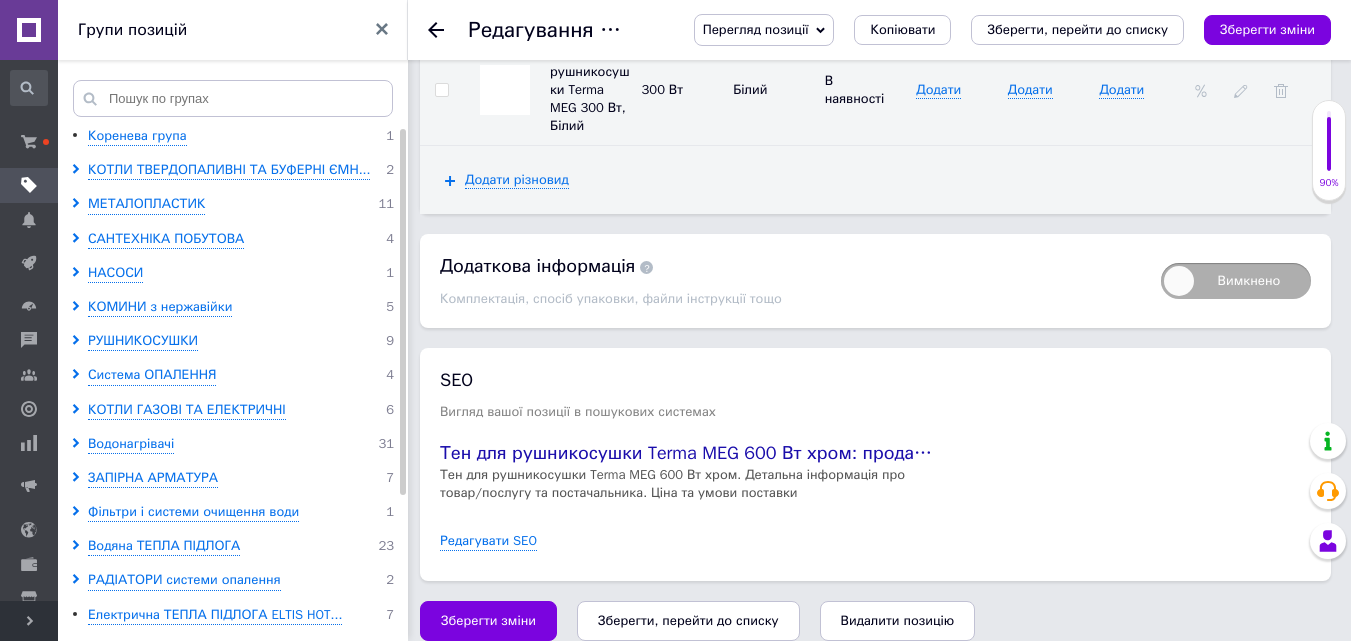 scroll, scrollTop: 3262, scrollLeft: 0, axis: vertical 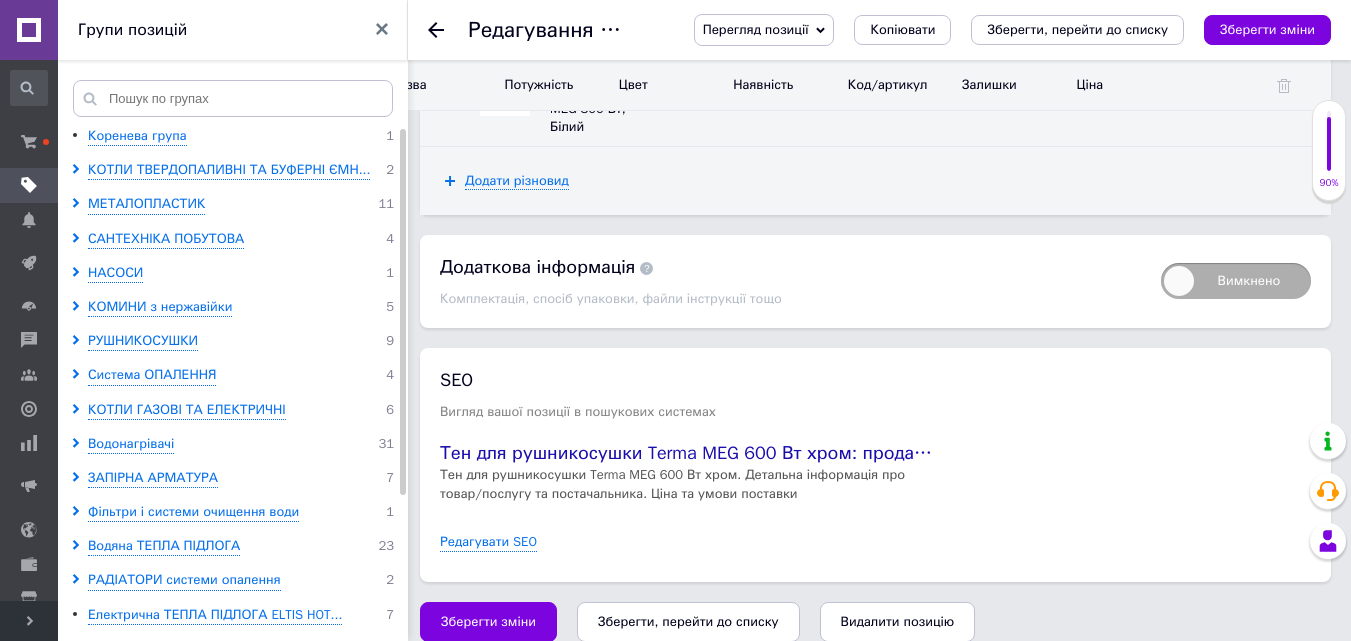 click on "Зберегти, перейти до списку" at bounding box center (688, 621) 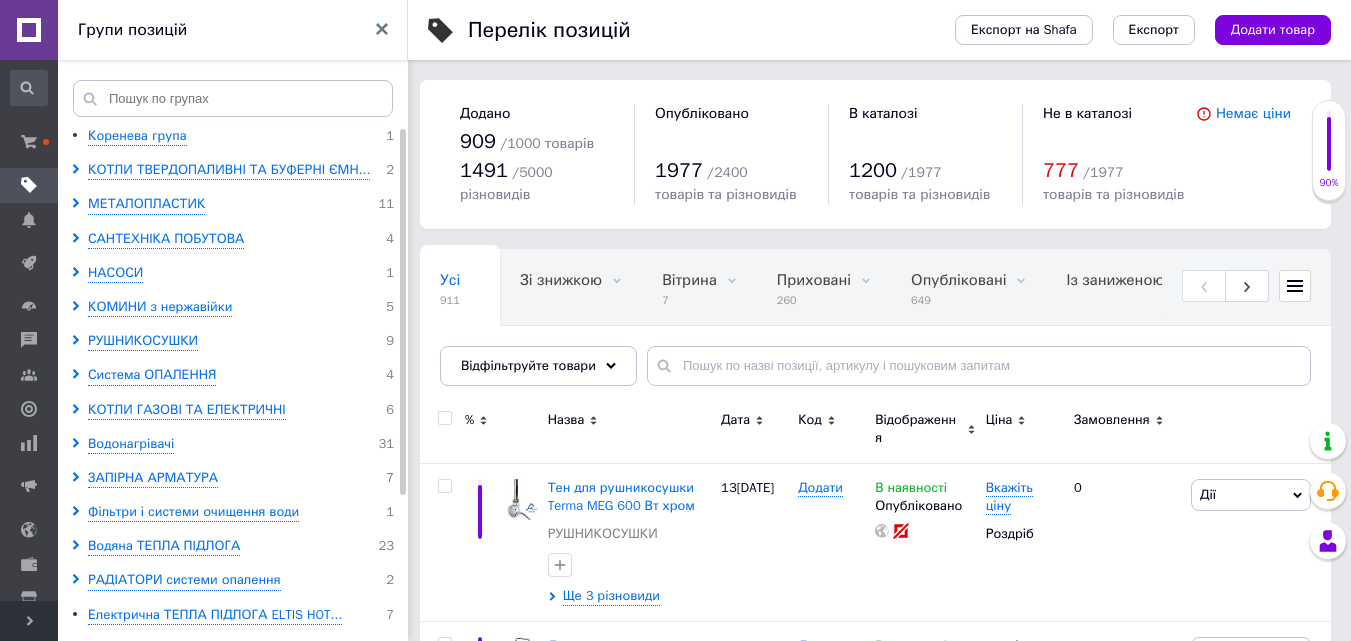 scroll, scrollTop: 77, scrollLeft: 0, axis: vertical 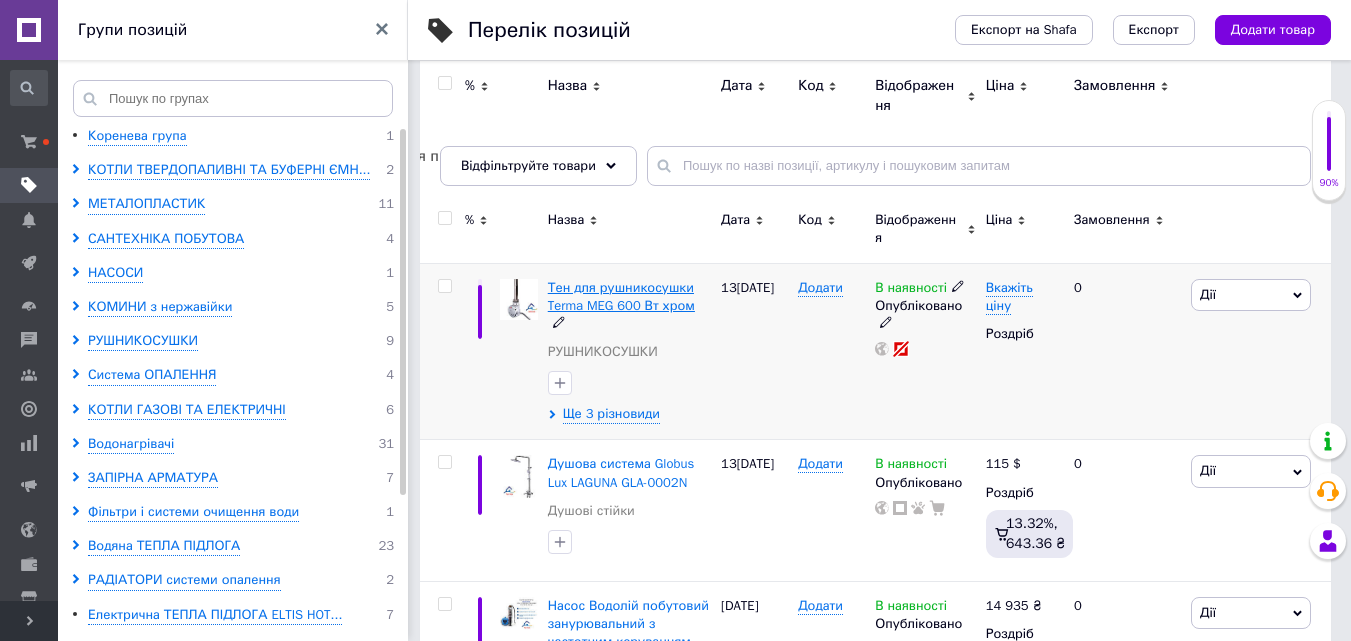 click on "Тен для рушникосушки Terma MEG 600 Вт хром" at bounding box center (621, 296) 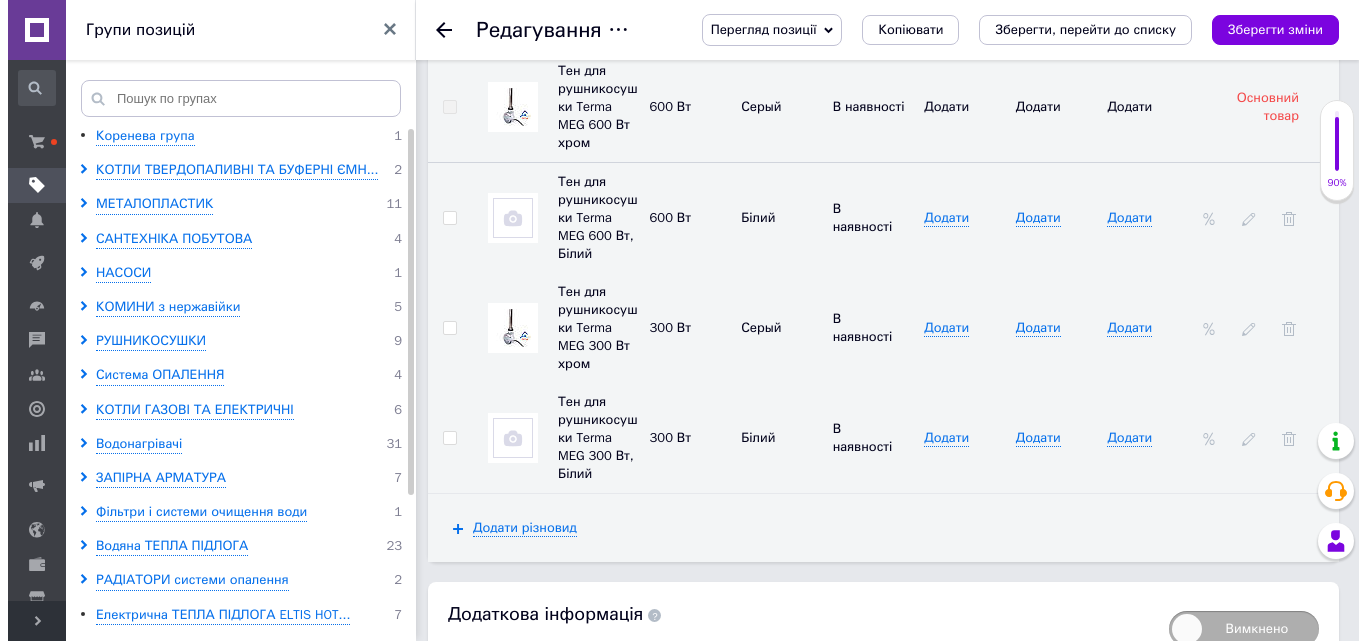scroll, scrollTop: 3000, scrollLeft: 0, axis: vertical 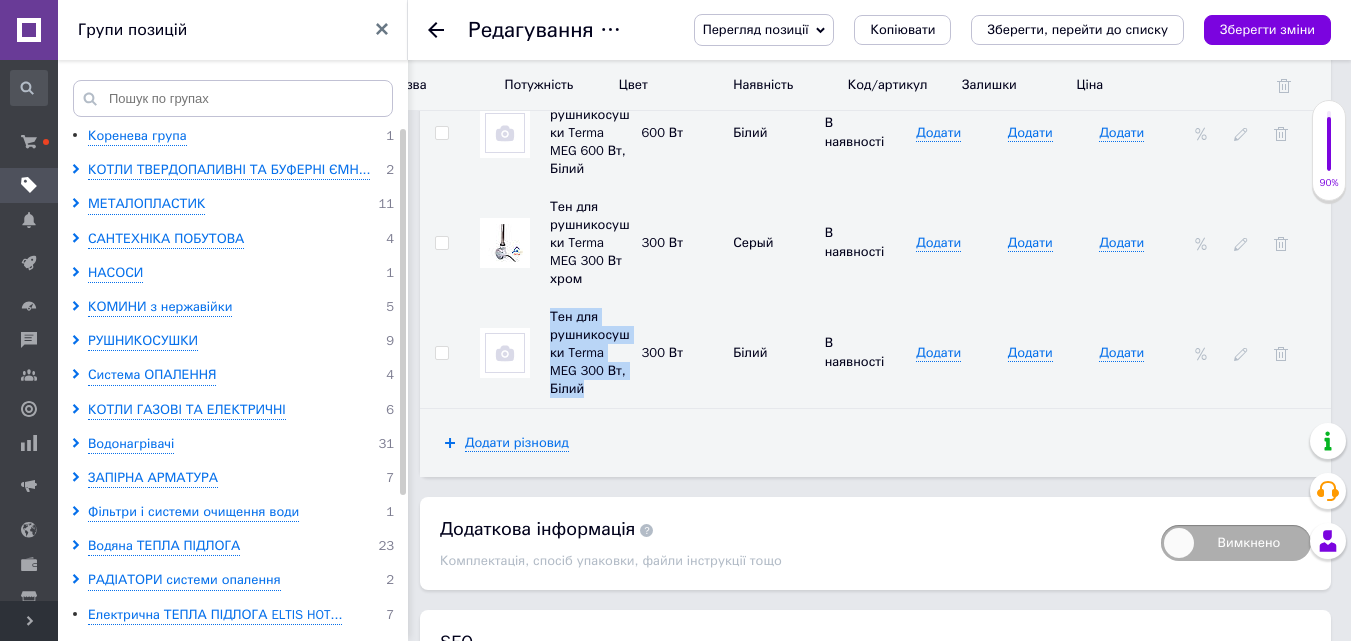 drag, startPoint x: 582, startPoint y: 373, endPoint x: 545, endPoint y: 300, distance: 81.84131 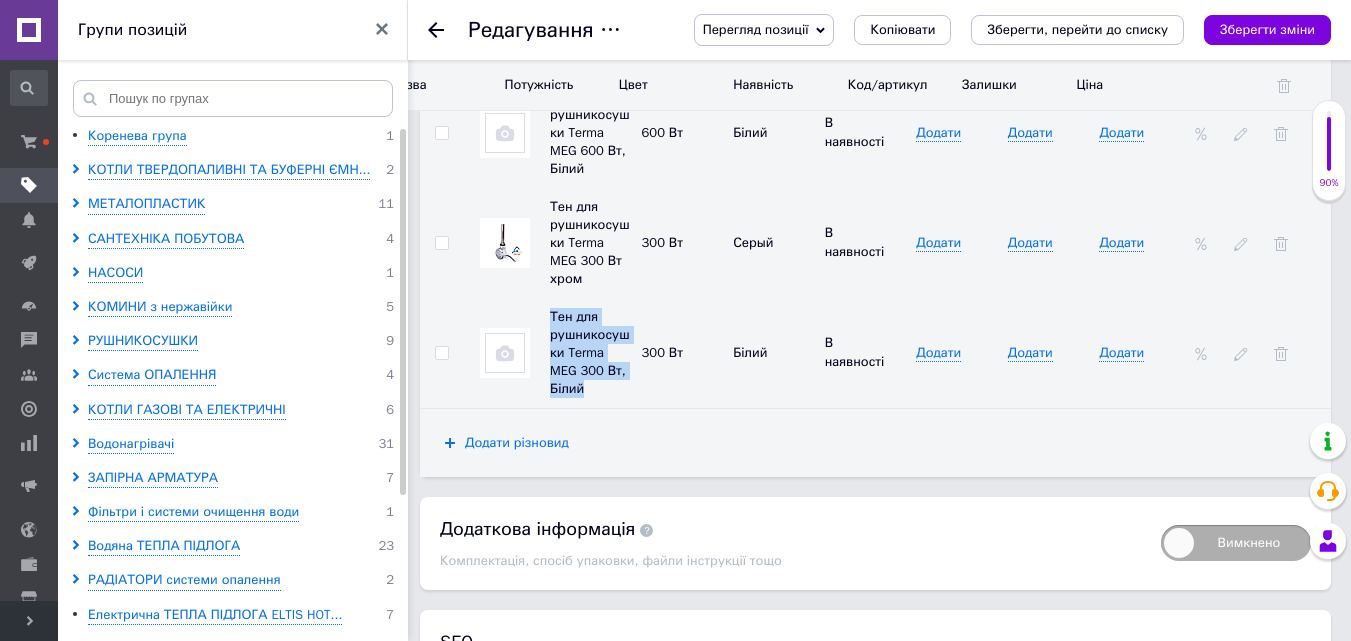 click on "Додати різновид" at bounding box center [517, 443] 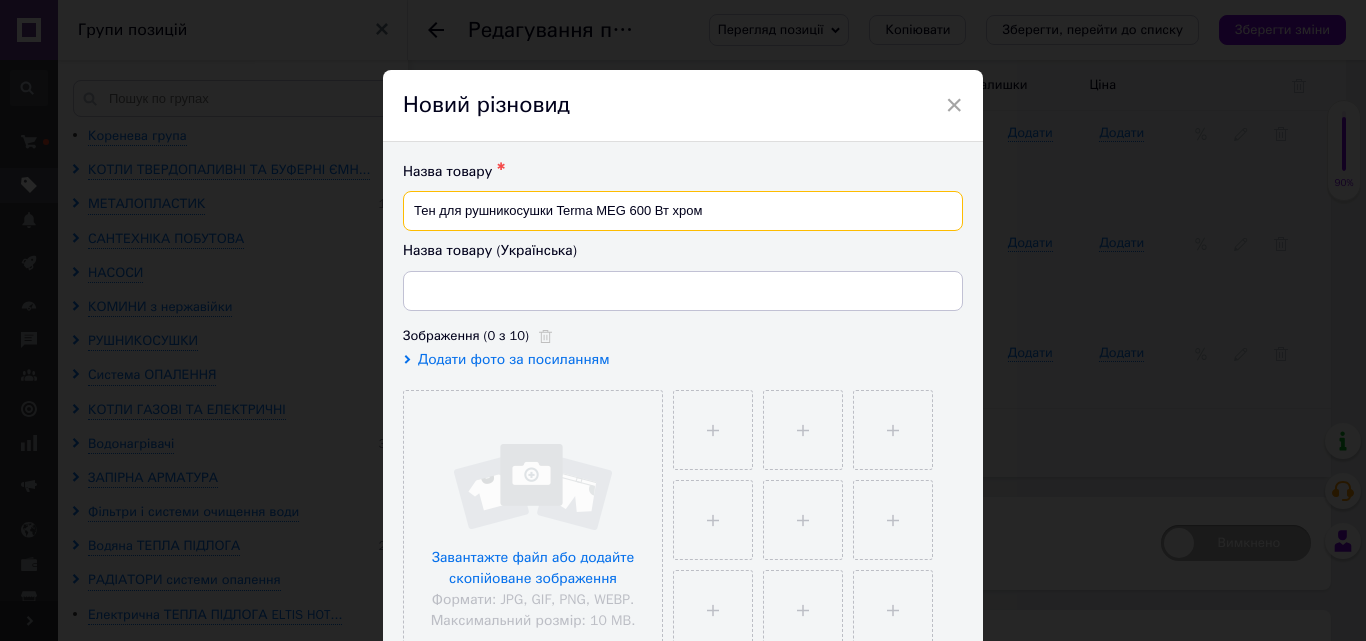 click on "Тен для рушникосушки Terma MEG 600 Вт хром" at bounding box center [683, 211] 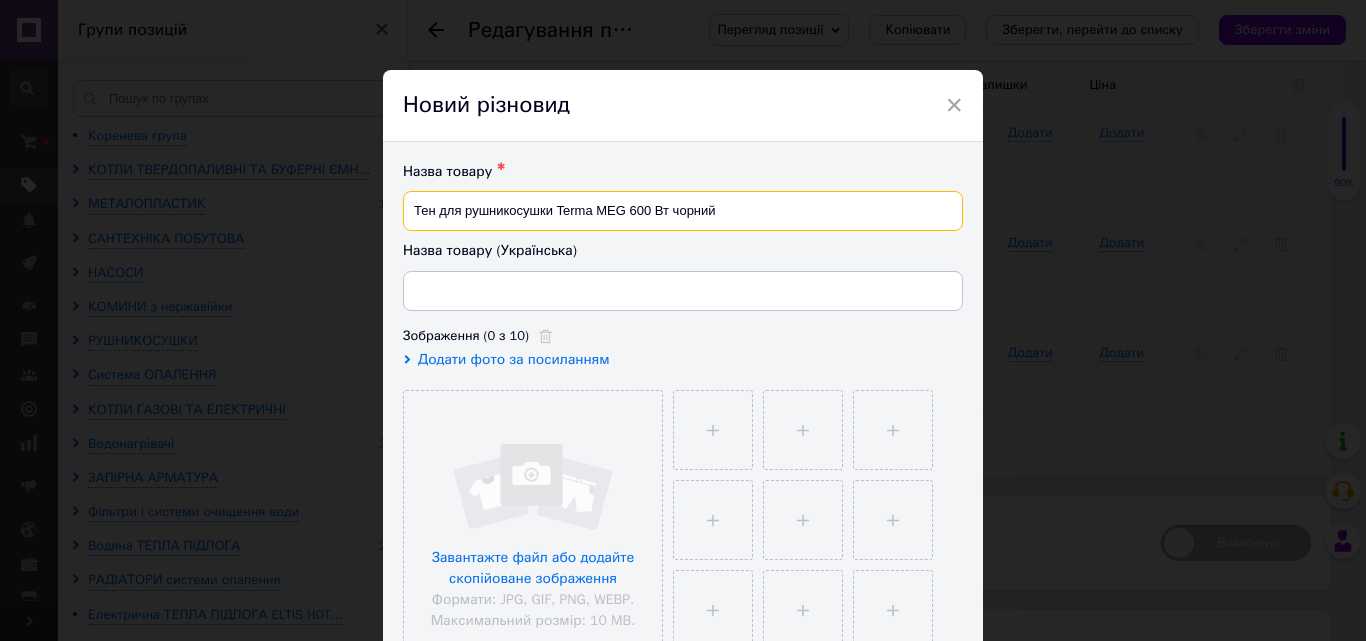 click on "Тен для рушникосушки Terma MEG 600 Вт чорний" at bounding box center (683, 211) 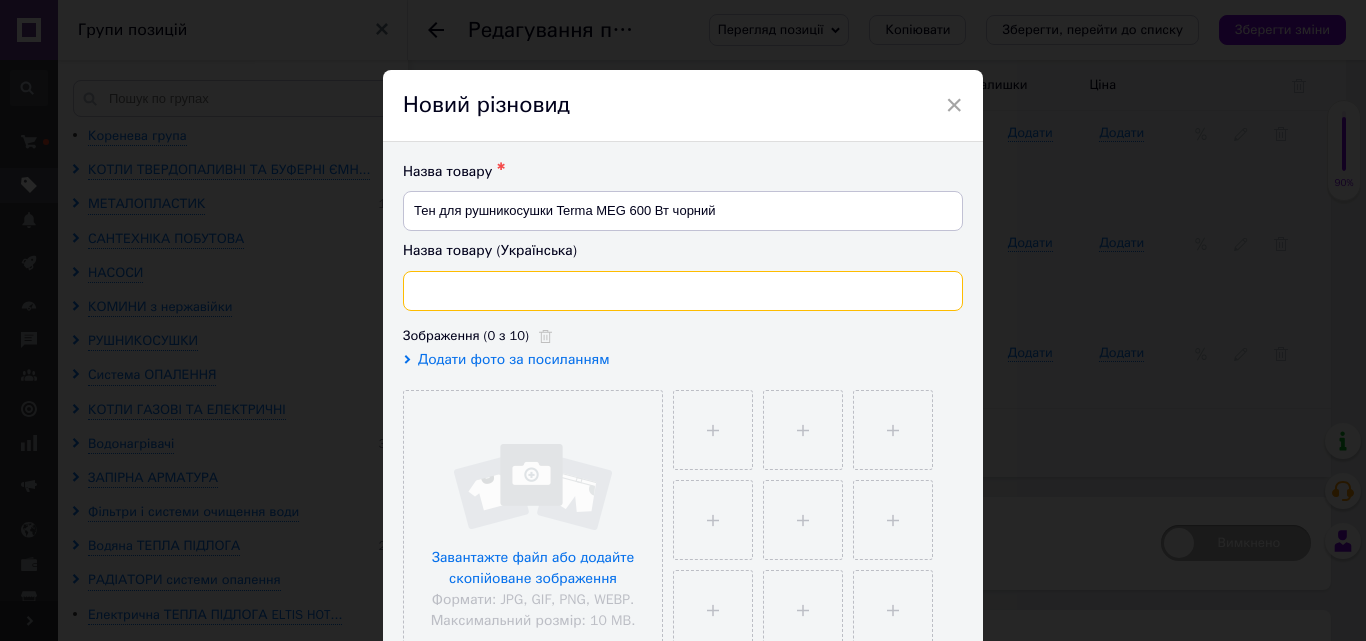 click at bounding box center (683, 291) 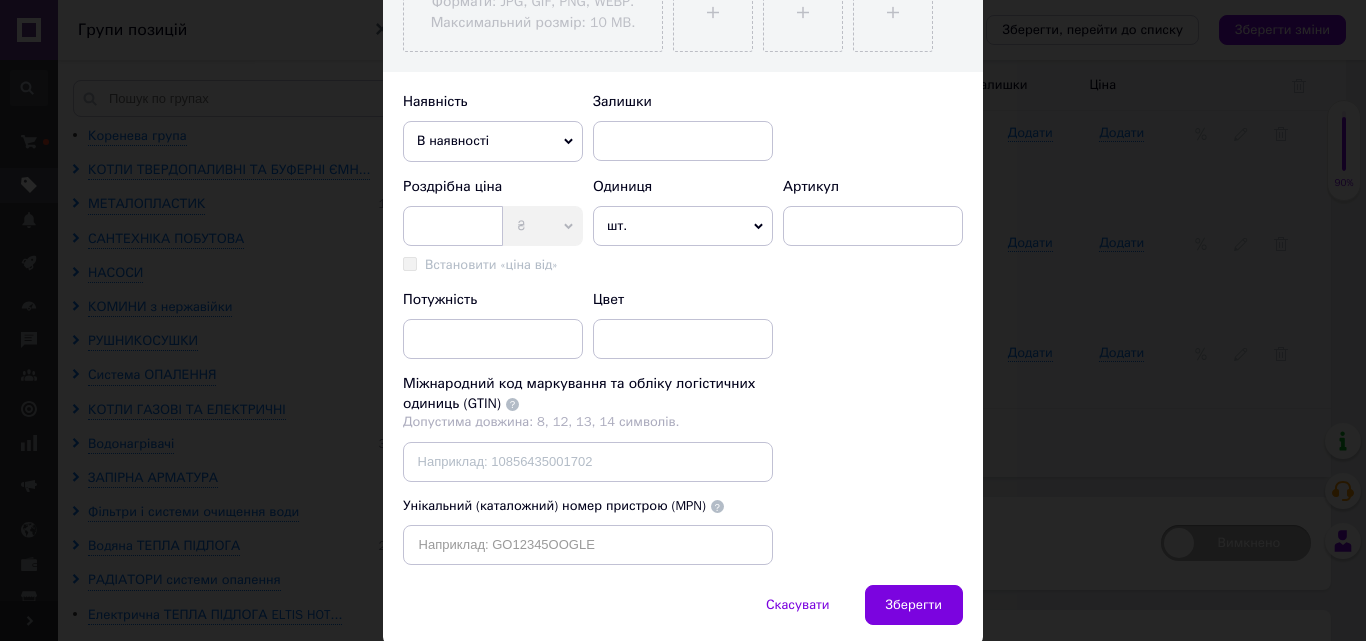 scroll, scrollTop: 600, scrollLeft: 0, axis: vertical 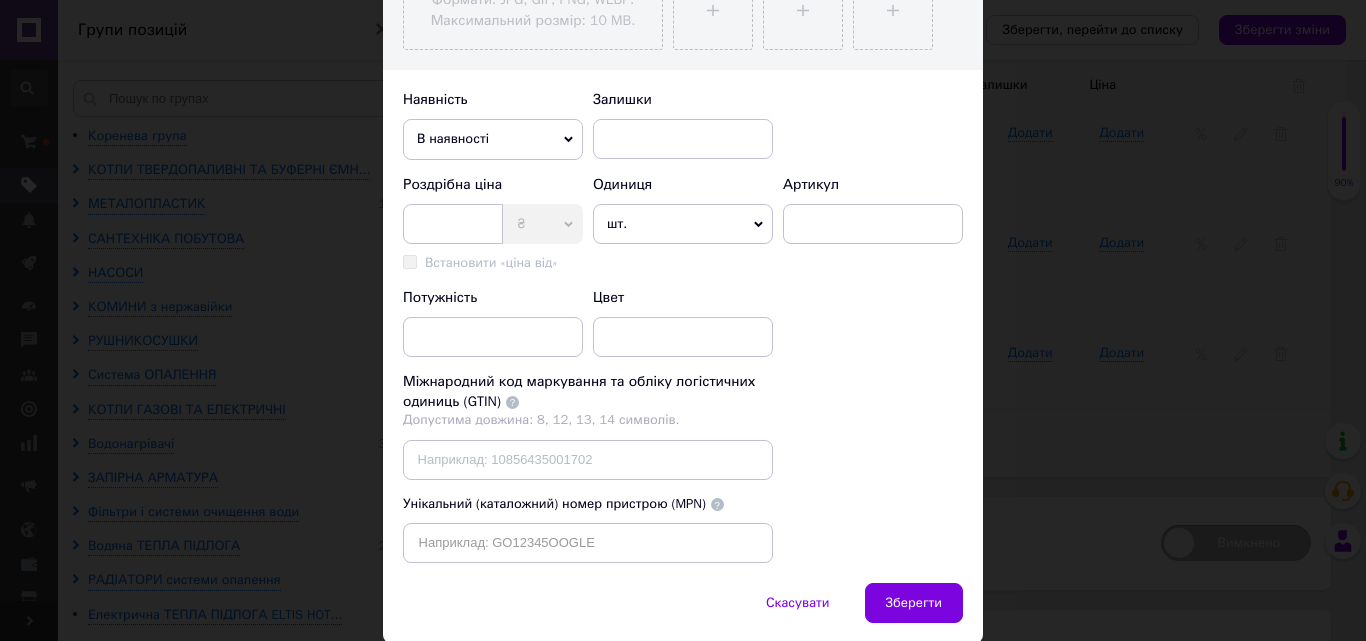 type on "Тен для рушникосушки Terma MEG 600 Вт чорний" 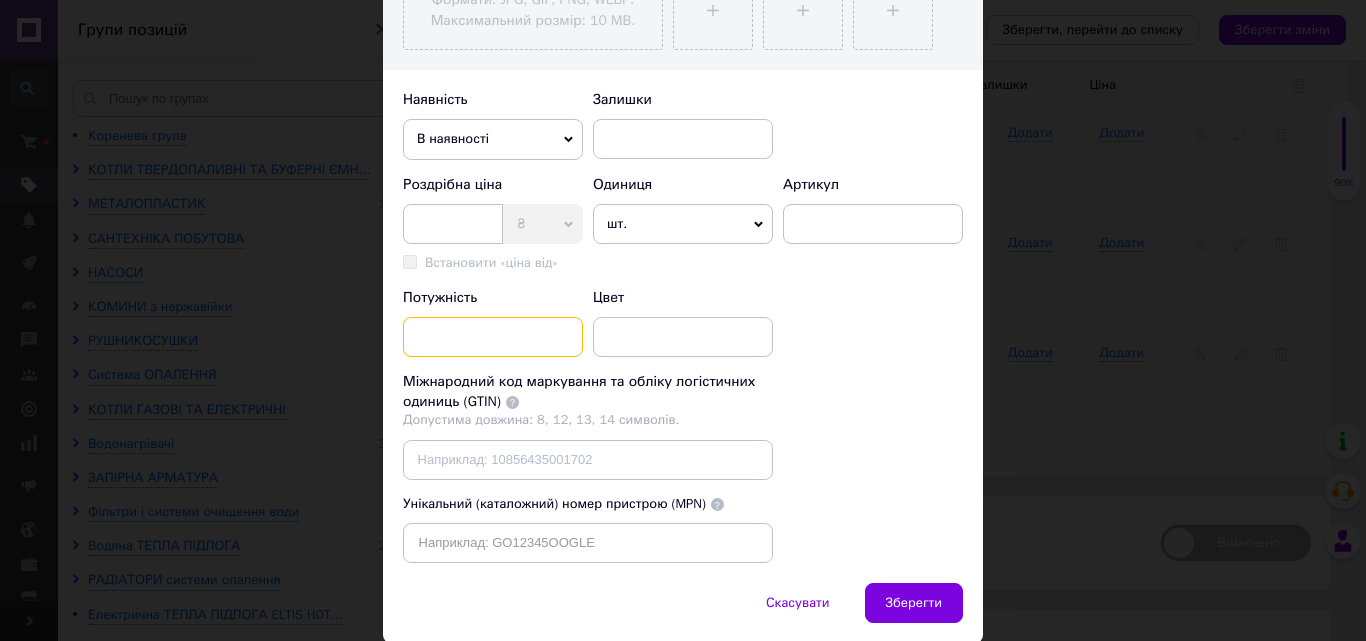 click at bounding box center [493, 337] 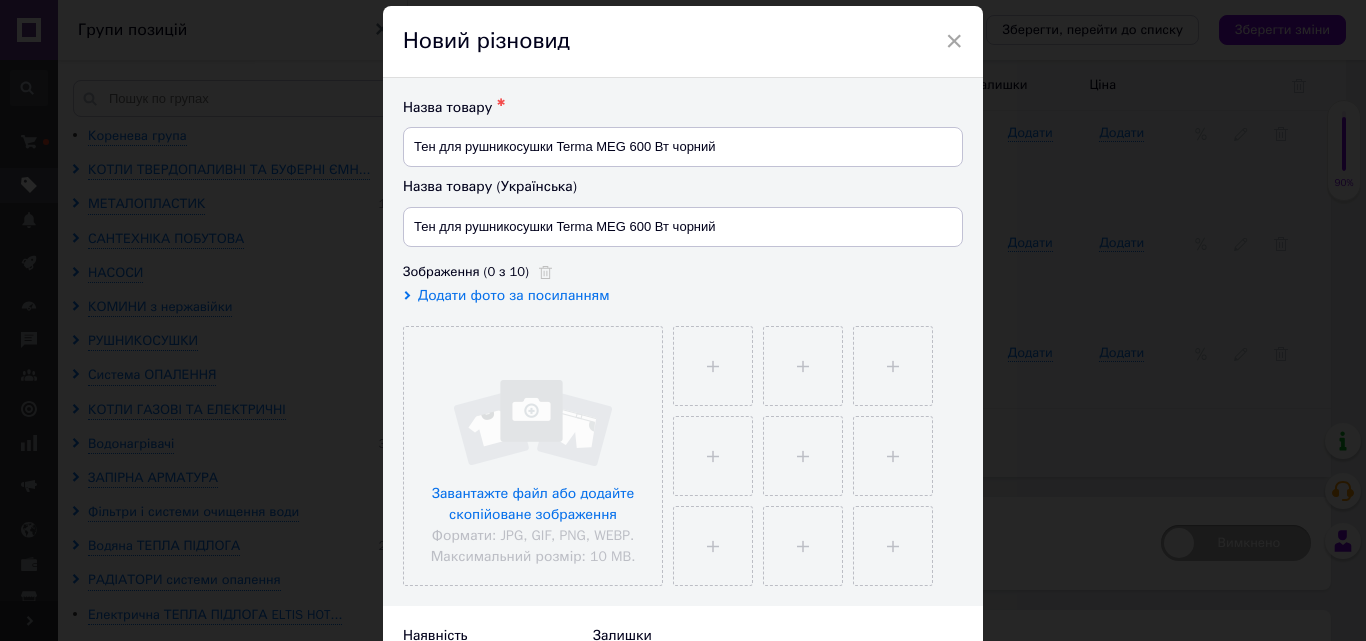 scroll, scrollTop: 0, scrollLeft: 0, axis: both 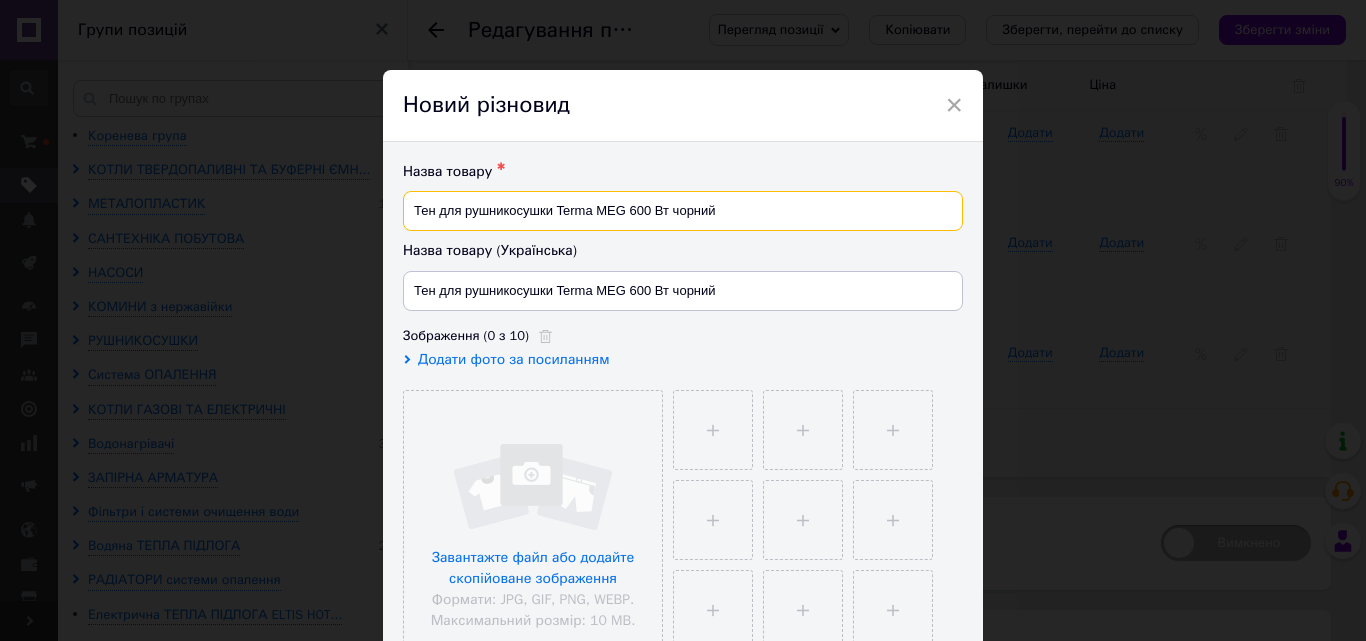 click on "Тен для рушникосушки Terma MEG 600 Вт чорний" at bounding box center (683, 211) 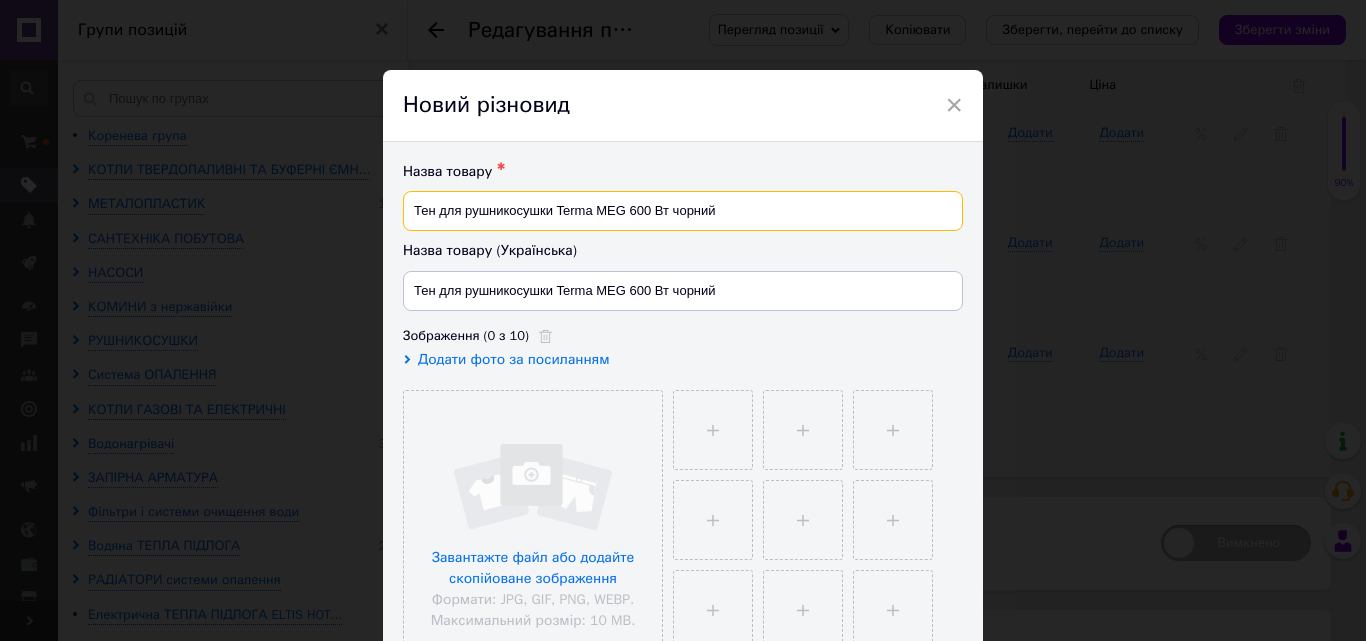 drag, startPoint x: 625, startPoint y: 212, endPoint x: 667, endPoint y: 208, distance: 42.190044 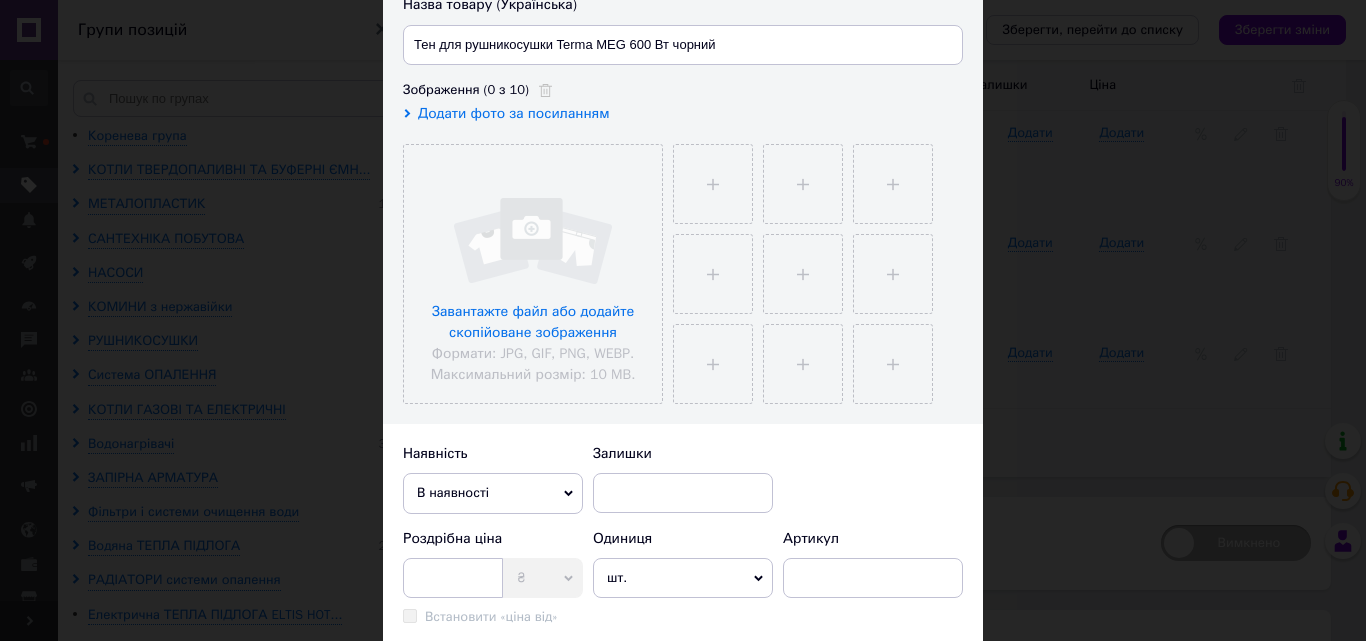 scroll, scrollTop: 500, scrollLeft: 0, axis: vertical 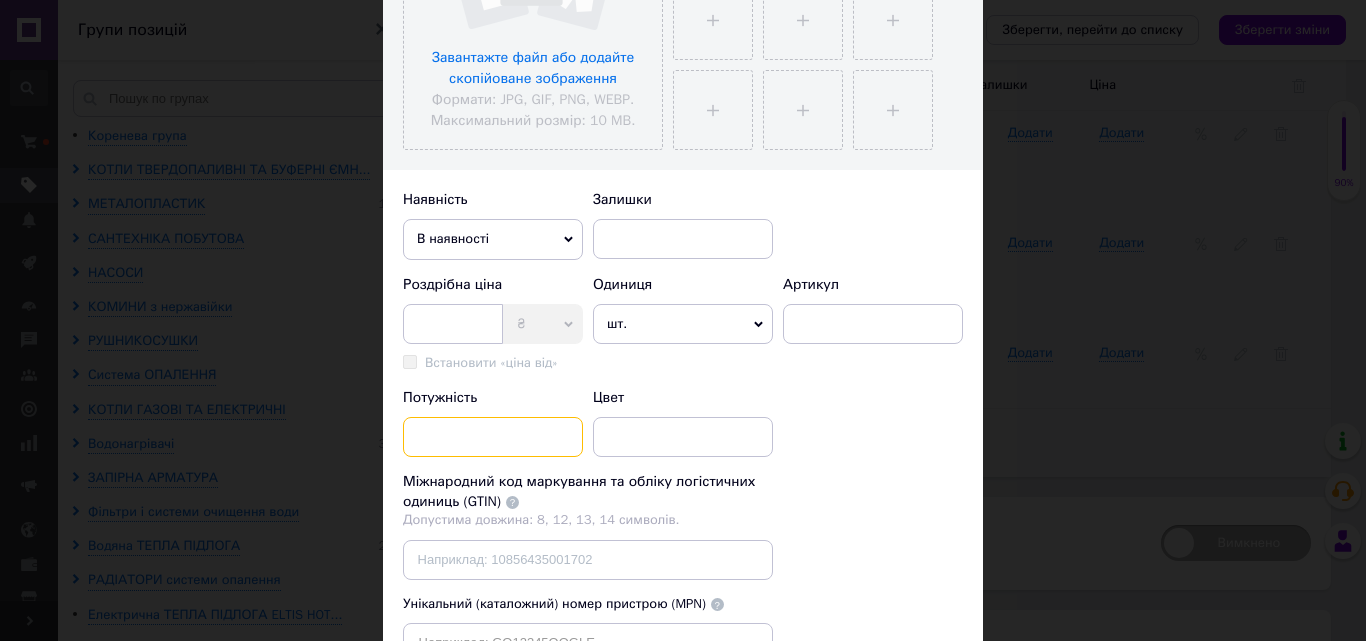 click at bounding box center [493, 437] 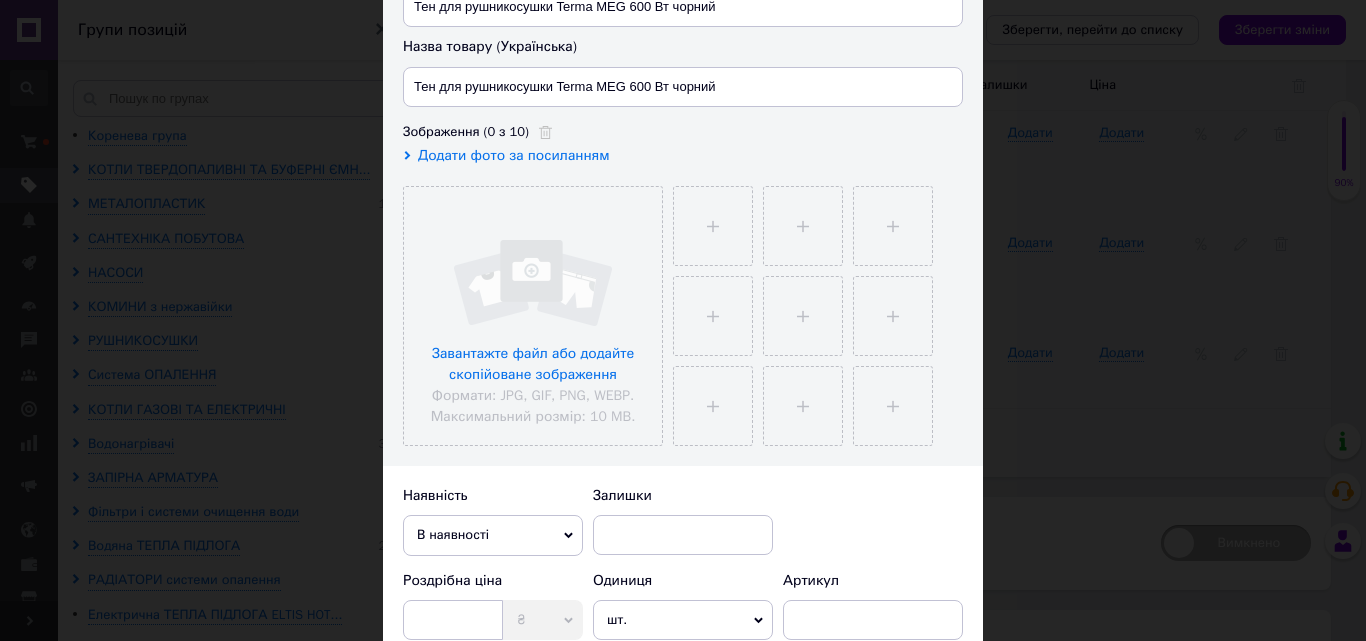 scroll, scrollTop: 0, scrollLeft: 0, axis: both 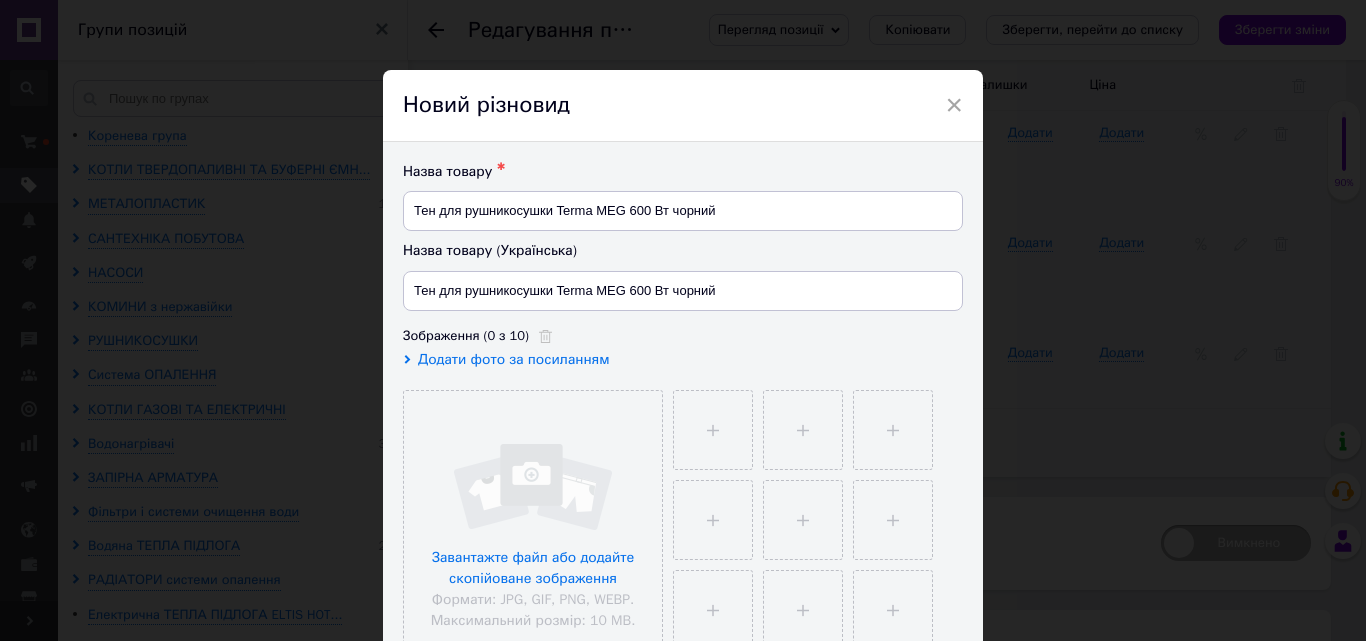 type on "600 Вт" 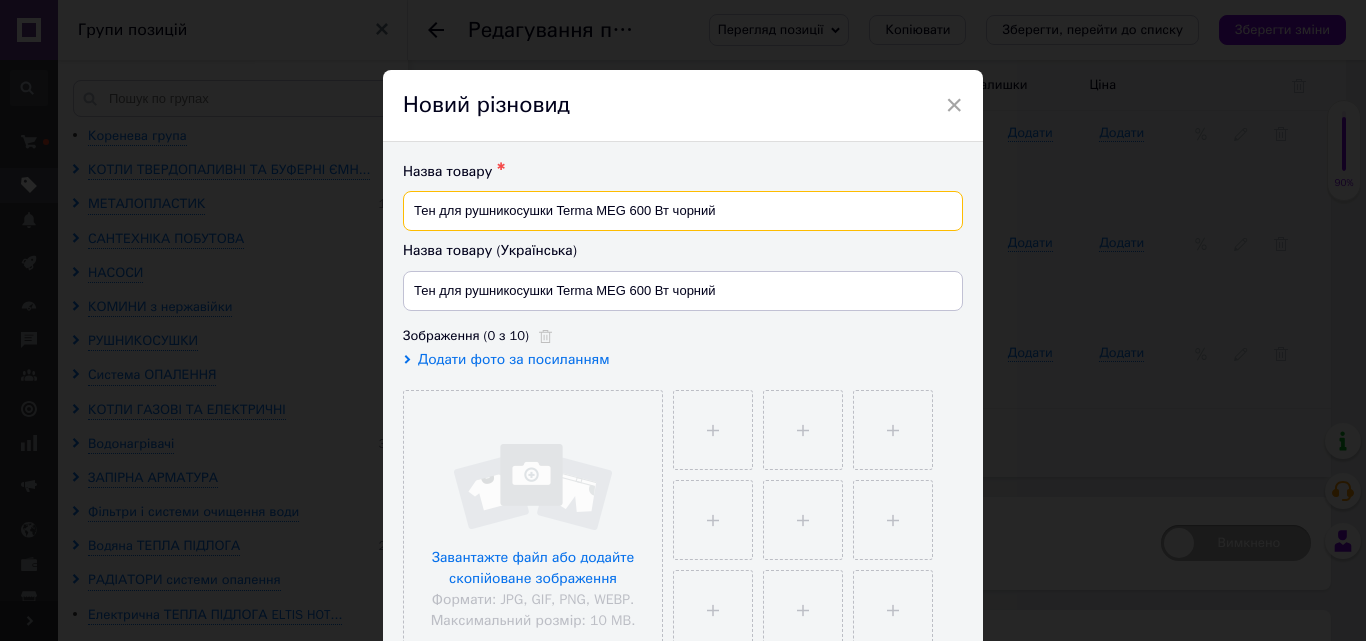 click on "Тен для рушникосушки Terma MEG 600 Вт чорний" at bounding box center (683, 211) 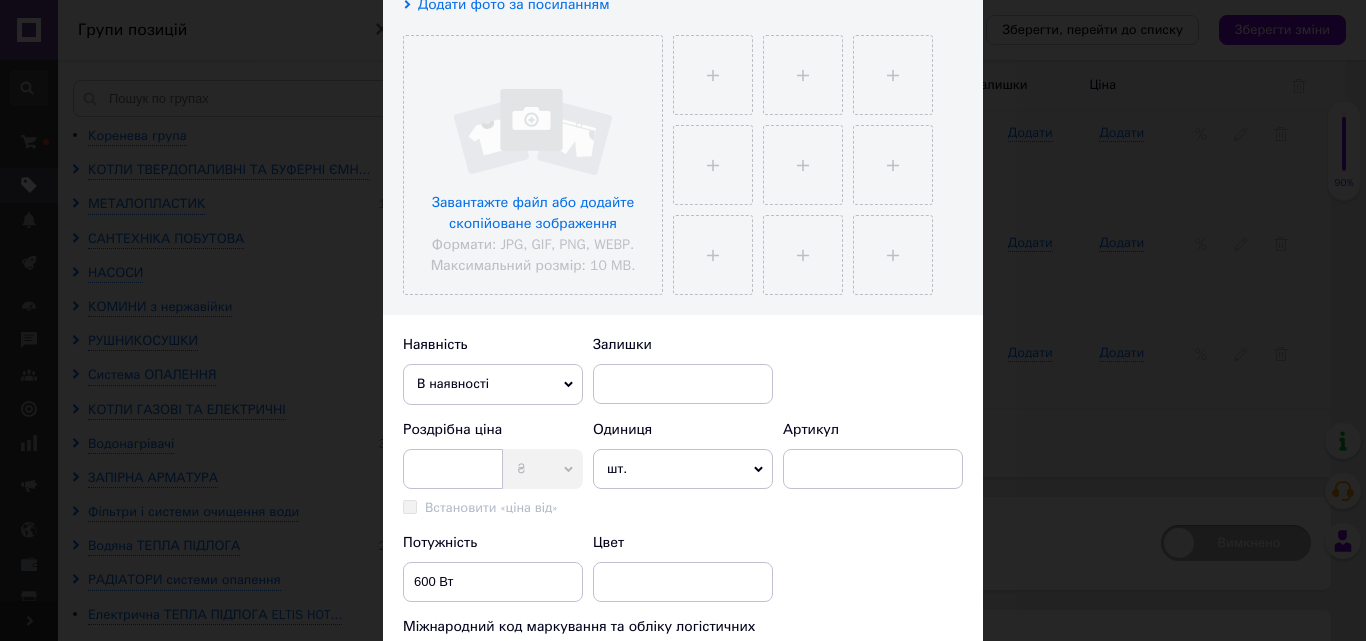 scroll, scrollTop: 500, scrollLeft: 0, axis: vertical 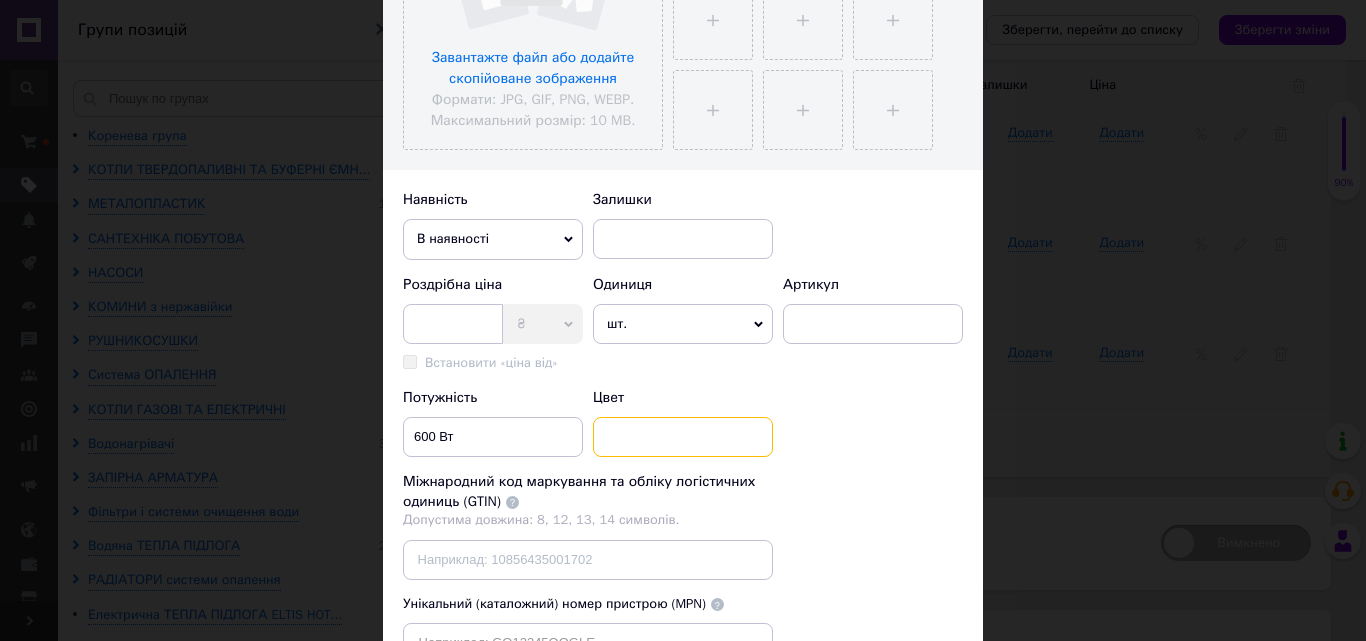 click at bounding box center [683, 437] 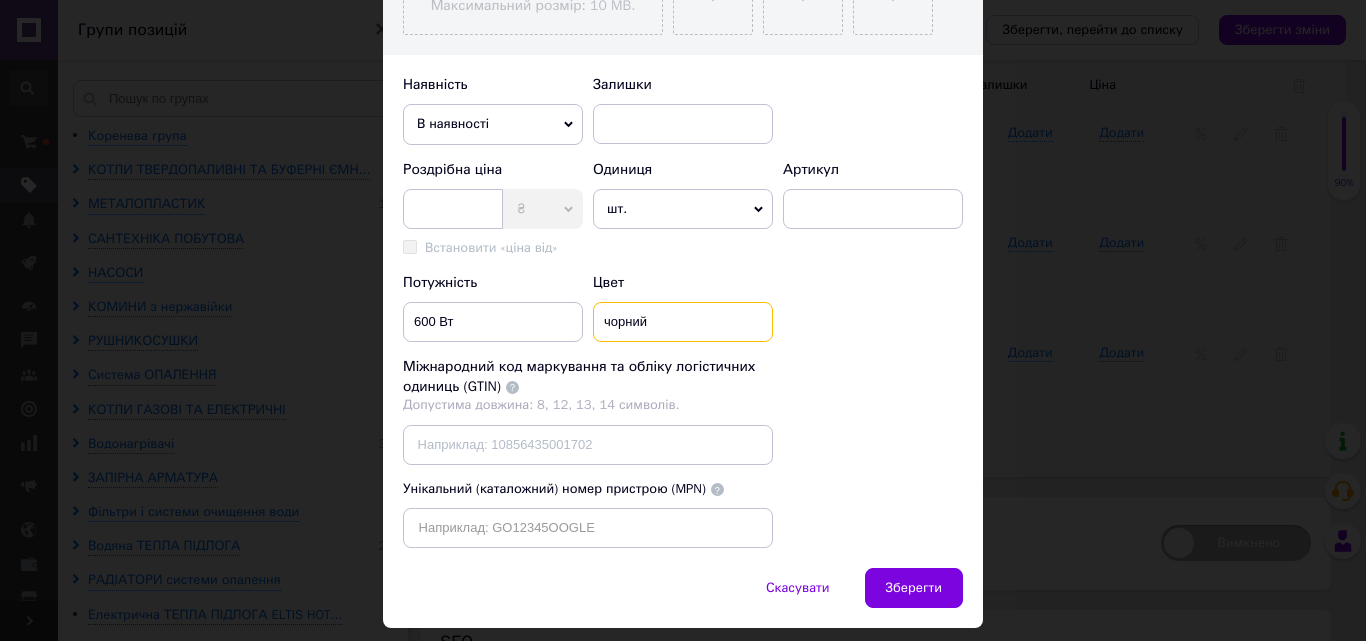 scroll, scrollTop: 672, scrollLeft: 0, axis: vertical 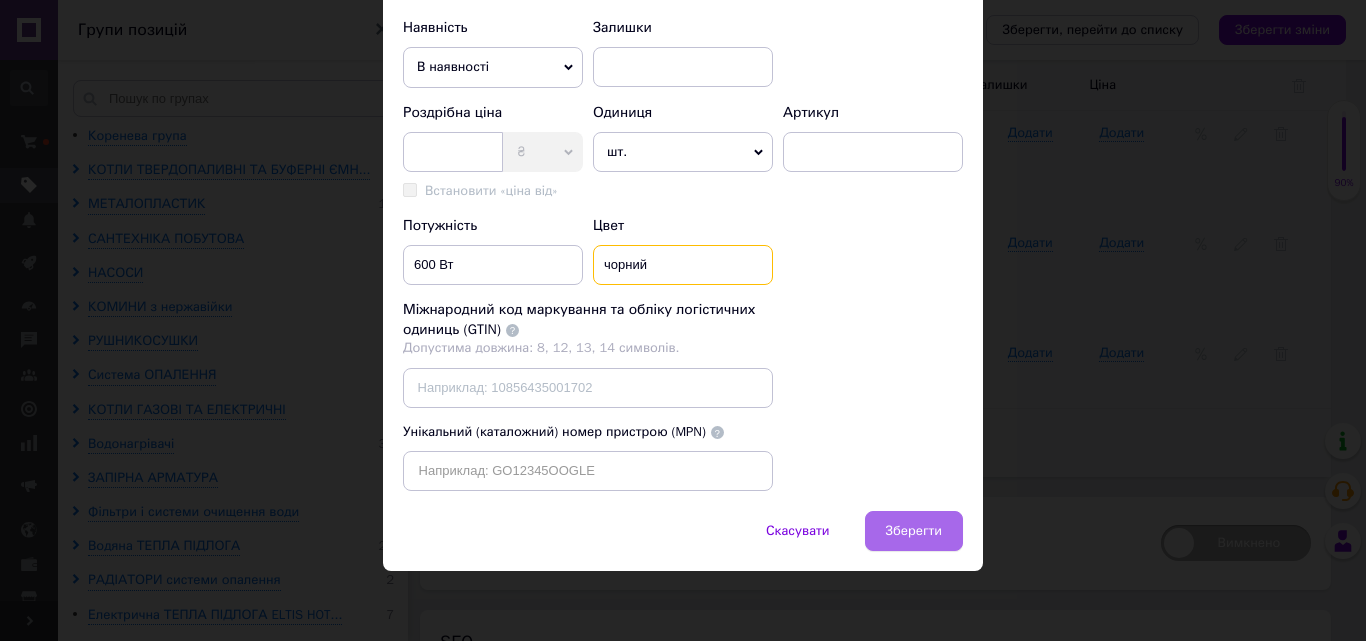 type on "чорний" 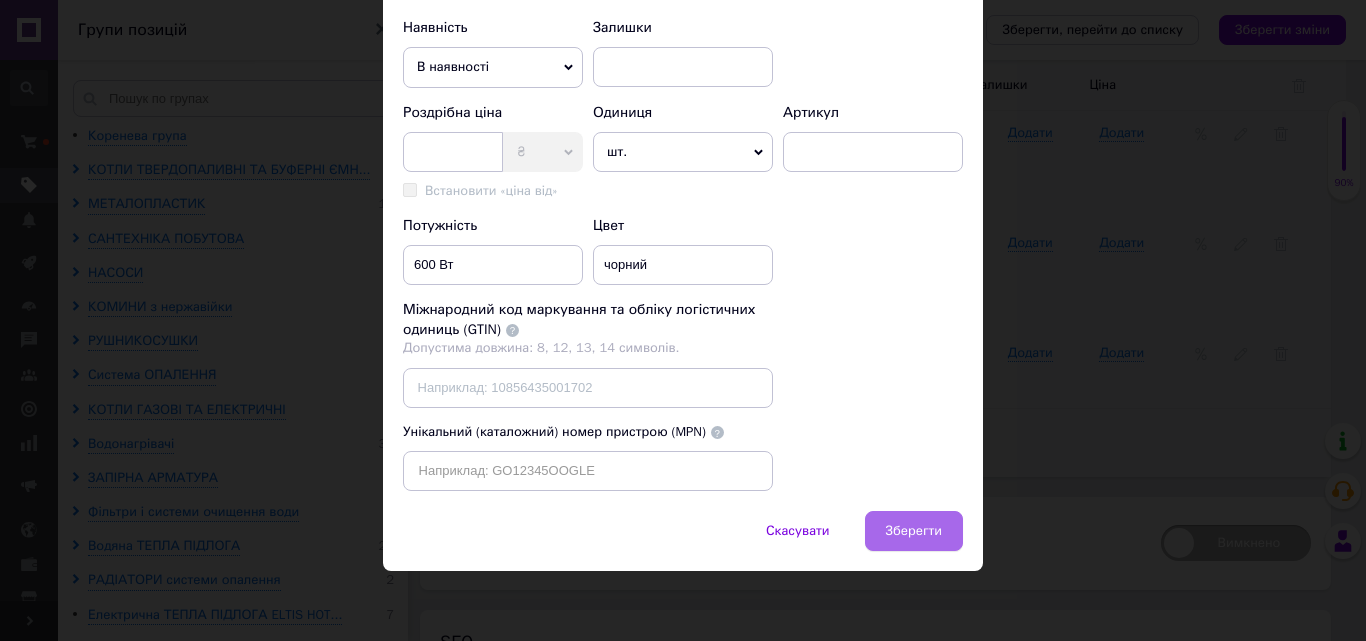 click on "Зберегти" at bounding box center [914, 531] 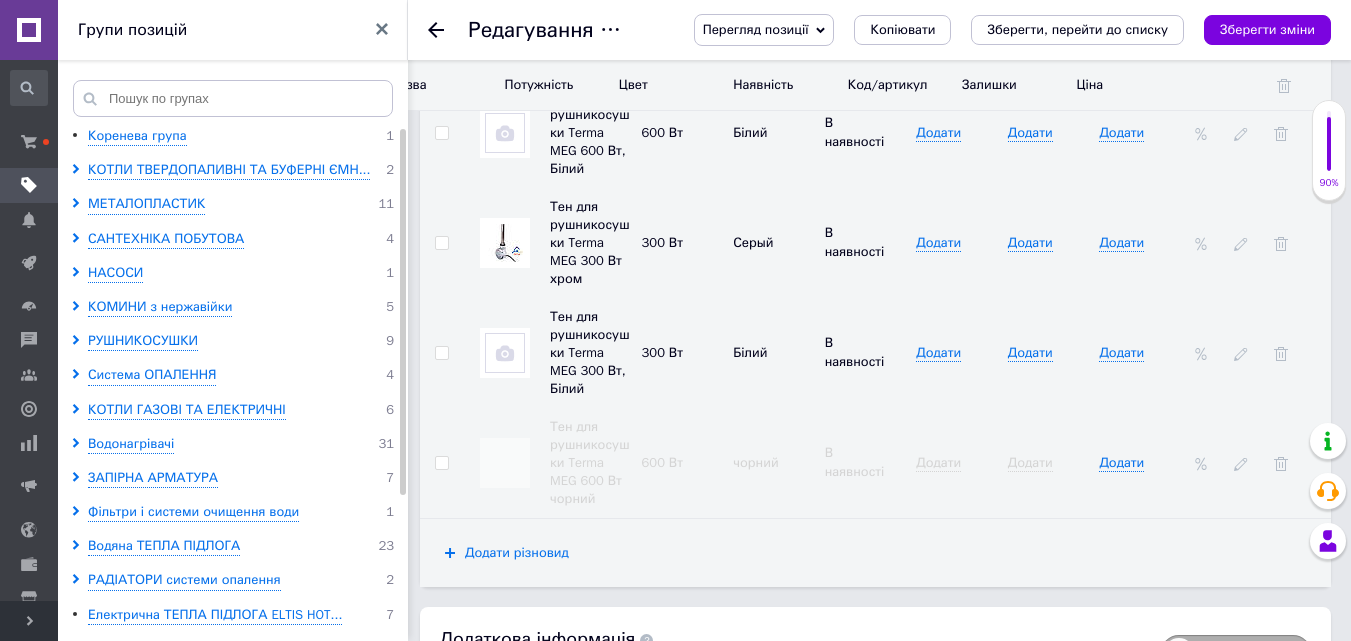 click on "Додати різновид" at bounding box center (517, 553) 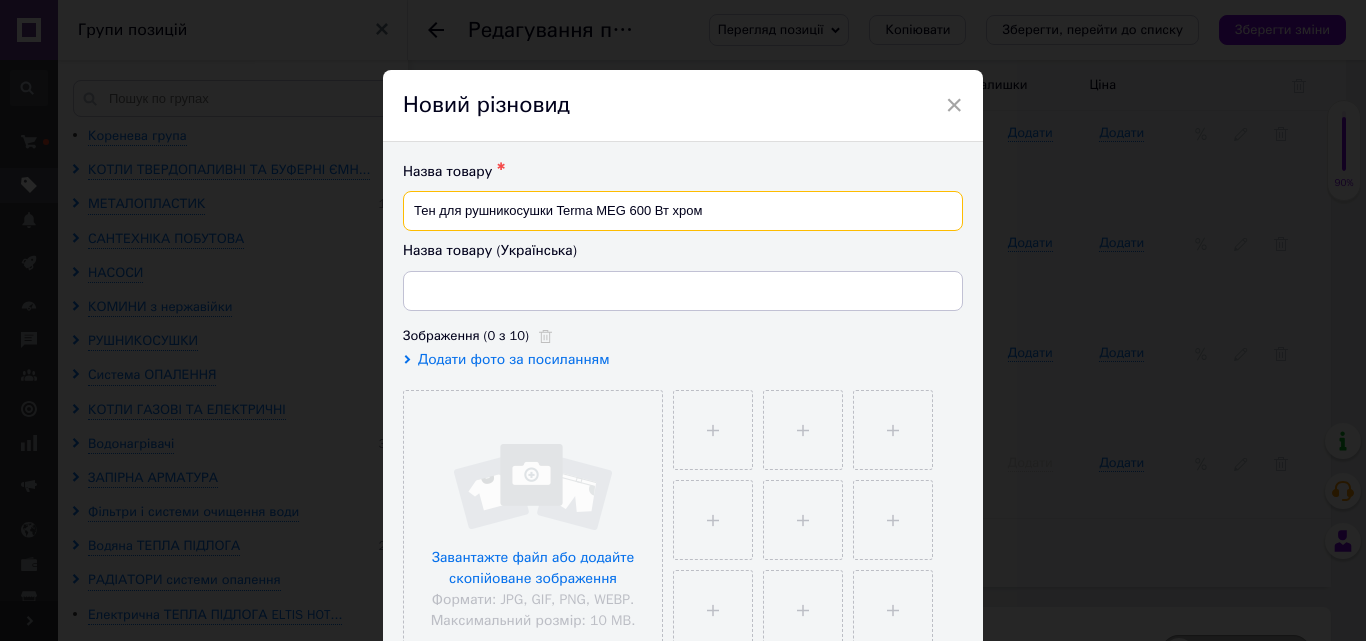 click on "Тен для рушникосушки Terma MEG 600 Вт хром" at bounding box center (683, 211) 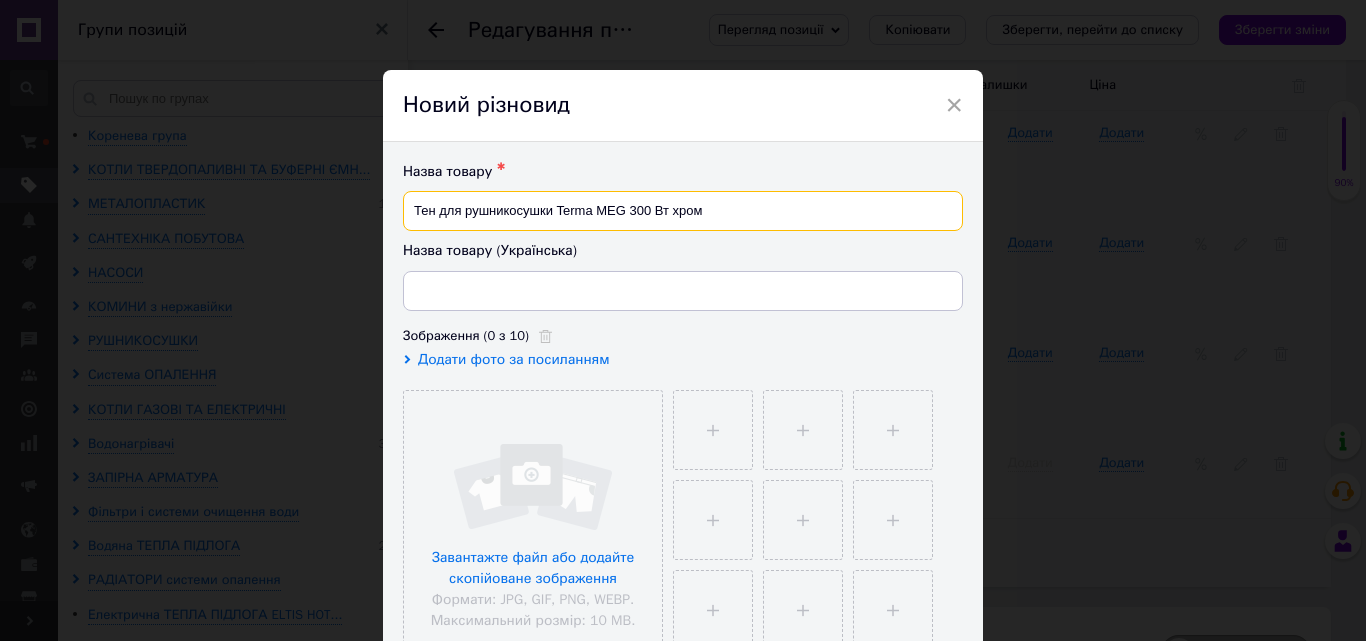 click on "Тен для рушникосушки Terma MEG 300 Вт хром" at bounding box center [683, 211] 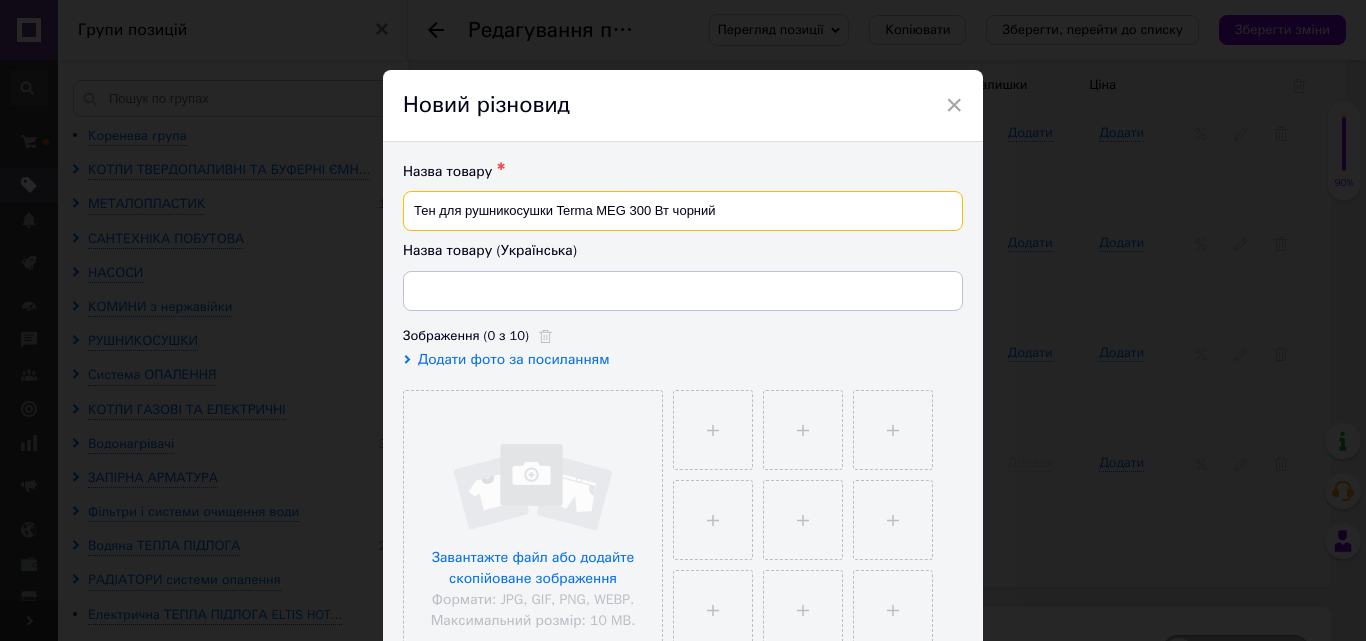 click on "Тен для рушникосушки Terma MEG 300 Вт чорний" at bounding box center [683, 211] 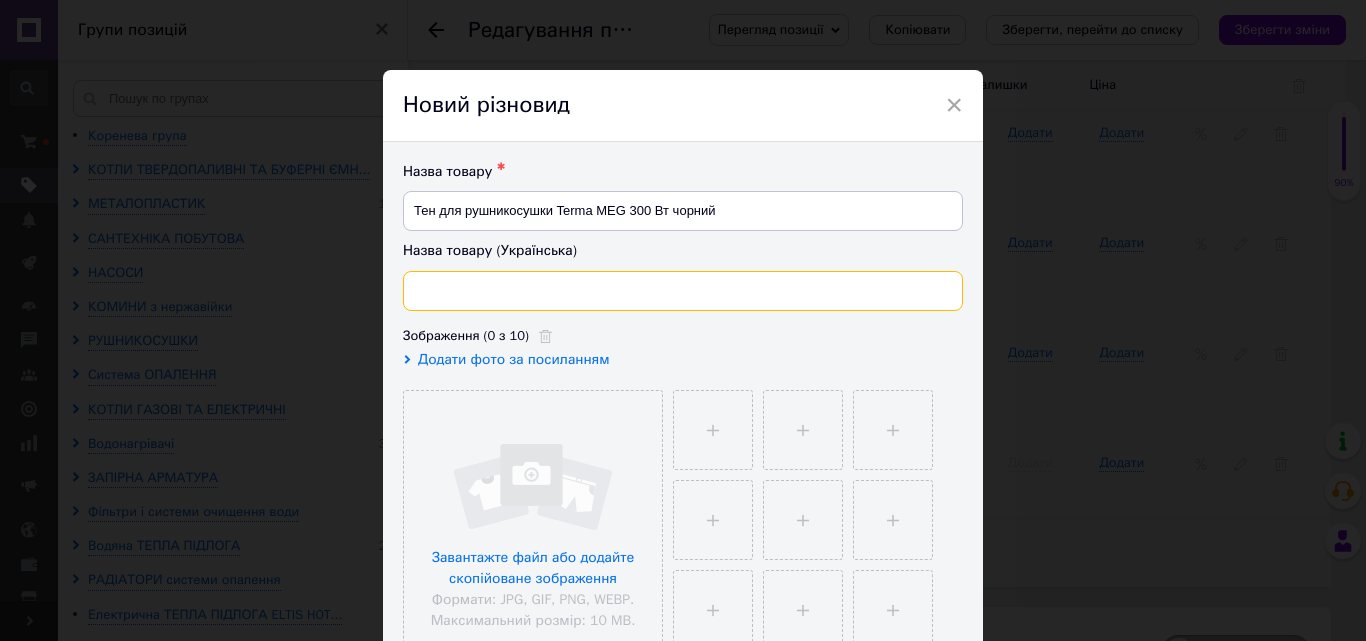click at bounding box center (683, 291) 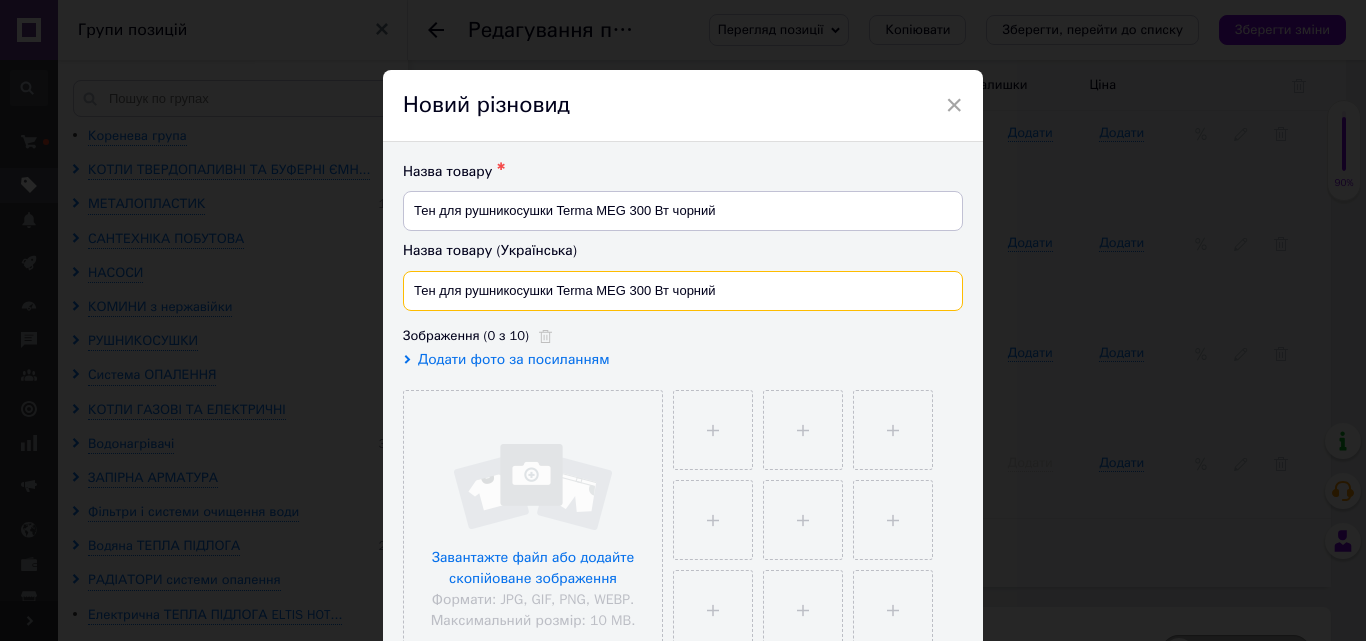 click on "Тен для рушникосушки Terma MEG 300 Вт чорний" at bounding box center [683, 291] 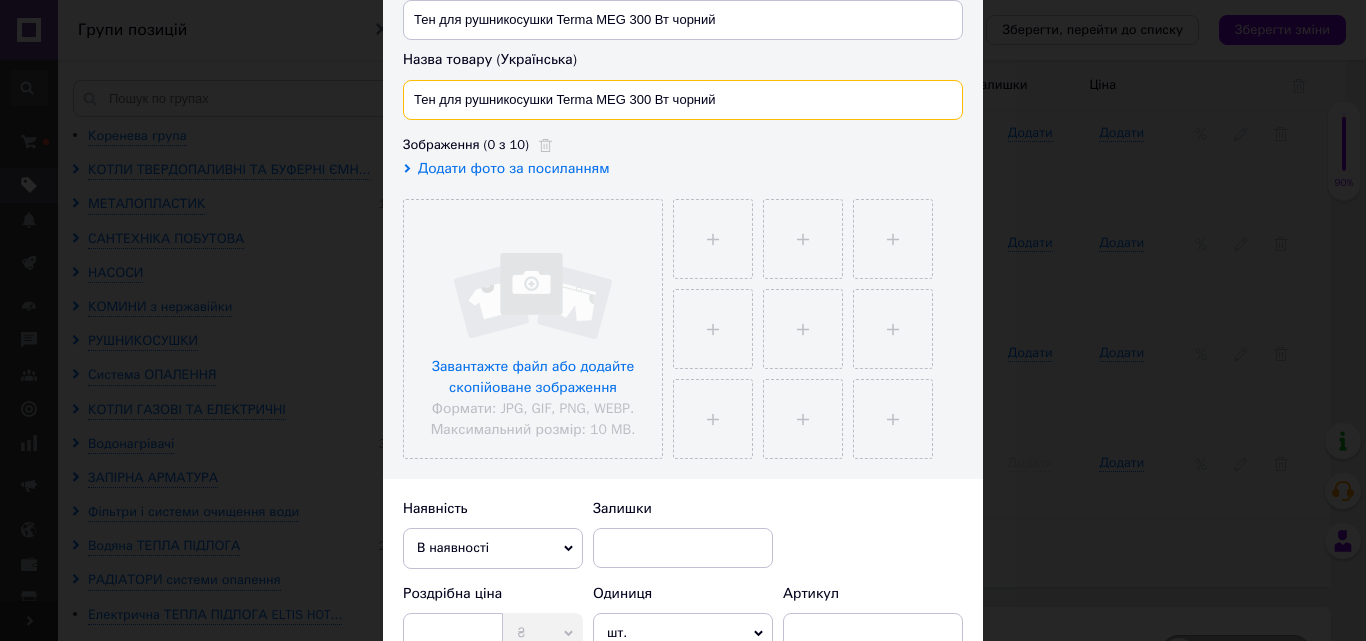 scroll, scrollTop: 600, scrollLeft: 0, axis: vertical 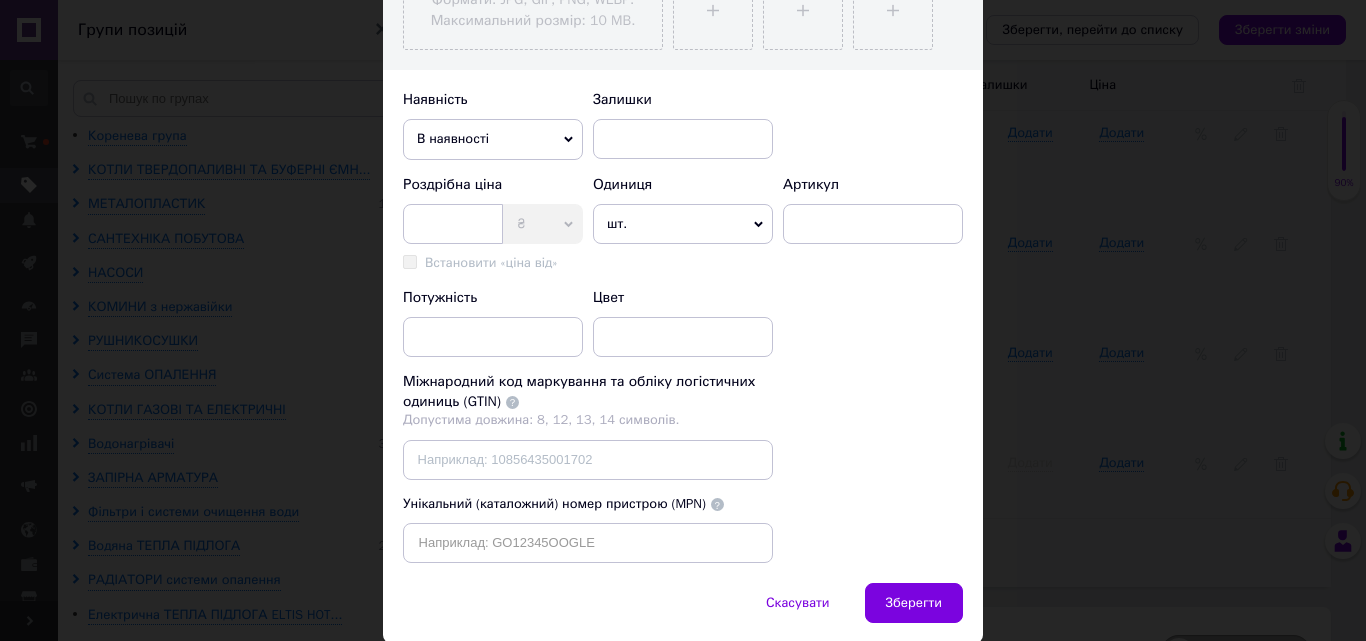 type on "Тен для рушникосушки Terma MEG 300 Вт чорний" 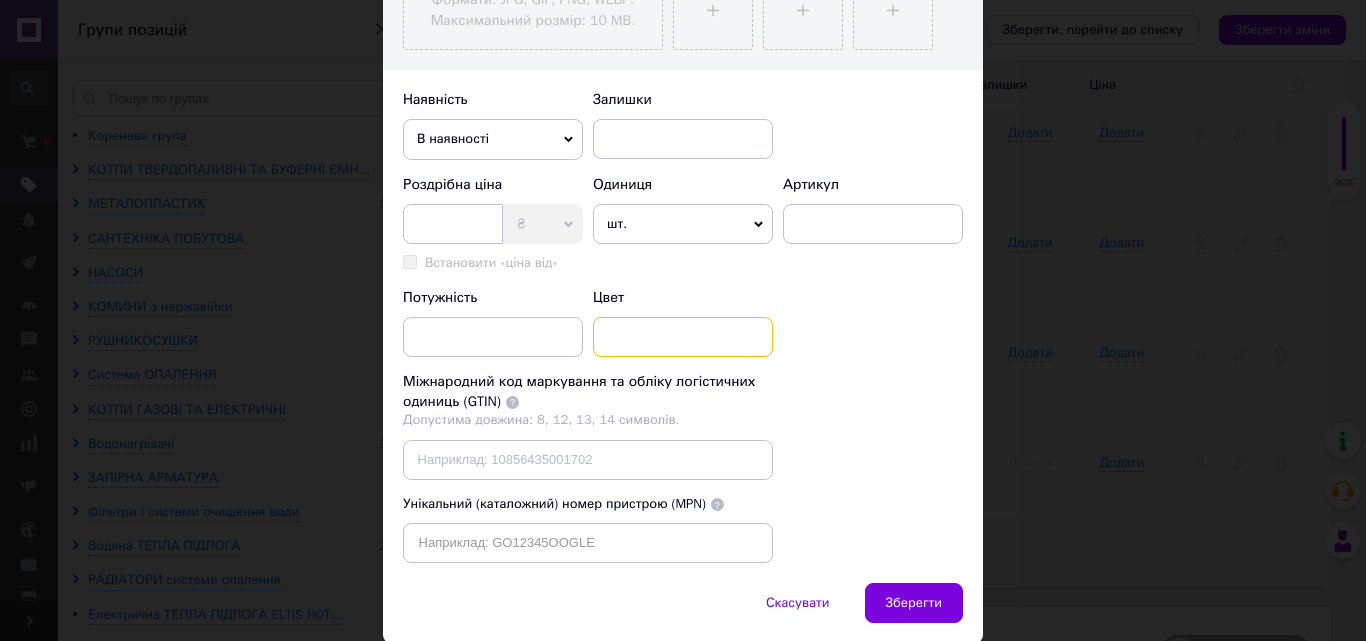 click at bounding box center [683, 337] 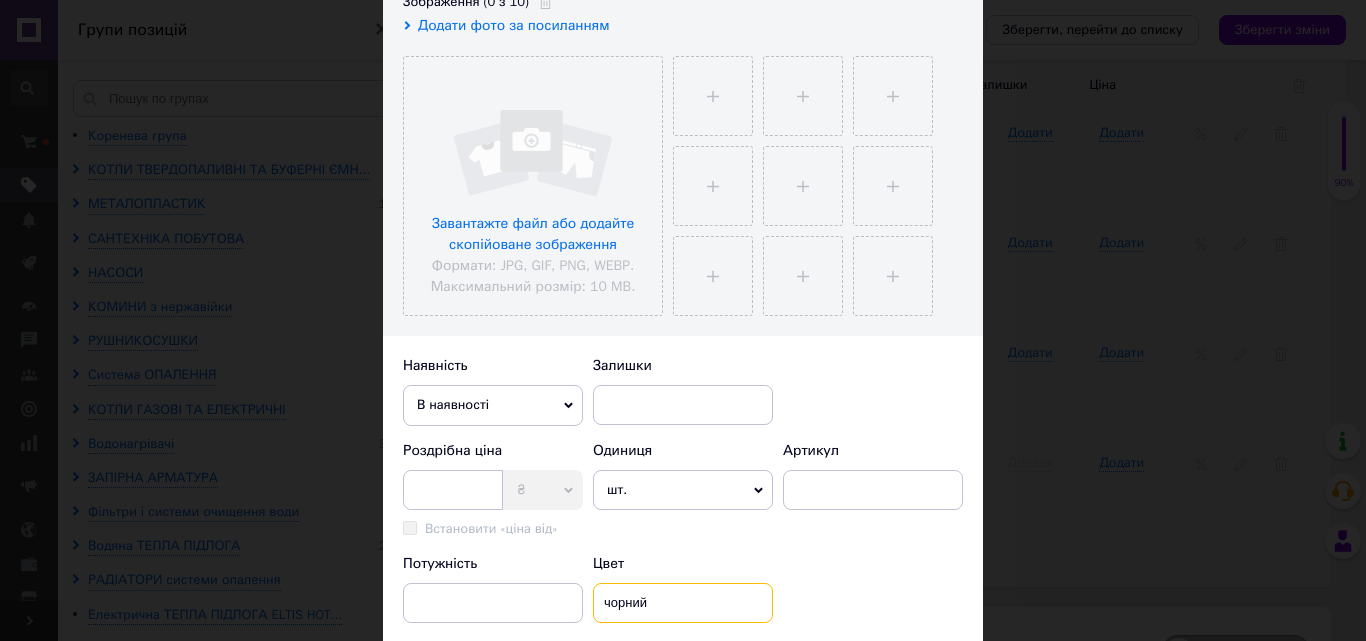 scroll, scrollTop: 100, scrollLeft: 0, axis: vertical 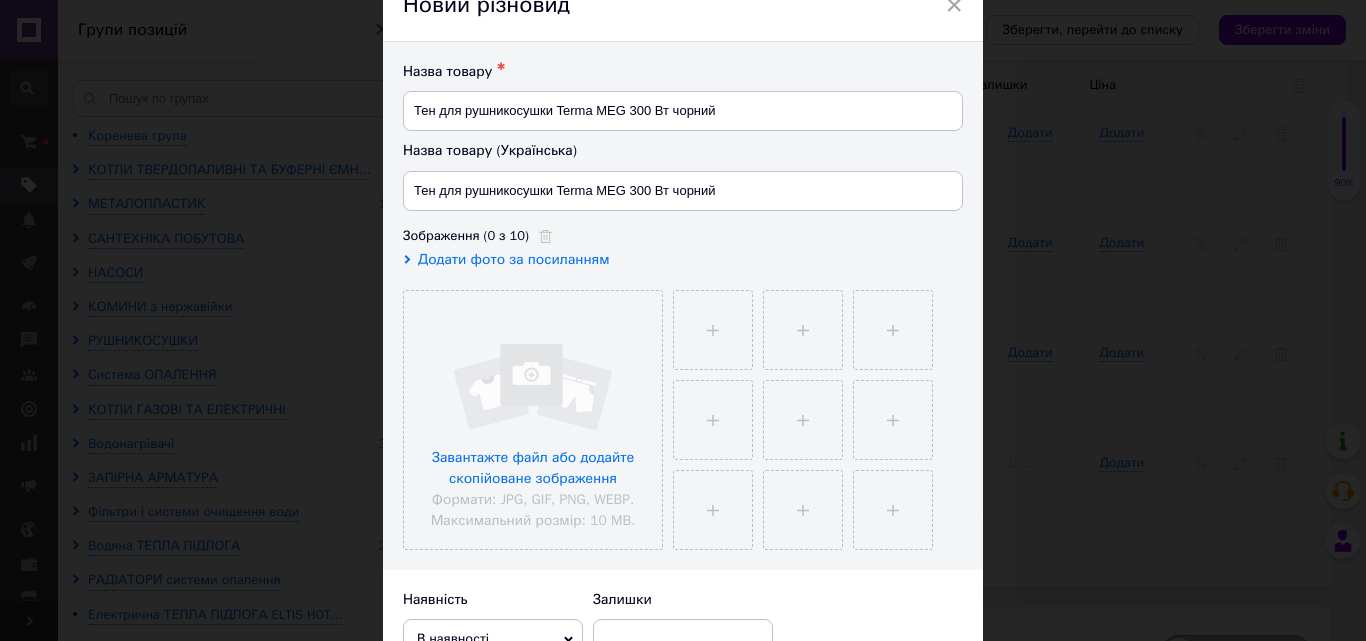 type on "чорний" 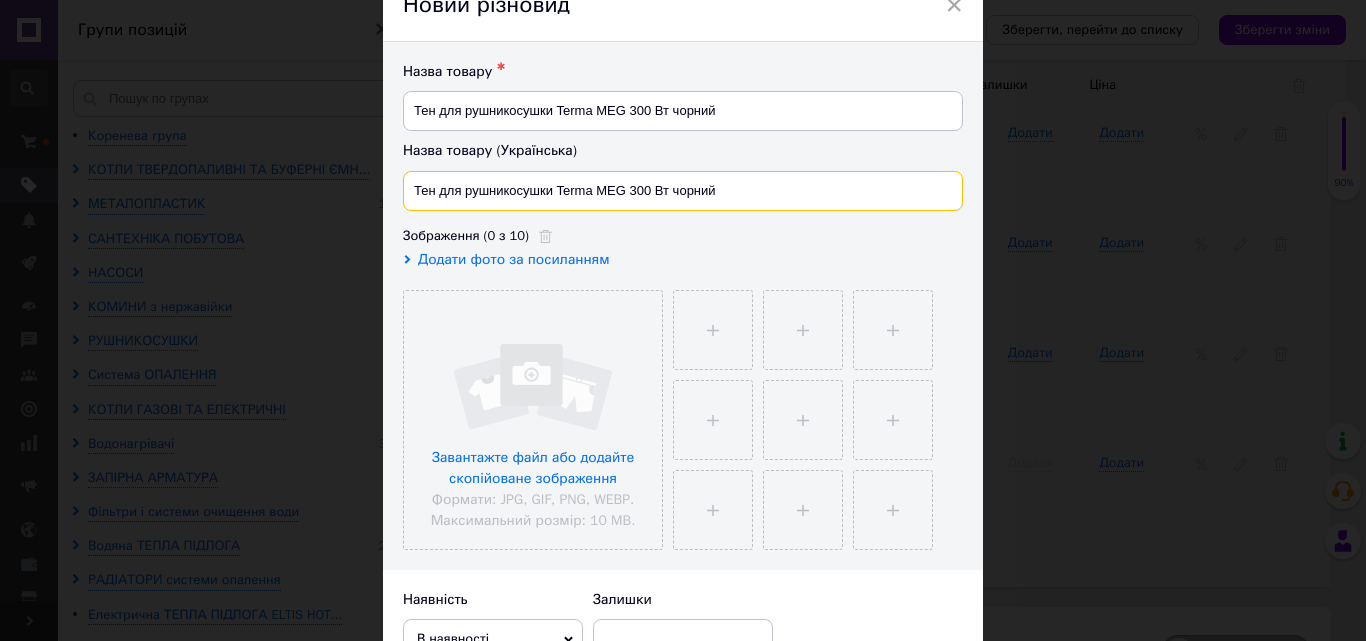 drag, startPoint x: 626, startPoint y: 191, endPoint x: 665, endPoint y: 187, distance: 39.20459 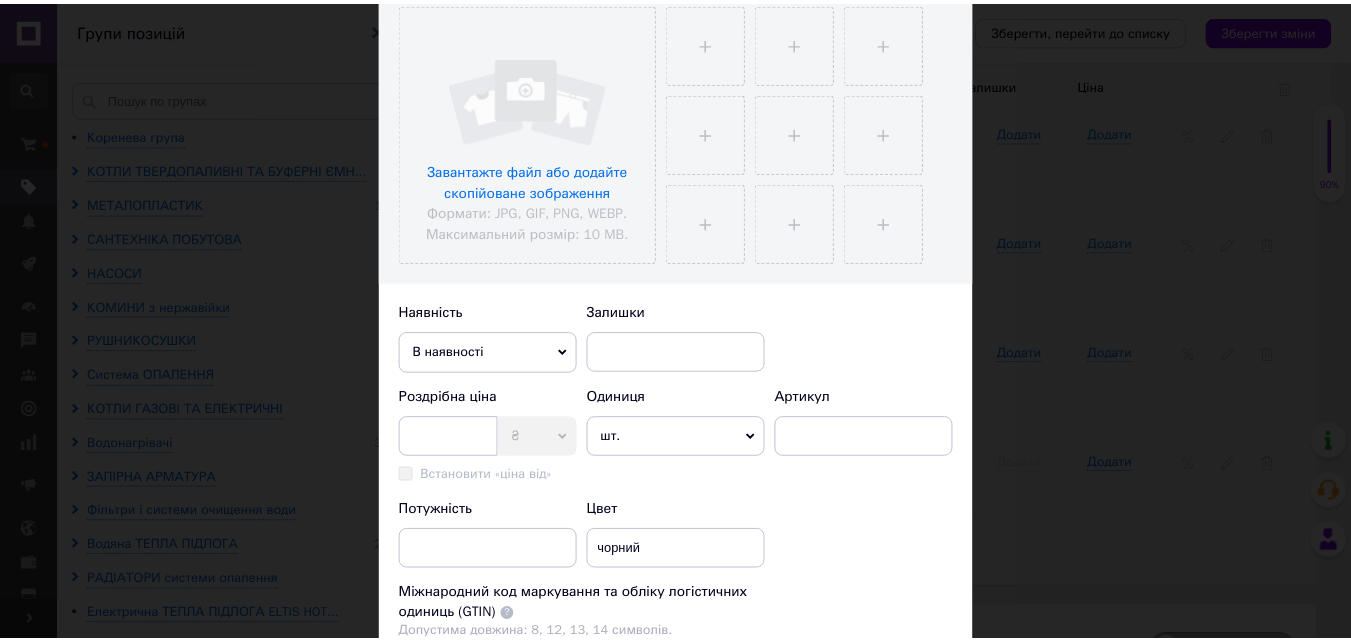 scroll, scrollTop: 600, scrollLeft: 0, axis: vertical 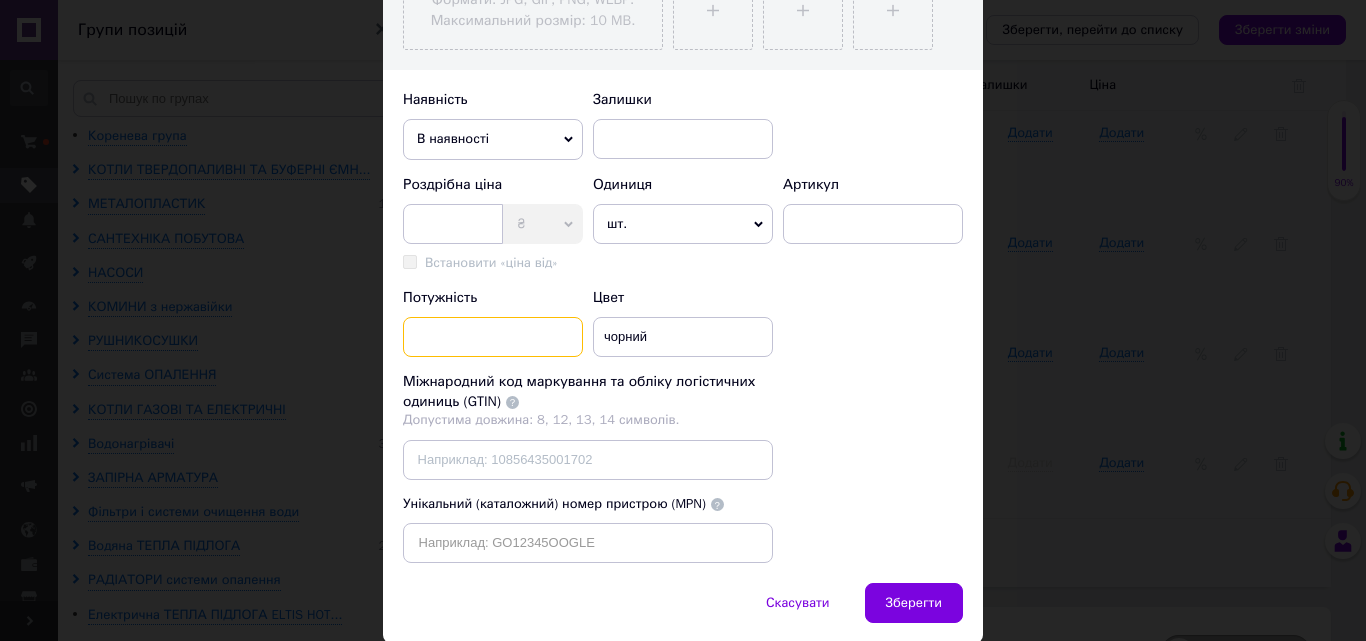 click at bounding box center (493, 337) 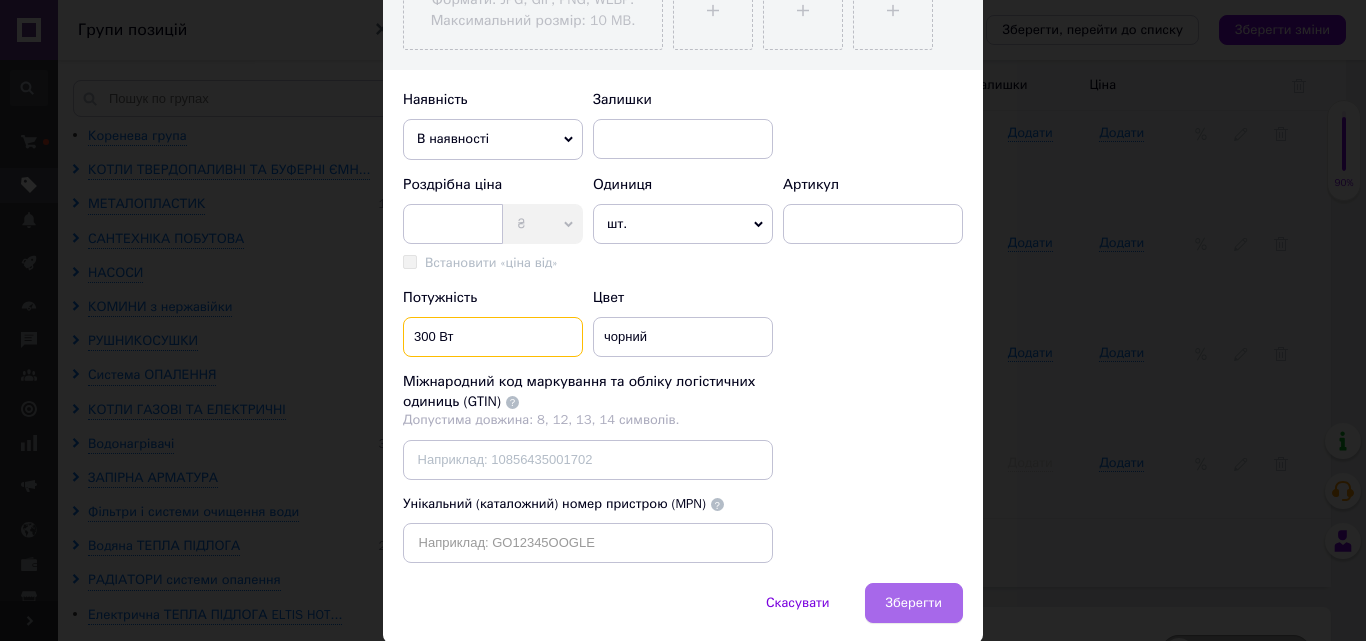 type on "300 Вт" 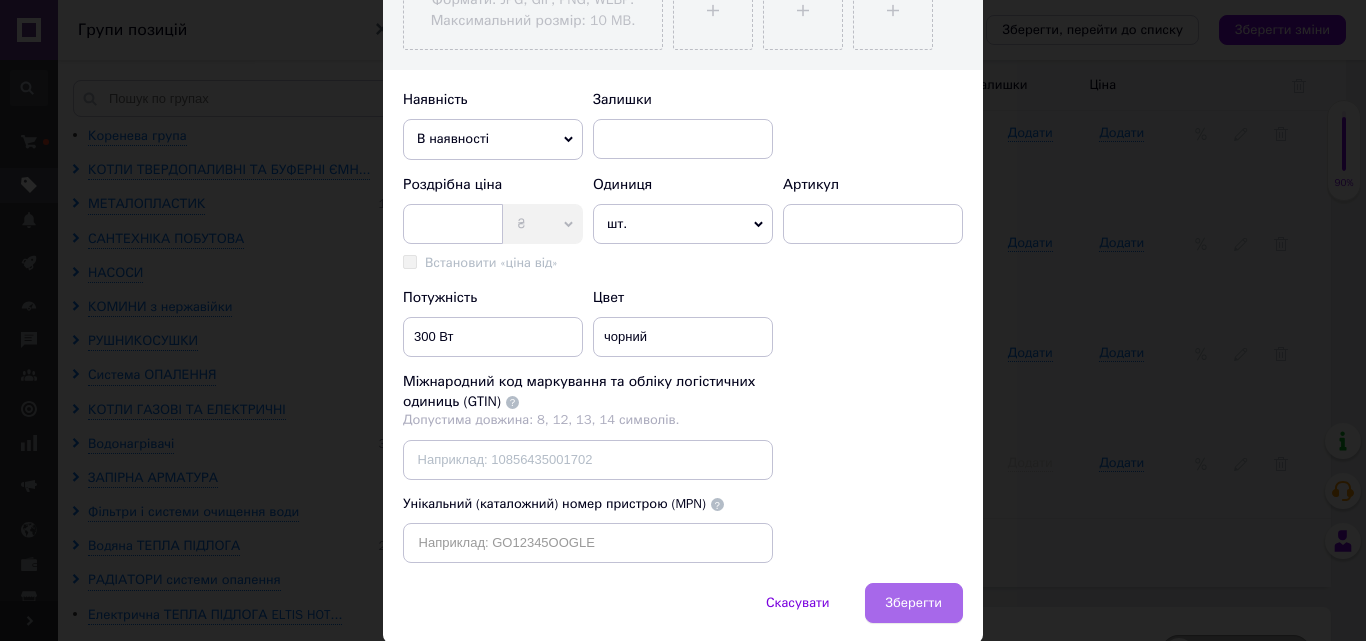 click on "Зберегти" at bounding box center [914, 603] 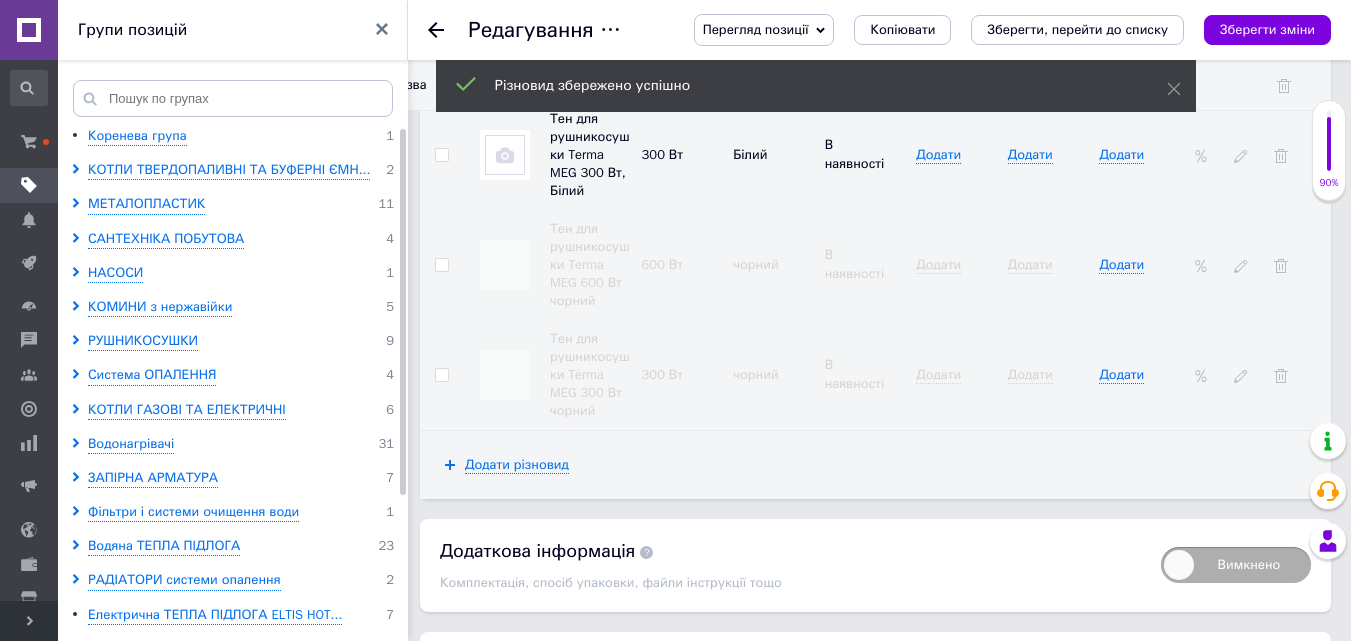 scroll, scrollTop: 3472, scrollLeft: 0, axis: vertical 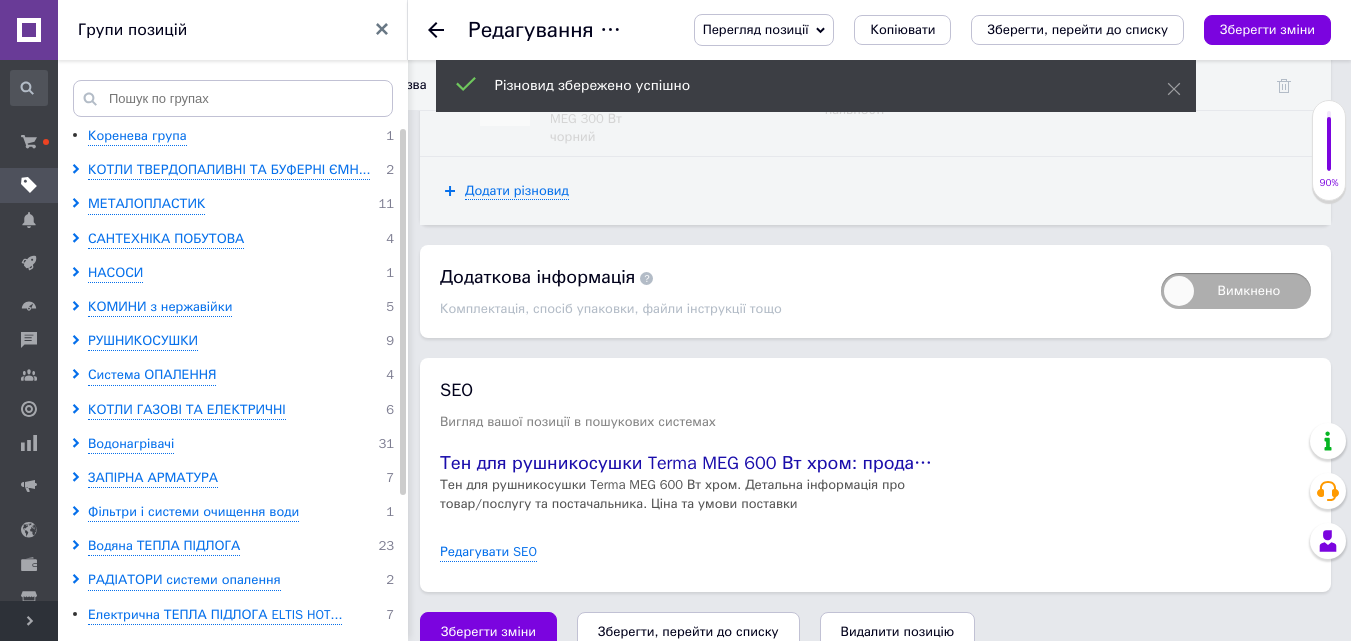 click on "Зберегти, перейти до списку" at bounding box center [688, 631] 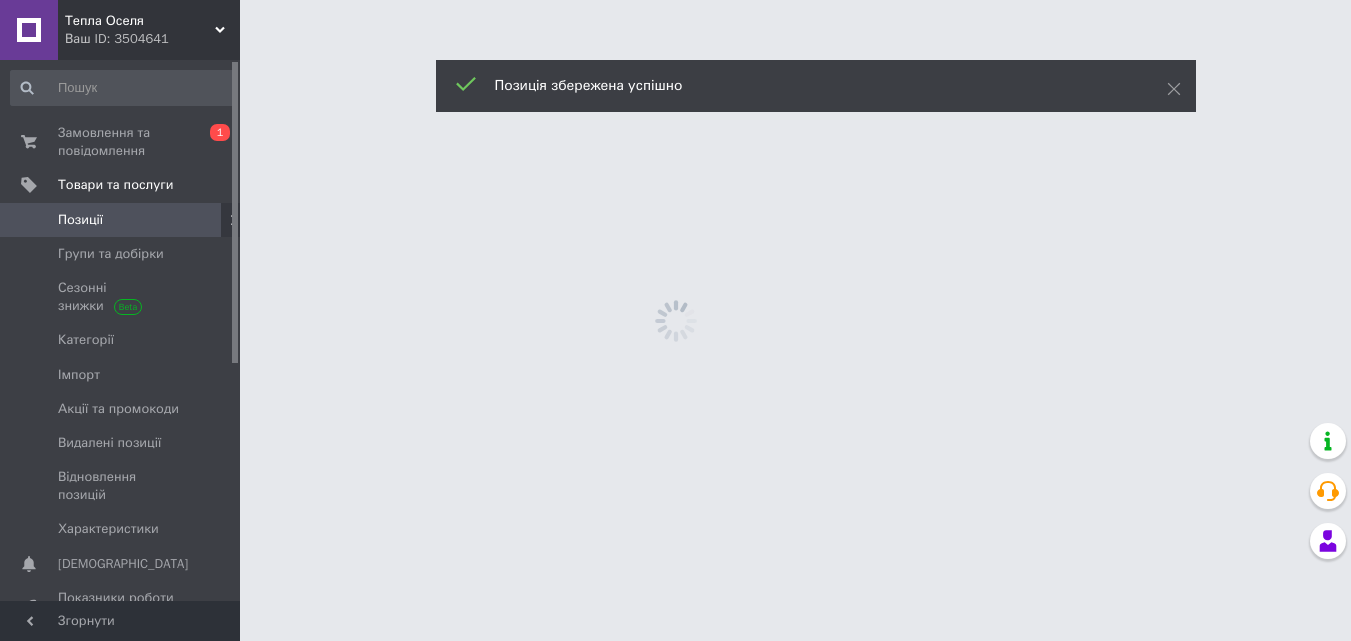 scroll, scrollTop: 0, scrollLeft: 0, axis: both 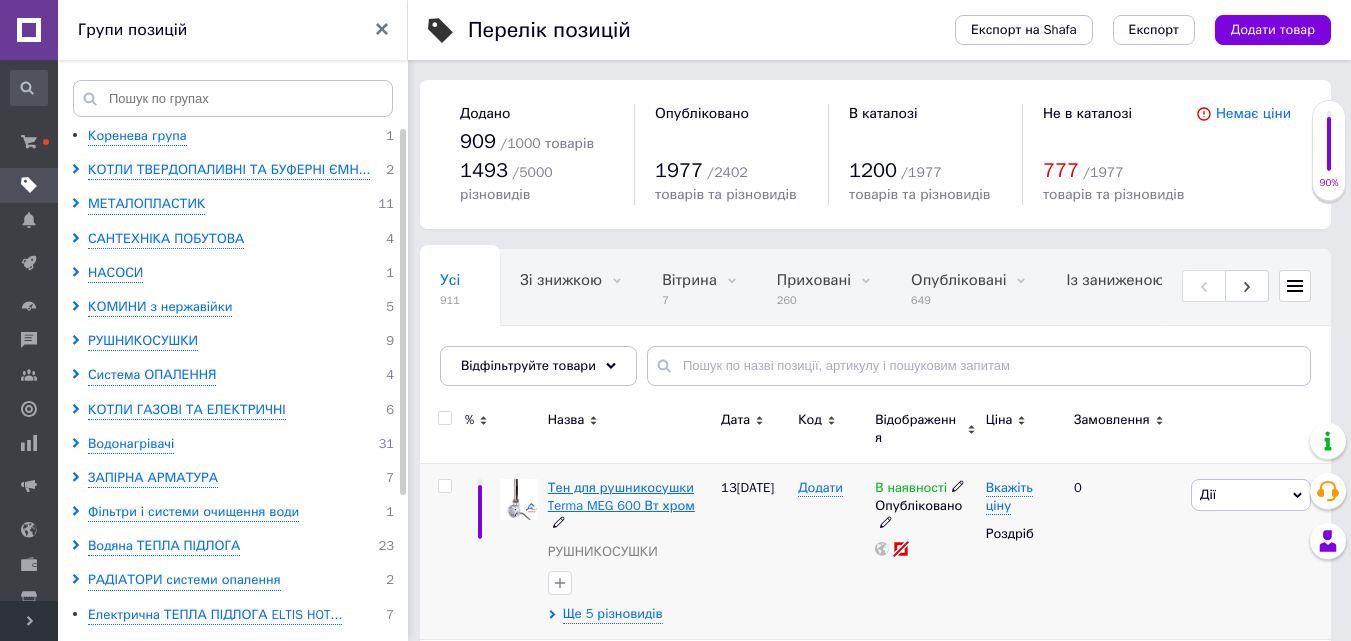 click on "Тен для рушникосушки Terma MEG 600 Вт хром" at bounding box center (621, 496) 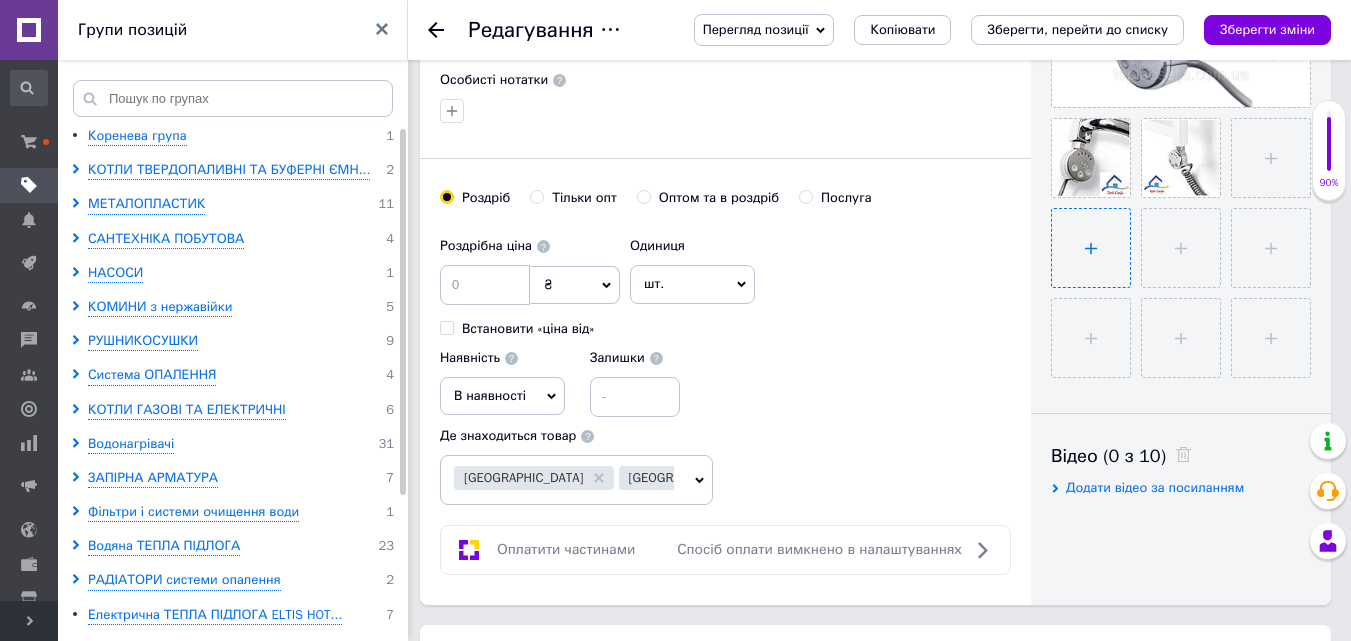 scroll, scrollTop: 600, scrollLeft: 0, axis: vertical 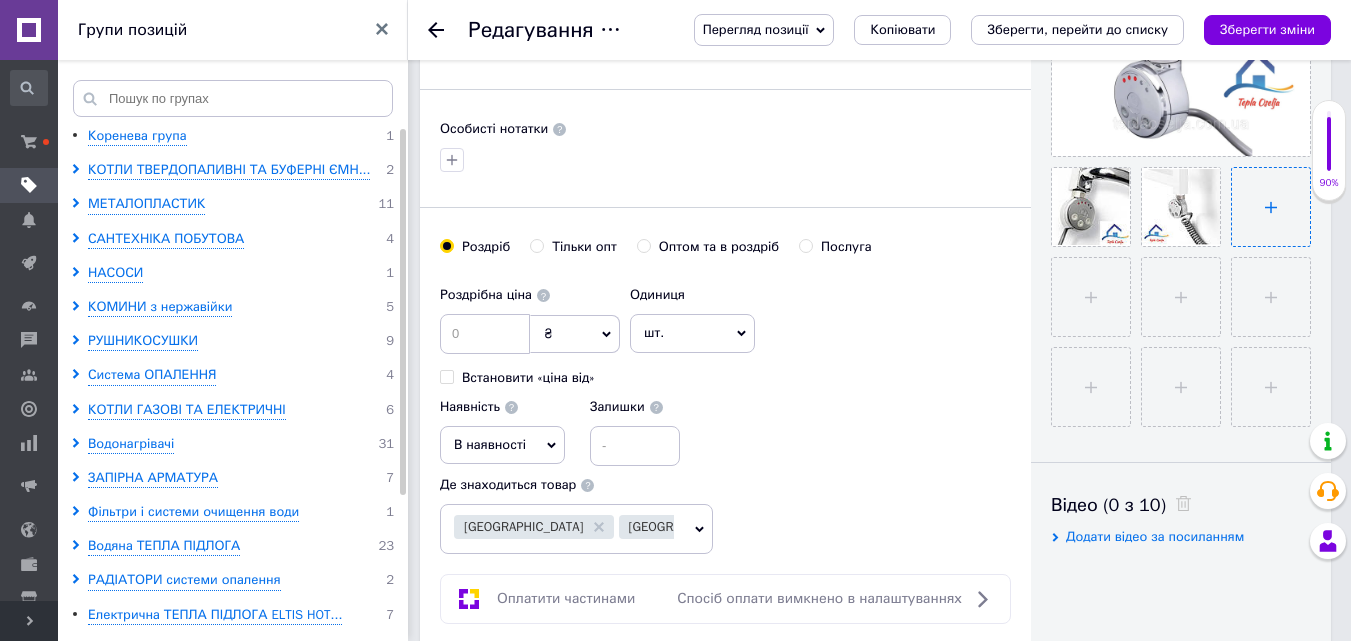 click at bounding box center [1271, 207] 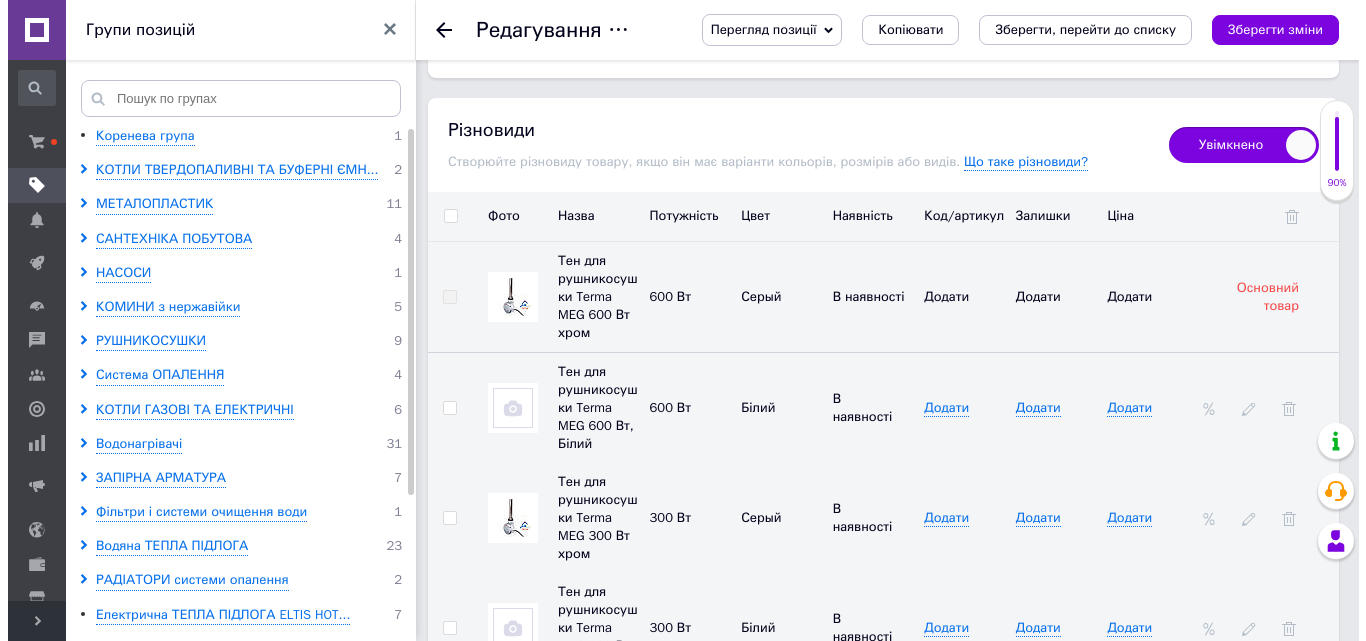scroll, scrollTop: 2900, scrollLeft: 0, axis: vertical 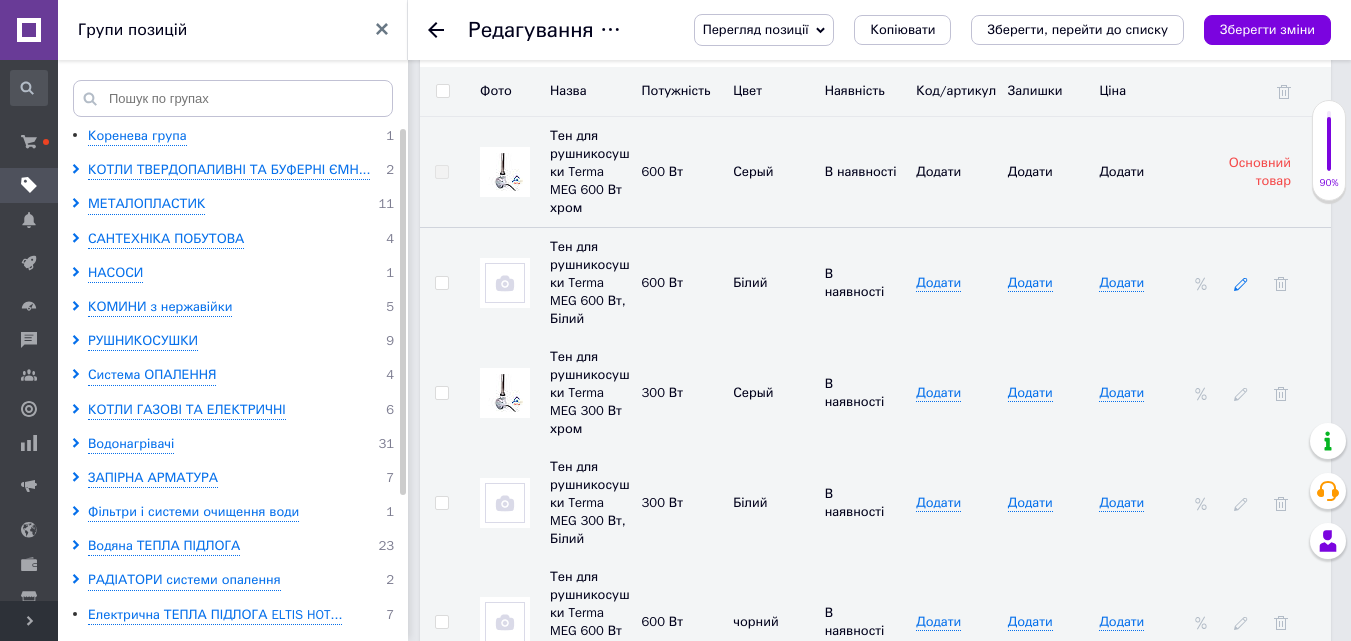 click 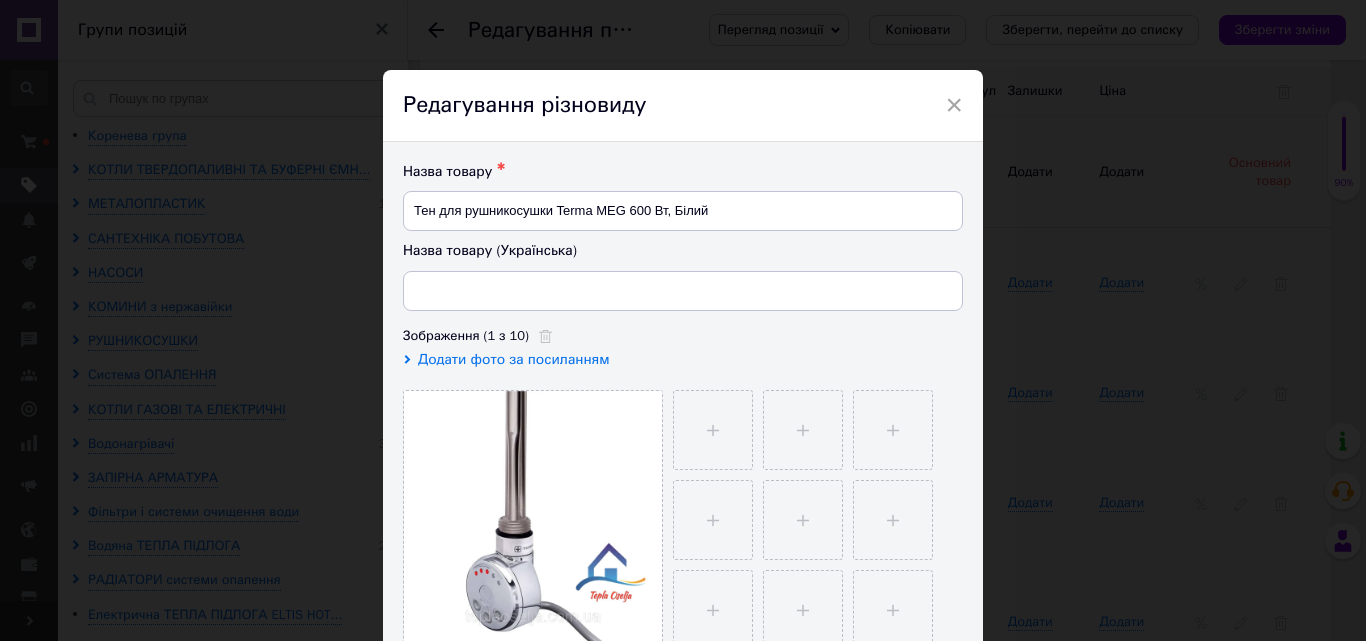 type on "Тен для рушникосушки Terma MEG 600 Вт, Білий" 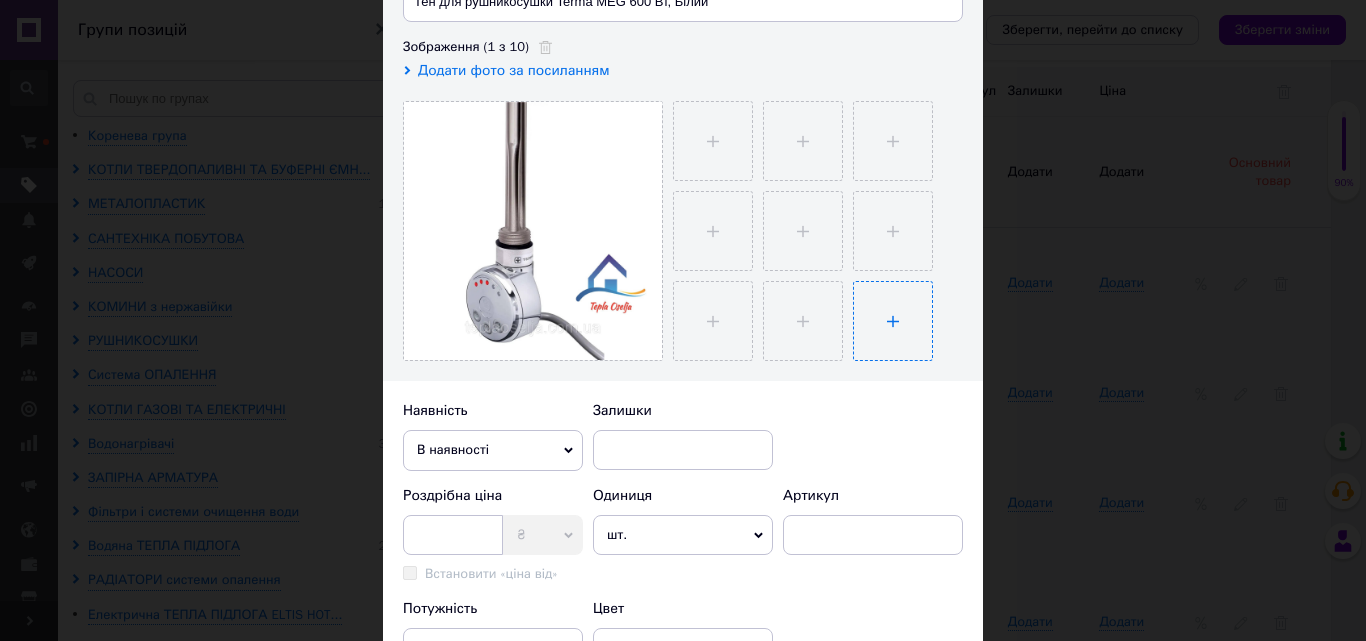 scroll, scrollTop: 300, scrollLeft: 0, axis: vertical 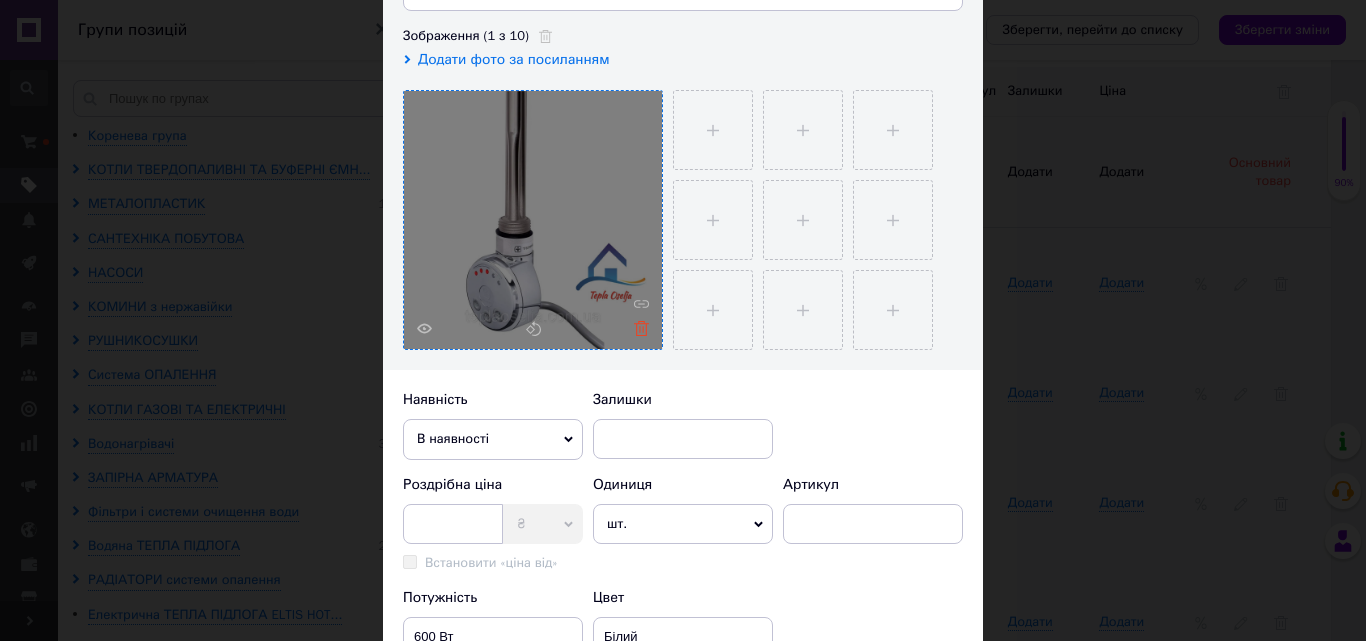 click 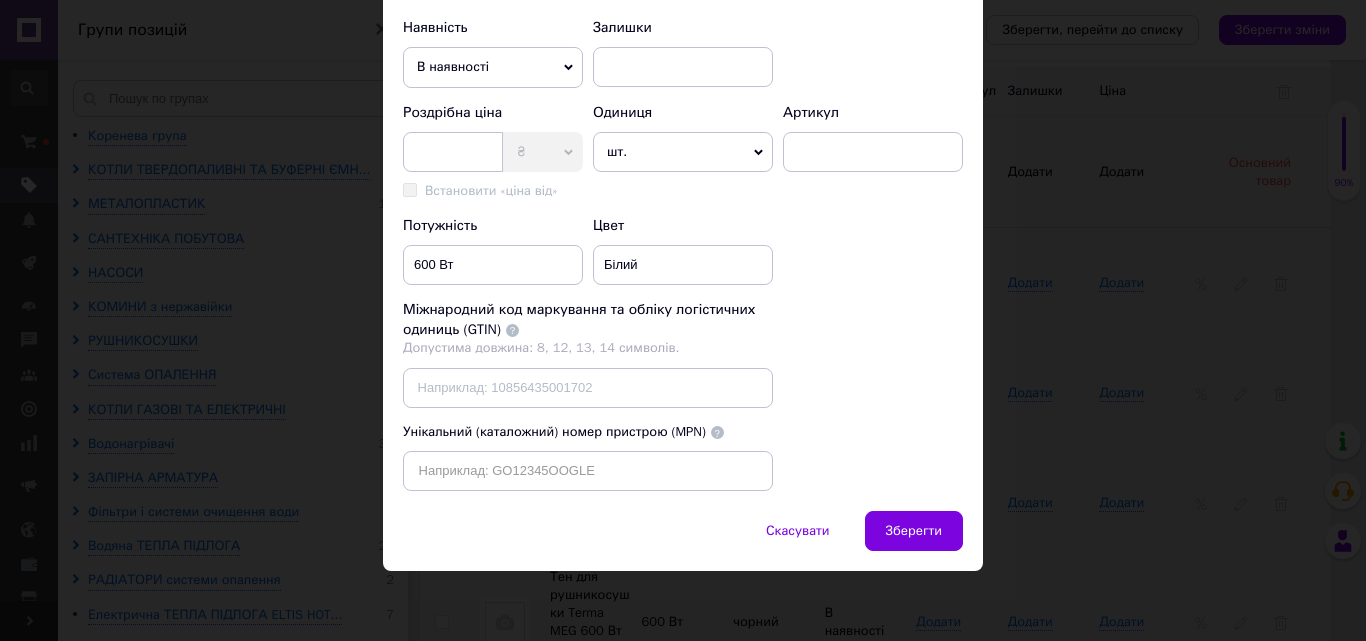 scroll, scrollTop: 272, scrollLeft: 0, axis: vertical 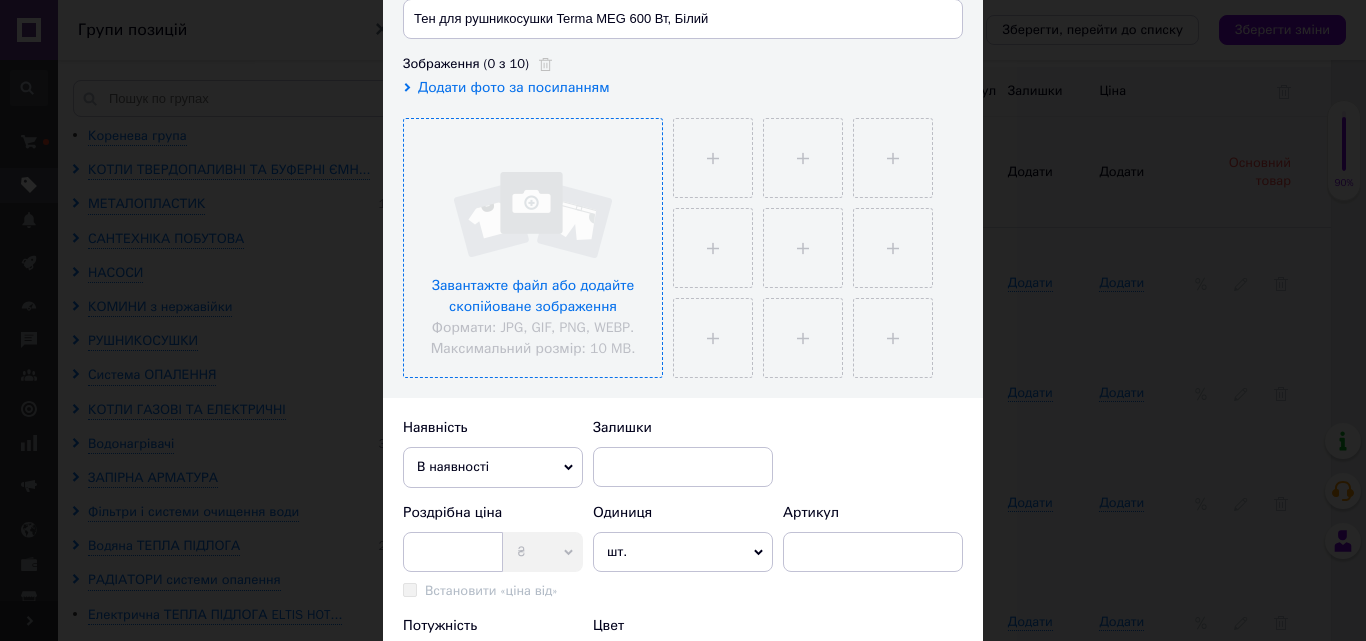 click at bounding box center (533, 248) 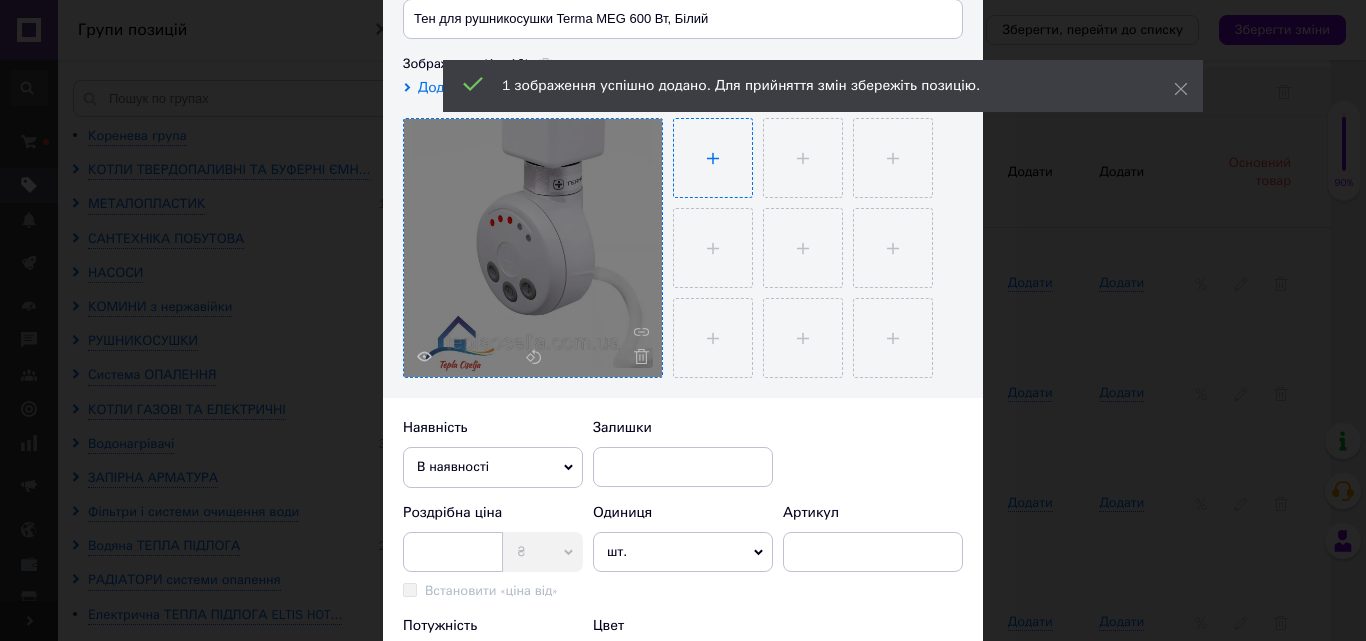 click at bounding box center (713, 158) 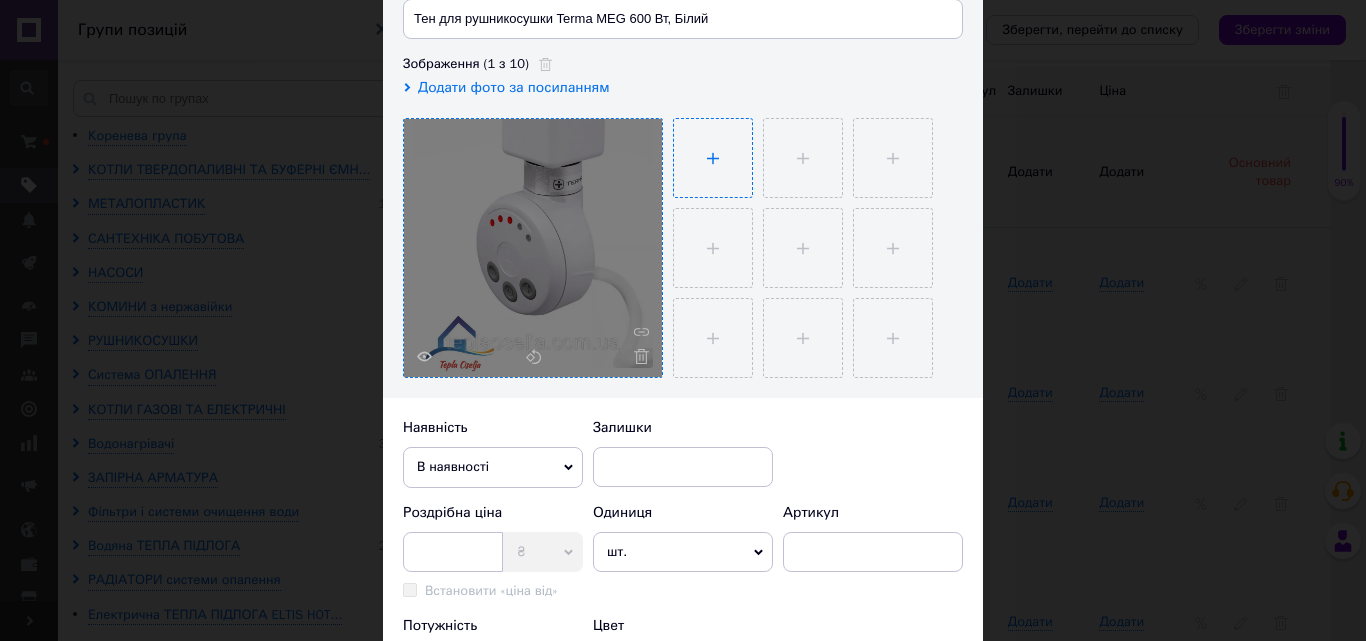 type on "C:\fakepath\тен білий 2.jpg" 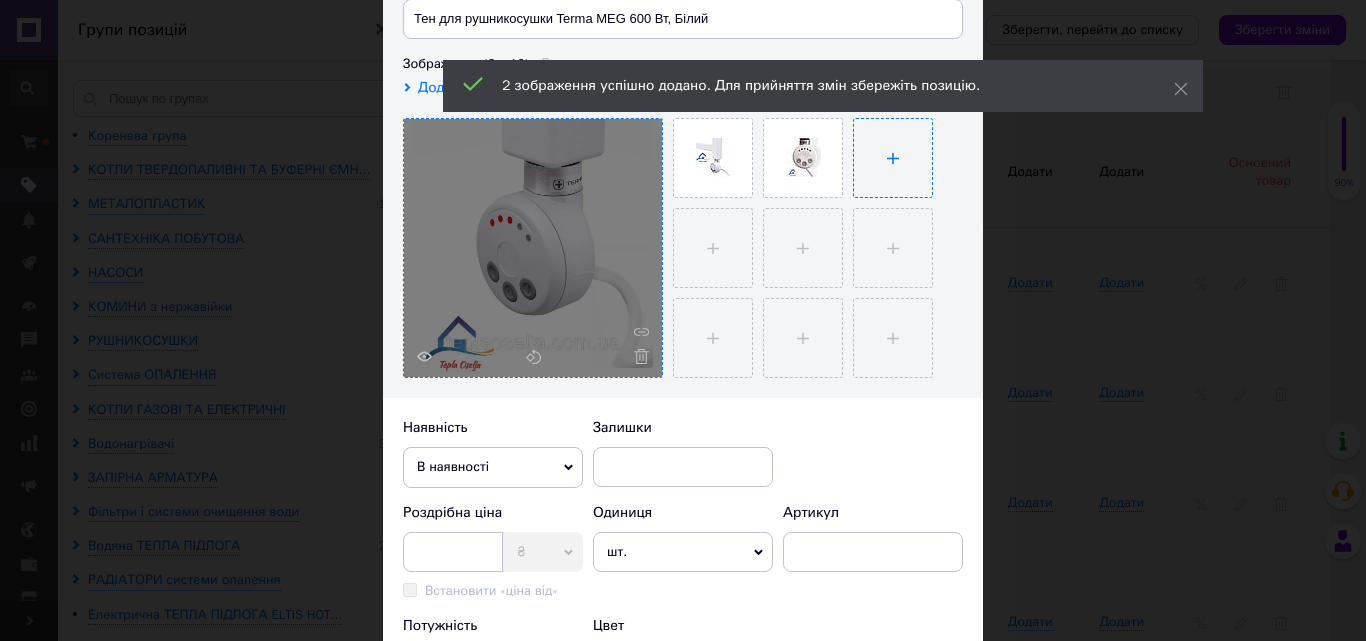 click at bounding box center (893, 158) 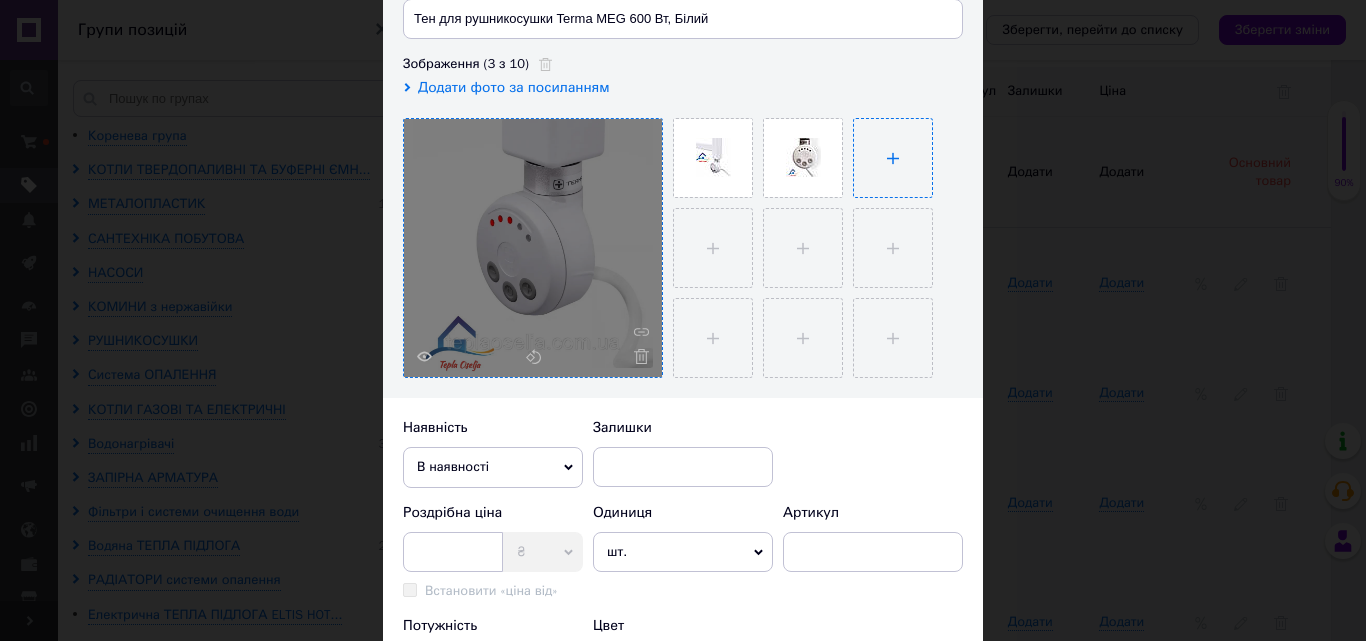 type on "C:\fakepath\тен чорний 3.jpg" 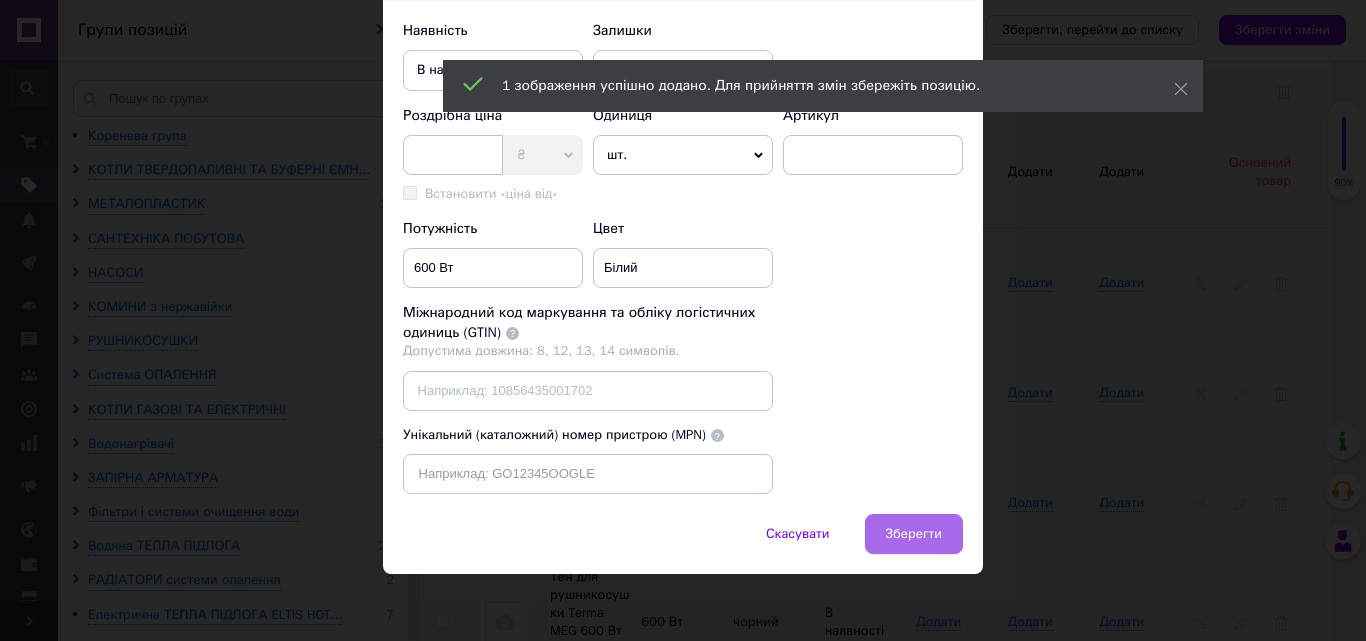 scroll, scrollTop: 672, scrollLeft: 0, axis: vertical 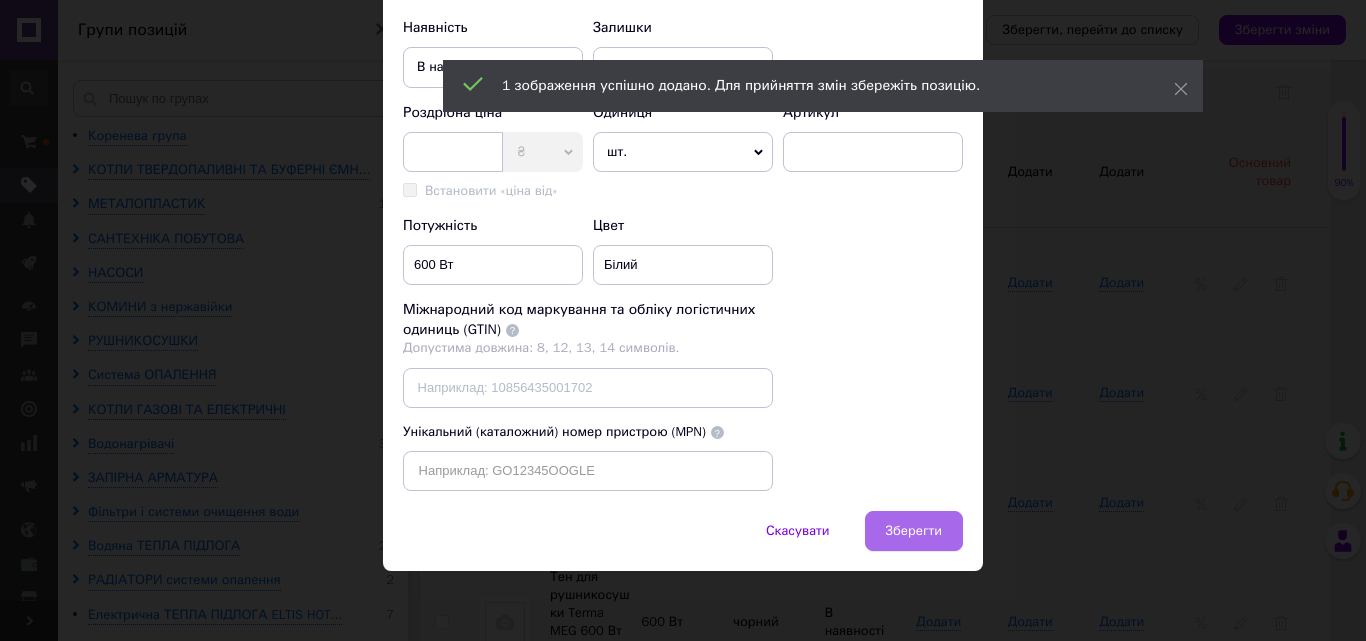 click on "Зберегти" at bounding box center (914, 531) 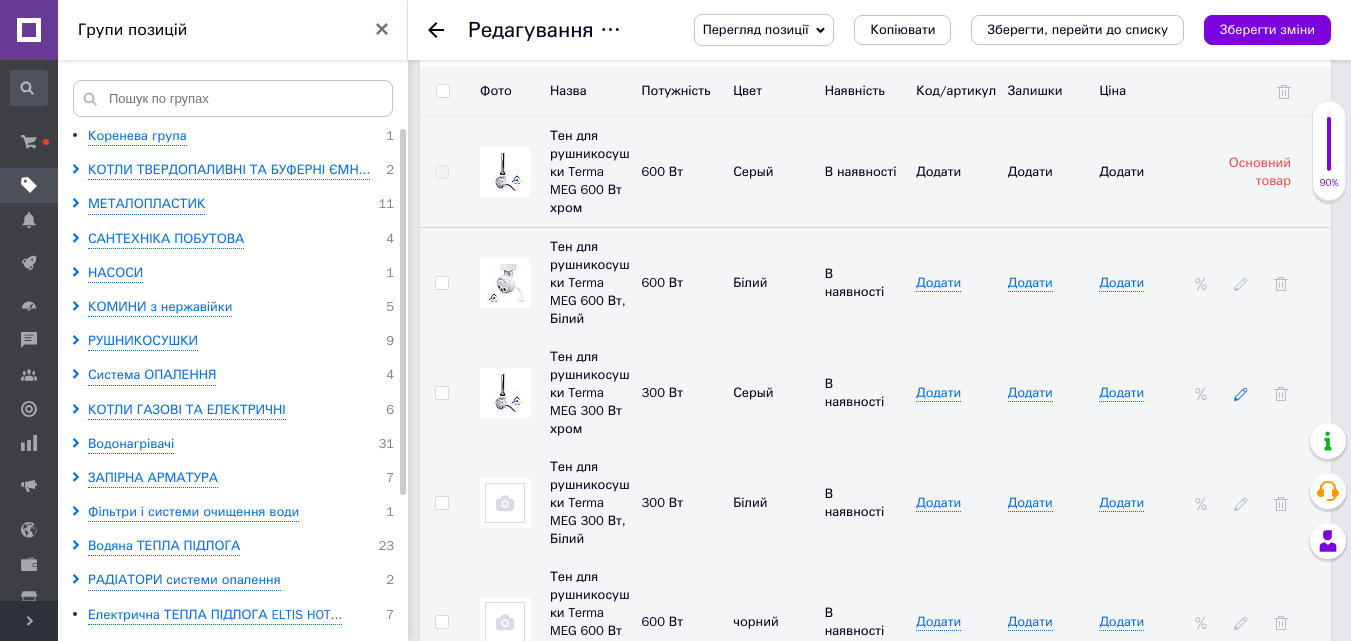 click 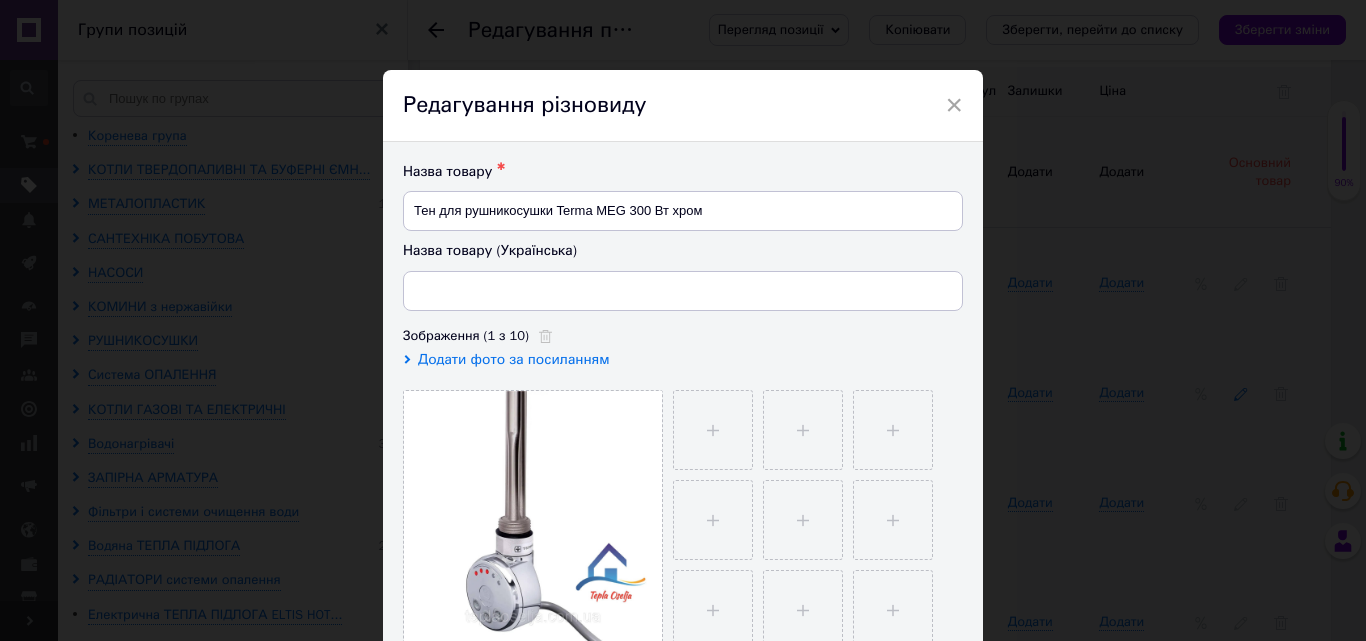 type on "Тен для рушникосушки Terma MEG 300 Вт хром" 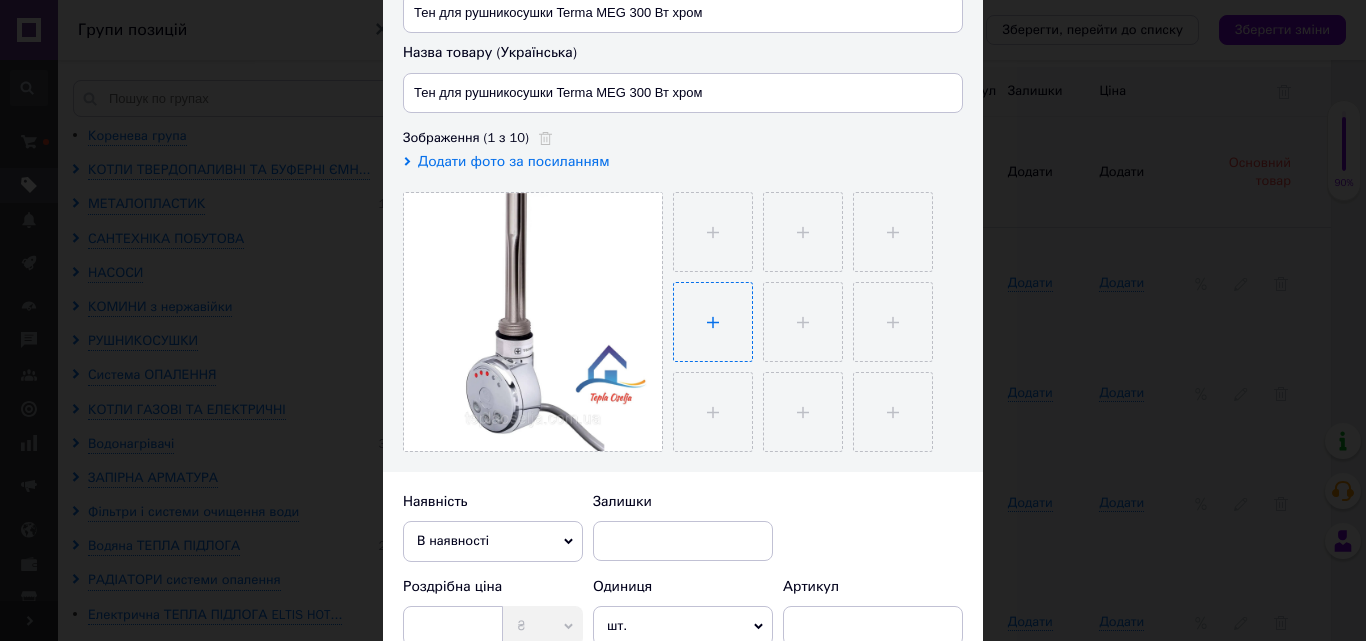 scroll, scrollTop: 200, scrollLeft: 0, axis: vertical 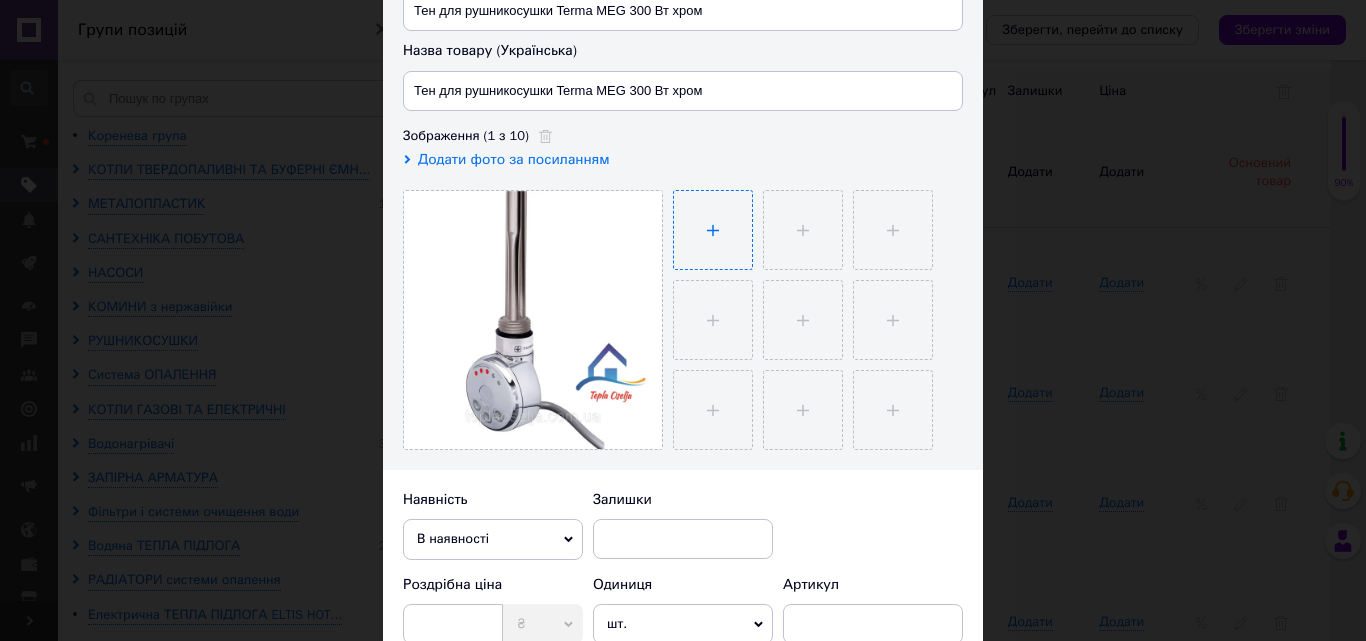 click at bounding box center (713, 230) 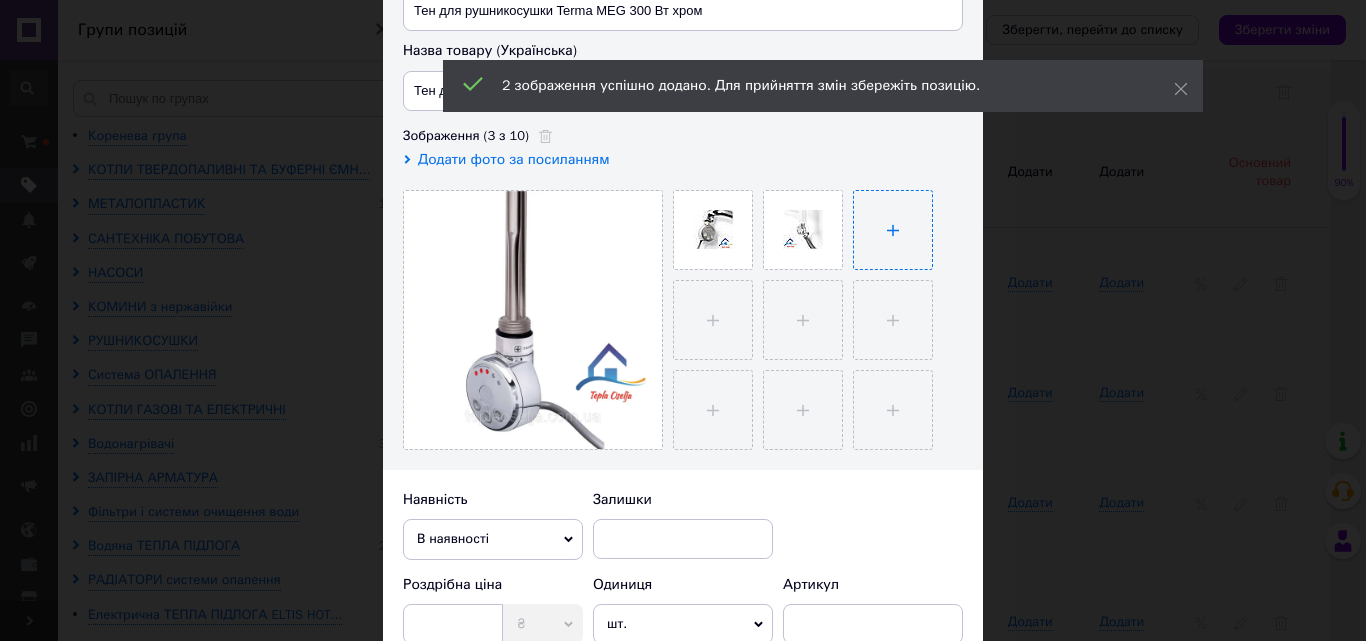 click at bounding box center [893, 230] 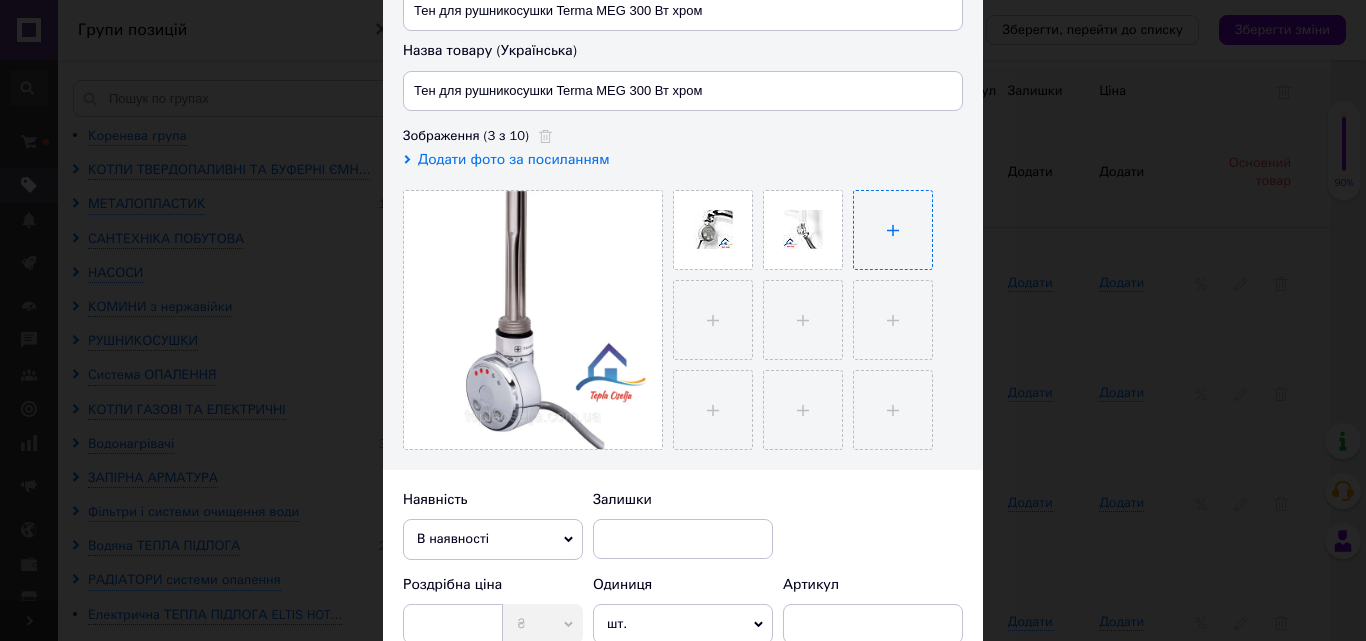 type on "C:\fakepath\тен чорний 3.jpg" 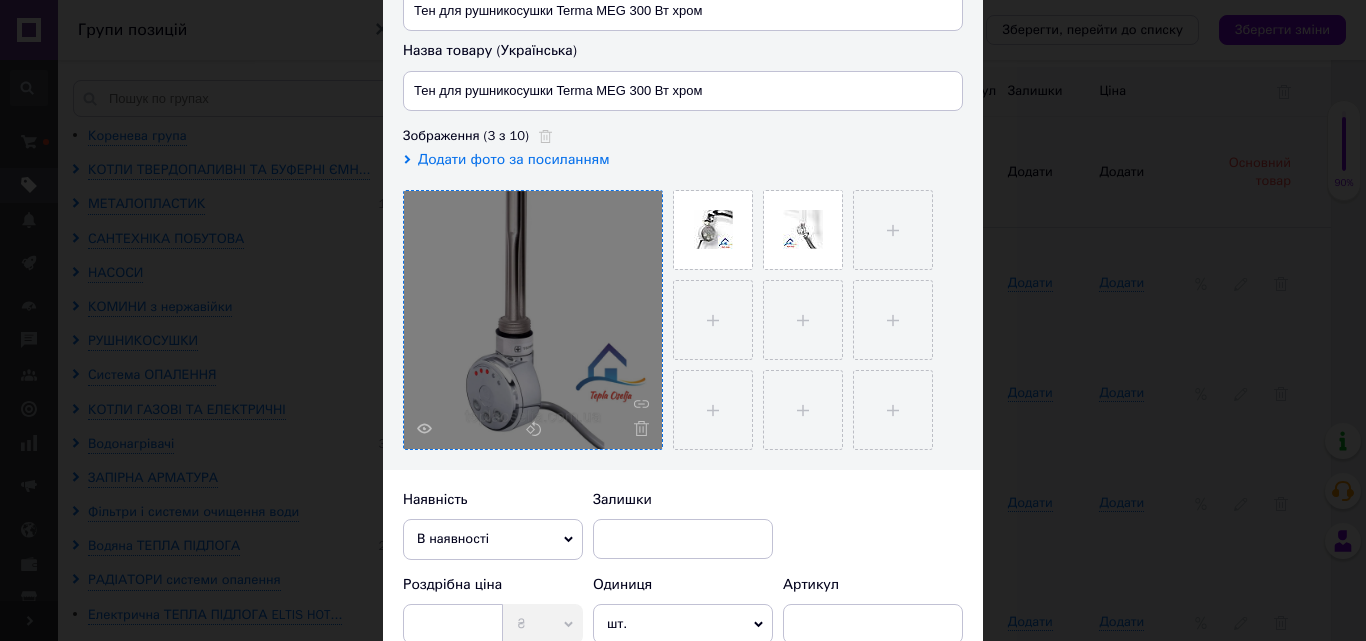 type 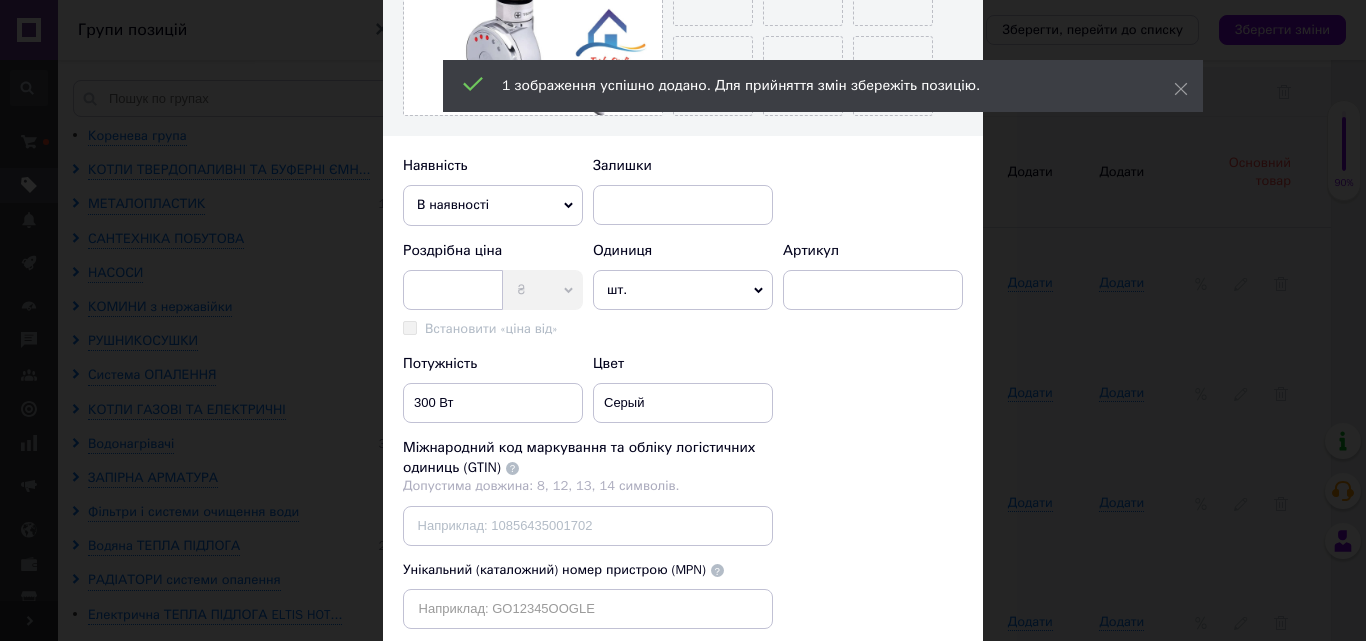 scroll, scrollTop: 600, scrollLeft: 0, axis: vertical 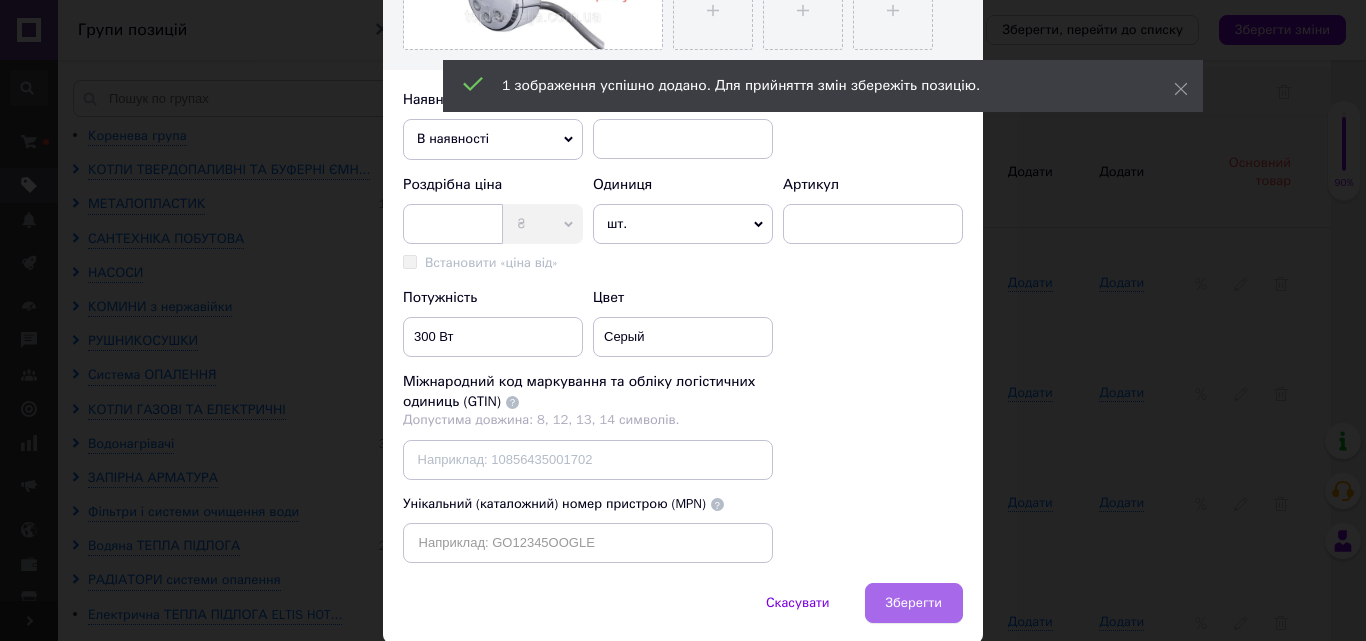 click on "Зберегти" at bounding box center [914, 603] 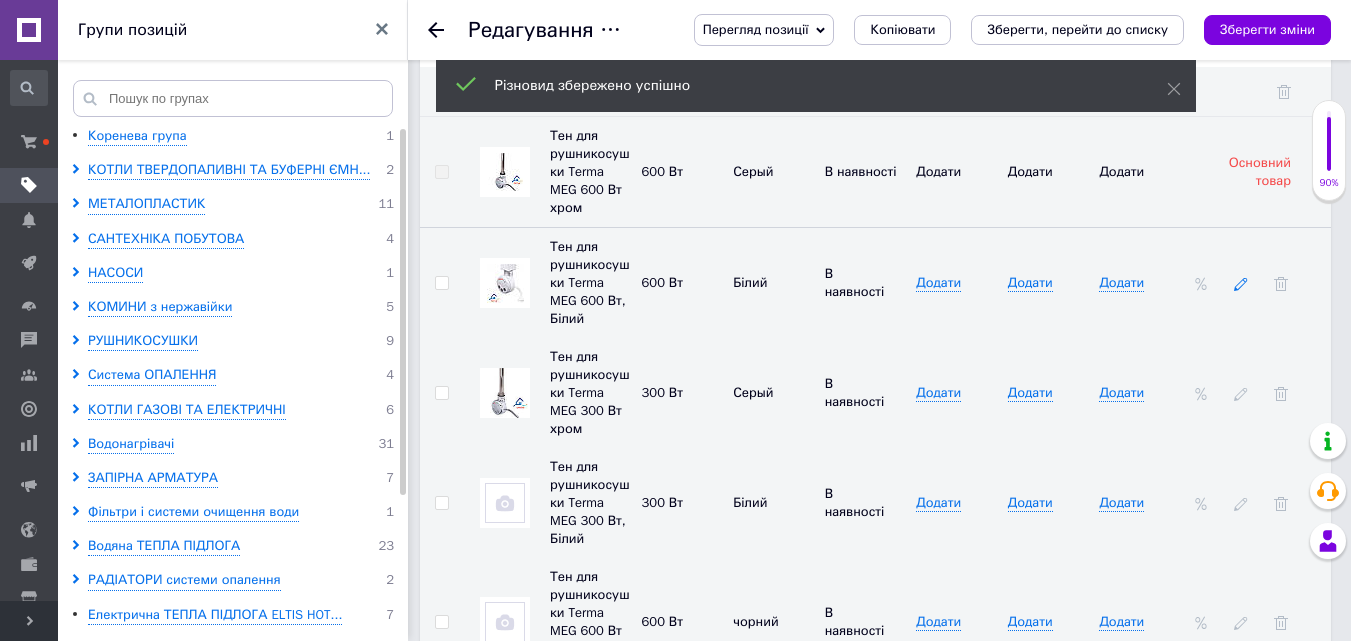 click 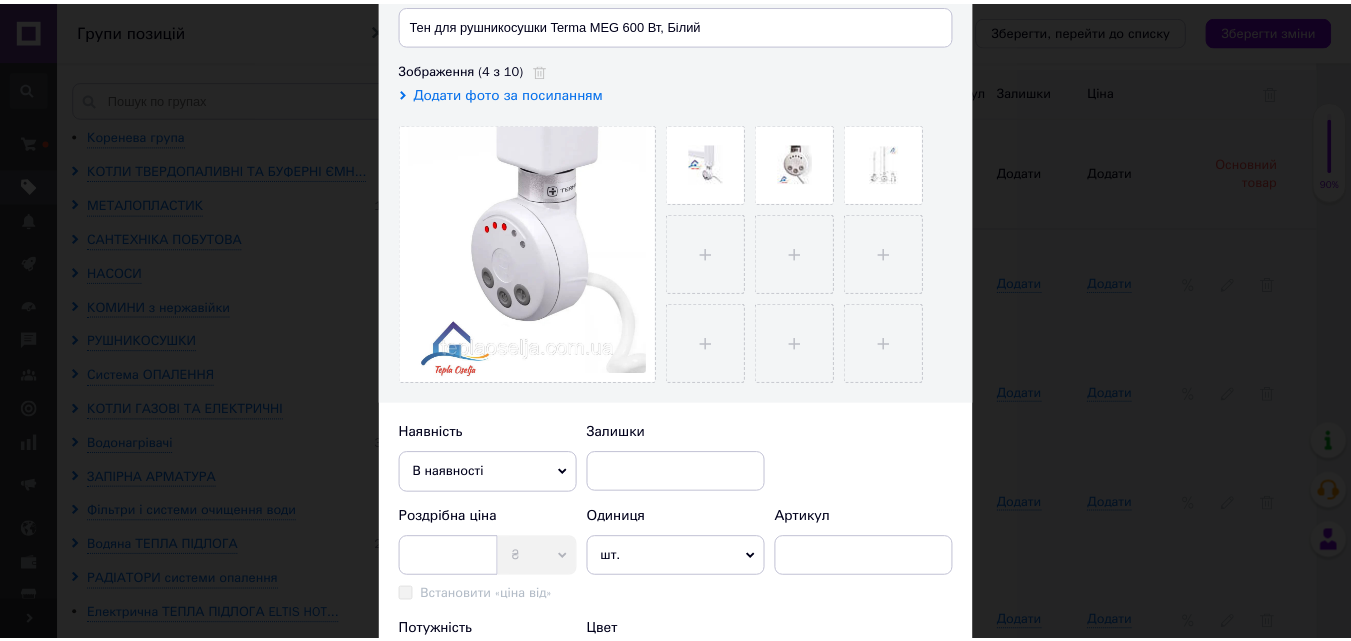 scroll, scrollTop: 600, scrollLeft: 0, axis: vertical 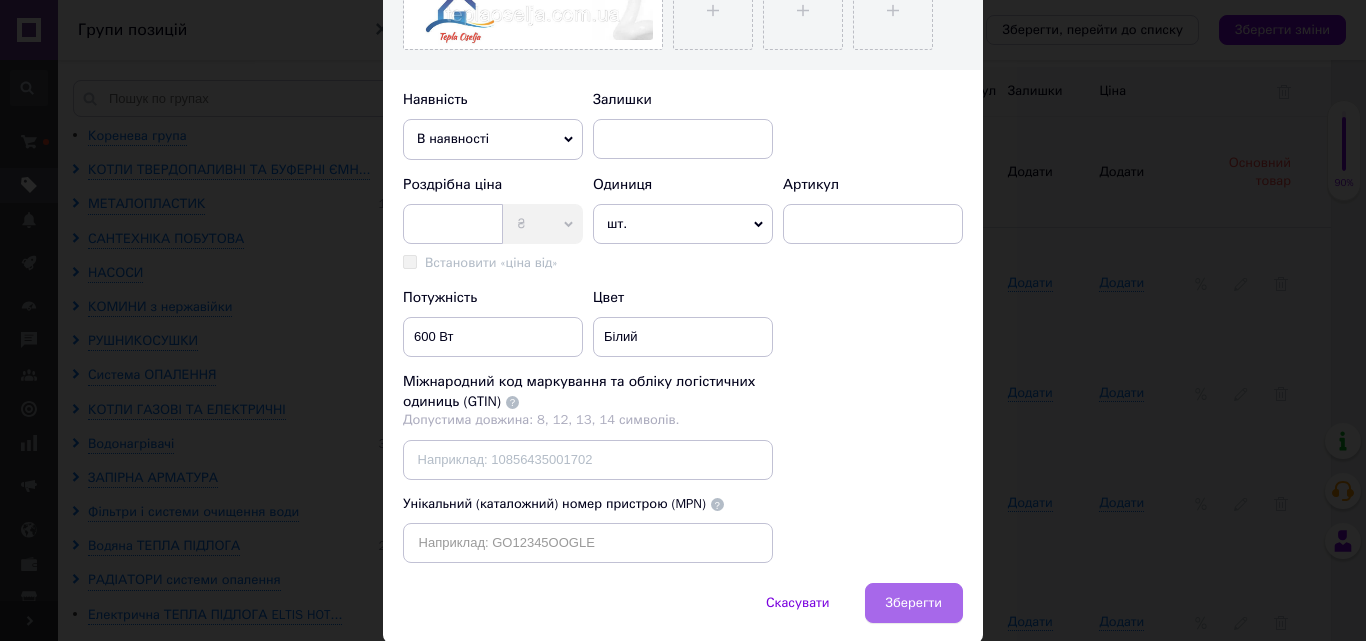 click on "Зберегти" at bounding box center [914, 603] 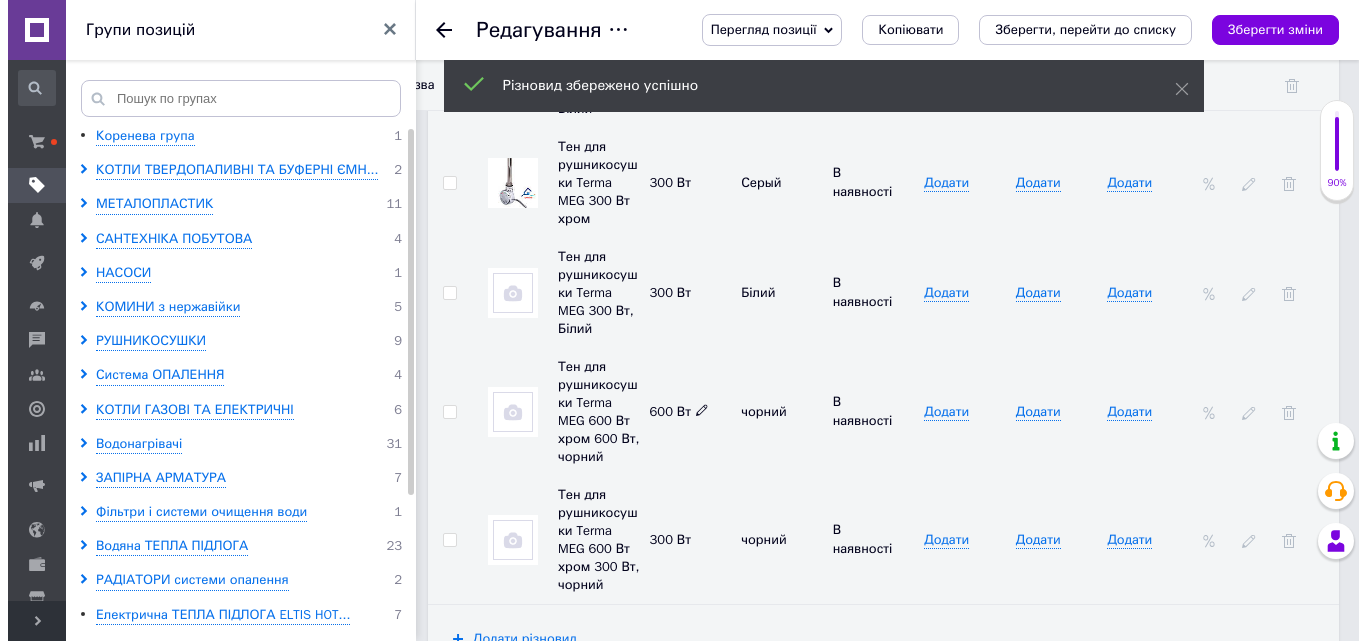 scroll, scrollTop: 3000, scrollLeft: 0, axis: vertical 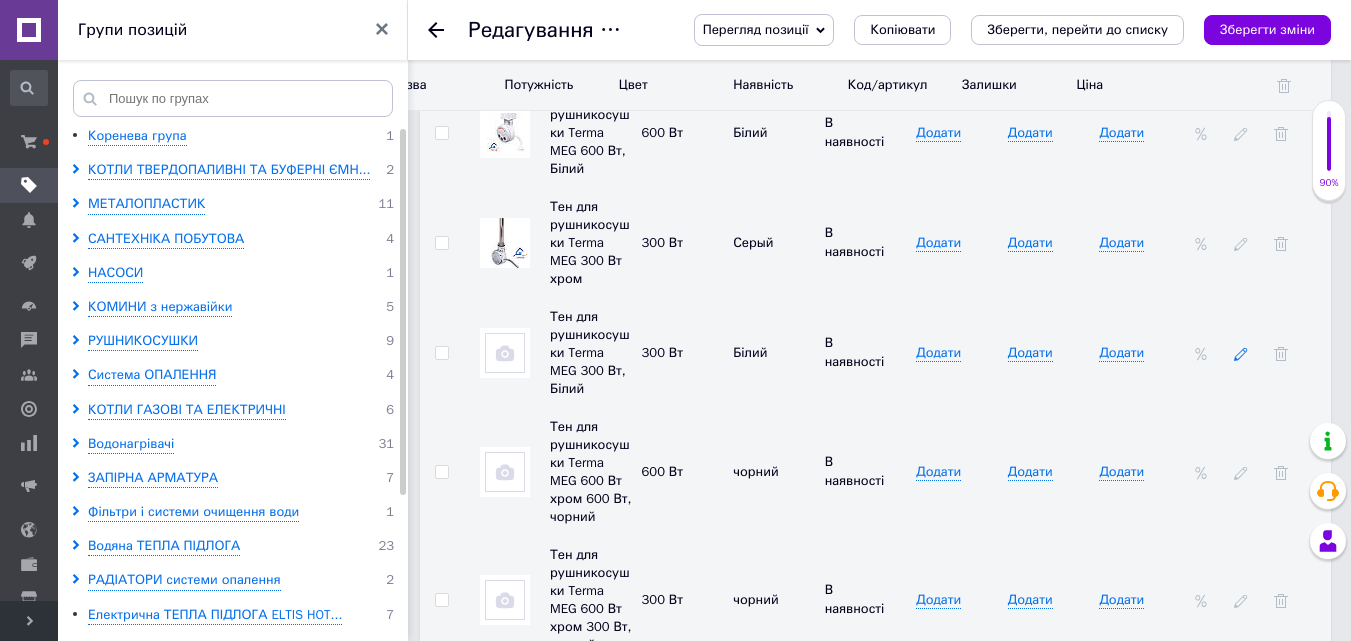 click 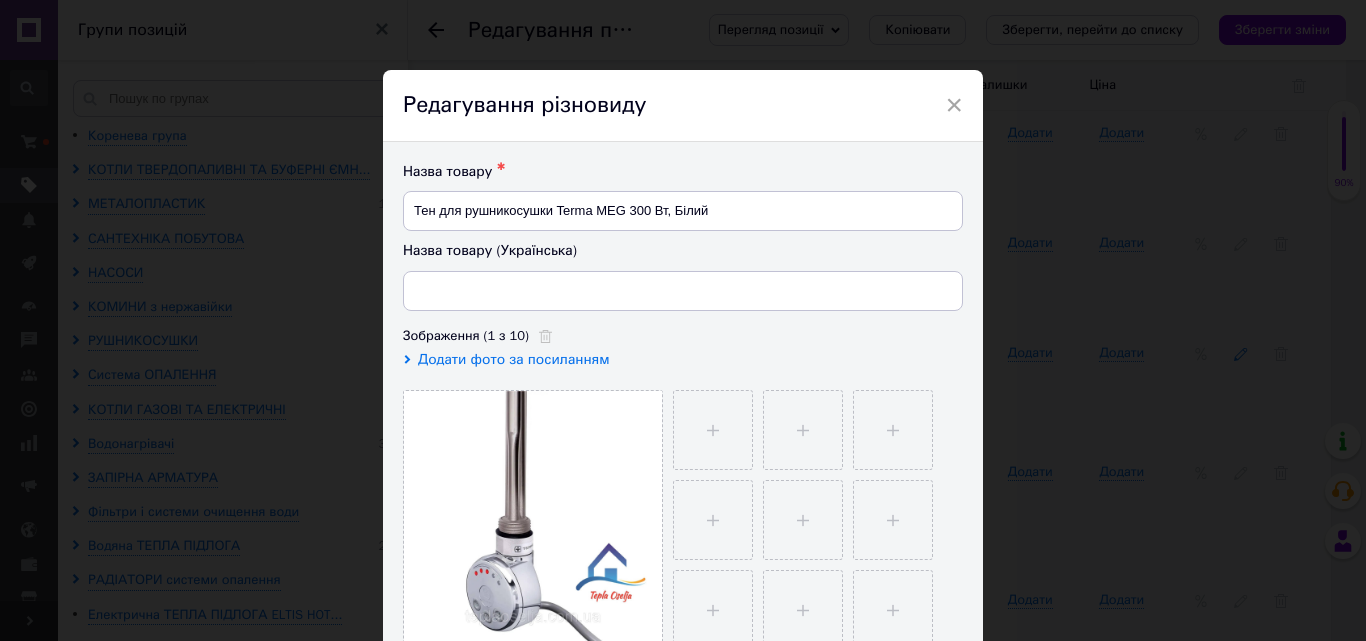 type on "Тен для рушникосушки Terma MEG 300 Вт, Білий" 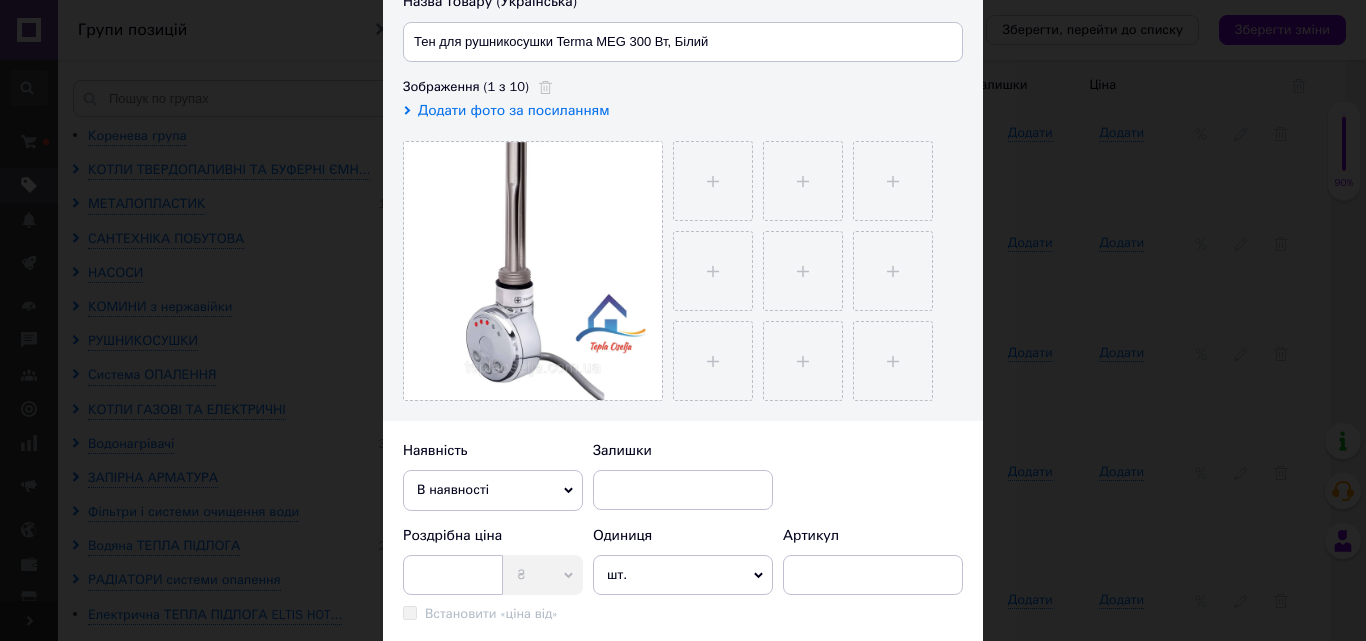 scroll, scrollTop: 300, scrollLeft: 0, axis: vertical 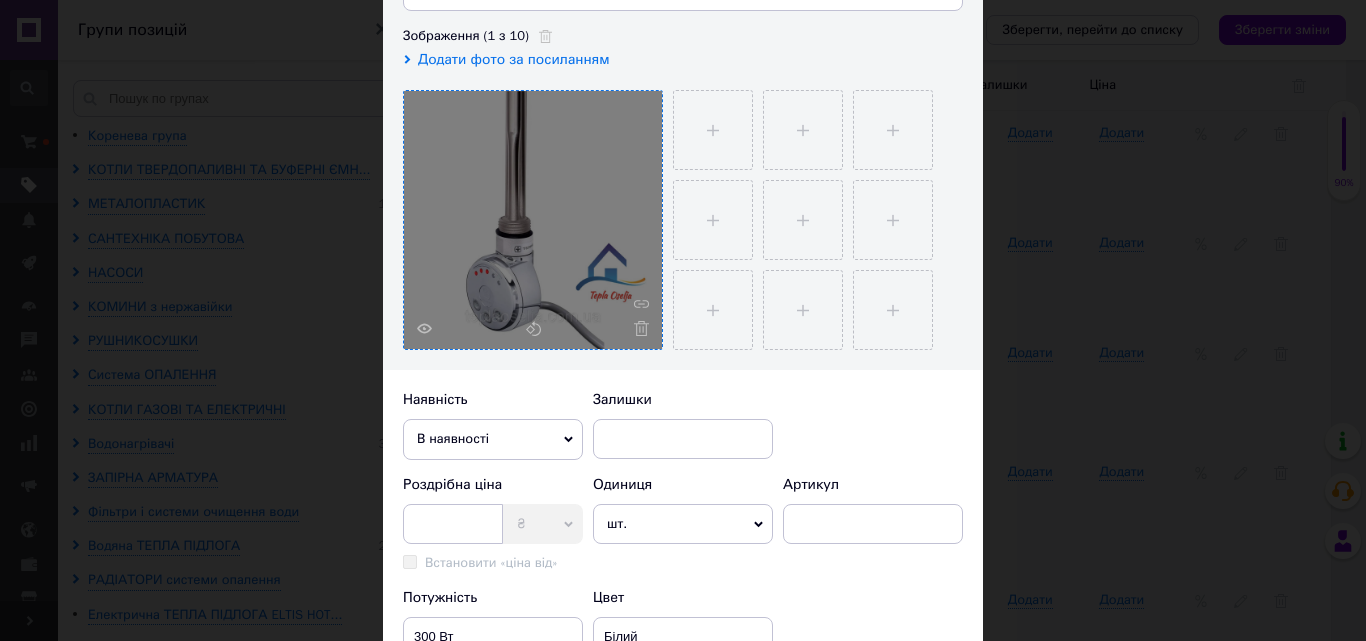 click at bounding box center [533, 220] 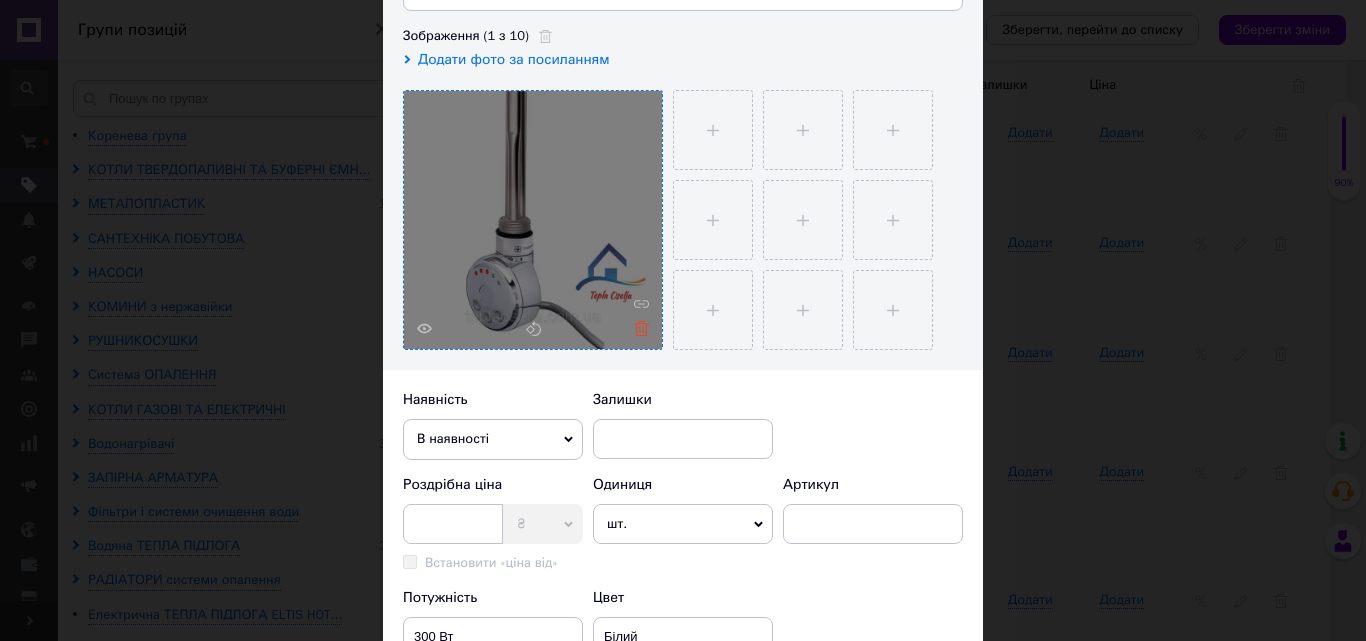 click 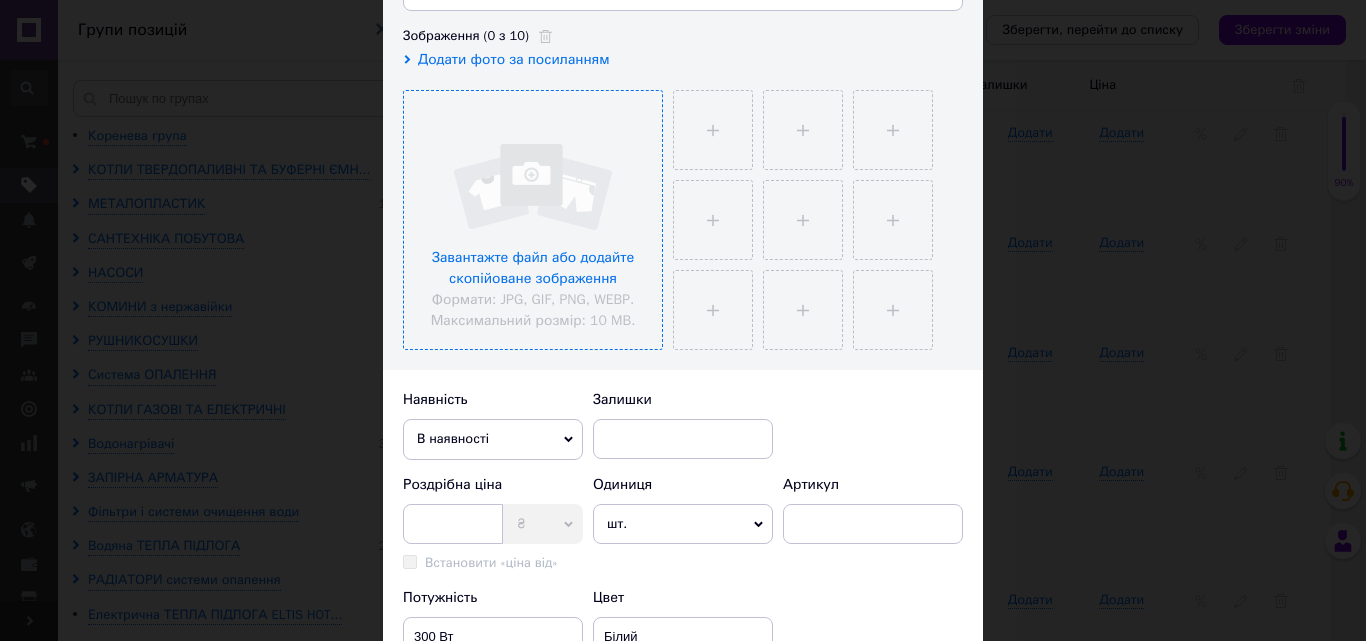 click at bounding box center (533, 220) 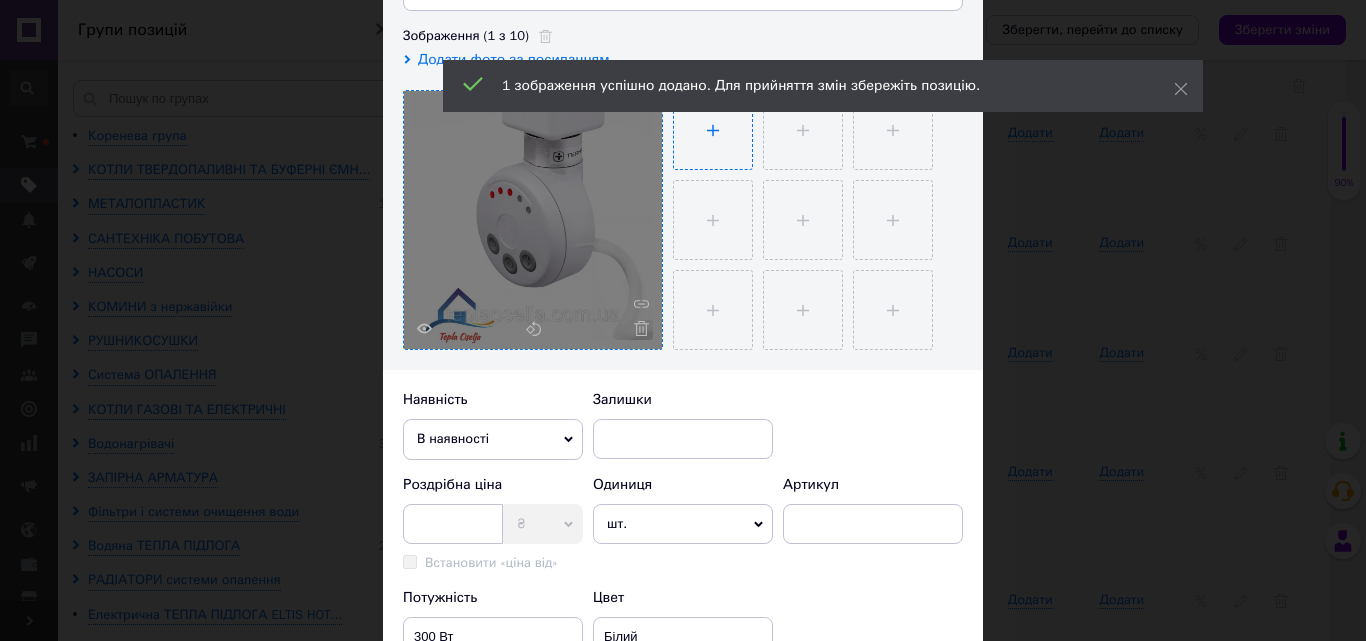 click at bounding box center [713, 130] 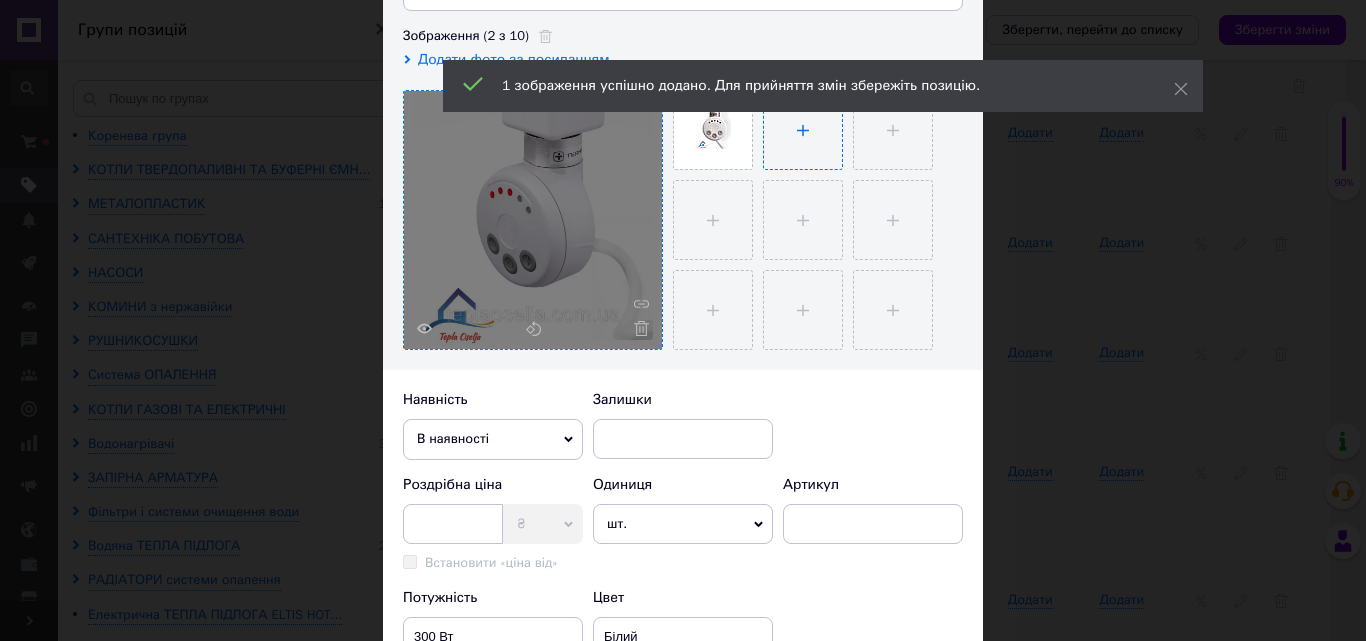 click at bounding box center (803, 130) 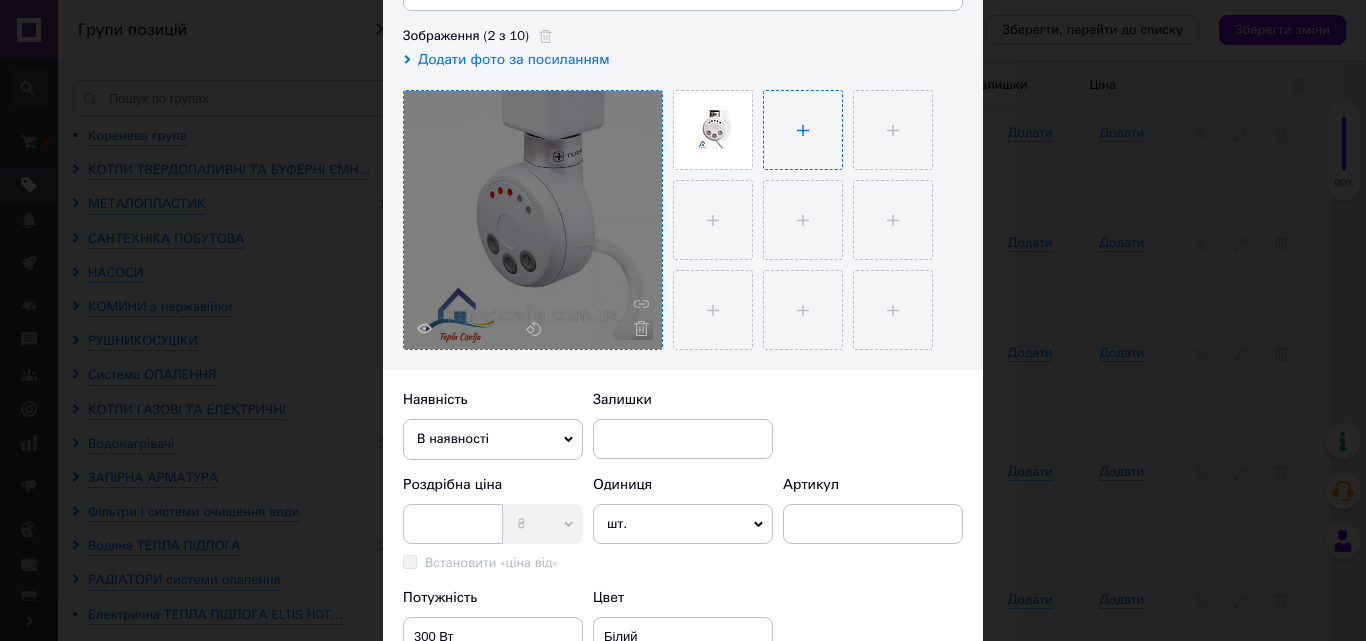 type on "C:\fakepath\тен білий 3.jpg" 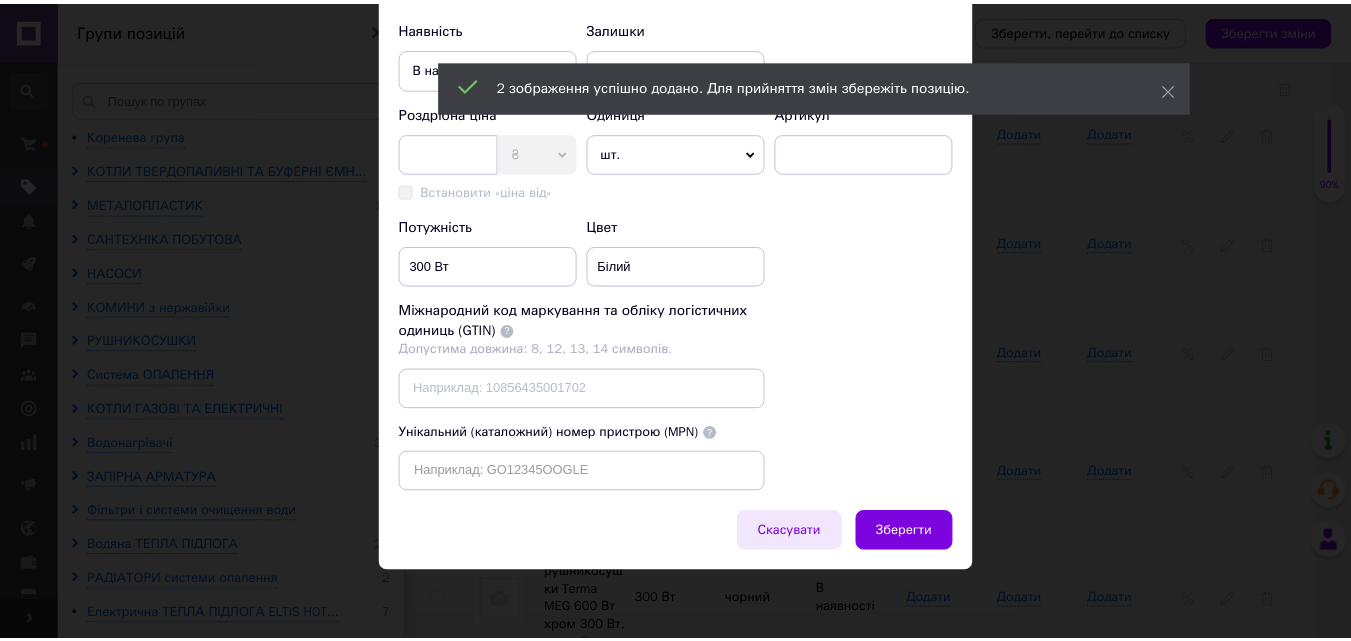 scroll, scrollTop: 672, scrollLeft: 0, axis: vertical 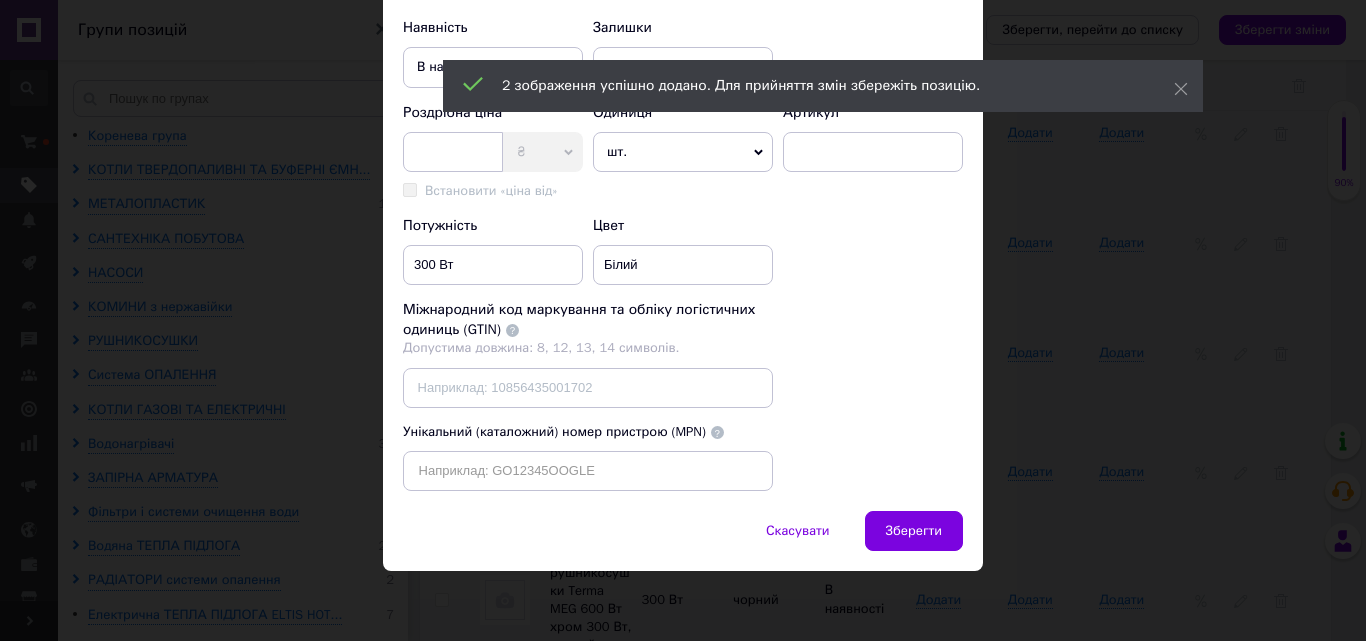 click on "Зберегти" at bounding box center (914, 531) 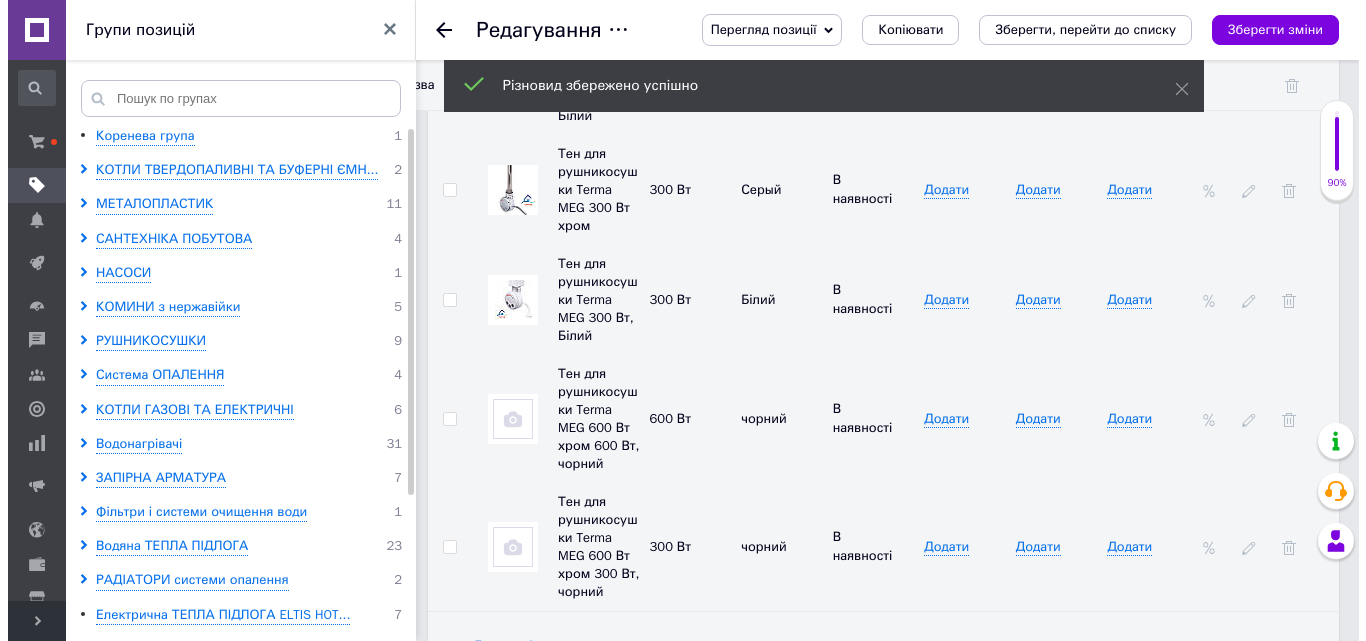 scroll, scrollTop: 3100, scrollLeft: 0, axis: vertical 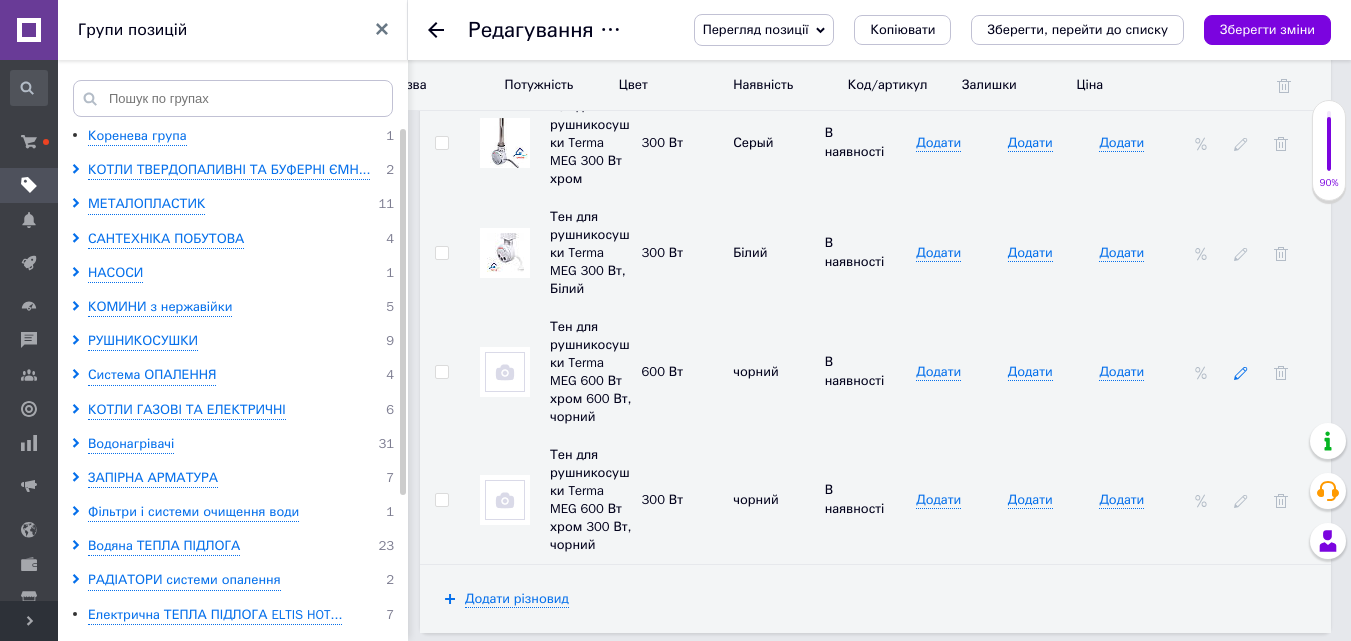 click 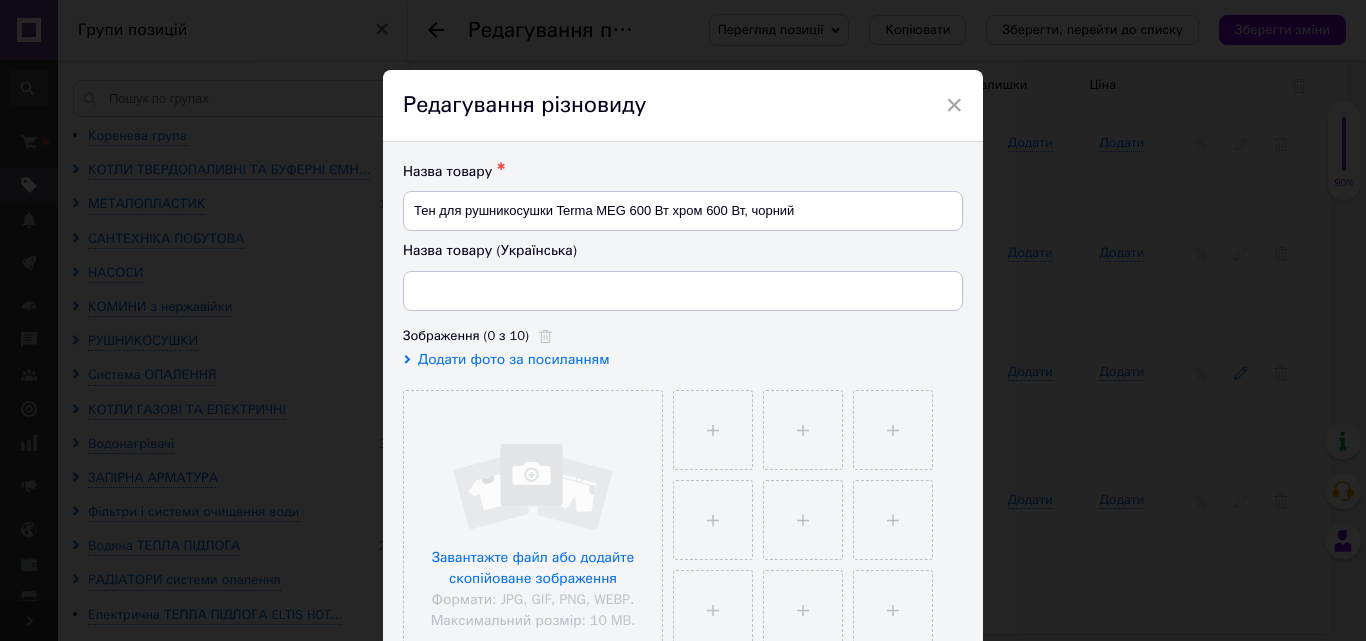 type on "Тен для рушникосушки Terma MEG 600 Вт чорний" 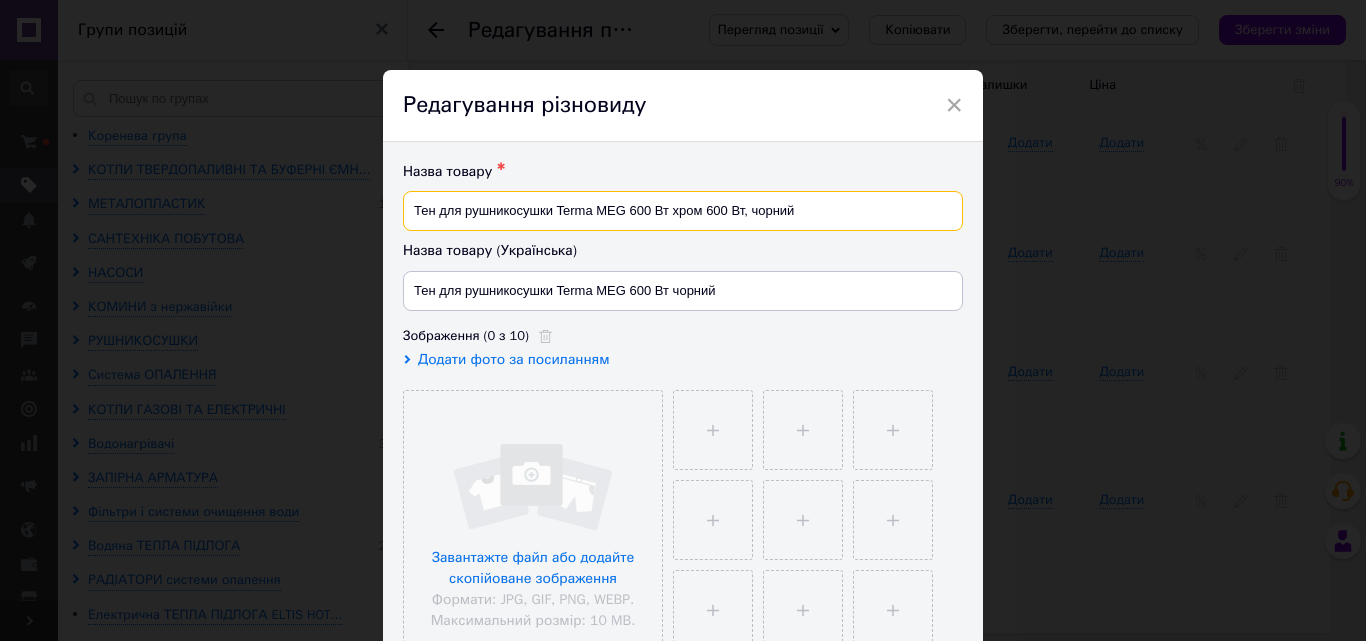 drag, startPoint x: 628, startPoint y: 204, endPoint x: 702, endPoint y: 215, distance: 74.8131 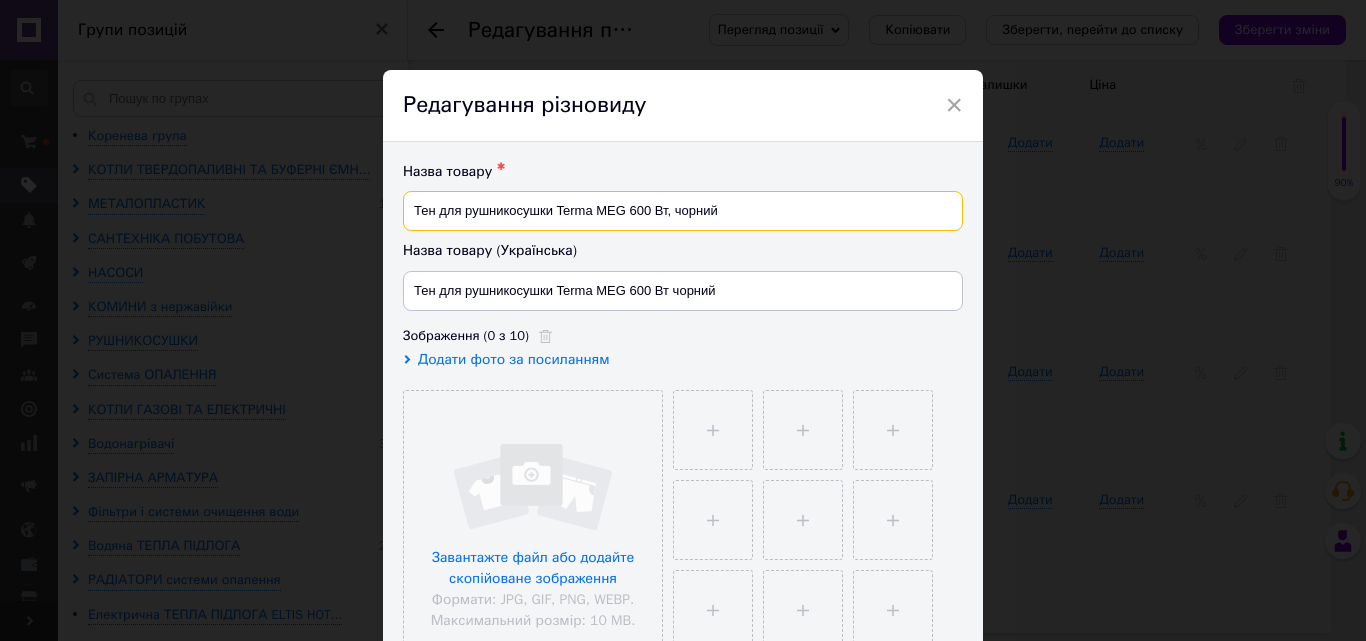 click on "Тен для рушникосушки Terma MEG 600 Вт, чорний" at bounding box center (683, 211) 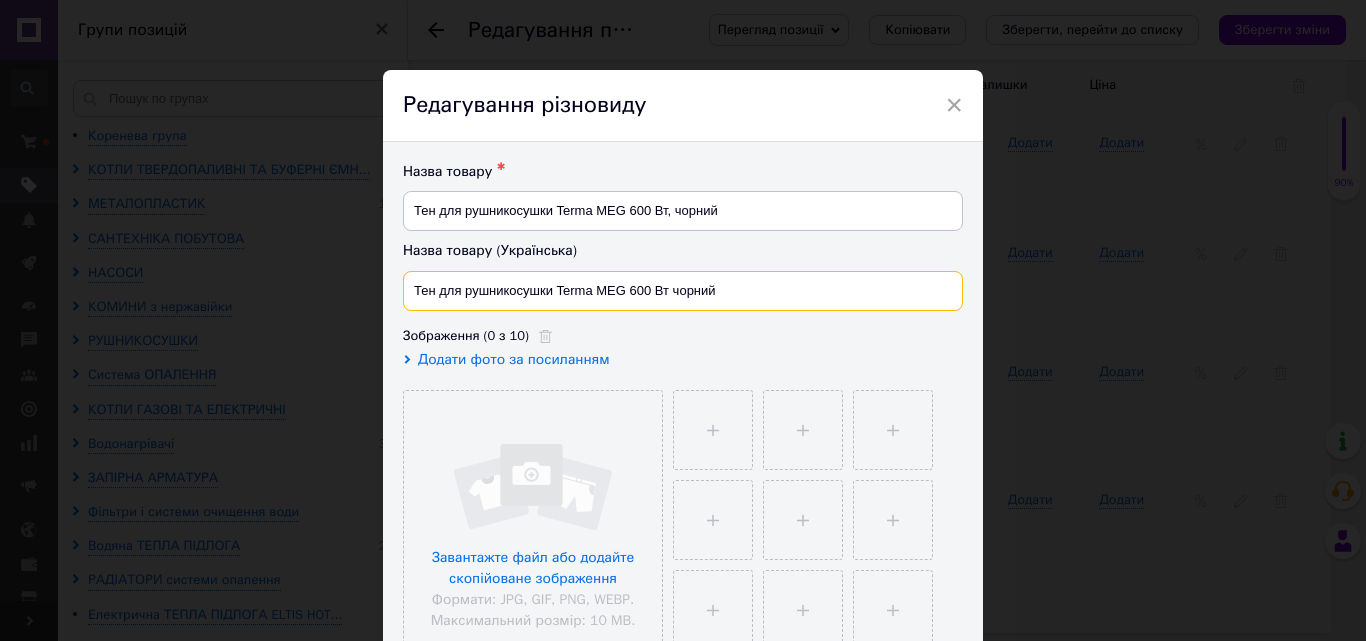 click on "Тен для рушникосушки Terma MEG 600 Вт чорний" at bounding box center [683, 291] 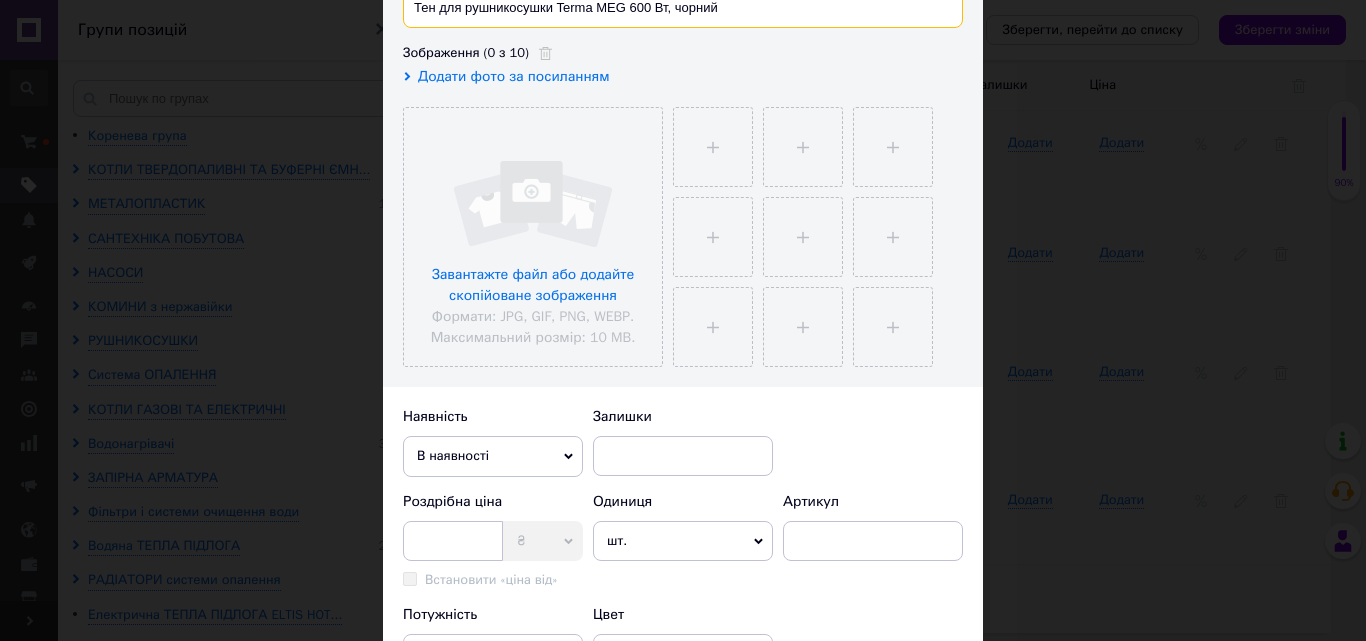 scroll, scrollTop: 100, scrollLeft: 0, axis: vertical 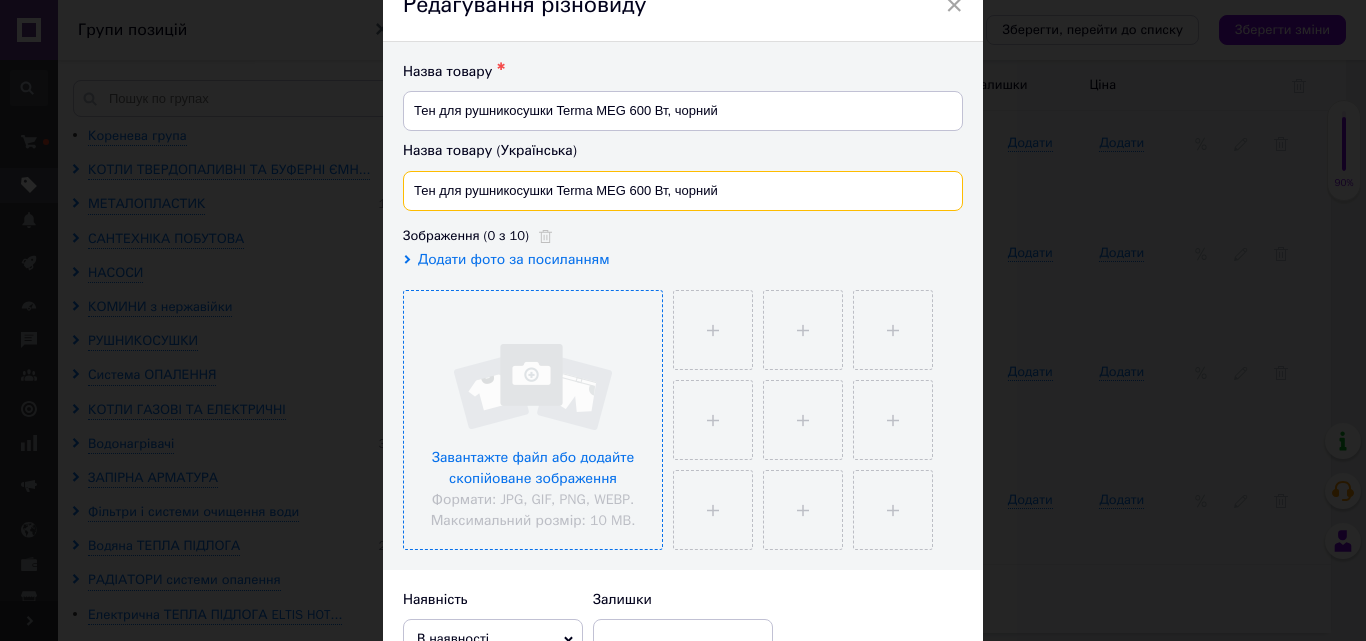 type on "Тен для рушникосушки Terma MEG 600 Вт, чорний" 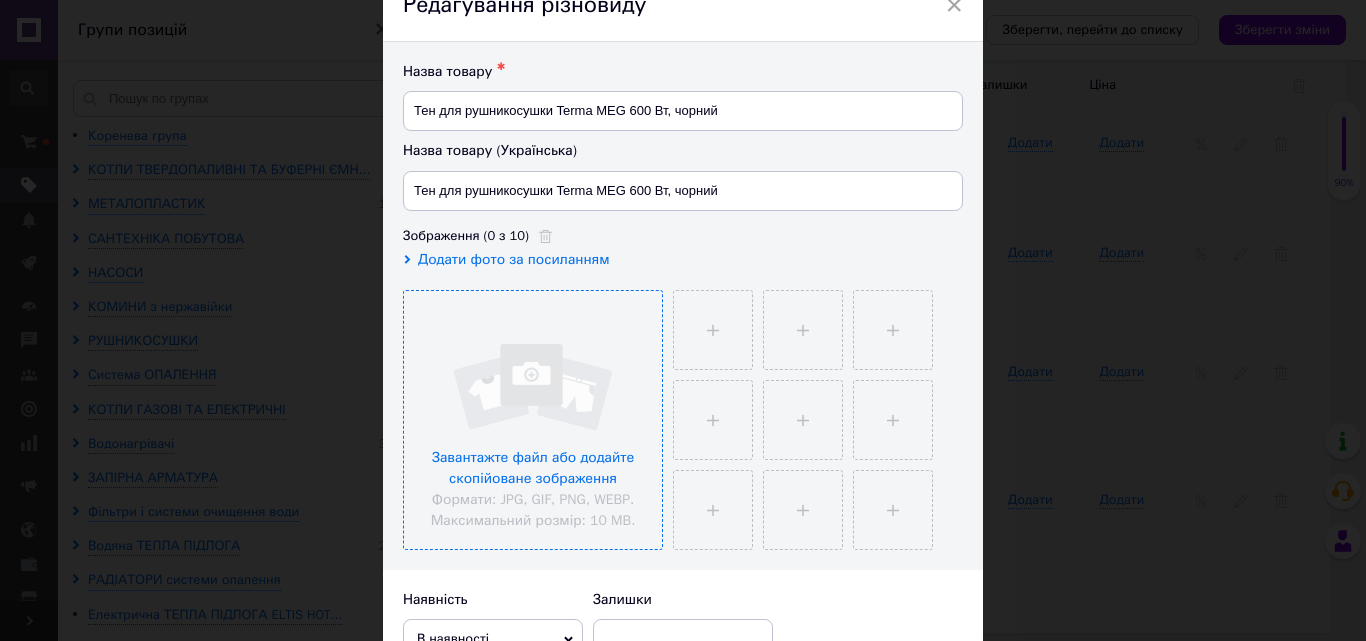 click at bounding box center [533, 420] 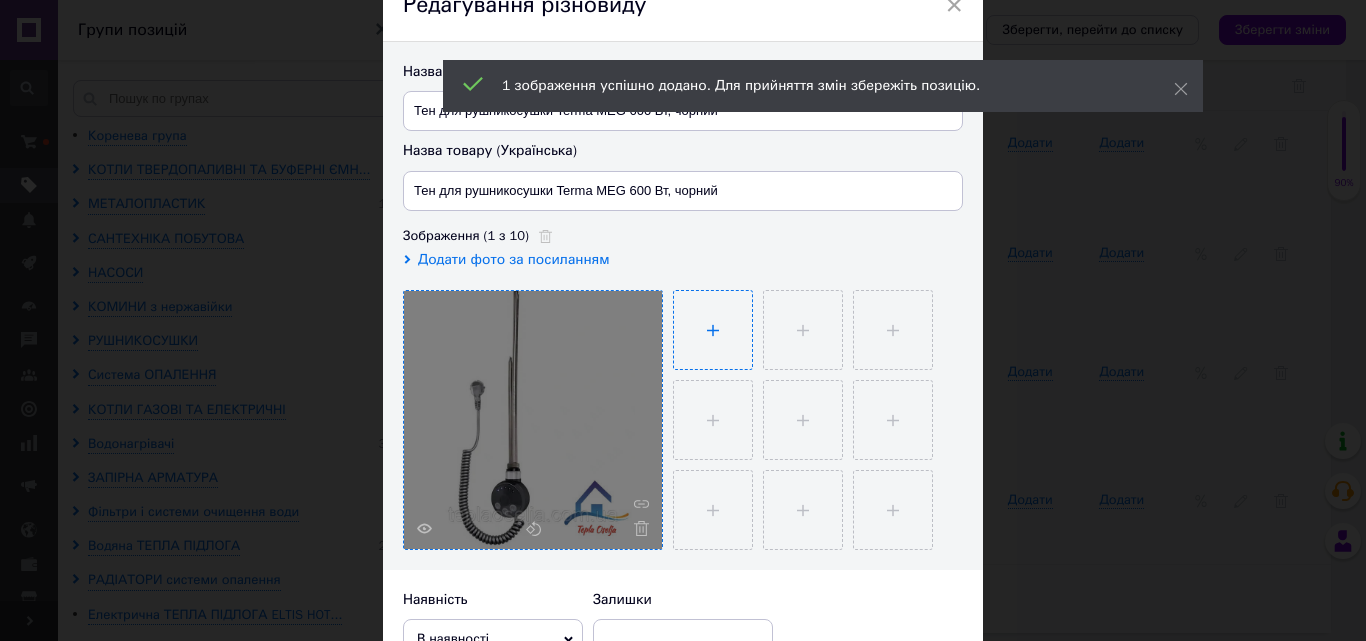 click at bounding box center [713, 330] 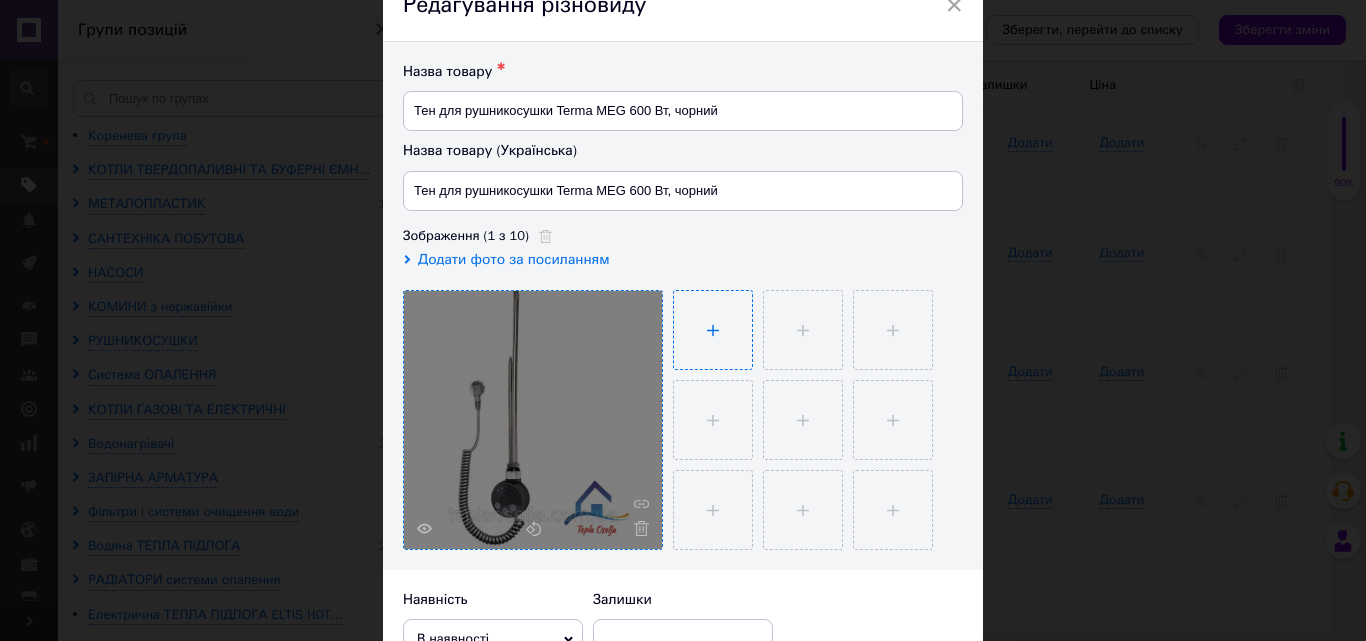 type on "C:\fakepath\тен чорний 2.webp" 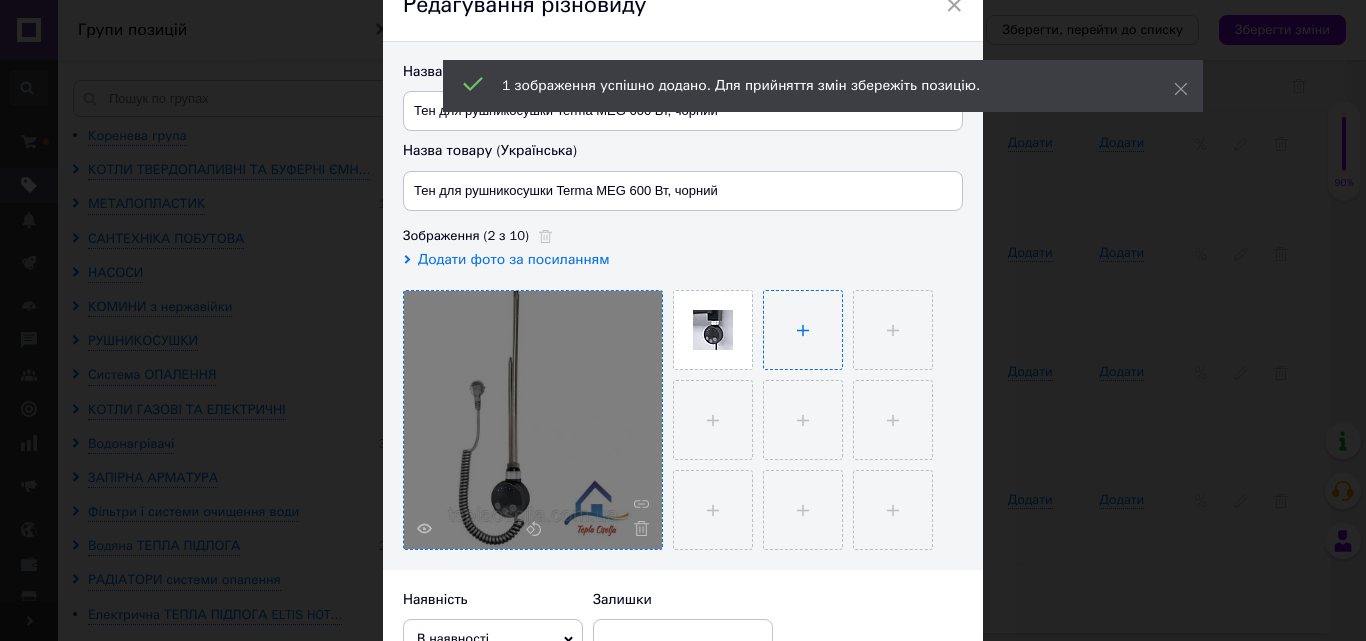 click at bounding box center (803, 330) 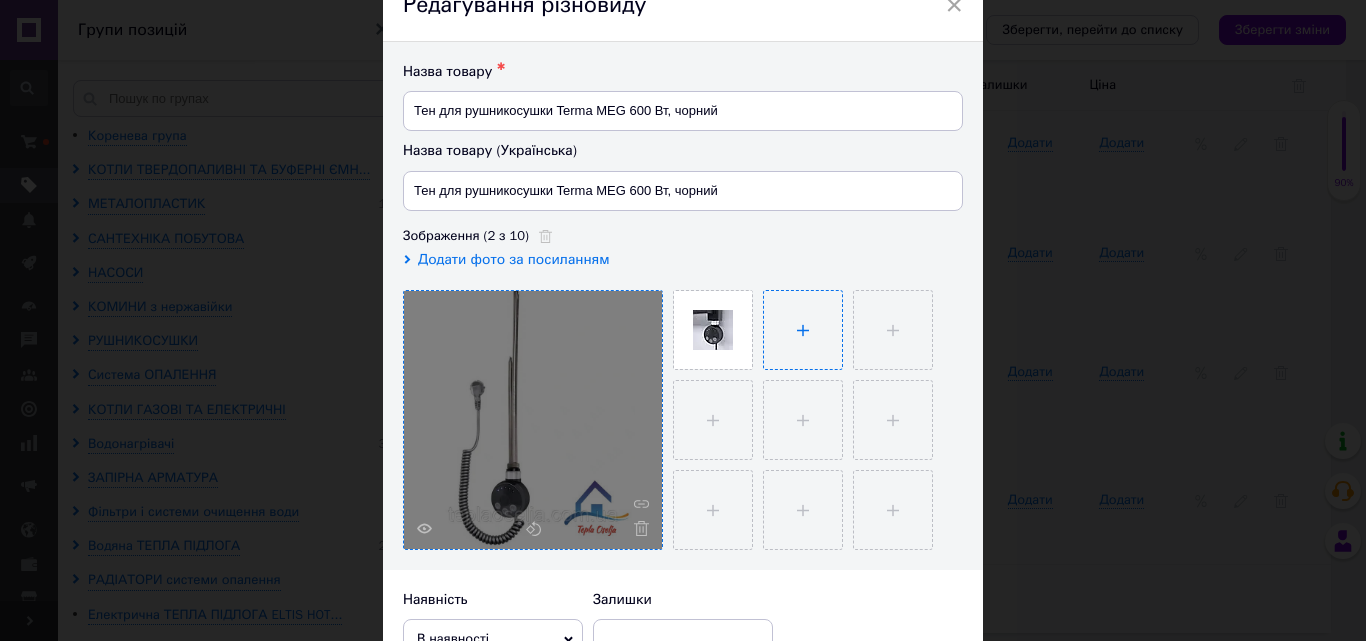 type on "C:\fakepath\тен чорний 3.jpg" 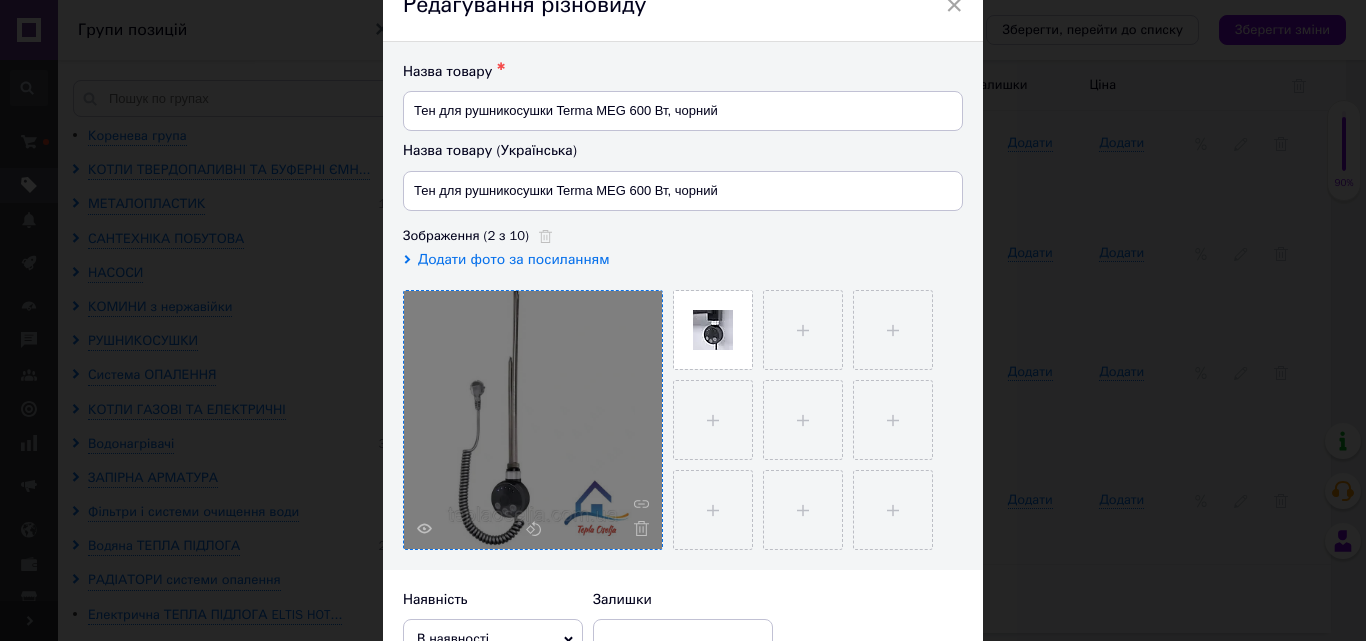 type 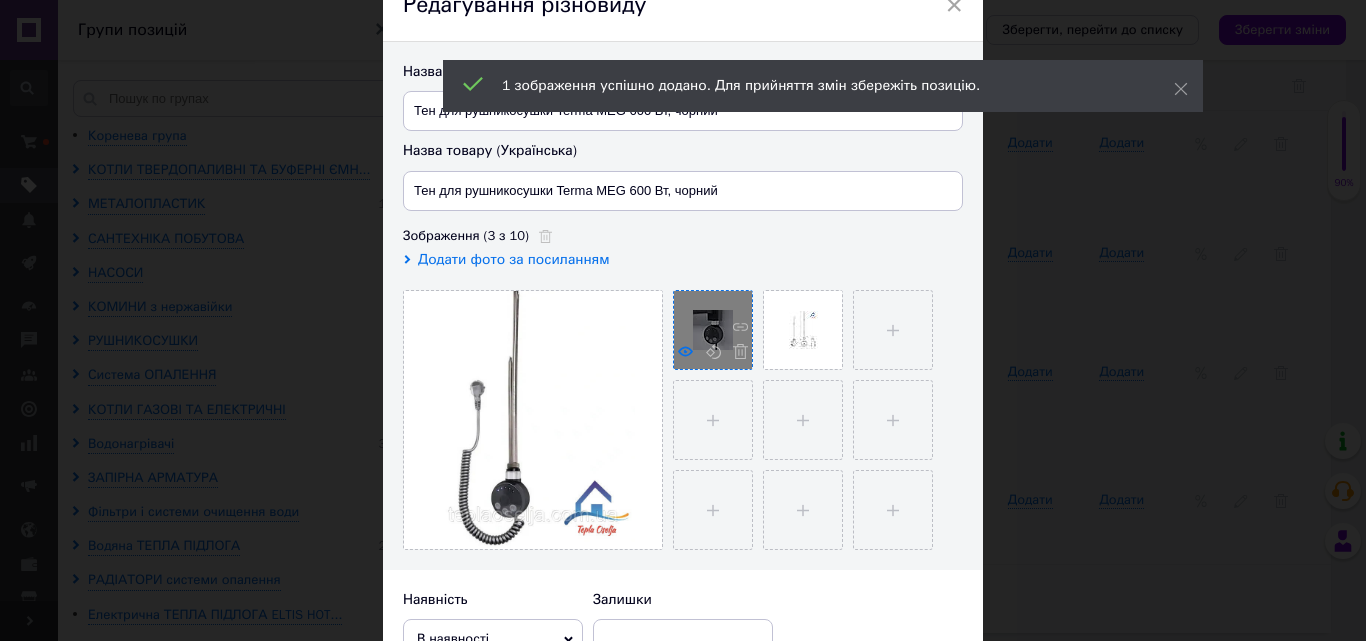 click 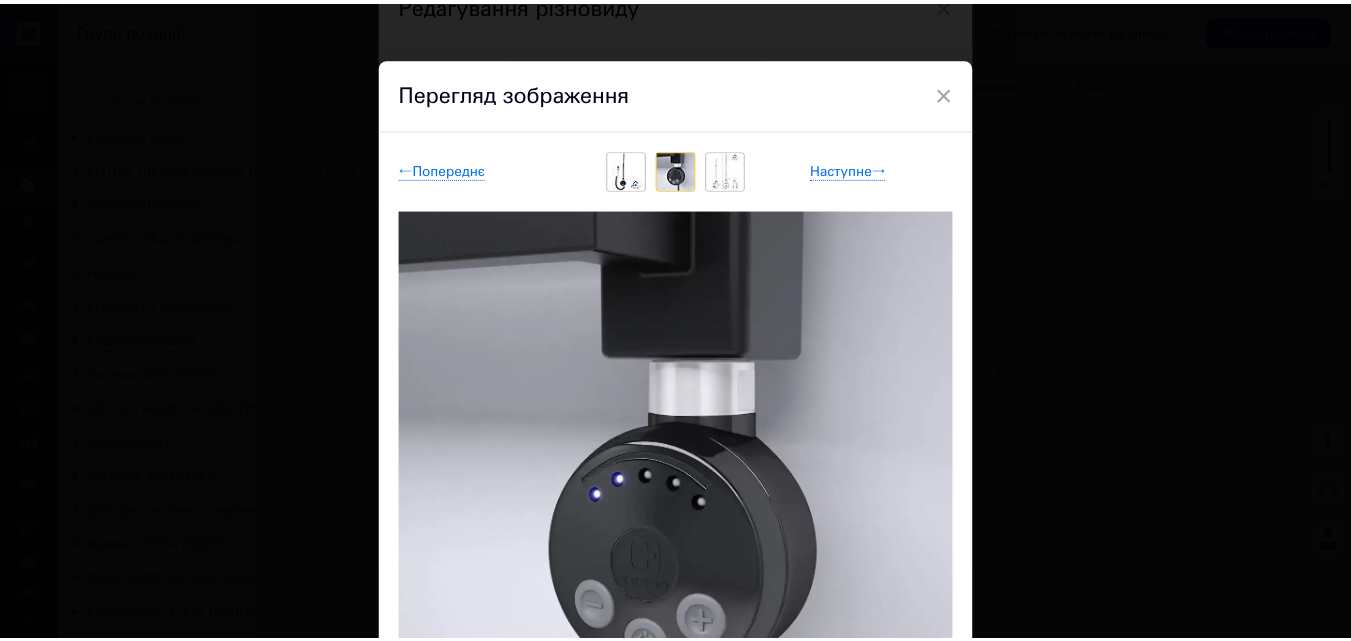 scroll, scrollTop: 0, scrollLeft: 0, axis: both 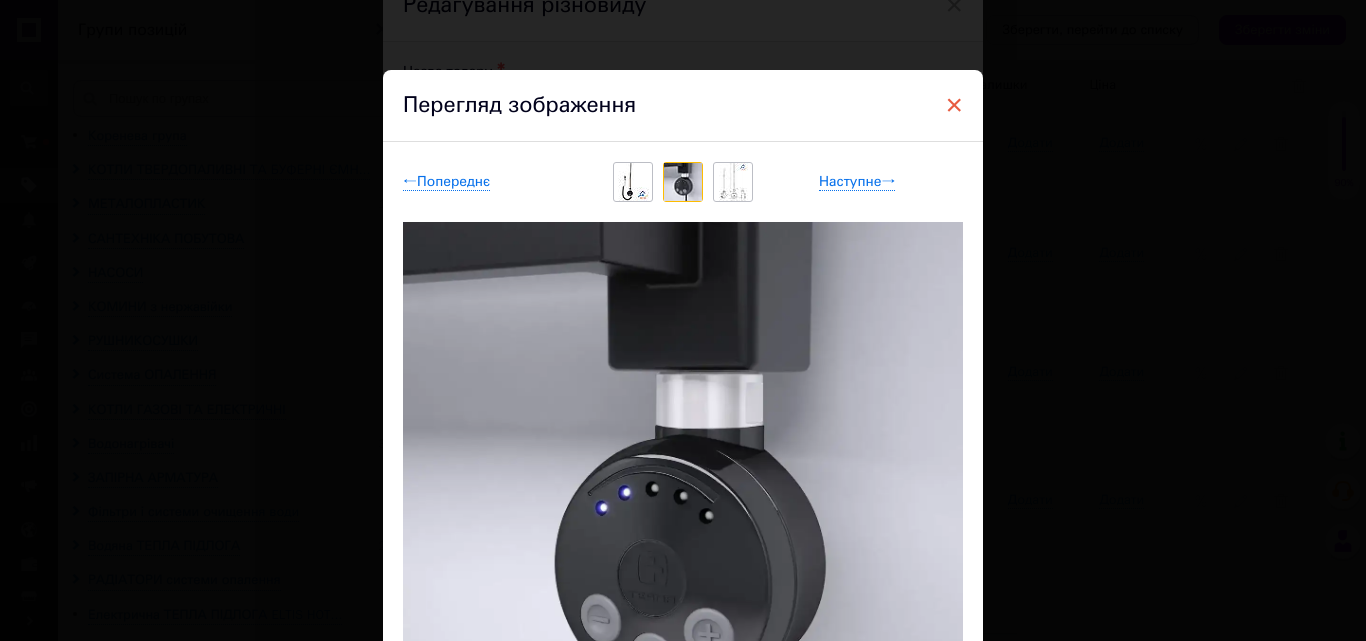 click on "×" at bounding box center [954, 105] 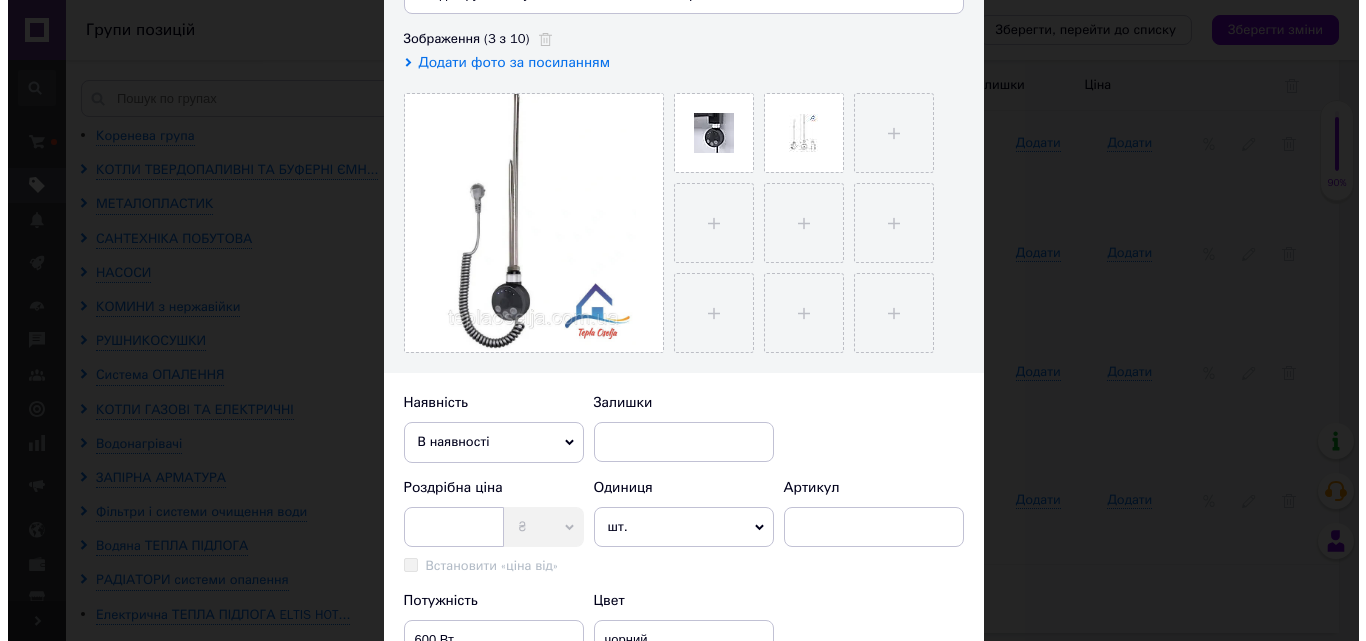 scroll, scrollTop: 600, scrollLeft: 0, axis: vertical 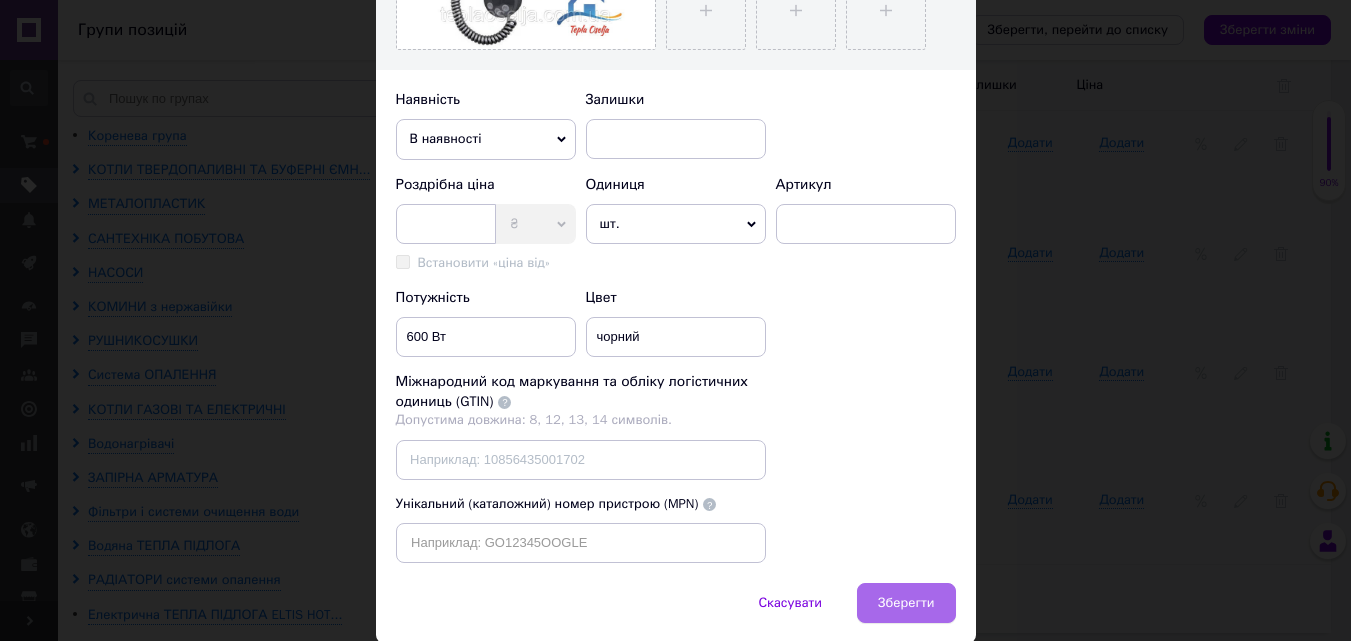click on "Зберегти" at bounding box center (906, 603) 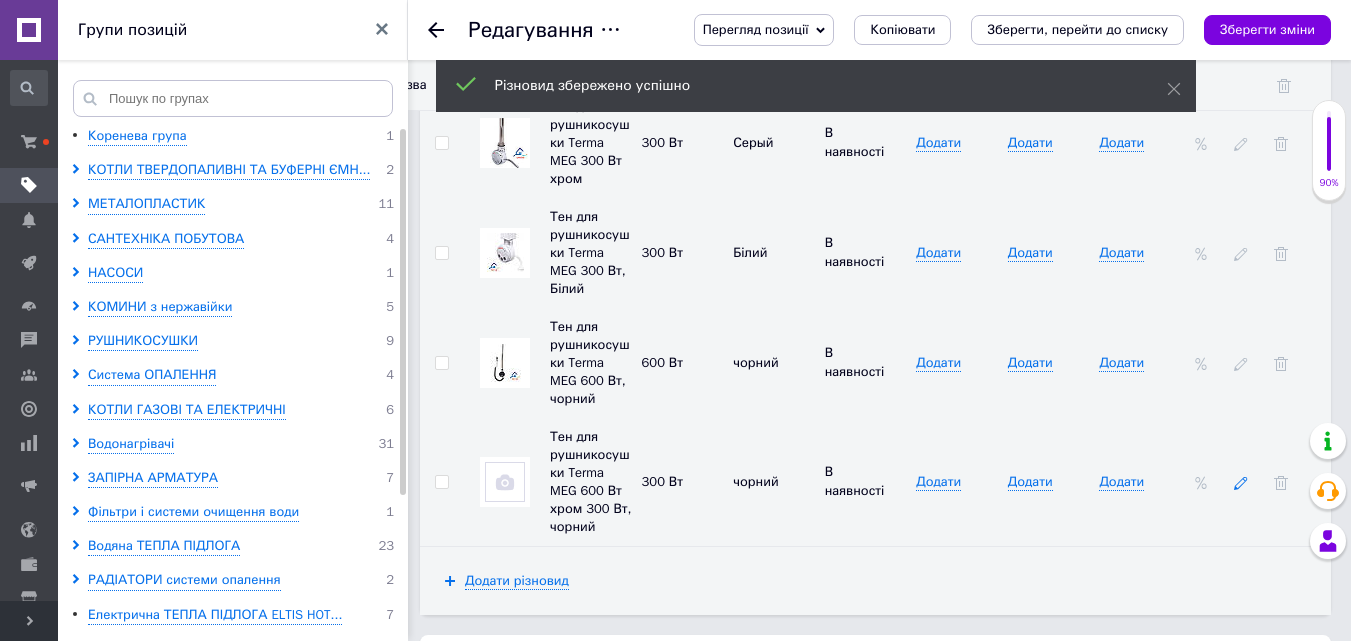 click 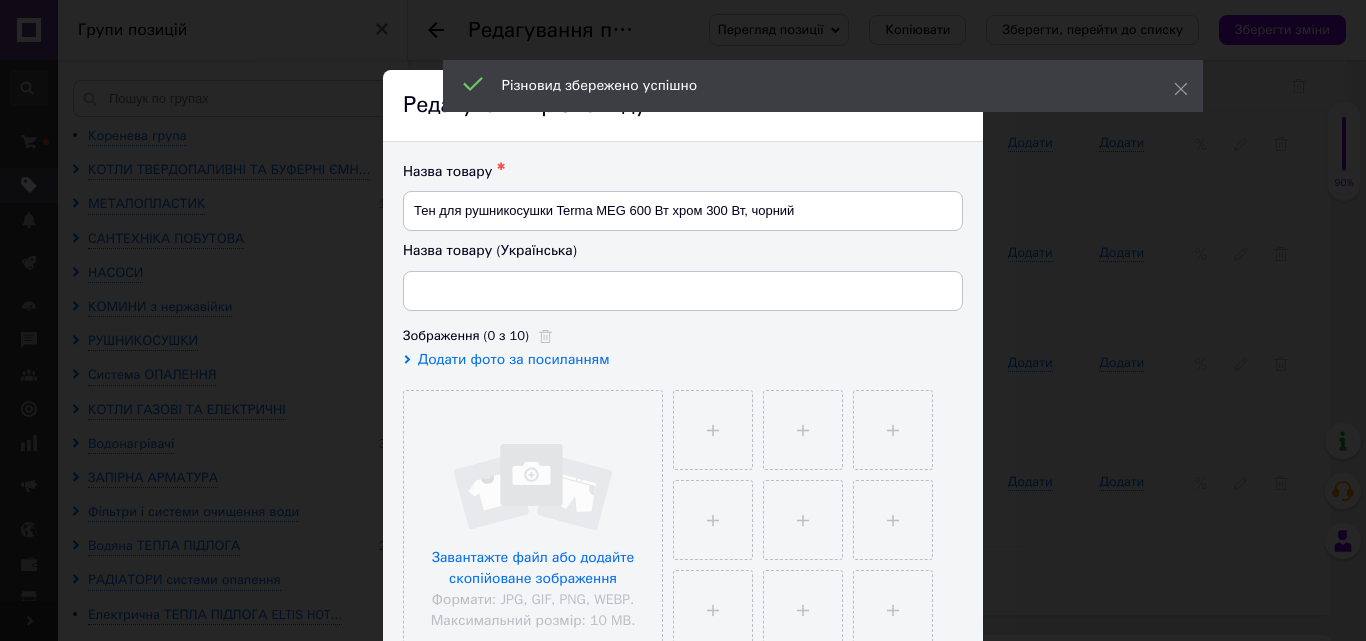 type on "Тен для рушникосушки Terma MEG 300 Вт чорний" 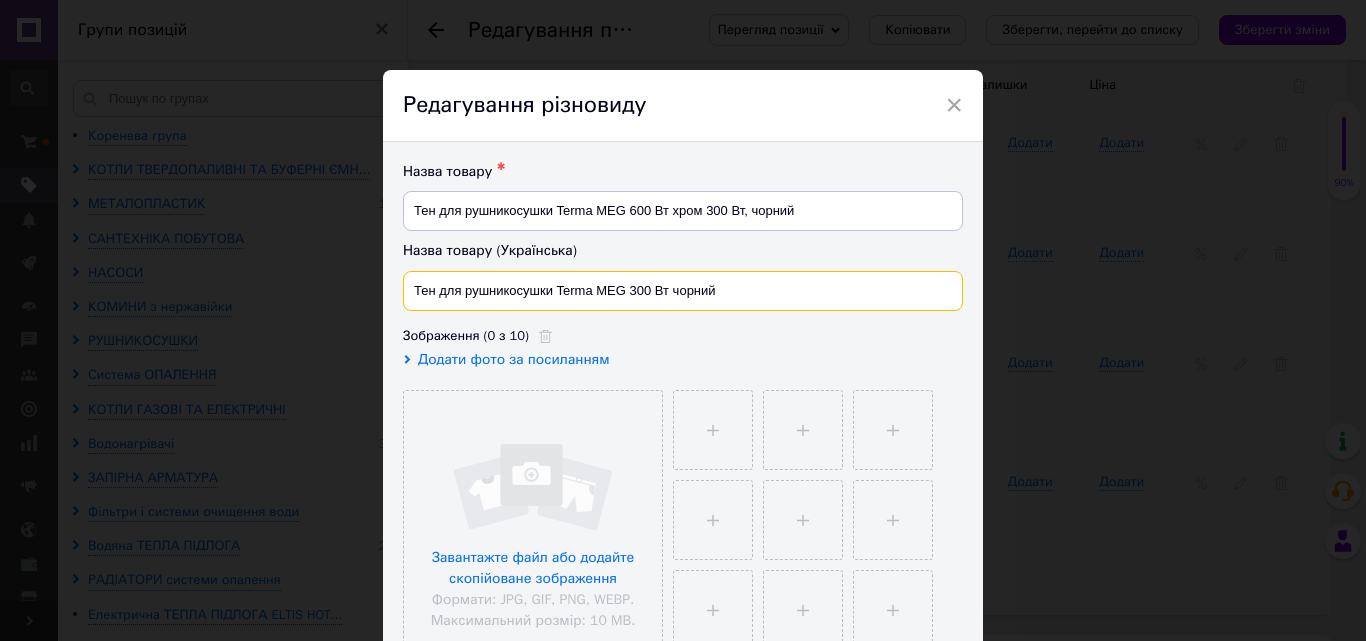 click on "Тен для рушникосушки Terma MEG 300 Вт чорний" at bounding box center [683, 291] 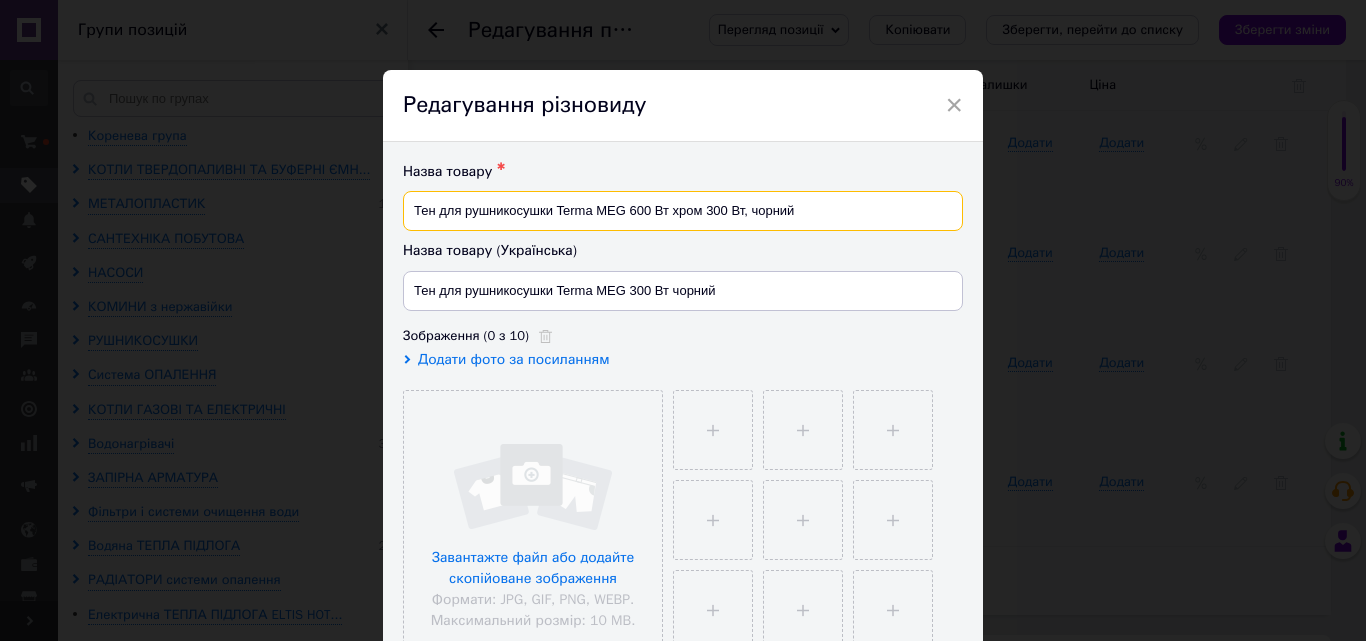 click on "Тен для рушникосушки Terma MEG 600 Вт хром 300 Вт, чорний" at bounding box center (683, 211) 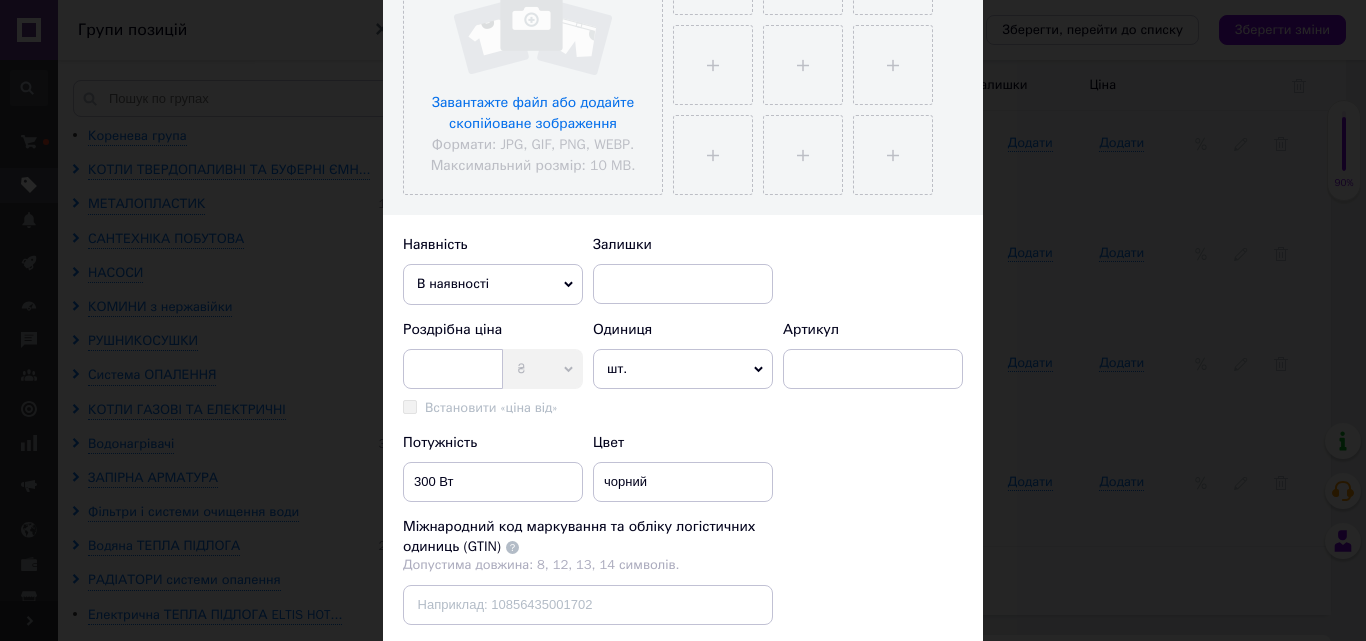 scroll, scrollTop: 500, scrollLeft: 0, axis: vertical 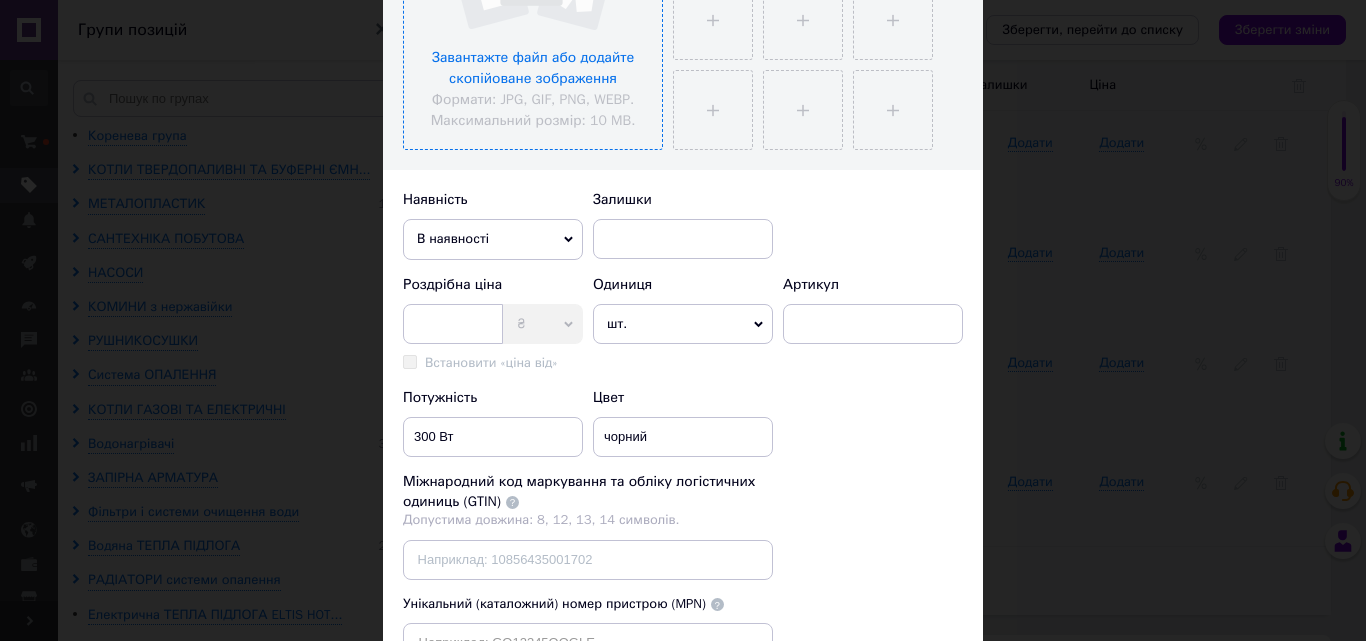 type on "Тен для рушникосушки Terma MEG 300 Вт чорний" 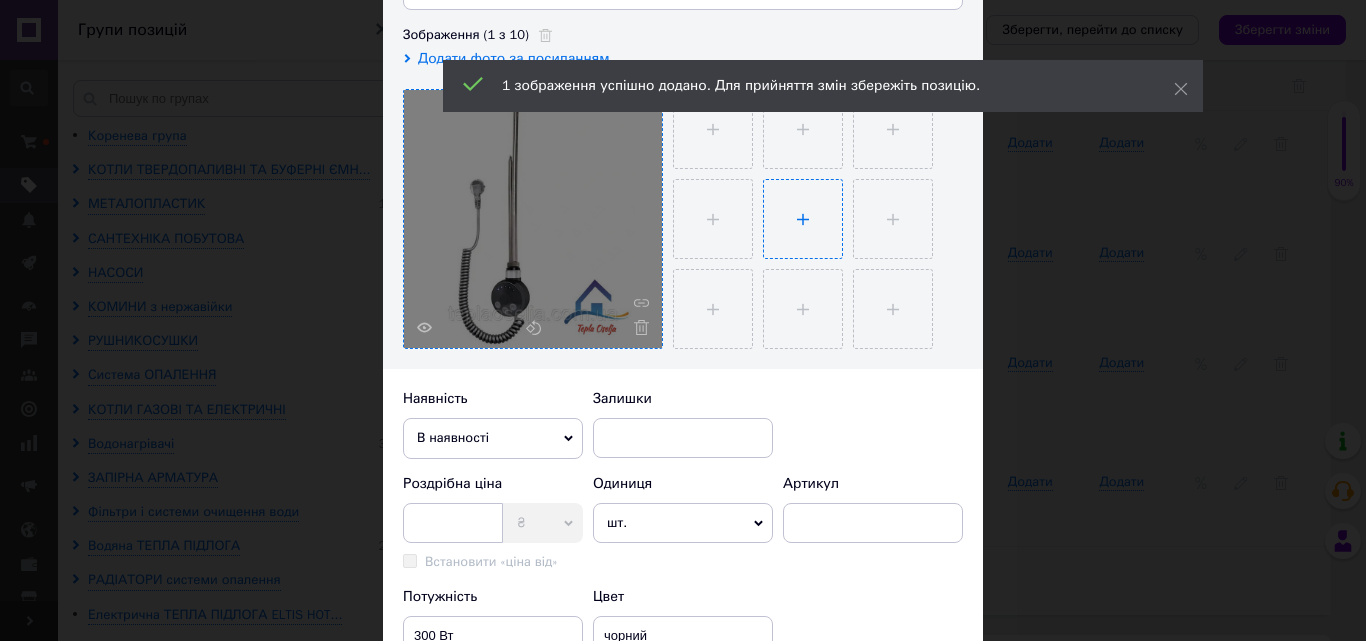 scroll, scrollTop: 300, scrollLeft: 0, axis: vertical 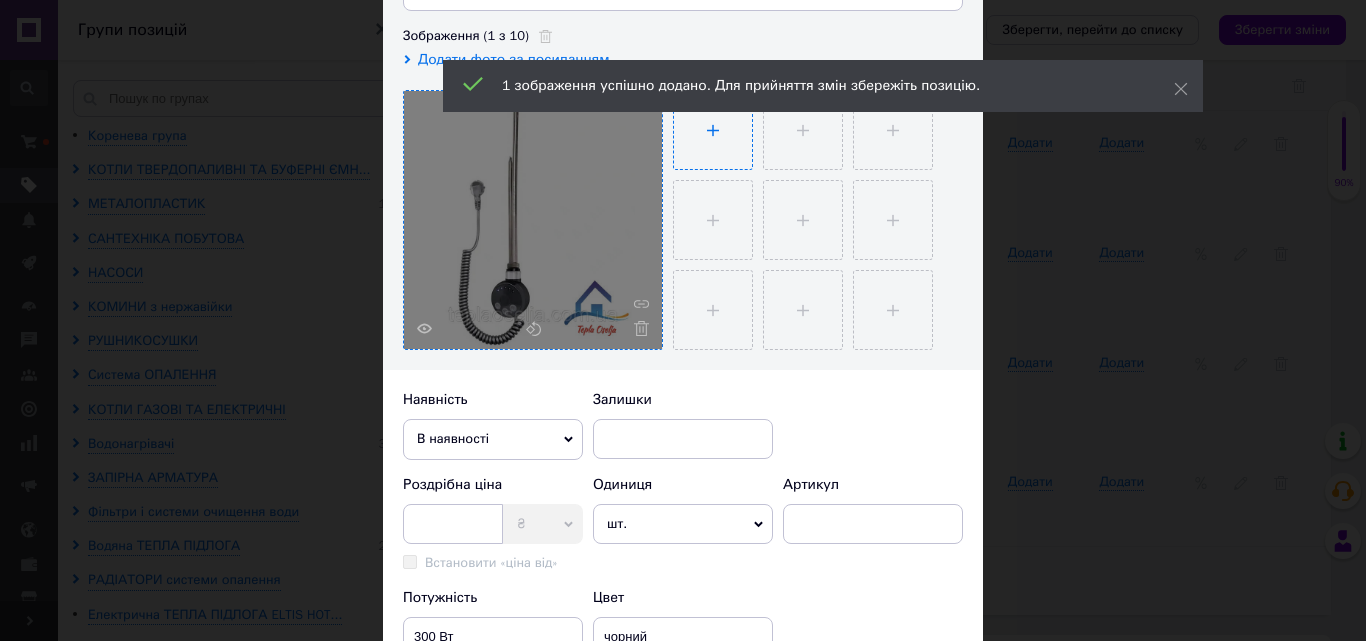 click at bounding box center (713, 130) 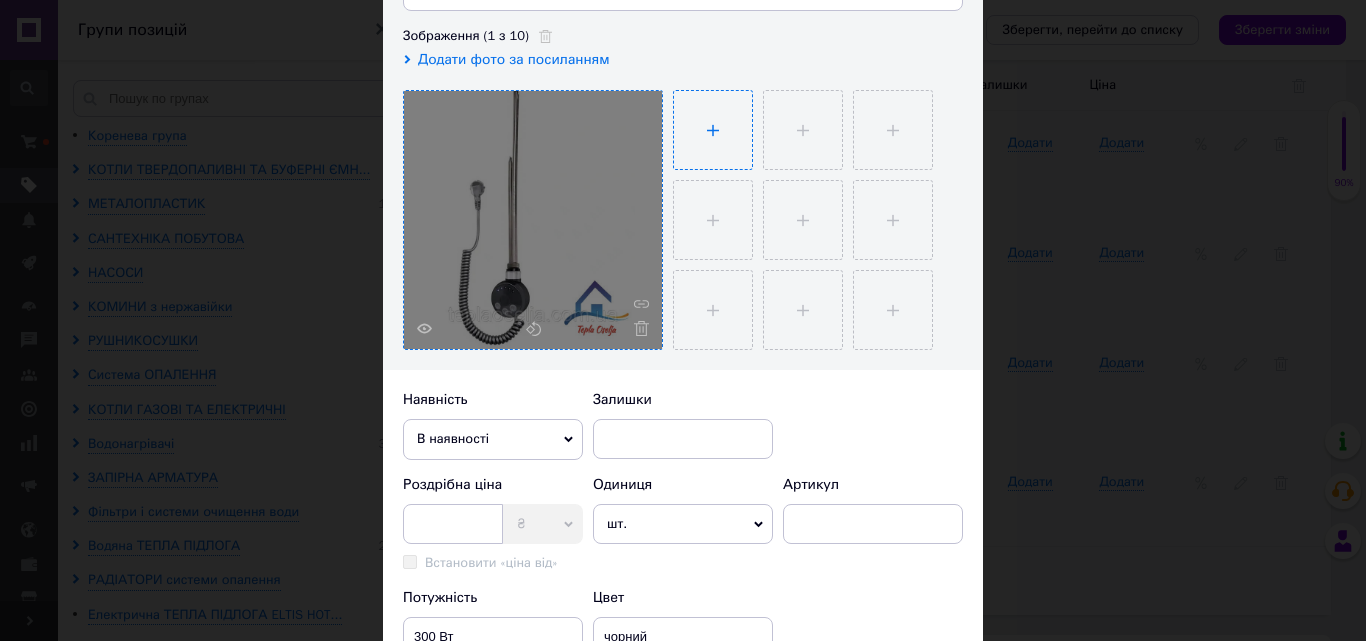 type on "C:\fakepath\тен чорний 2.webp" 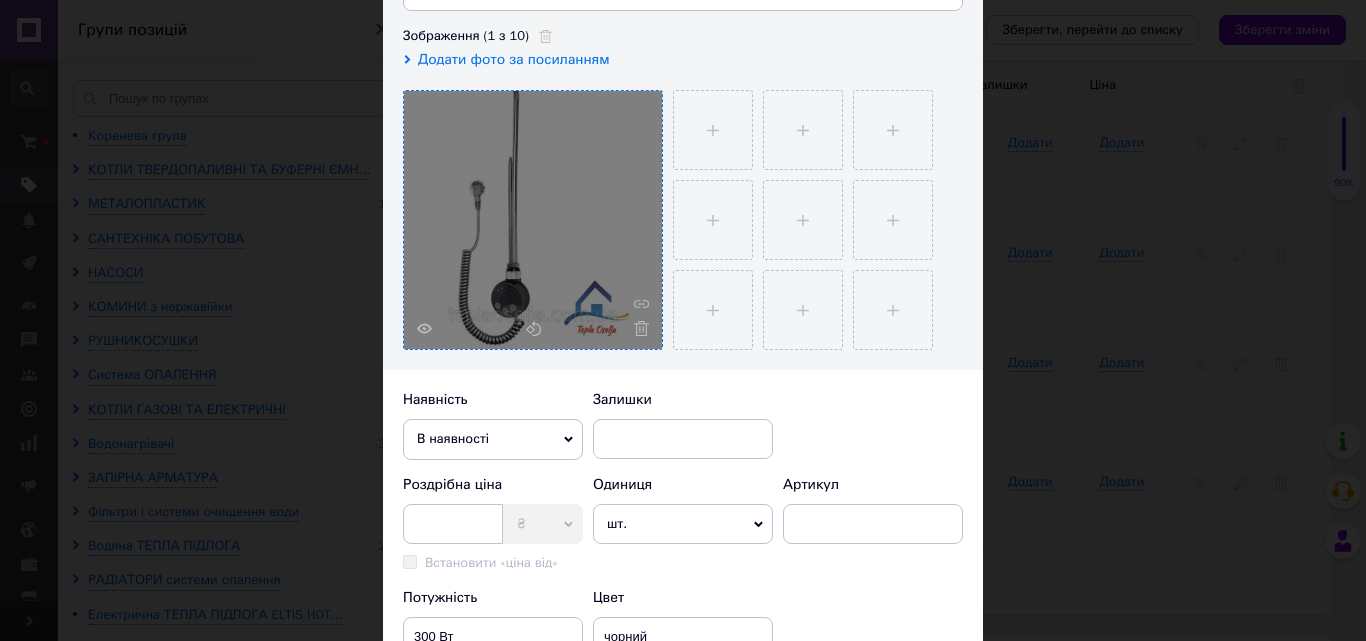 type 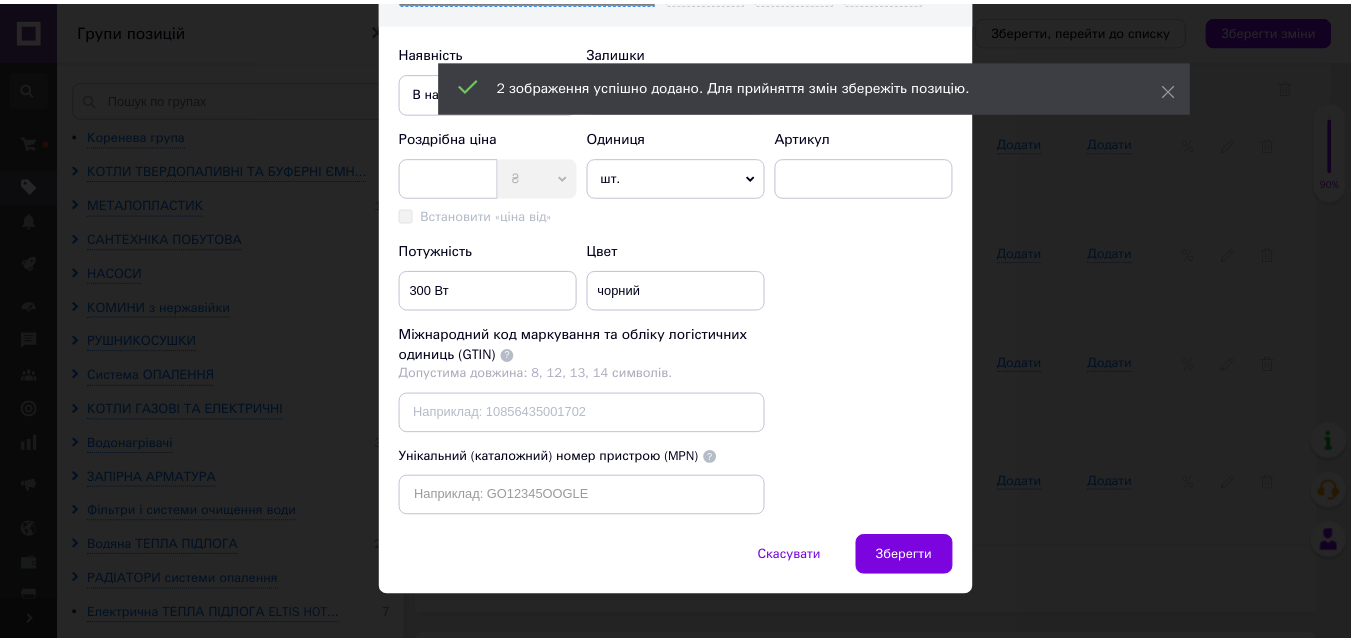 scroll, scrollTop: 672, scrollLeft: 0, axis: vertical 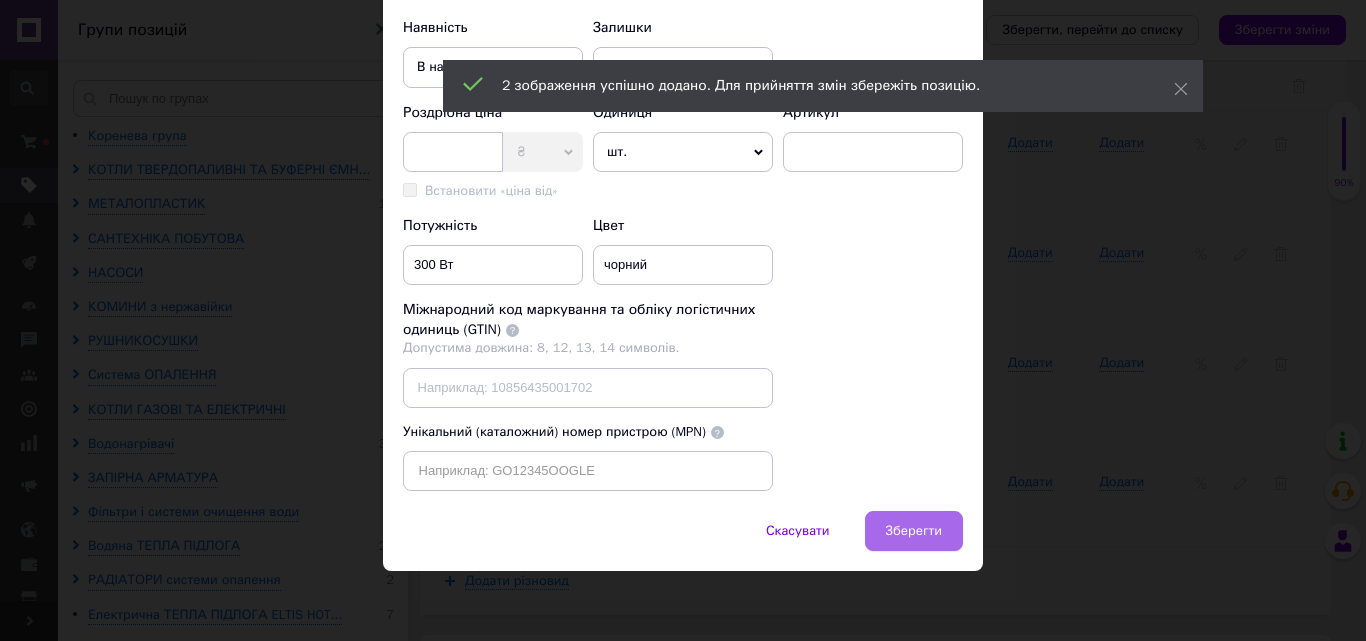click on "Зберегти" at bounding box center [914, 531] 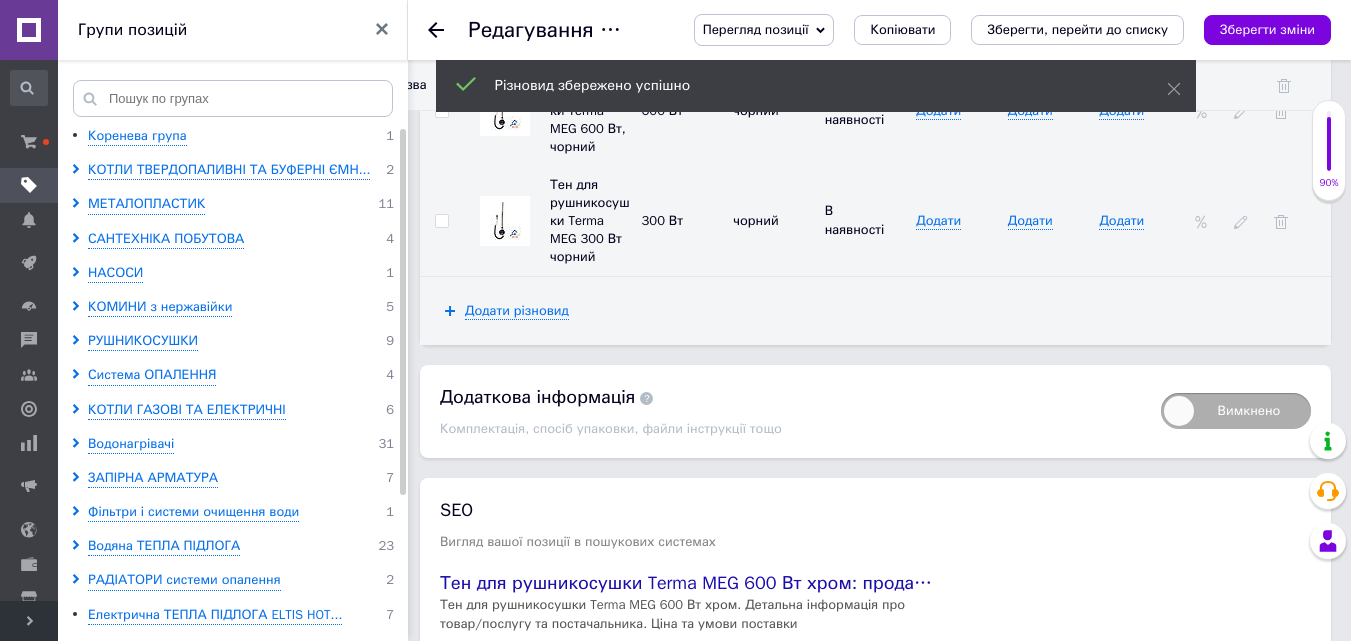 scroll, scrollTop: 3472, scrollLeft: 0, axis: vertical 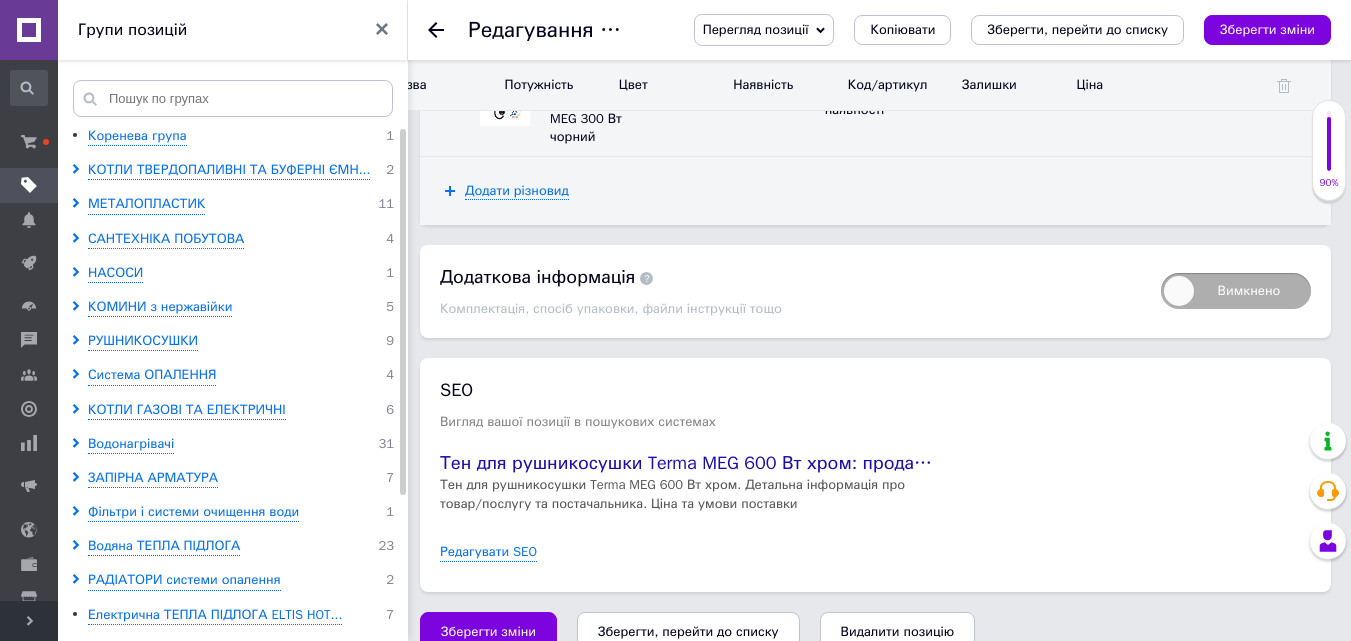 click on "Зберегти, перейти до списку" at bounding box center [688, 631] 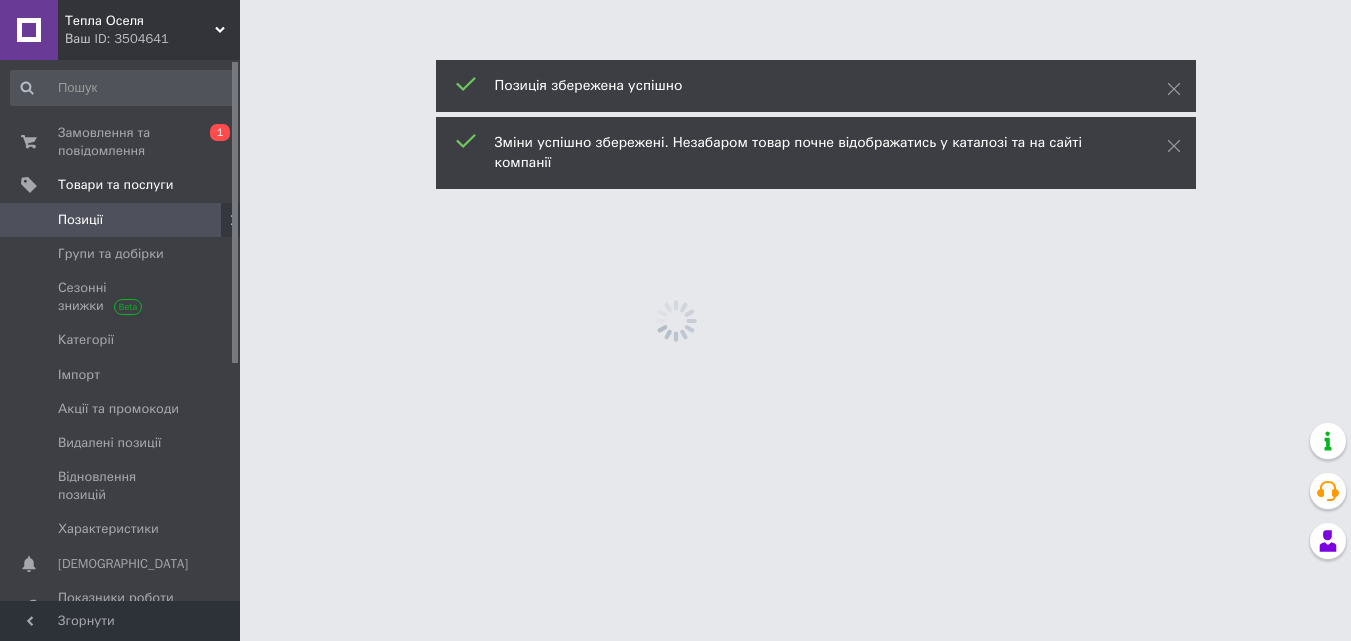 scroll, scrollTop: 0, scrollLeft: 0, axis: both 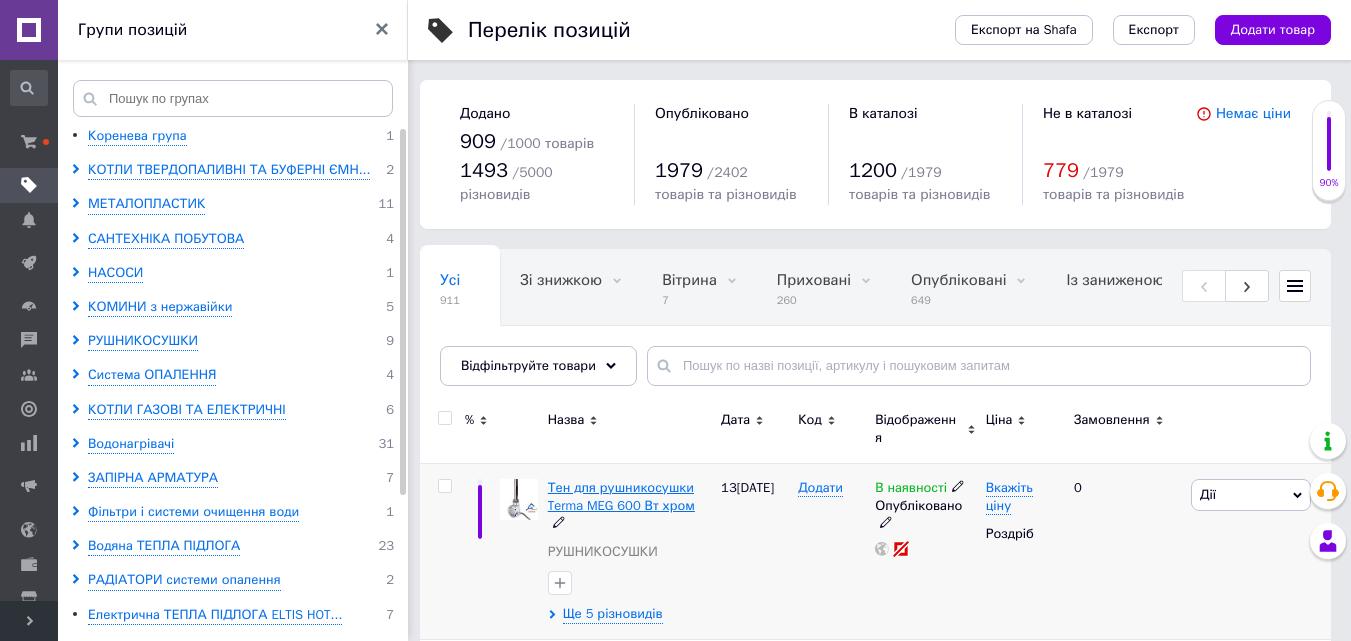click on "Тен для рушникосушки Terma MEG 600 Вт хром" at bounding box center [621, 496] 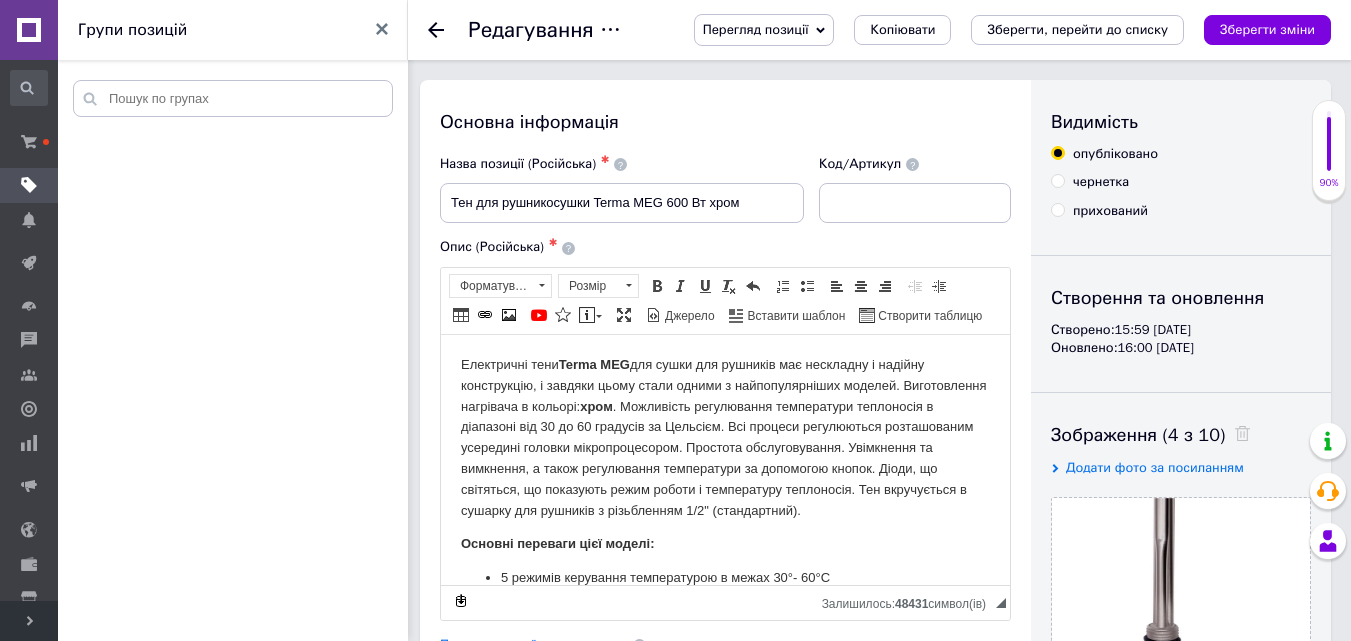 scroll, scrollTop: 0, scrollLeft: 0, axis: both 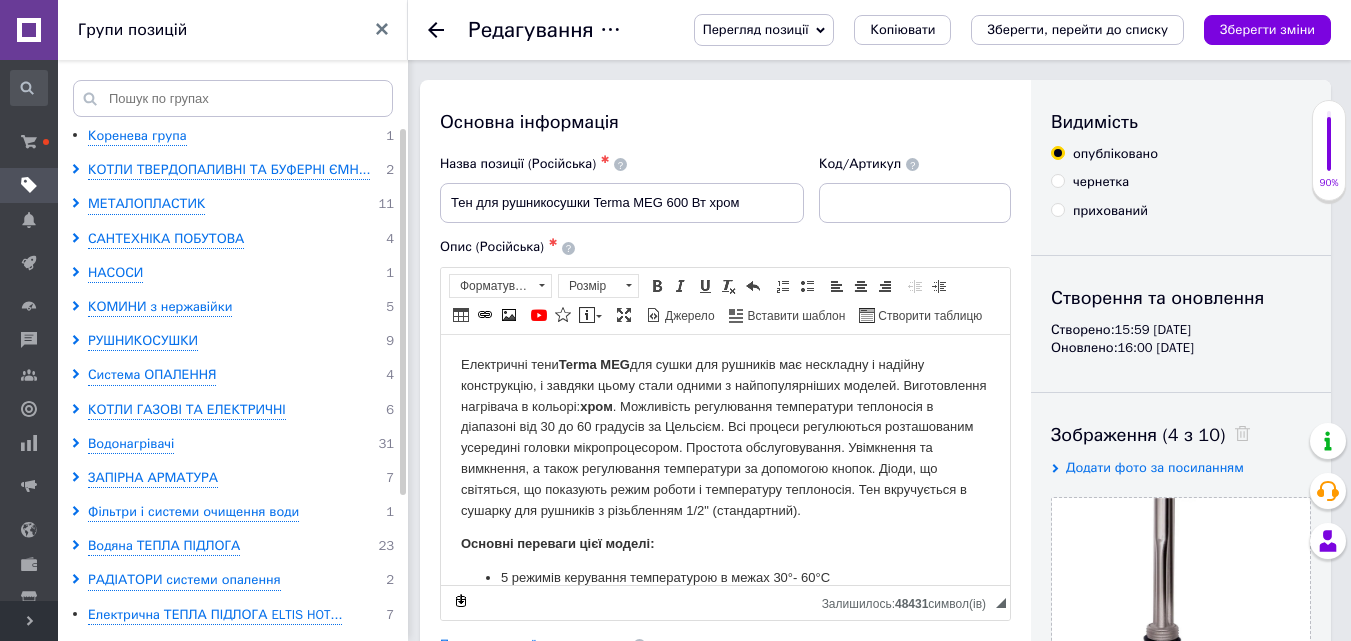 click on "Перегляд позиції" at bounding box center (756, 29) 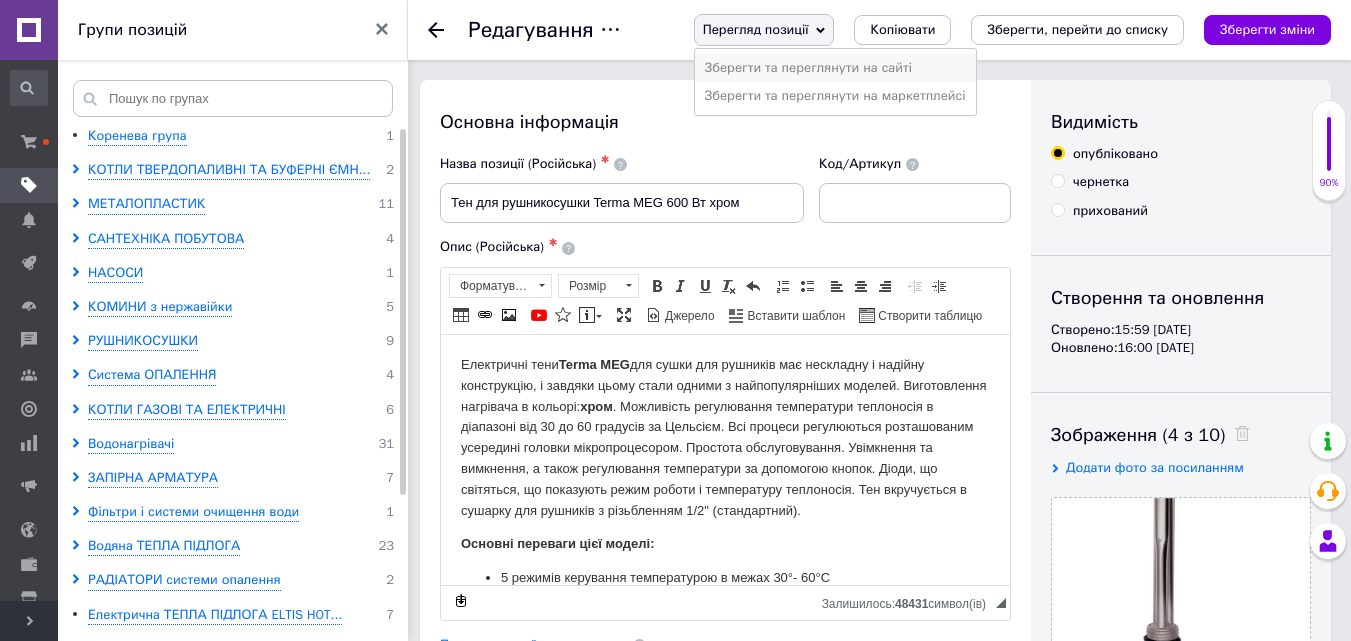 click on "Зберегти та переглянути на сайті" at bounding box center [835, 68] 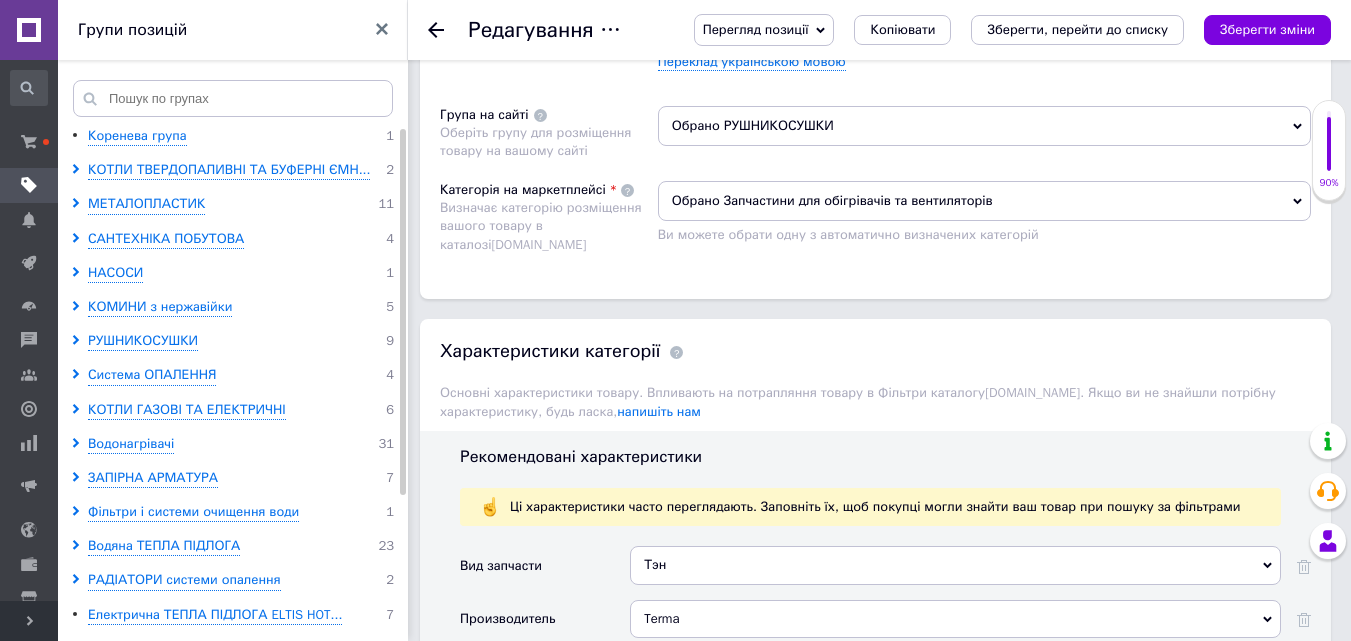 scroll, scrollTop: 1172, scrollLeft: 0, axis: vertical 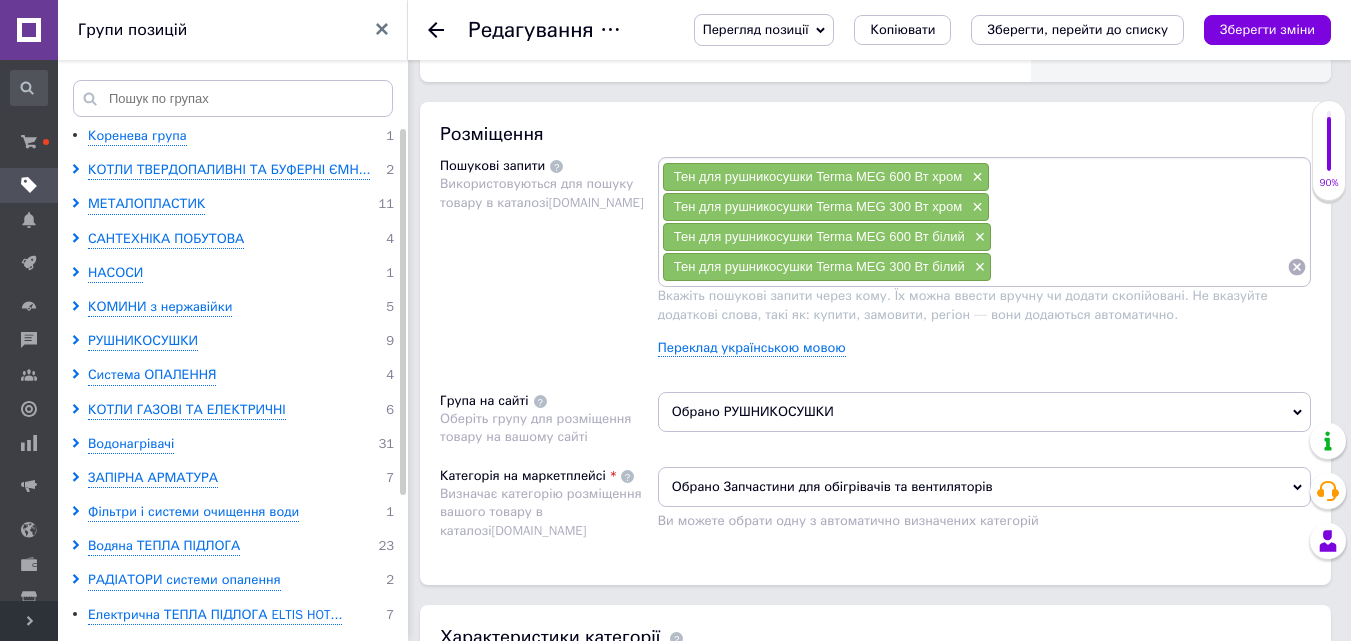 click on "Тен для рушникосушки Terma MEG 600 Вт хром × Тен для рушникосушки Terma MEG 300 Вт хром × Тен для рушникосушки Terma MEG 600 Вт білий × Тен для рушникосушки Terma MEG 300 Вт білий ×" at bounding box center [984, 222] 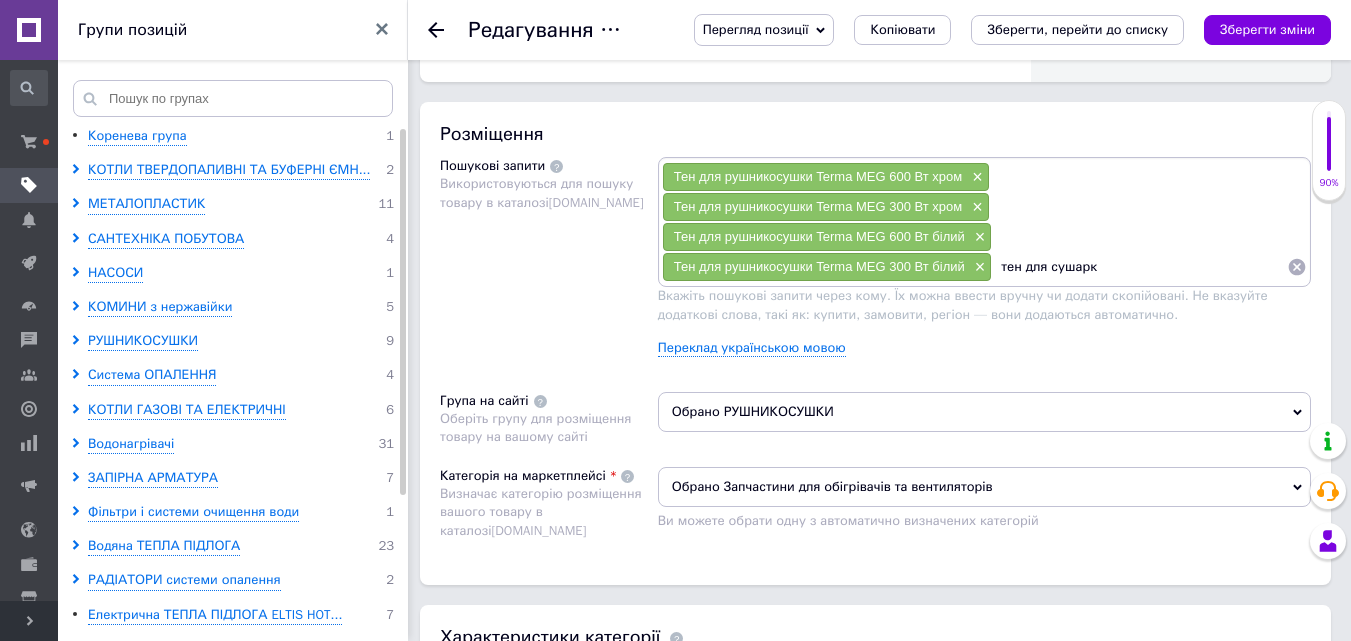type on "тен для [DEMOGRAPHIC_DATA]" 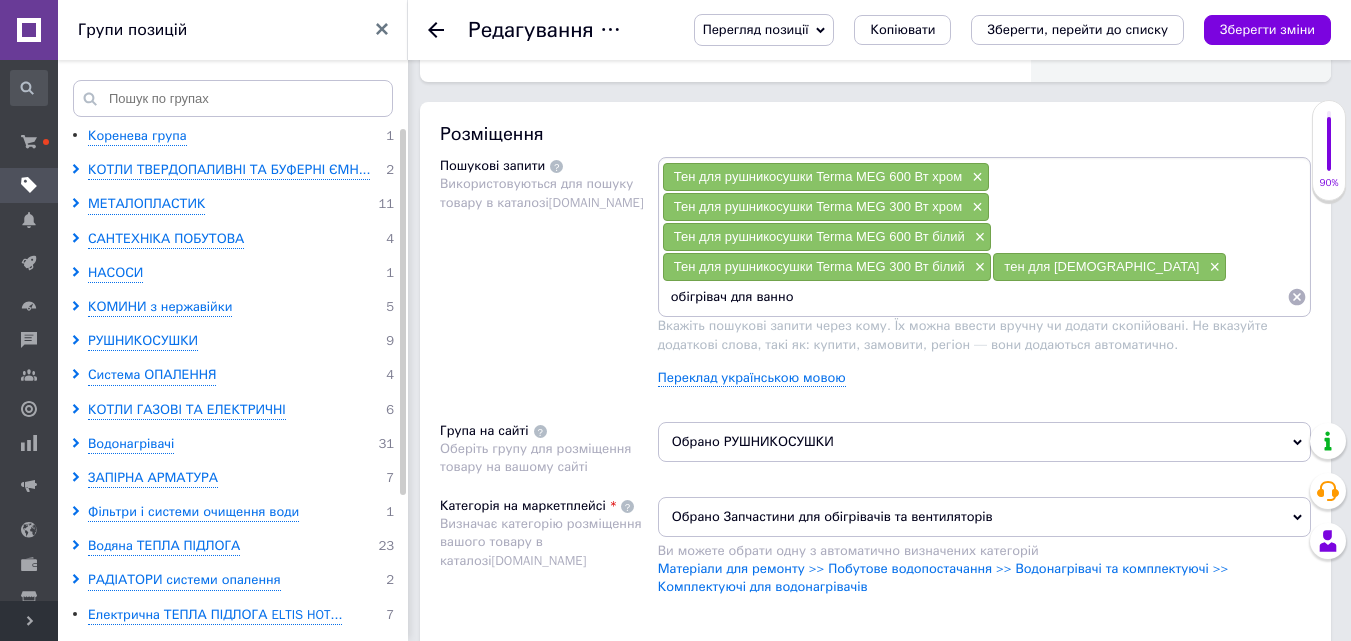 type on "обігрівач для ванної" 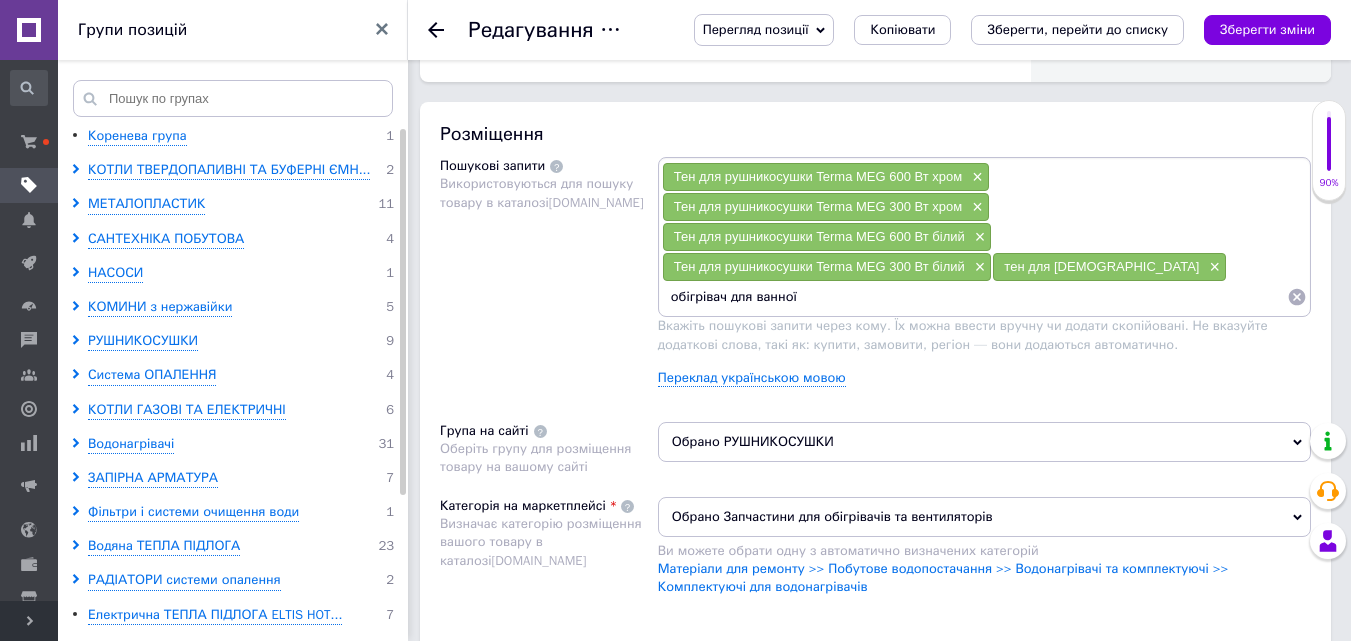 type 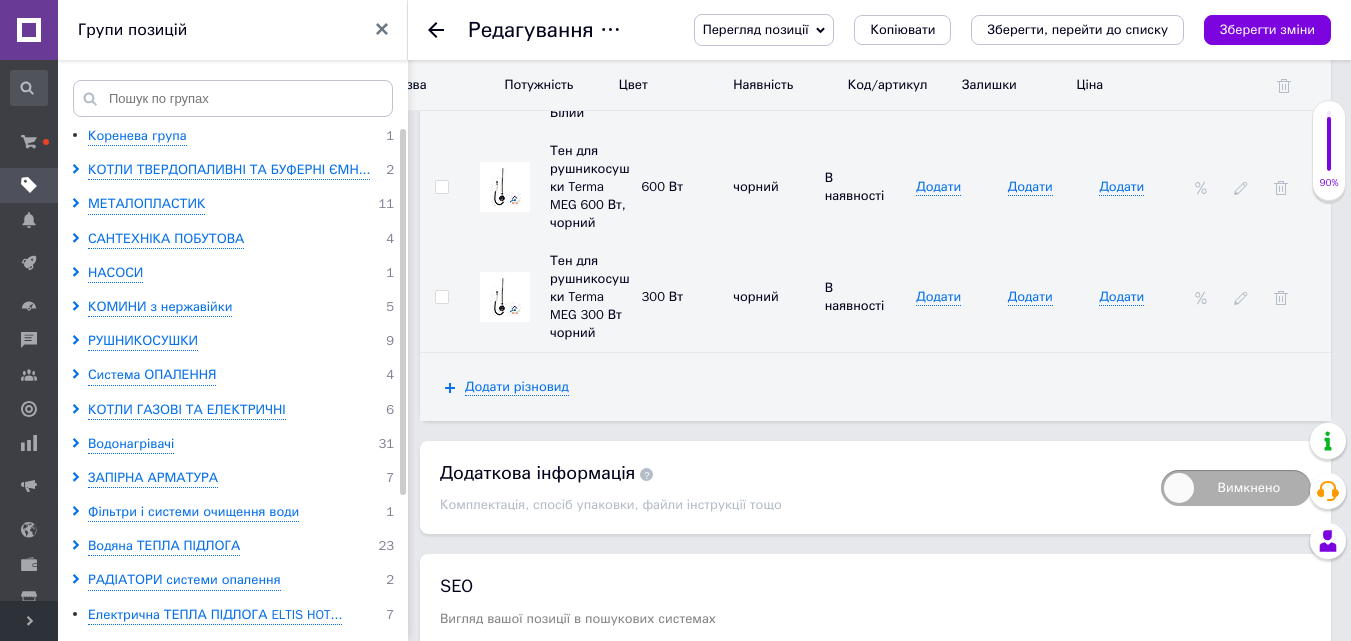 scroll, scrollTop: 3544, scrollLeft: 0, axis: vertical 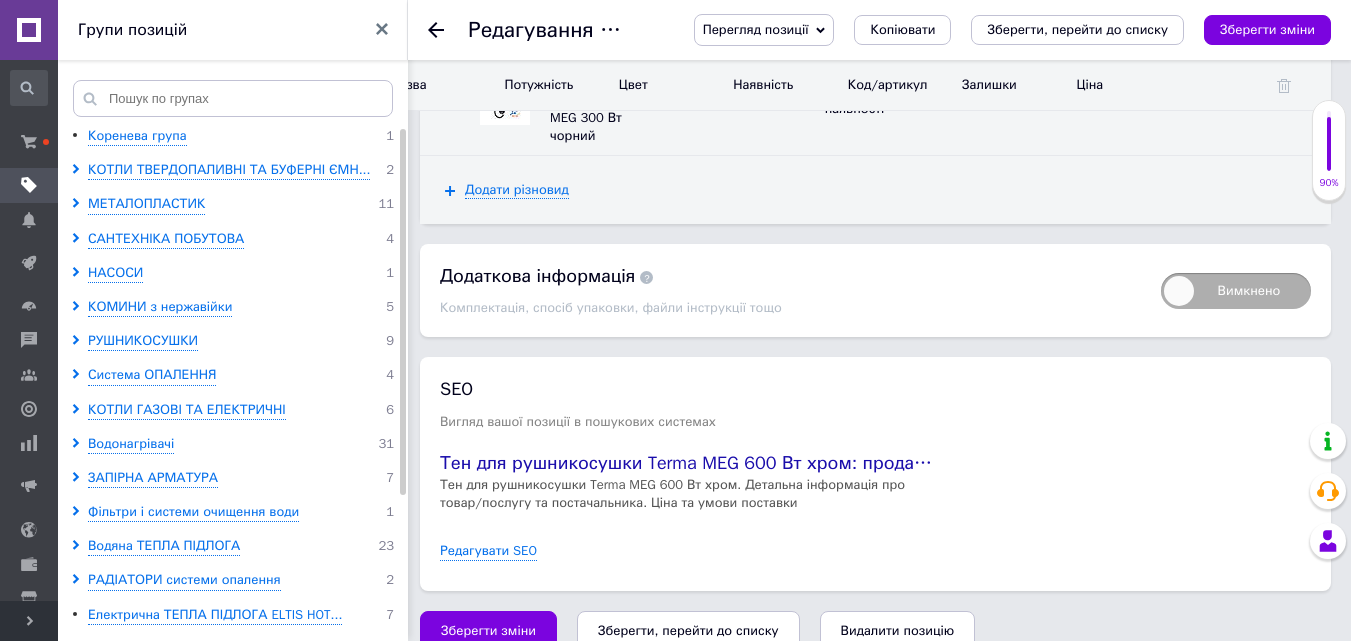 click on "Зберегти, перейти до списку" at bounding box center (688, 630) 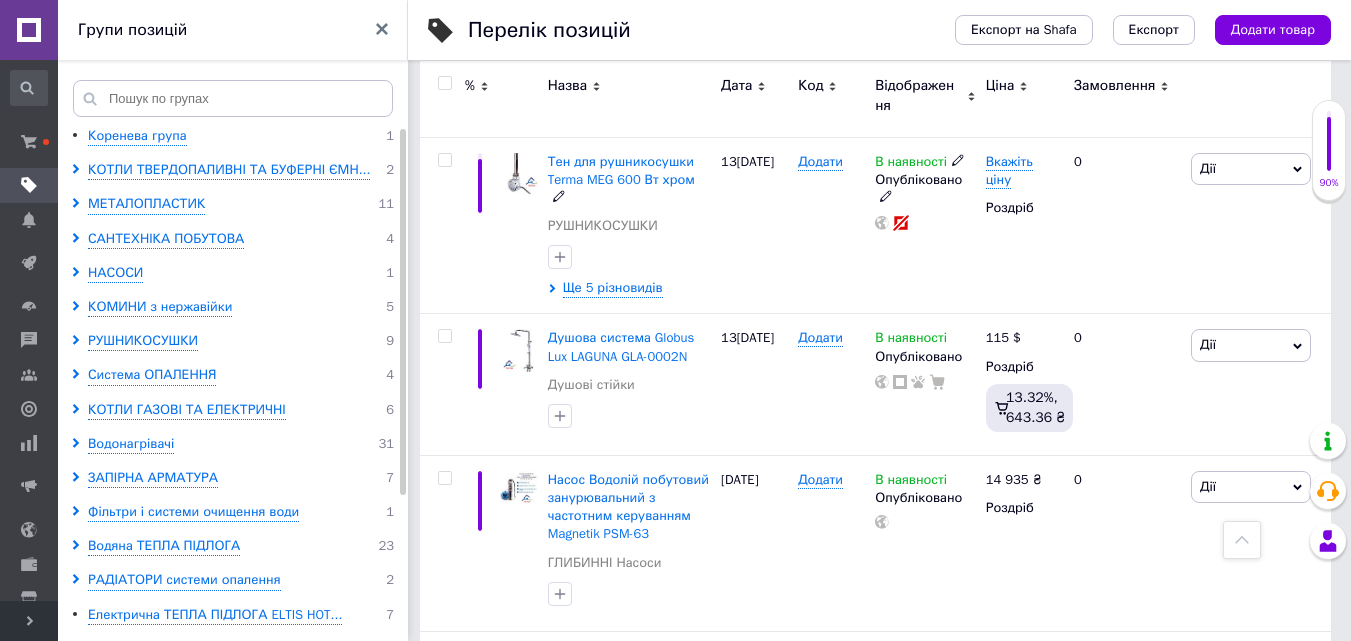 scroll, scrollTop: 200, scrollLeft: 0, axis: vertical 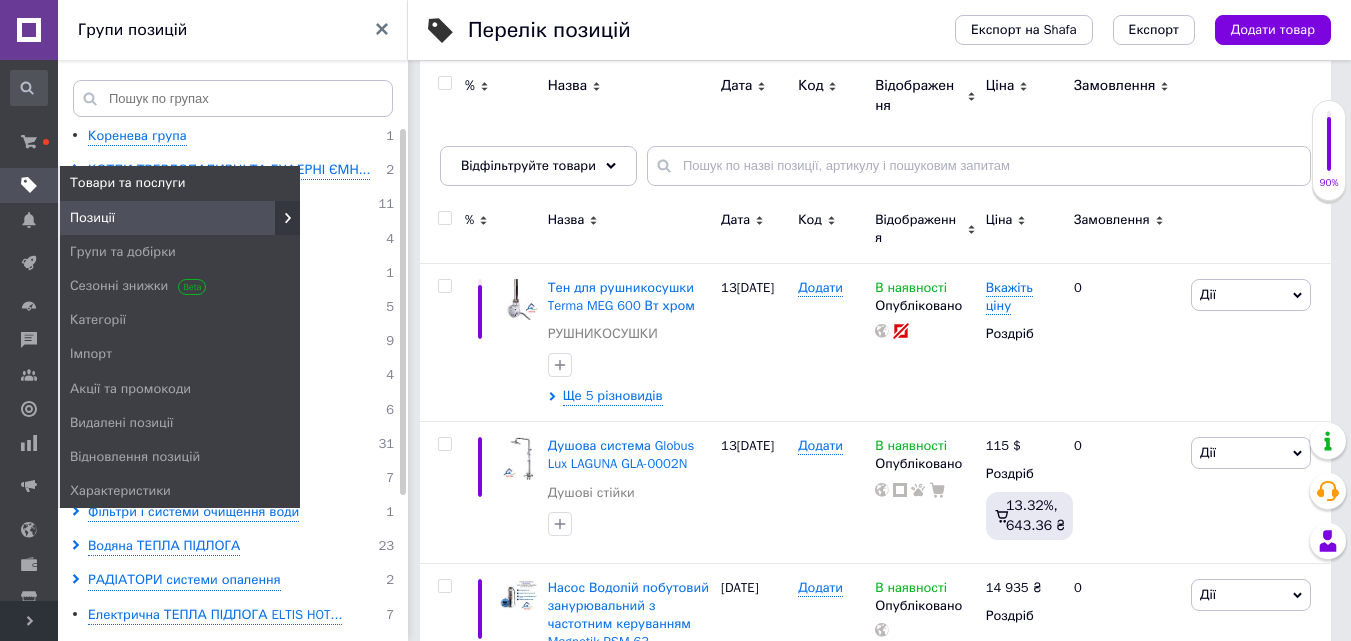 click 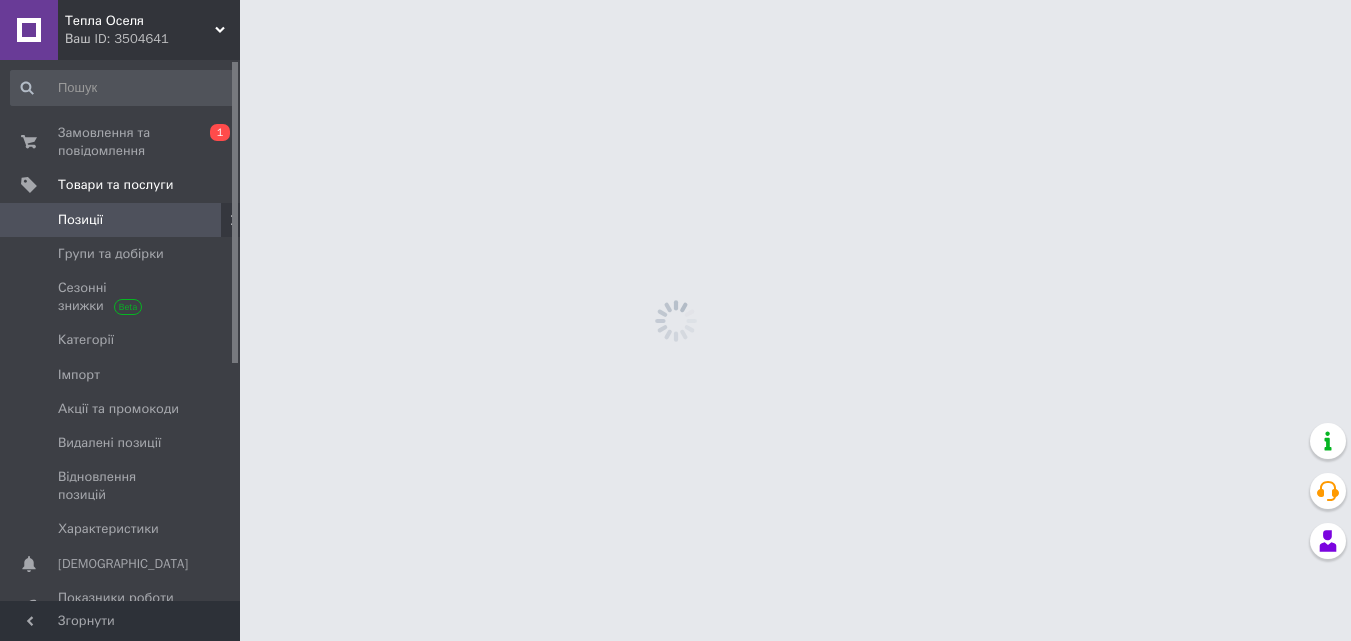 scroll, scrollTop: 0, scrollLeft: 0, axis: both 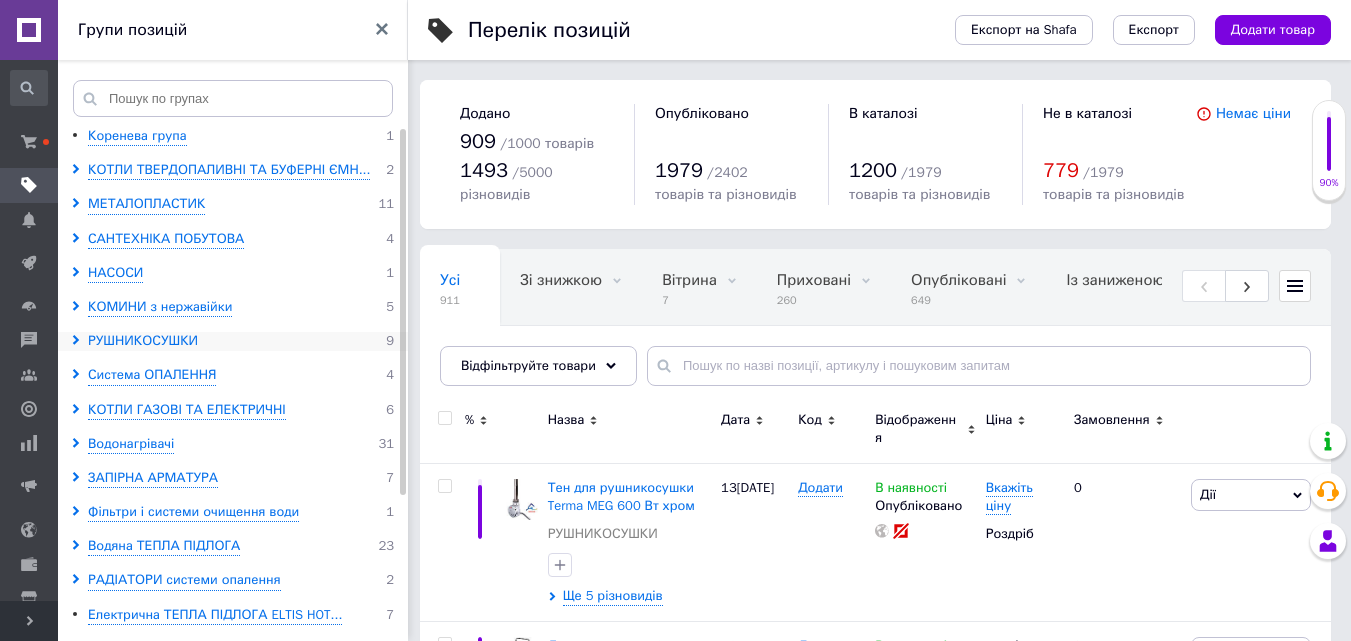 click on "РУШНИКОСУШКИ" at bounding box center [143, 341] 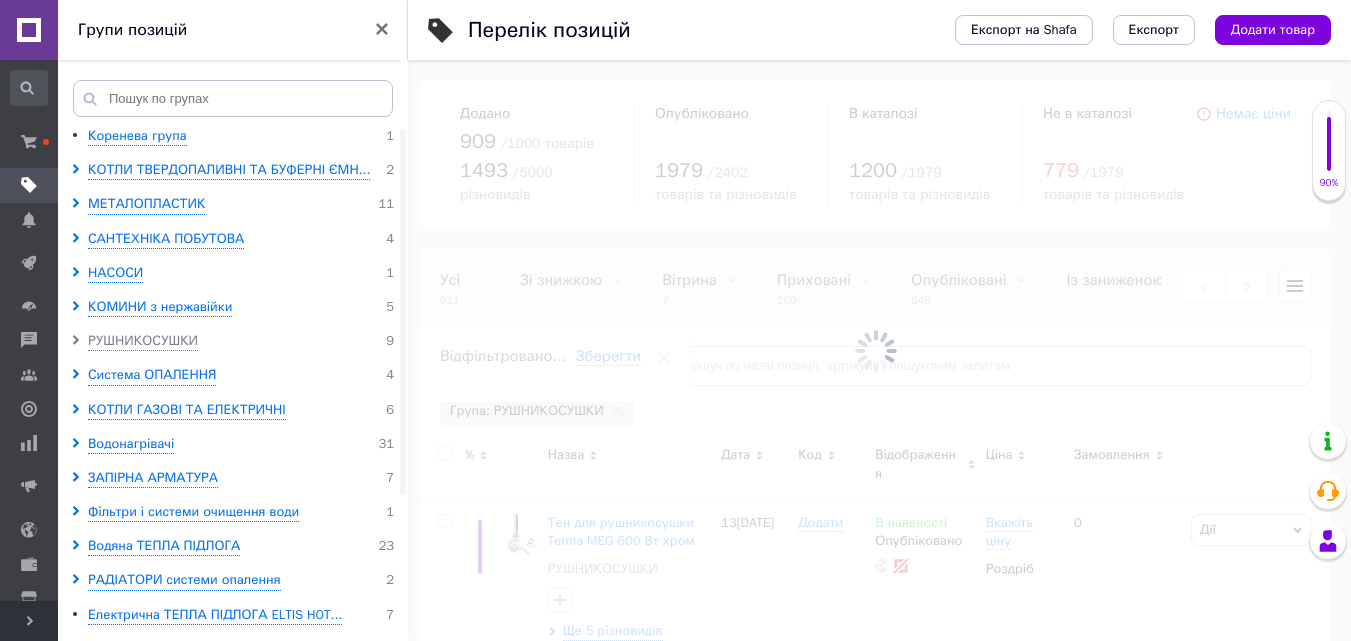 scroll, scrollTop: 0, scrollLeft: 844, axis: horizontal 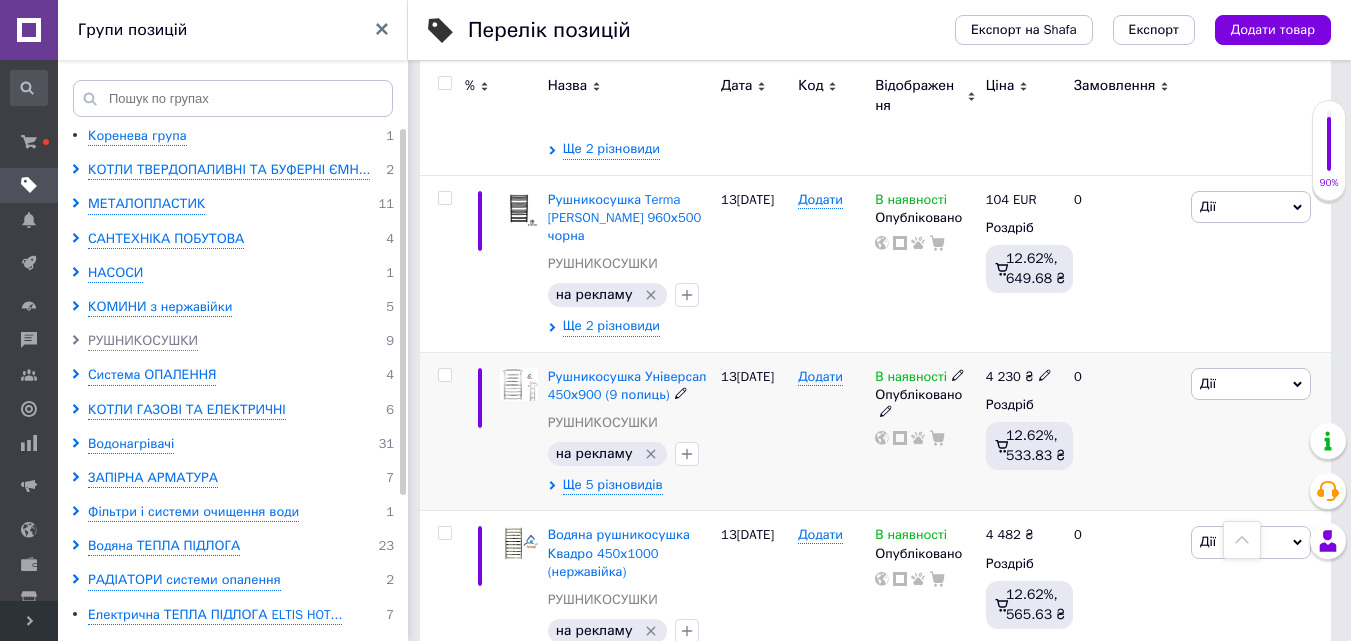click at bounding box center (444, 375) 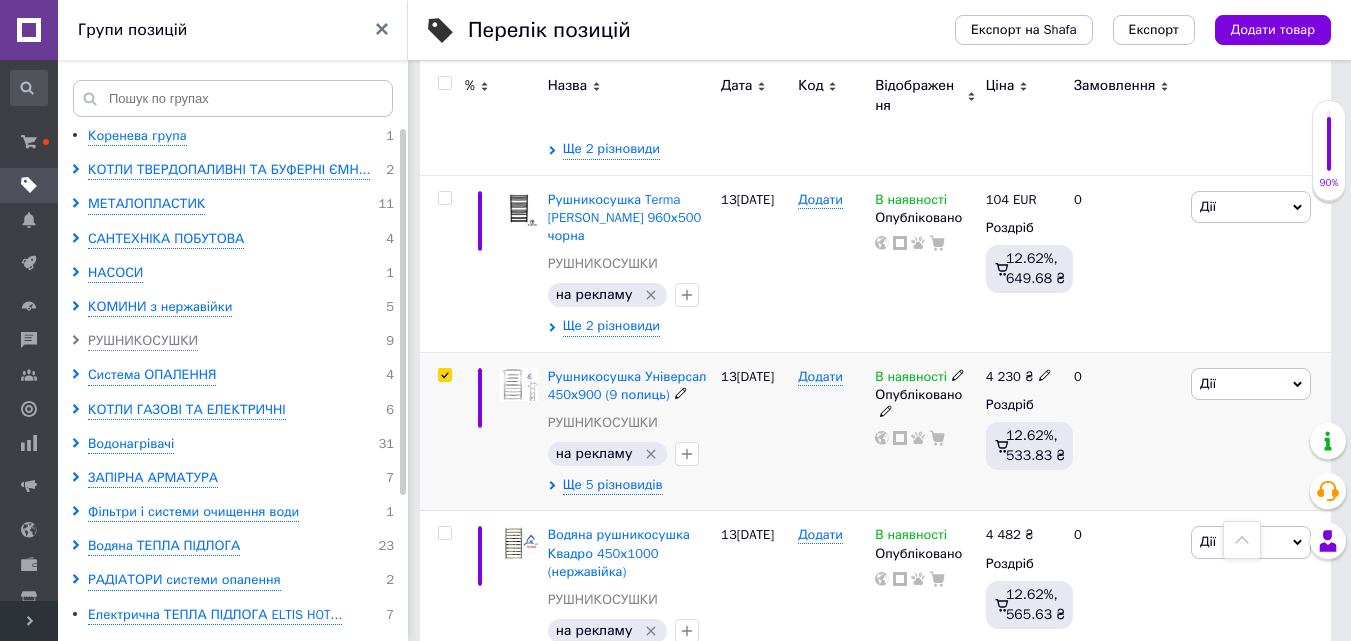 checkbox on "true" 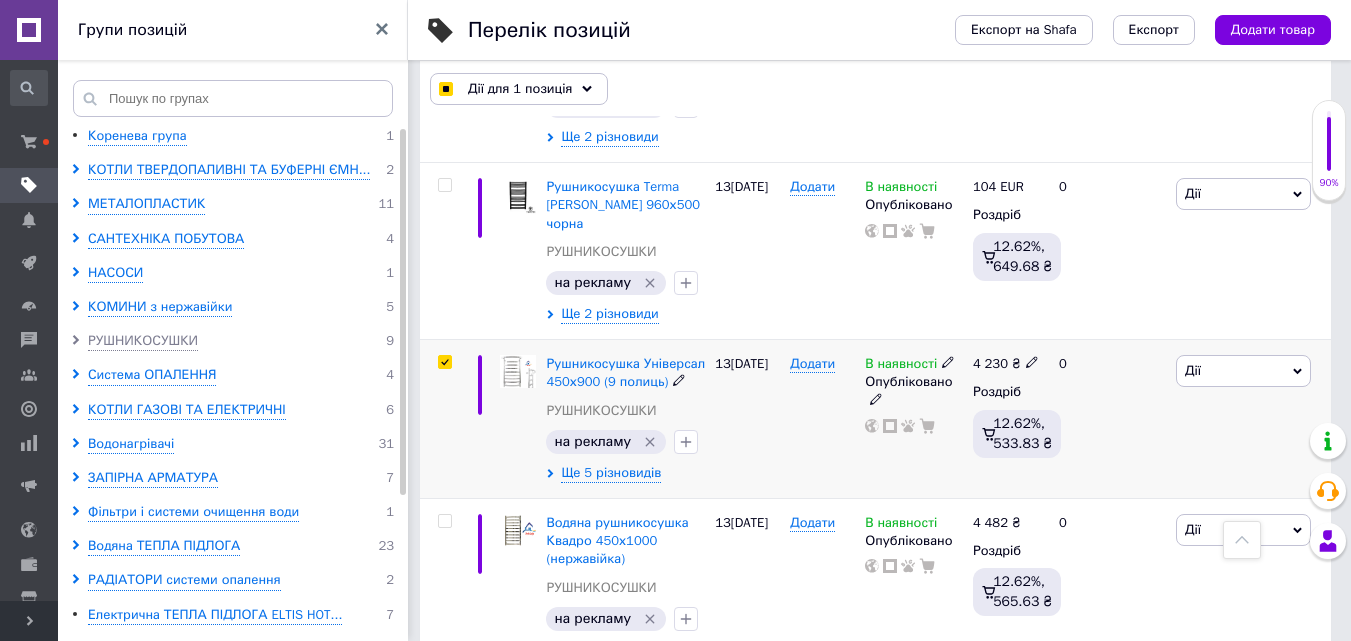 scroll, scrollTop: 487, scrollLeft: 0, axis: vertical 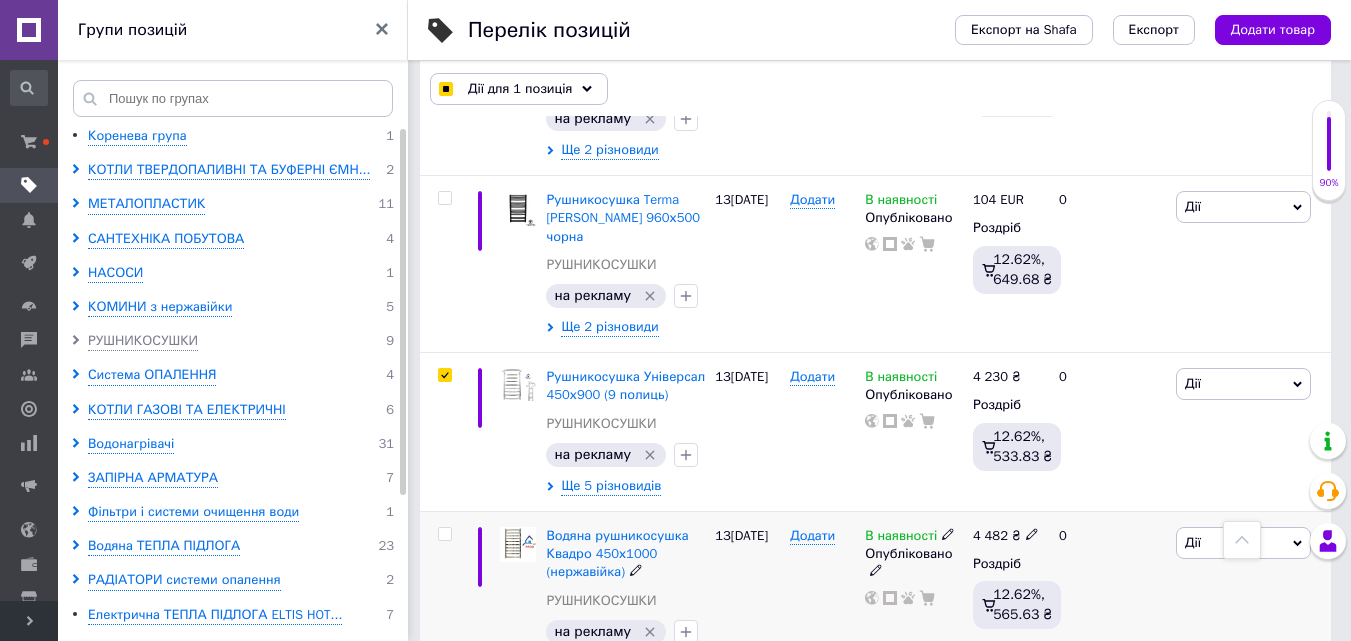 click at bounding box center [444, 534] 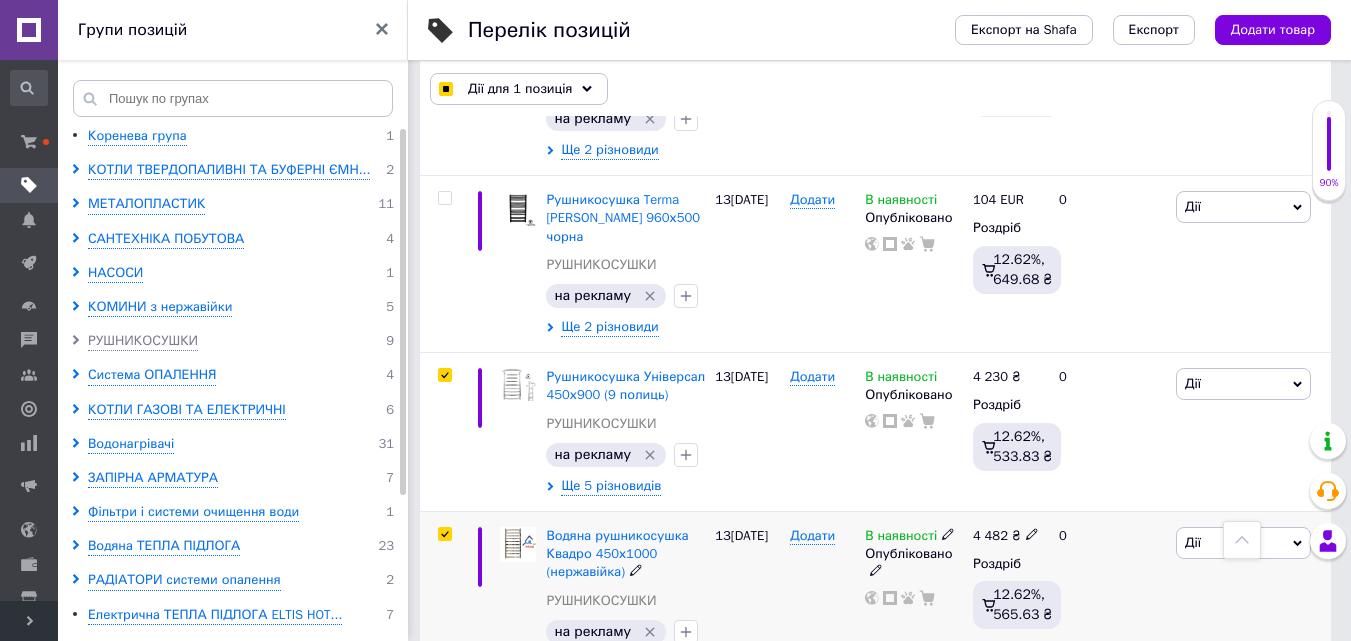 checkbox on "true" 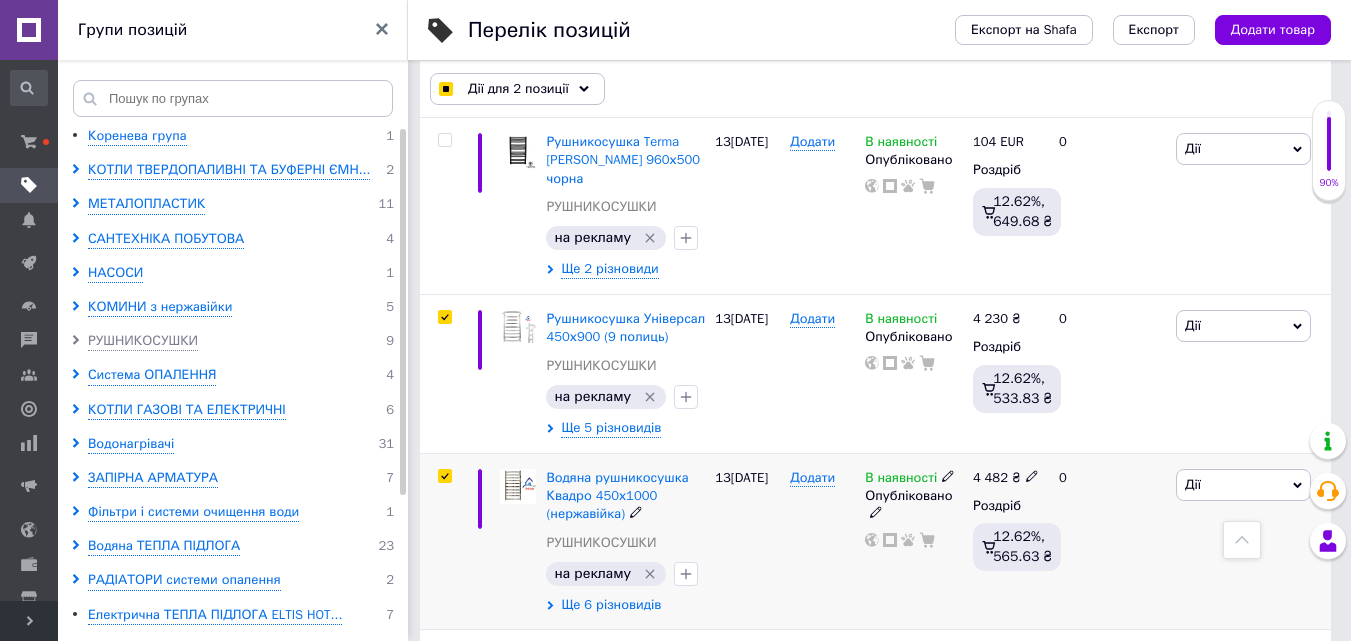 scroll, scrollTop: 687, scrollLeft: 0, axis: vertical 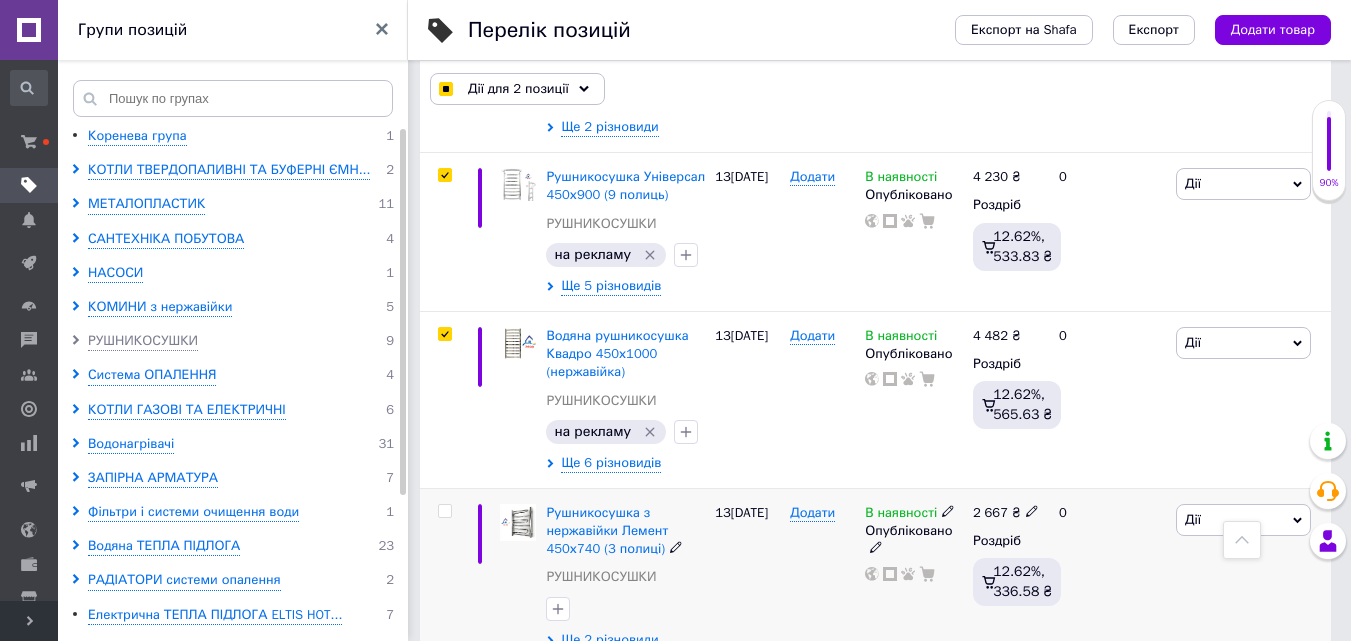 click at bounding box center (444, 511) 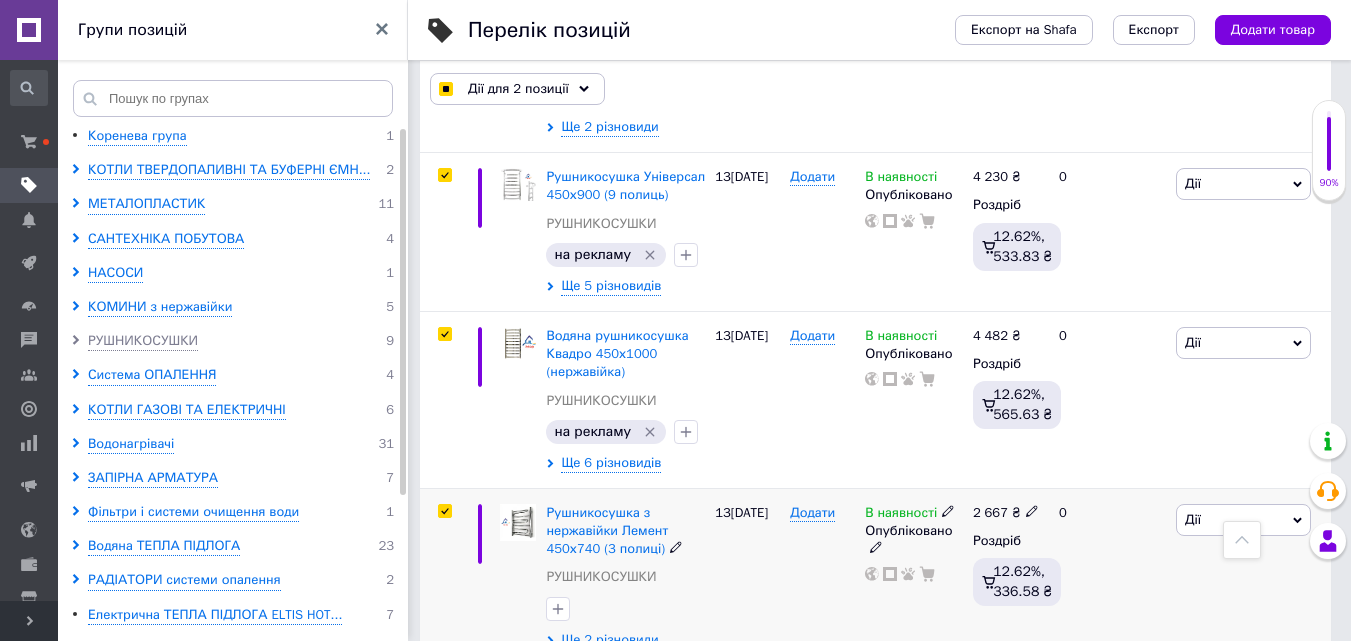 checkbox on "true" 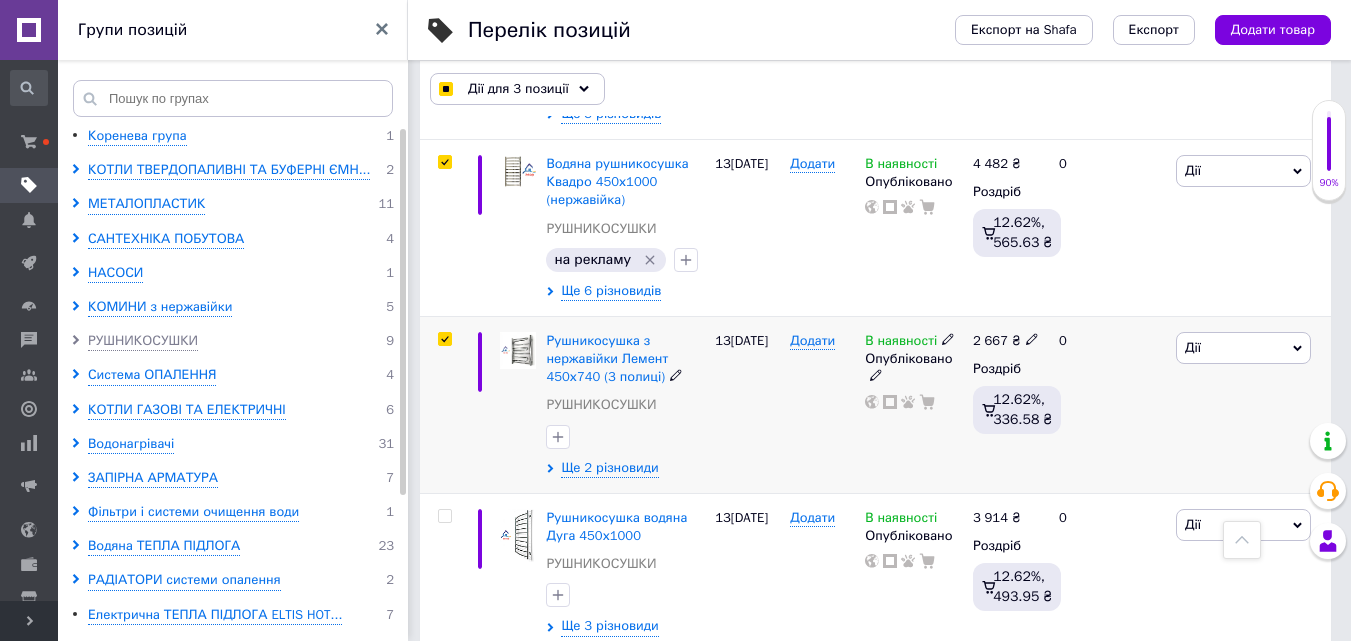 scroll, scrollTop: 987, scrollLeft: 0, axis: vertical 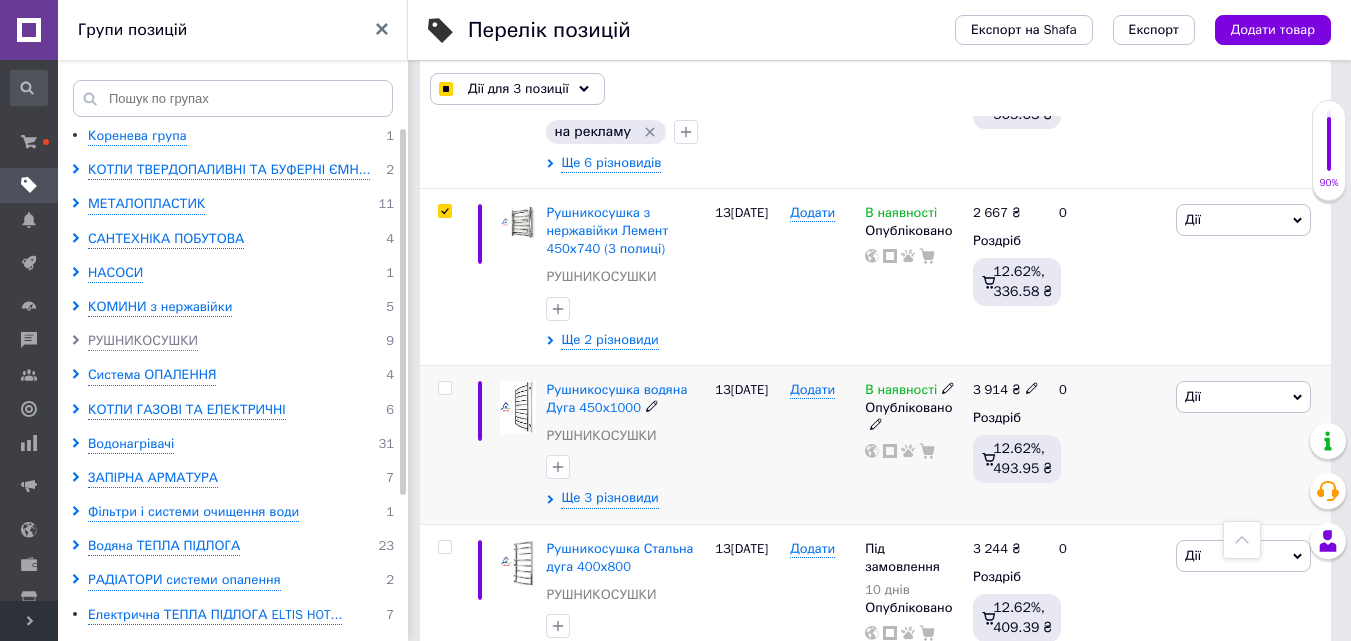 click at bounding box center (444, 388) 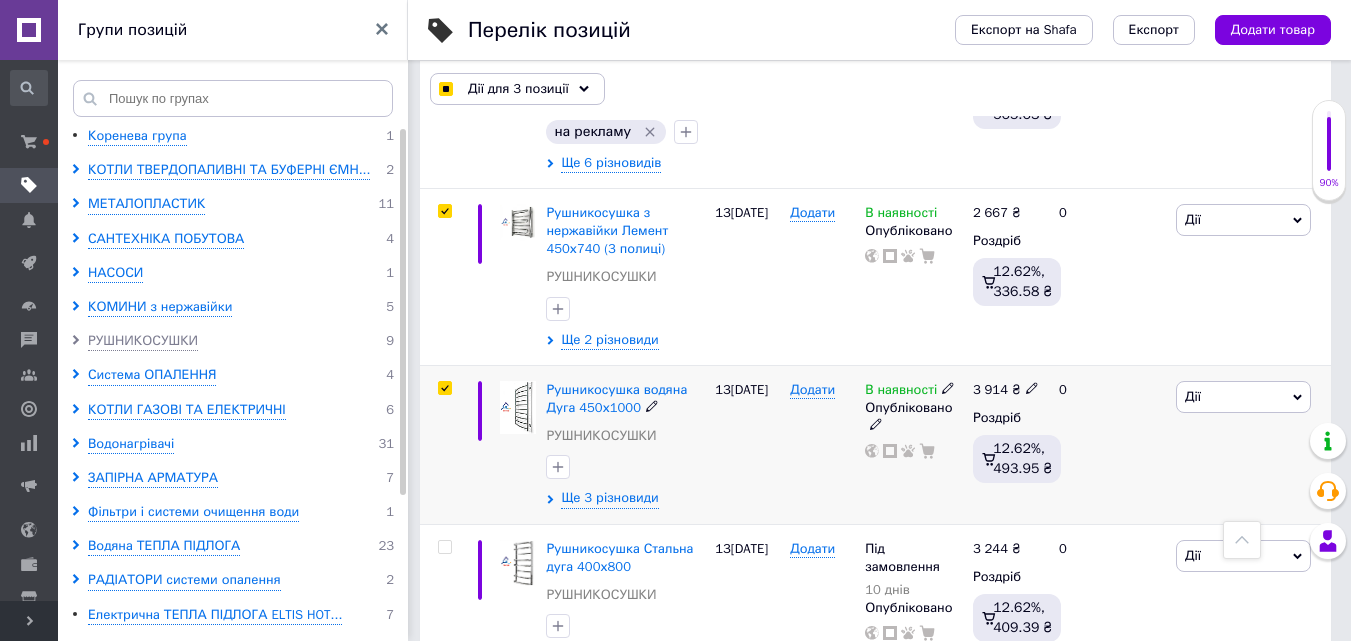 checkbox on "true" 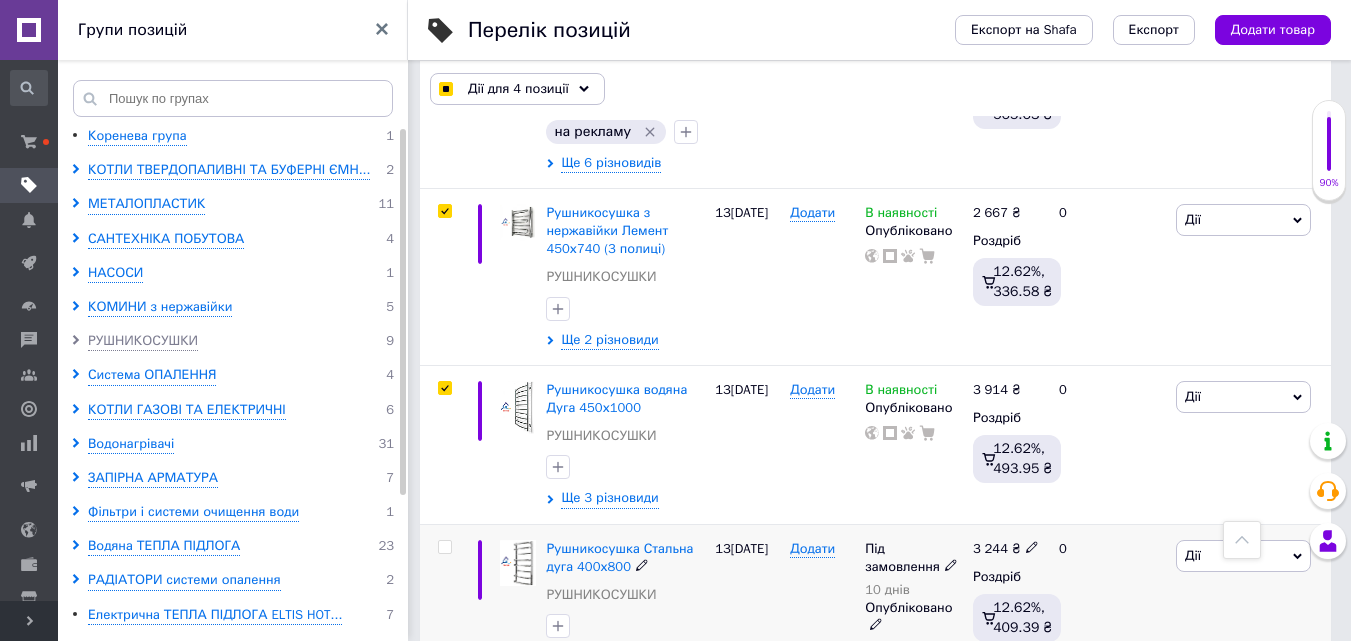 click at bounding box center [444, 547] 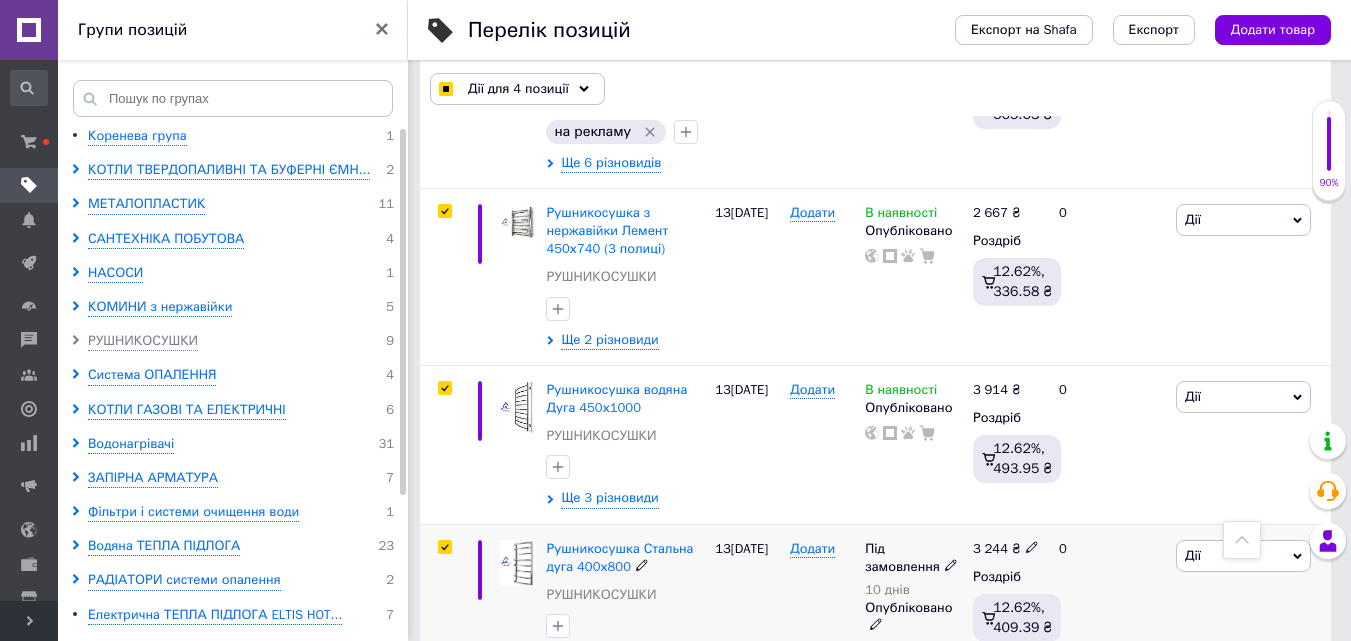checkbox on "true" 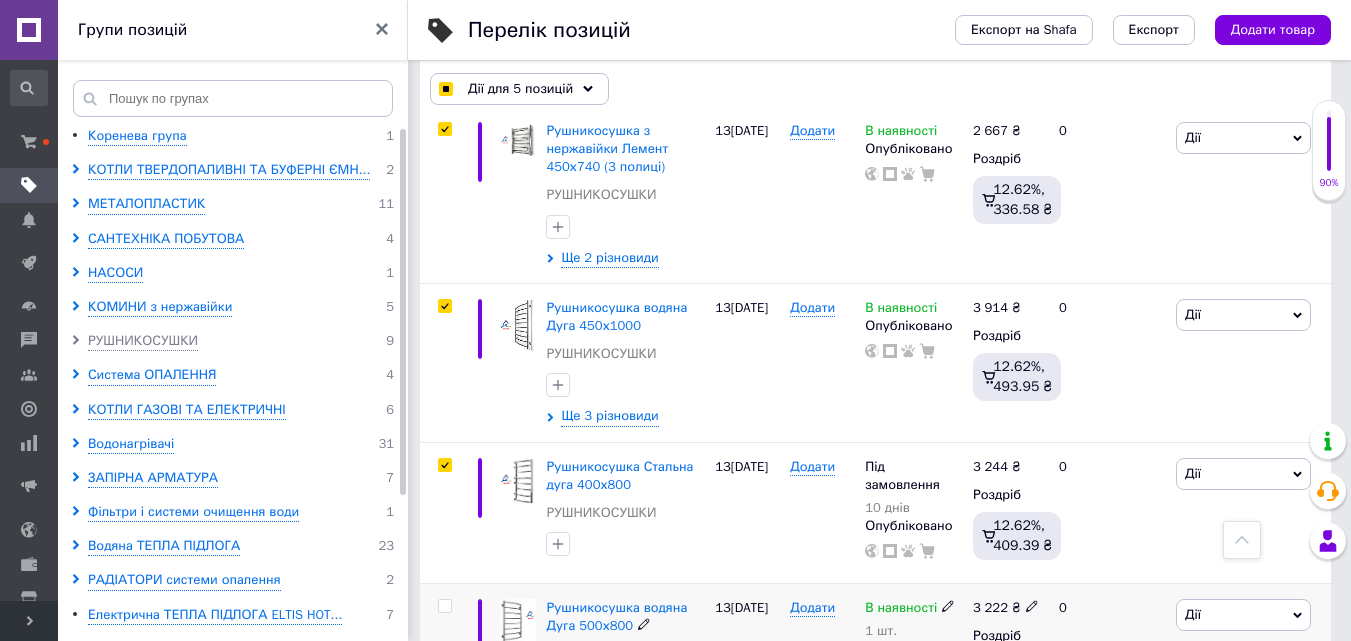 scroll, scrollTop: 1275, scrollLeft: 0, axis: vertical 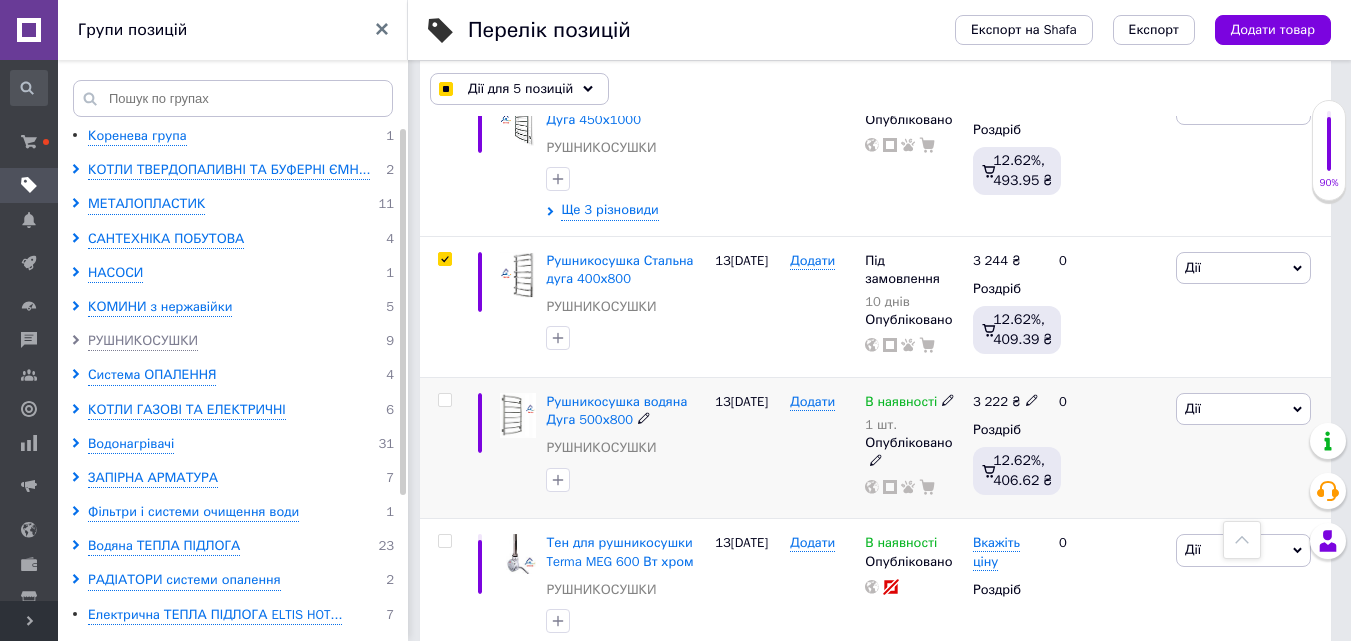 click at bounding box center [444, 400] 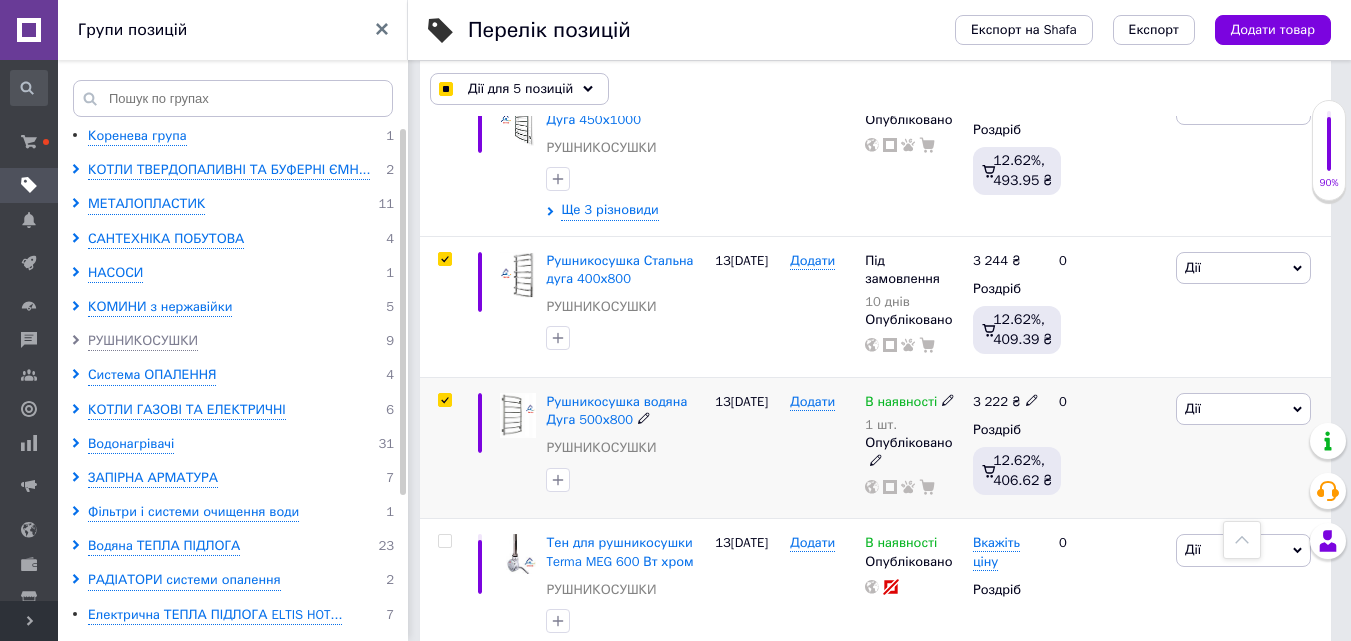 checkbox on "true" 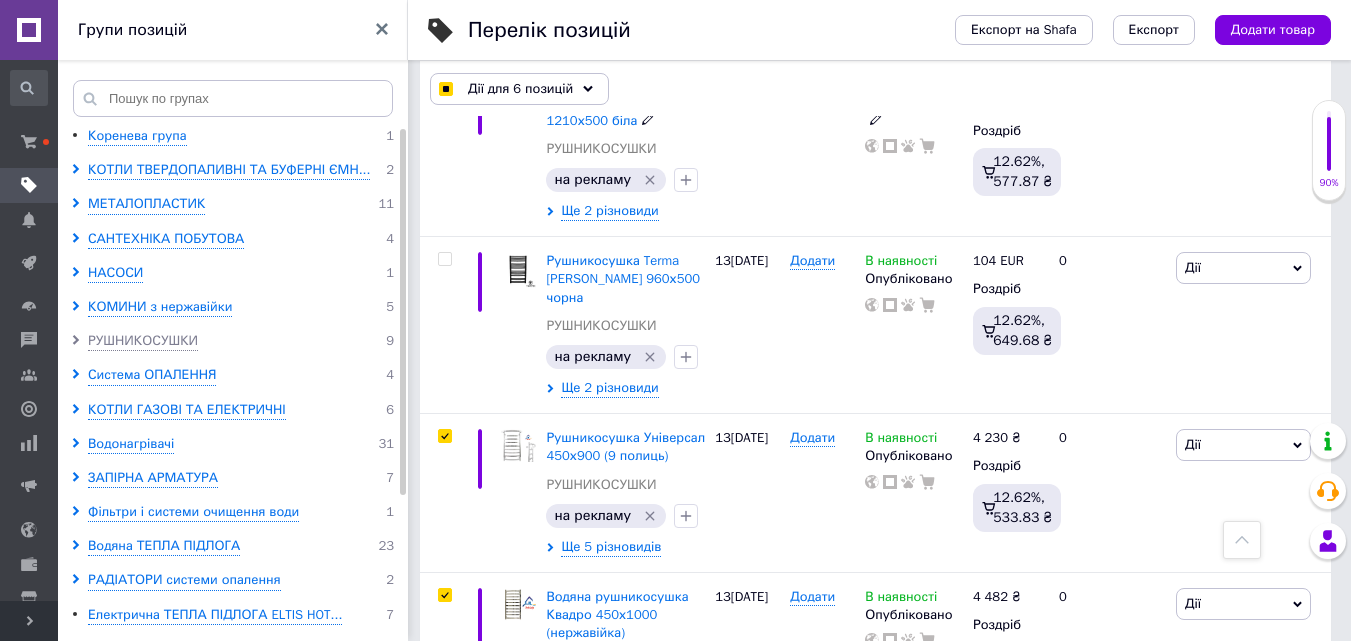 scroll, scrollTop: 75, scrollLeft: 0, axis: vertical 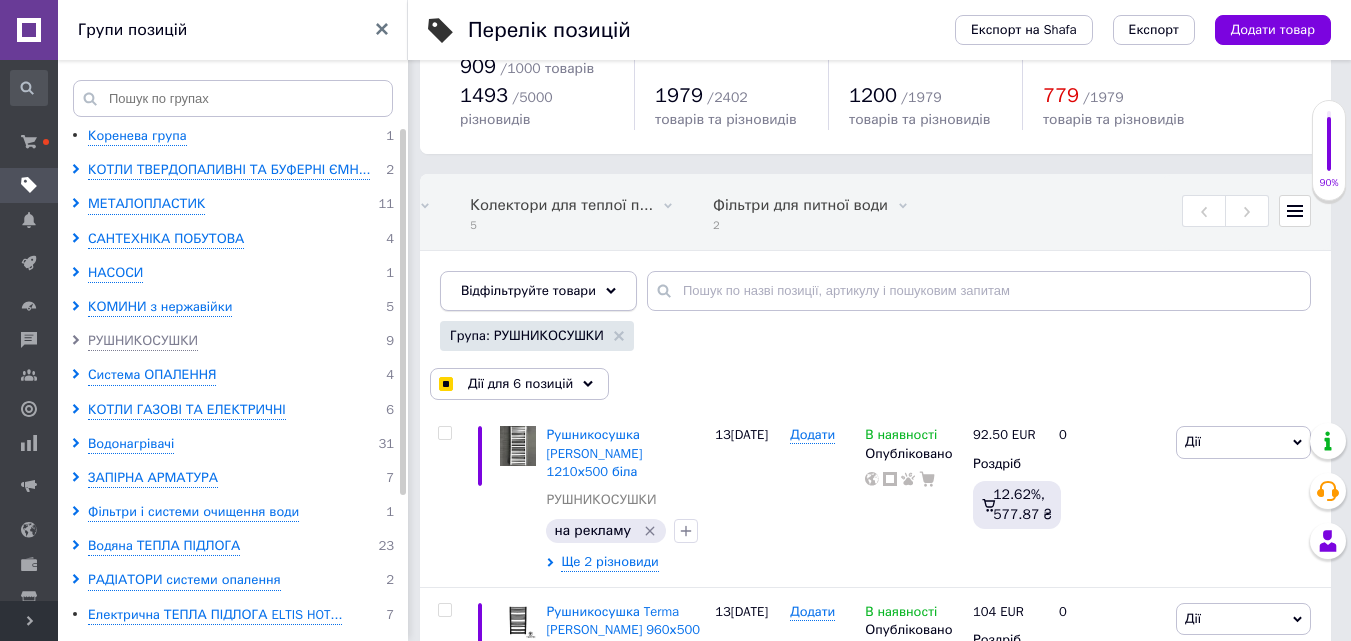 click on "Відфільтруйте товари" at bounding box center [528, 290] 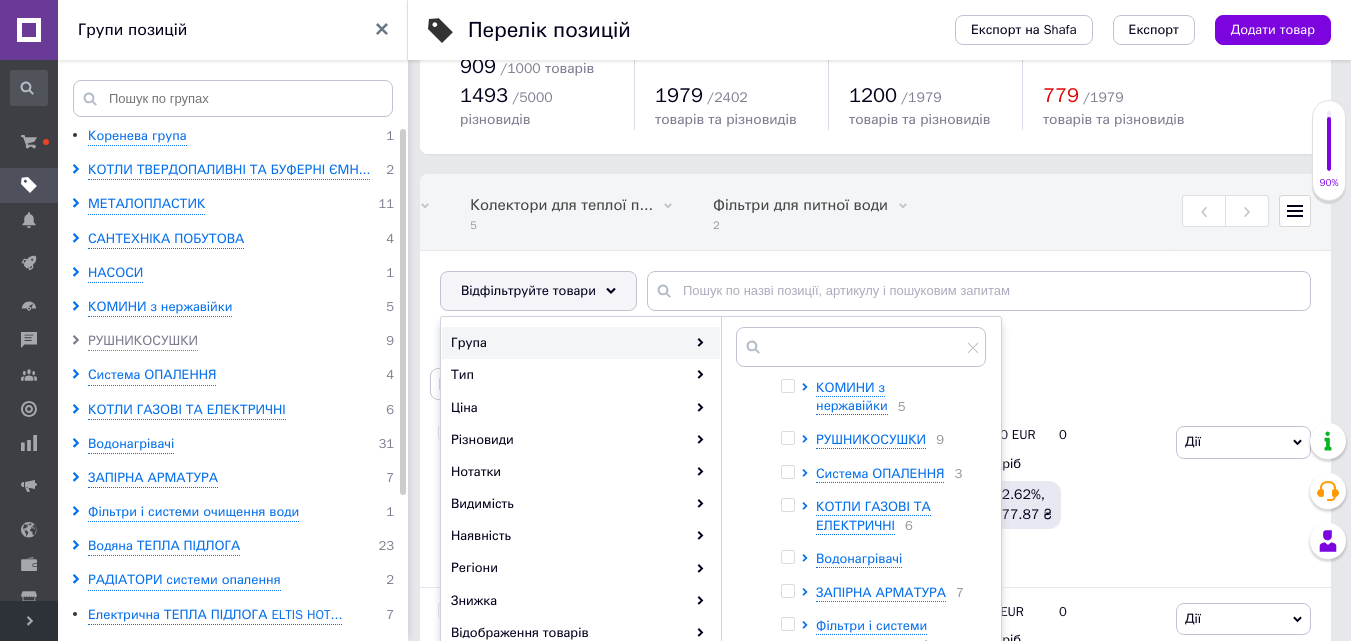 scroll, scrollTop: 100, scrollLeft: 0, axis: vertical 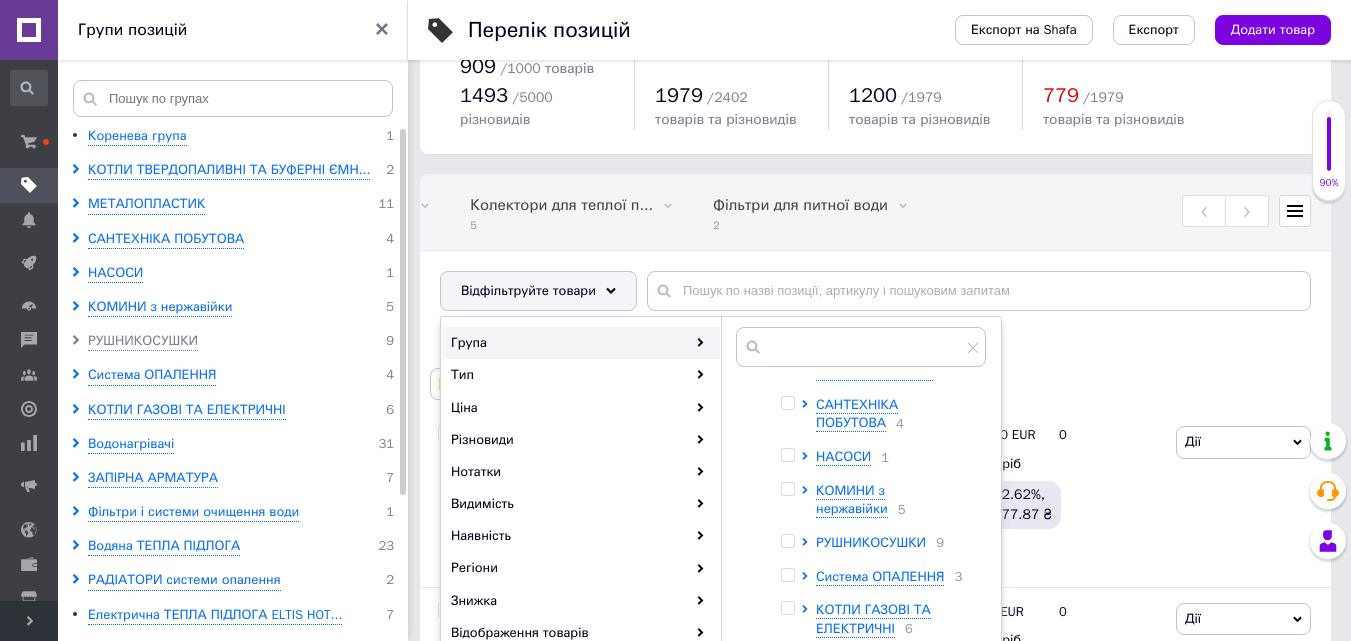 click 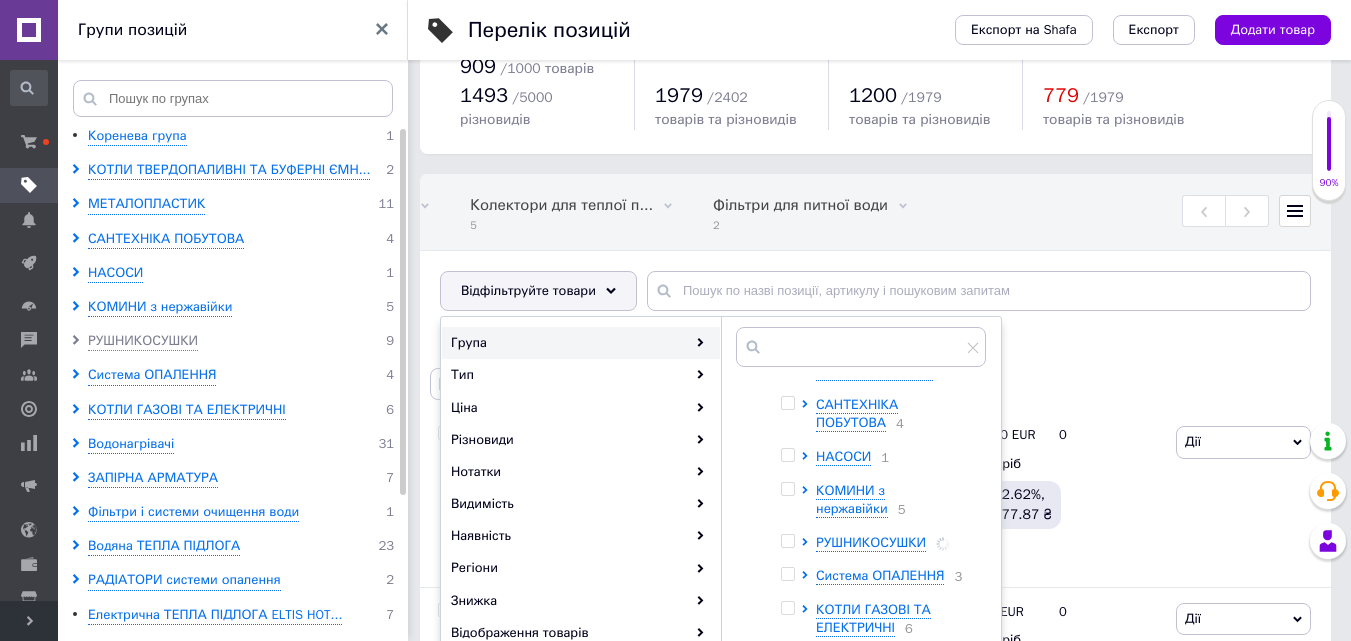 checkbox on "true" 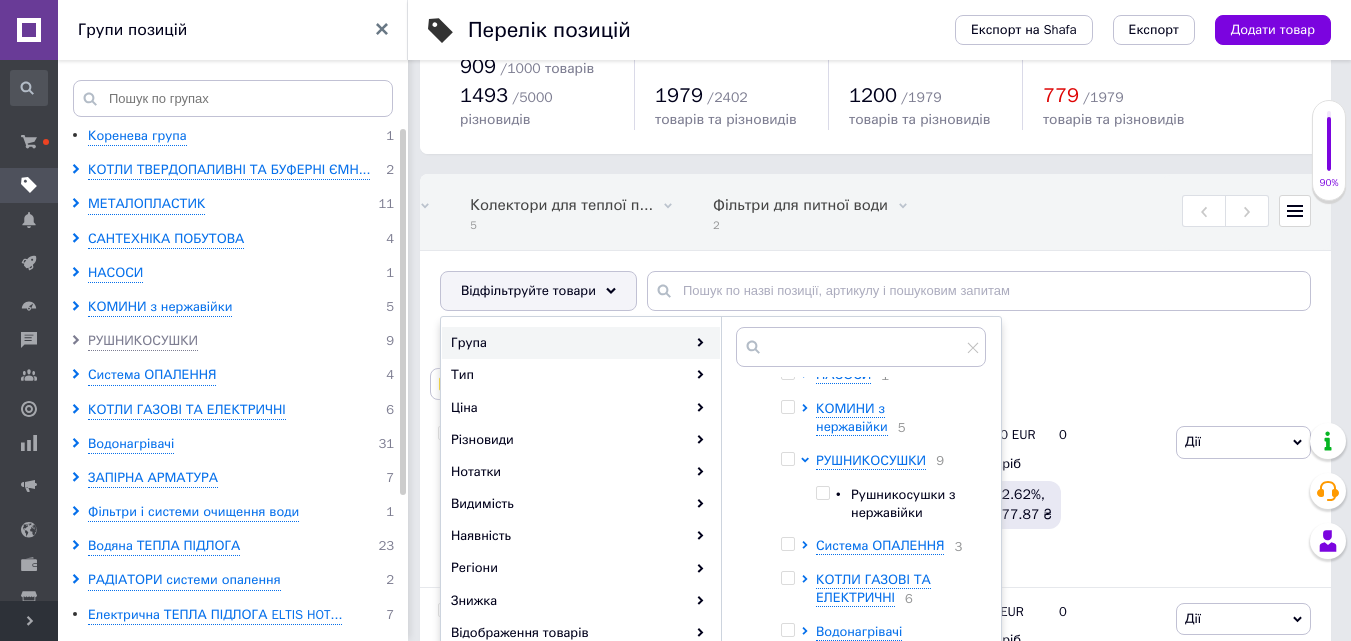scroll, scrollTop: 200, scrollLeft: 0, axis: vertical 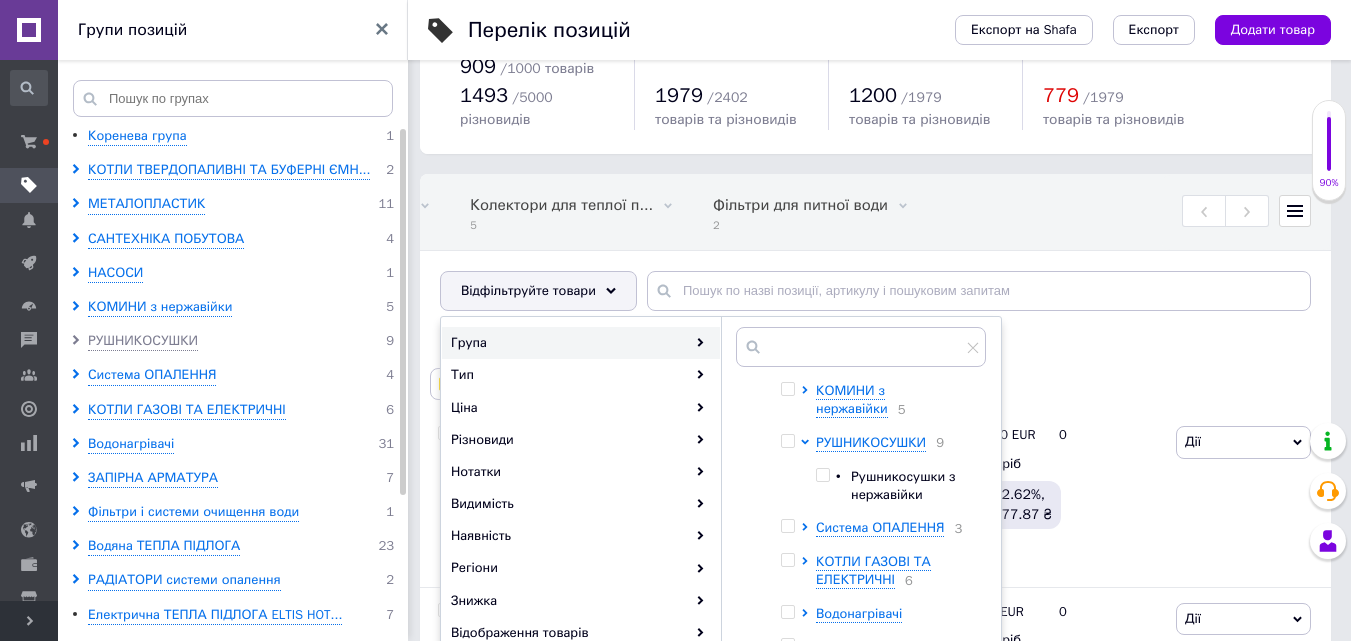 click at bounding box center [822, 475] 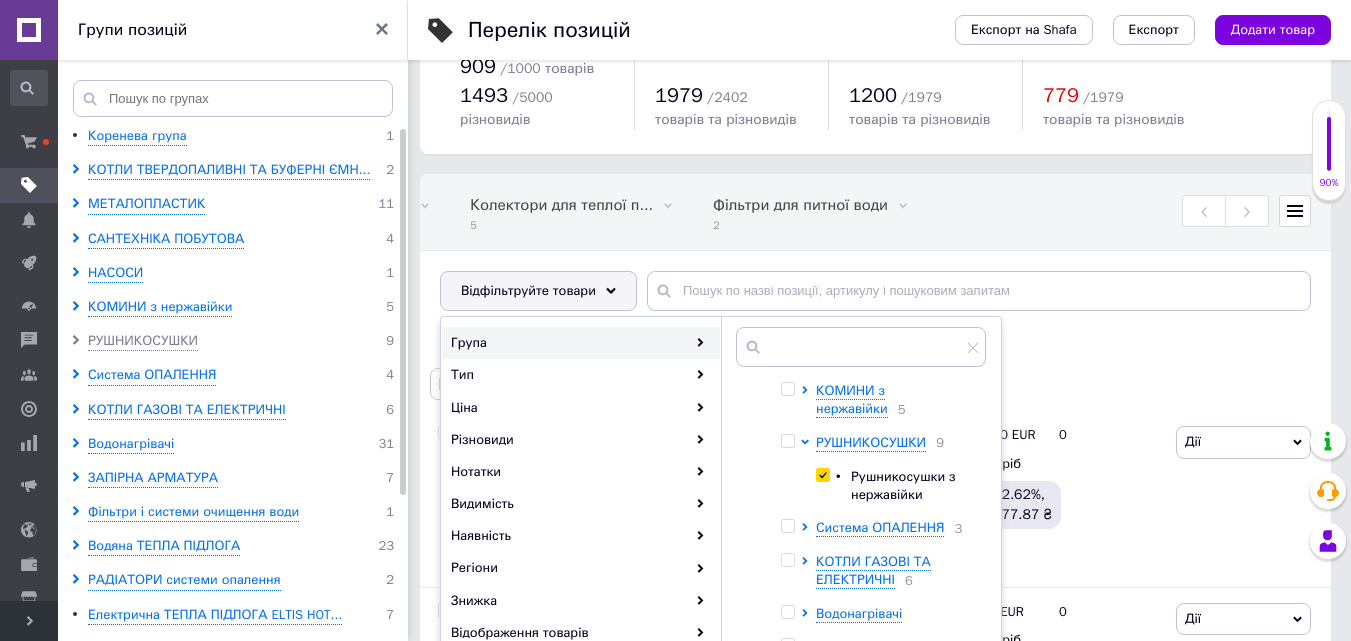 checkbox on "true" 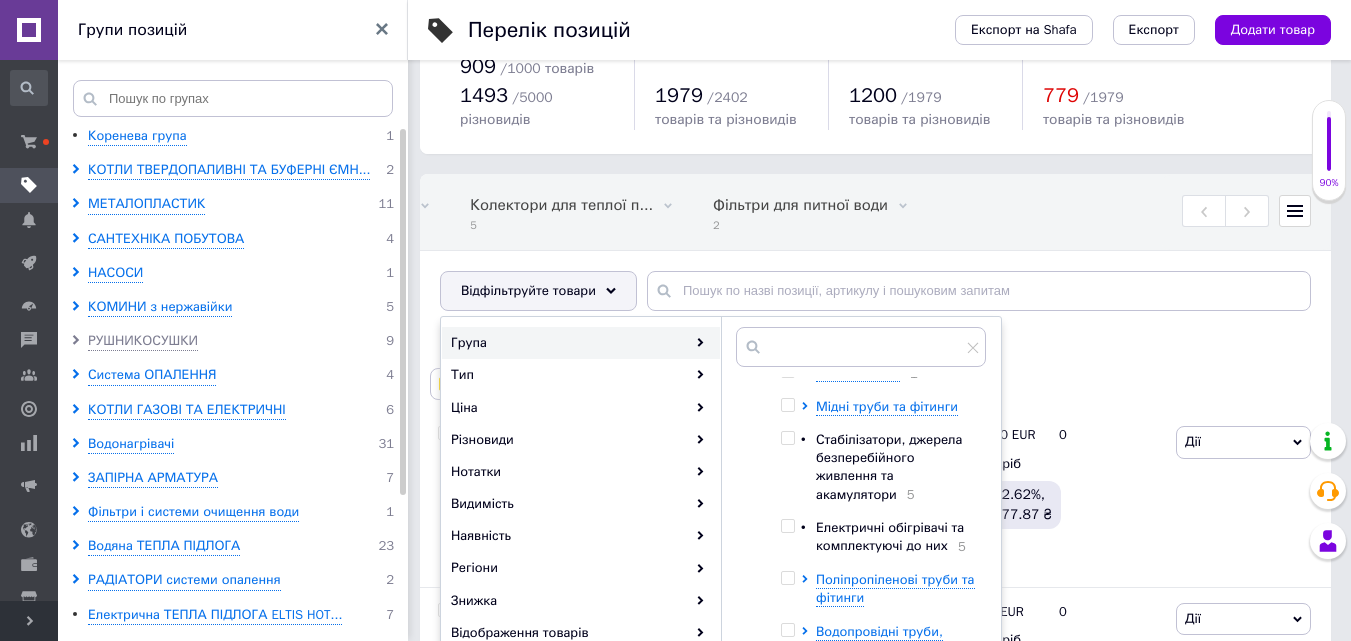 scroll, scrollTop: 731, scrollLeft: 0, axis: vertical 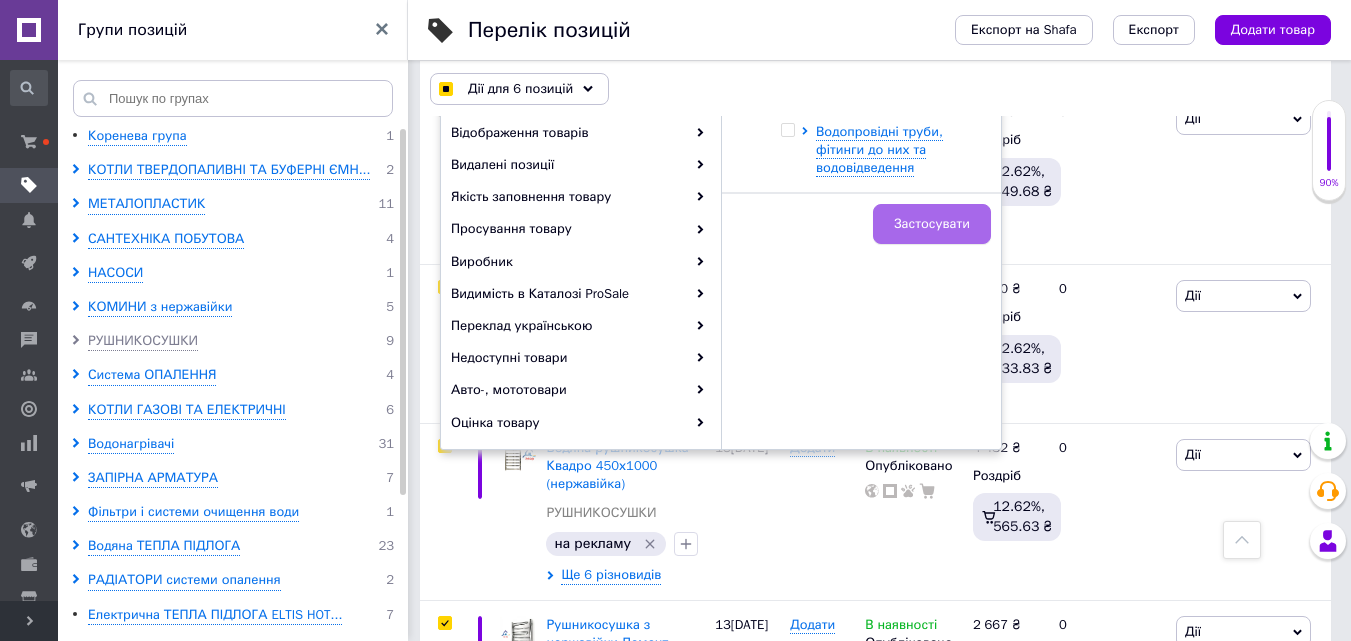 click on "Застосувати" at bounding box center [932, 224] 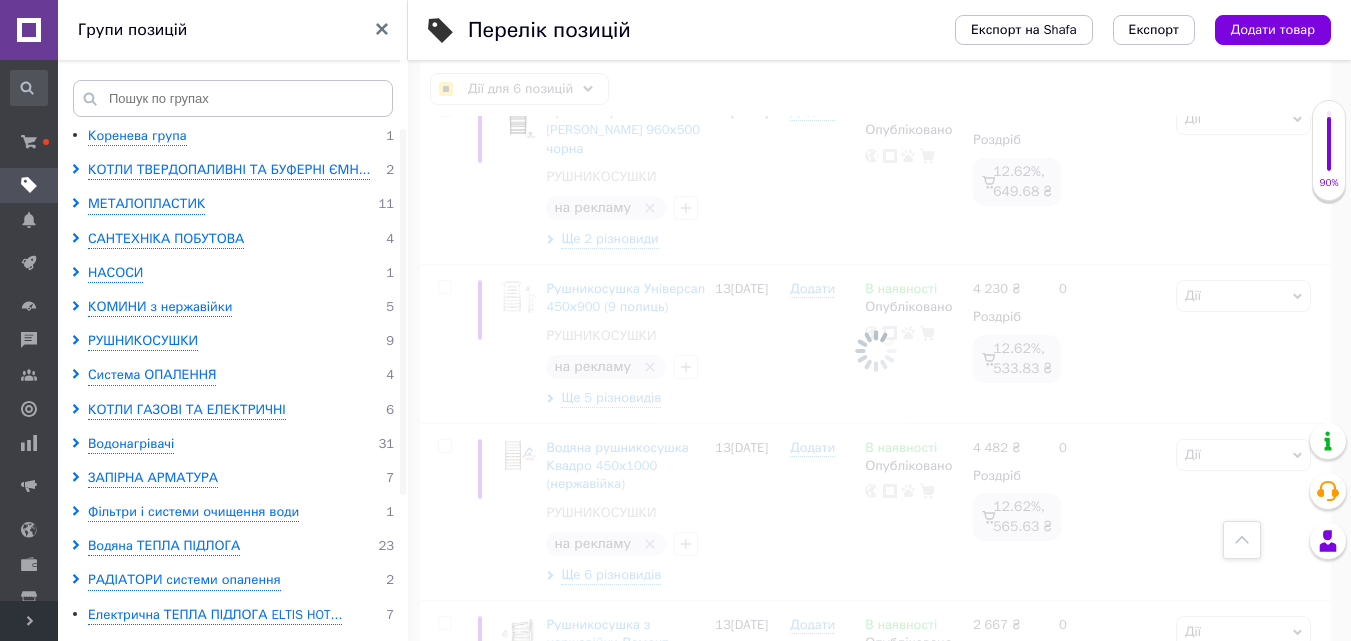 checkbox on "false" 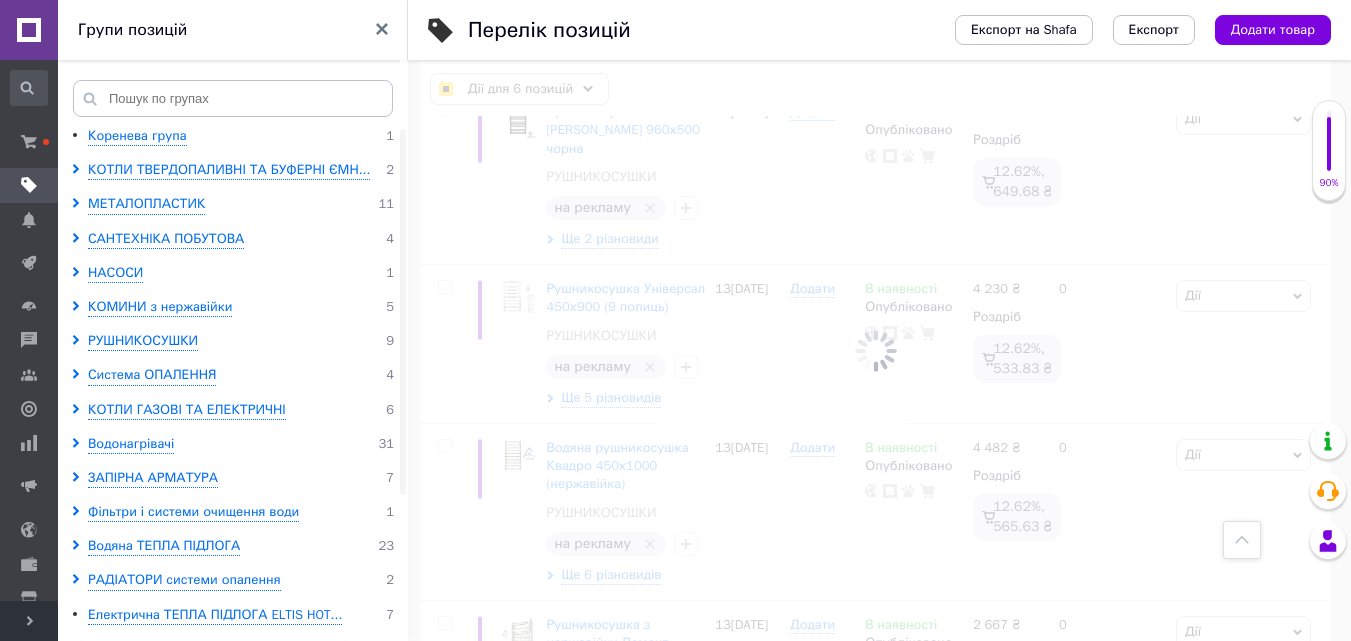 checkbox on "false" 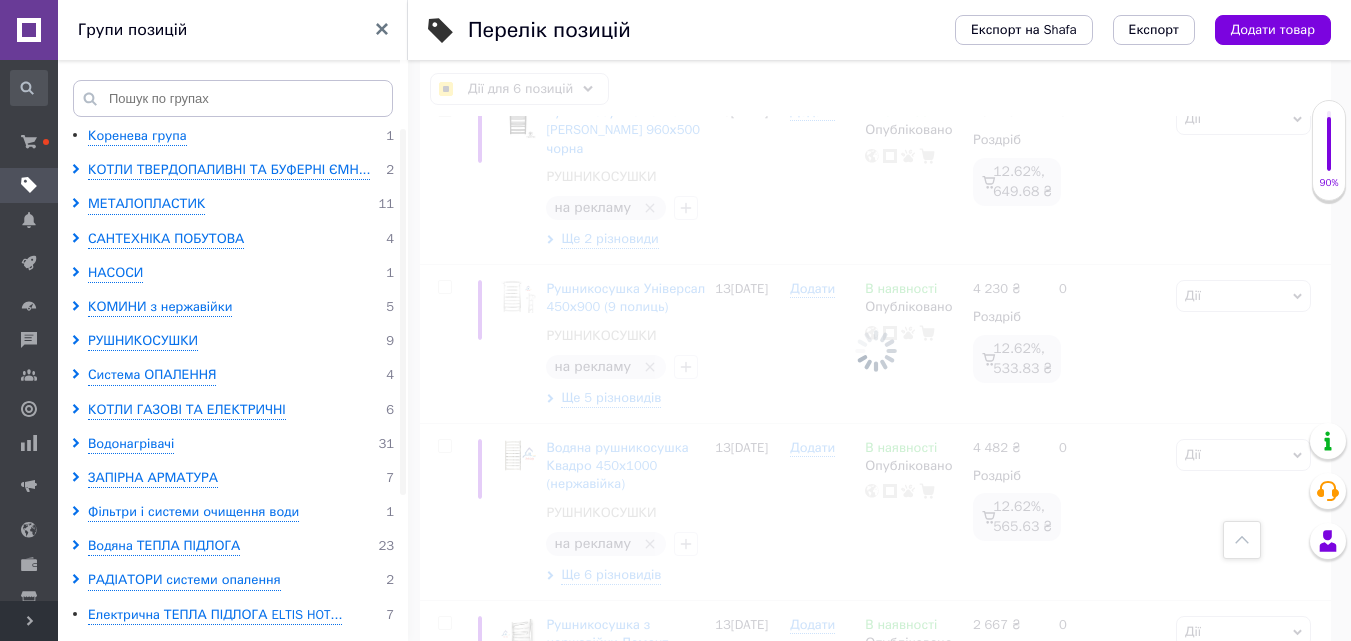 checkbox on "false" 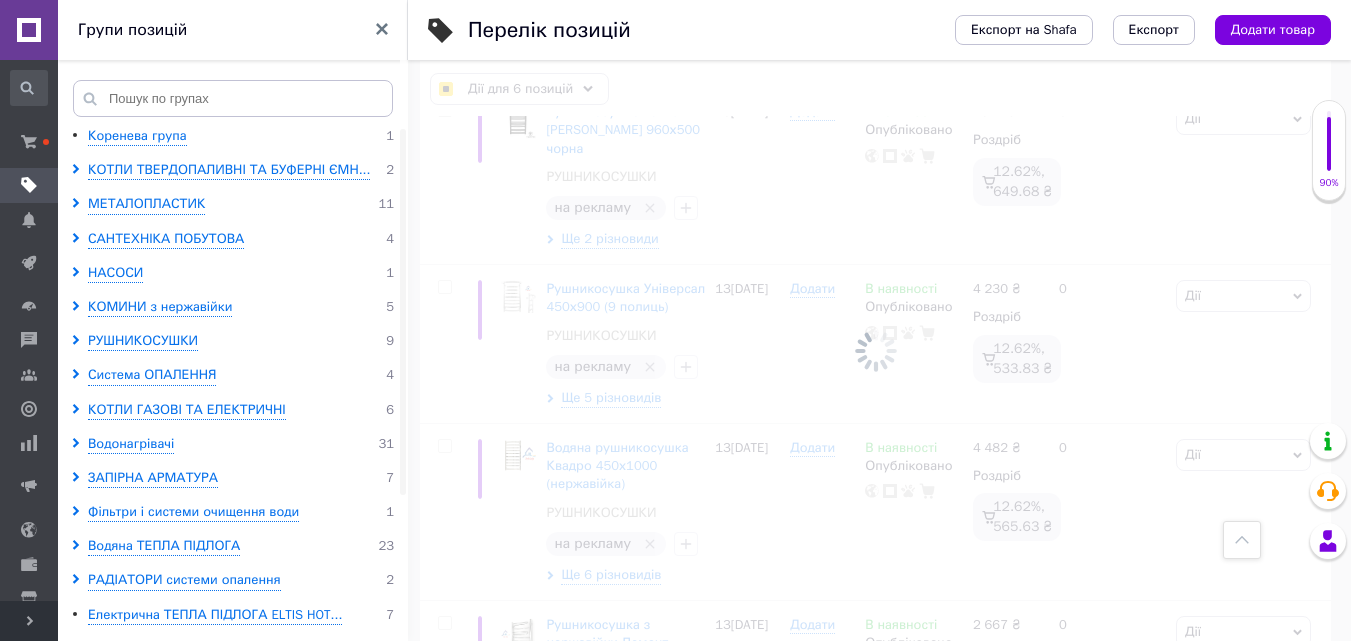 checkbox on "false" 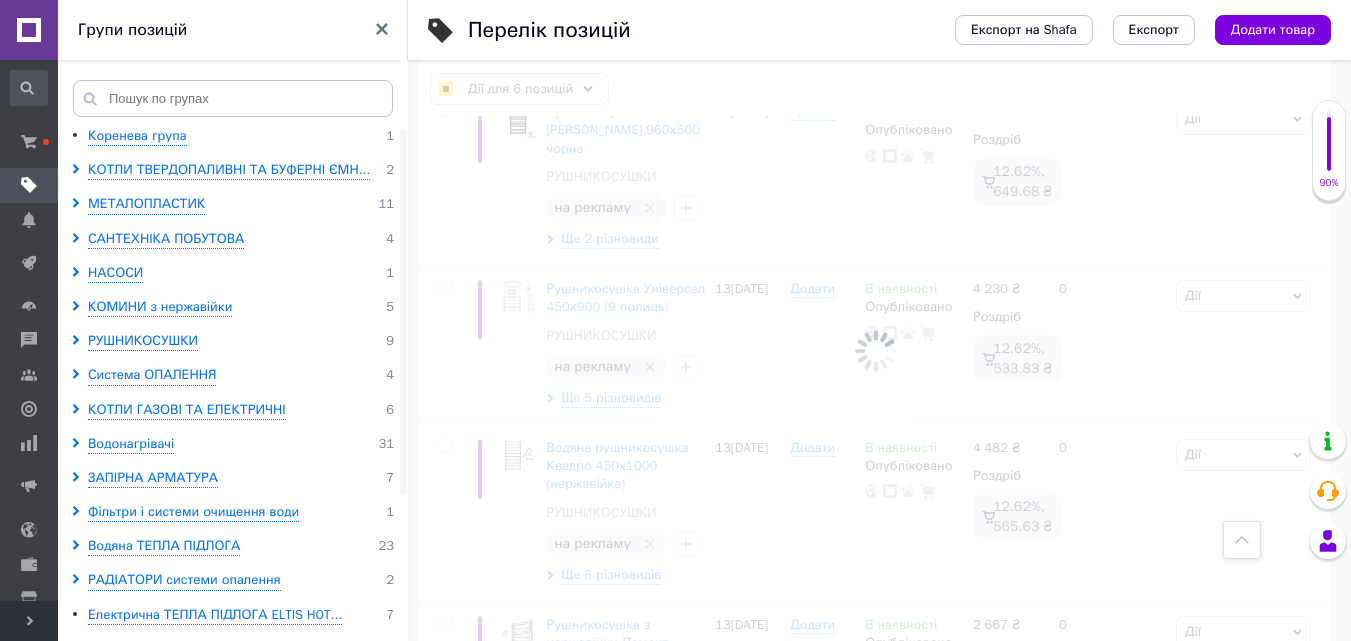 checkbox on "false" 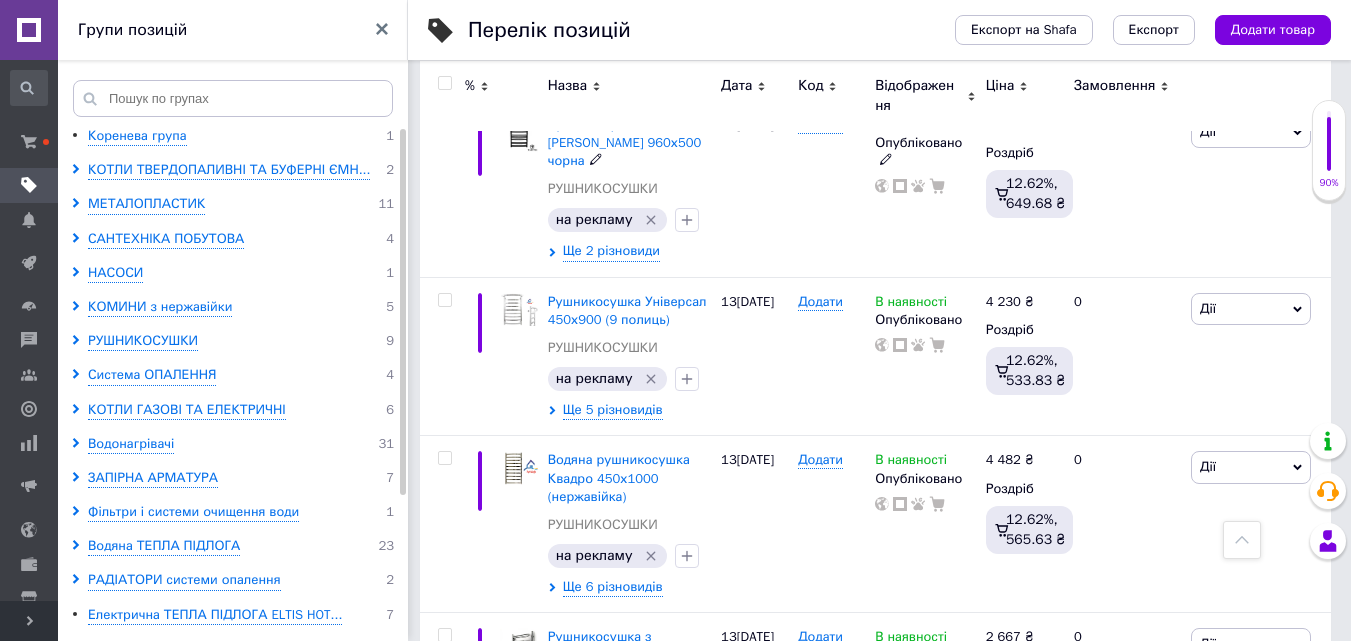scroll, scrollTop: 587, scrollLeft: 0, axis: vertical 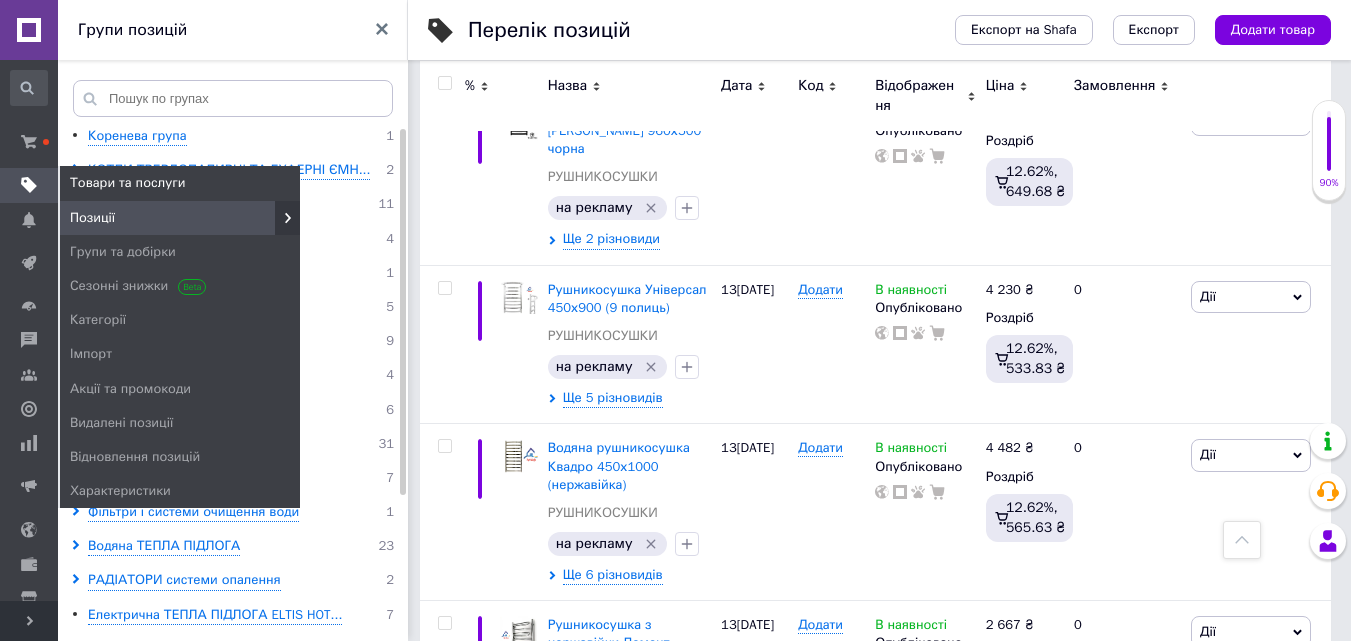 click 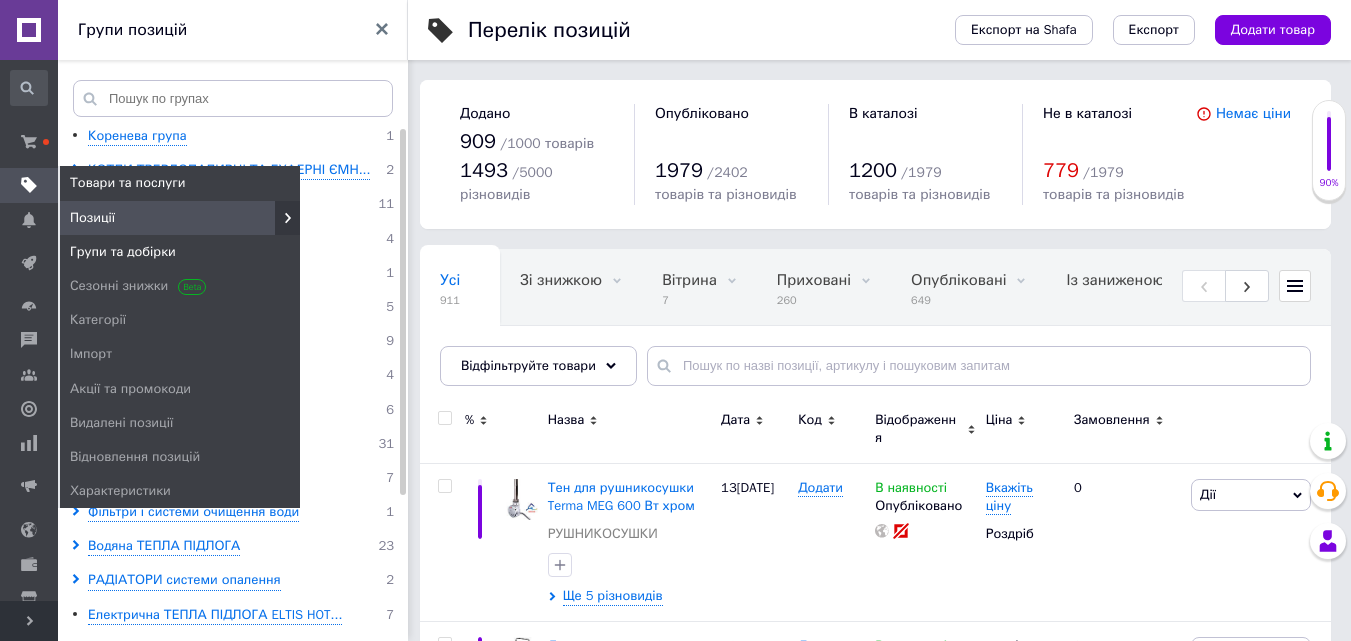 click on "Групи та добірки" at bounding box center [123, 252] 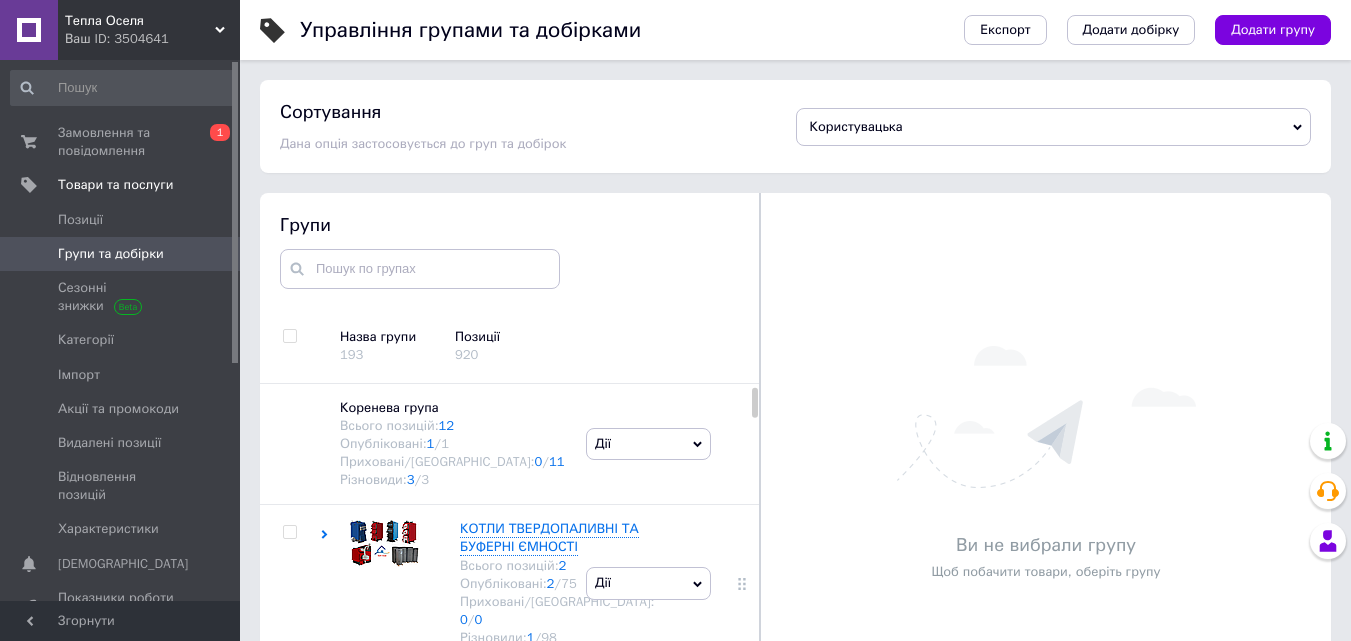 scroll, scrollTop: 112, scrollLeft: 0, axis: vertical 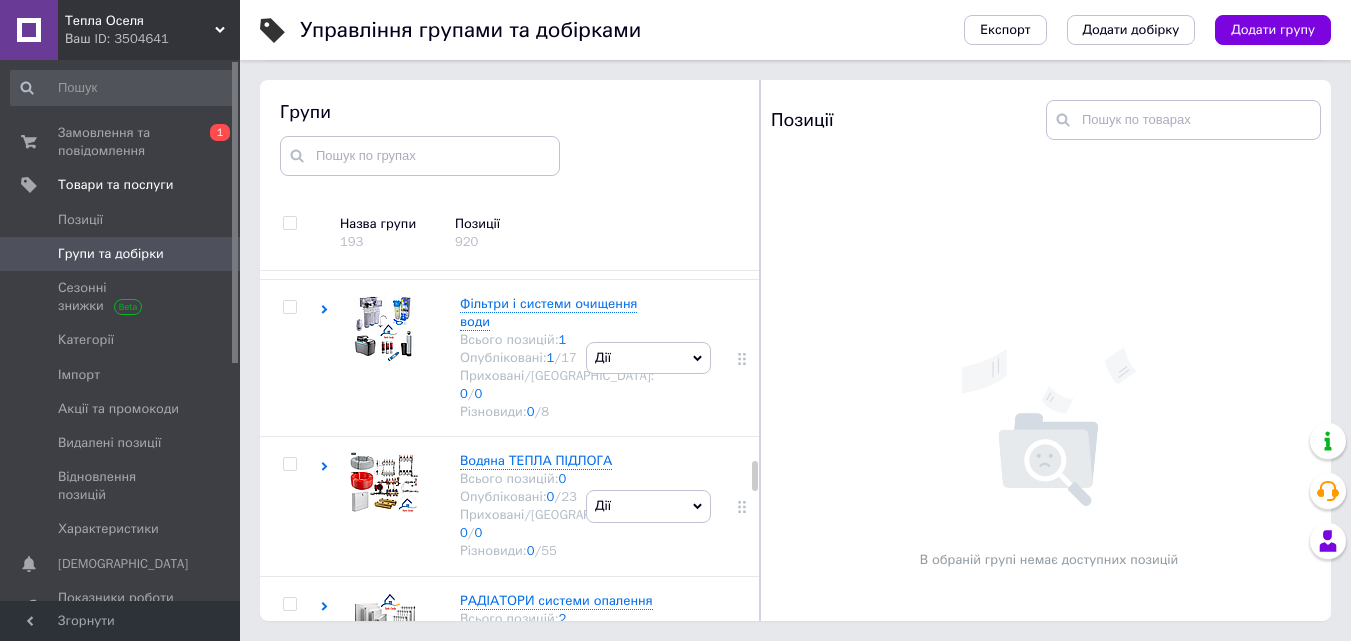 click on "Рушникосушки з нержавійки" at bounding box center [550, -431] 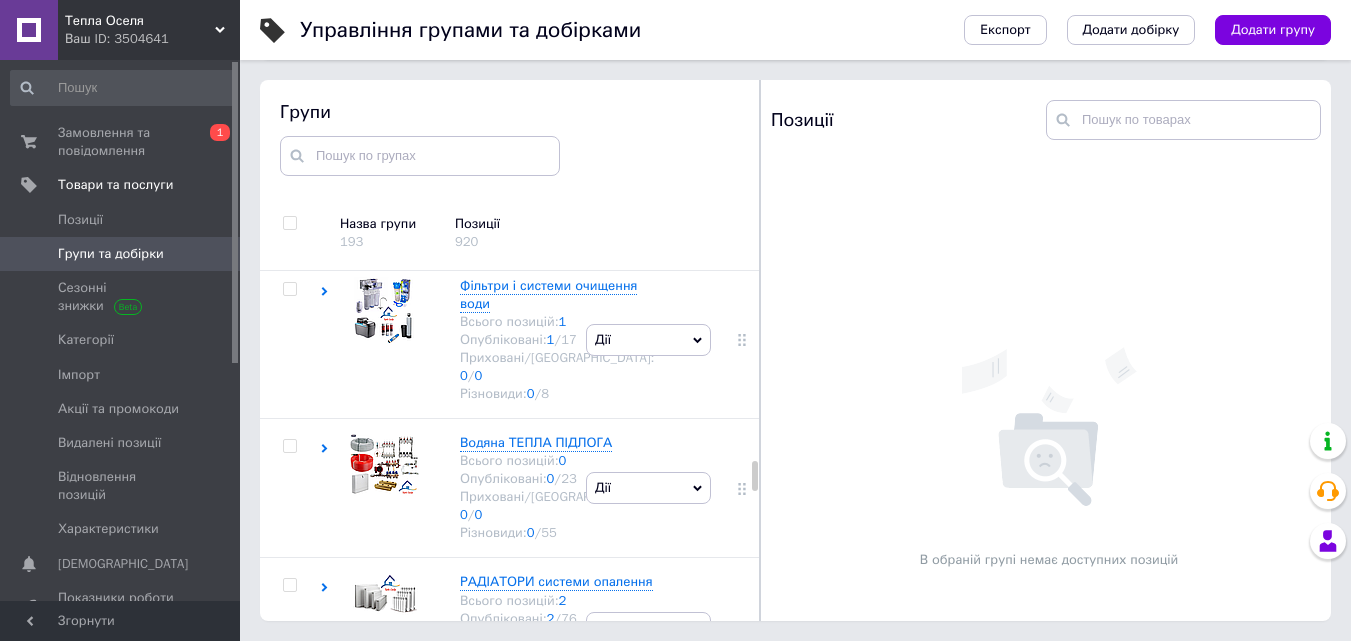 click at bounding box center (385, -404) 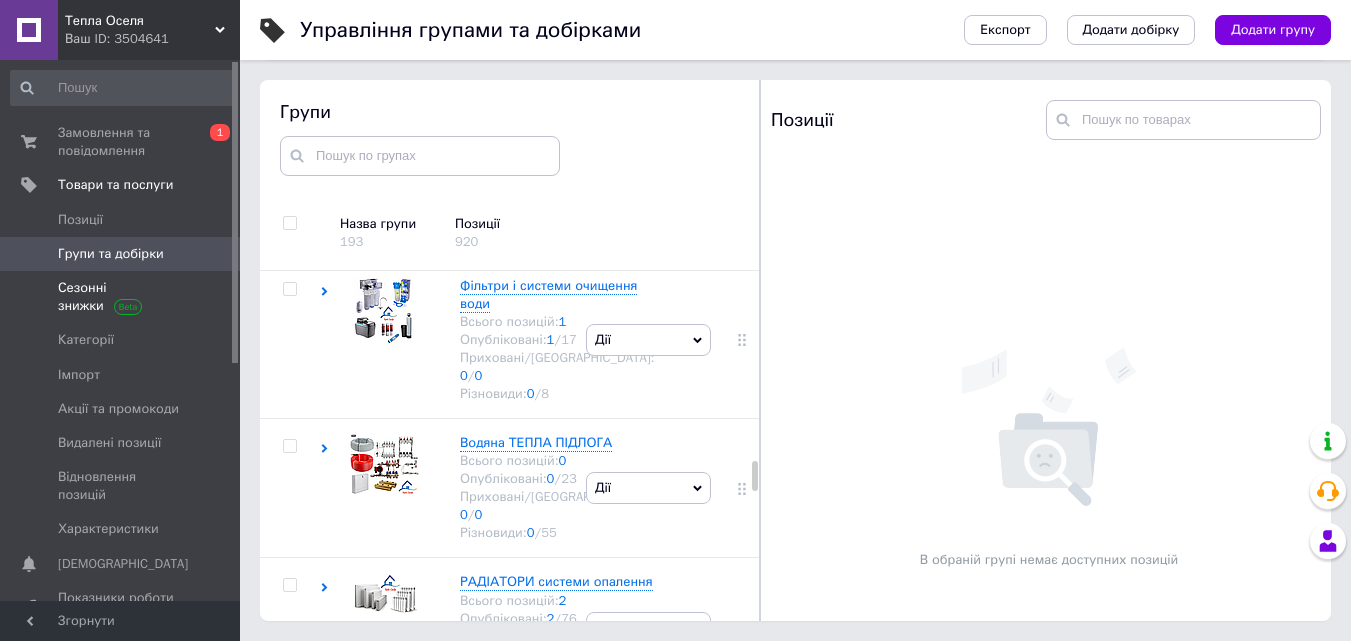 click on "Сезонні знижки" at bounding box center [121, 297] 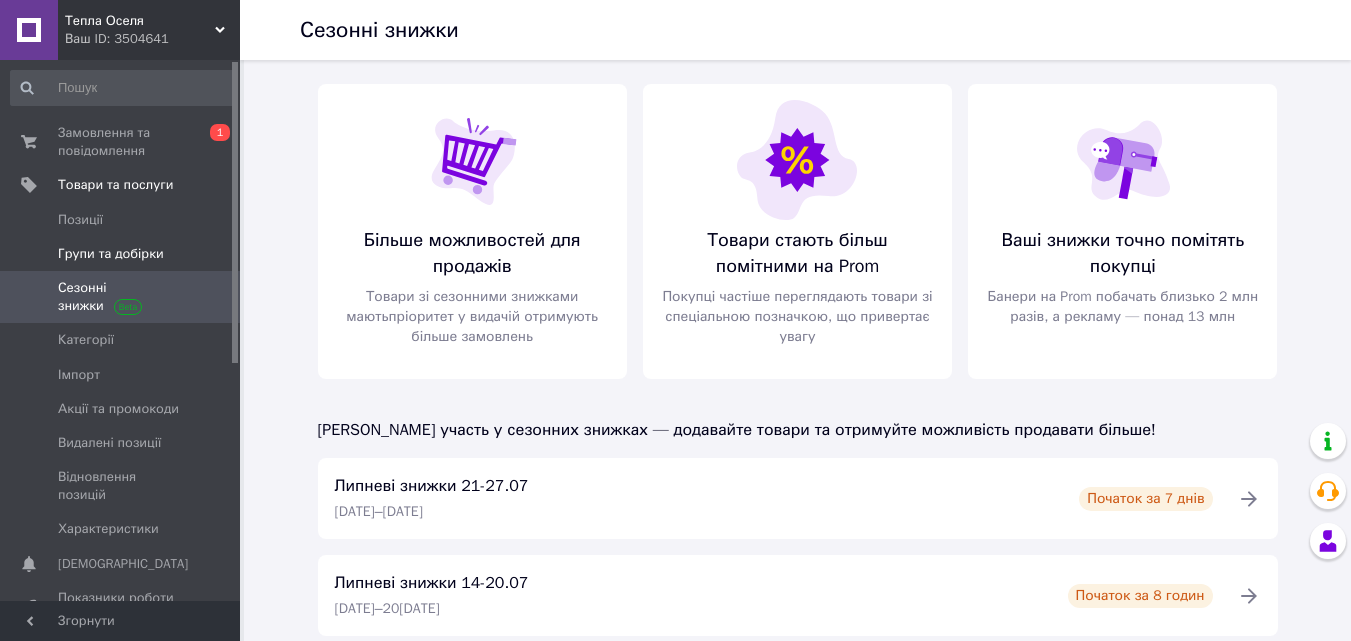 click on "Групи та добірки" at bounding box center [123, 254] 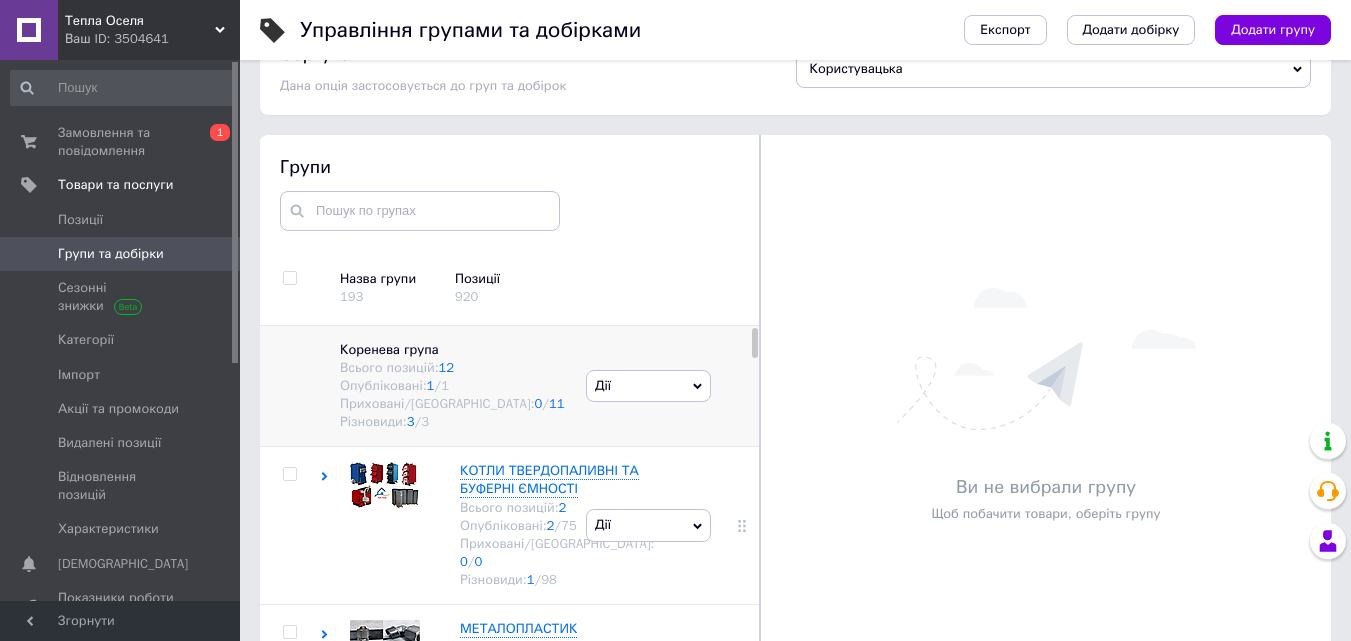 scroll, scrollTop: 113, scrollLeft: 0, axis: vertical 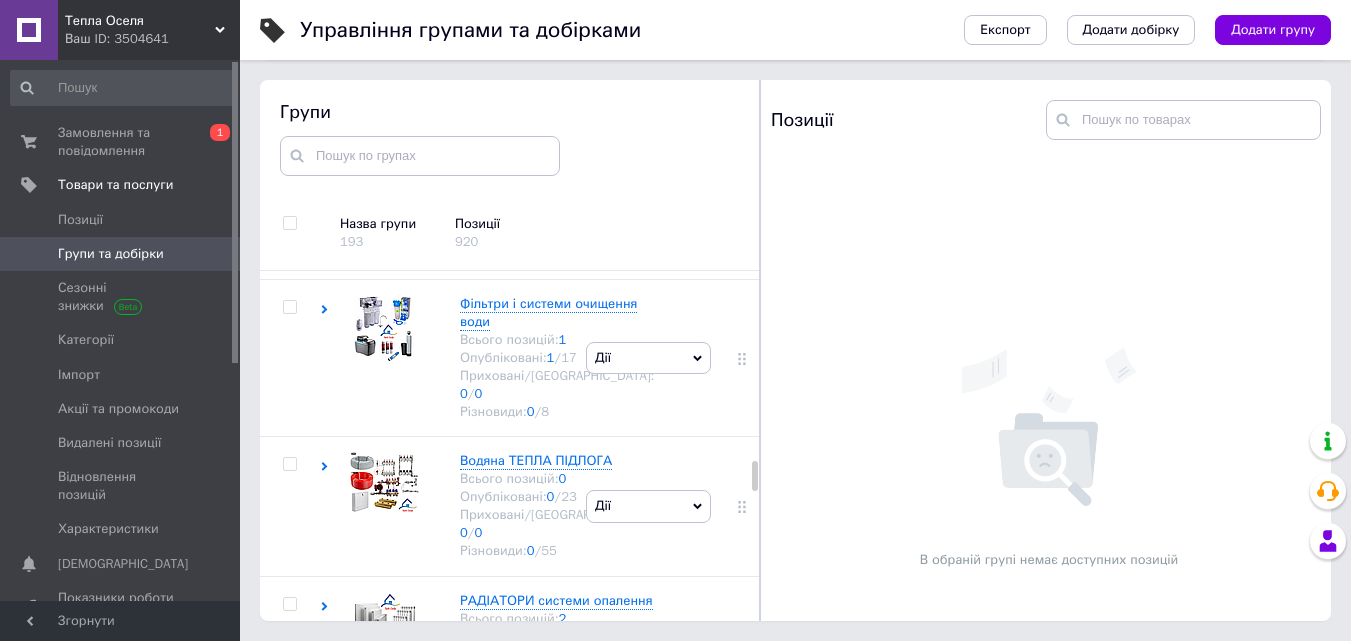click on "Рушникосушки з нержавійки" at bounding box center [550, -431] 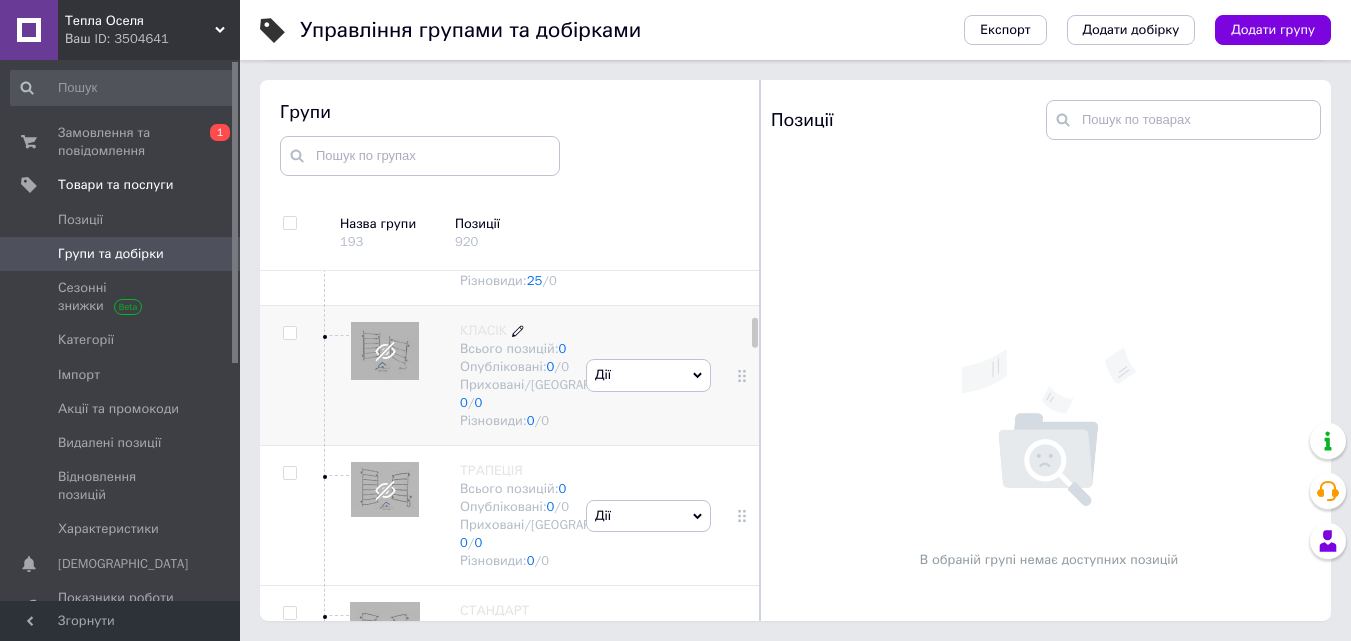 scroll, scrollTop: 928, scrollLeft: 0, axis: vertical 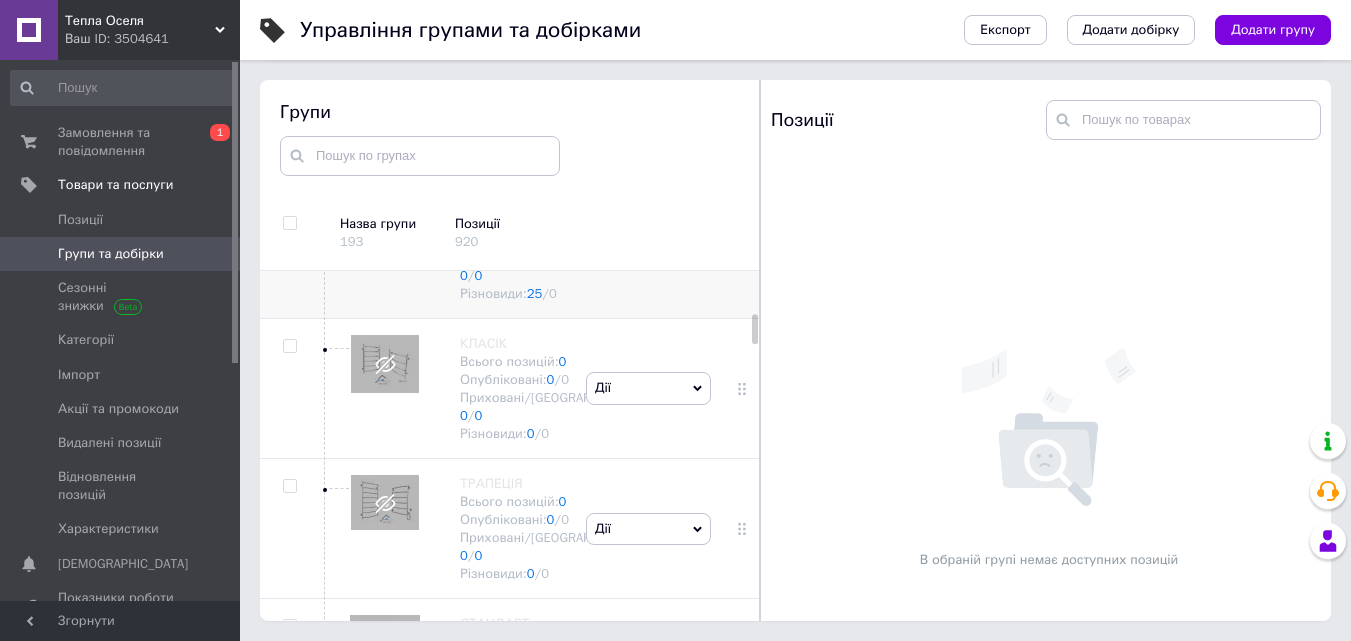 click on "РУШНИКОСУШКИ" at bounding box center (515, 202) 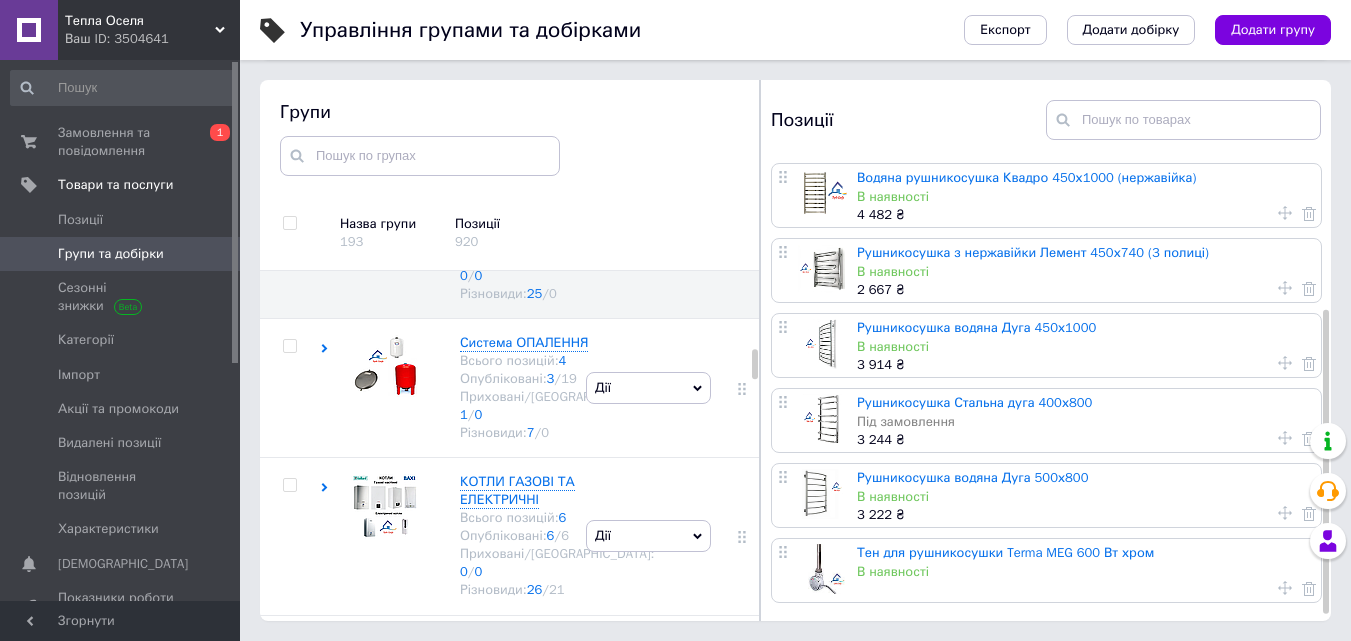scroll, scrollTop: 234, scrollLeft: 0, axis: vertical 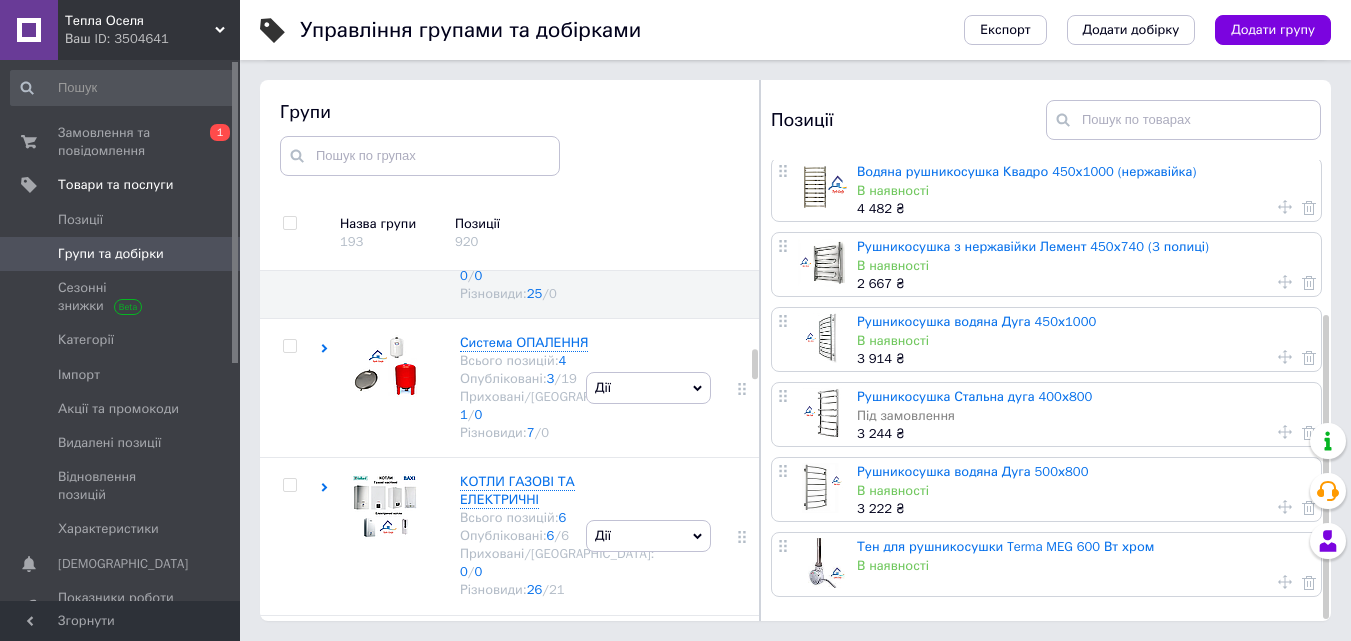 click on "Групи та добірки" at bounding box center [111, 254] 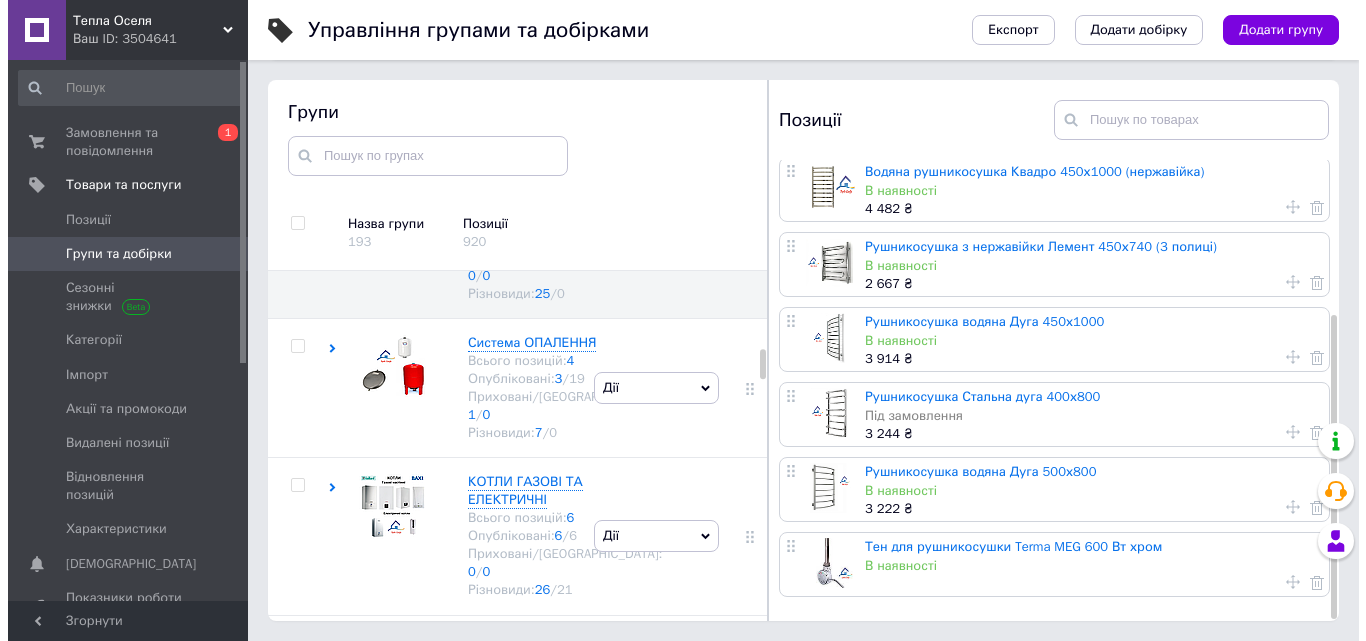scroll, scrollTop: 0, scrollLeft: 0, axis: both 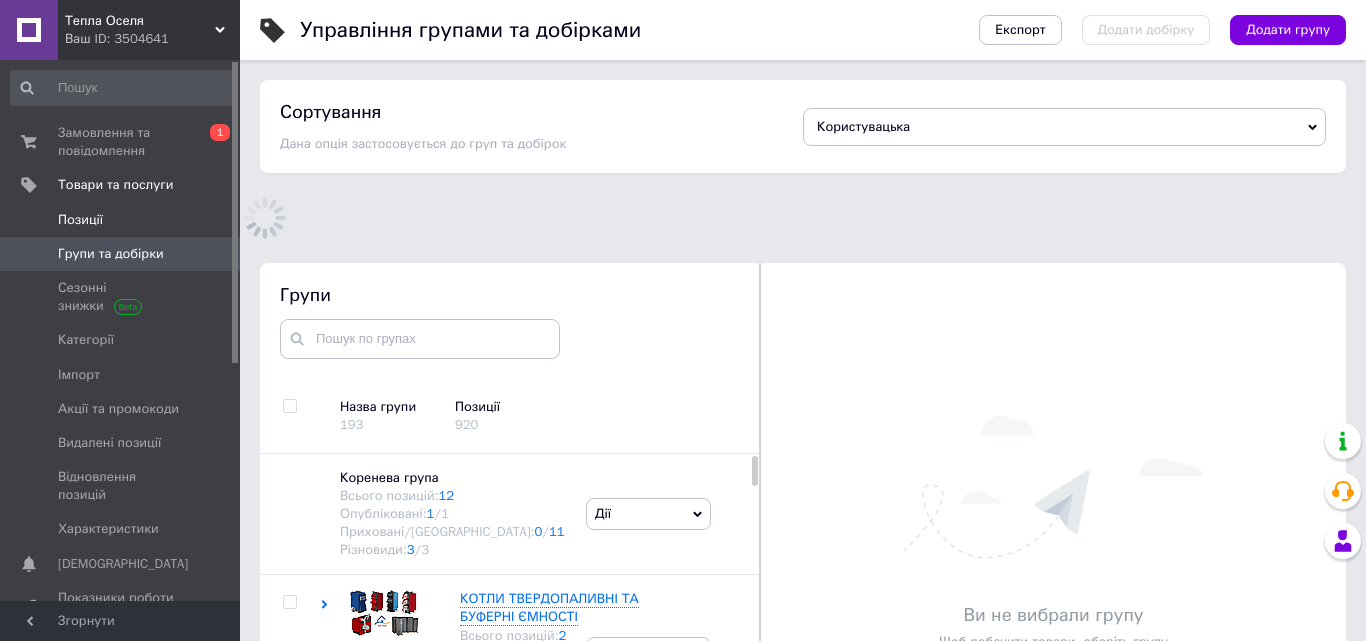 click on "Позиції" at bounding box center [121, 220] 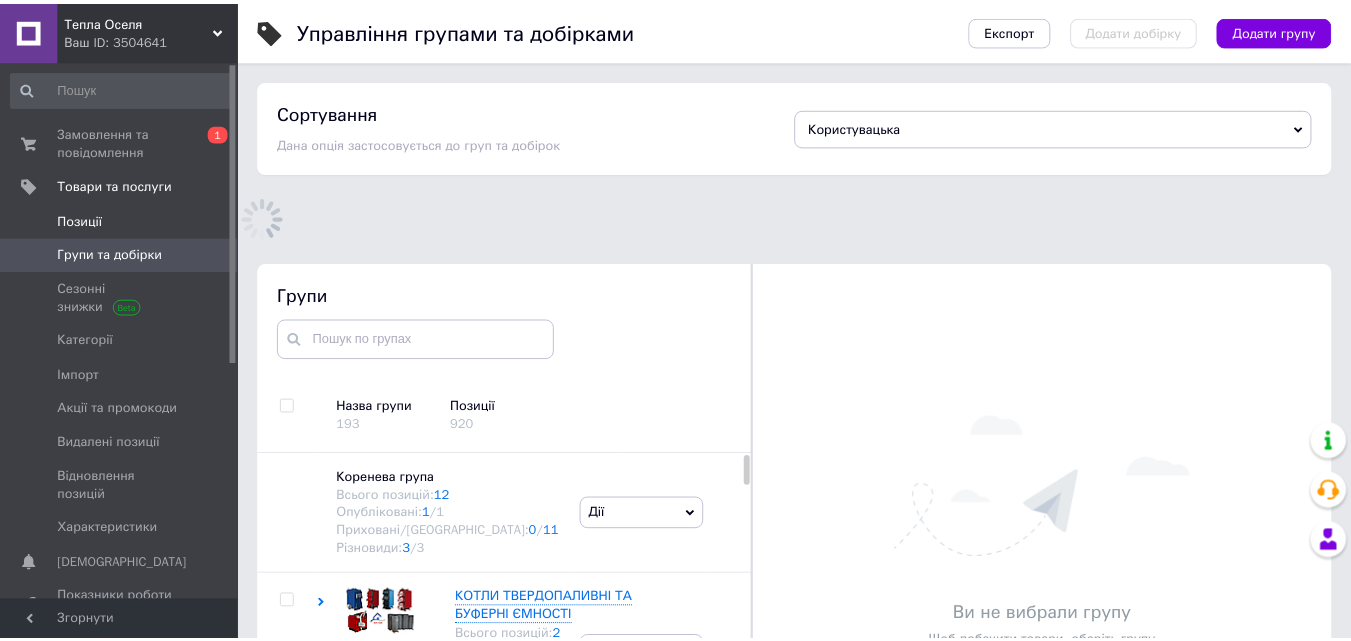 scroll, scrollTop: 0, scrollLeft: 0, axis: both 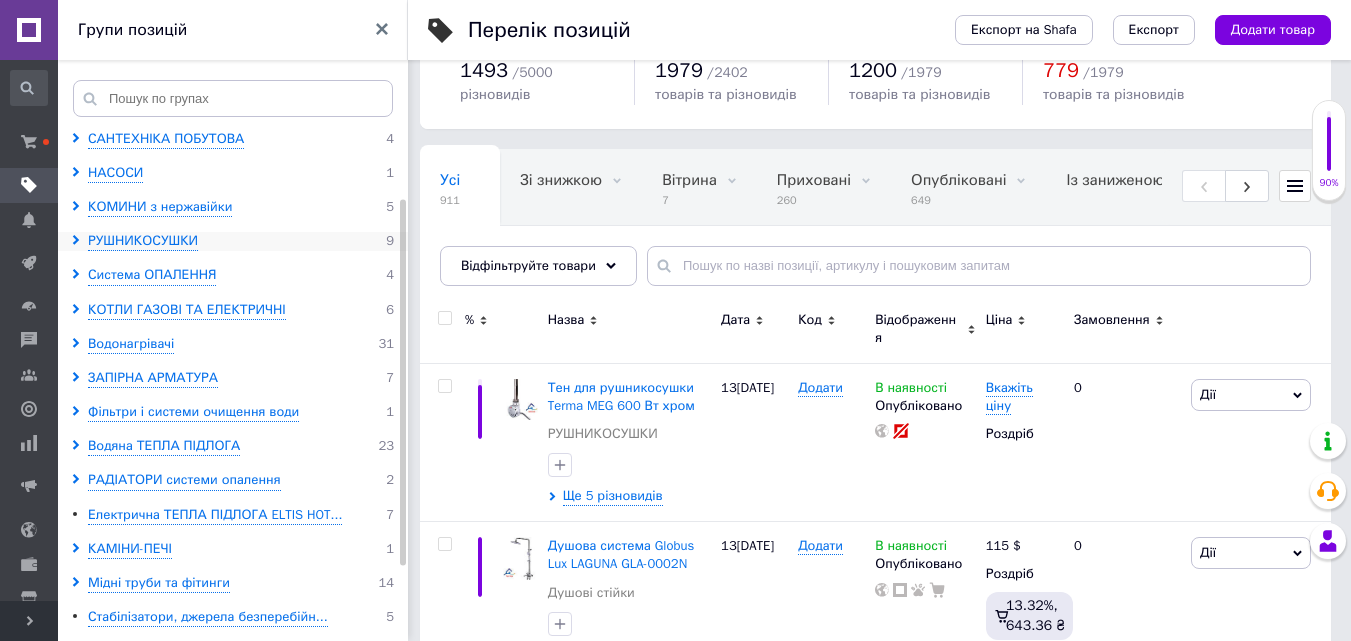 click 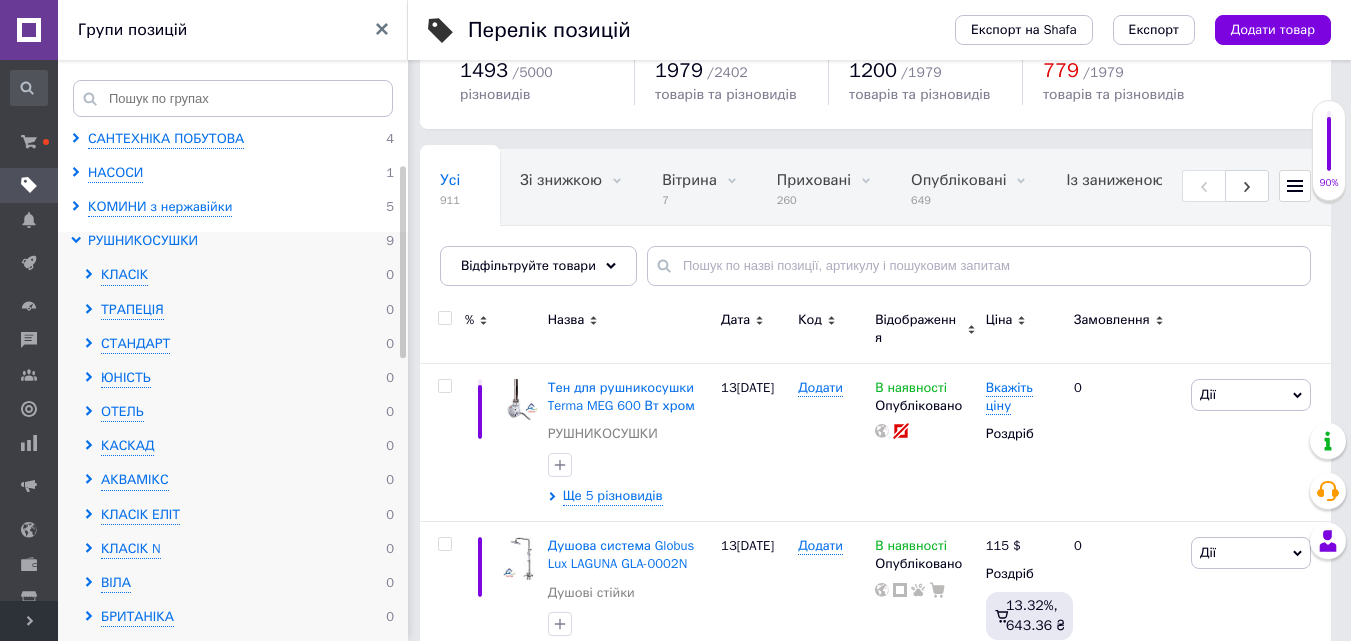click on "РУШНИКОСУШКИ" at bounding box center (143, 241) 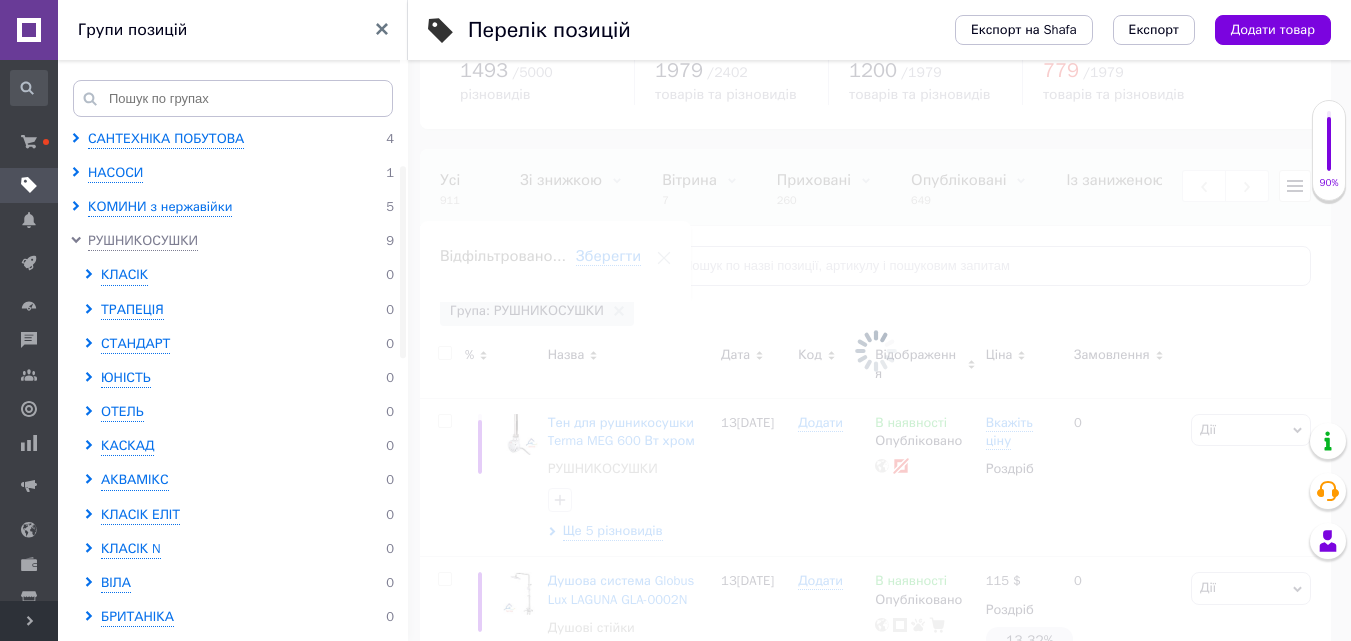 scroll, scrollTop: 0, scrollLeft: 844, axis: horizontal 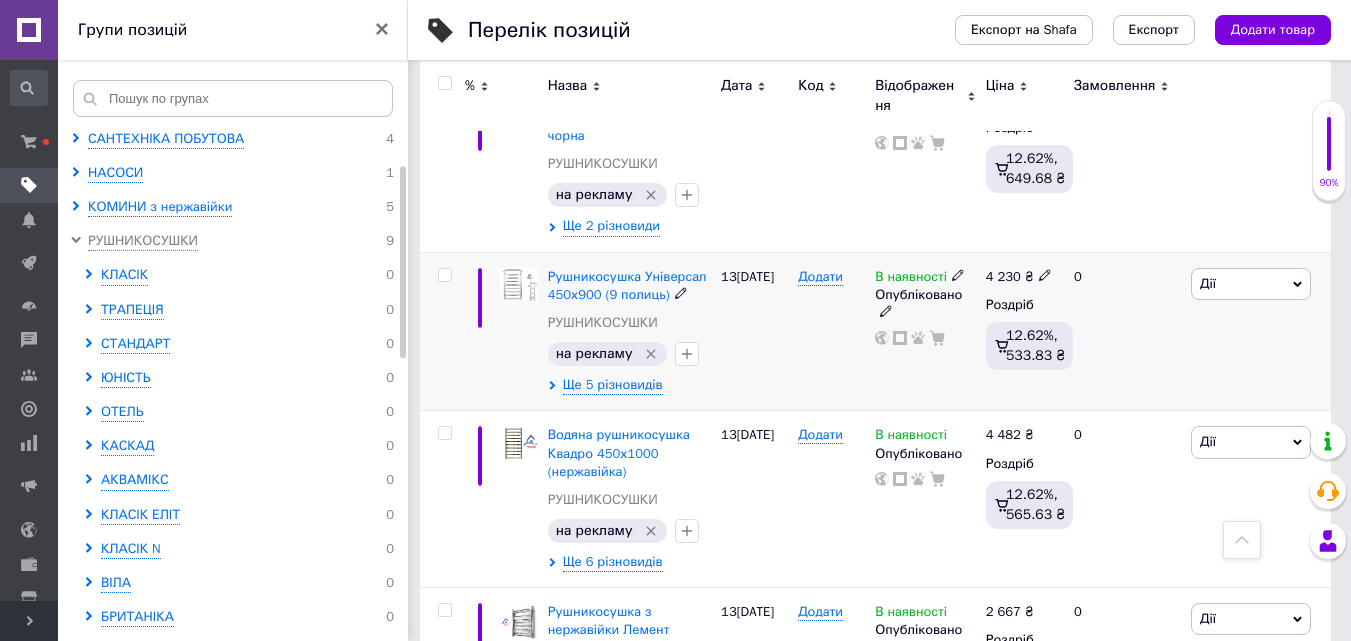 click at bounding box center [444, 275] 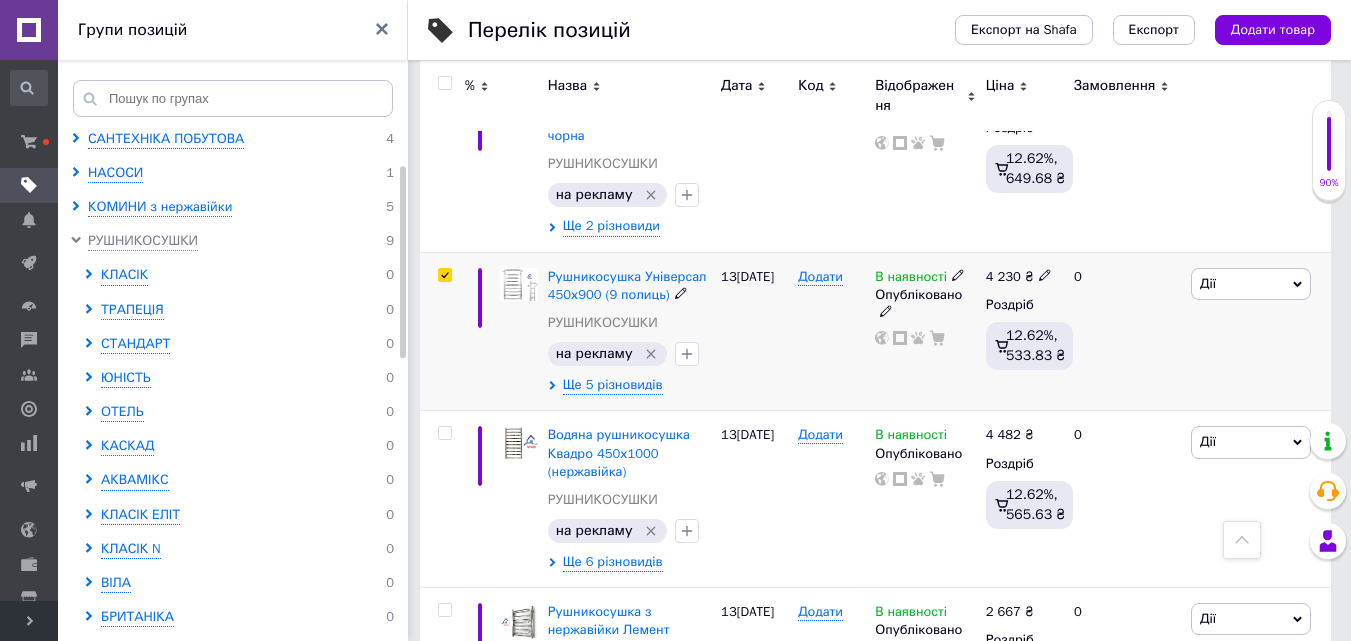 checkbox on "true" 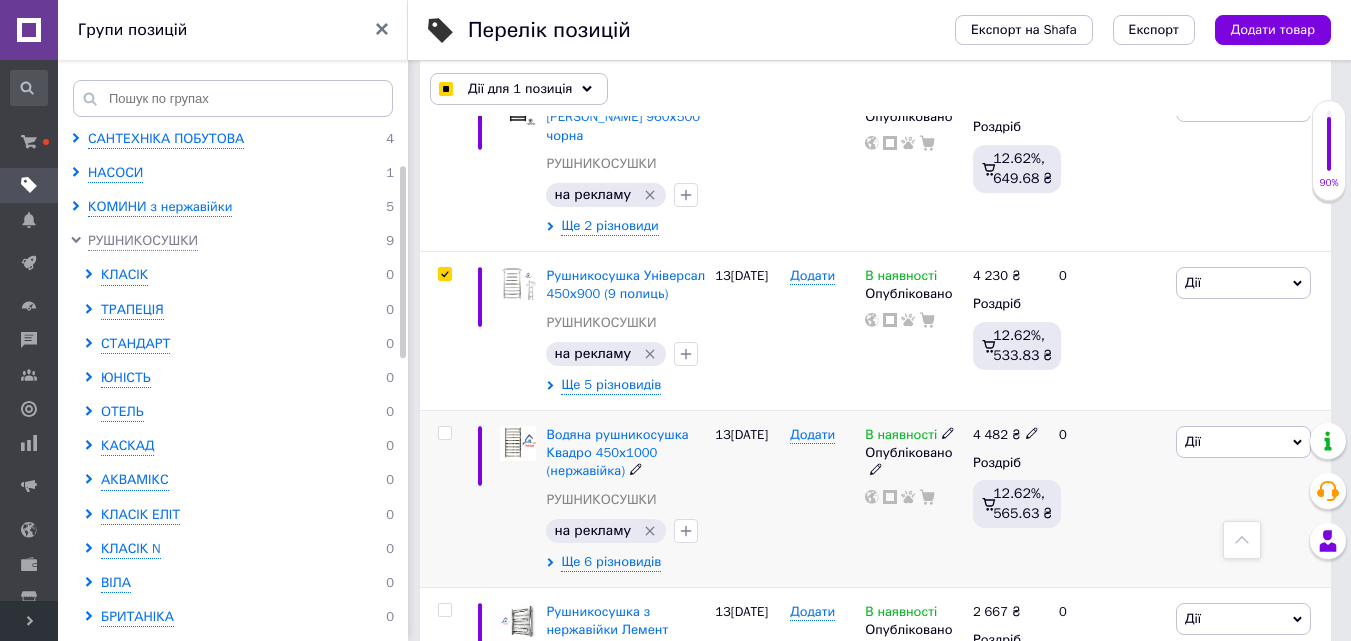 click at bounding box center [444, 433] 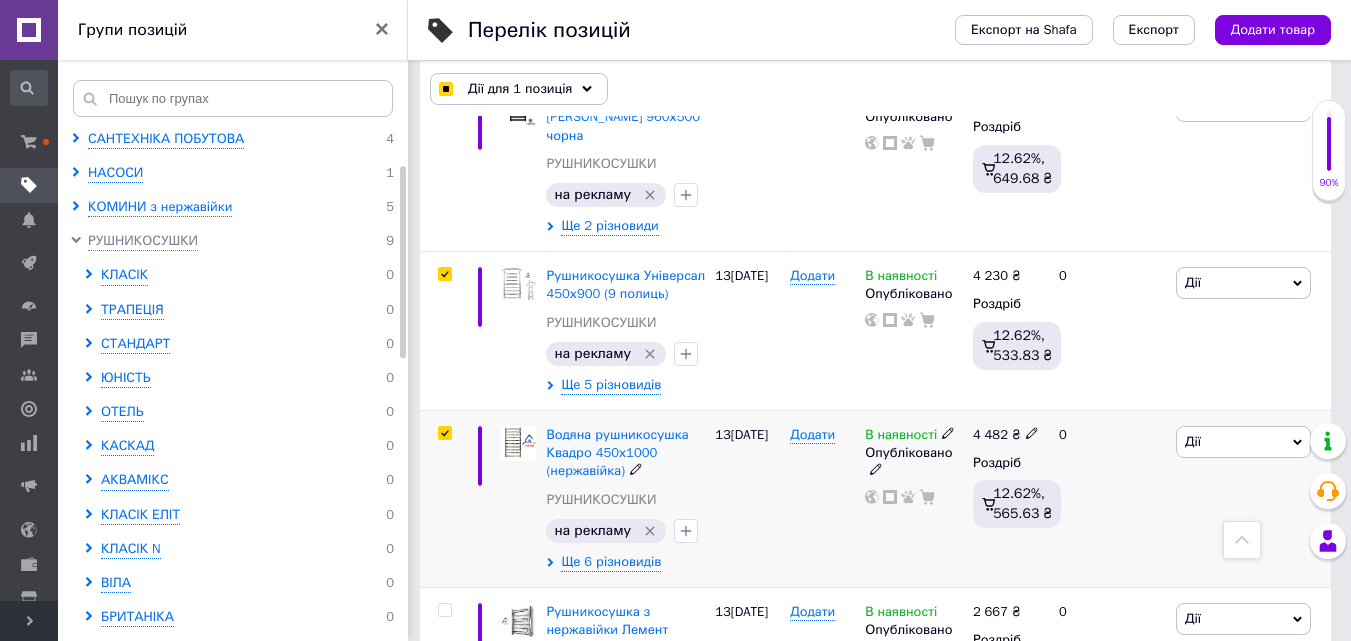 checkbox on "true" 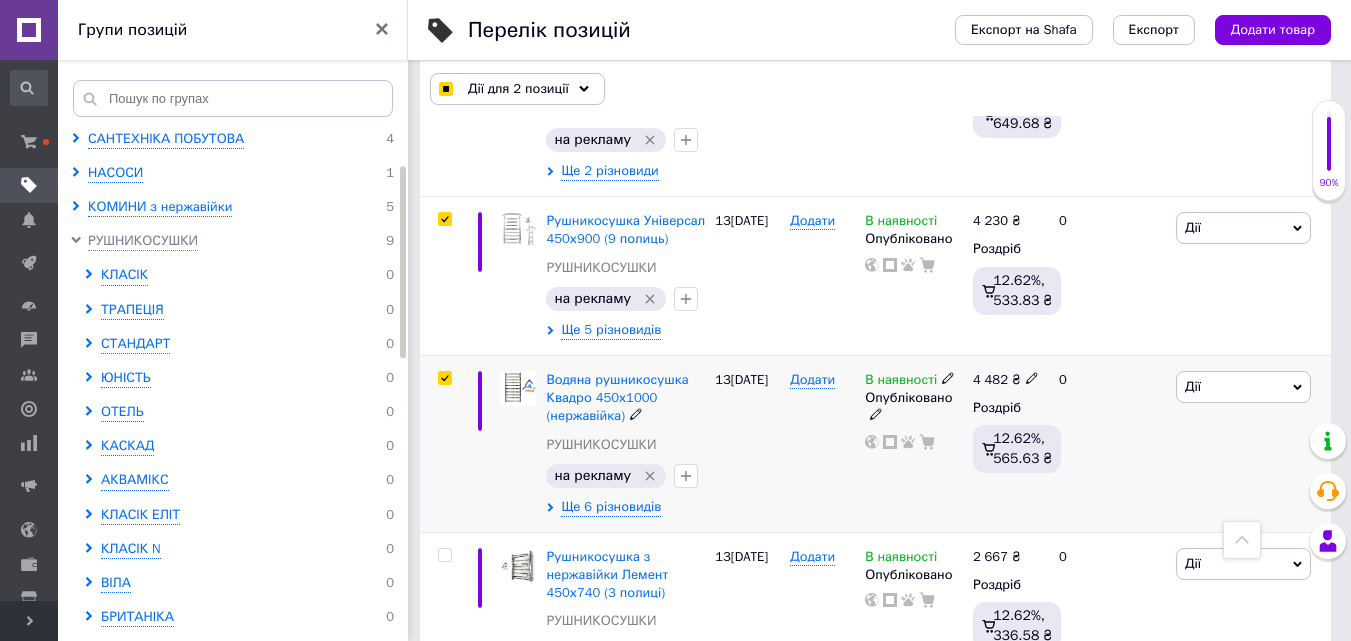 scroll, scrollTop: 688, scrollLeft: 0, axis: vertical 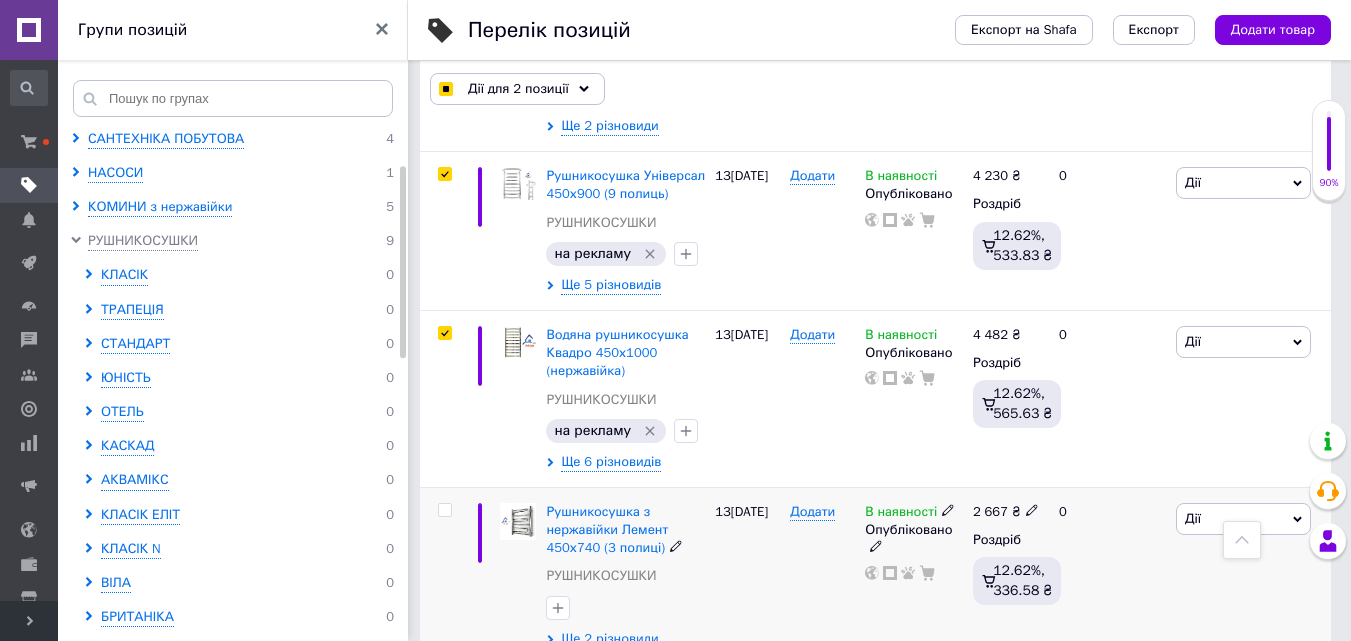click at bounding box center (444, 510) 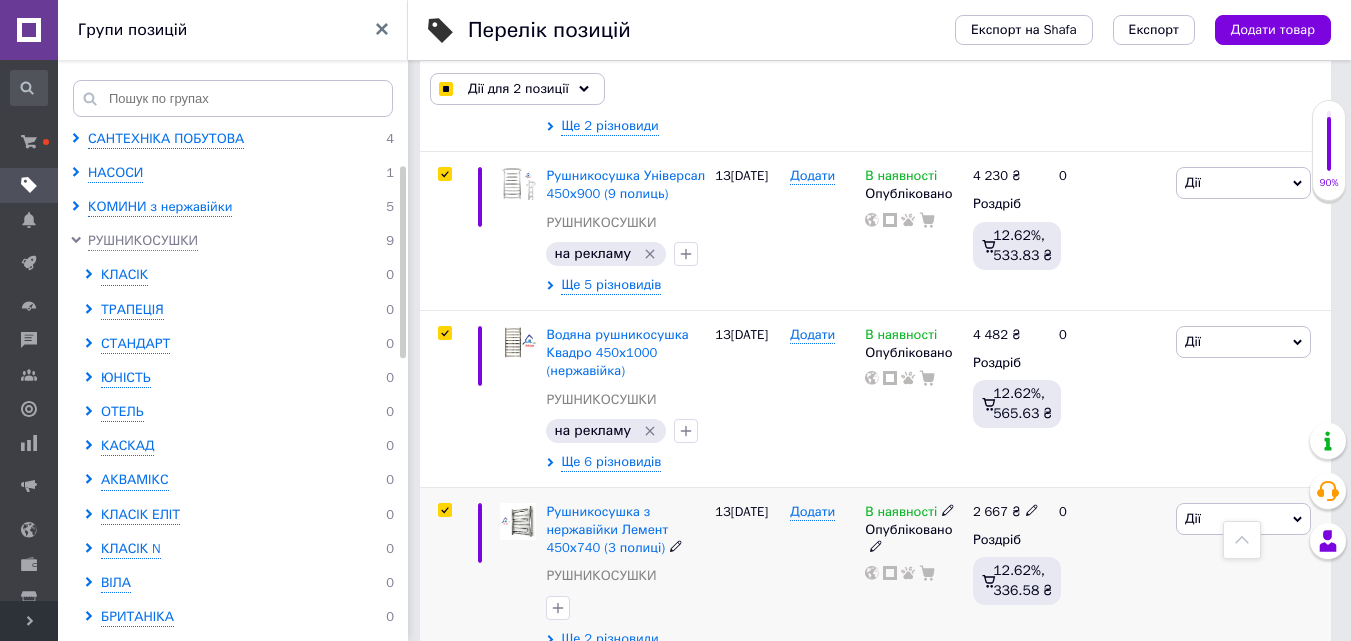 checkbox on "true" 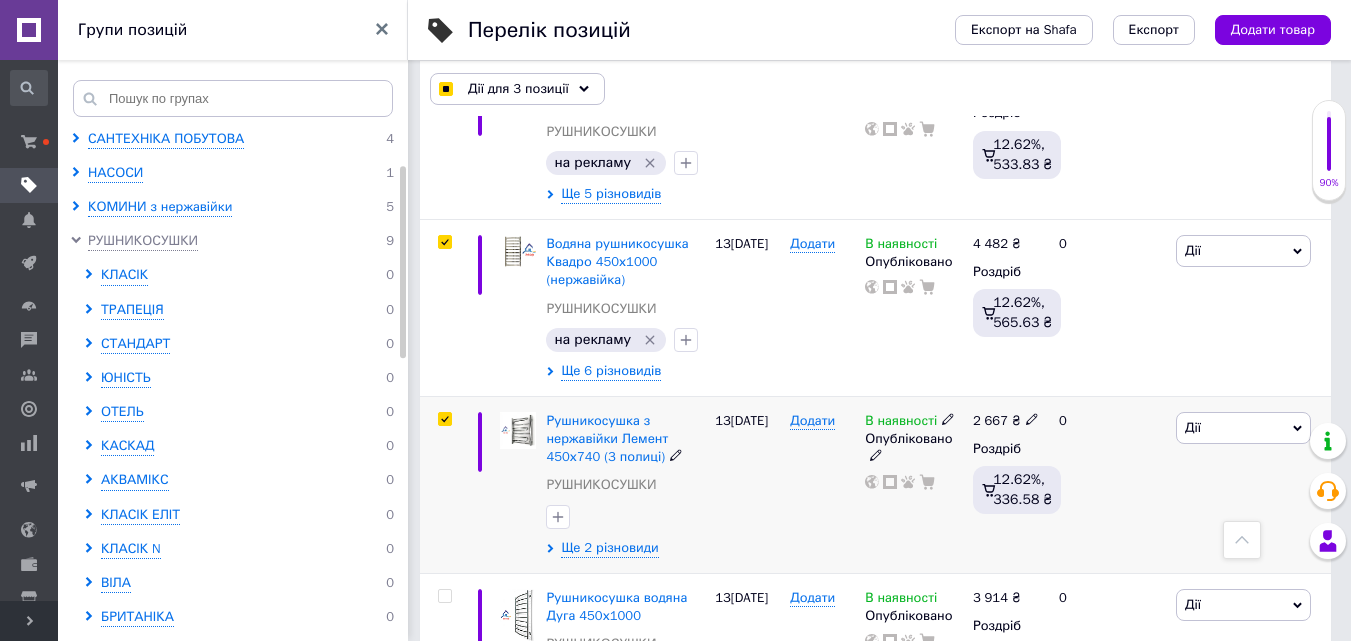 scroll, scrollTop: 888, scrollLeft: 0, axis: vertical 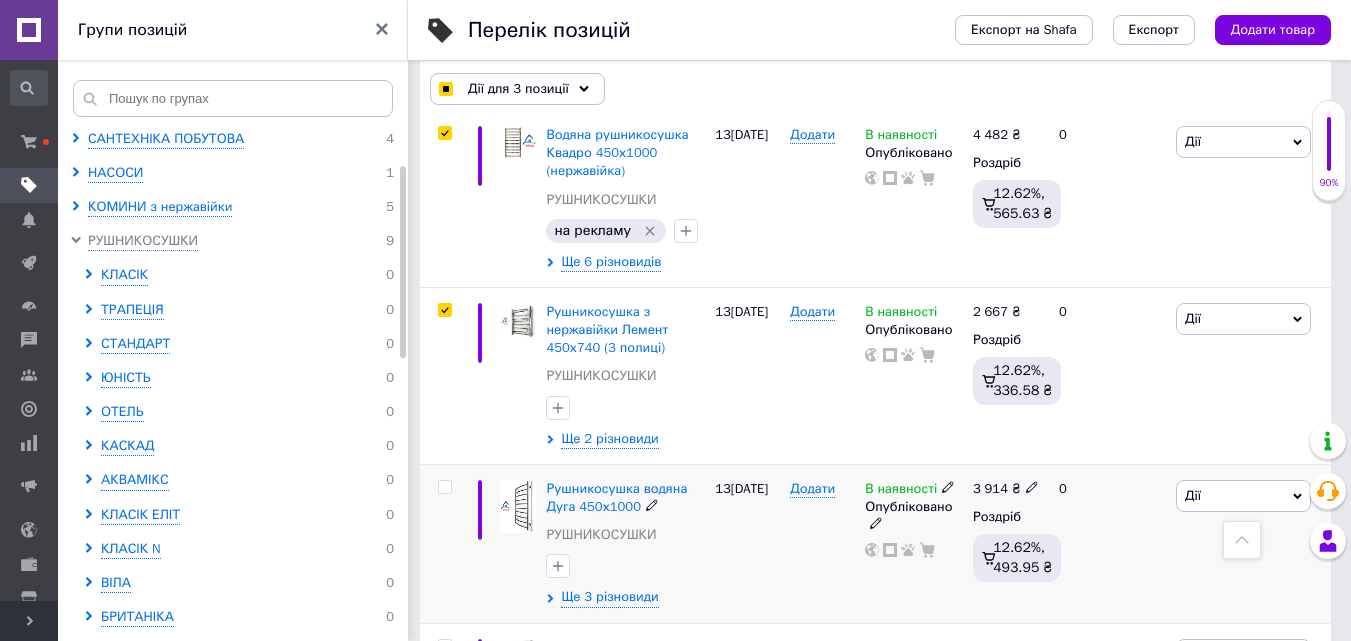 click at bounding box center [444, 487] 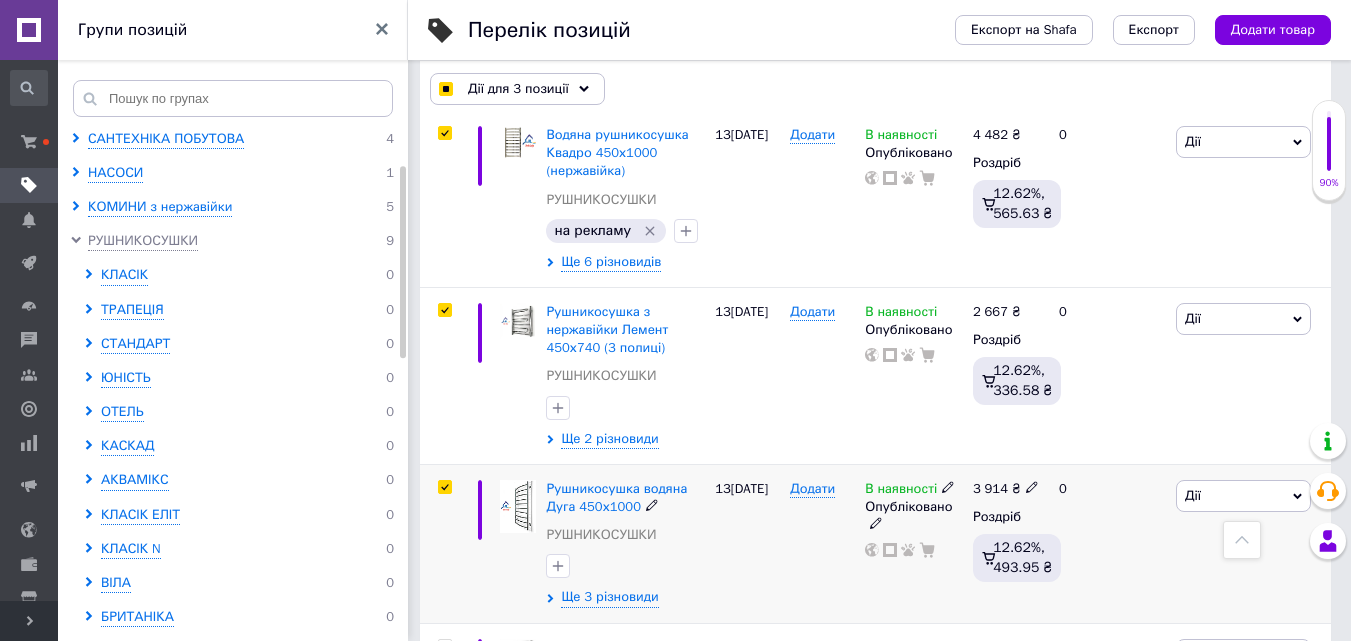 checkbox on "true" 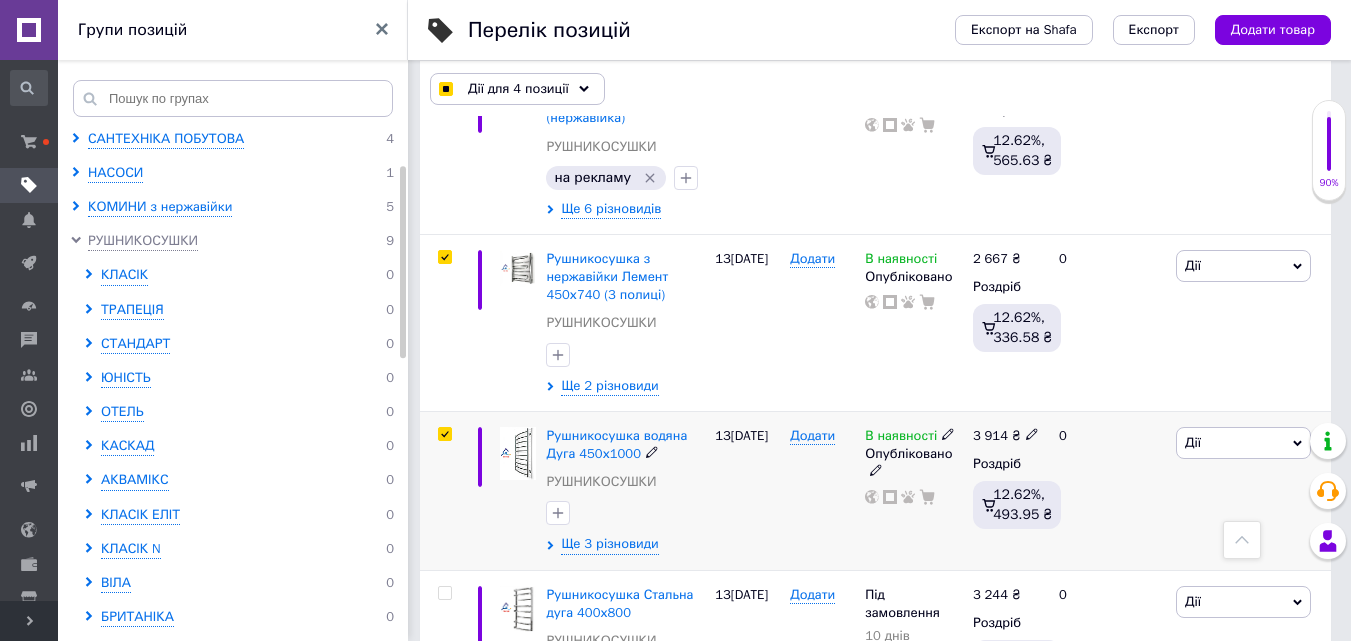 scroll, scrollTop: 988, scrollLeft: 0, axis: vertical 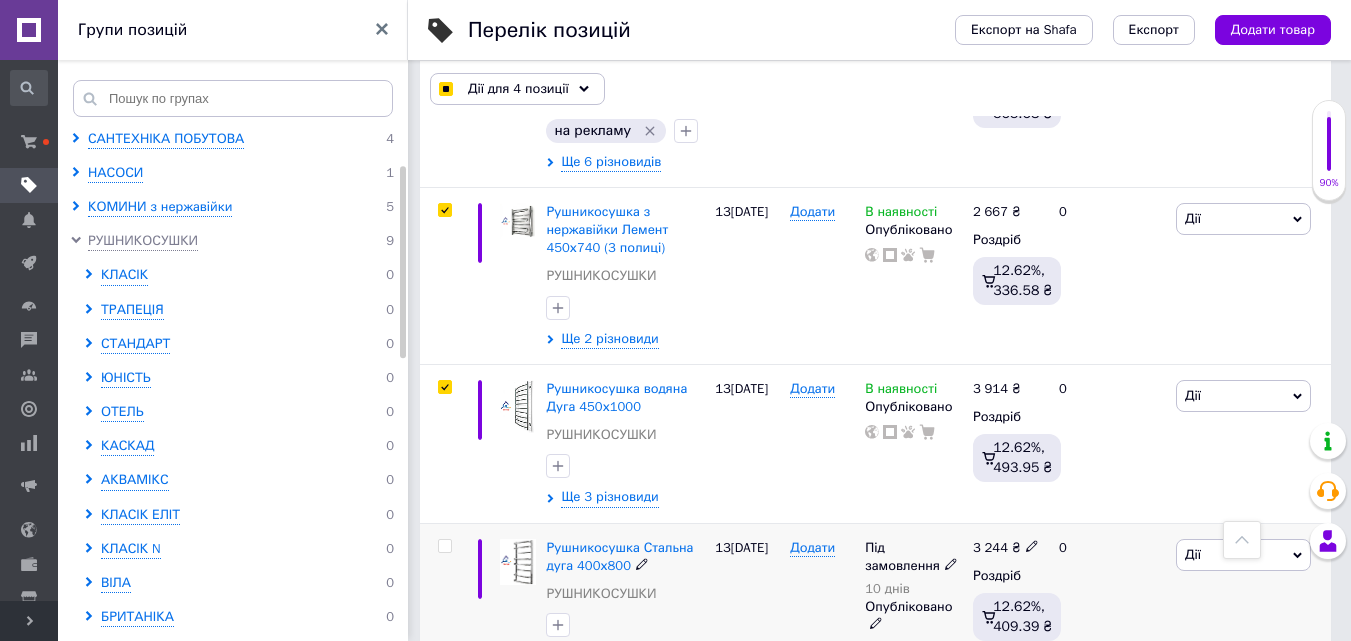 click at bounding box center [444, 546] 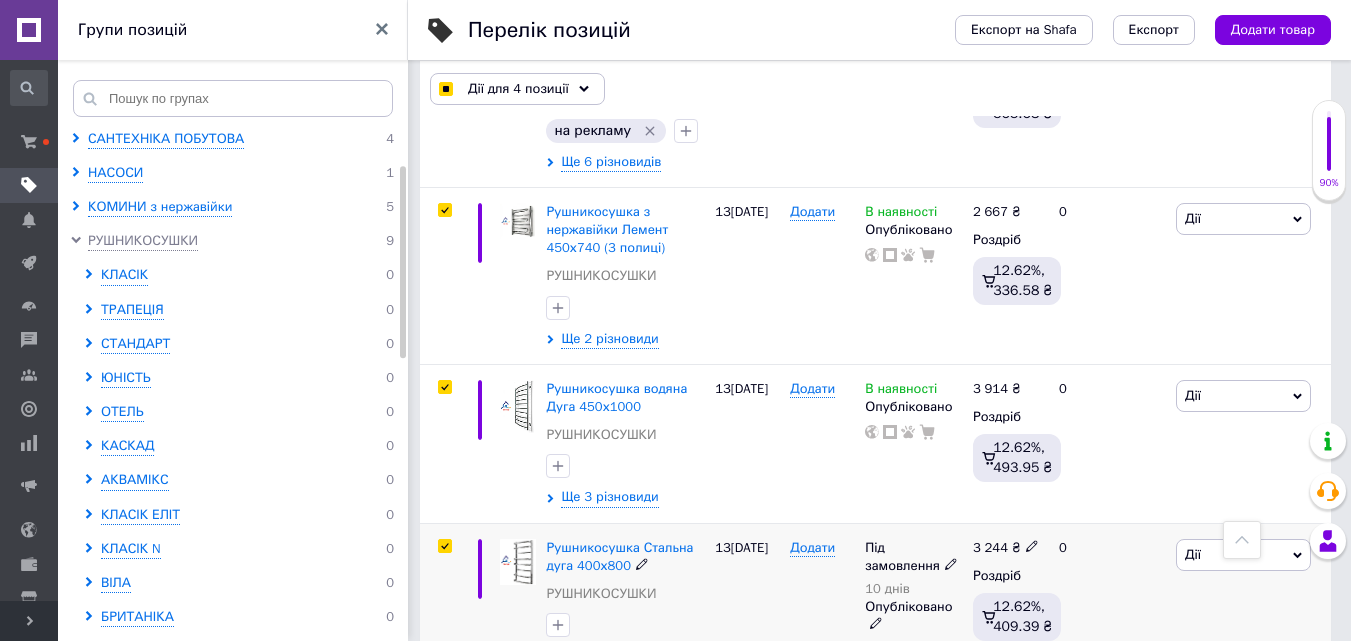 checkbox on "true" 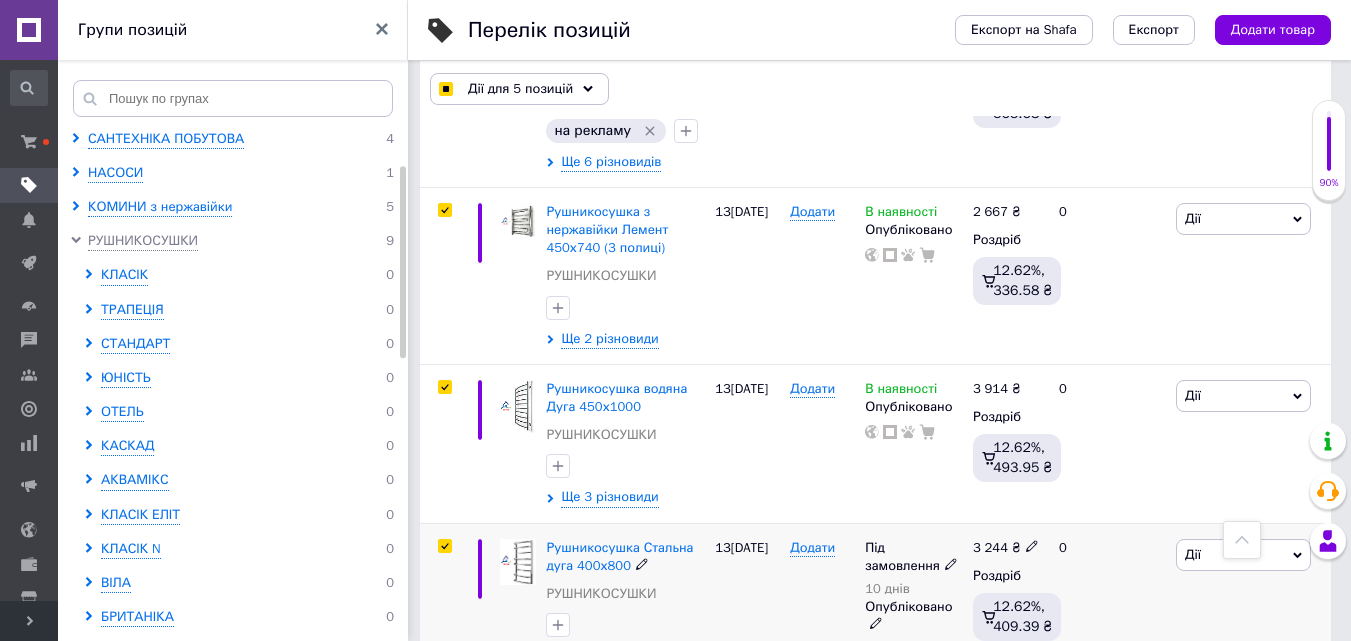 checkbox on "true" 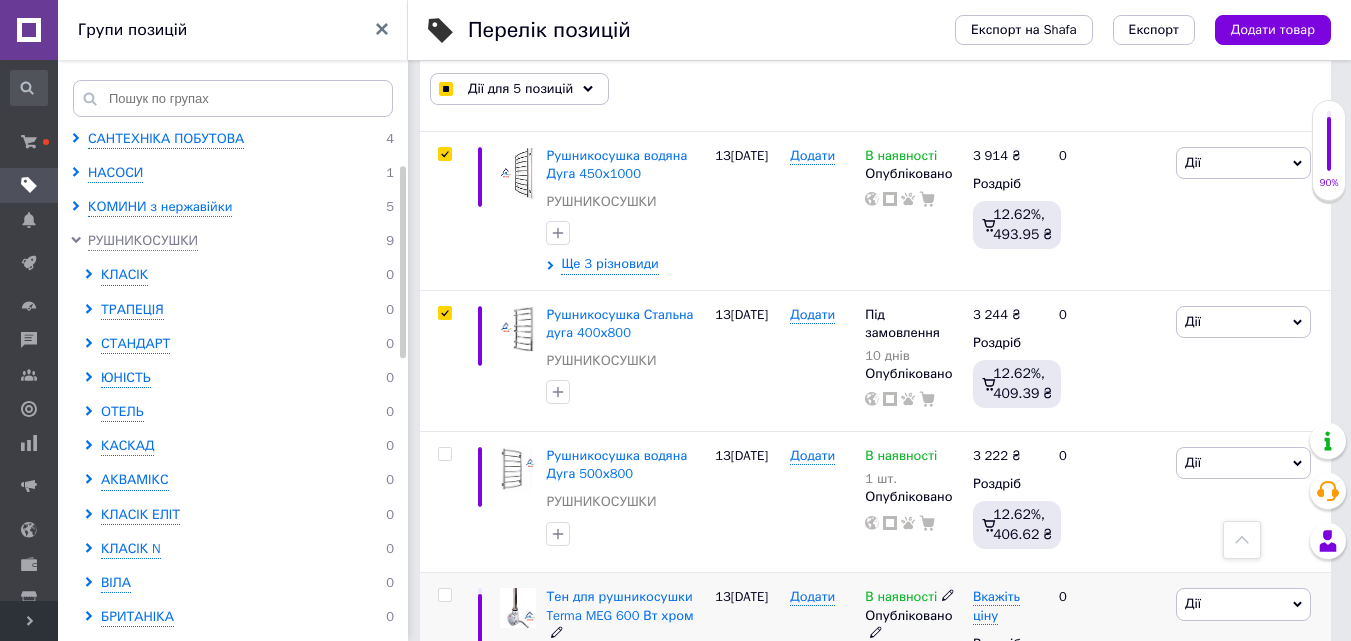 scroll, scrollTop: 1275, scrollLeft: 0, axis: vertical 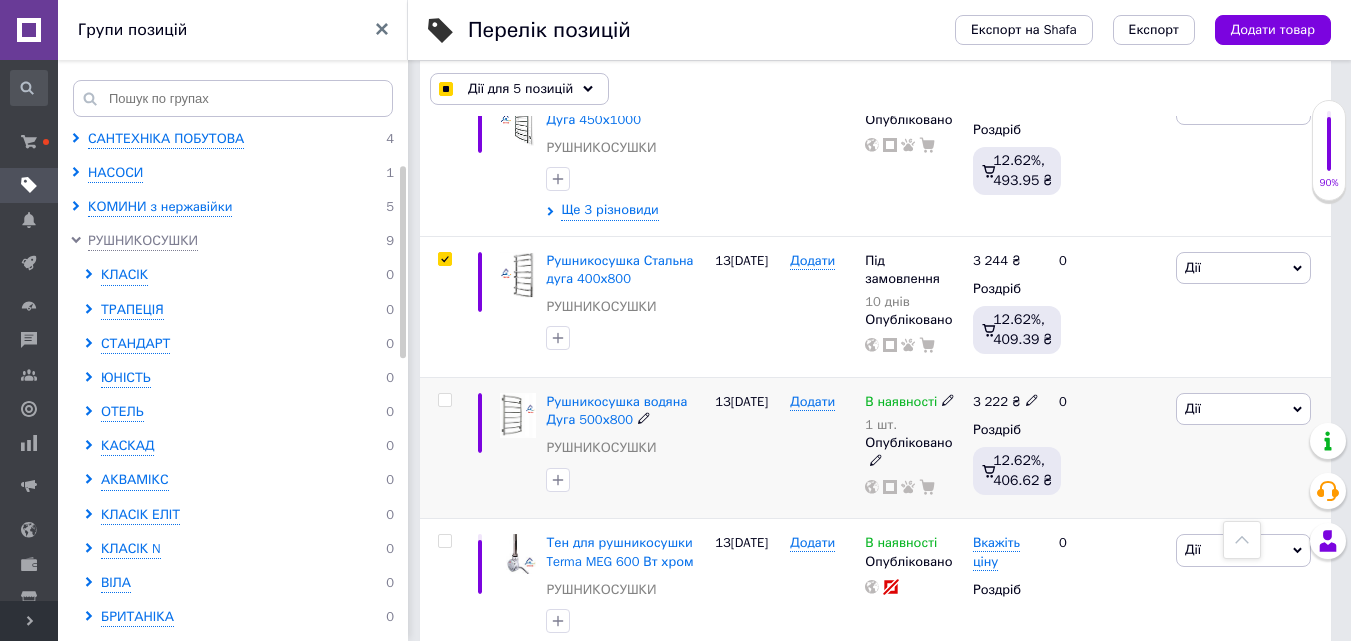 drag, startPoint x: 445, startPoint y: 345, endPoint x: 478, endPoint y: 362, distance: 37.12142 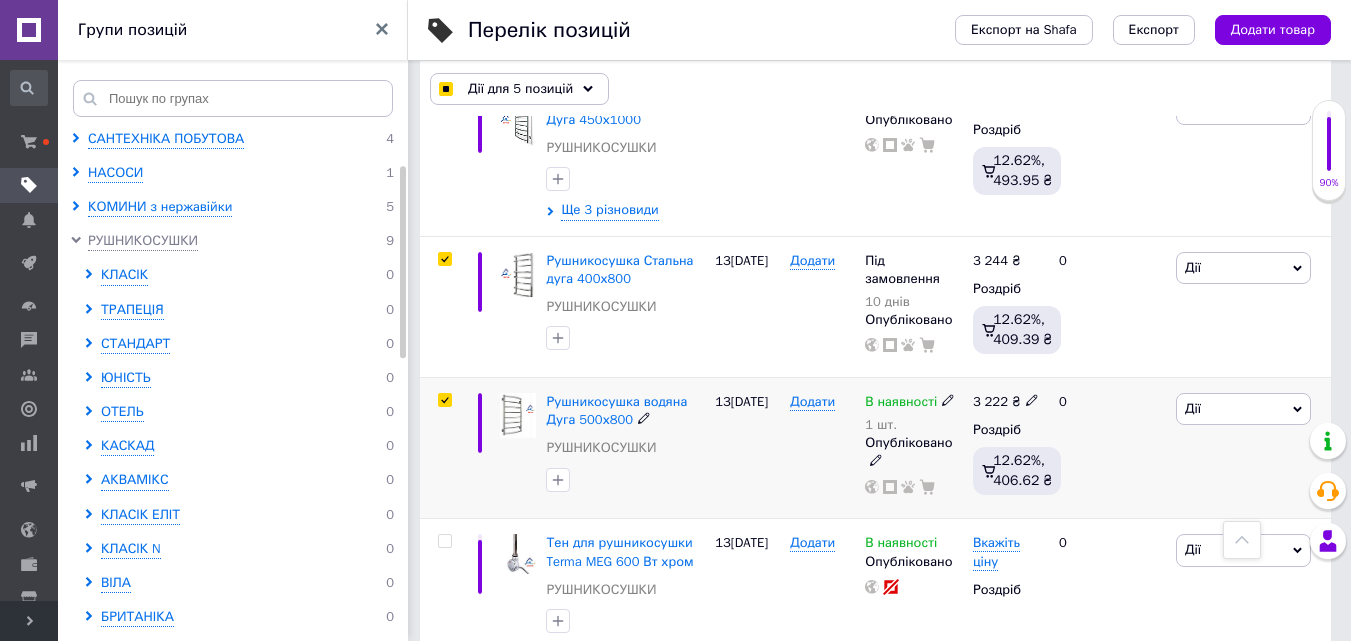 checkbox on "true" 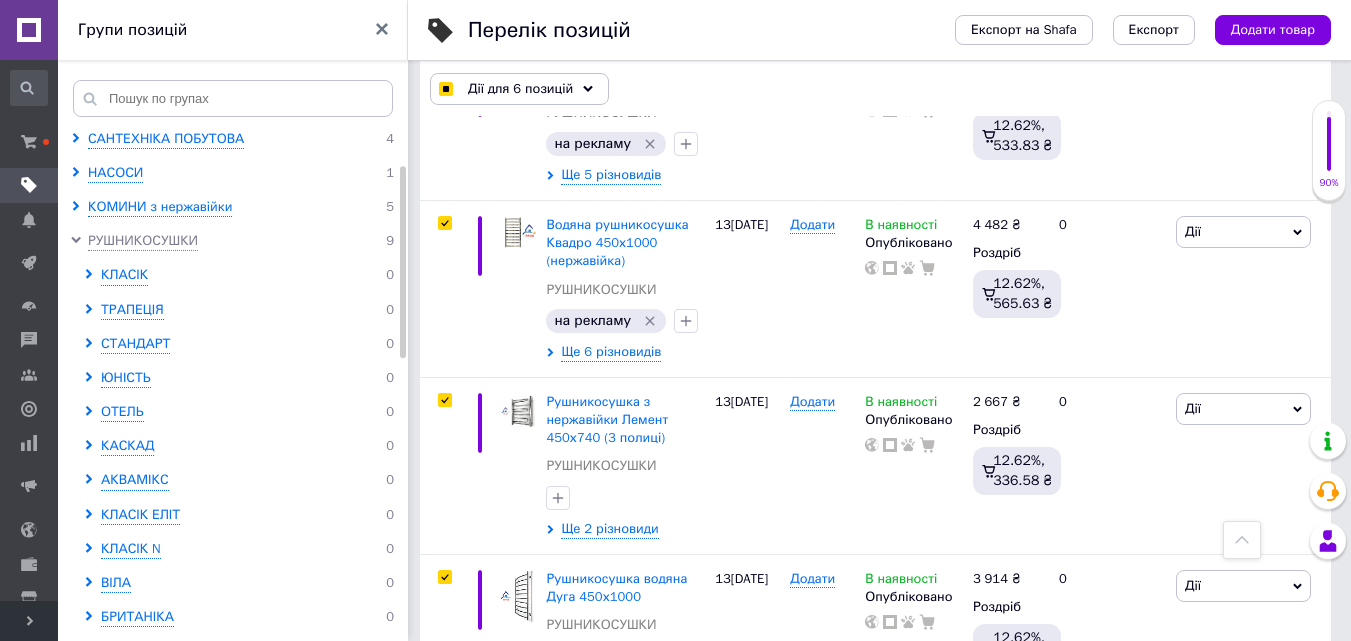 scroll, scrollTop: 775, scrollLeft: 0, axis: vertical 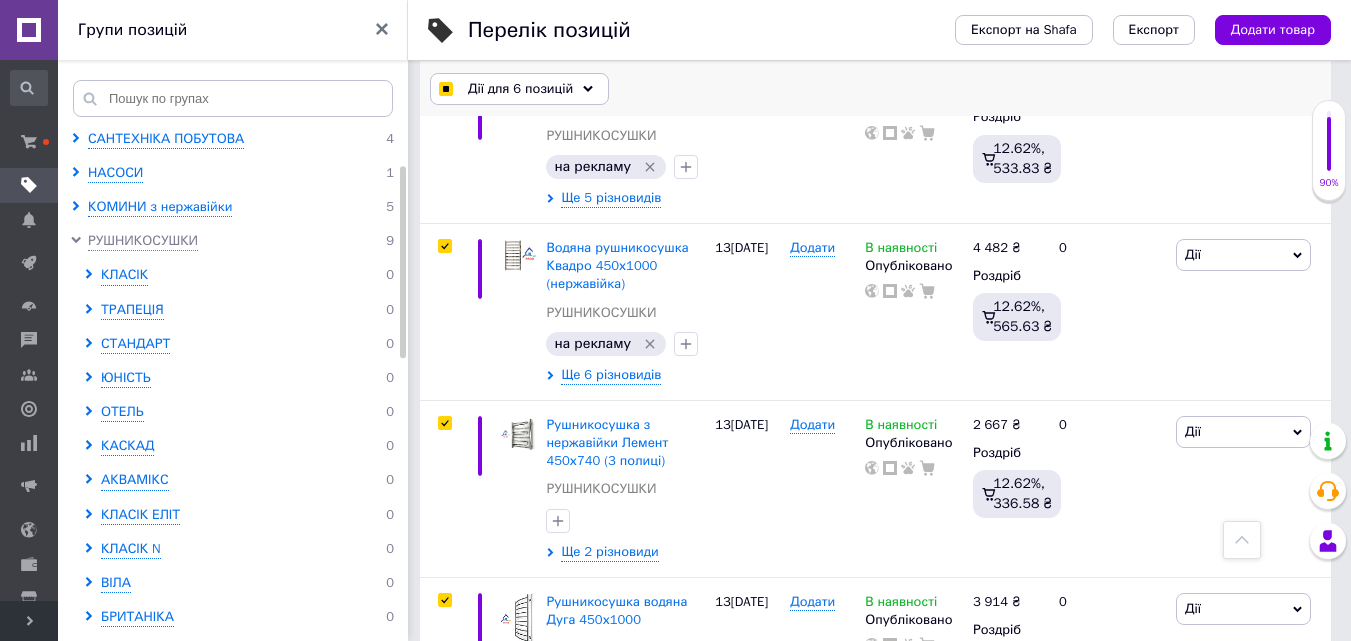 click on "Дії для 6 позицій" at bounding box center [519, 89] 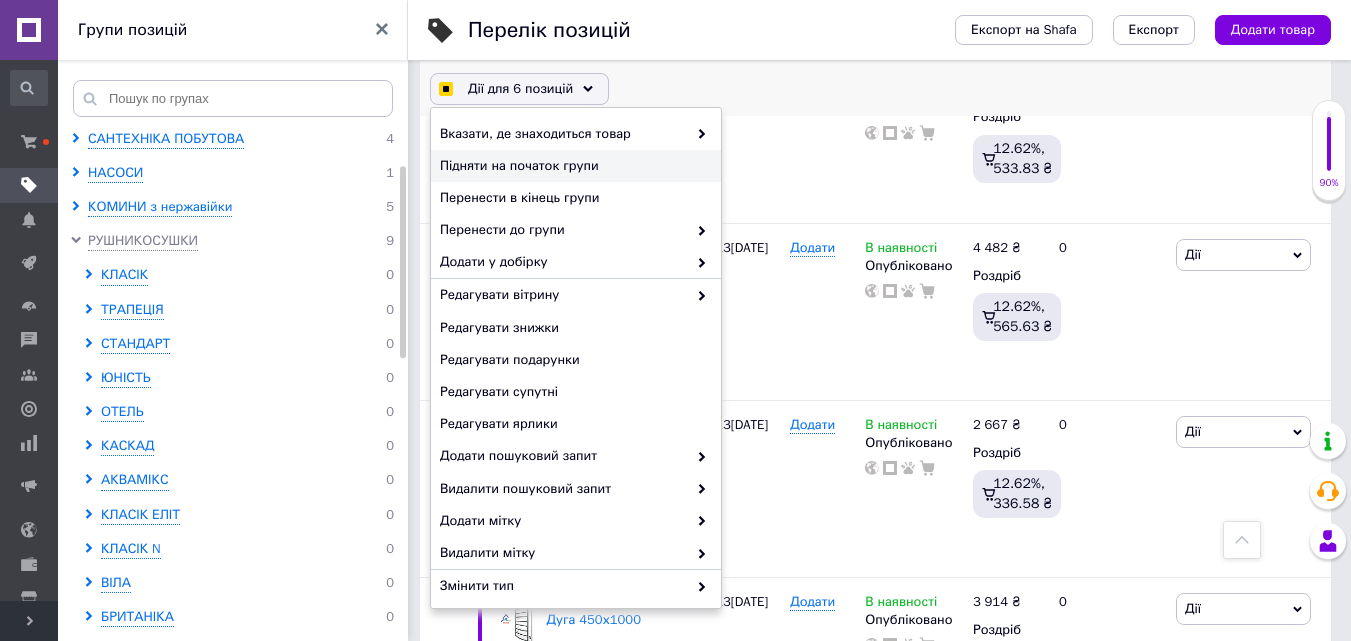 checkbox on "true" 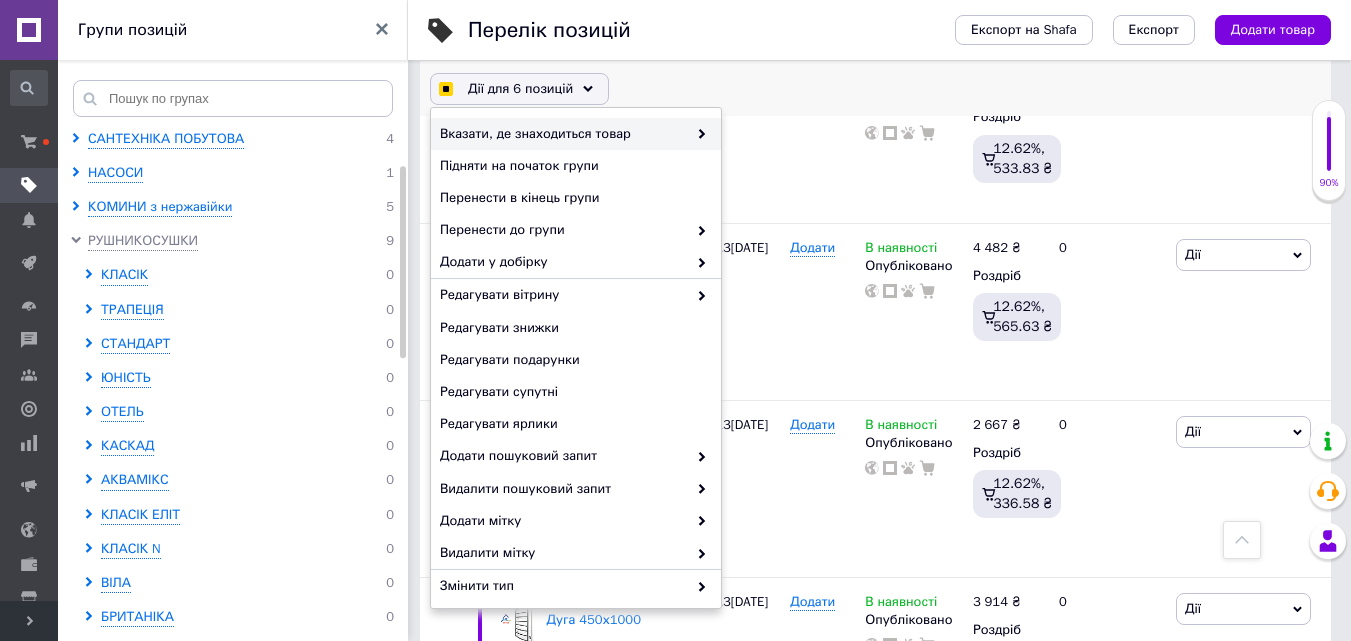 checkbox on "true" 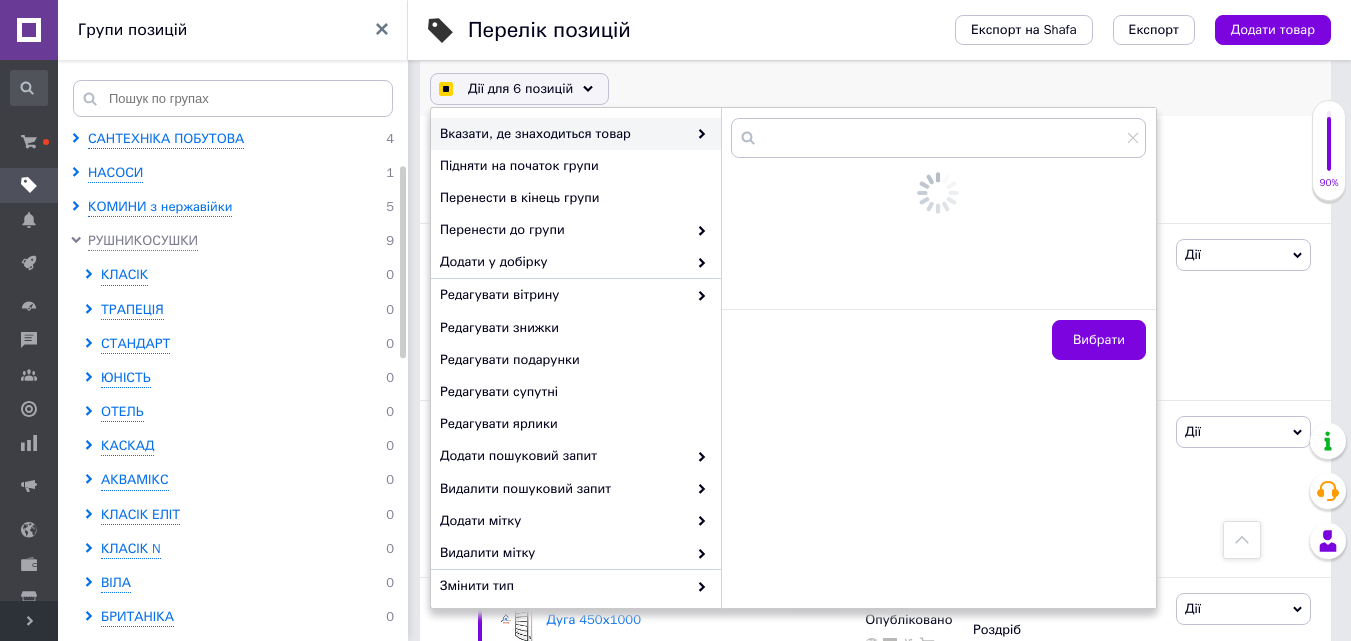 checkbox on "true" 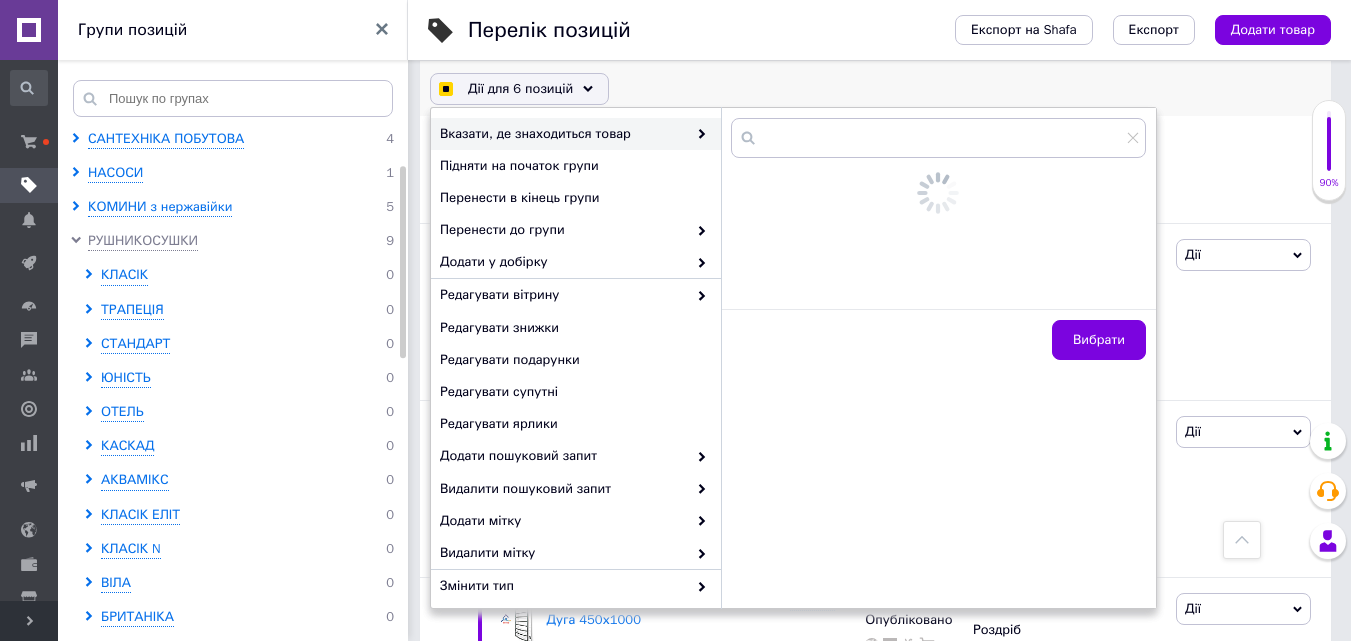 checkbox on "true" 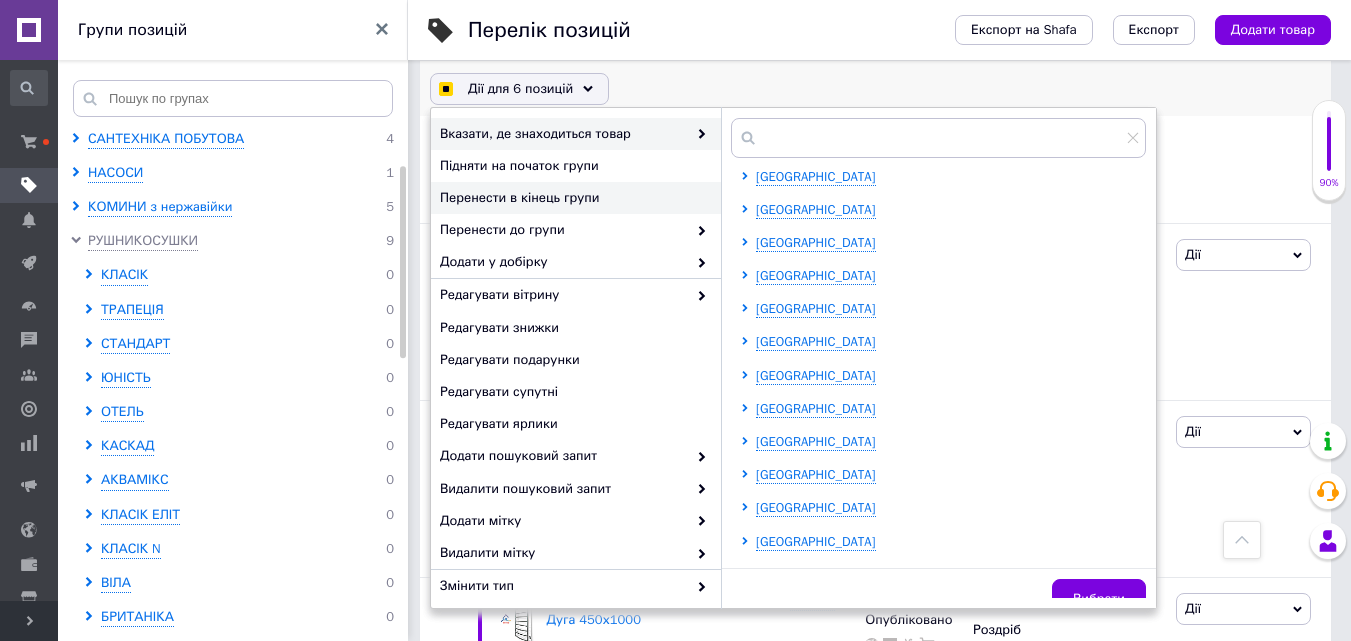 checkbox on "true" 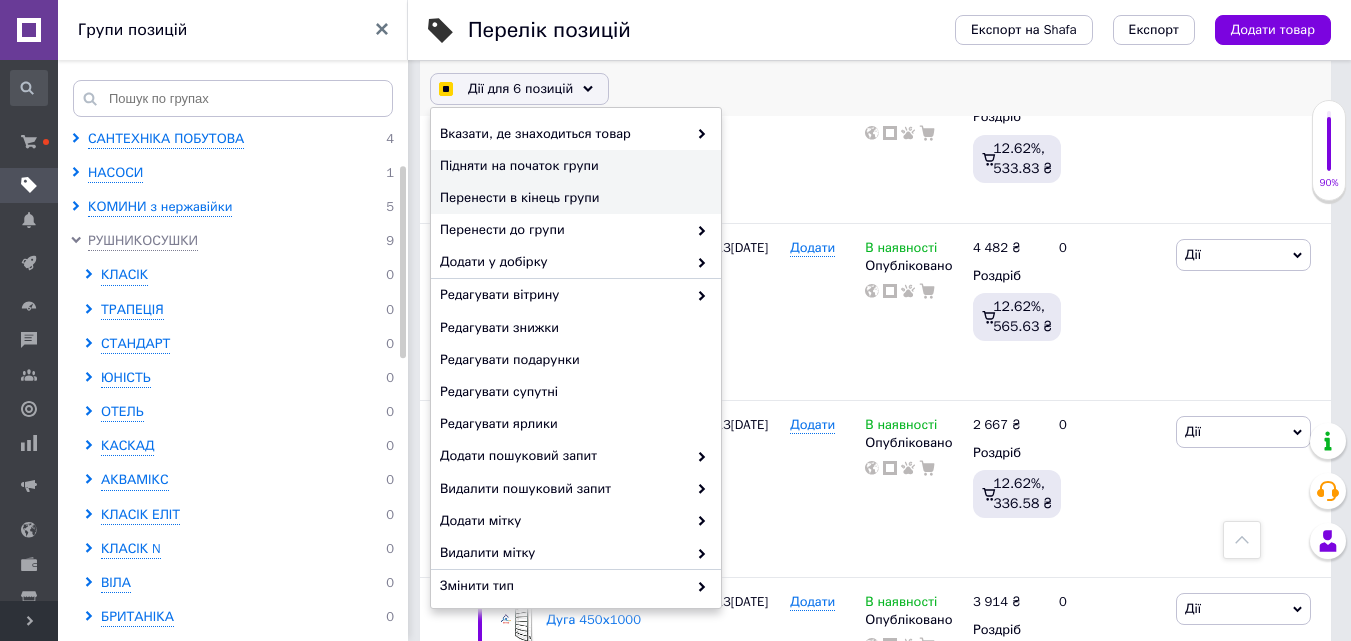 checkbox on "true" 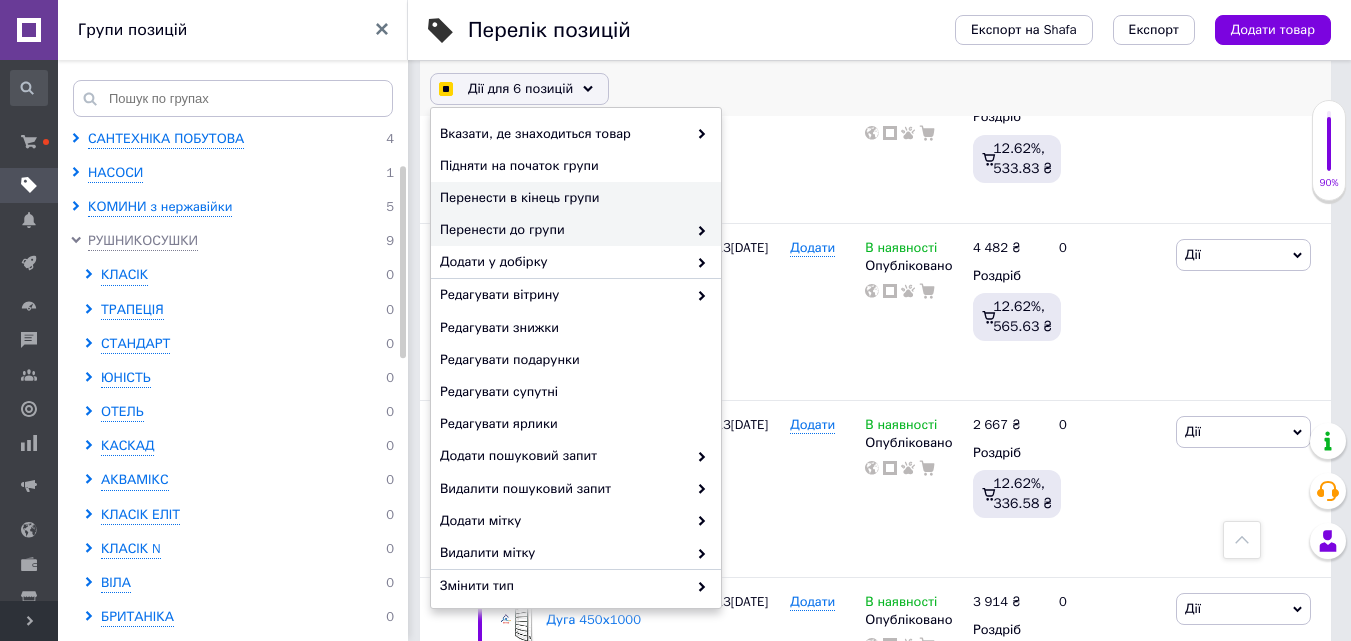 checkbox on "true" 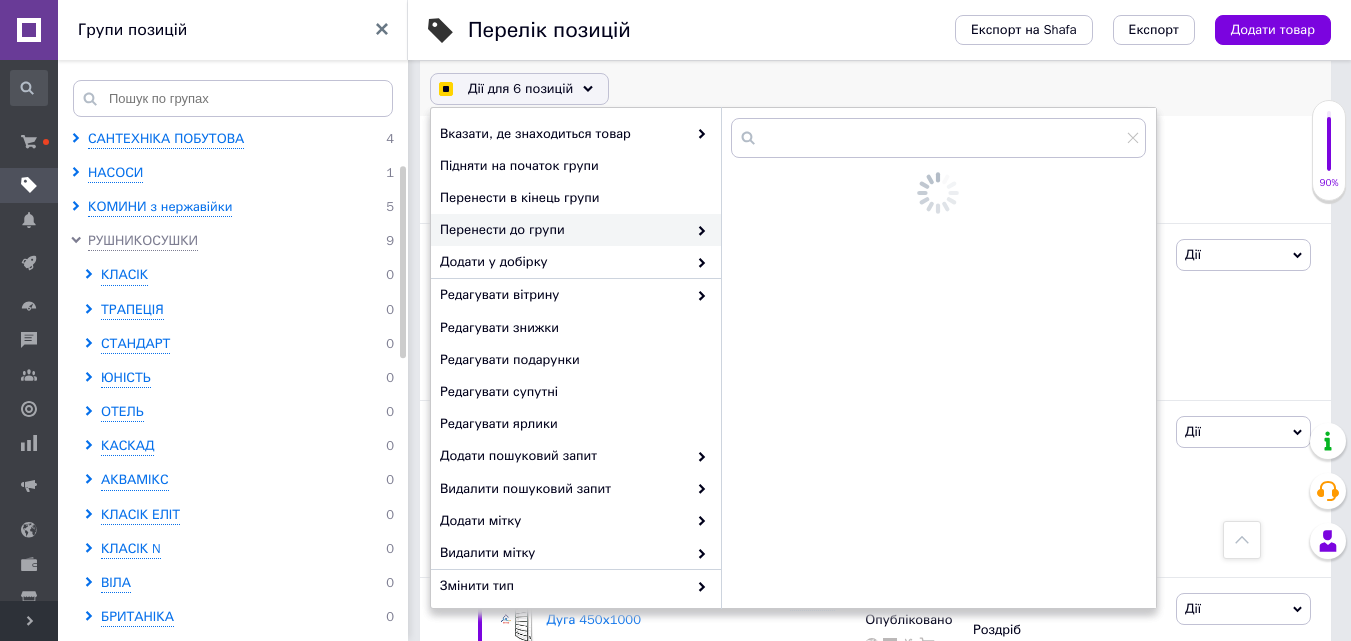 checkbox on "true" 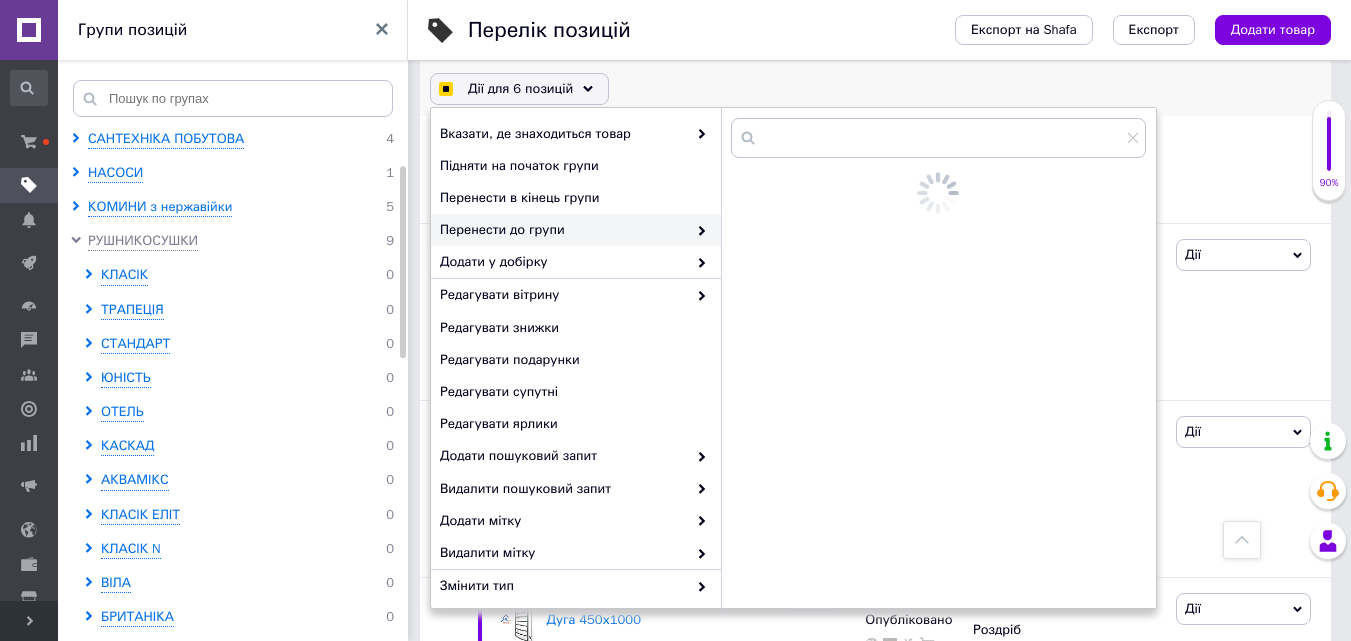 checkbox on "true" 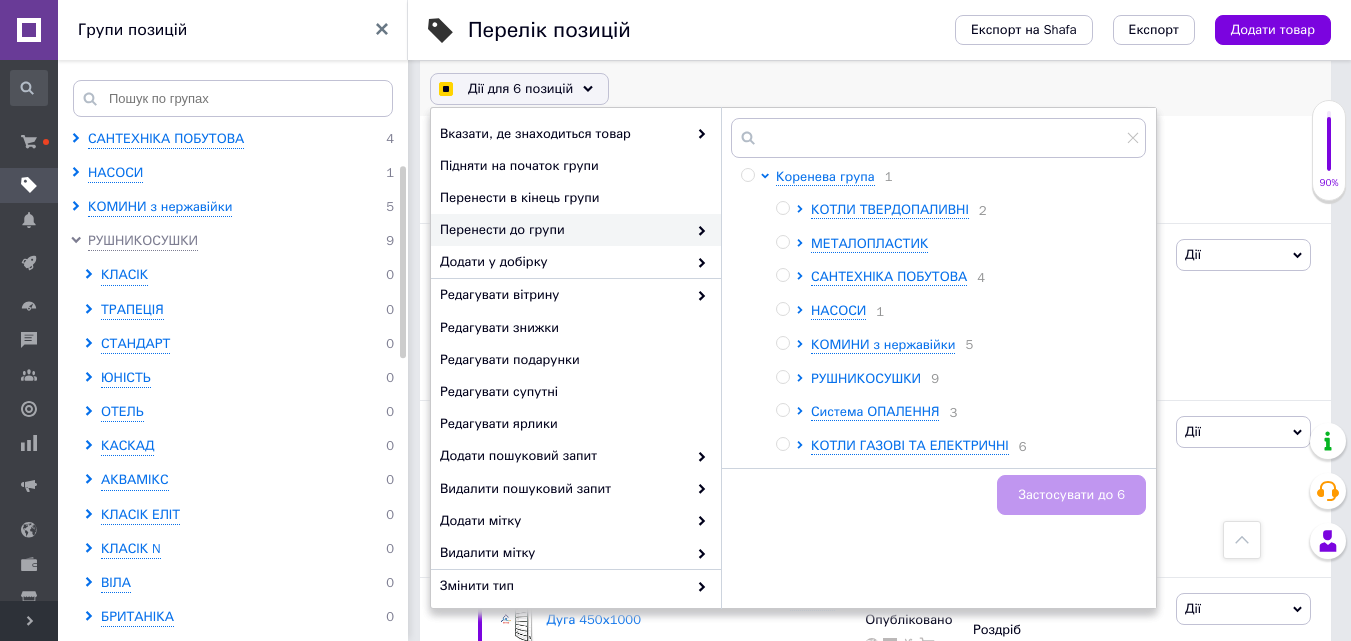 checkbox on "true" 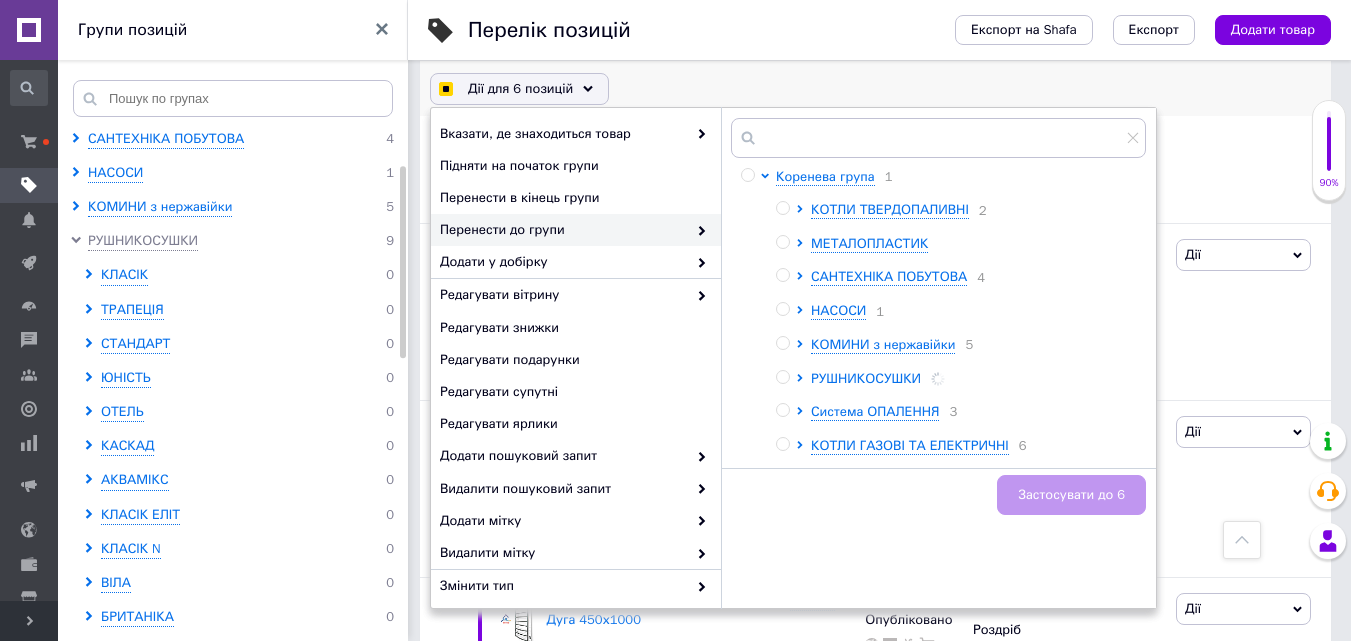 checkbox on "true" 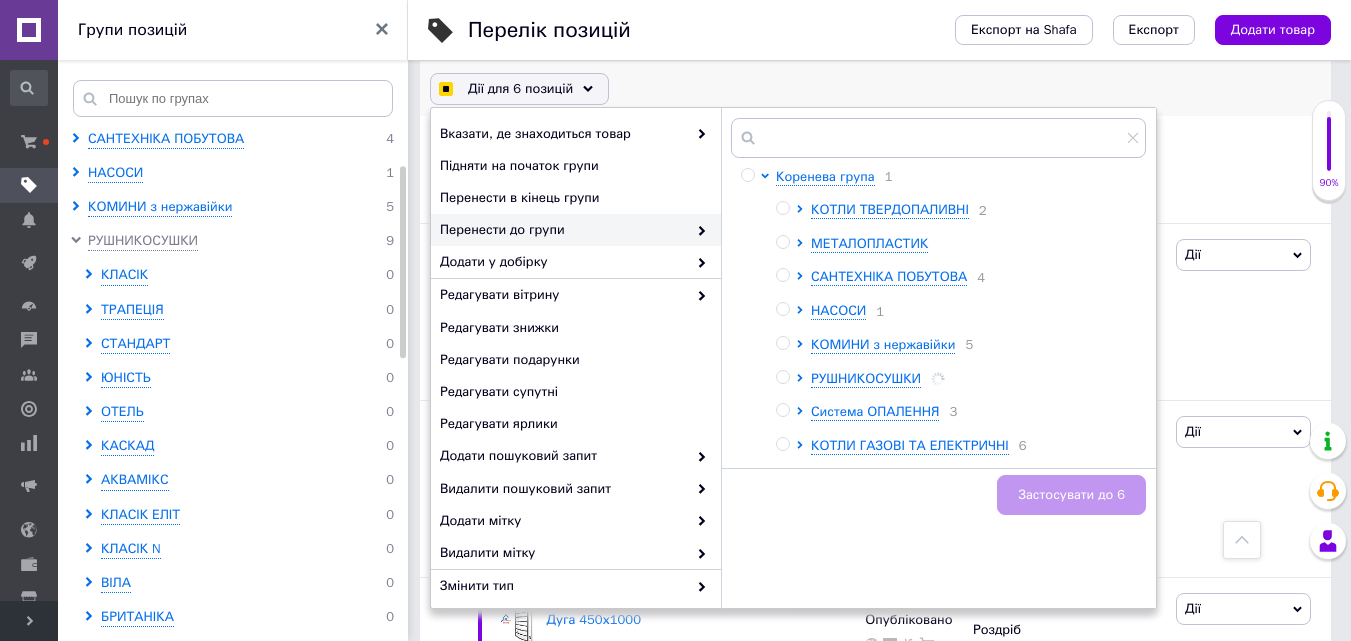 checkbox on "true" 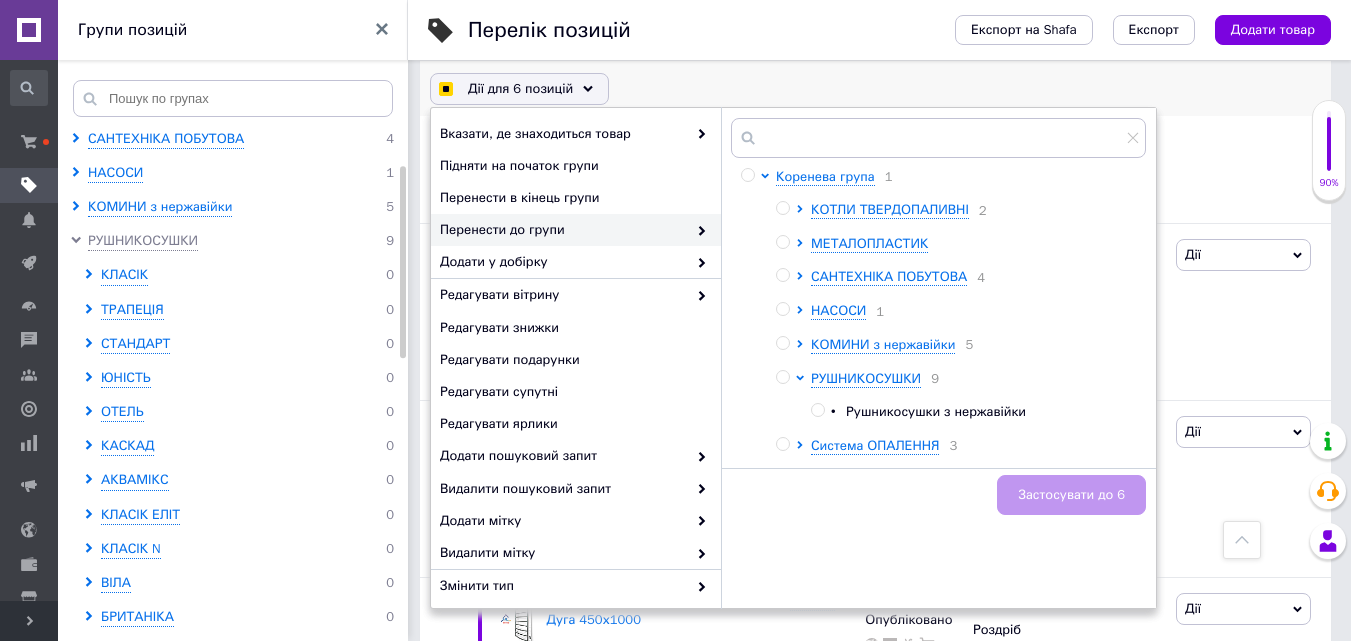 checkbox on "true" 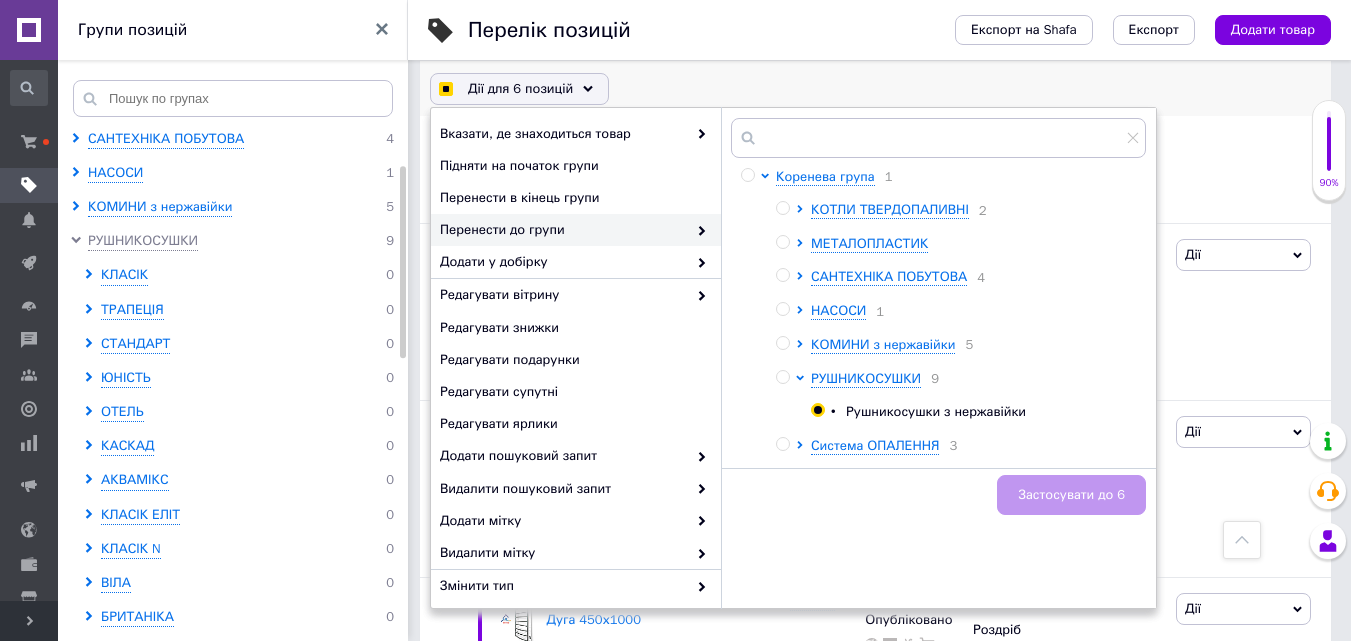 radio on "true" 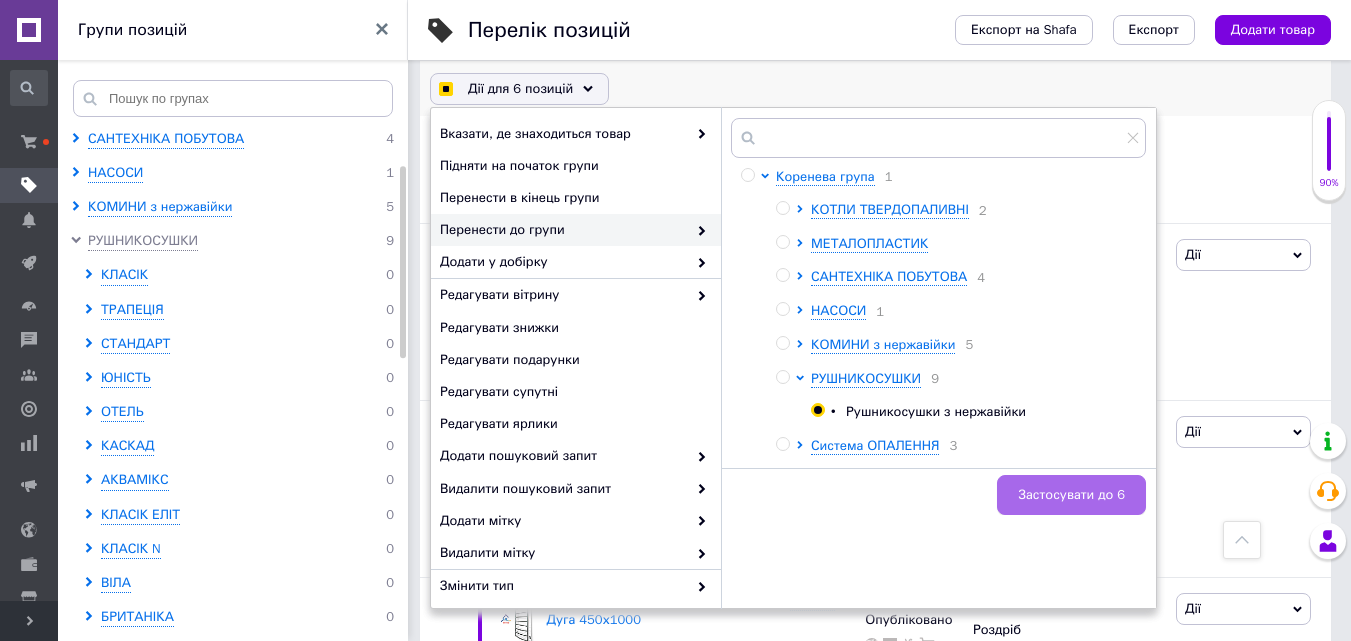 checkbox on "true" 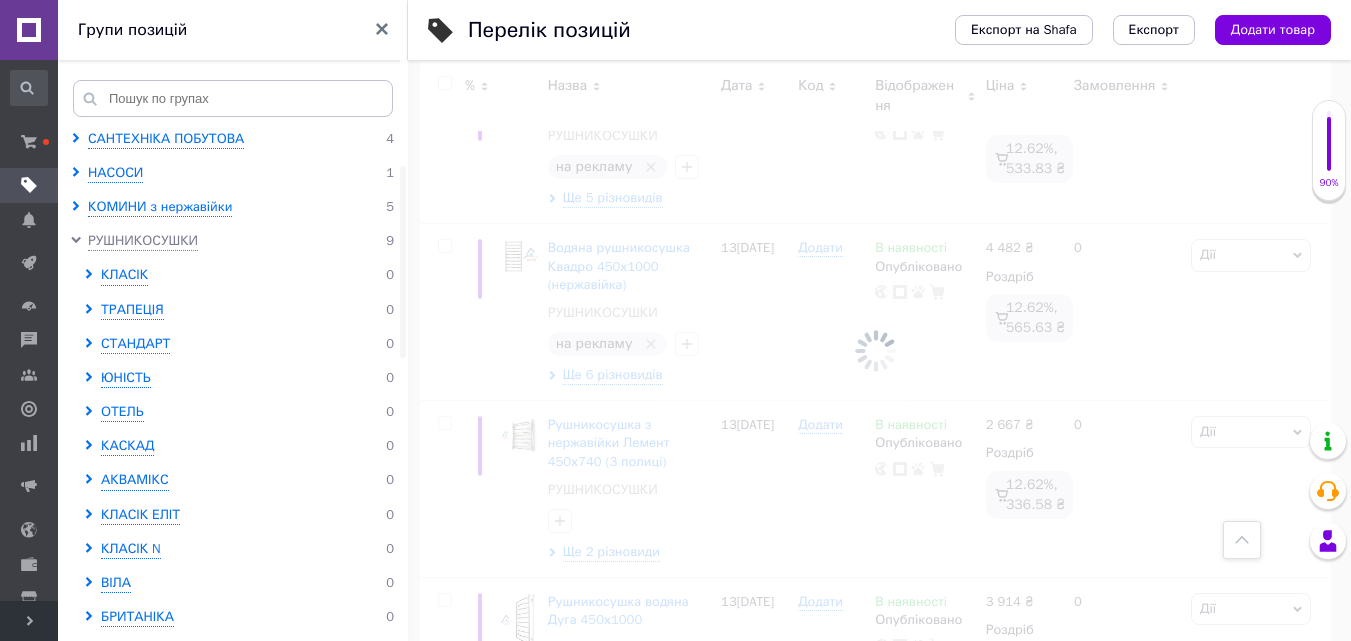 scroll, scrollTop: 333, scrollLeft: 0, axis: vertical 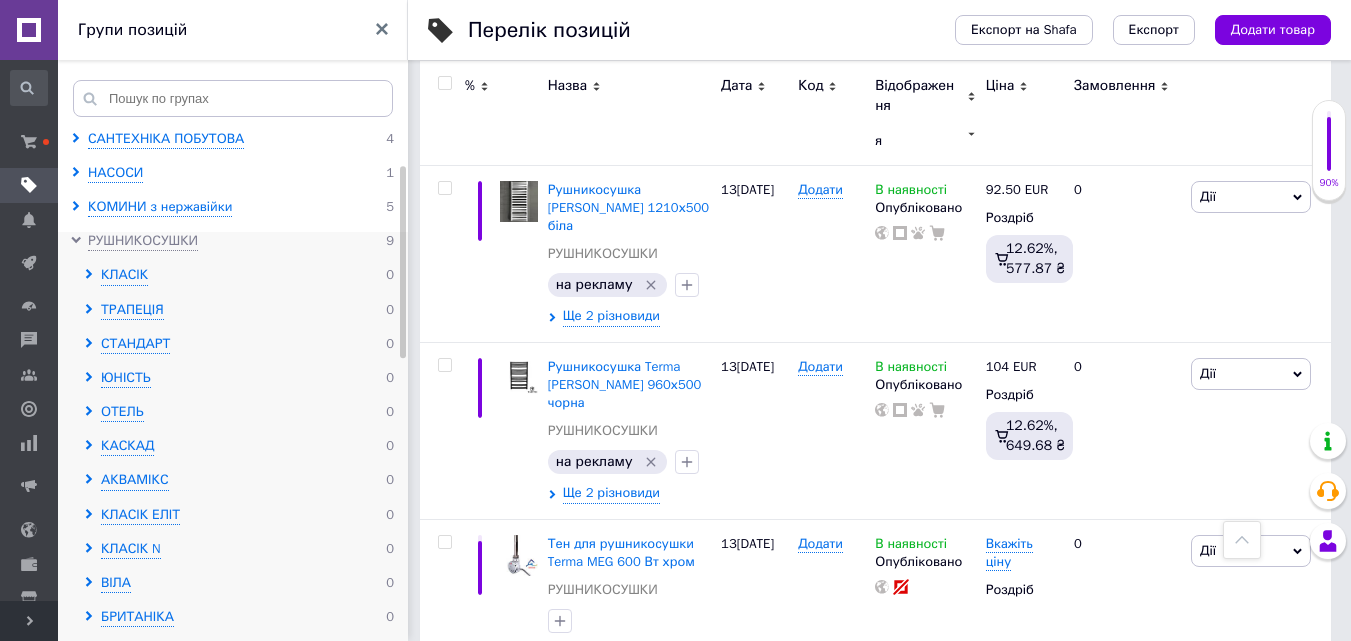 click 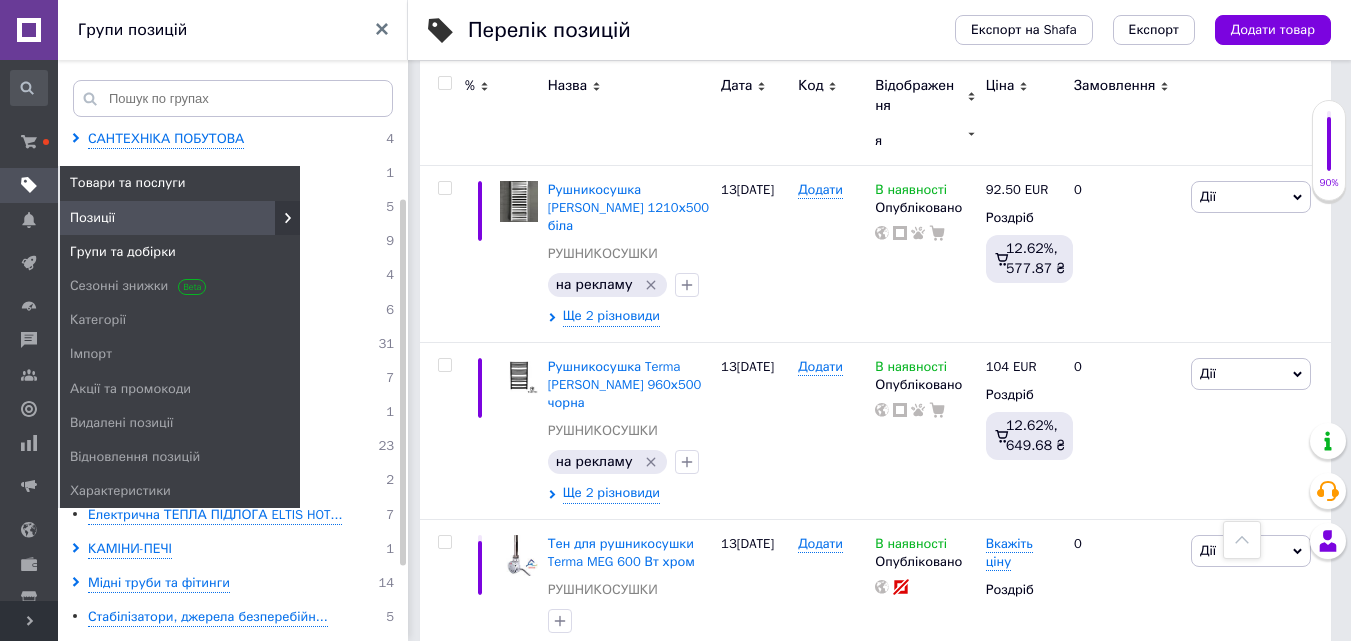 click on "Групи та добірки" at bounding box center [123, 252] 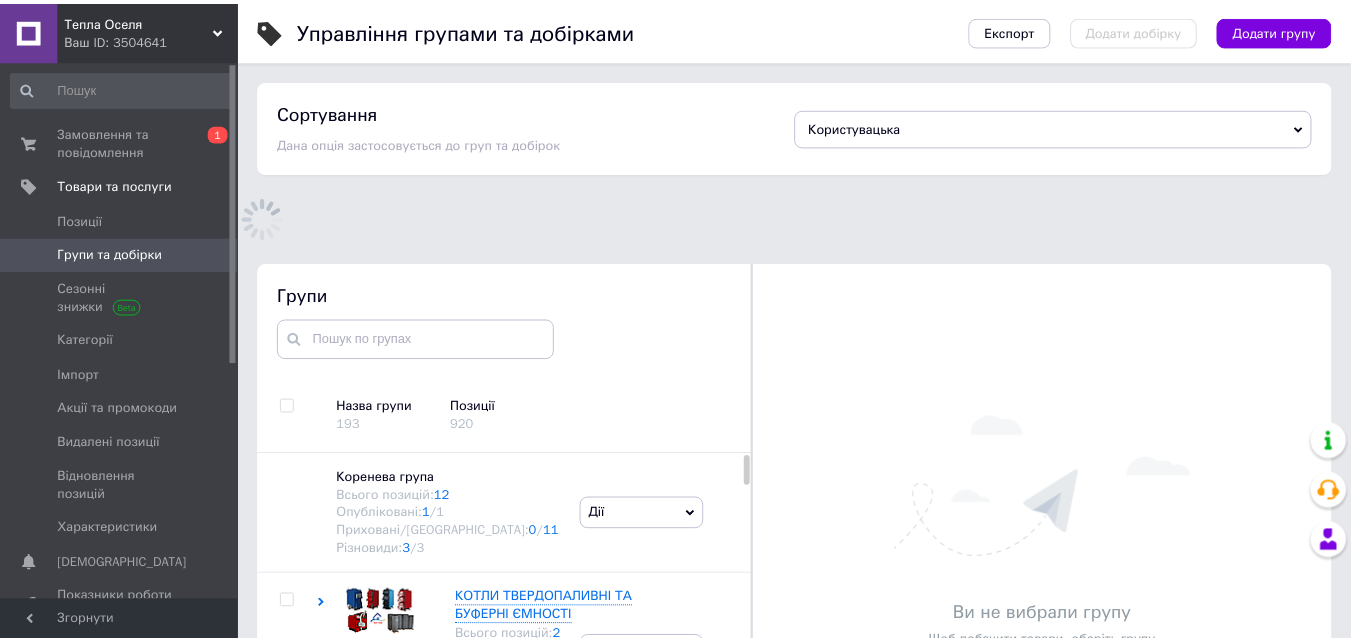 scroll, scrollTop: 113, scrollLeft: 0, axis: vertical 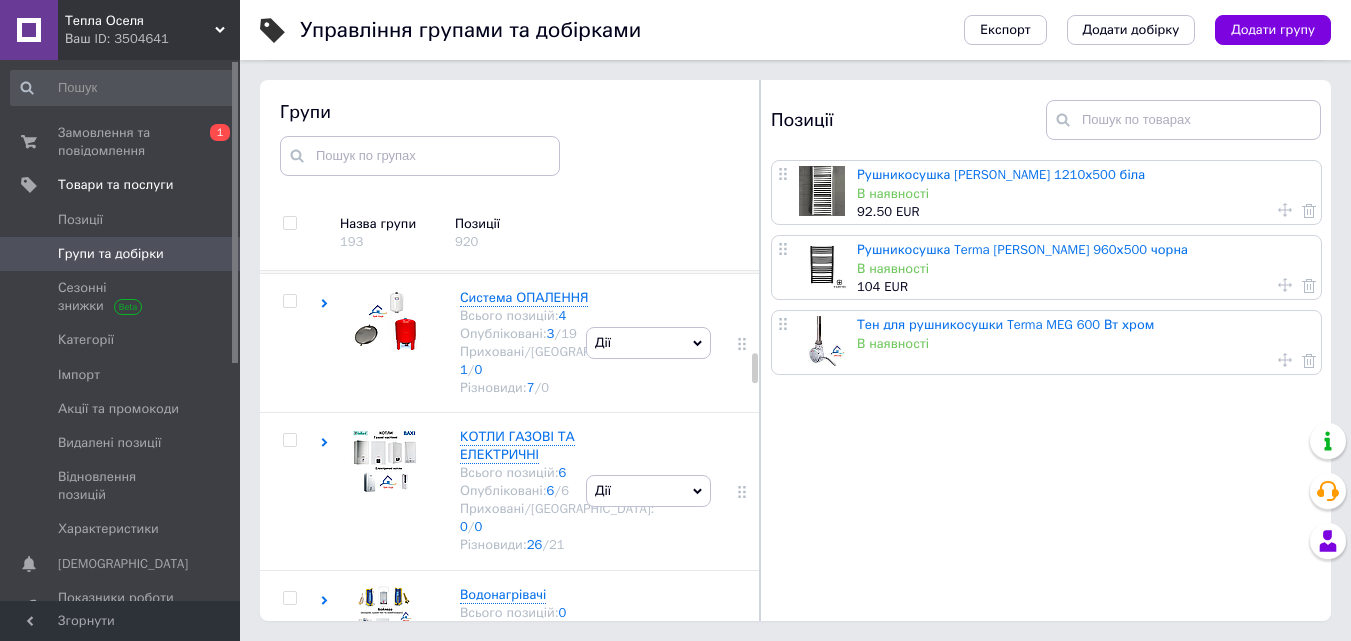 click 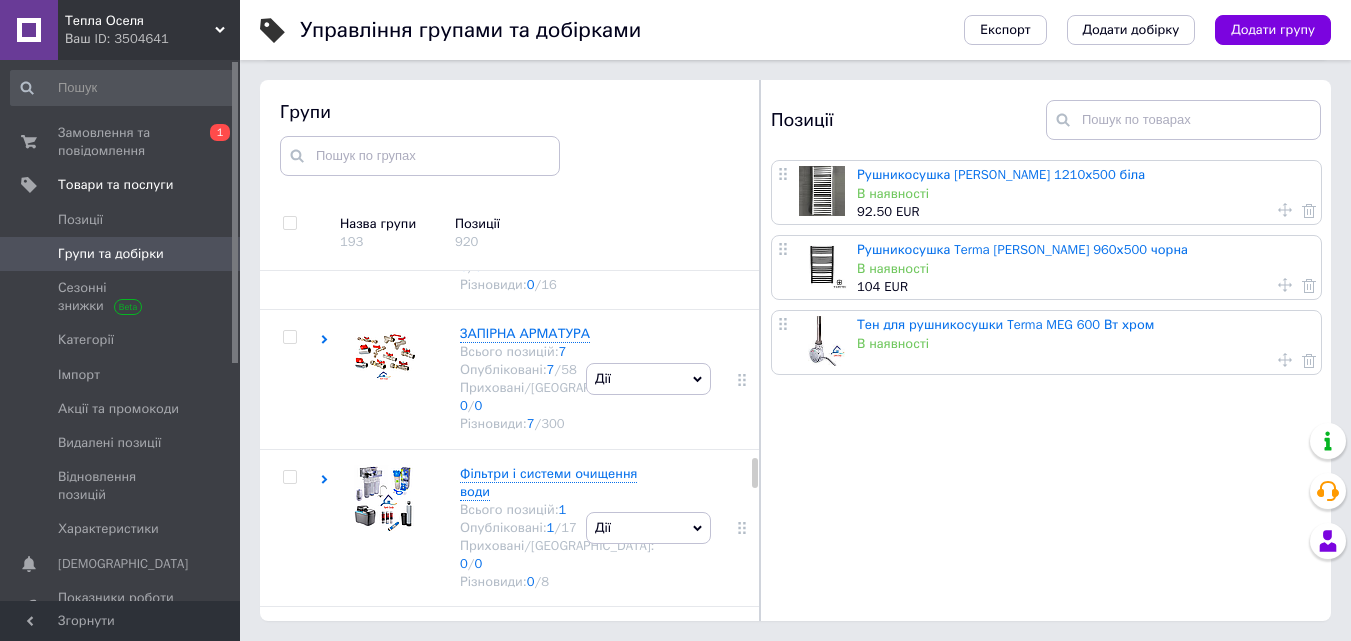 scroll, scrollTop: 4273, scrollLeft: 0, axis: vertical 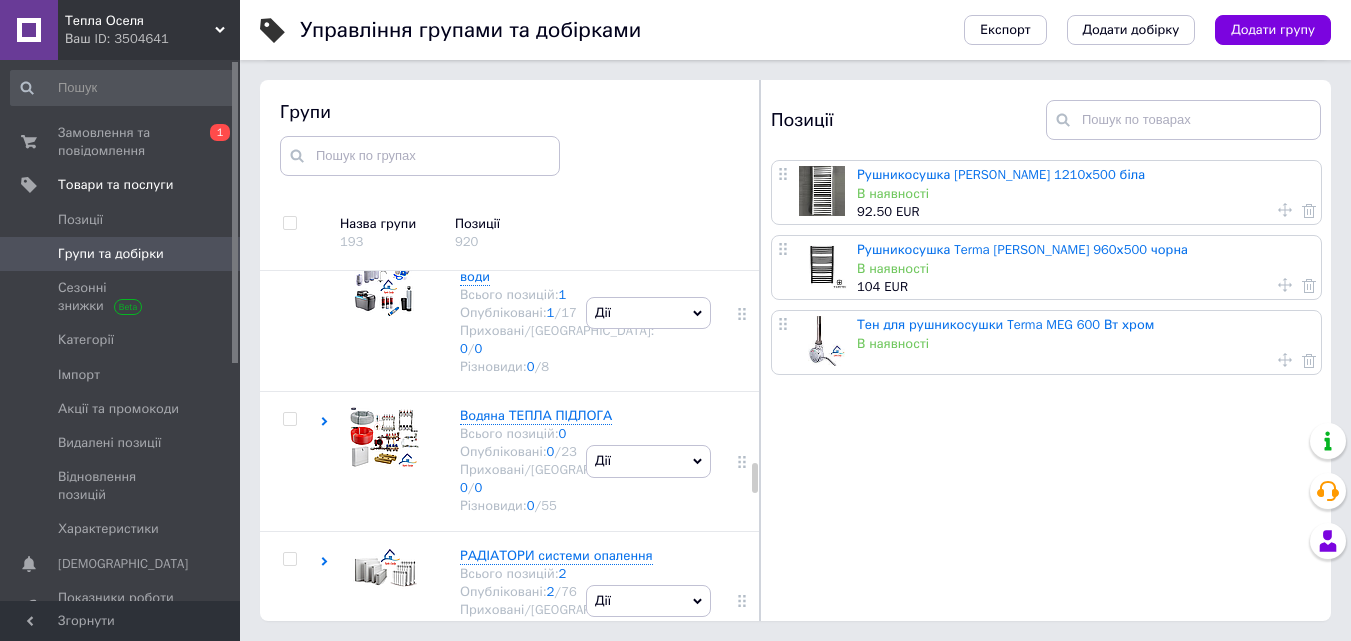 click 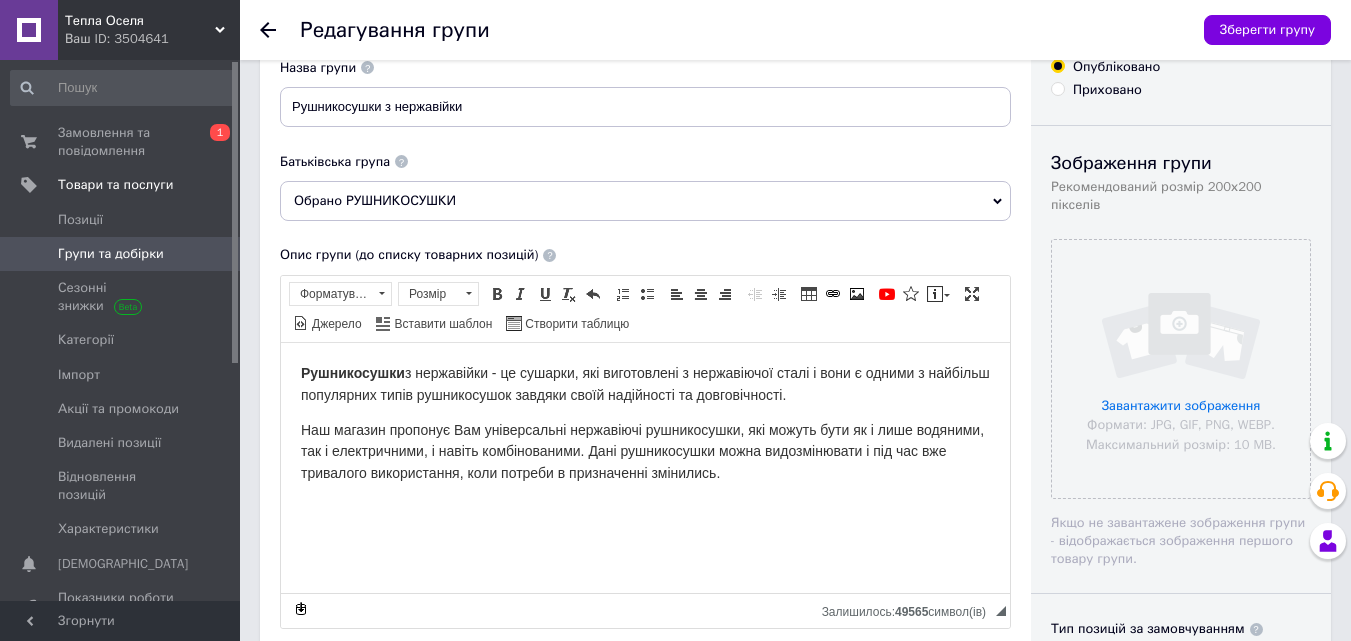 scroll, scrollTop: 100, scrollLeft: 0, axis: vertical 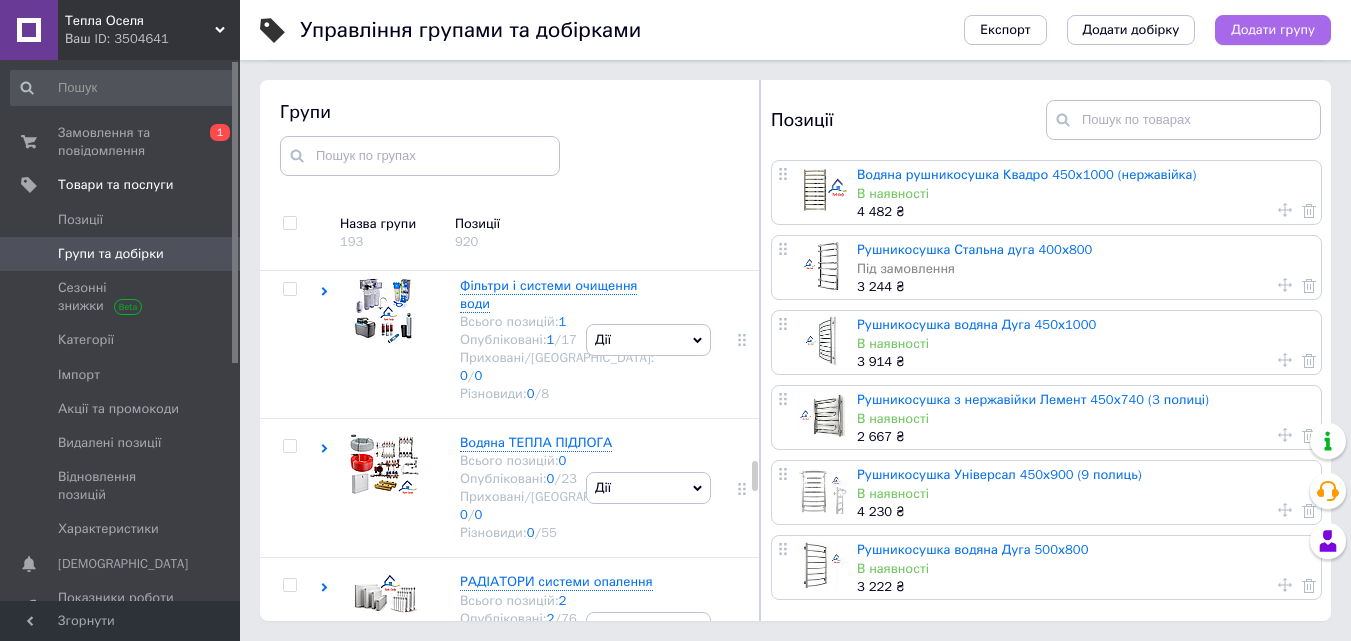click on "Додати групу" at bounding box center [1273, 30] 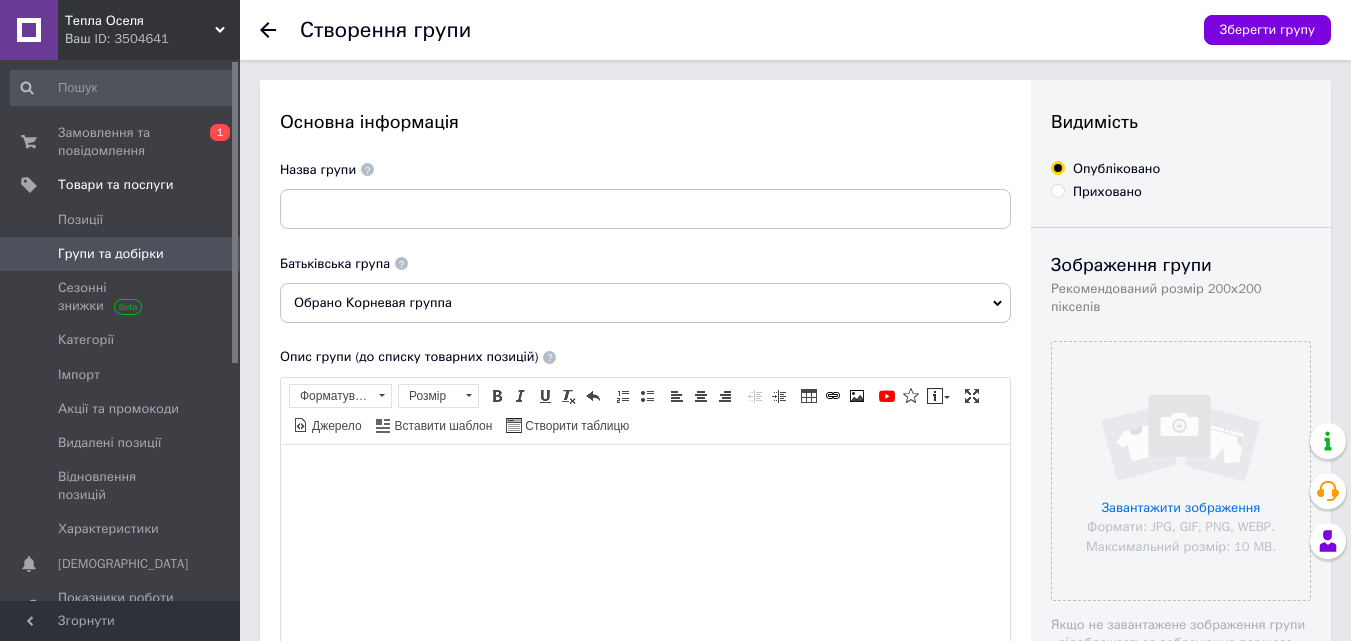 scroll, scrollTop: 0, scrollLeft: 0, axis: both 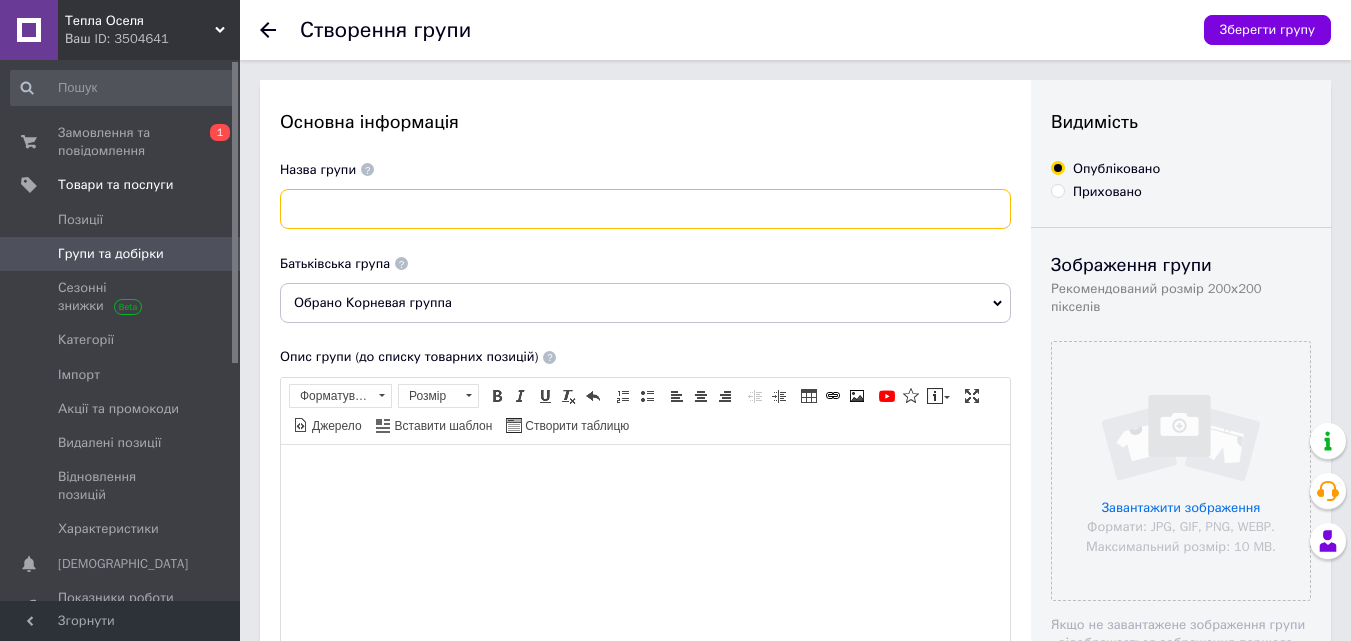 click at bounding box center (645, 209) 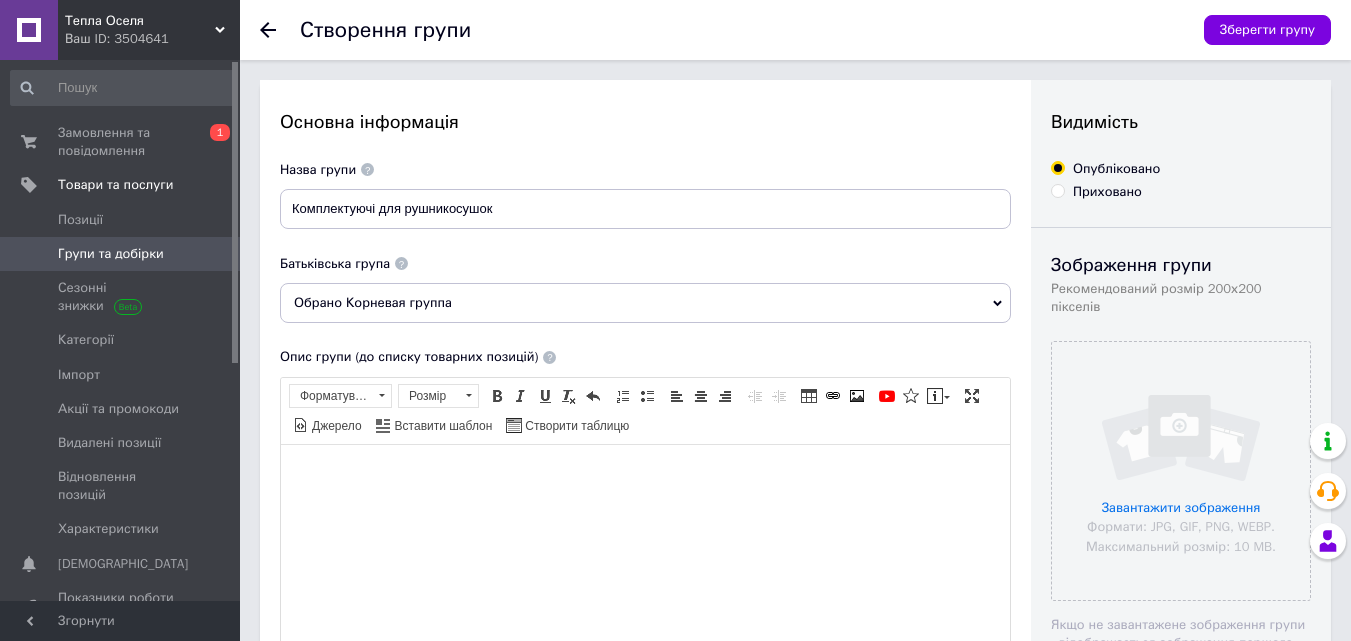 click at bounding box center [645, 474] 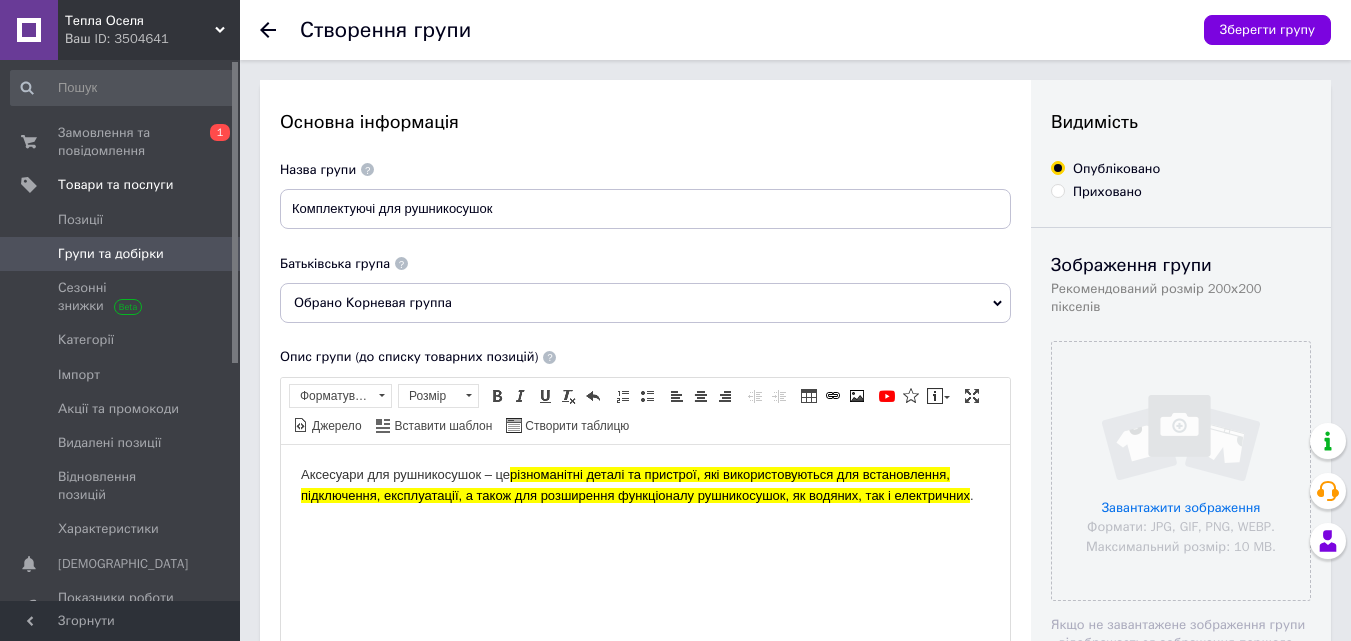 drag, startPoint x: 986, startPoint y: 498, endPoint x: 95, endPoint y: 424, distance: 894.0677 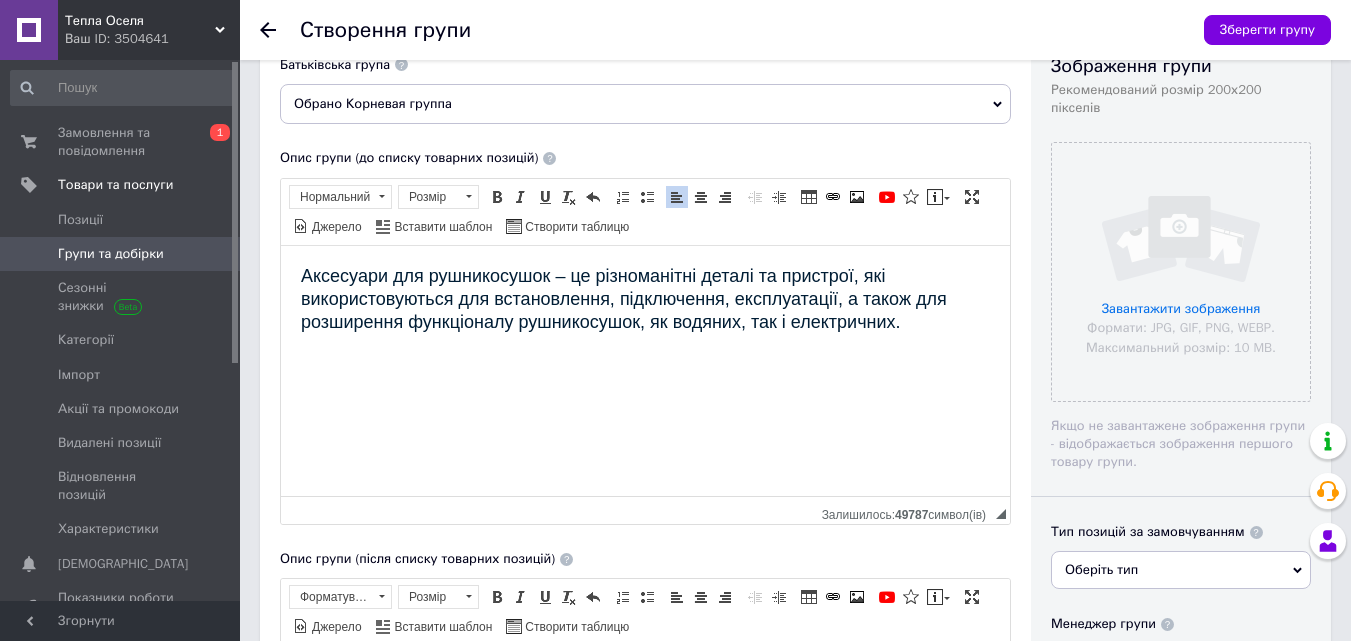 scroll, scrollTop: 200, scrollLeft: 0, axis: vertical 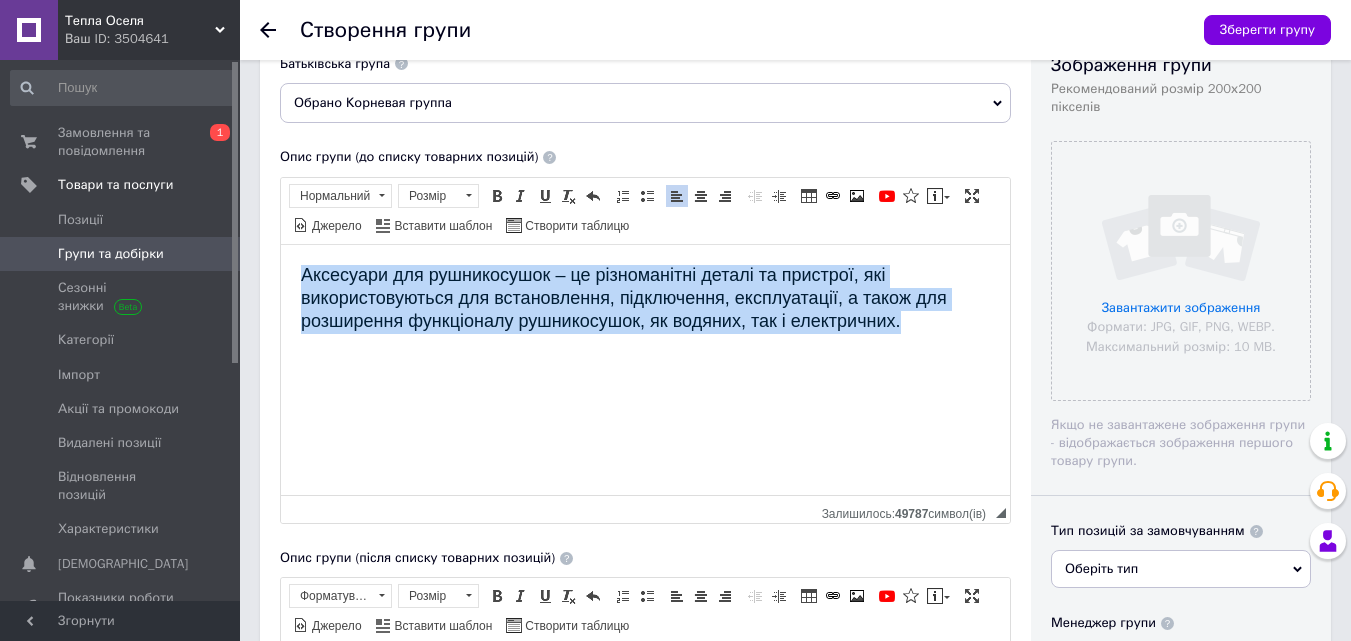 drag, startPoint x: 914, startPoint y: 323, endPoint x: 125, endPoint y: 267, distance: 790.9848 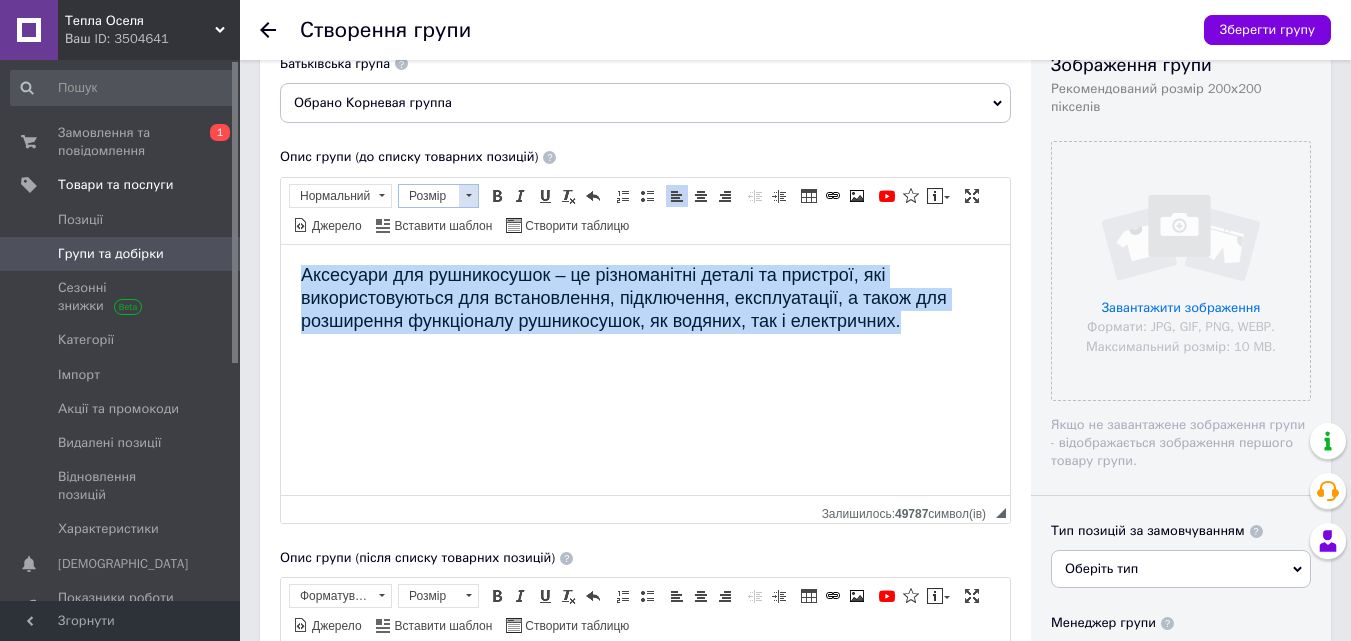 click at bounding box center [468, 196] 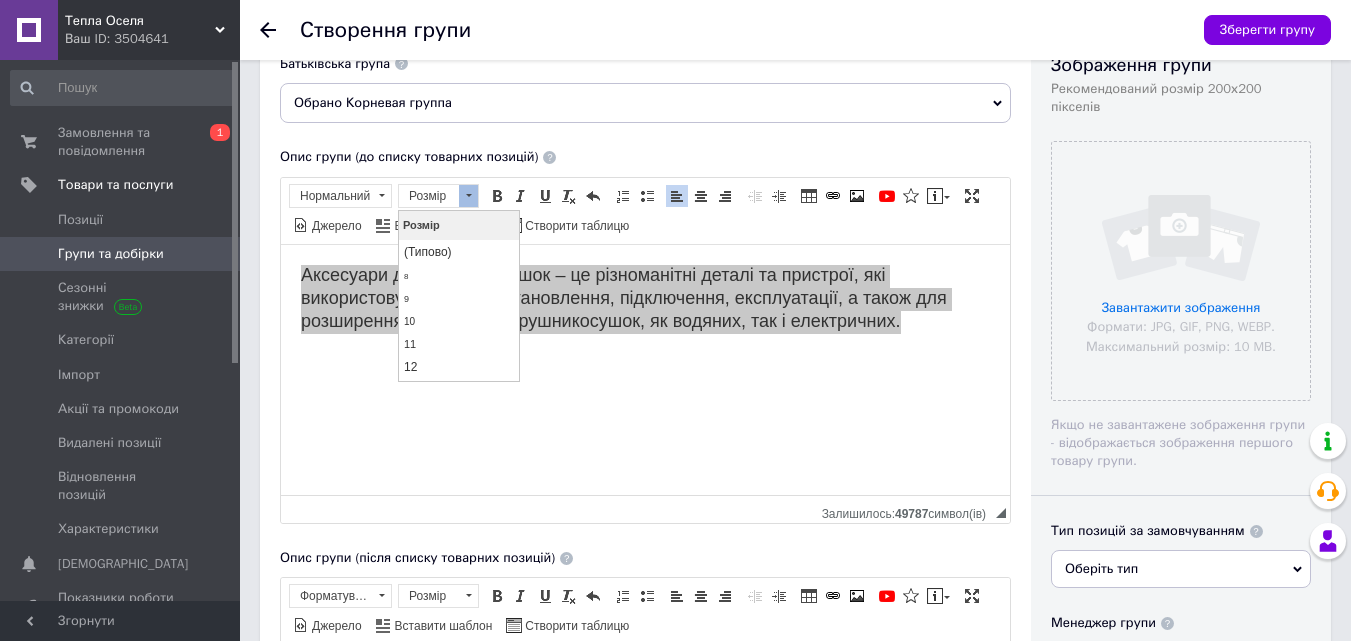 scroll, scrollTop: 0, scrollLeft: 0, axis: both 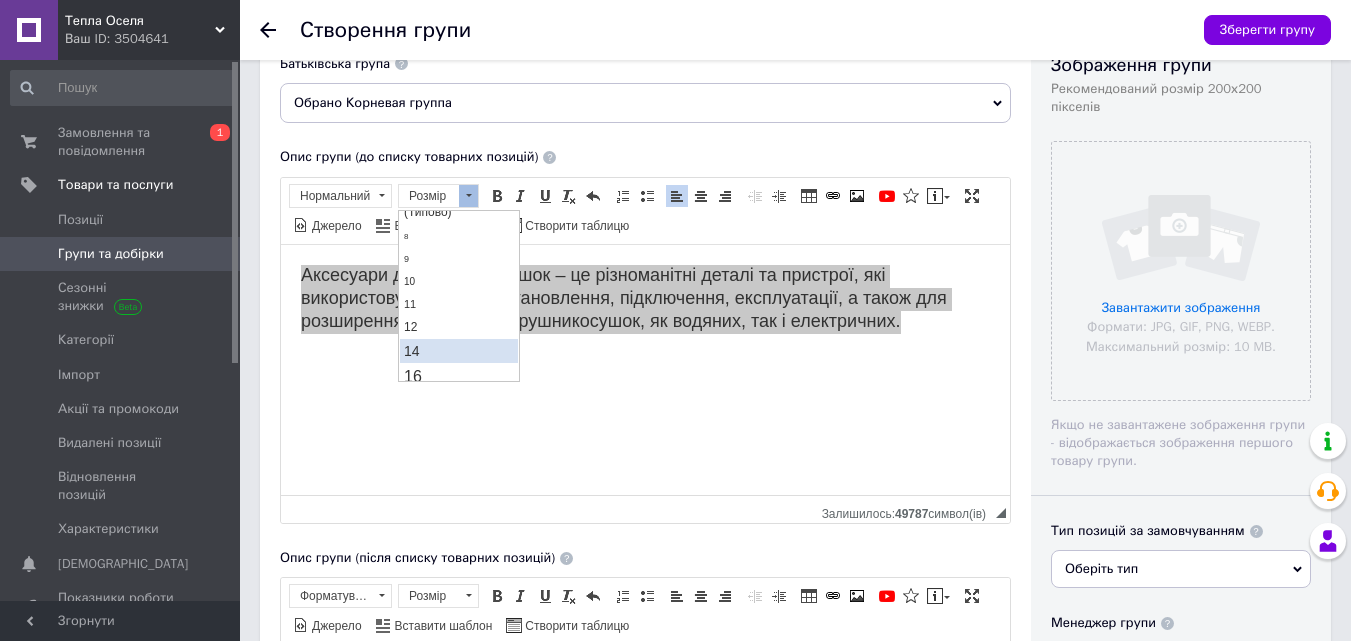 click on "14" at bounding box center (459, 350) 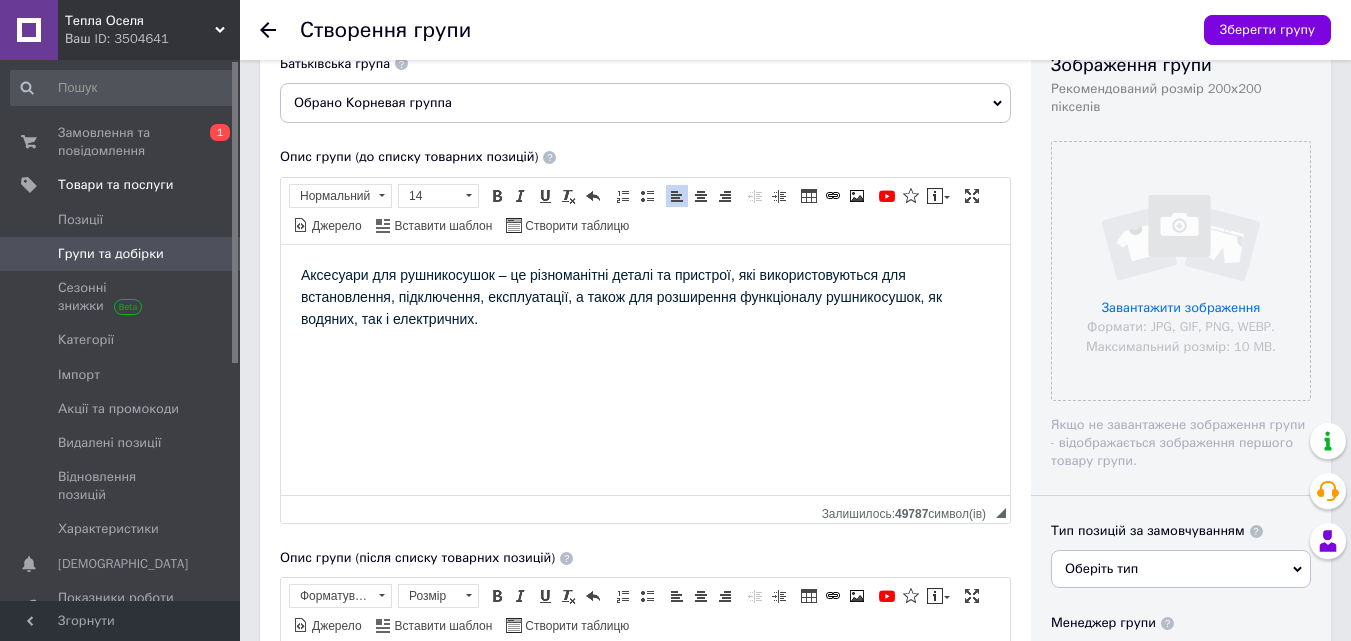 scroll, scrollTop: 0, scrollLeft: 0, axis: both 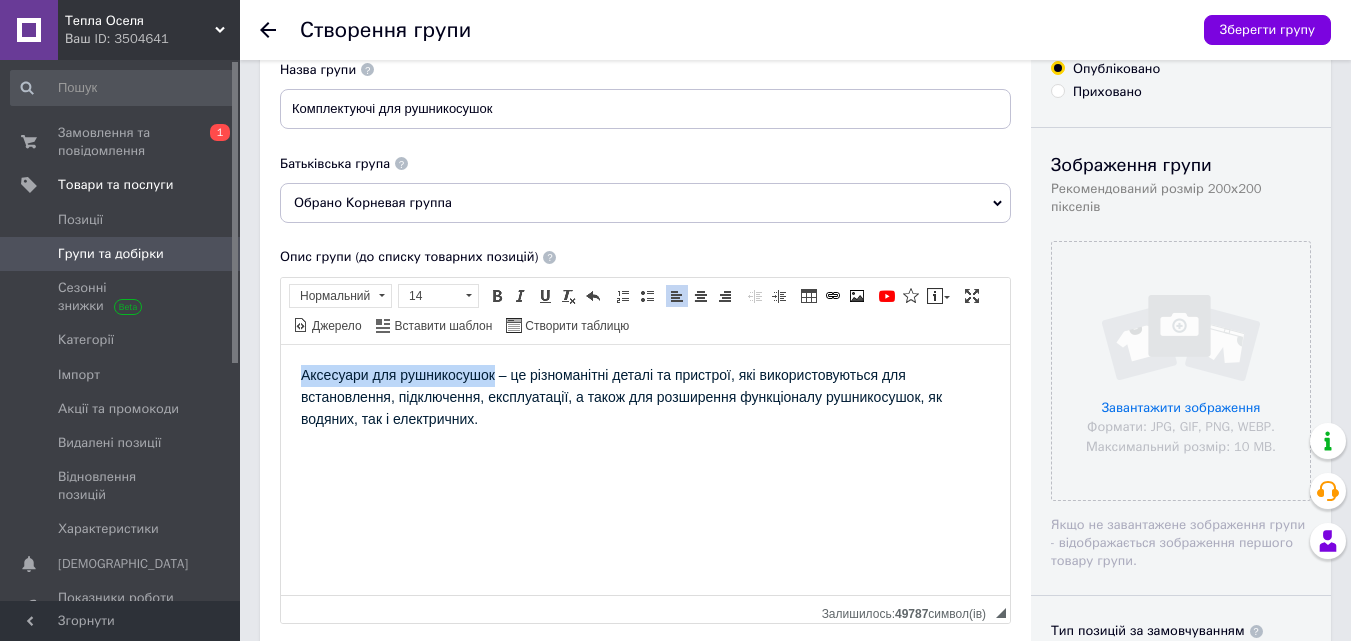 drag, startPoint x: 298, startPoint y: 376, endPoint x: 494, endPoint y: 373, distance: 196.02296 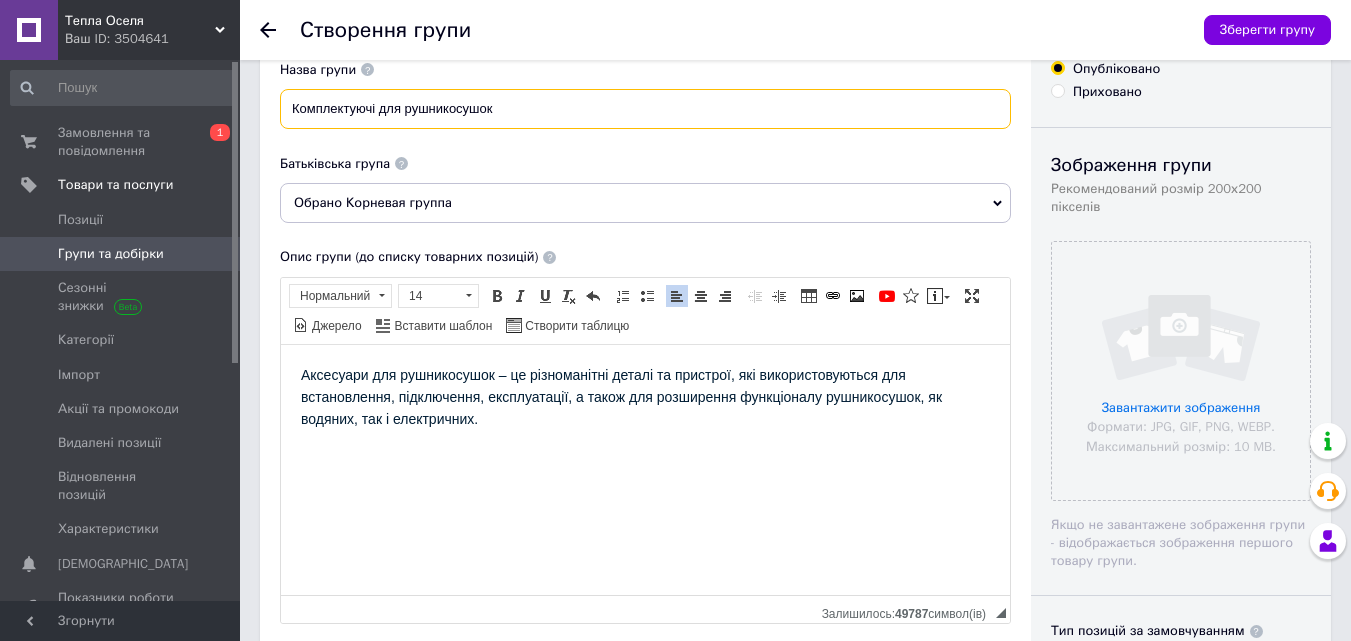 click on "Комплектуючі для рушникосушок" at bounding box center (645, 109) 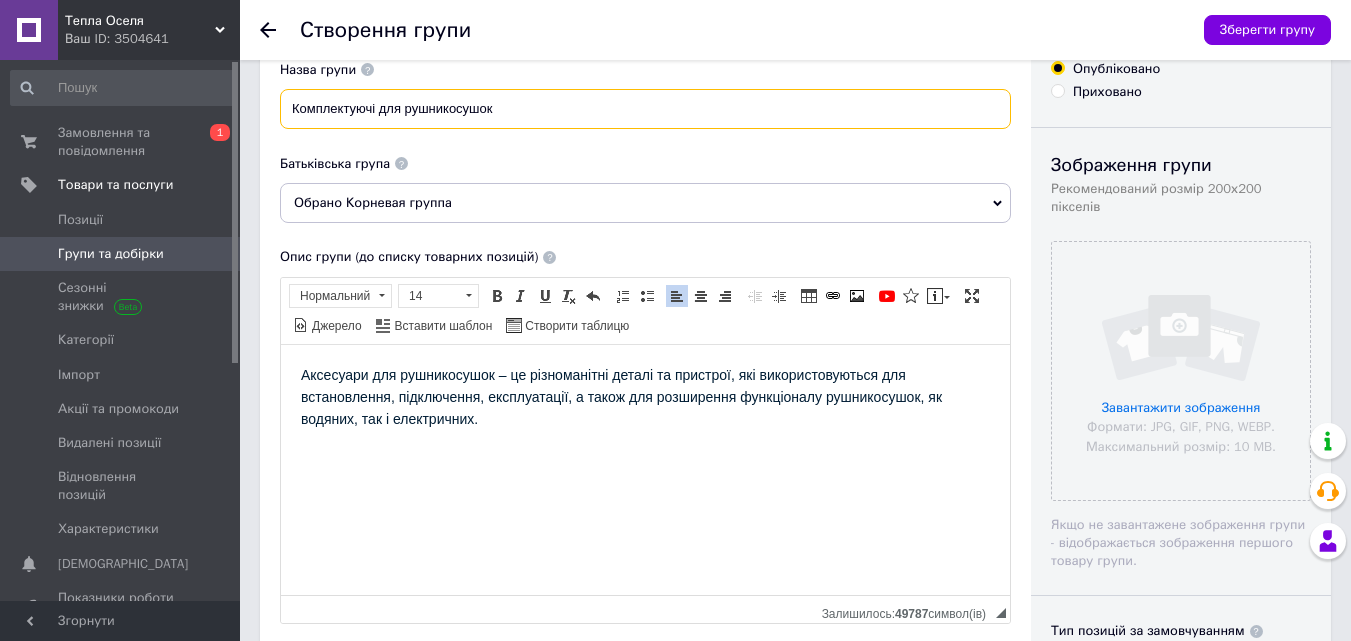 click on "Комплектуючі для рушникосушок" at bounding box center (645, 109) 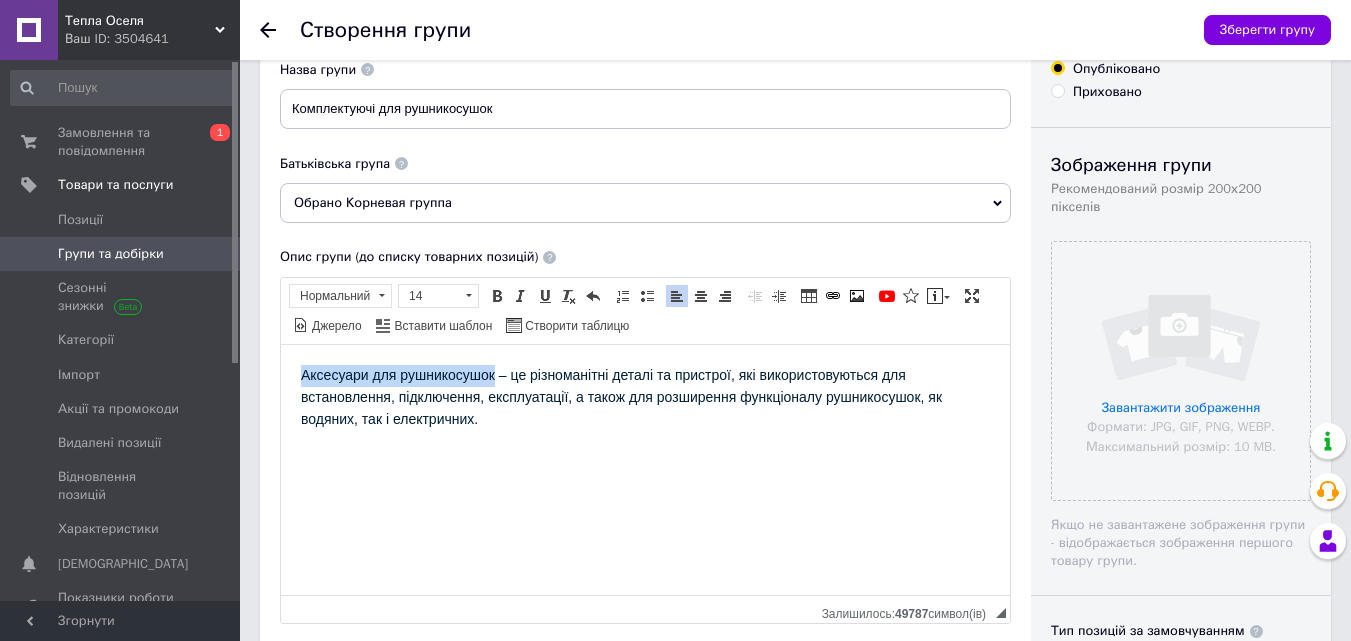 drag, startPoint x: 294, startPoint y: 378, endPoint x: 495, endPoint y: 379, distance: 201.00249 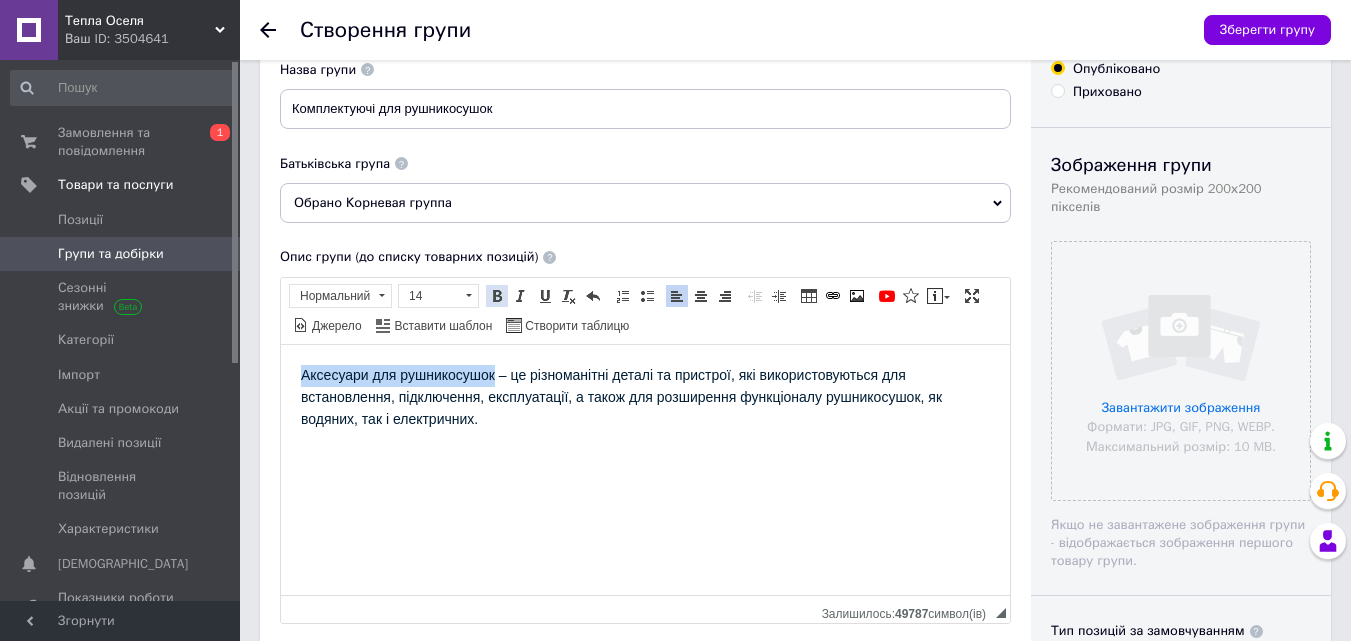 click at bounding box center (497, 296) 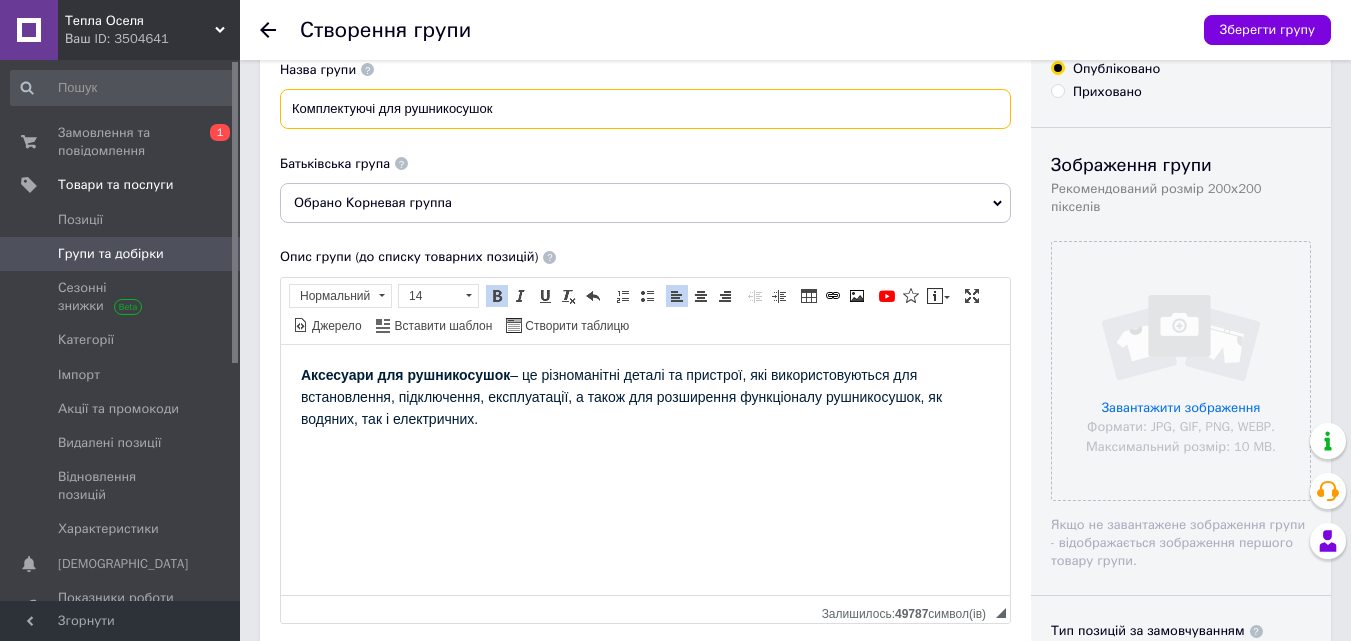 click on "Комплектуючі для рушникосушок" at bounding box center [645, 109] 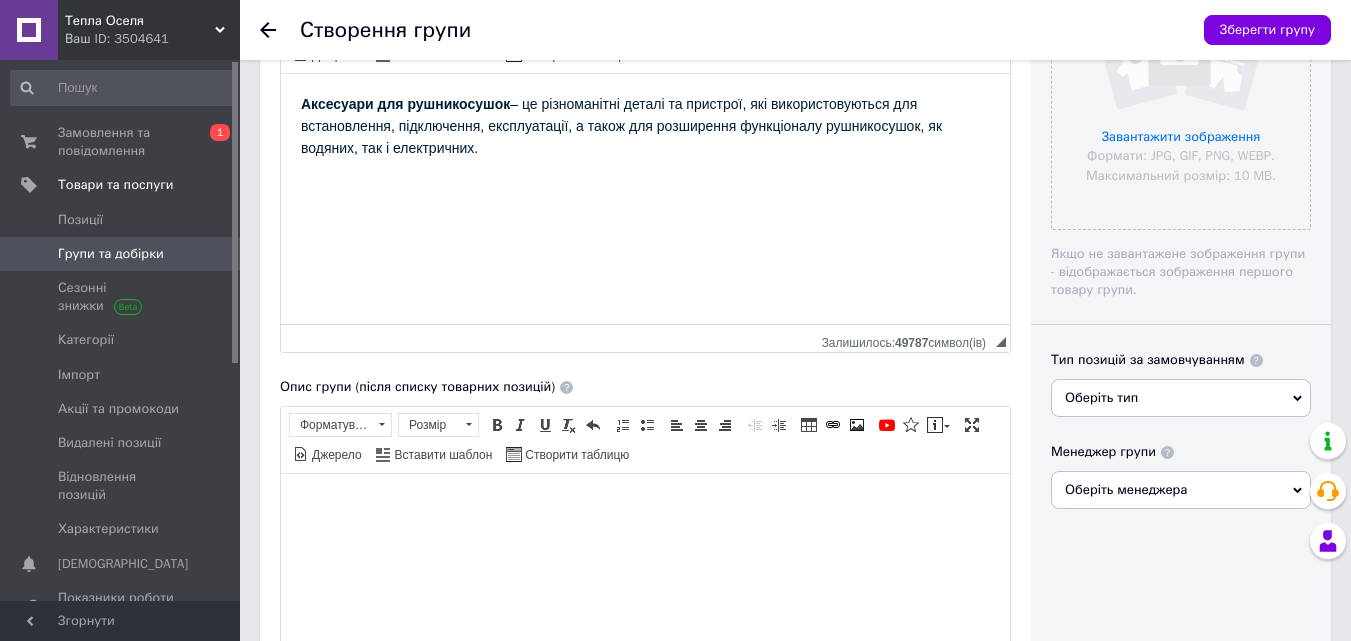 scroll, scrollTop: 400, scrollLeft: 0, axis: vertical 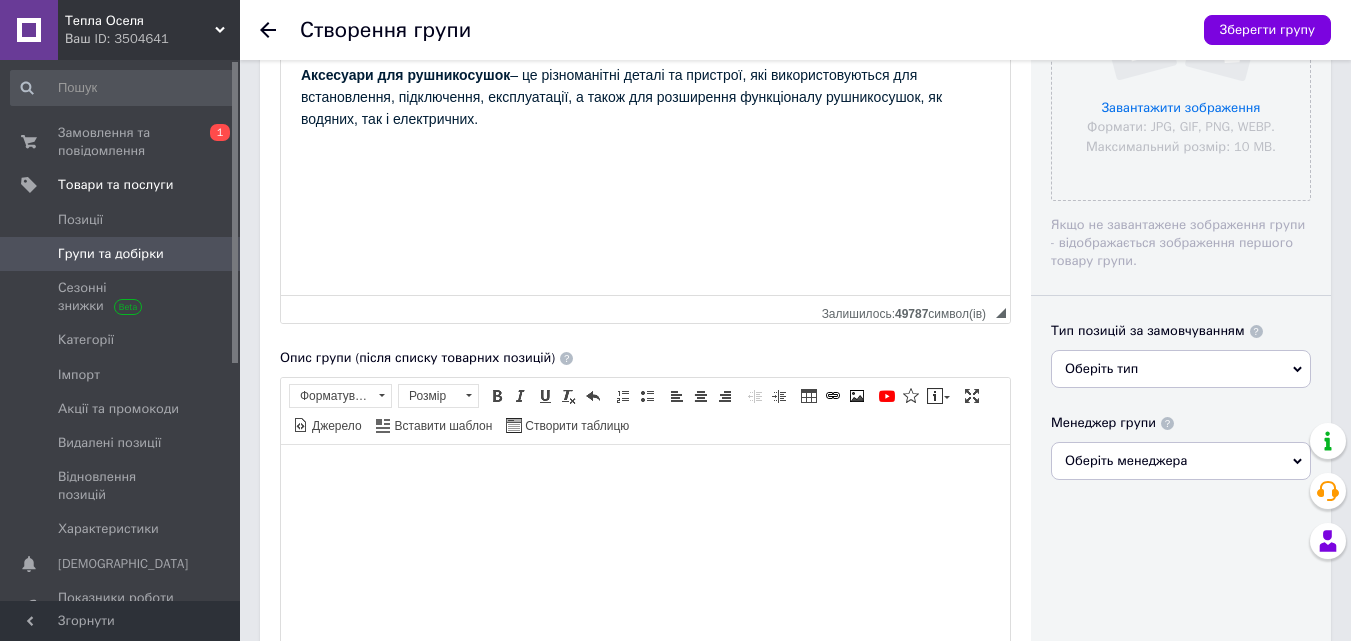 type on "Аксесуари для рушникосушок" 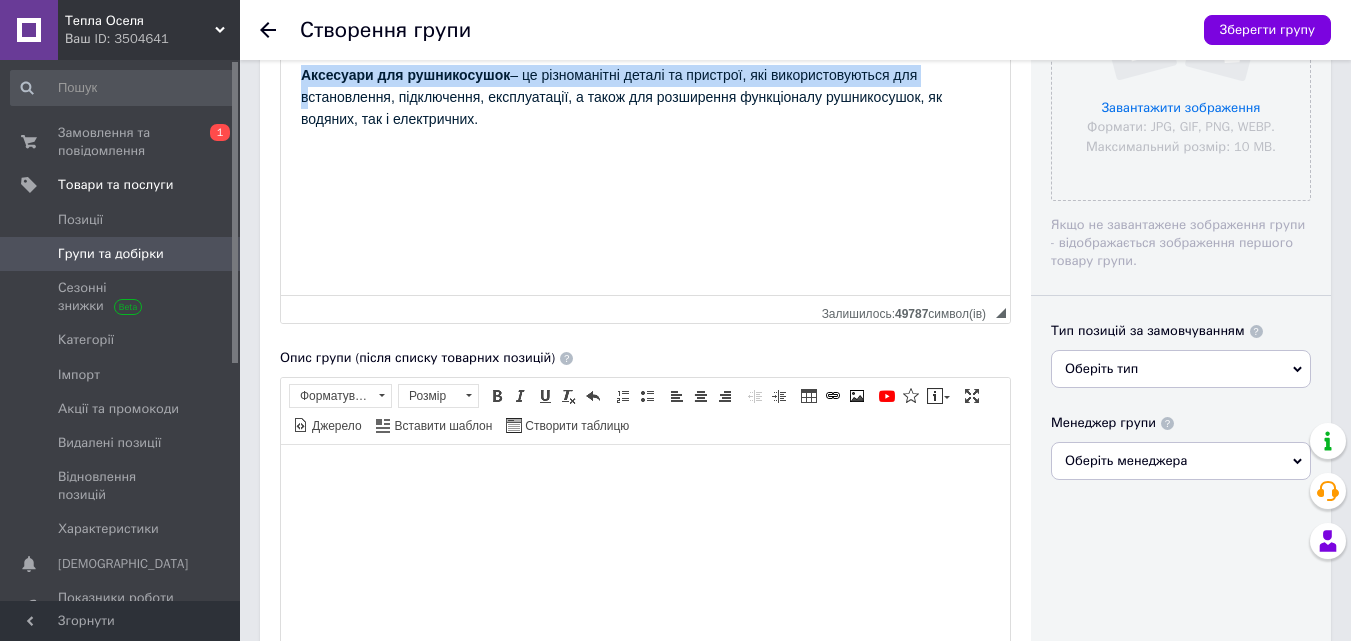 drag, startPoint x: 541, startPoint y: 130, endPoint x: 254, endPoint y: 78, distance: 291.67276 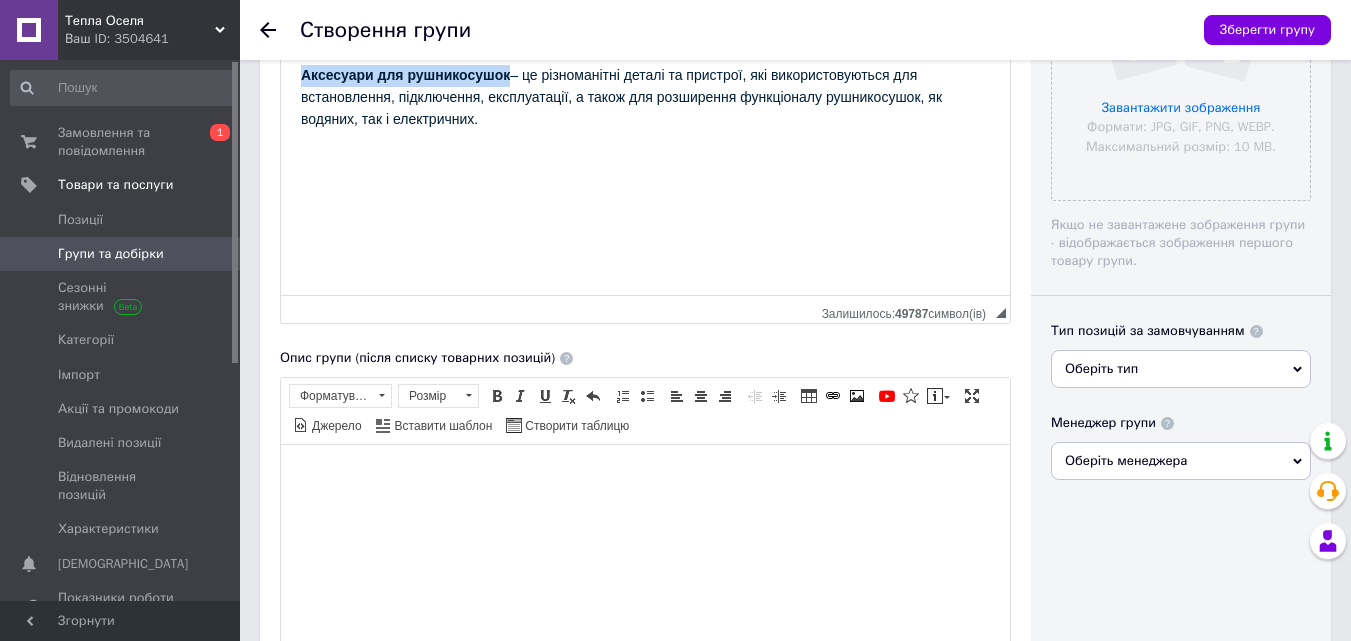 copy on "Аксесуари для рушникосушок" 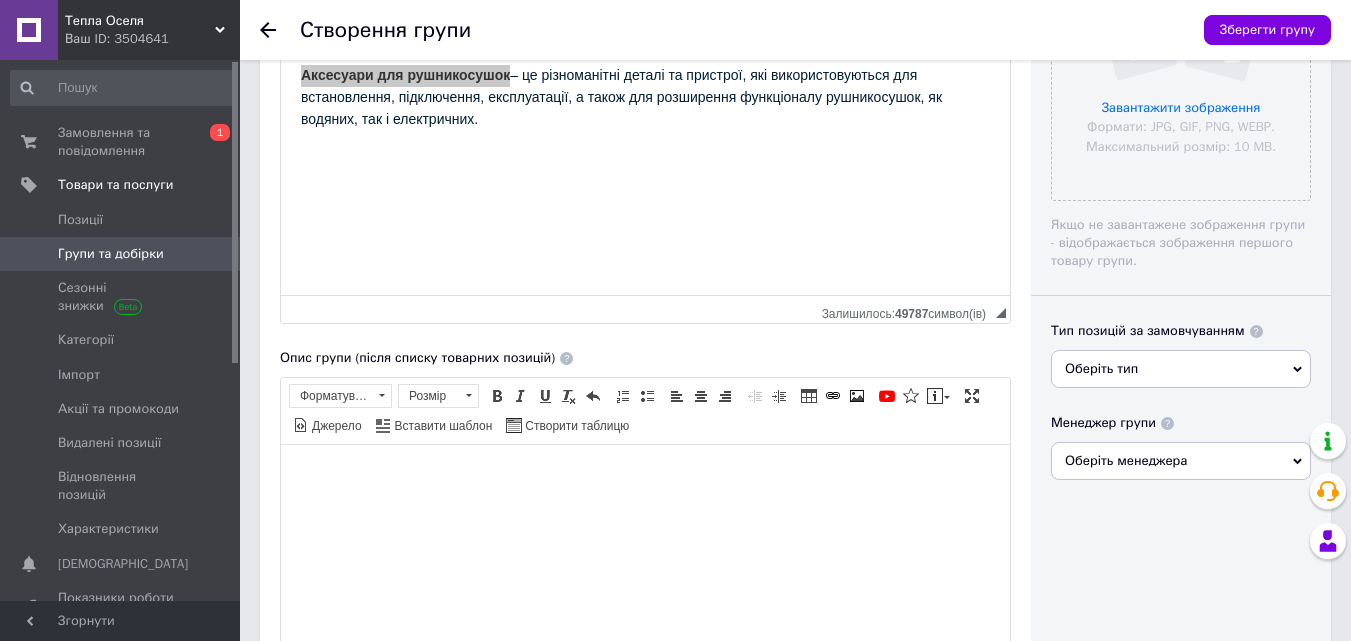 click at bounding box center [645, 475] 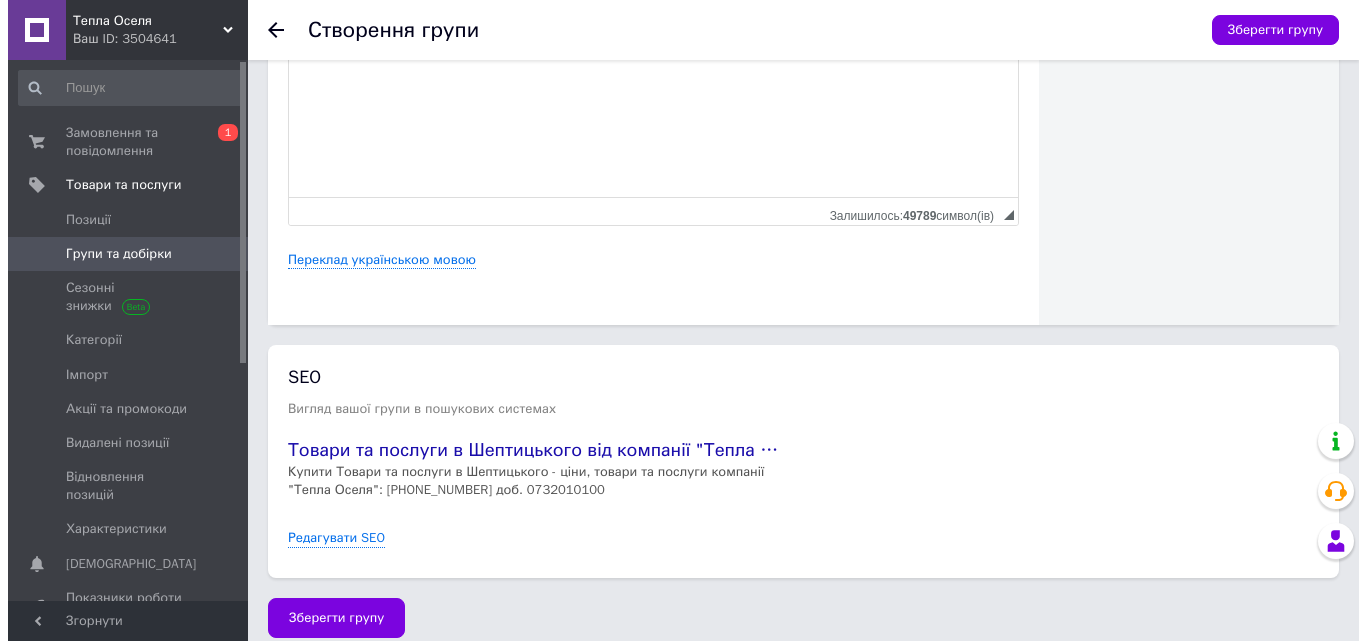 scroll, scrollTop: 900, scrollLeft: 0, axis: vertical 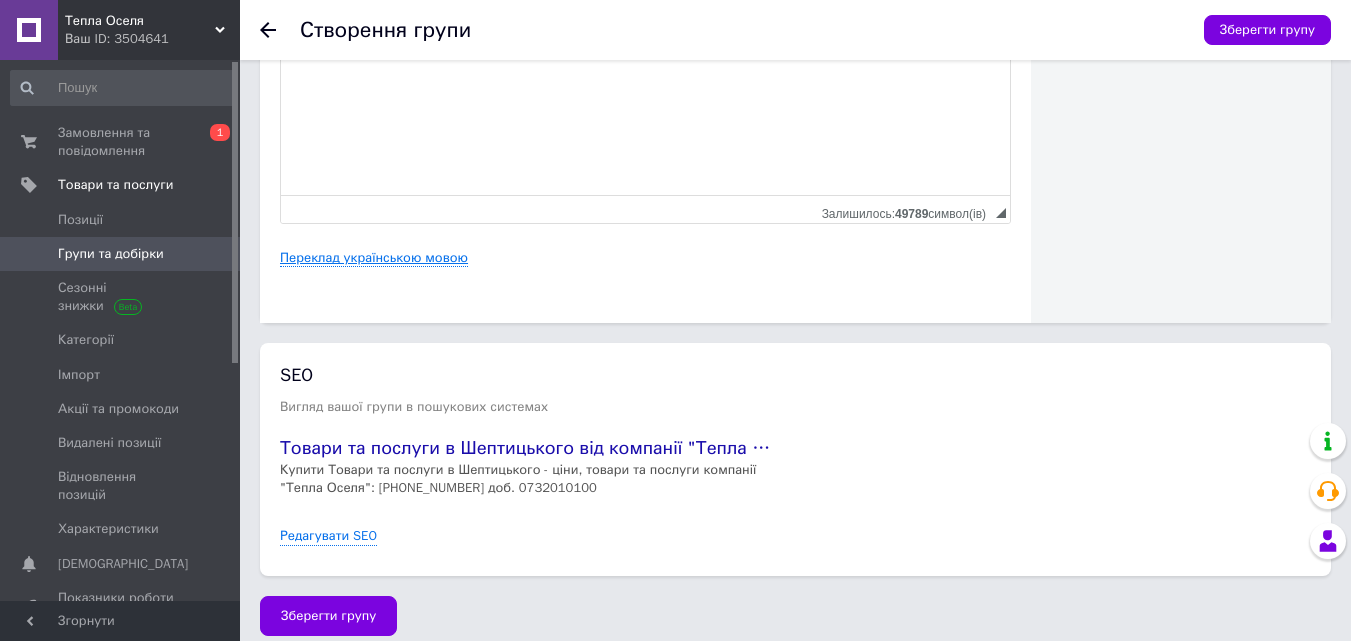 click on "Переклад українською мовою" at bounding box center (374, 258) 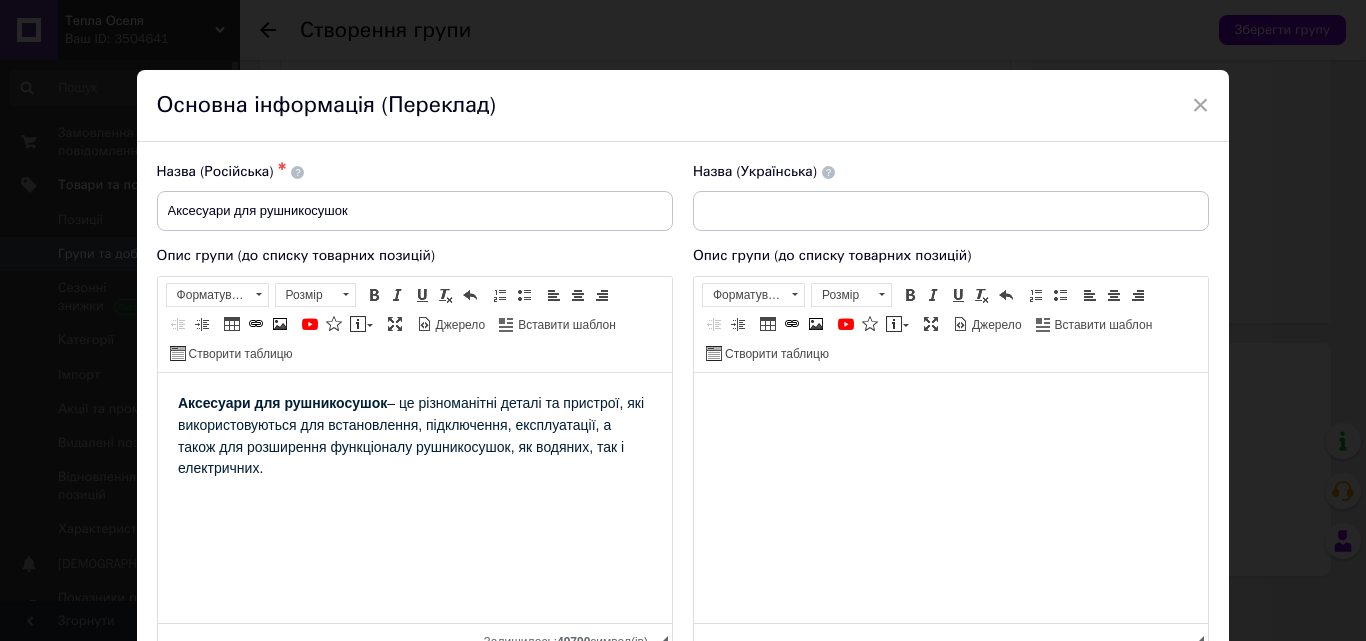 scroll, scrollTop: 0, scrollLeft: 0, axis: both 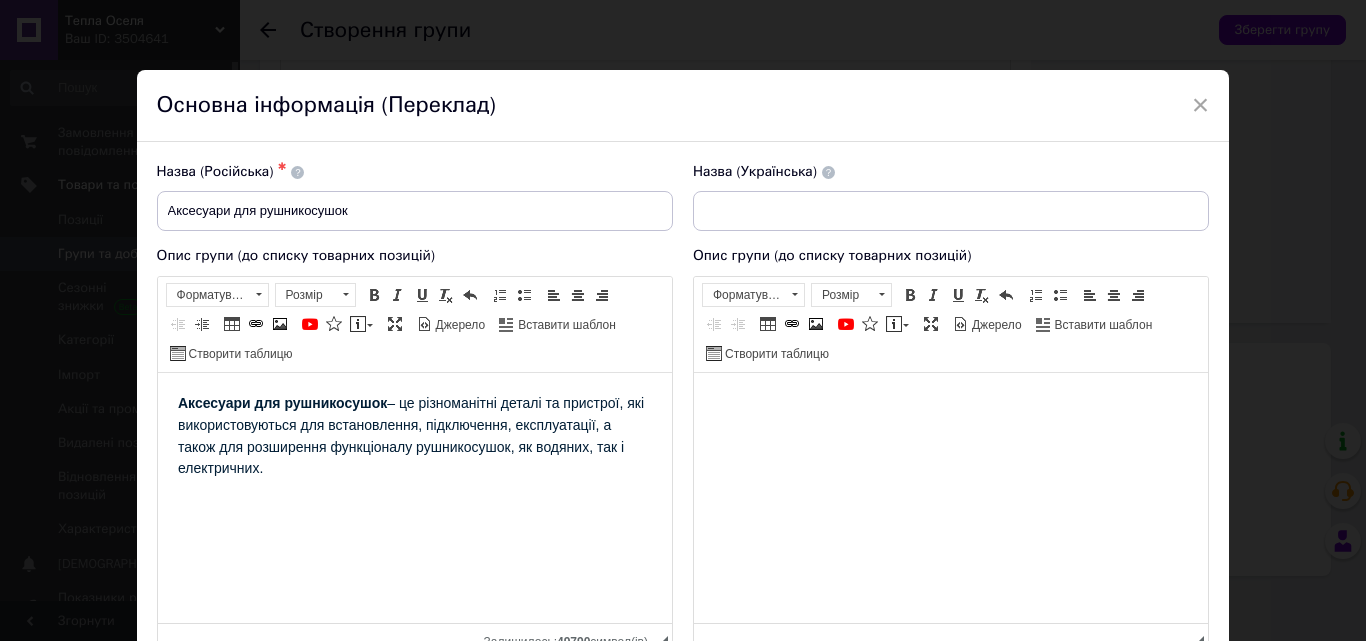 click at bounding box center (950, 402) 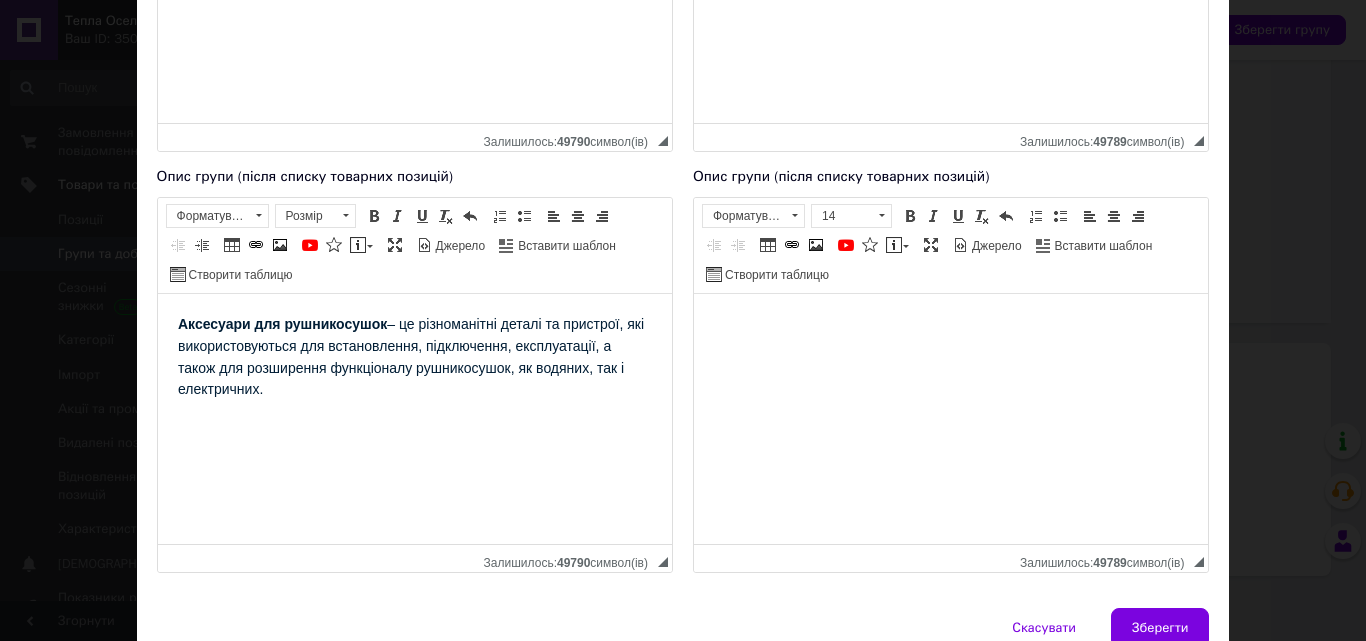 scroll, scrollTop: 0, scrollLeft: 0, axis: both 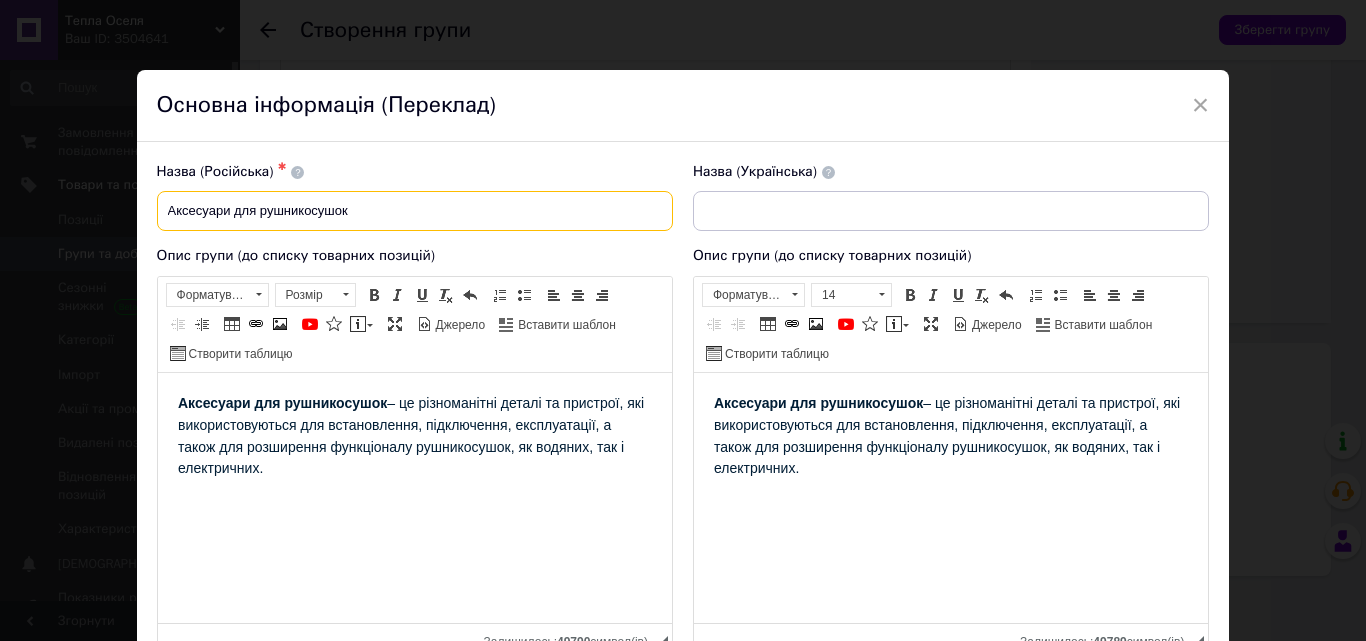 click on "Аксесуари для рушникосушок" at bounding box center [415, 211] 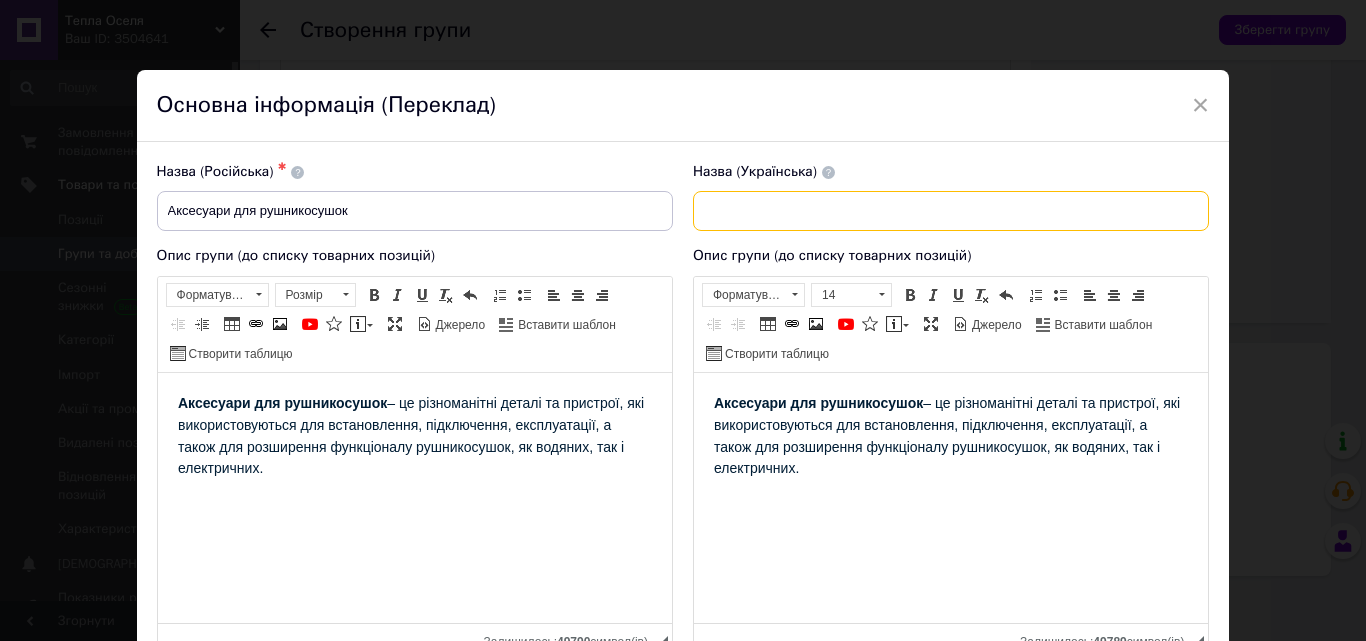 click at bounding box center (951, 211) 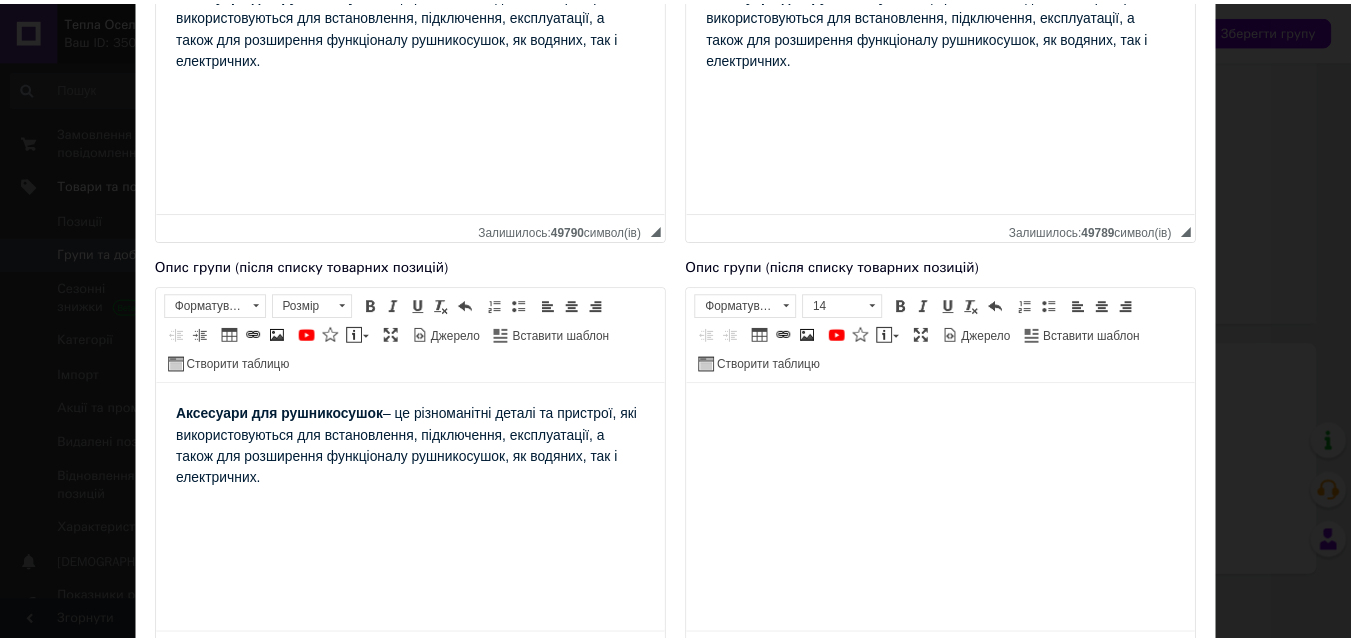 scroll, scrollTop: 597, scrollLeft: 0, axis: vertical 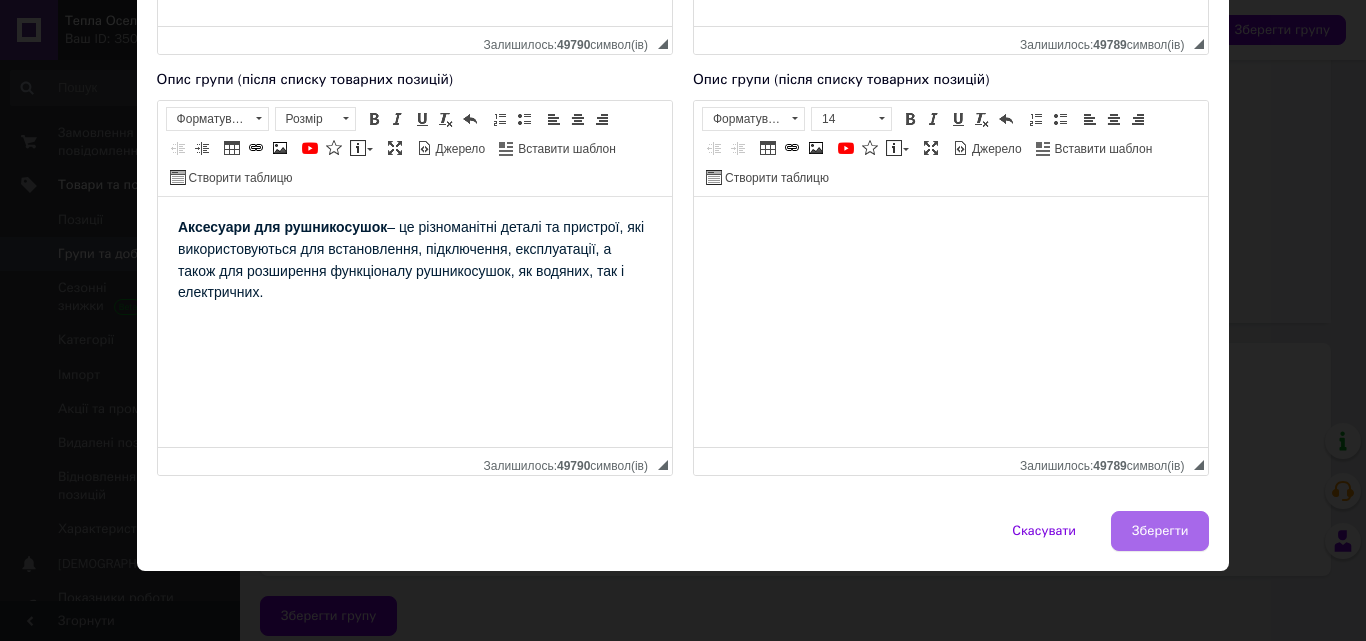 type on "Аксесуари для рушникосушок" 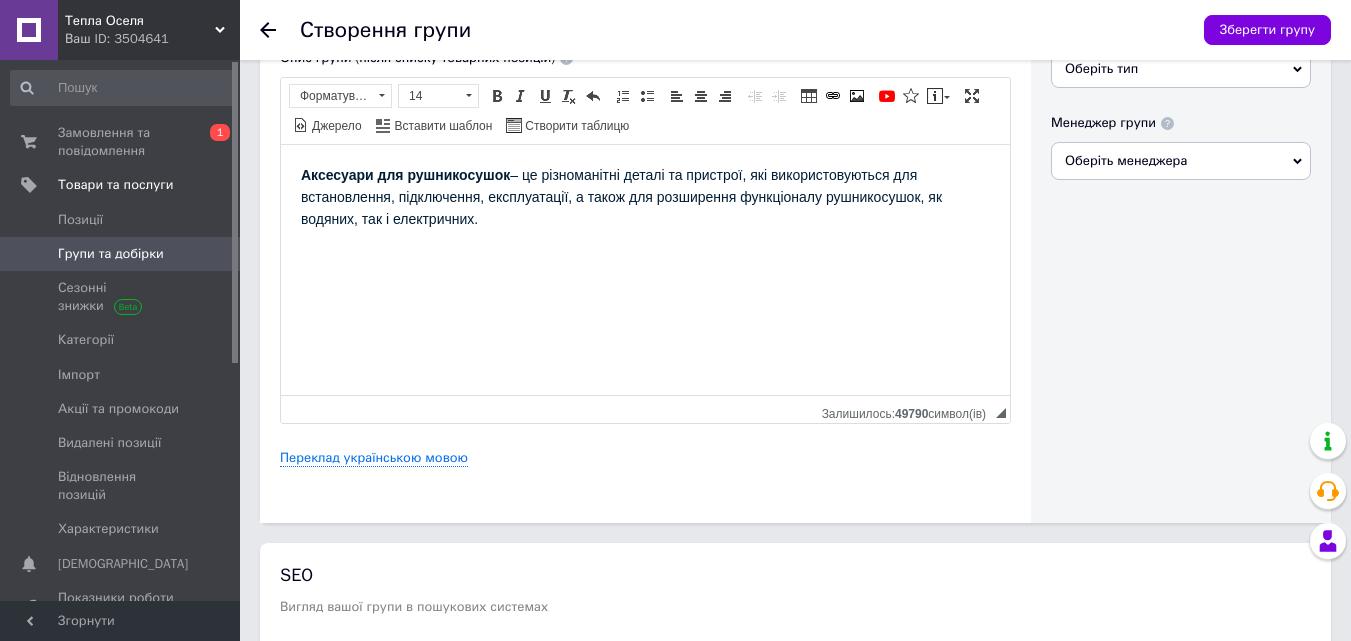scroll, scrollTop: 919, scrollLeft: 0, axis: vertical 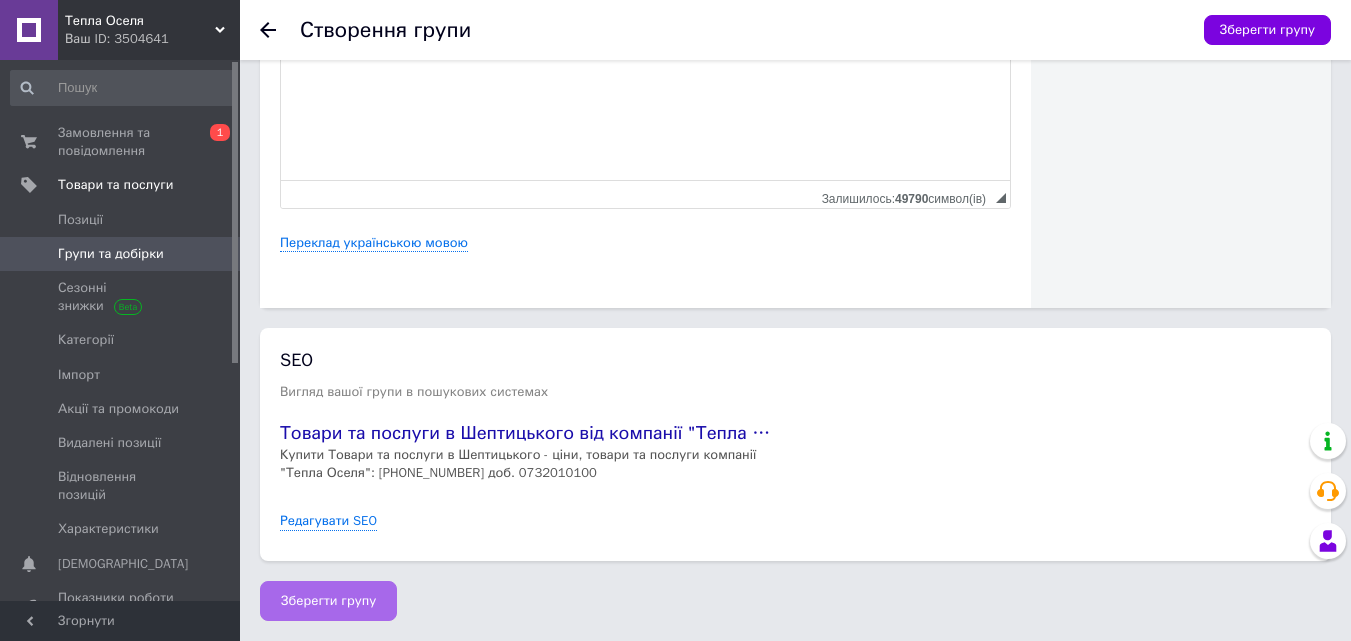 click on "Зберегти групу" at bounding box center (328, 601) 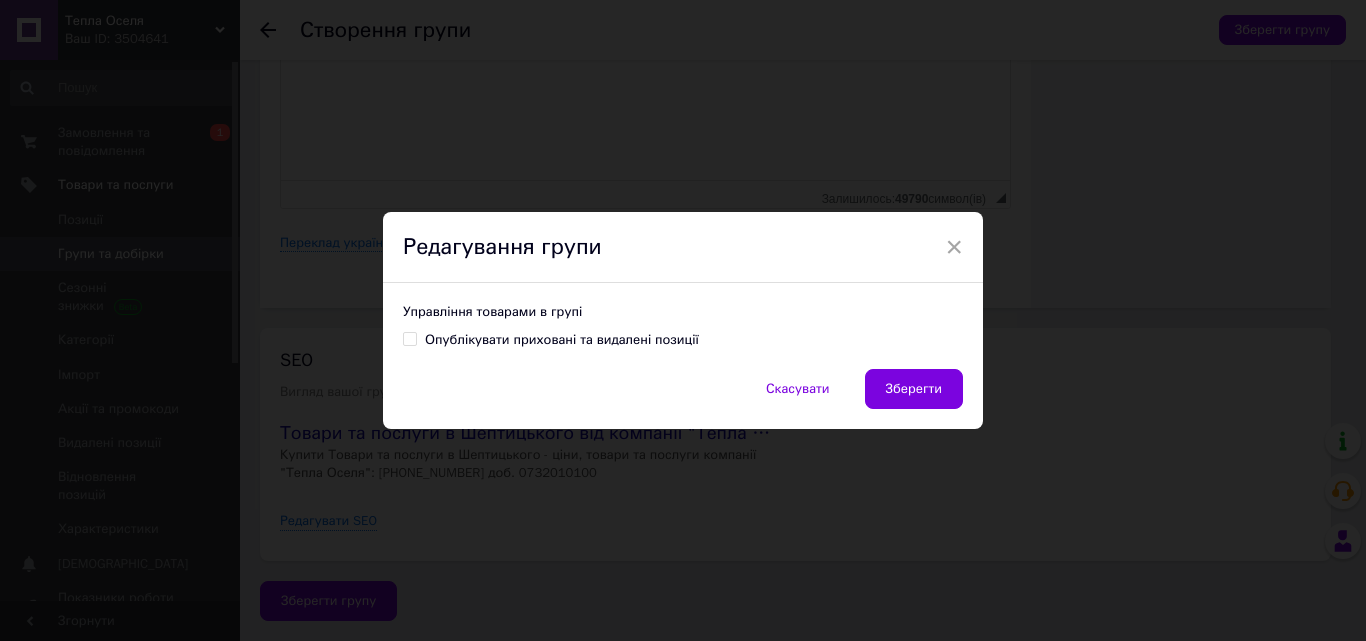 click on "Зберегти" at bounding box center [914, 389] 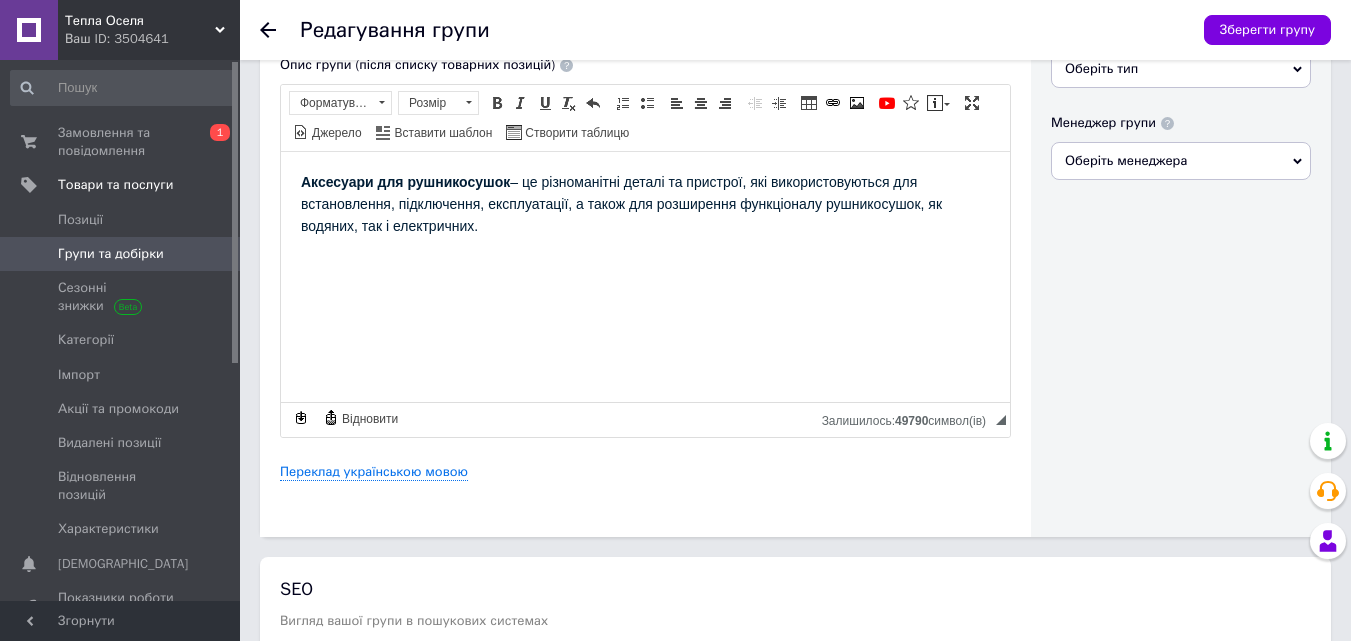 scroll, scrollTop: 933, scrollLeft: 0, axis: vertical 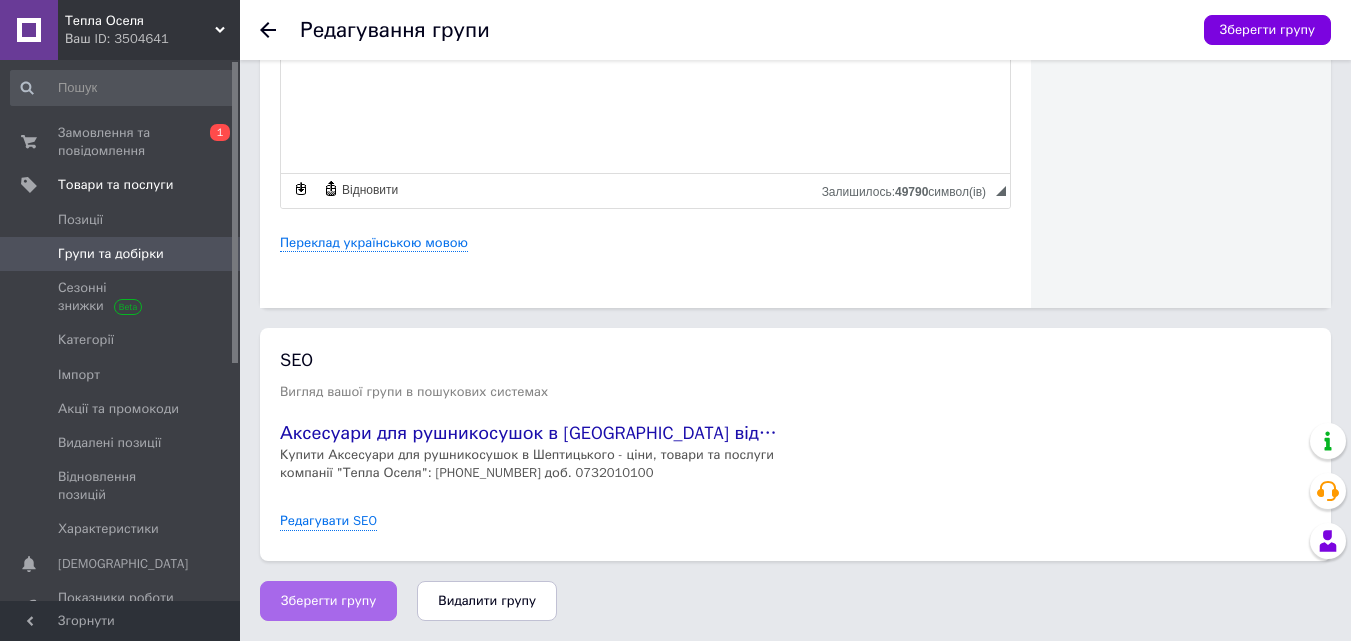click on "Зберегти групу" at bounding box center [328, 601] 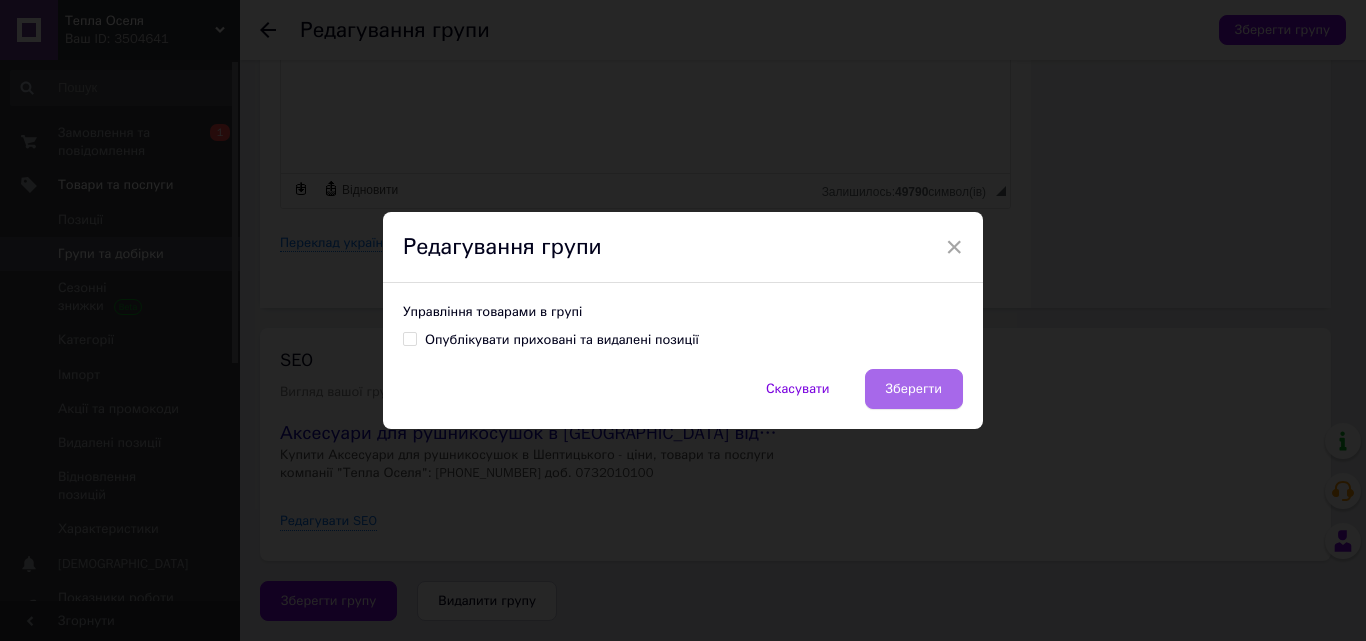 click on "Зберегти" at bounding box center (914, 389) 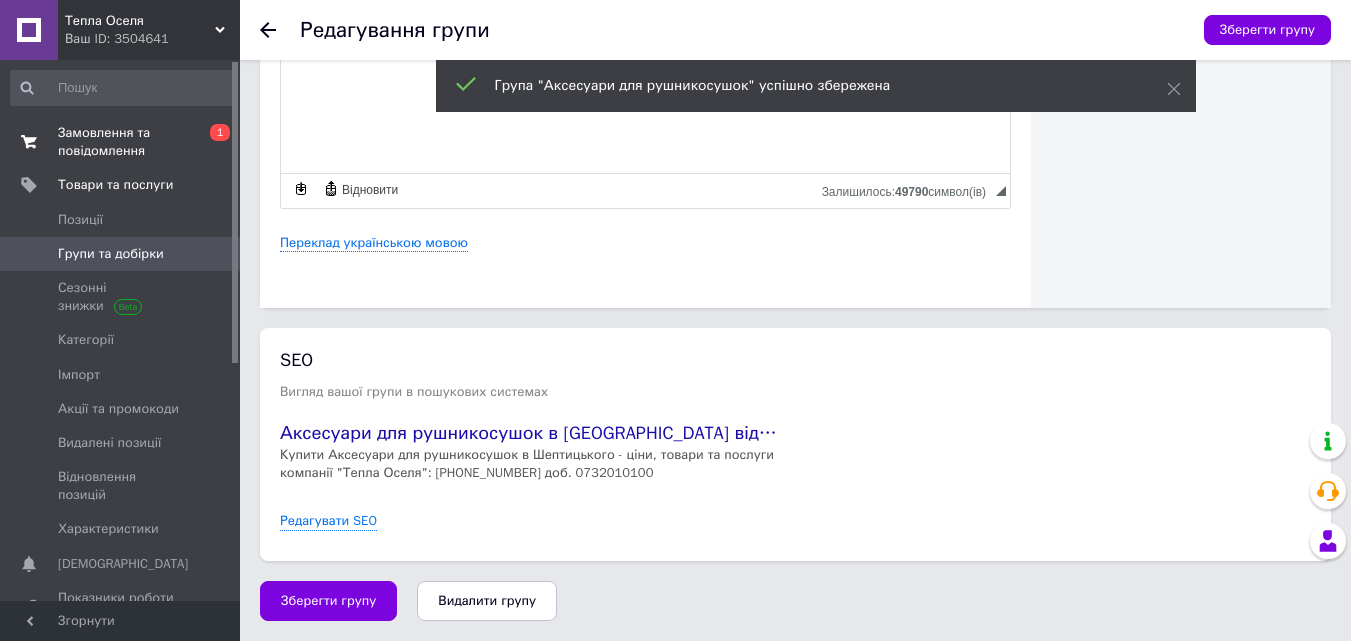 click on "Замовлення та повідомлення 0 1" at bounding box center [123, 142] 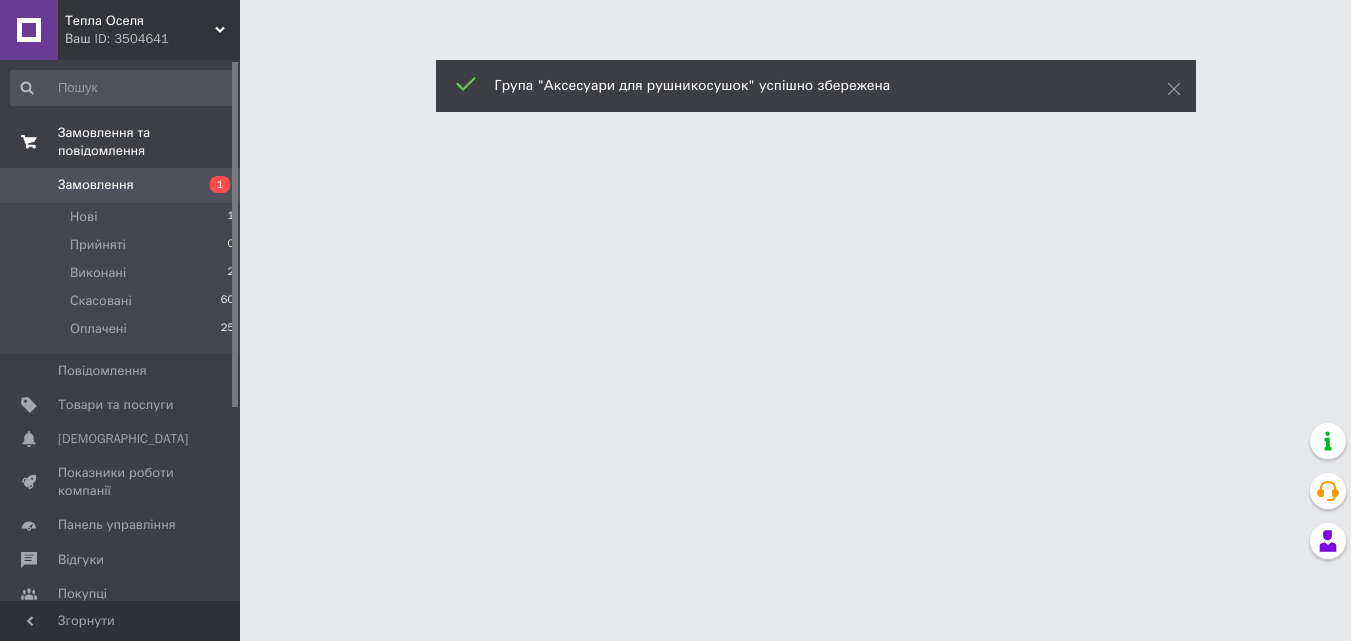 scroll, scrollTop: 0, scrollLeft: 0, axis: both 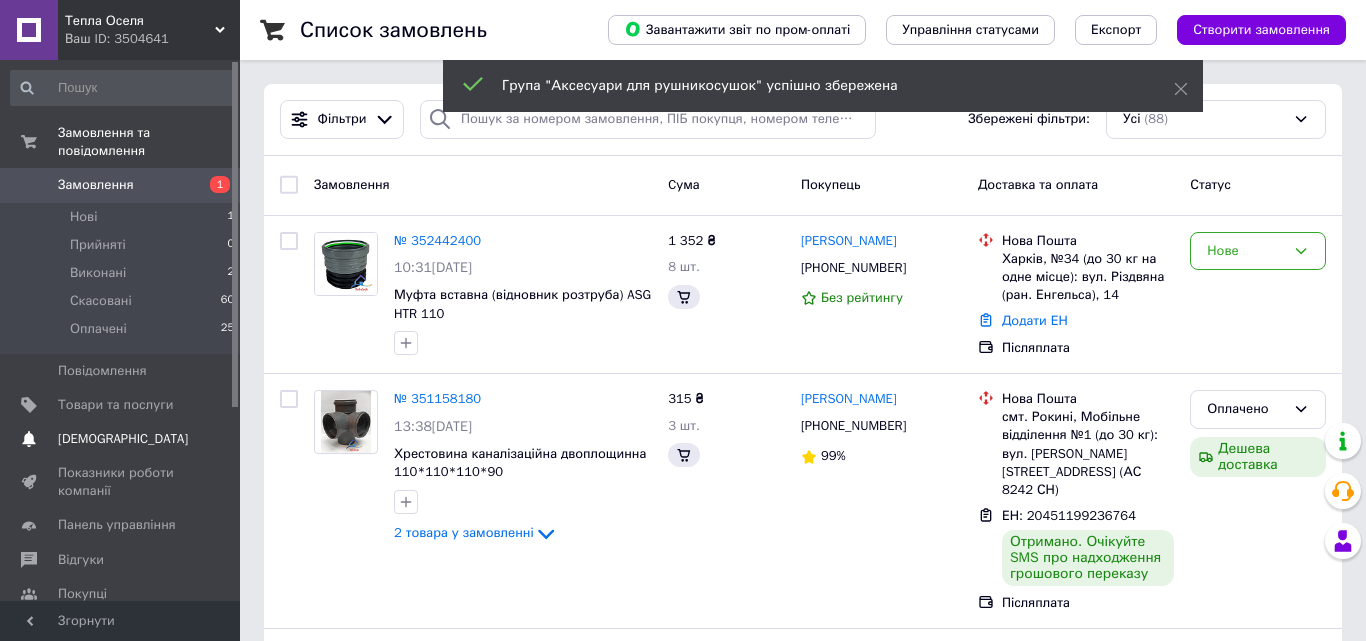 click on "[DEMOGRAPHIC_DATA]" at bounding box center (123, 439) 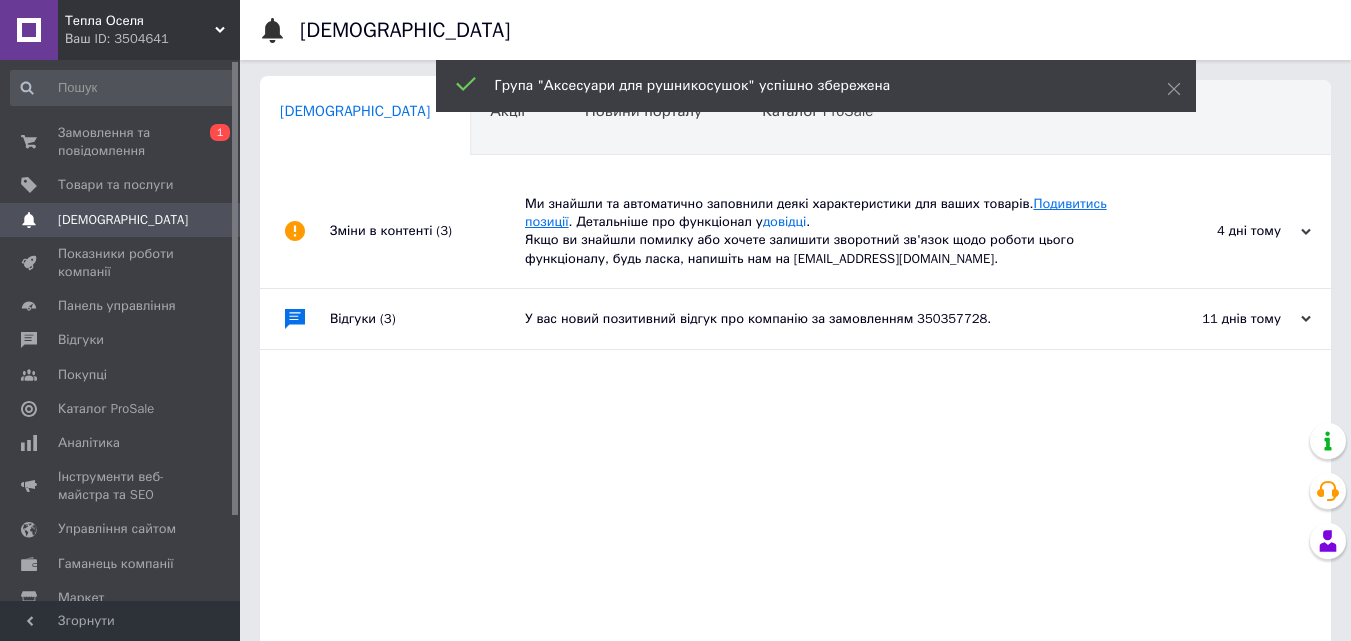 click on "Подивитись позиції" at bounding box center [816, 212] 